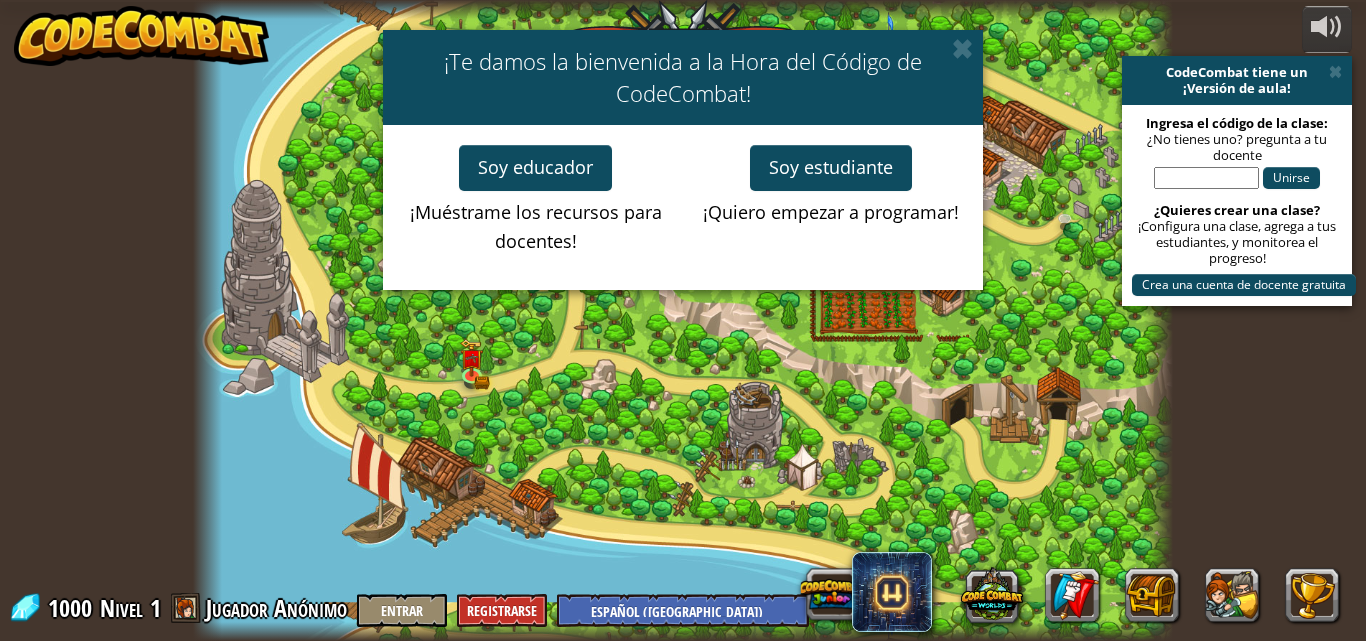 select on "es-419" 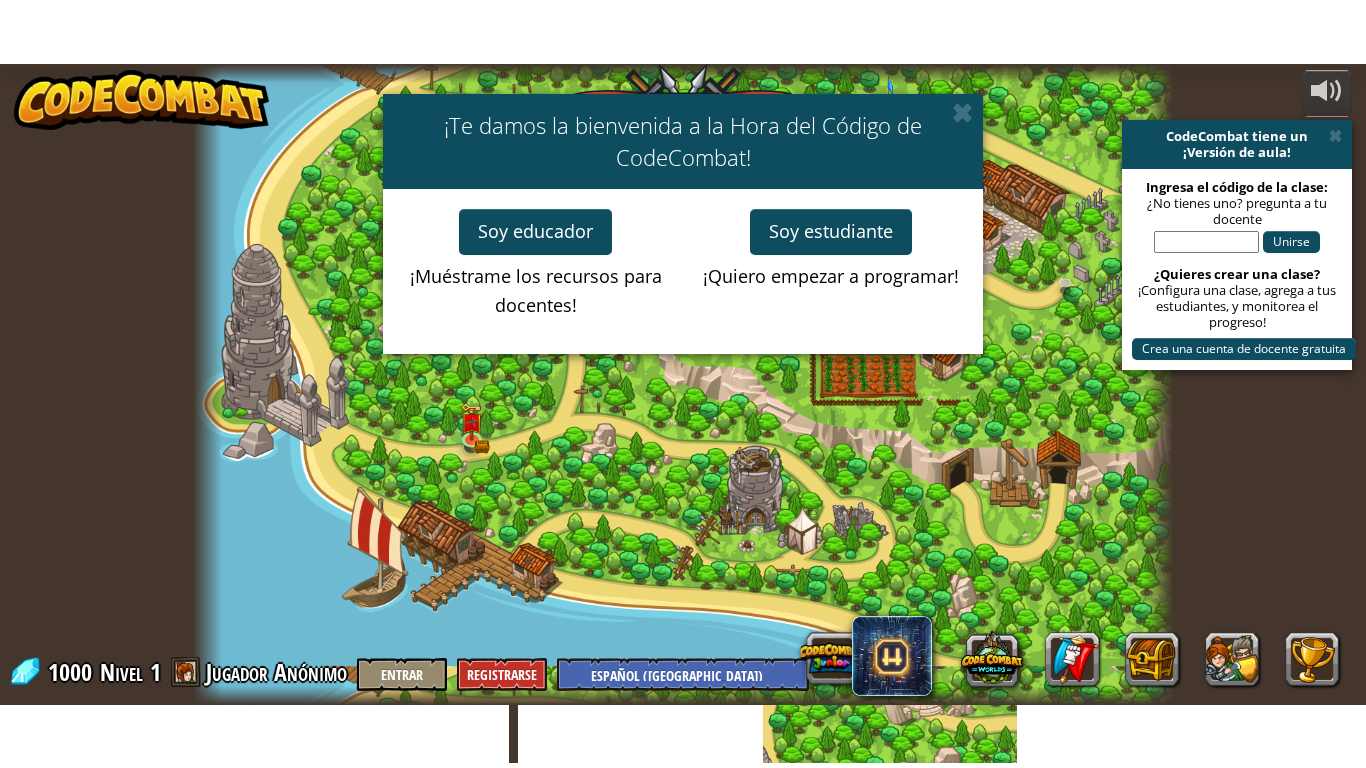 scroll, scrollTop: 0, scrollLeft: 0, axis: both 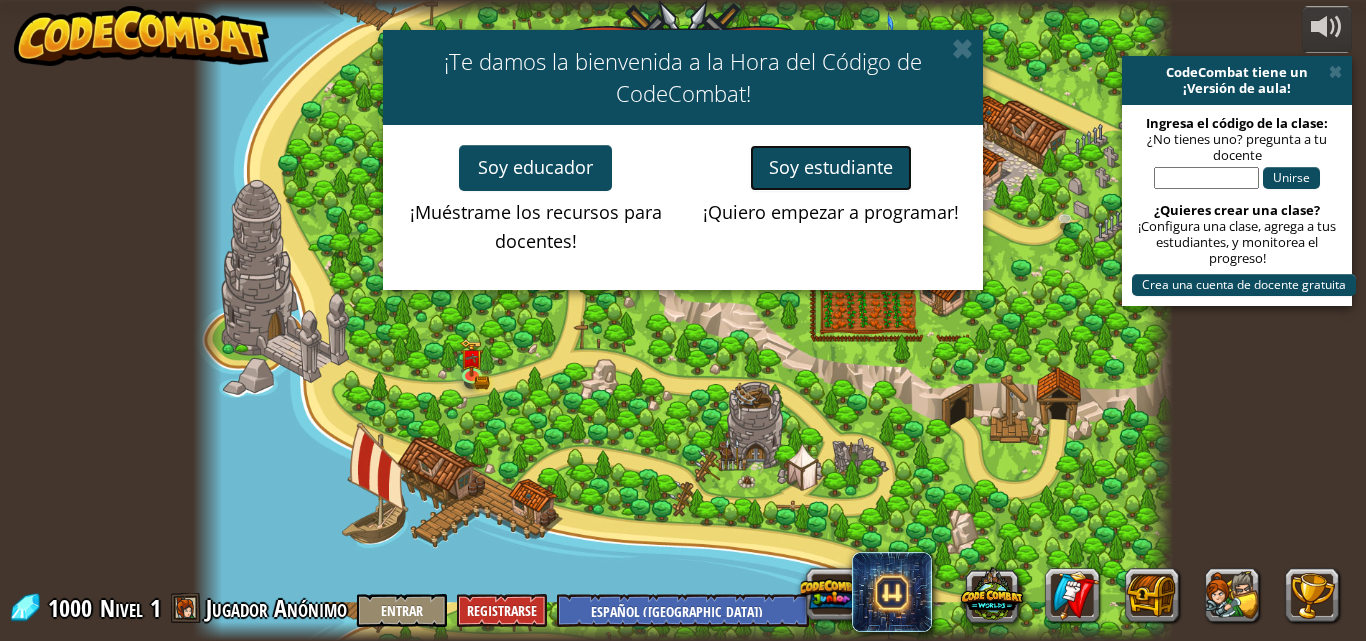 click on "Soy educador ¡Muéstrame los recursos para docentes! Soy estudiante ¡Quiero empezar a programar!" at bounding box center [683, 207] 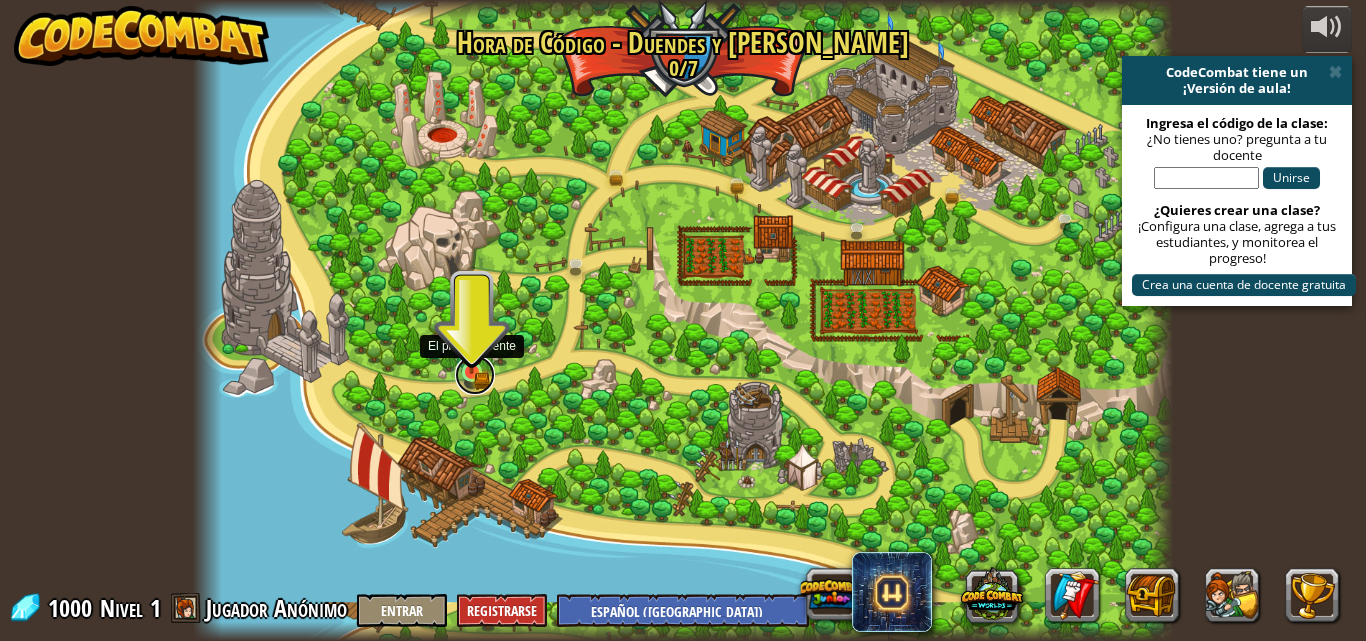 click at bounding box center (475, 375) 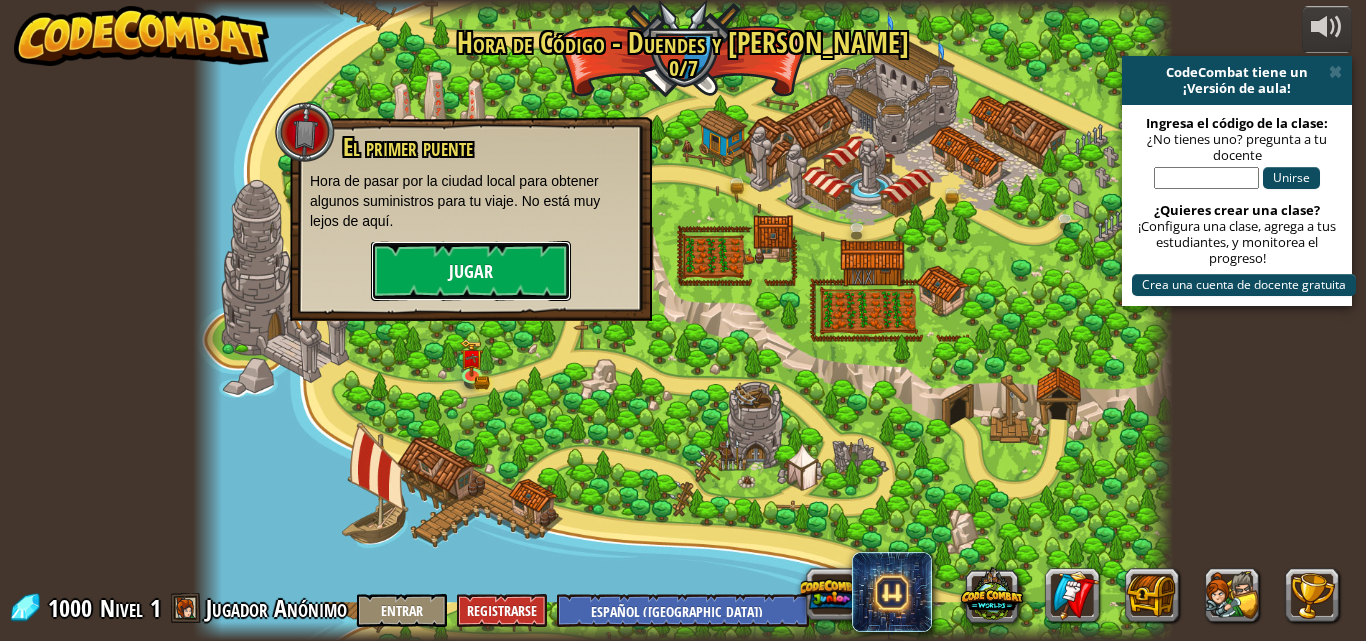 click on "Jugar" at bounding box center (471, 271) 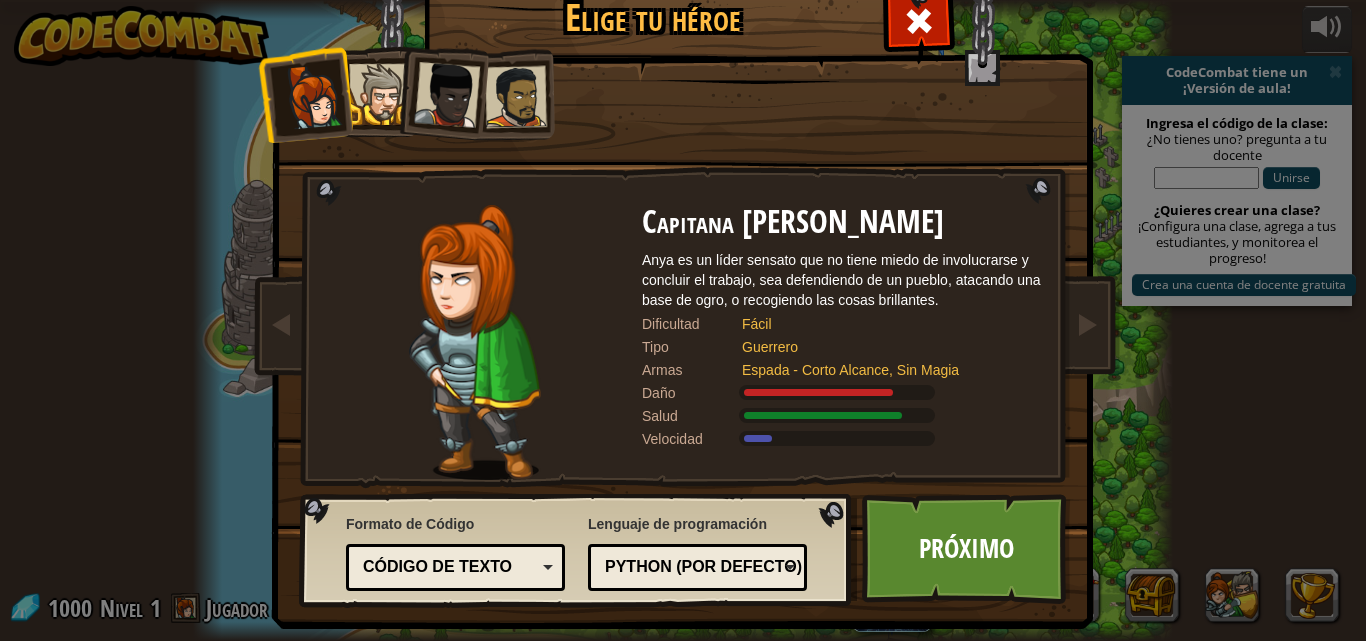 click at bounding box center (447, 95) 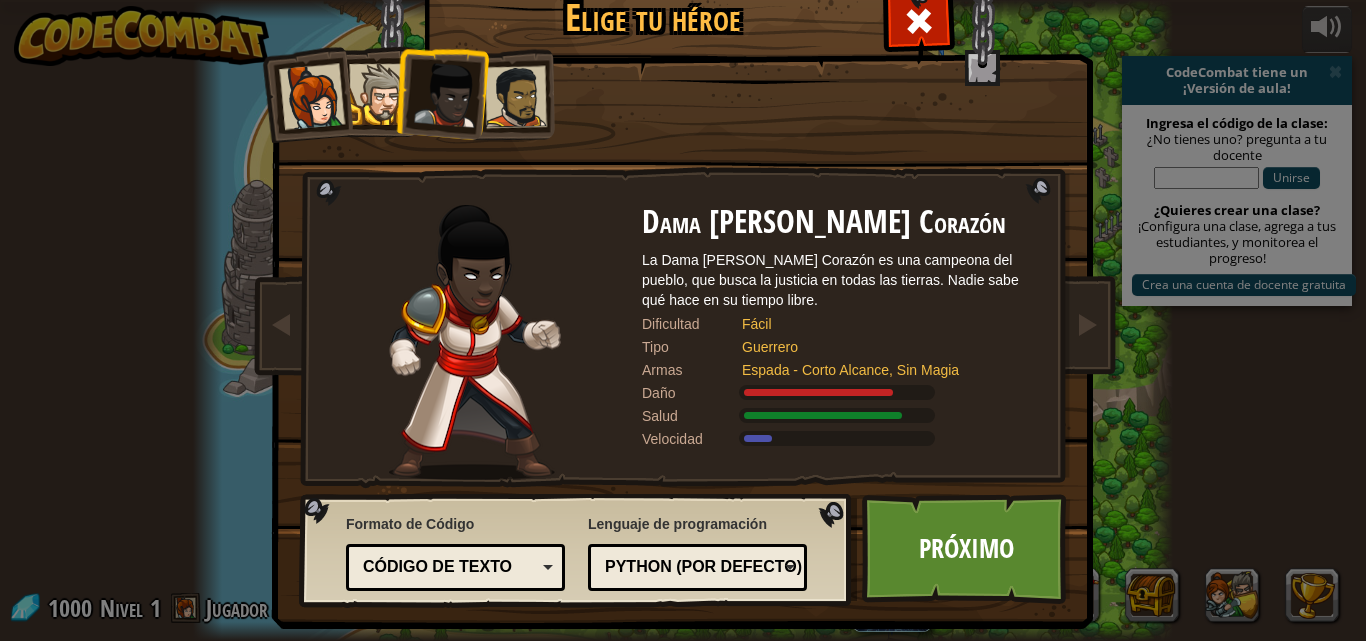 click at bounding box center (516, 97) 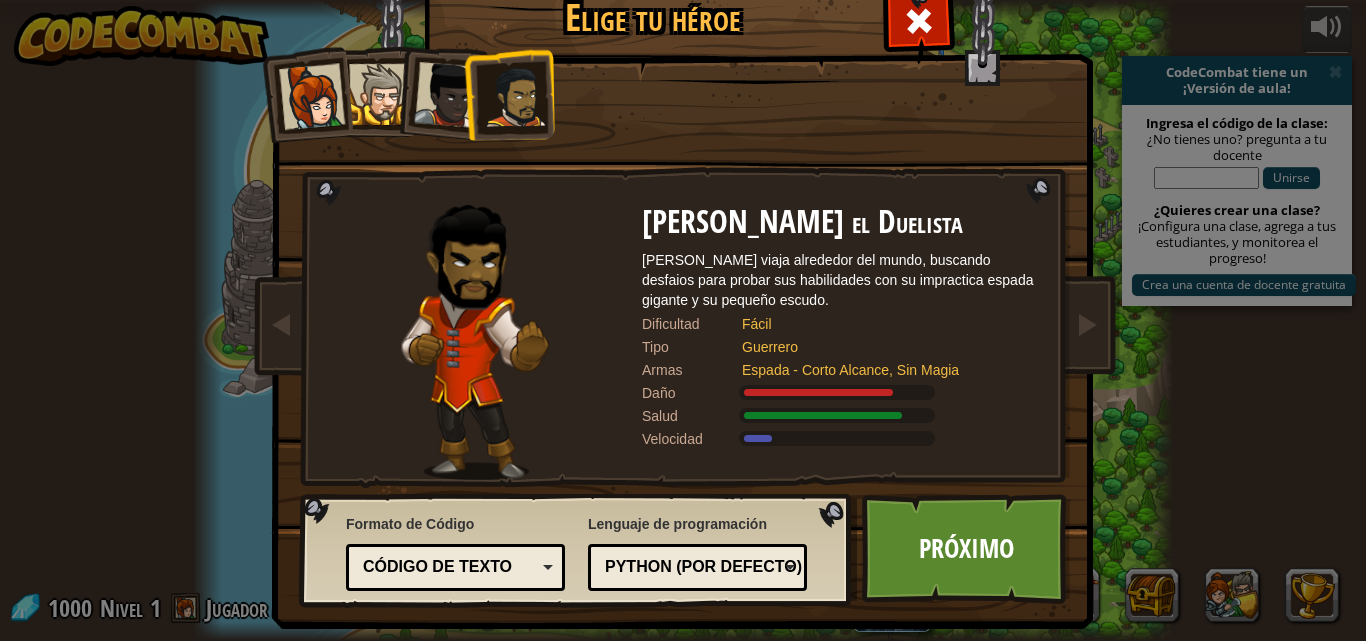 click at bounding box center (379, 94) 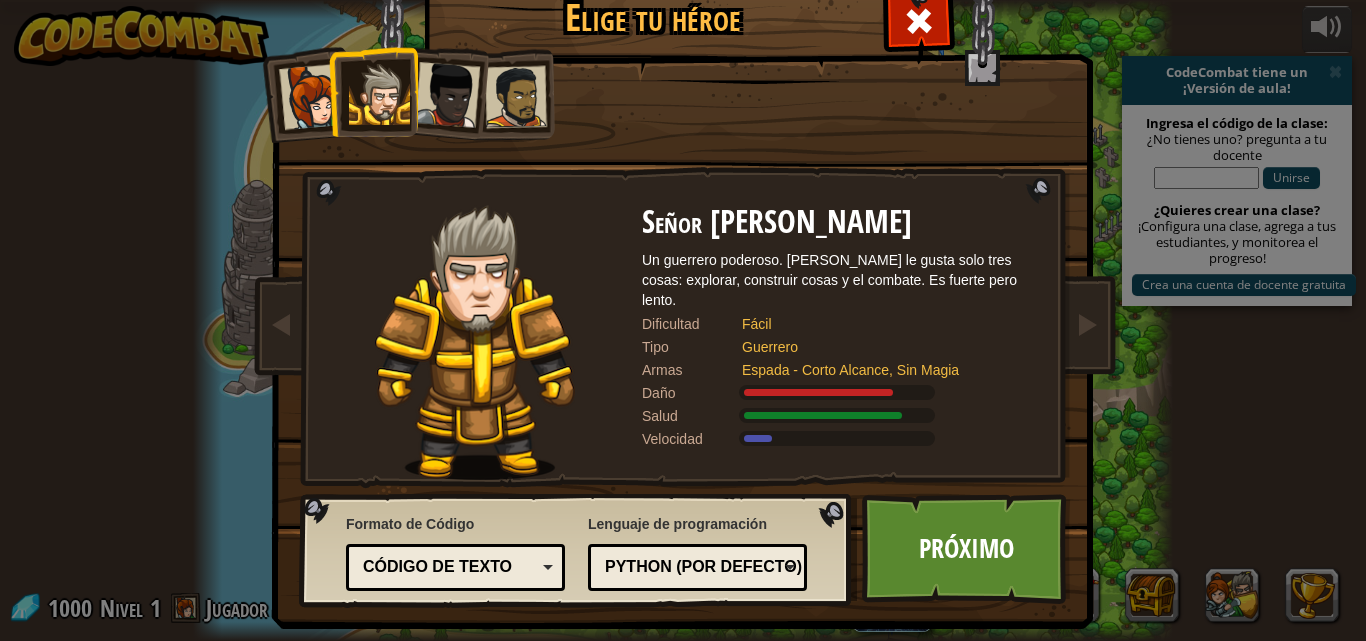 drag, startPoint x: 498, startPoint y: 94, endPoint x: 536, endPoint y: 163, distance: 78.77182 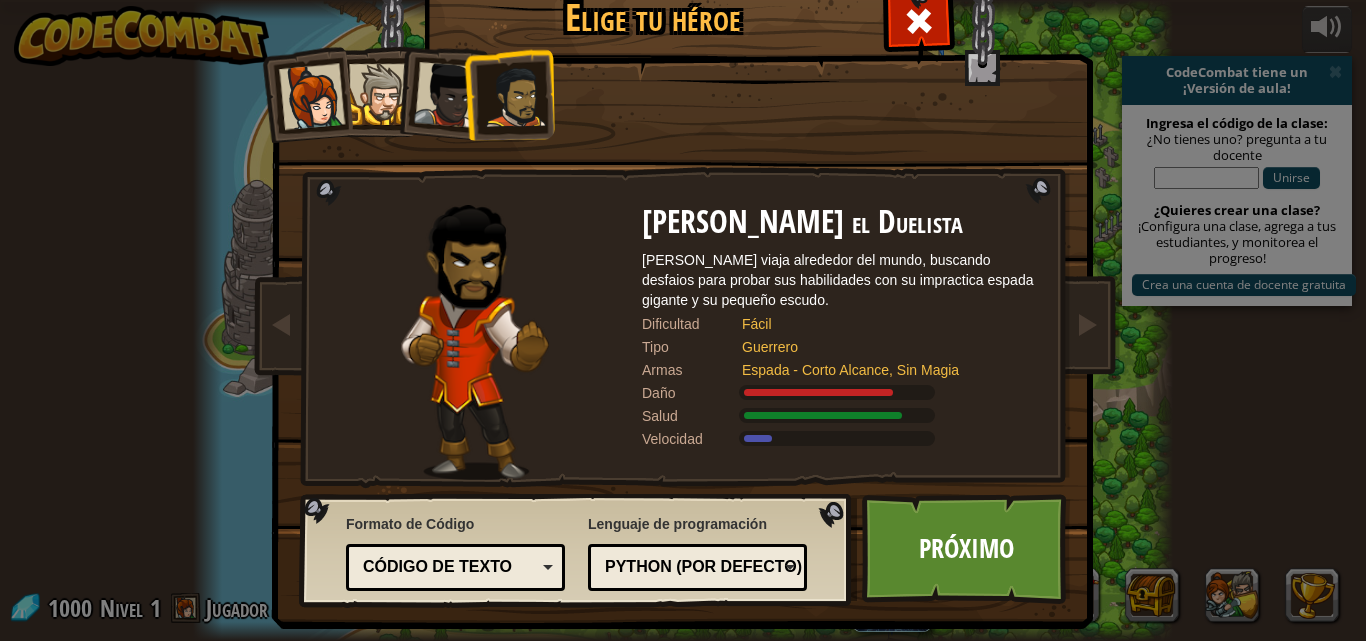 click at bounding box center (447, 95) 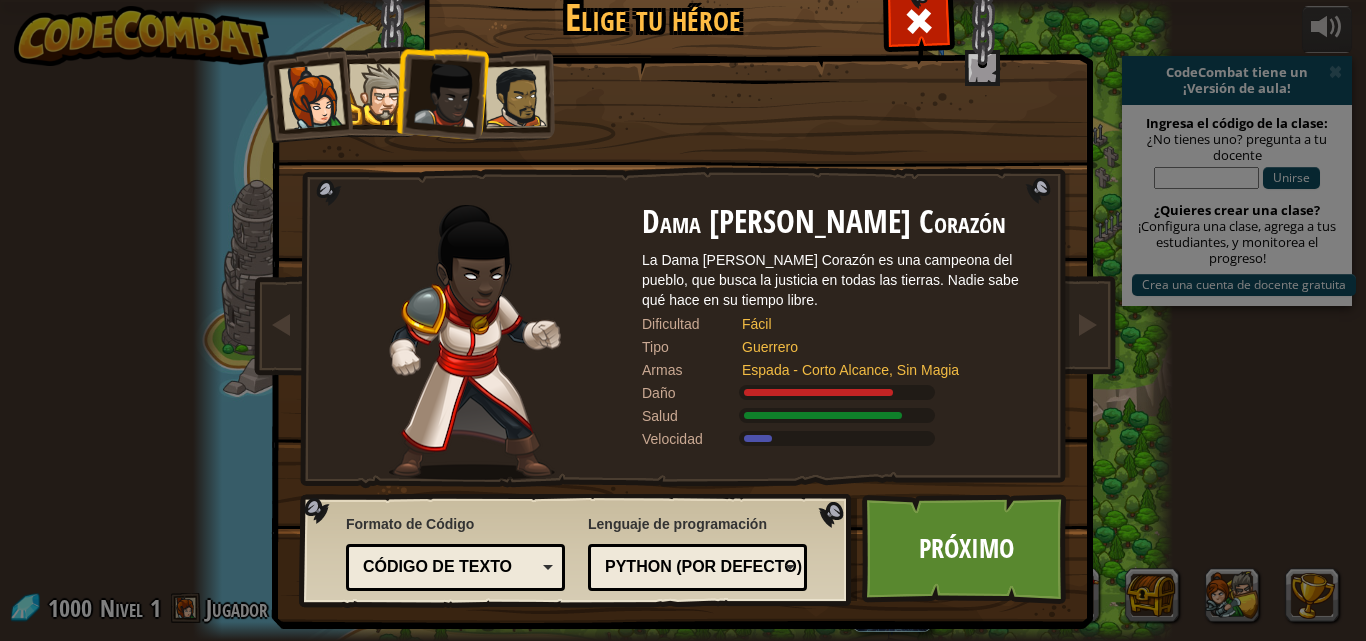 click at bounding box center (516, 97) 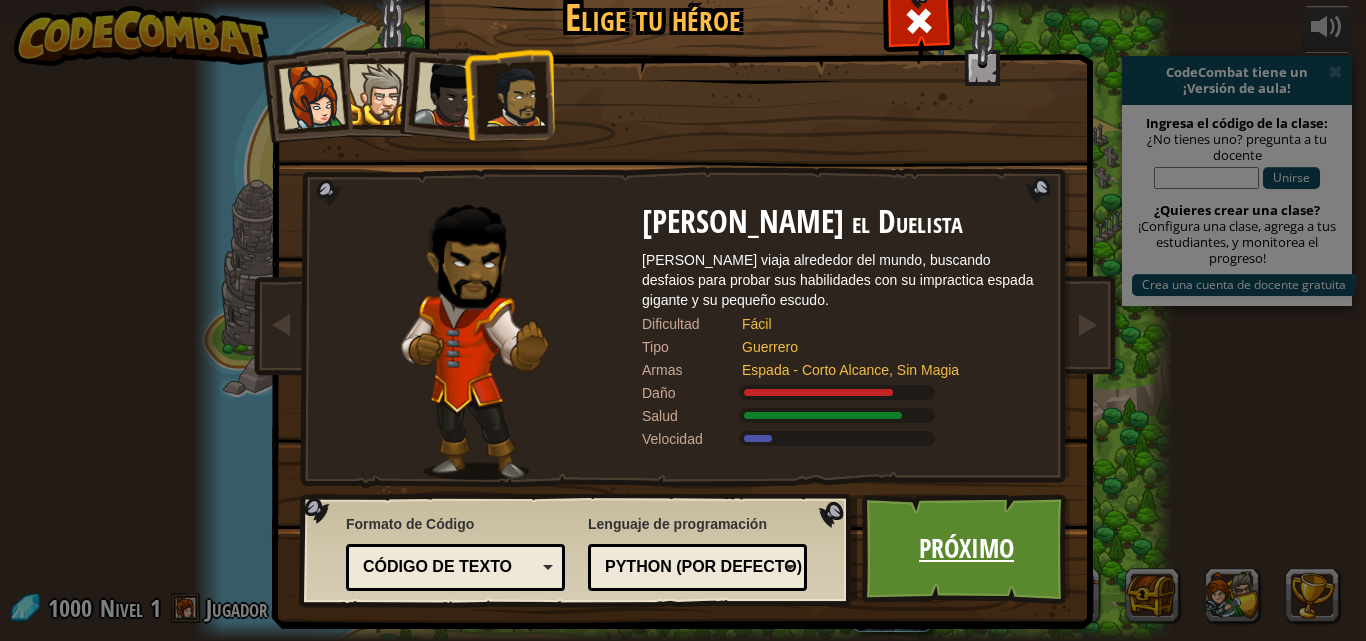 click on "Próximo" at bounding box center [966, 549] 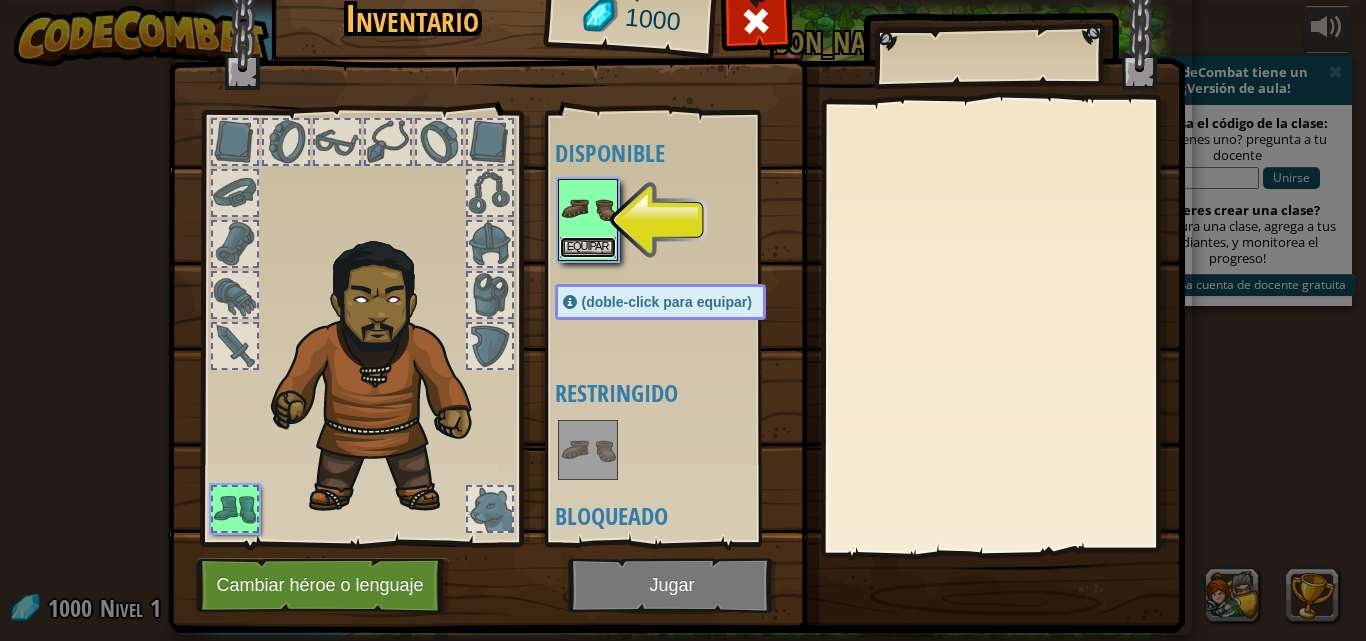click on "Equipar" at bounding box center [588, 247] 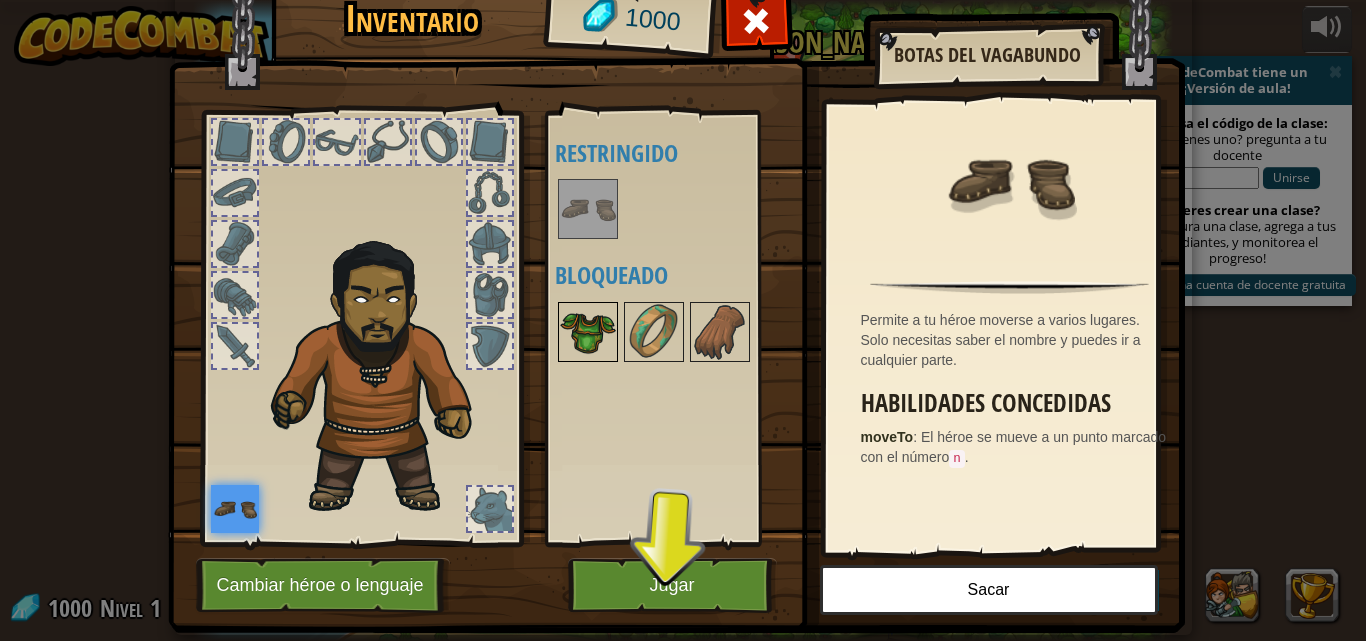 click at bounding box center [588, 332] 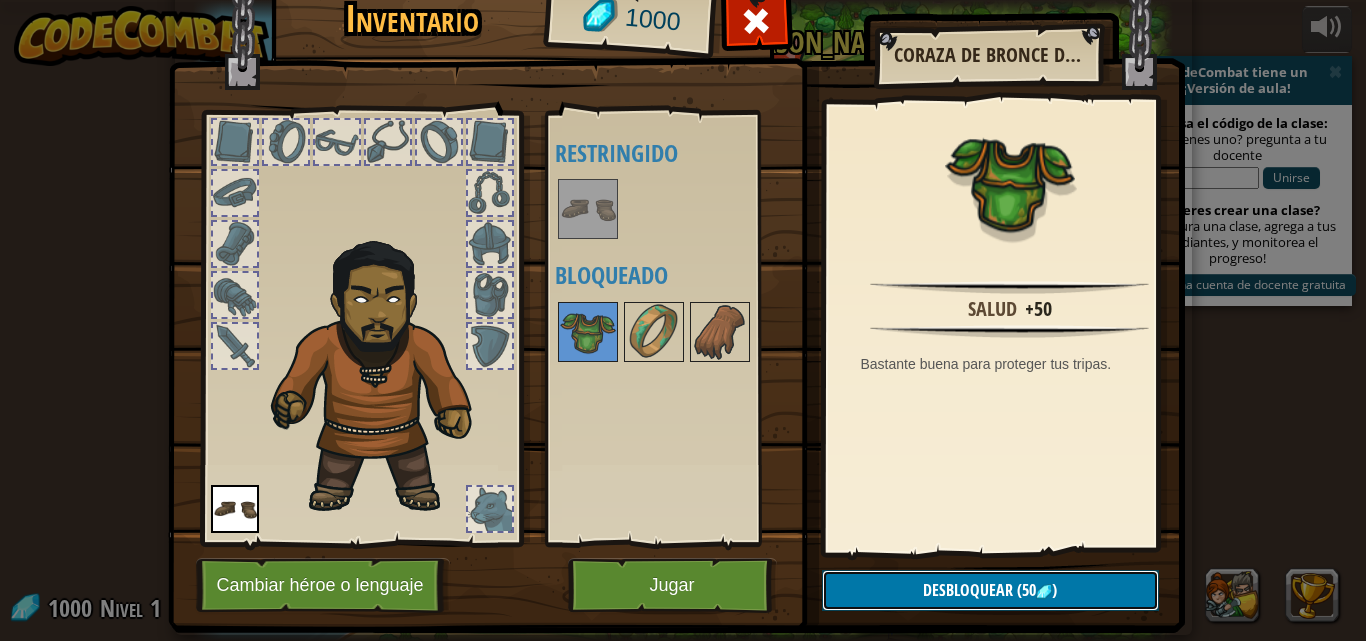 click on "Desbloquear (50 )" at bounding box center (990, 590) 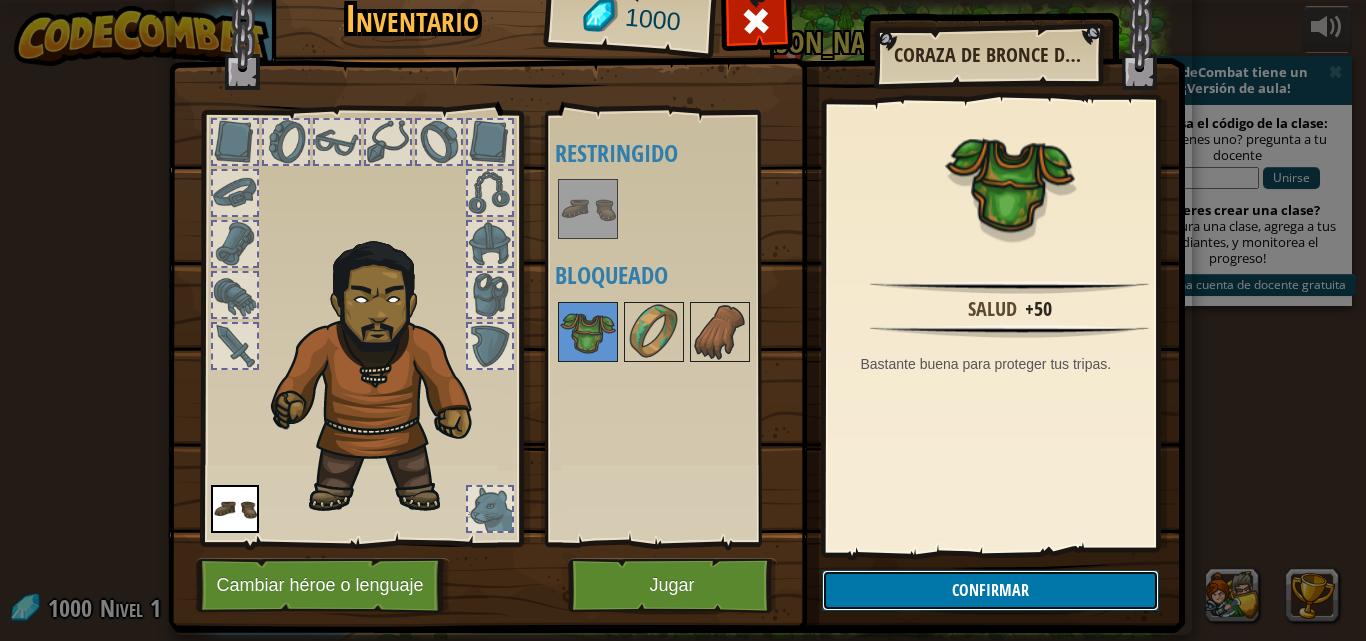 click on "Confirmar" at bounding box center [990, 590] 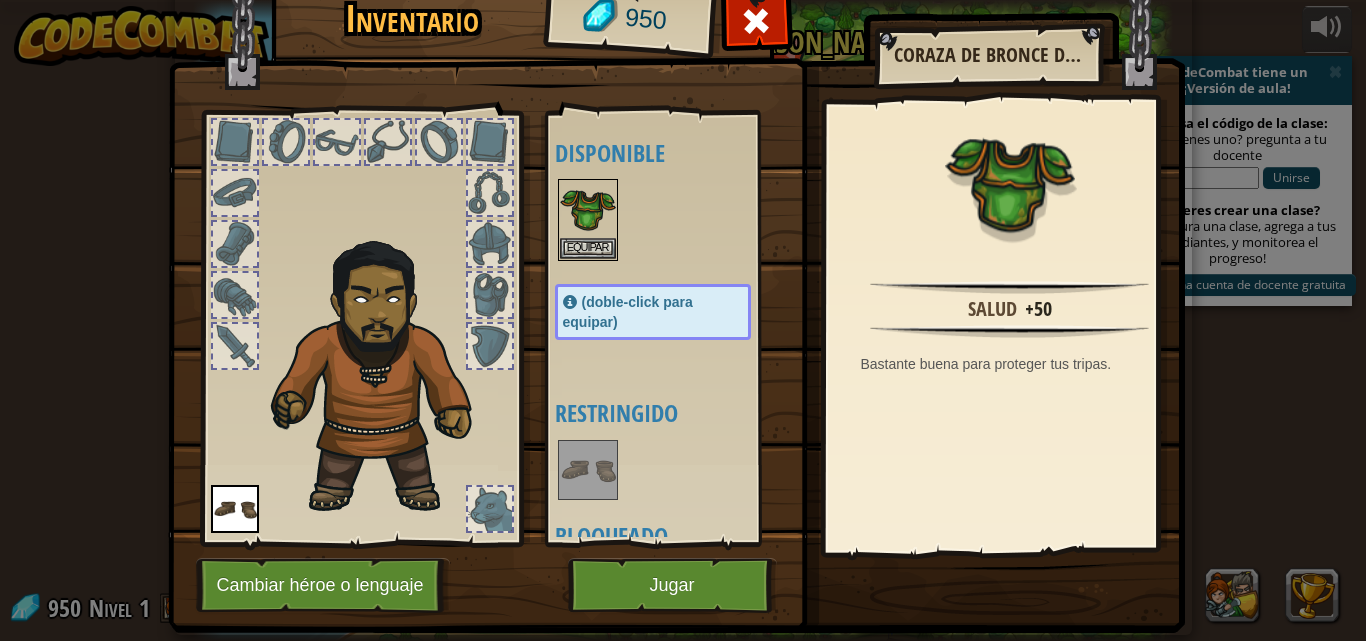 click on "Disponible Equipar Equipar (doble-click para equipar) Restringido Bloqueado" at bounding box center (673, 328) 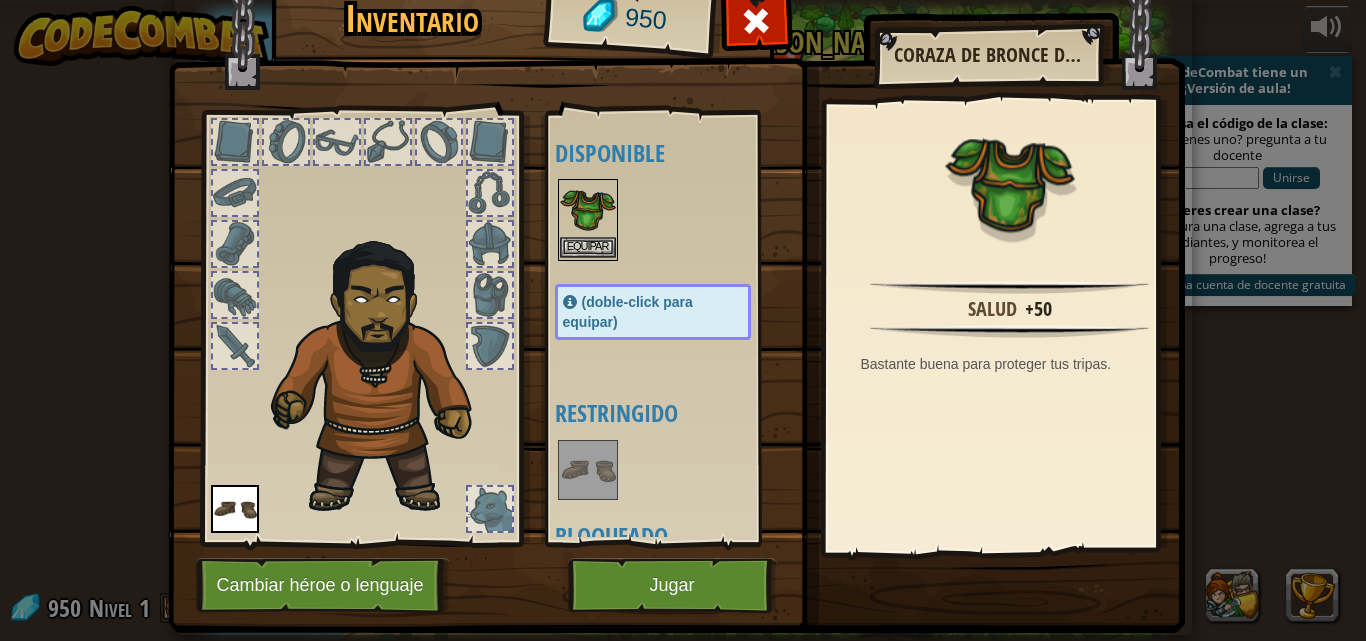 click at bounding box center [588, 209] 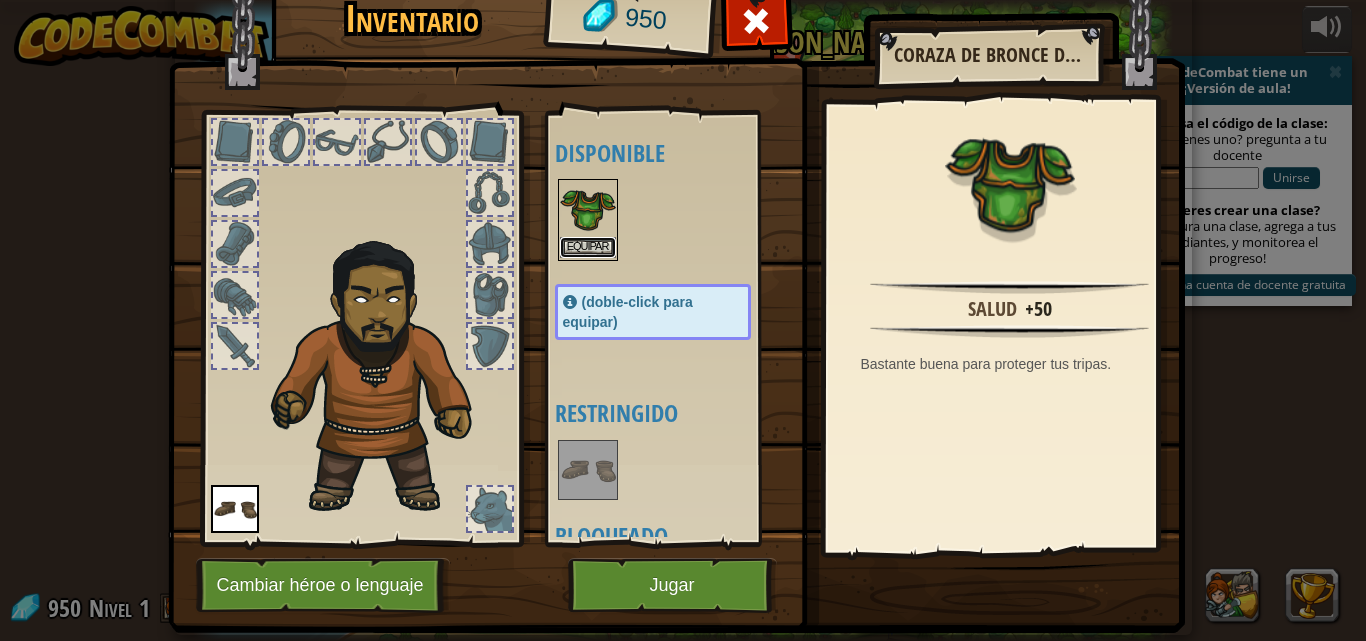 click on "Equipar" at bounding box center (588, 247) 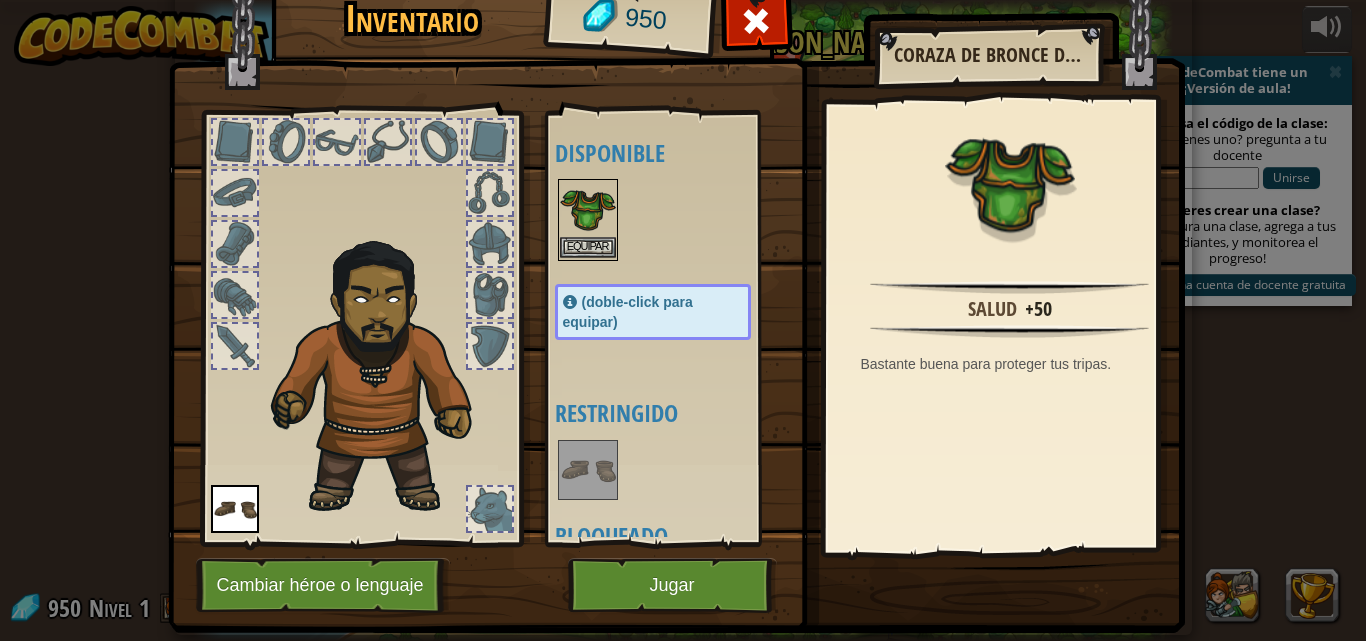 click at bounding box center (588, 470) 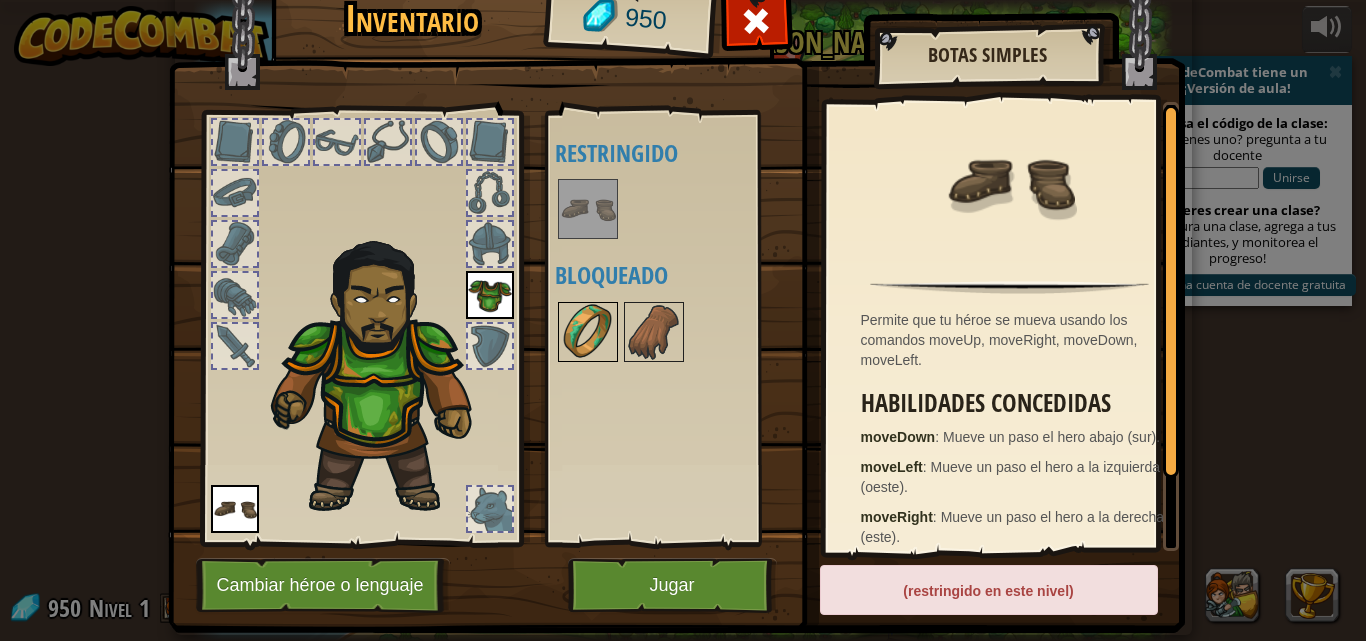 click at bounding box center [588, 332] 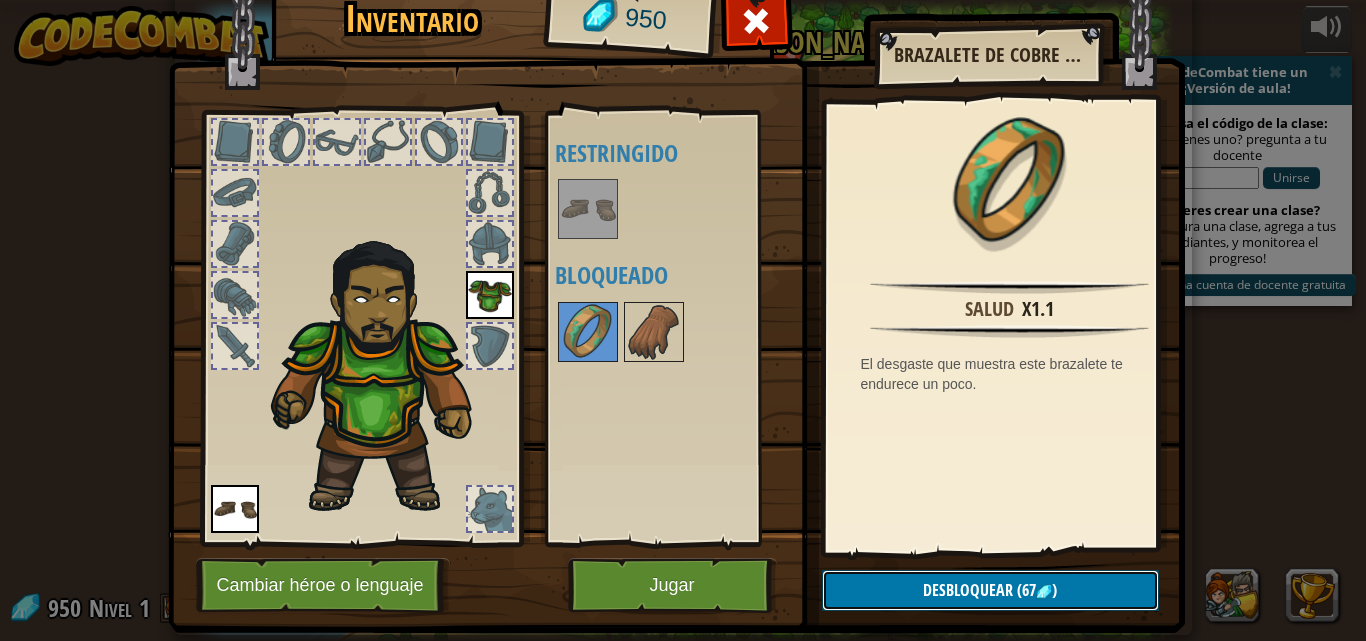 click on "(67" at bounding box center [1024, 590] 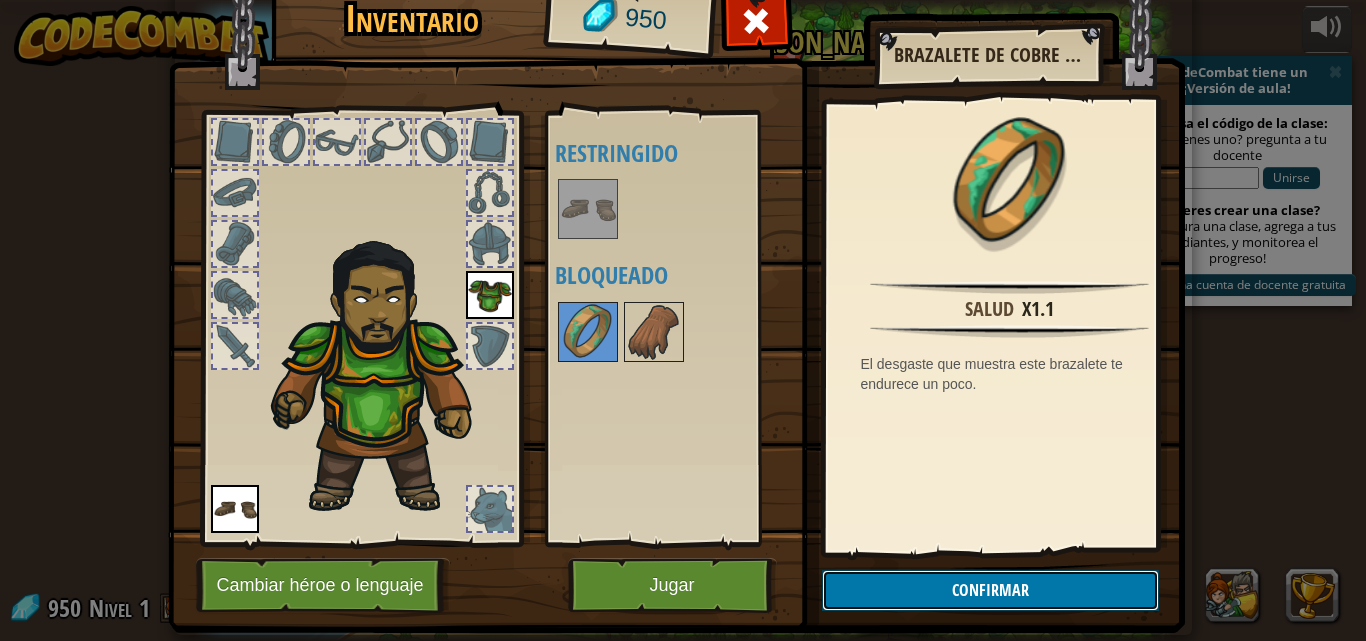 click on "Confirmar" at bounding box center [990, 590] 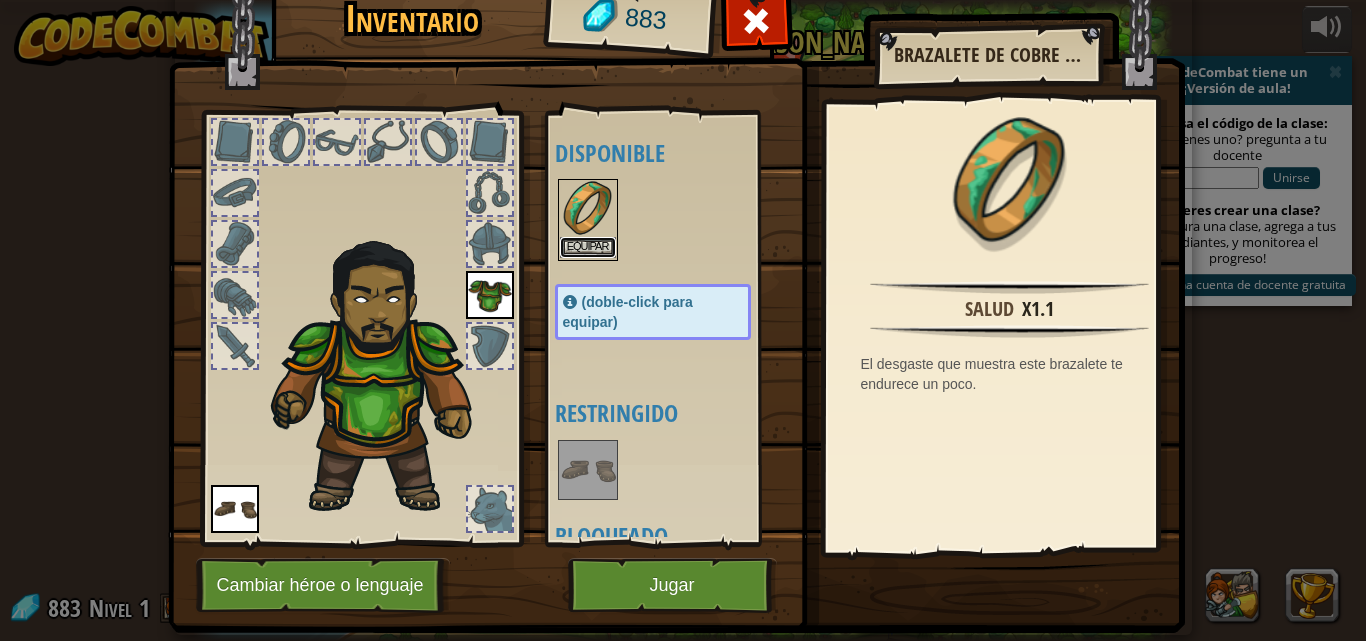 click on "Equipar" at bounding box center [588, 247] 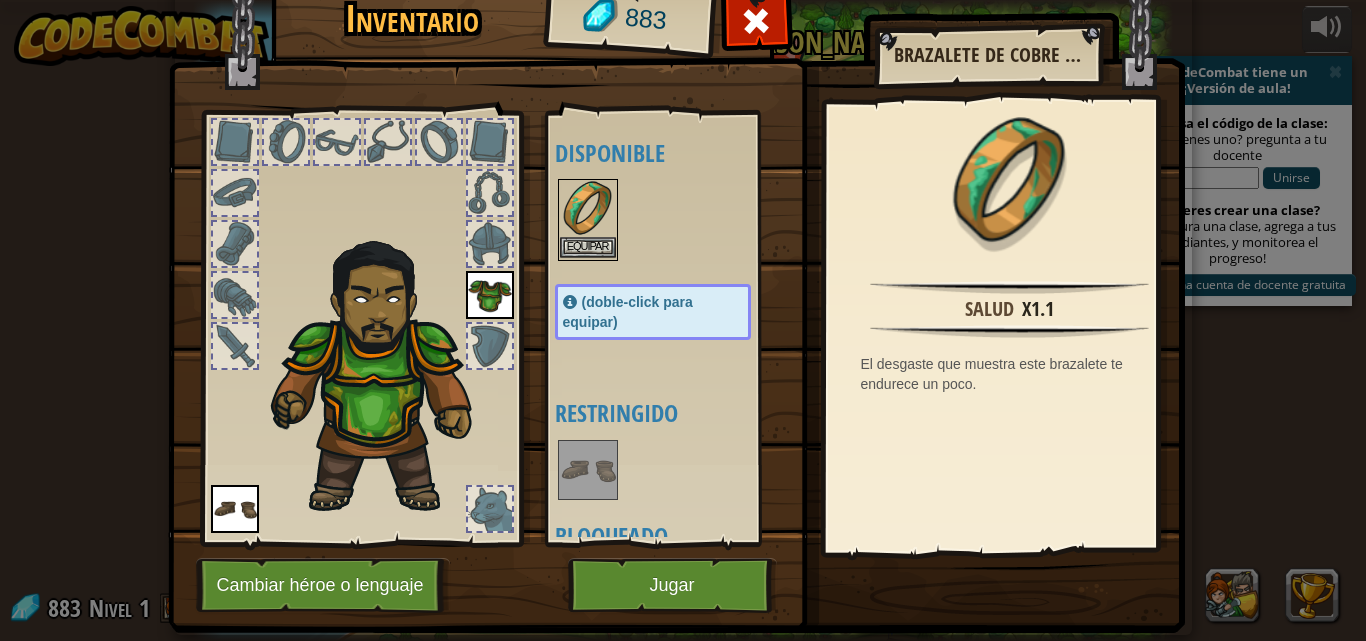 click on "Disponible Equipar [GEOGRAPHIC_DATA] [GEOGRAPHIC_DATA] (doble-click para equipar) Restringido Bloqueado" at bounding box center [673, 328] 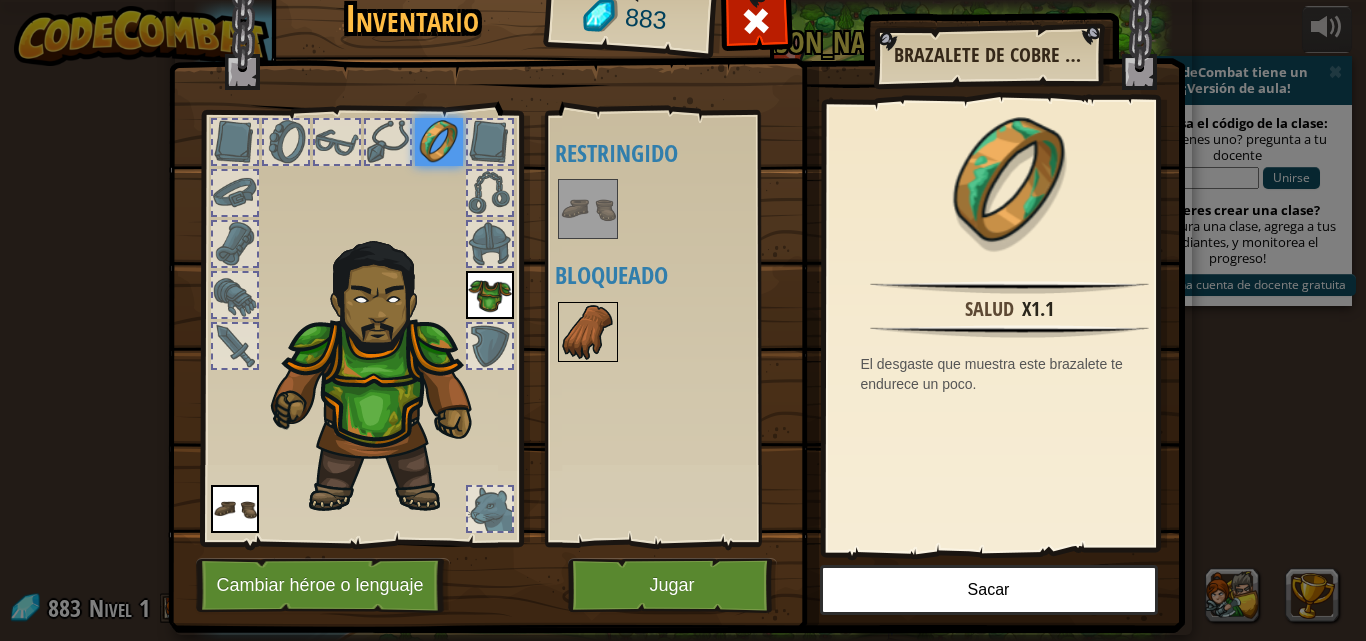 click at bounding box center [588, 332] 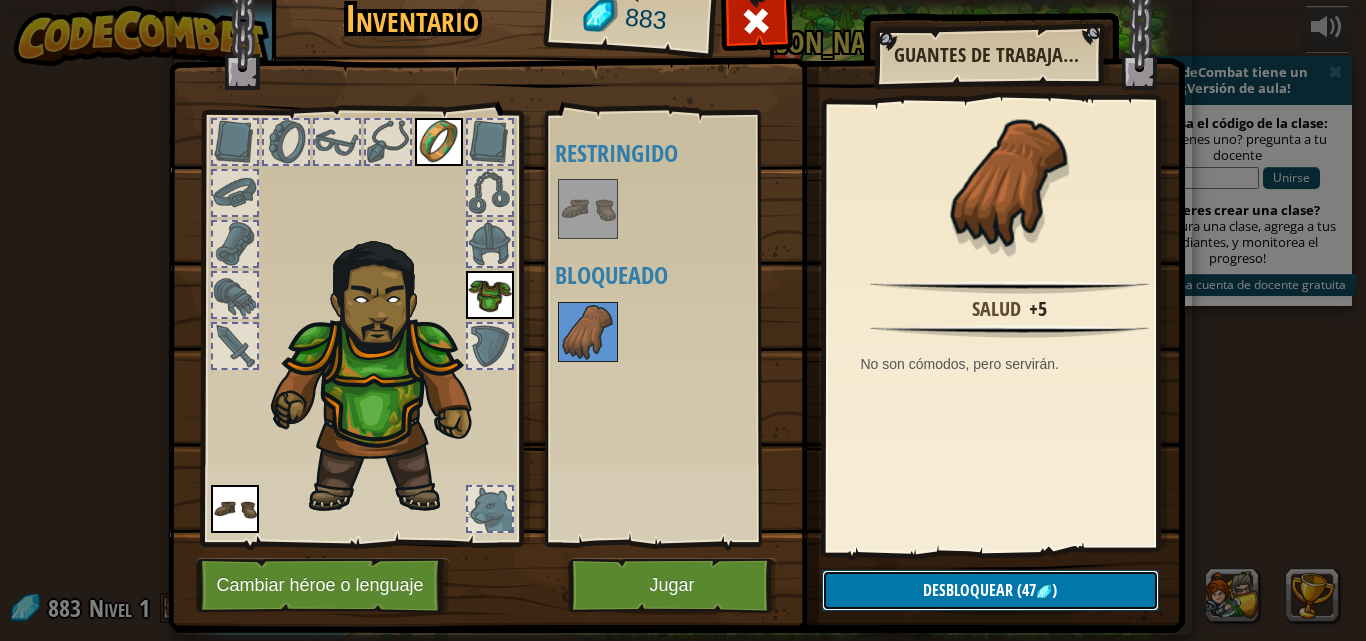click on "Desbloquear (47 )" at bounding box center [990, 590] 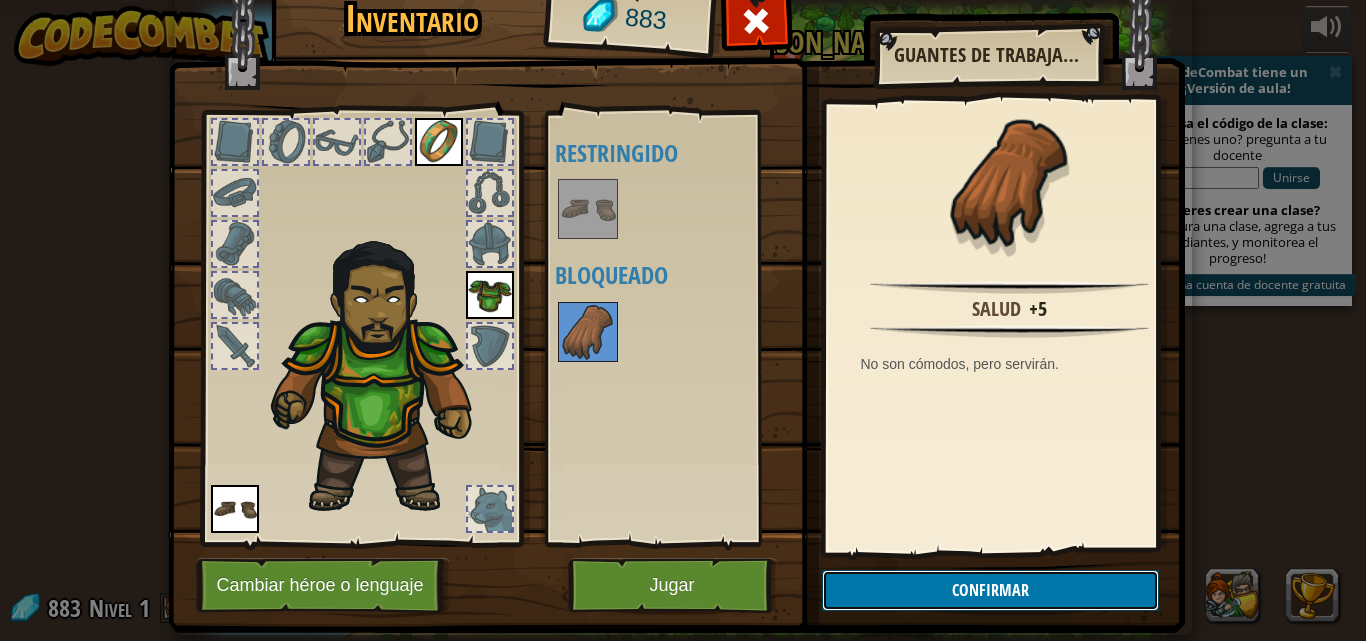 click on "Confirmar" at bounding box center (990, 590) 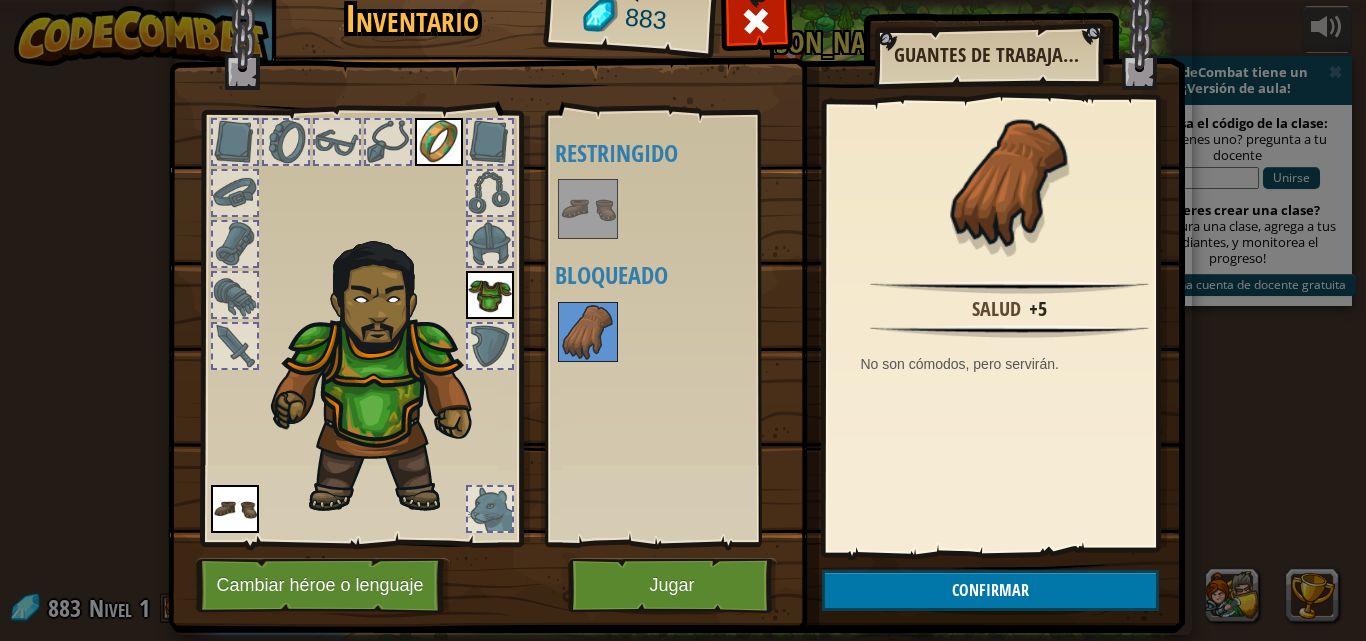 click at bounding box center [676, 270] 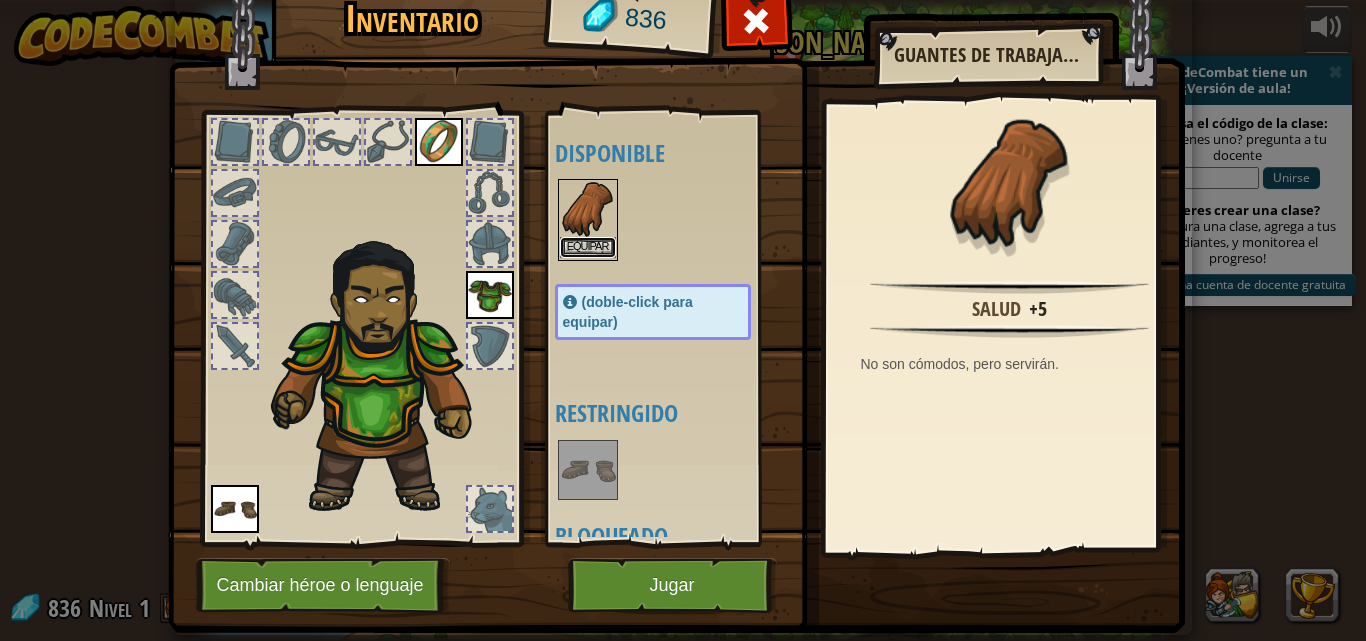 click on "Equipar" at bounding box center (588, 247) 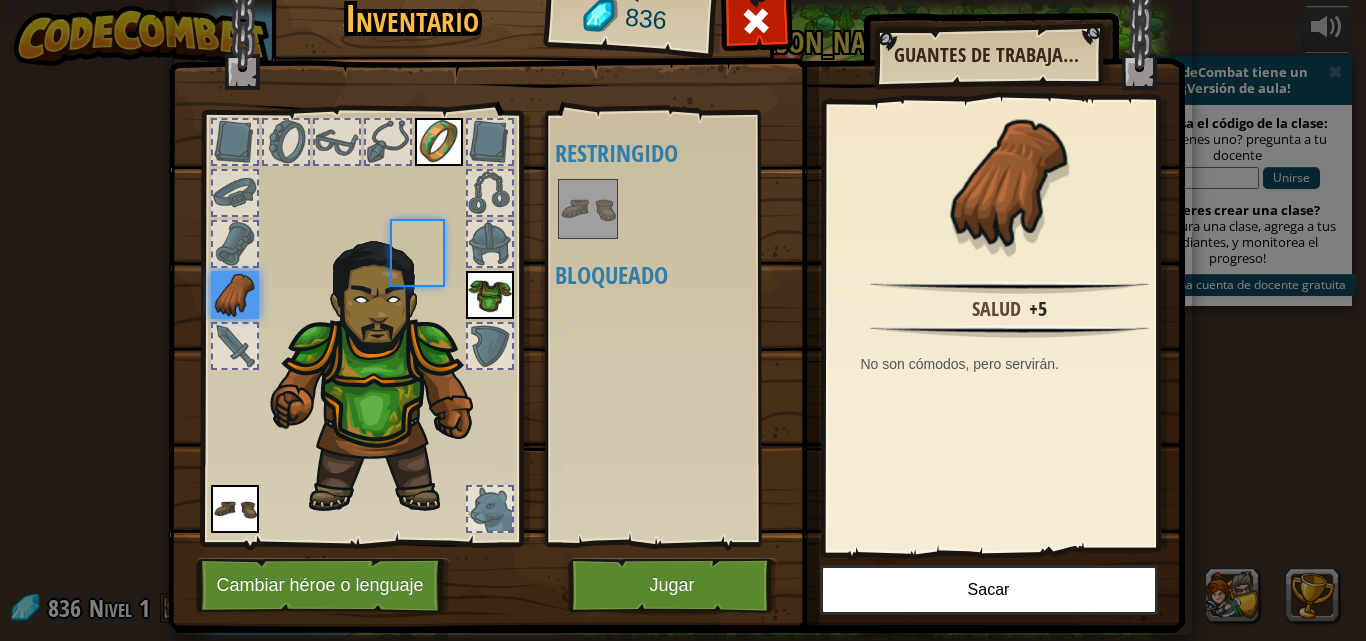 click on "Disponible [GEOGRAPHIC_DATA] [GEOGRAPHIC_DATA] [GEOGRAPHIC_DATA] [GEOGRAPHIC_DATA] (doble-click para equipar) Restringido Bloqueado" at bounding box center (673, 328) 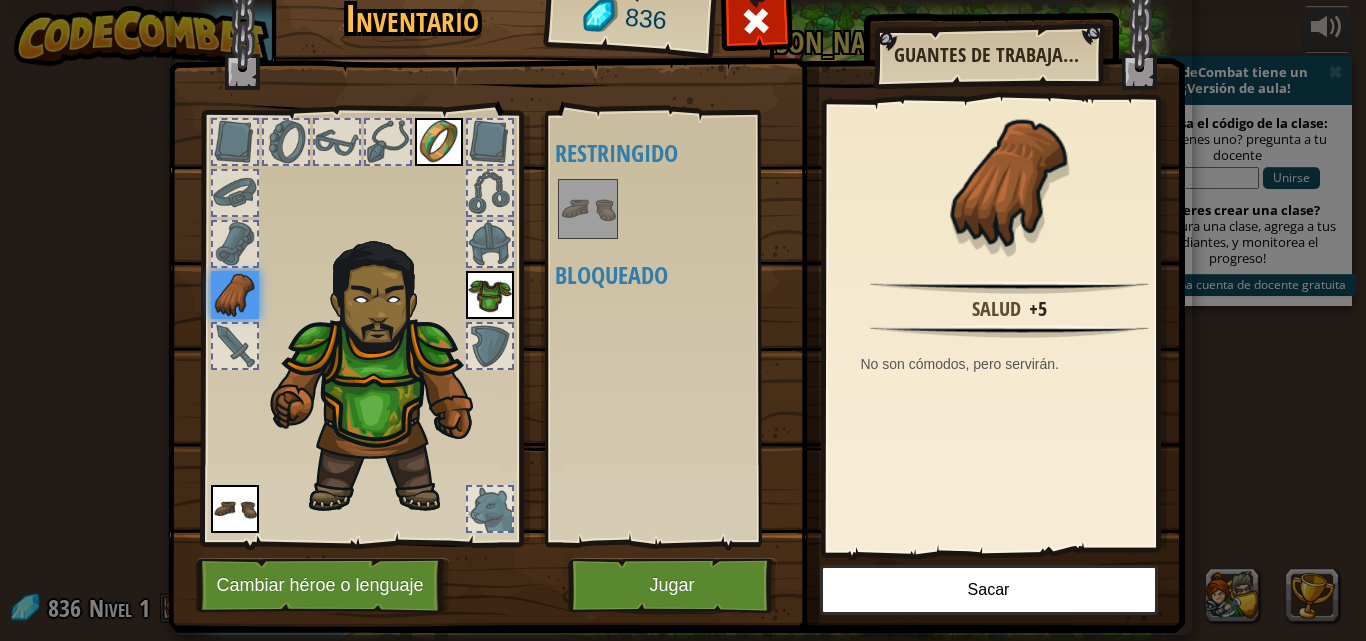 click at bounding box center (588, 209) 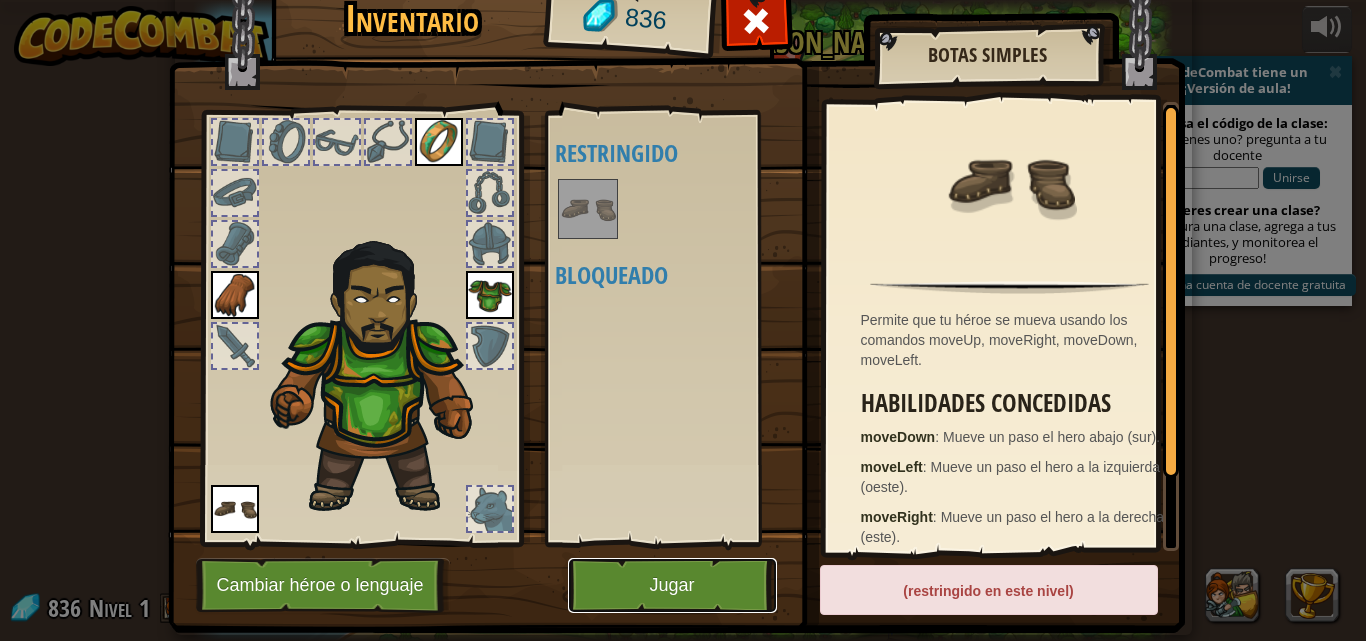click on "Jugar" at bounding box center (672, 585) 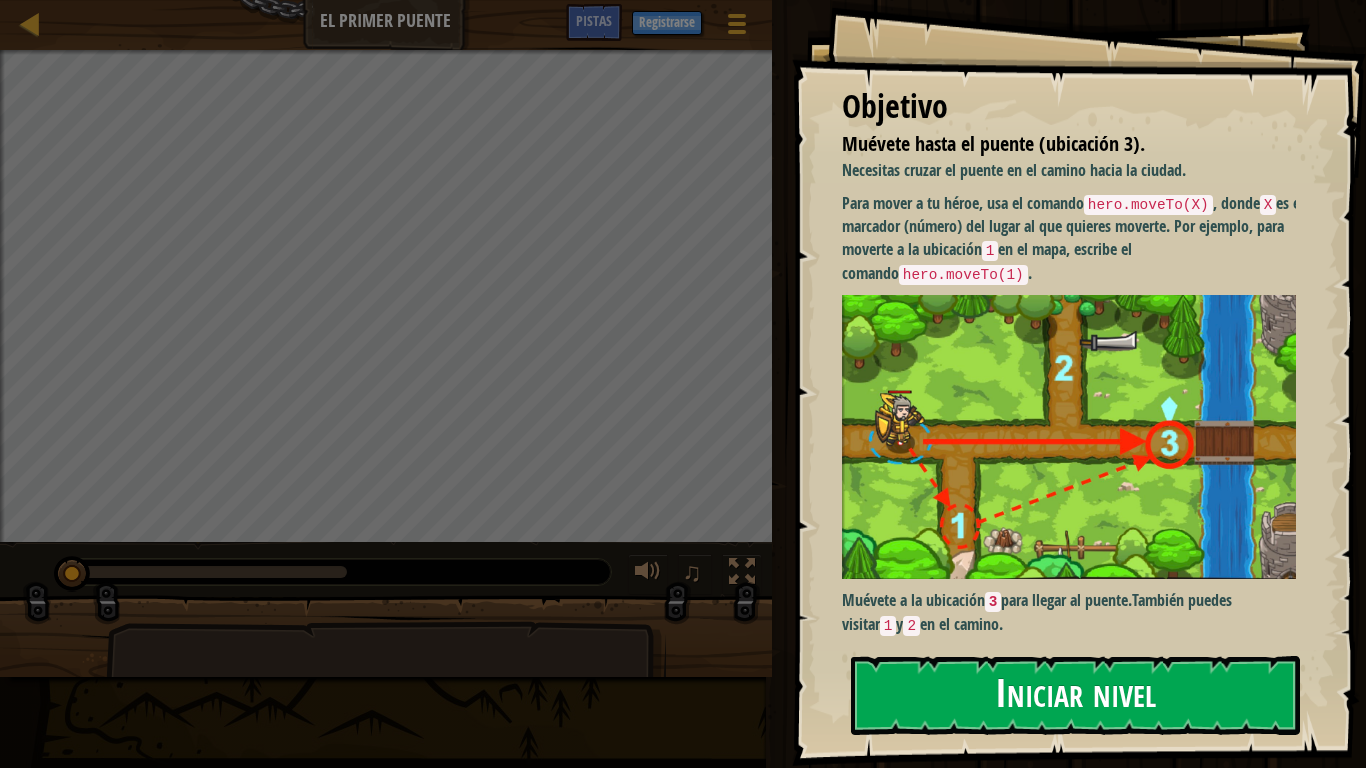 click on "Iniciar nivel" at bounding box center [1075, 695] 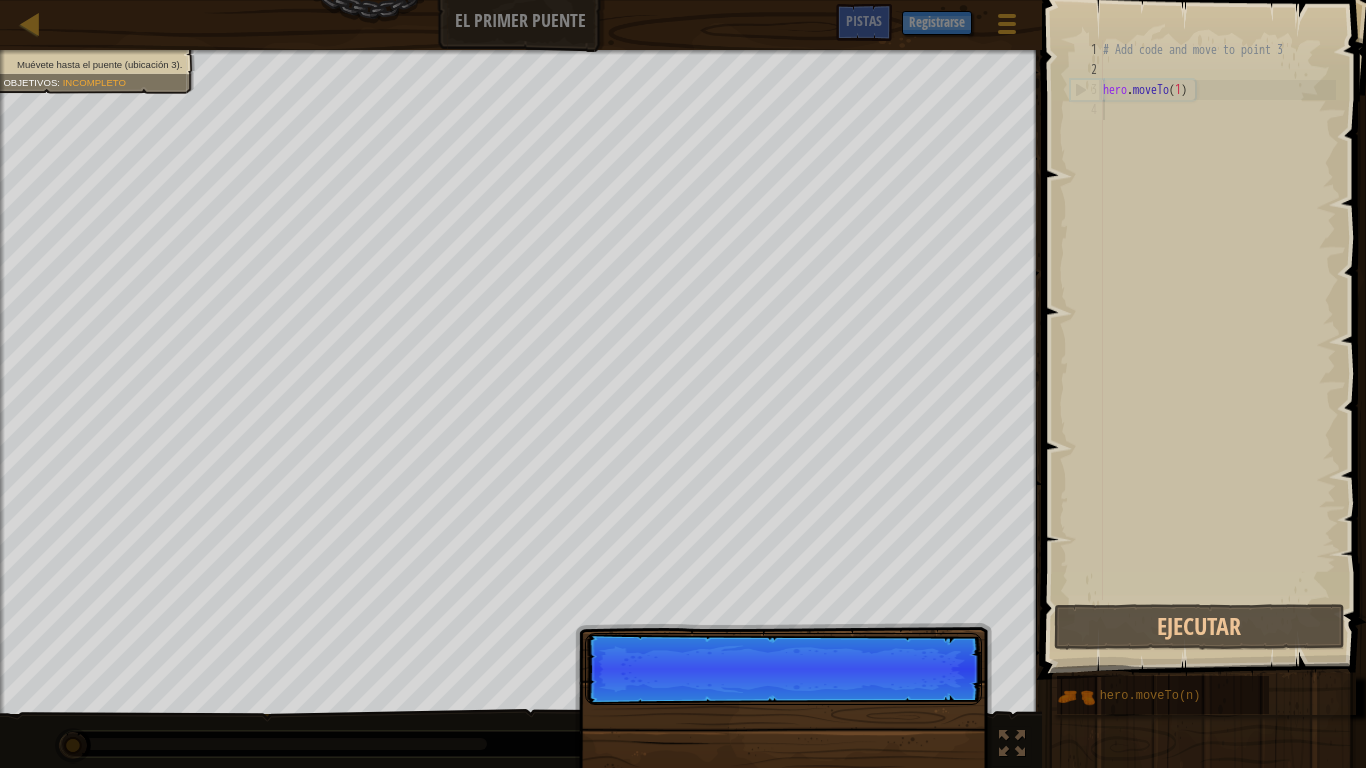 drag, startPoint x: 949, startPoint y: 709, endPoint x: 982, endPoint y: 679, distance: 44.598206 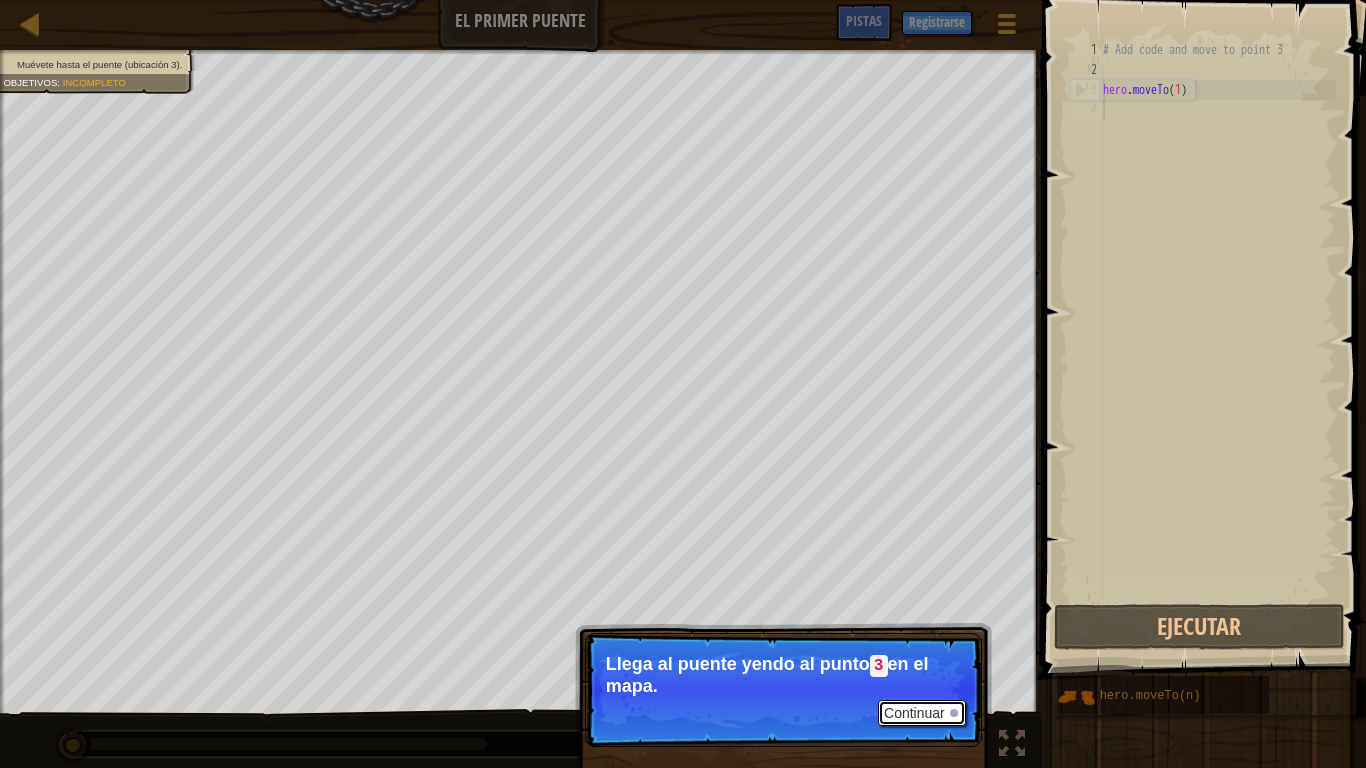 click on "Continuar" at bounding box center [922, 713] 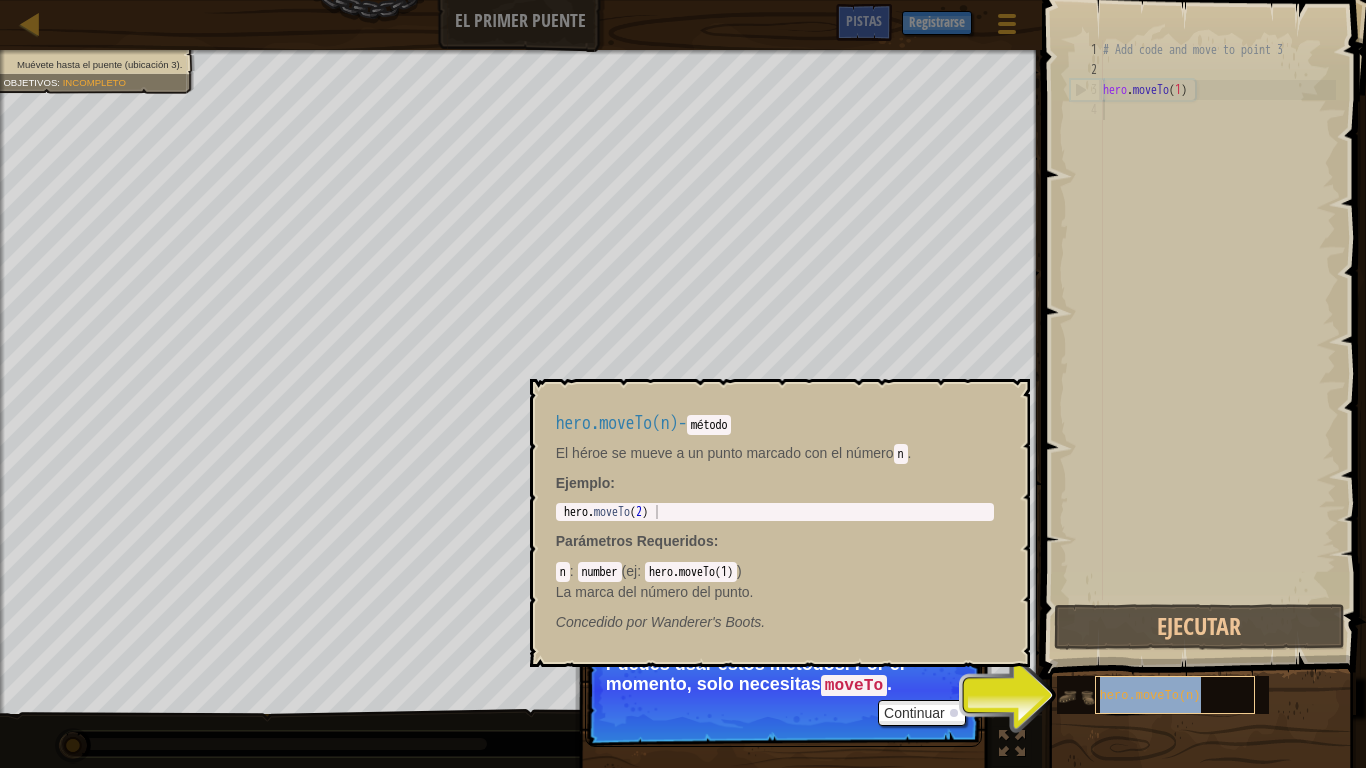 click on "hero.moveTo(n)" at bounding box center (1175, 695) 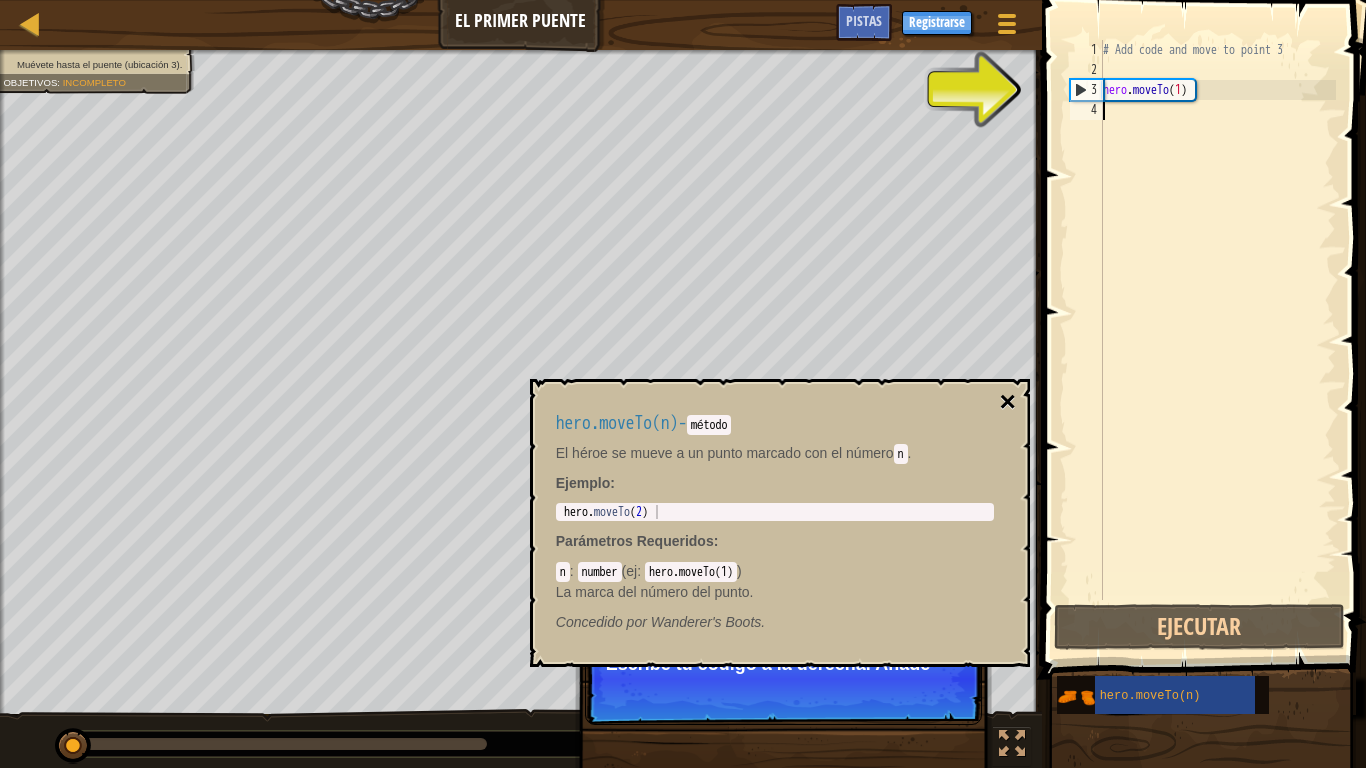 click on "×" at bounding box center (1007, 402) 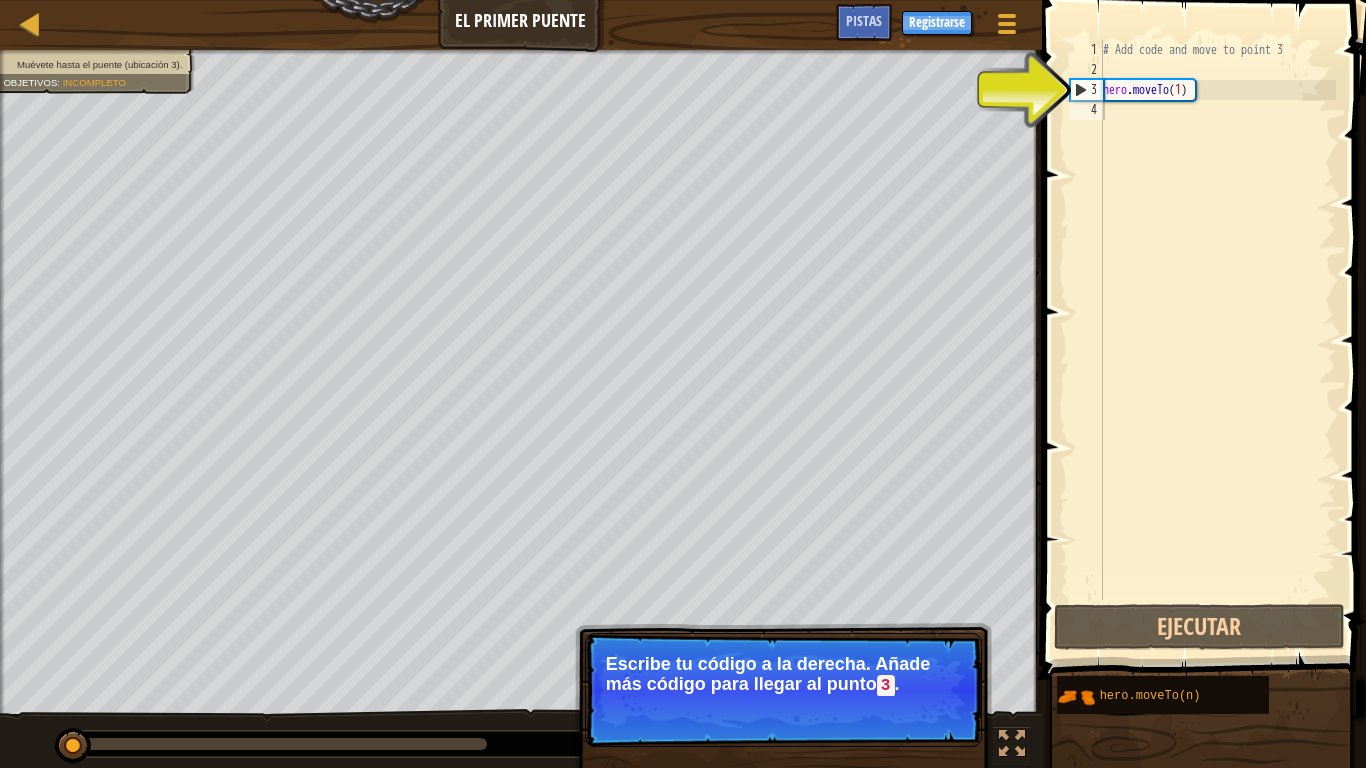 click on "3" at bounding box center (1087, 90) 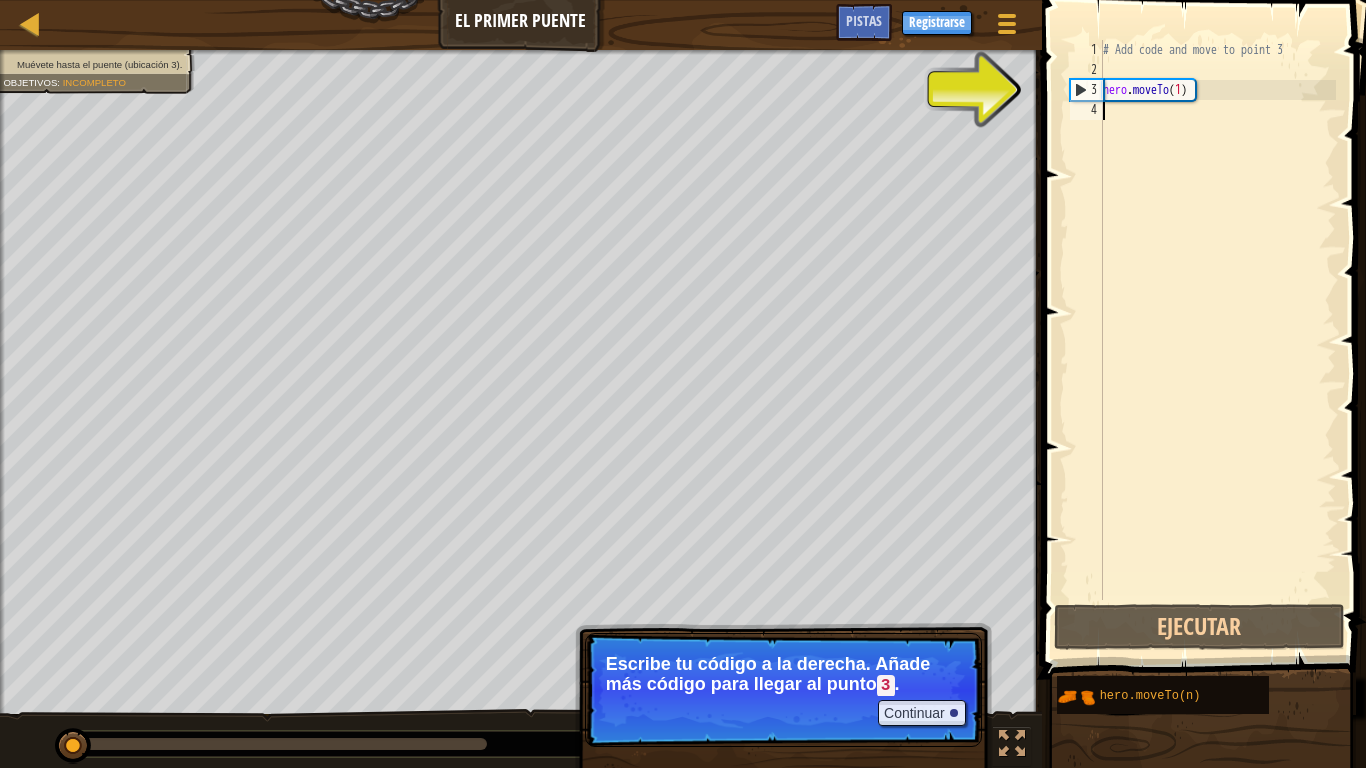click on "3" at bounding box center (1087, 90) 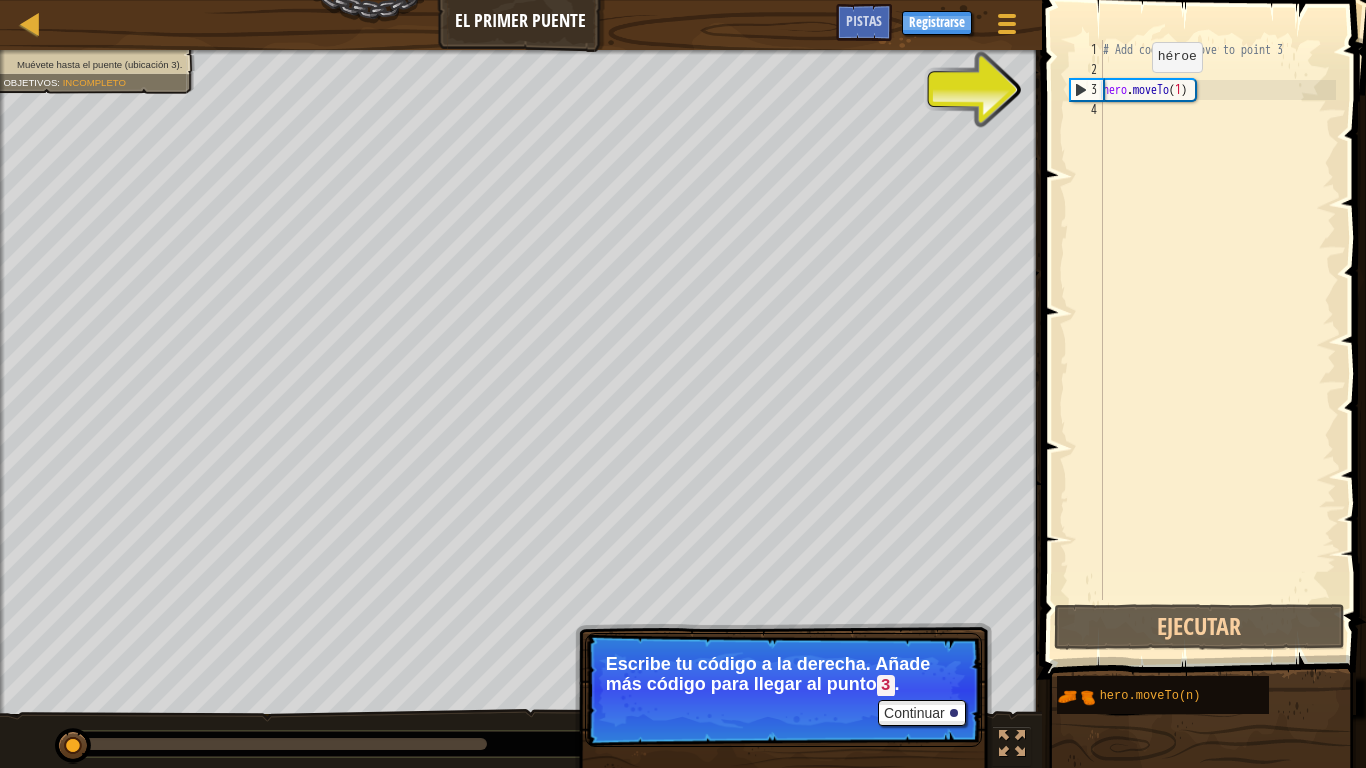 click on "# Add code and move to point 3 hero . moveTo ( 1 )" at bounding box center (1217, 340) 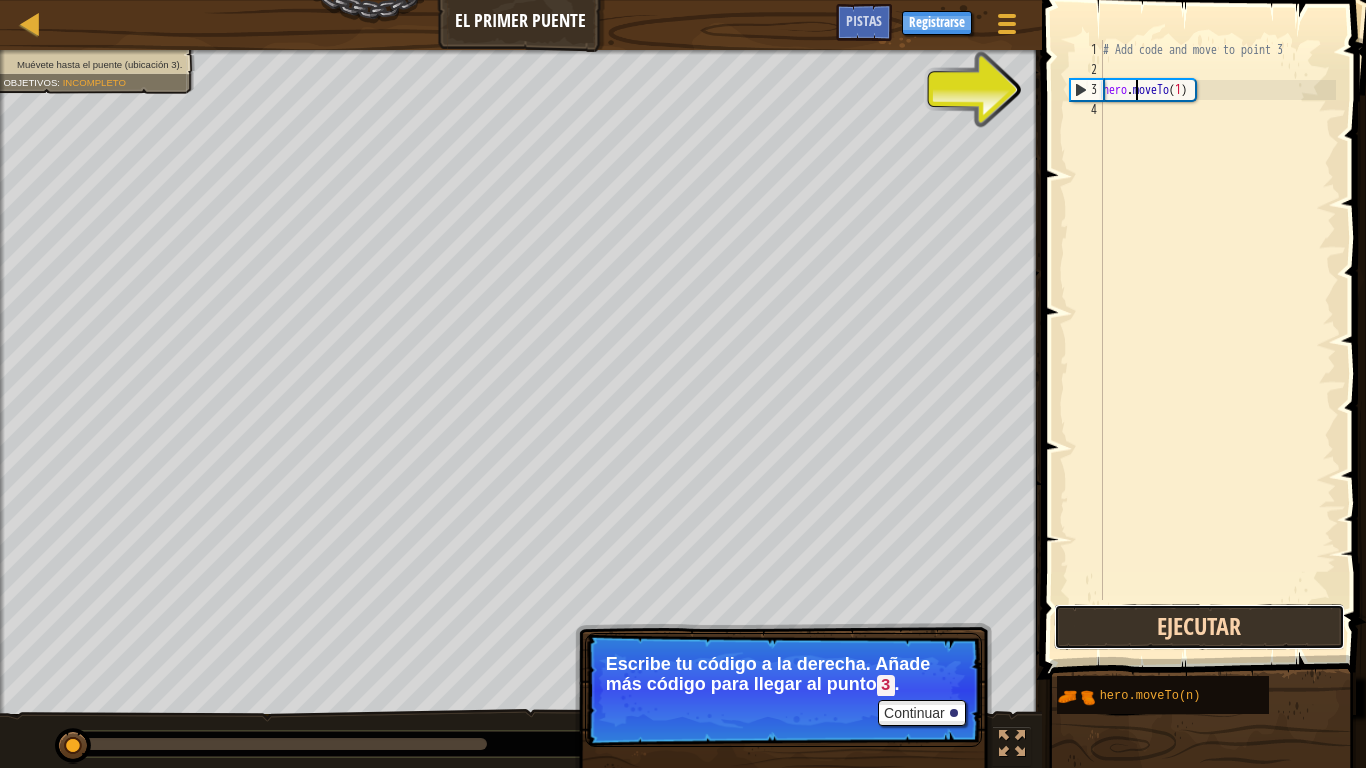 click on "Ejecutar" at bounding box center (1199, 627) 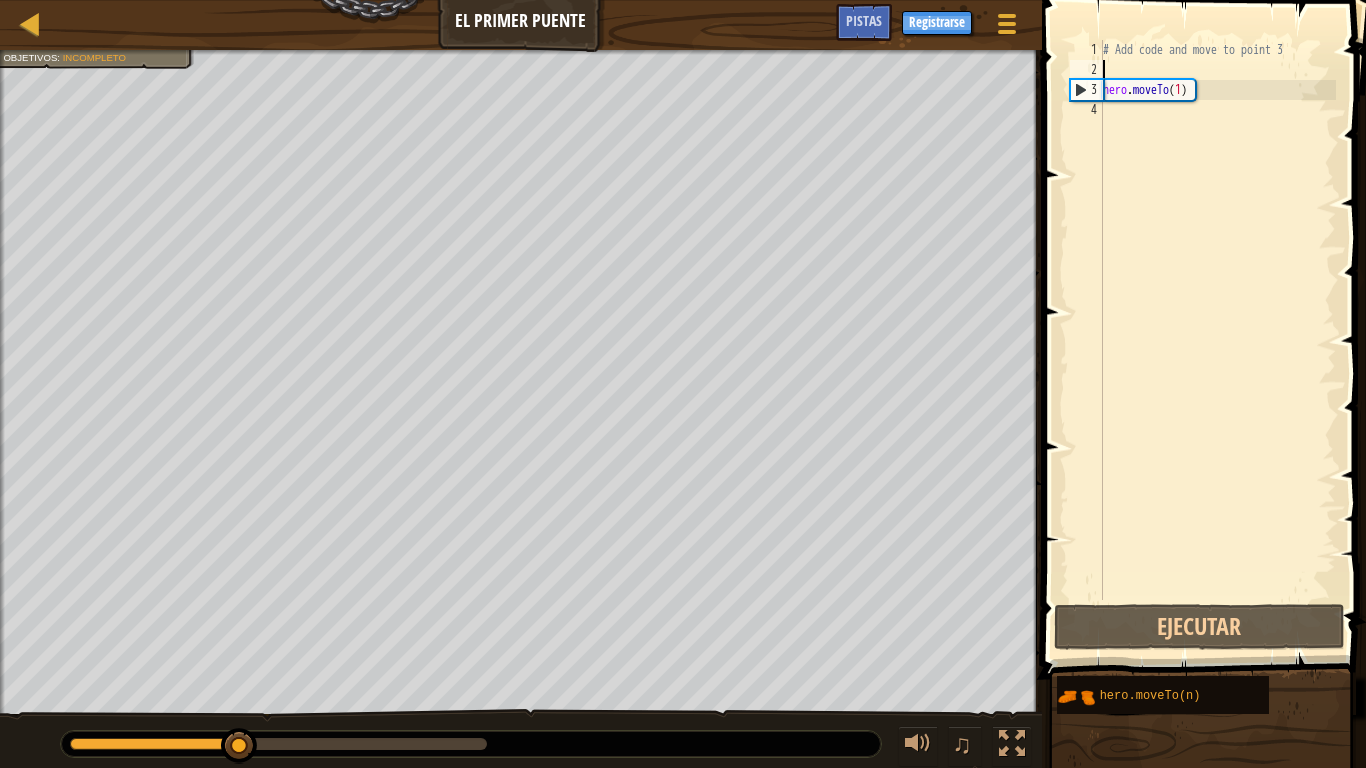 type on "# Add code and move to point 3" 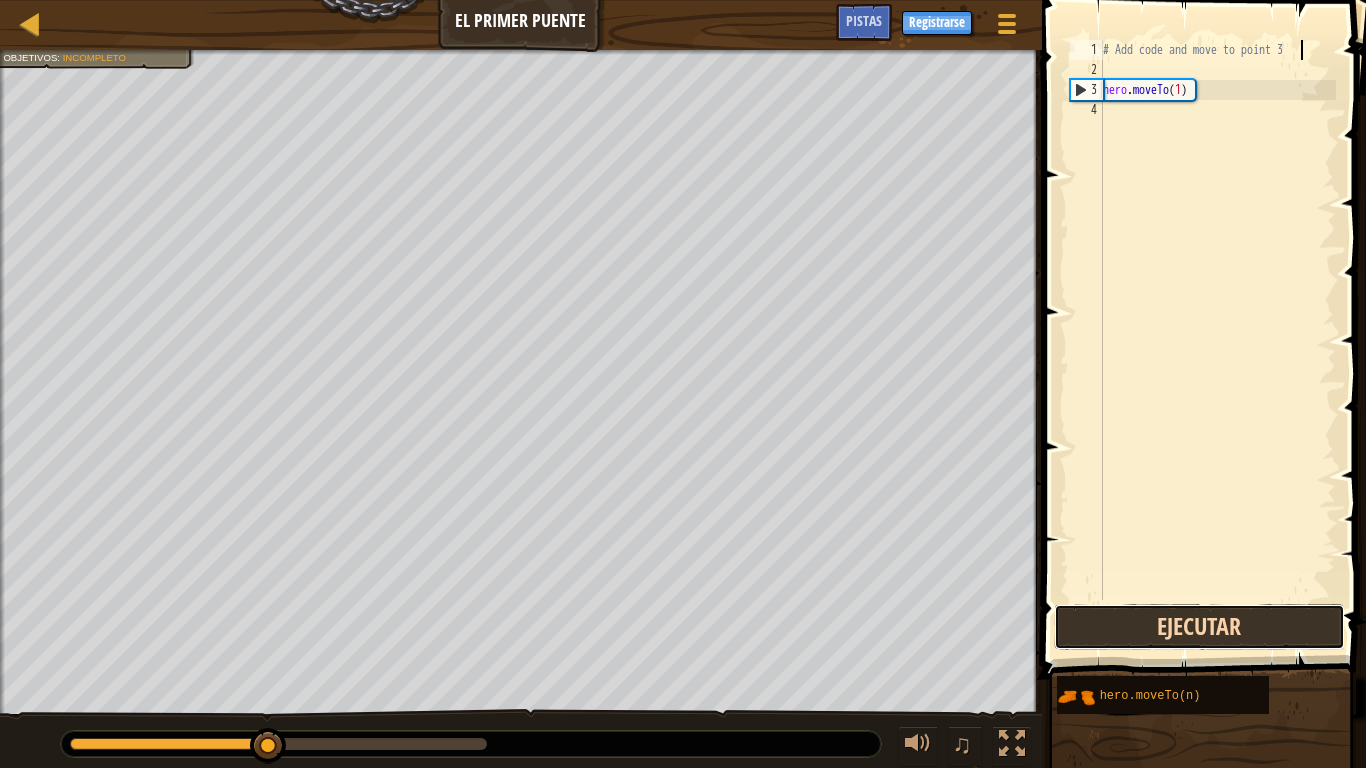 click on "Ejecutar" at bounding box center (1199, 627) 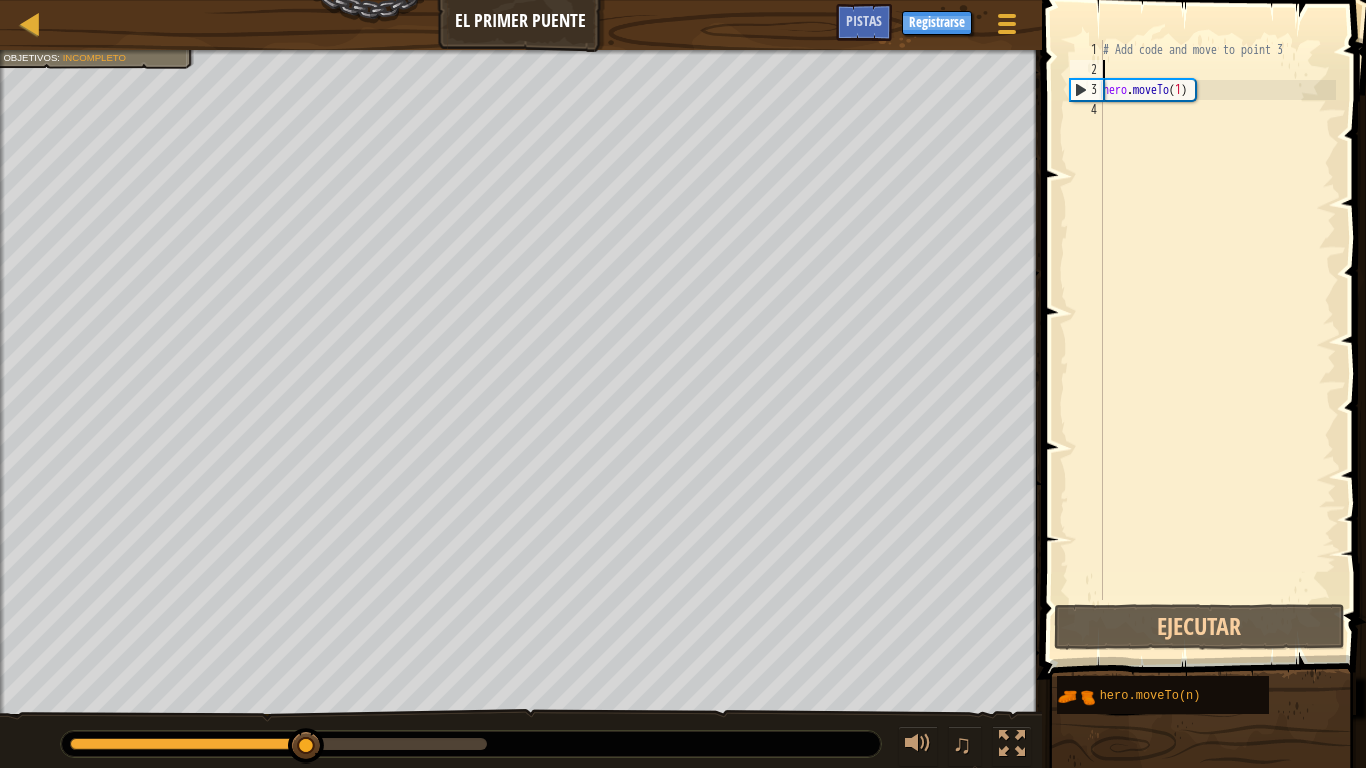 type on "hero.moveTo(1)" 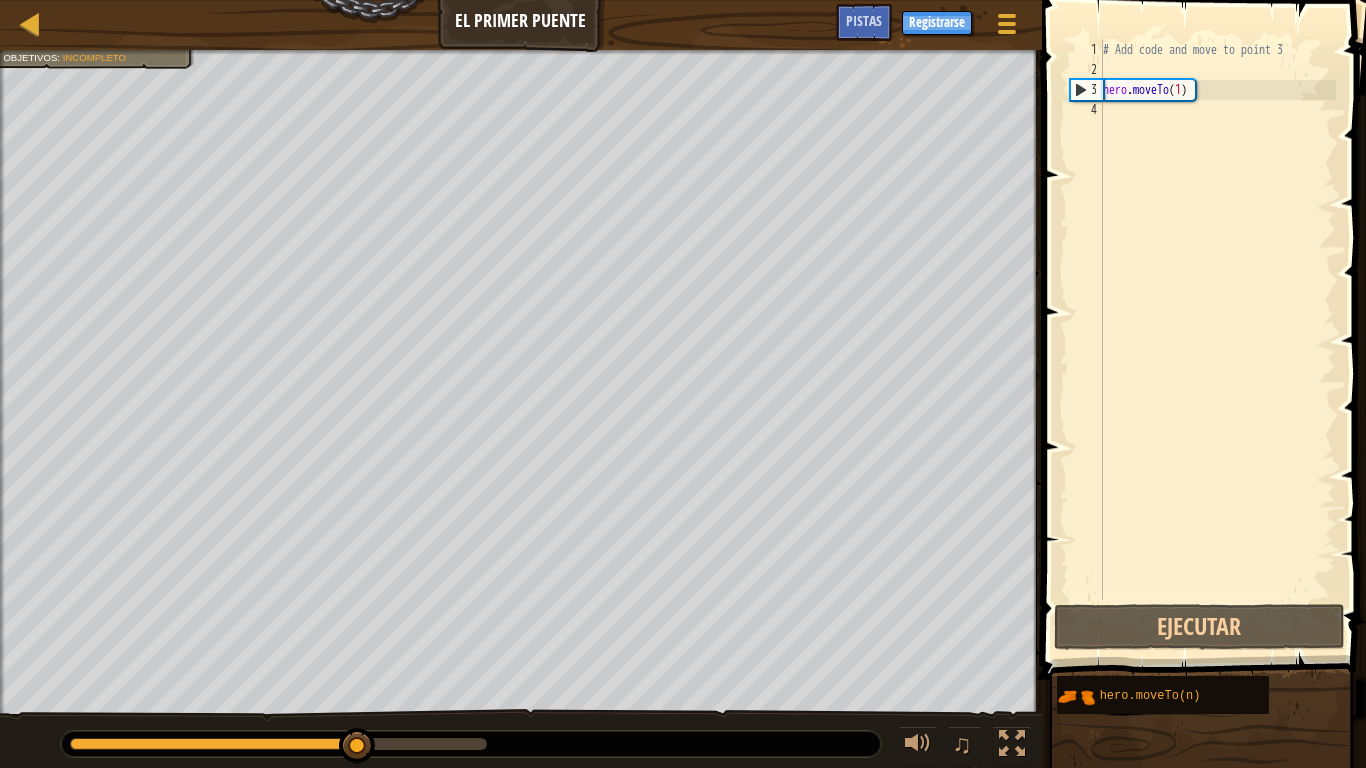 type on "hero.moveTo(1)" 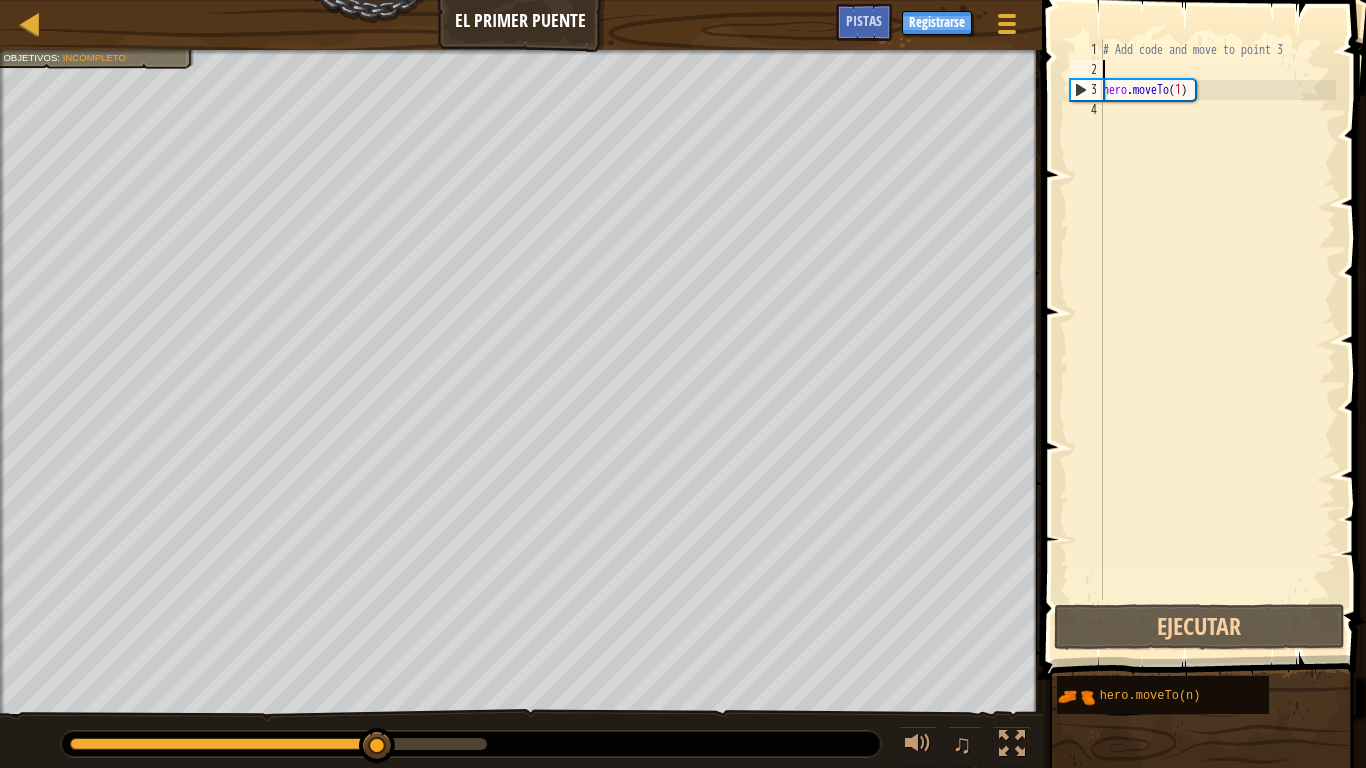 type on "# Add code and move to point 3" 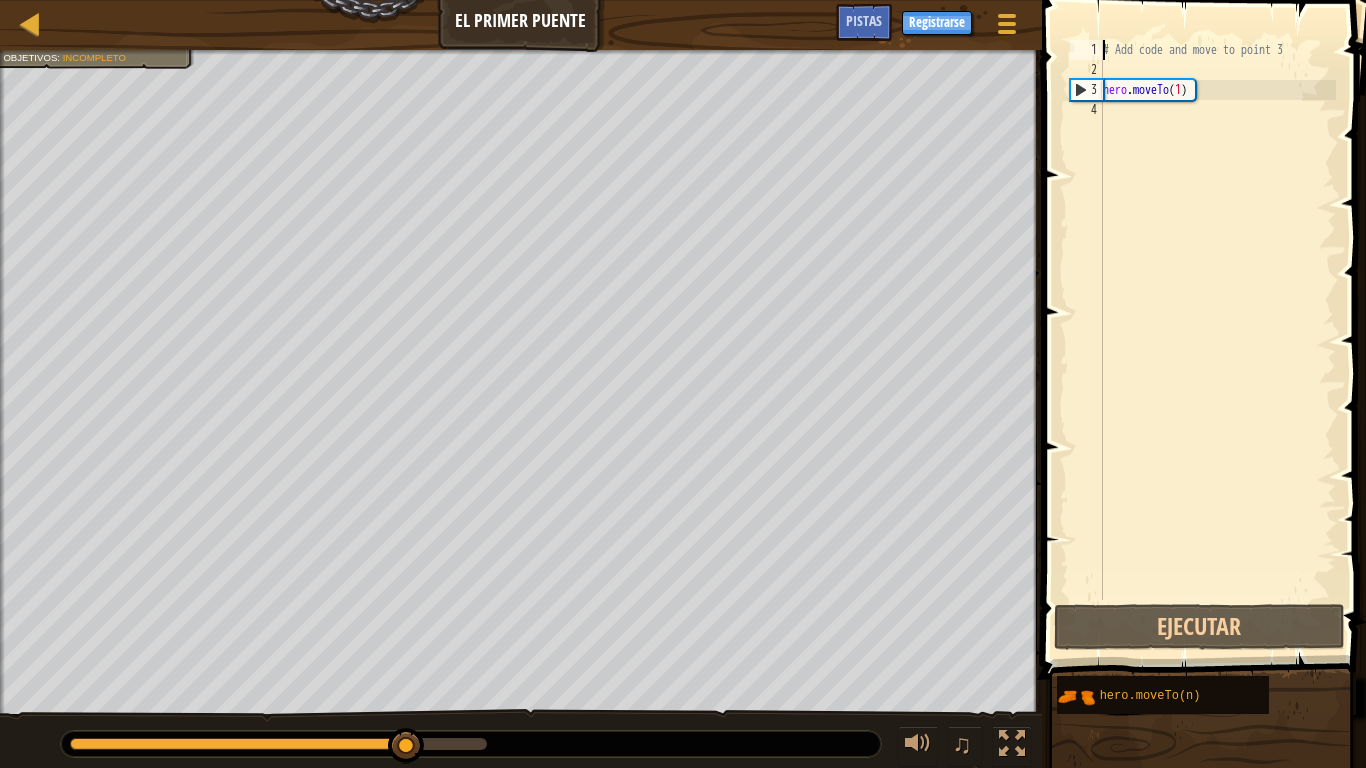 click on "4" at bounding box center (1086, 110) 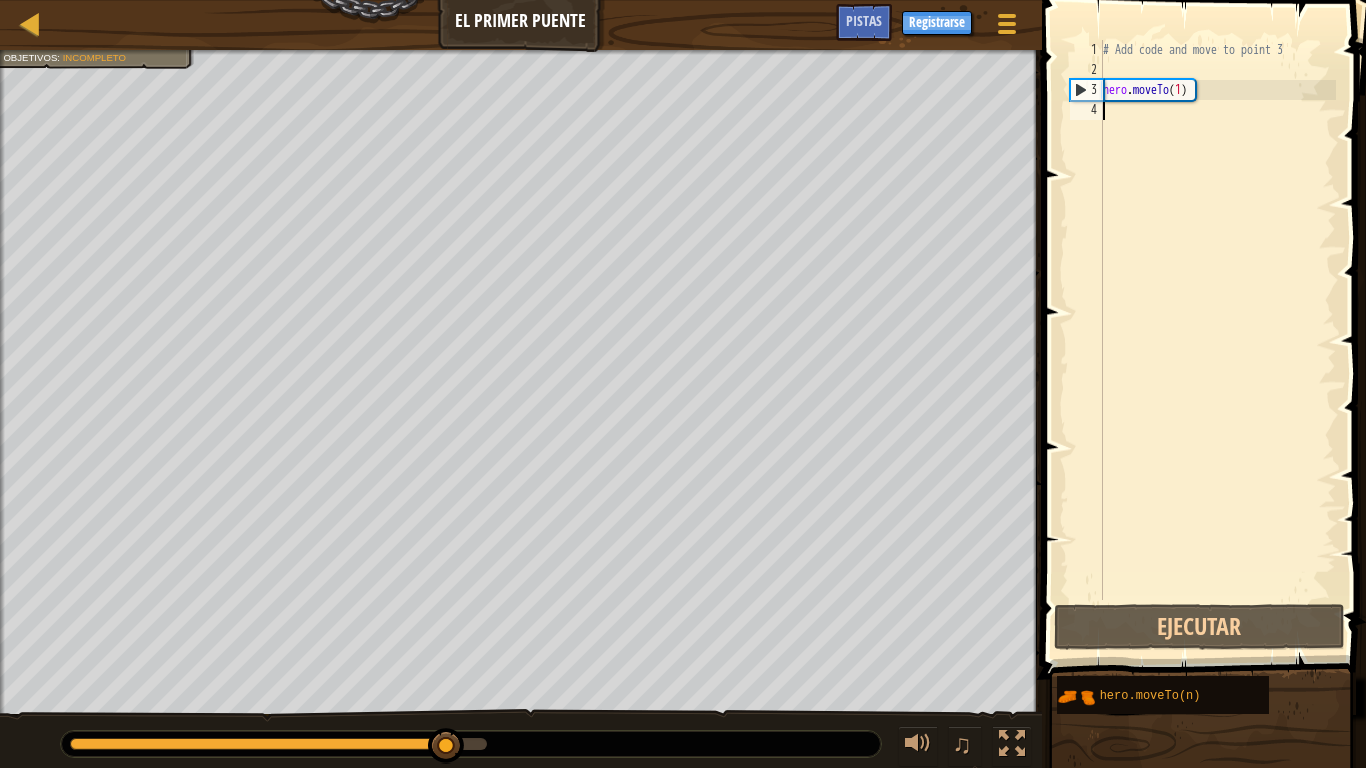 type on "hero.moveTo(1)" 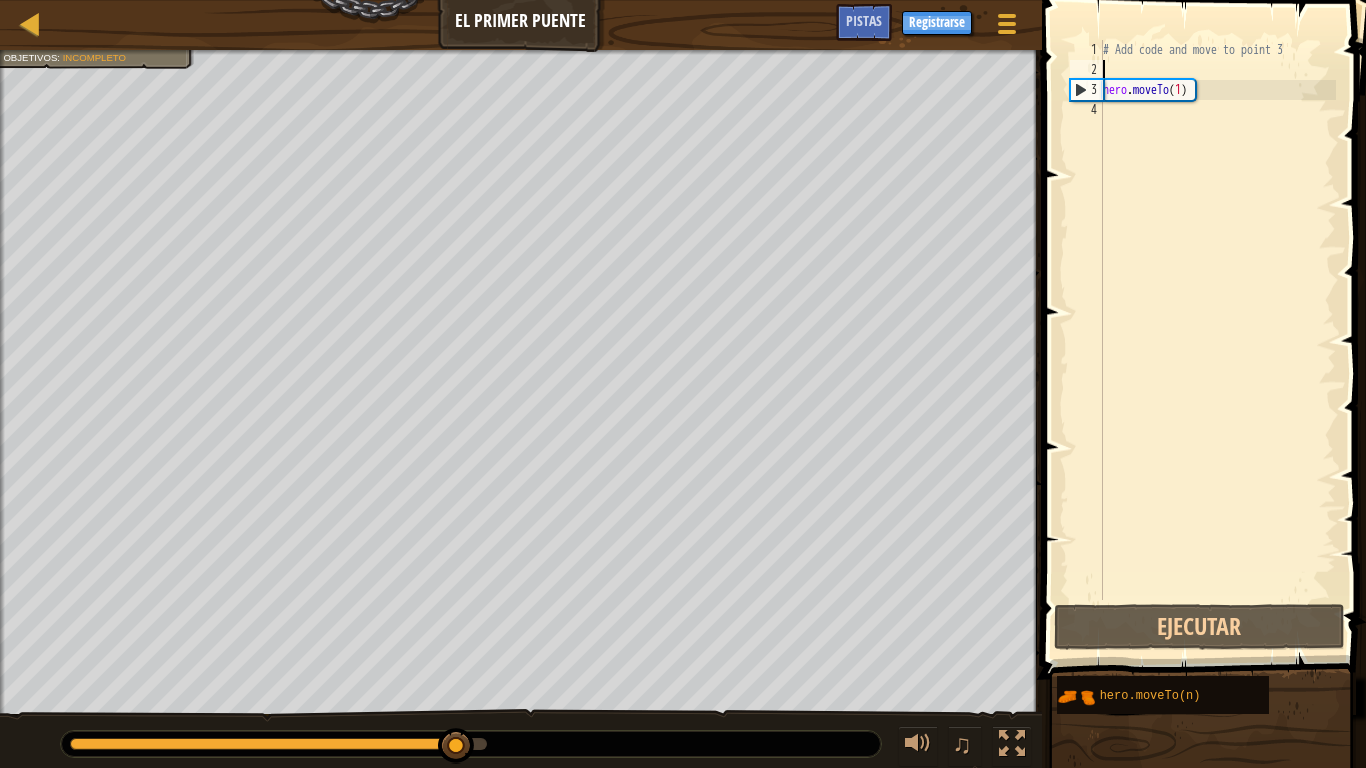 click on "2" at bounding box center [1086, 70] 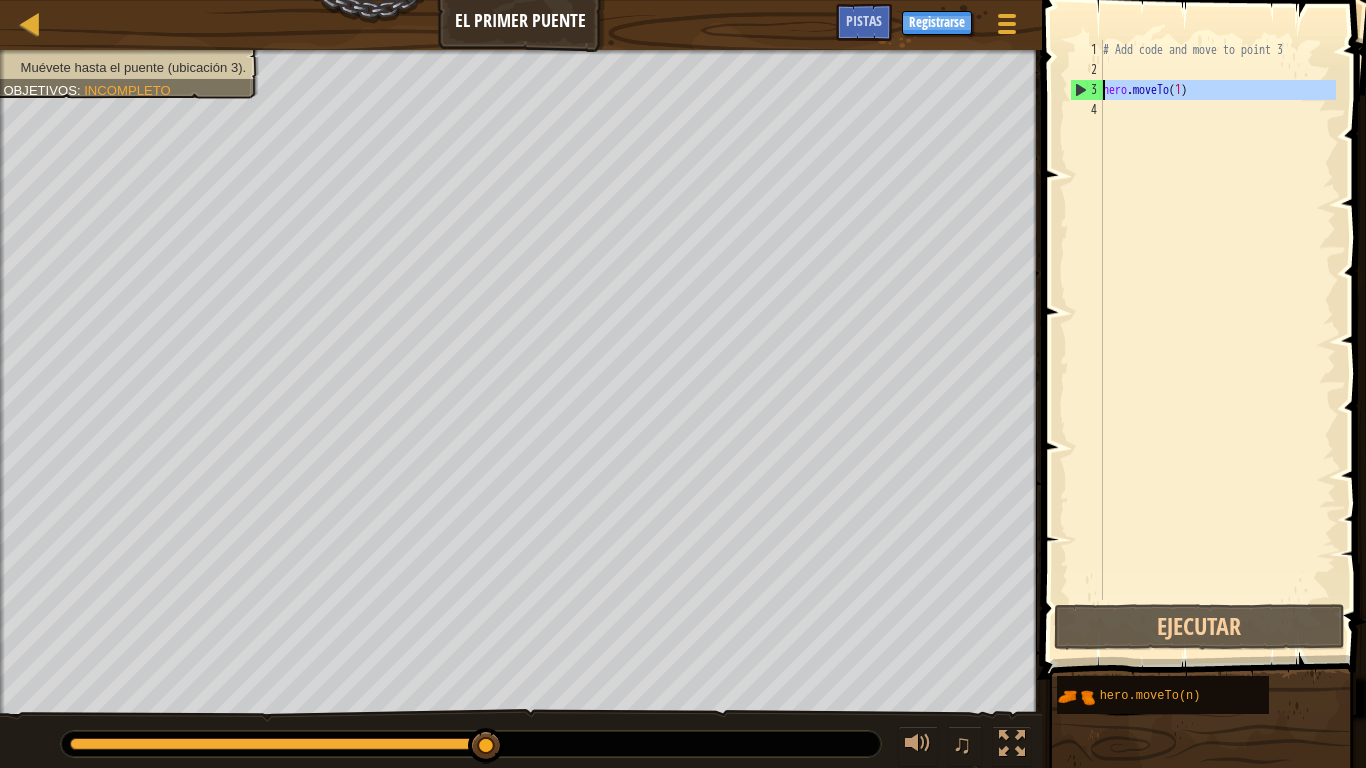 click on "3" at bounding box center (1087, 90) 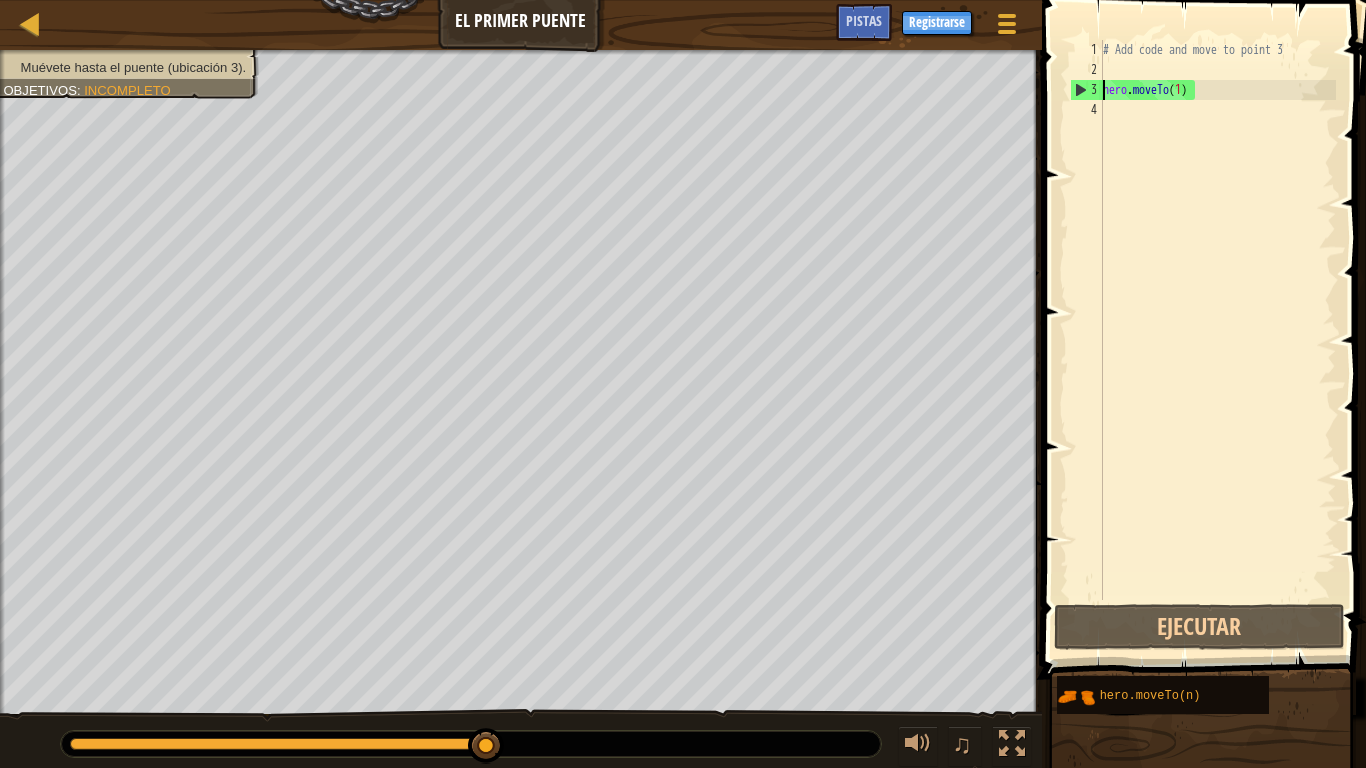 click on "3" at bounding box center (1087, 90) 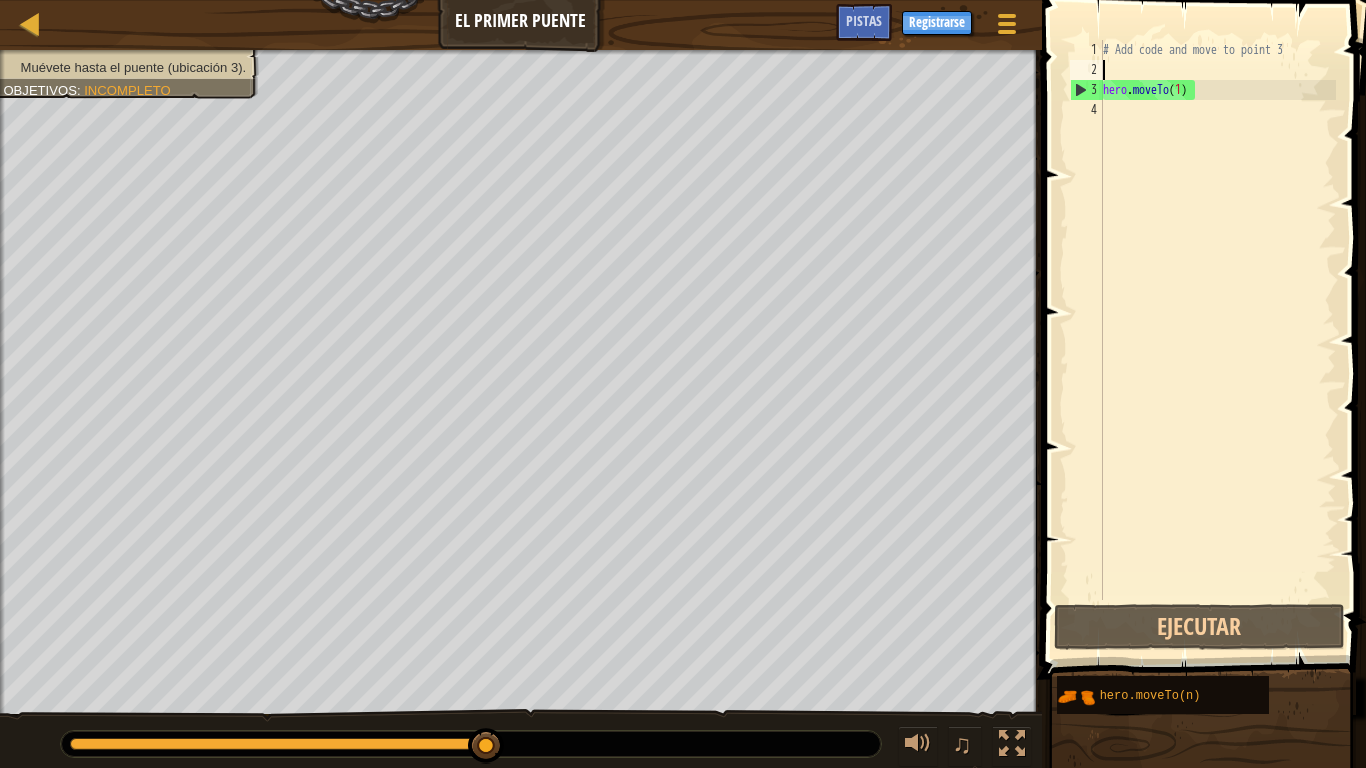 type on "# Add code and move to point 3" 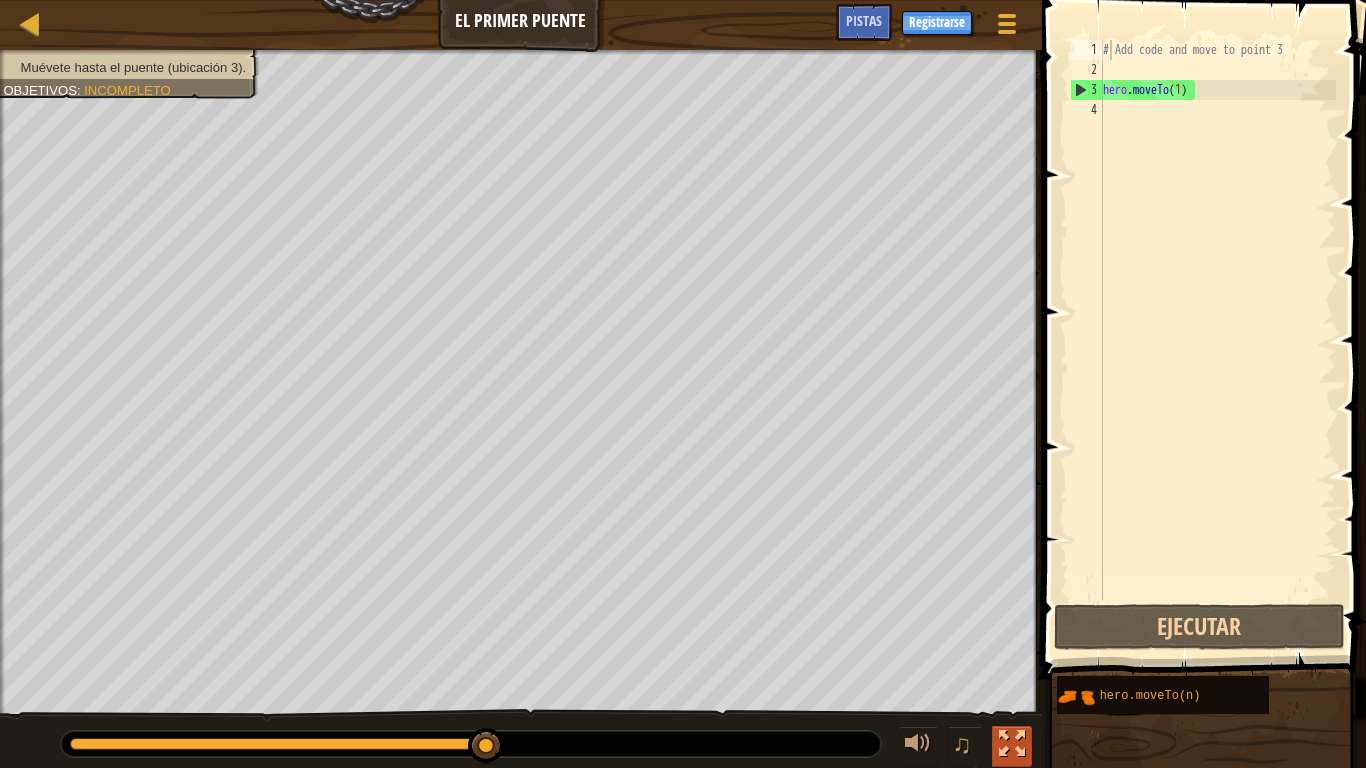click at bounding box center [1012, 744] 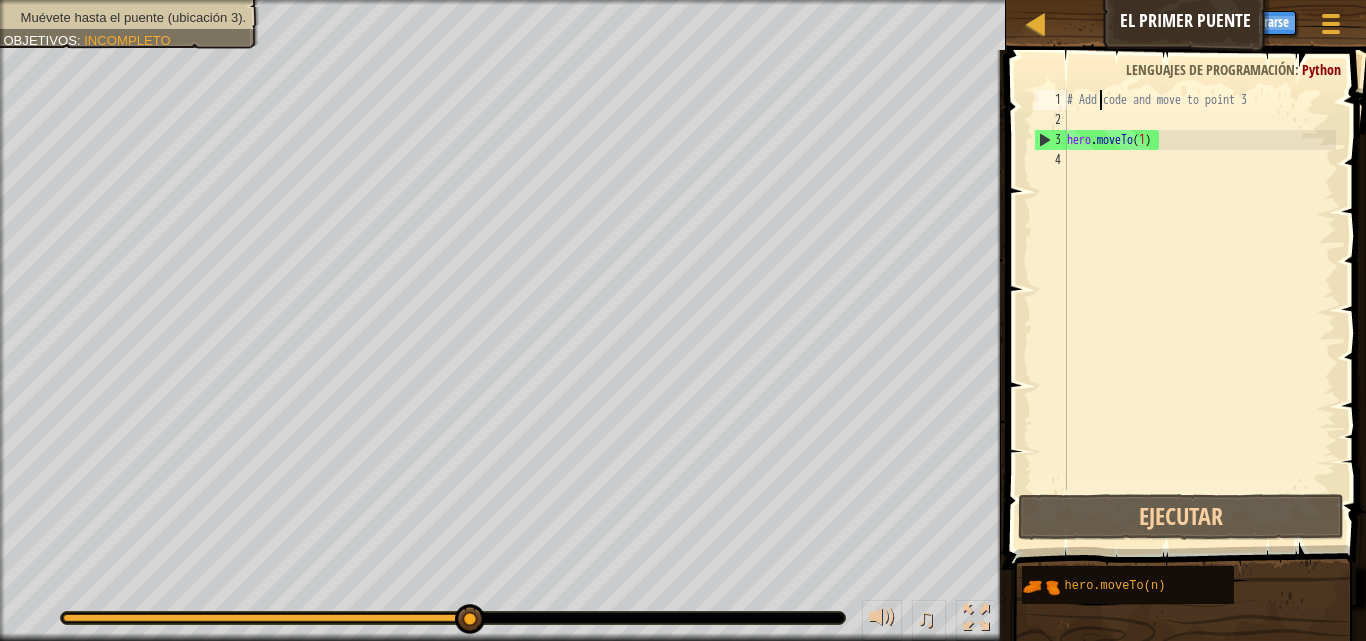 drag, startPoint x: 981, startPoint y: 616, endPoint x: 979, endPoint y: 701, distance: 85.02353 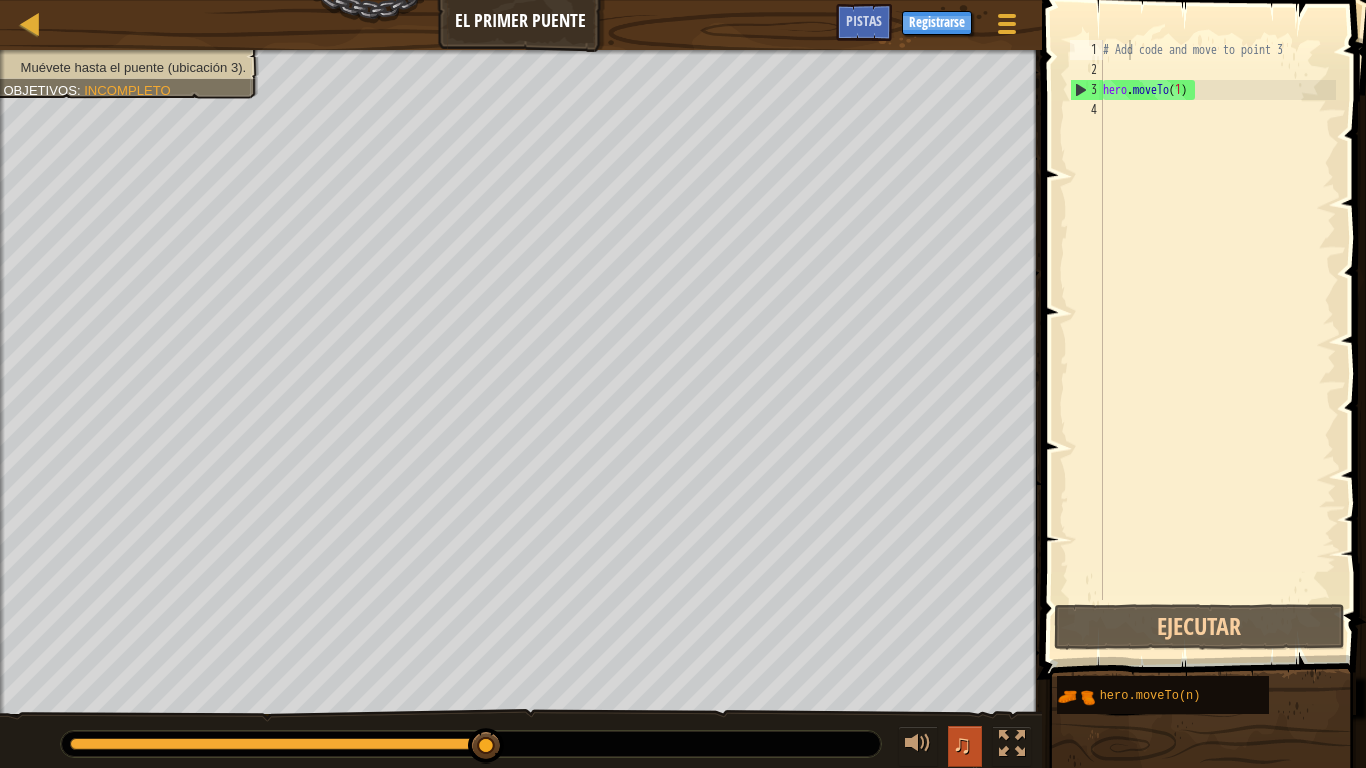click on "♫" at bounding box center (962, 744) 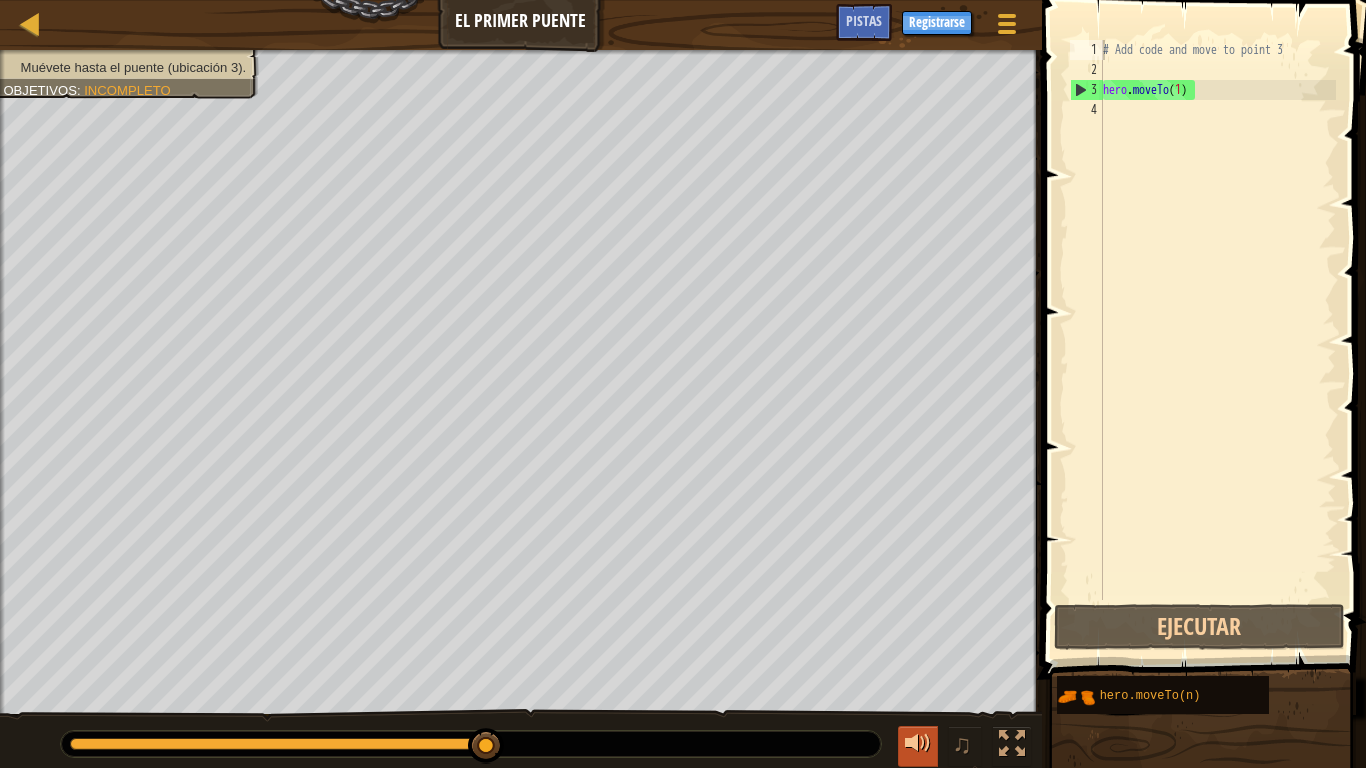 type 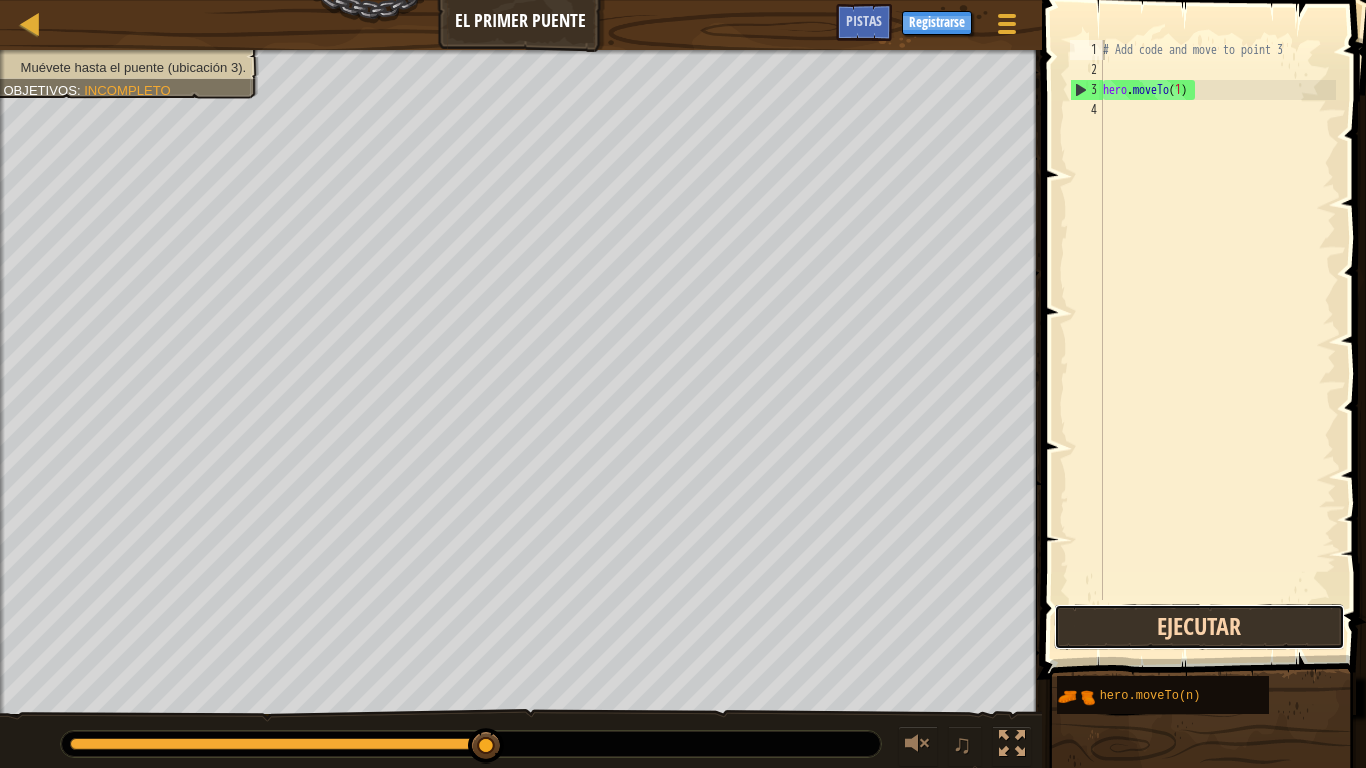click on "Ejecutar" at bounding box center [1199, 627] 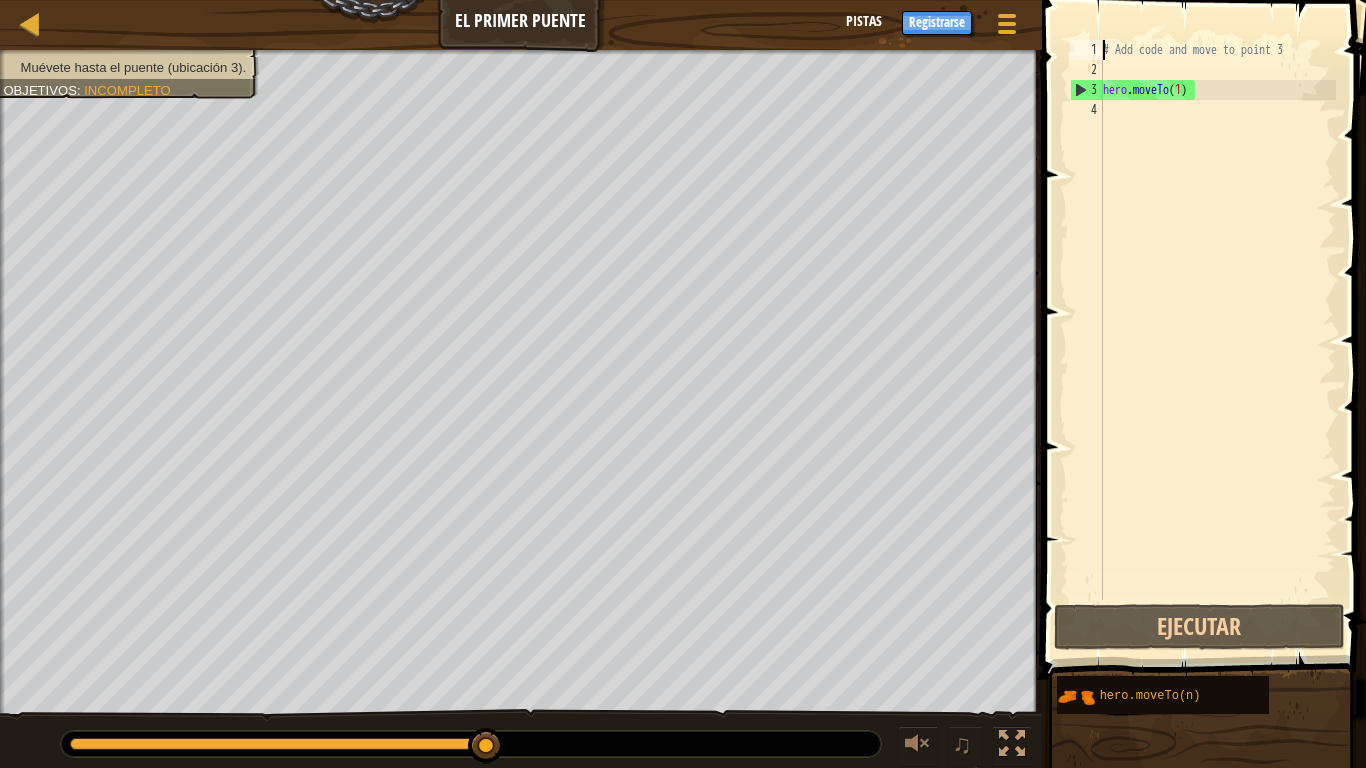 click on "Pistas" at bounding box center [864, 20] 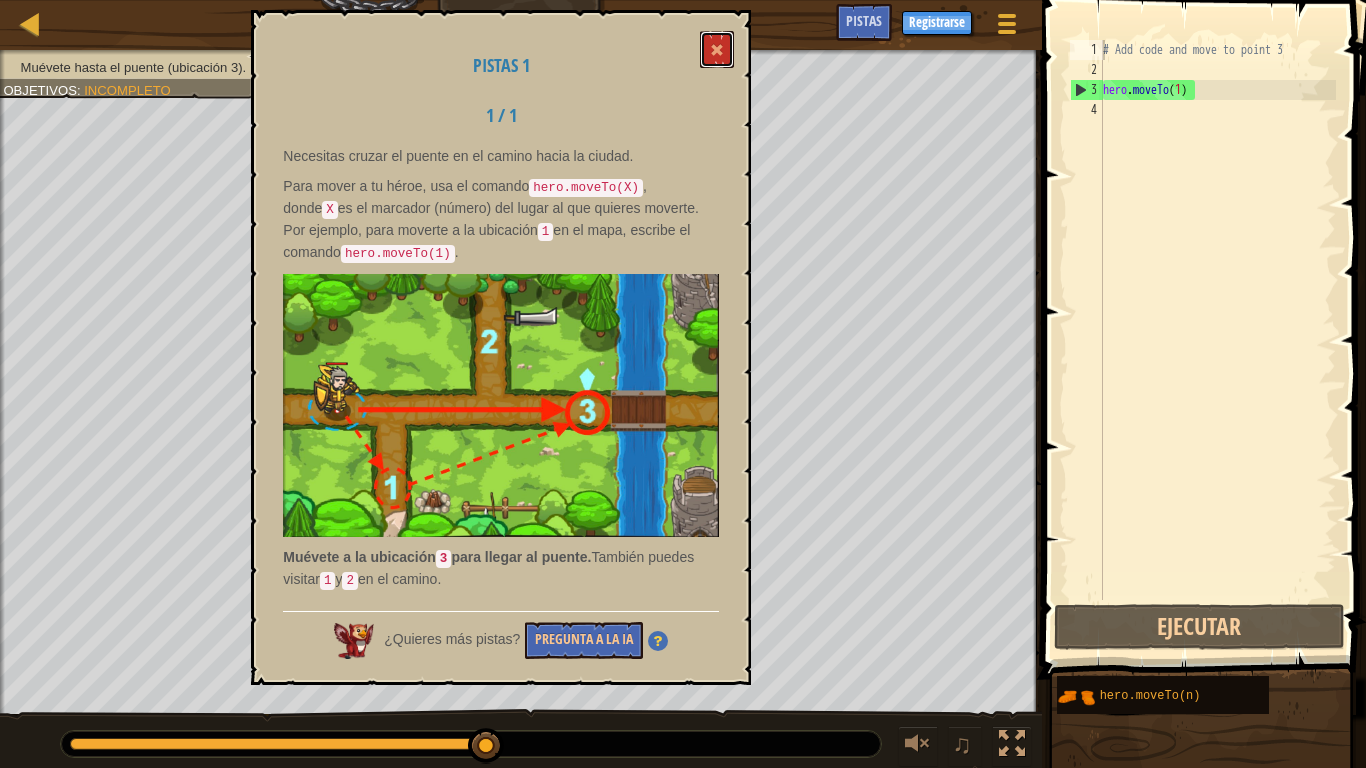 click at bounding box center [717, 49] 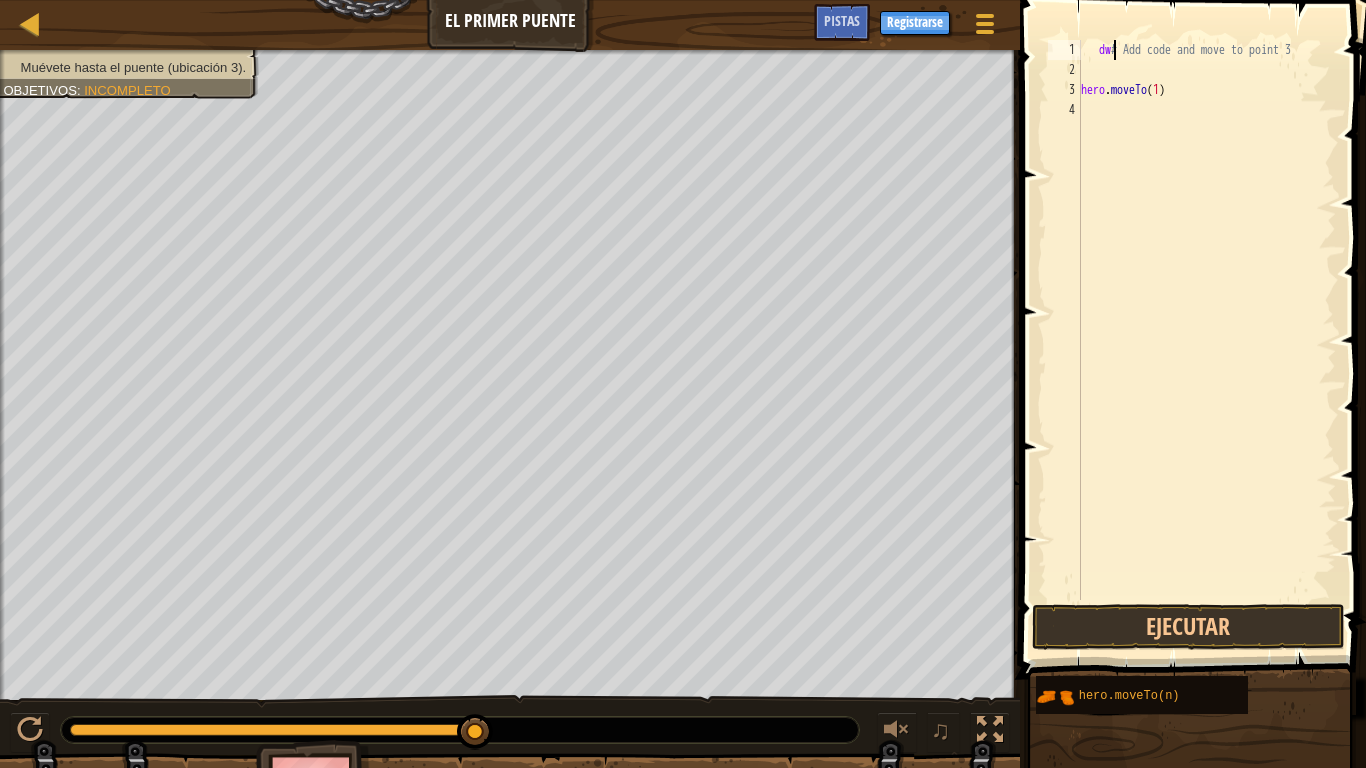 scroll, scrollTop: 9, scrollLeft: 4, axis: both 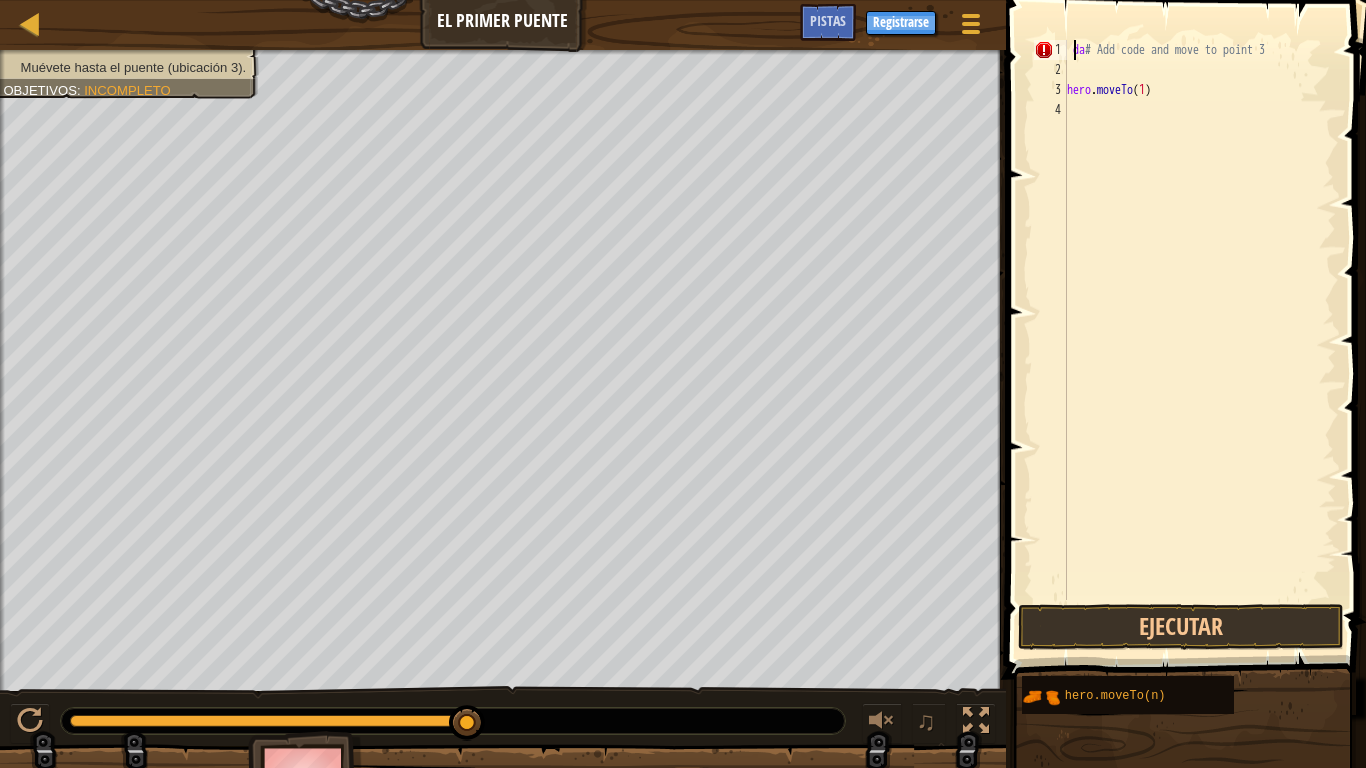 type on "da# Add code and move to point 3" 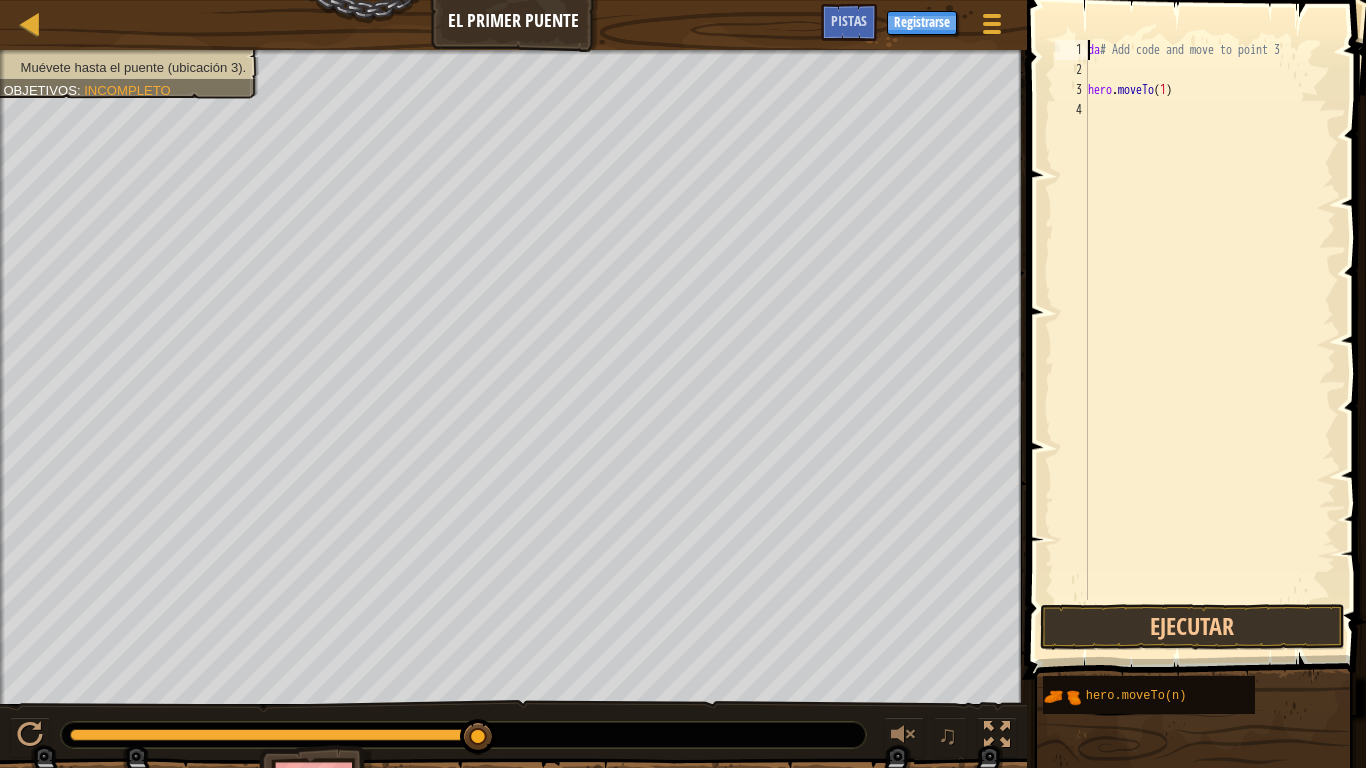 click on "da # Add code and move to point 3 hero . moveTo ( 1 )" at bounding box center (1210, 340) 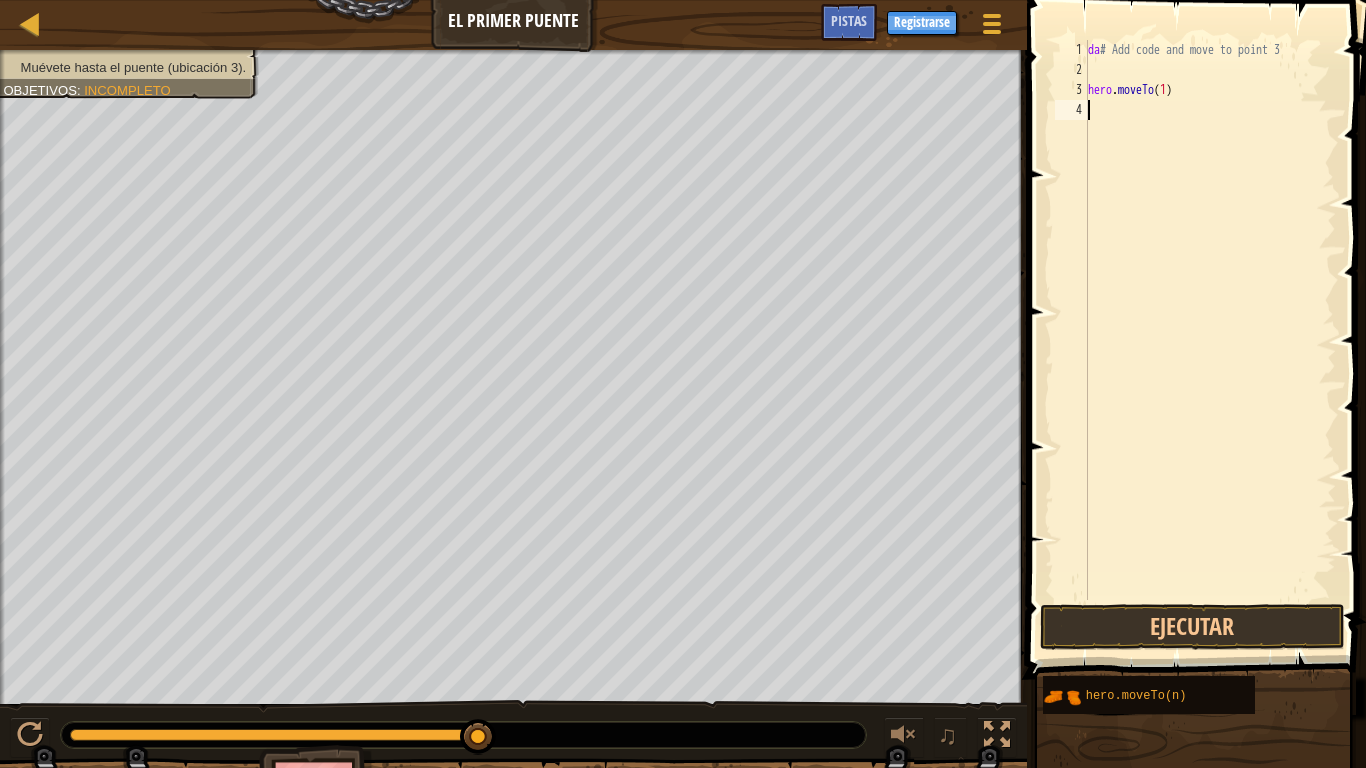 scroll, scrollTop: 9, scrollLeft: 0, axis: vertical 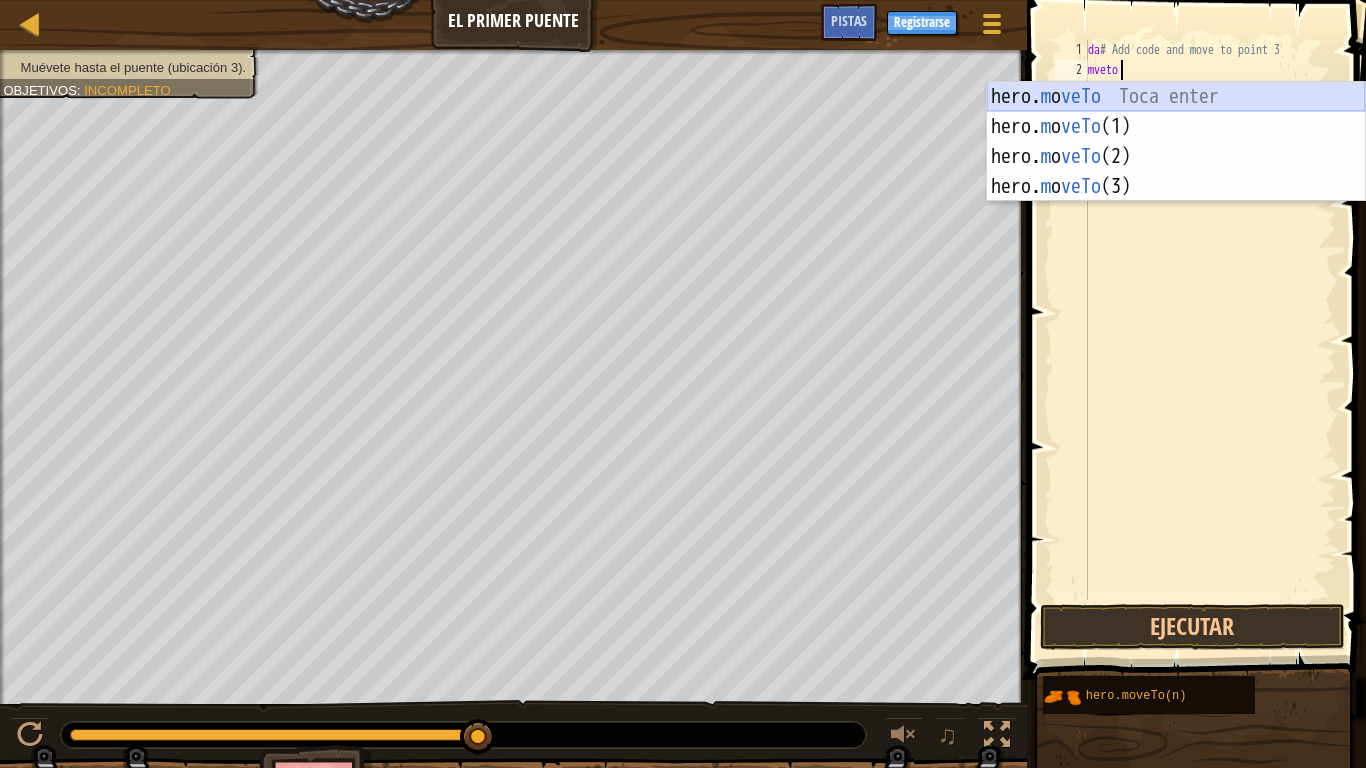 click on "hero. m o veTo Toca enter hero. m o veTo (1) Toca enter hero. m o veTo (2) Toca enter hero. m o veTo (3) Toca enter" at bounding box center (1176, 172) 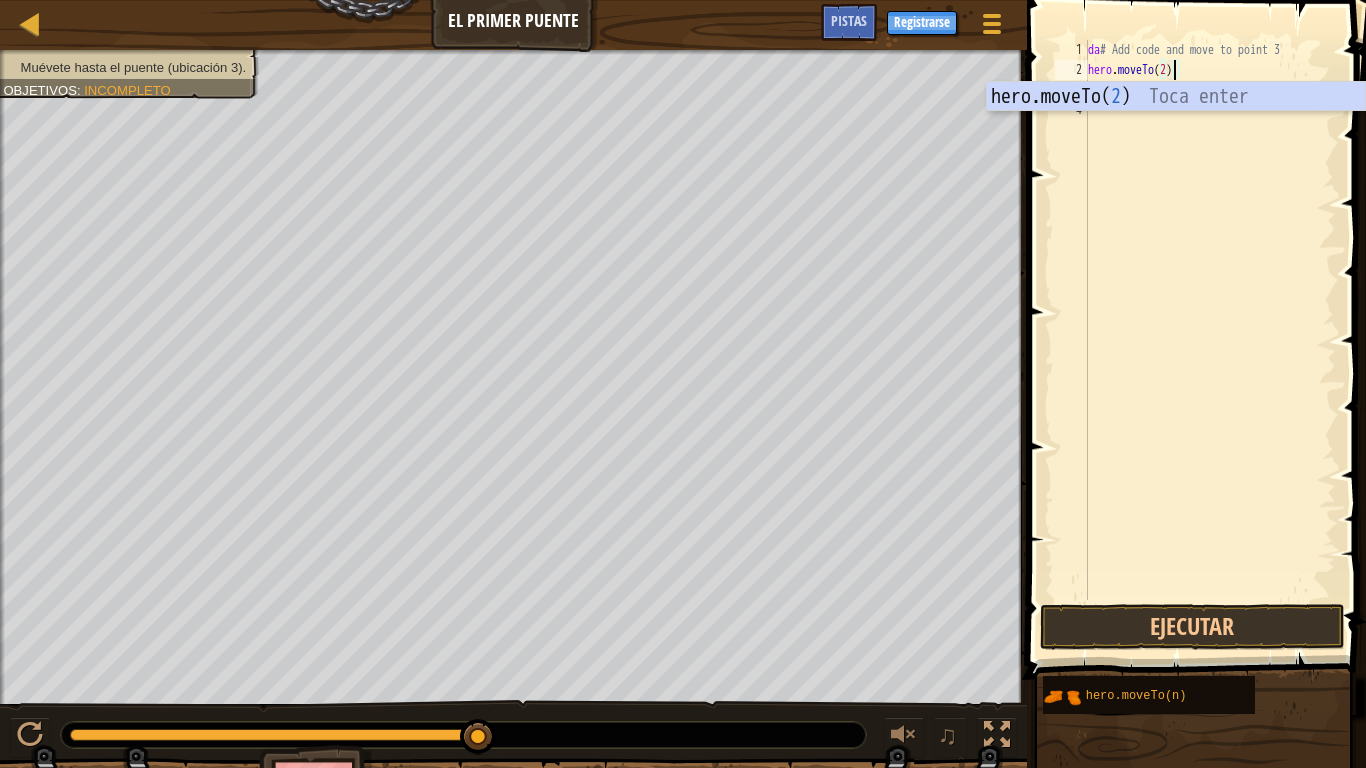 scroll, scrollTop: 9, scrollLeft: 7, axis: both 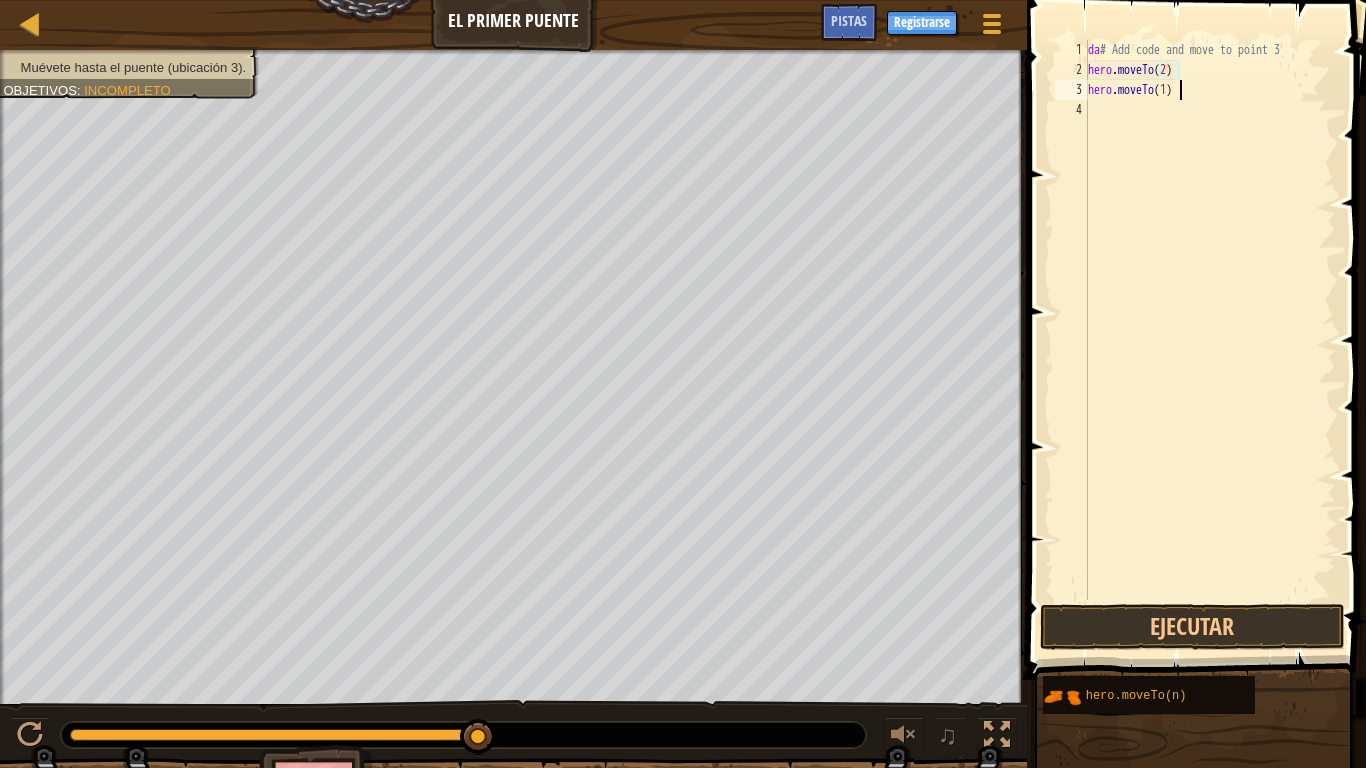 click on "da # Add code and move to point 3 hero . moveTo ( 2 ) hero . moveTo ( 1 )" at bounding box center [1210, 340] 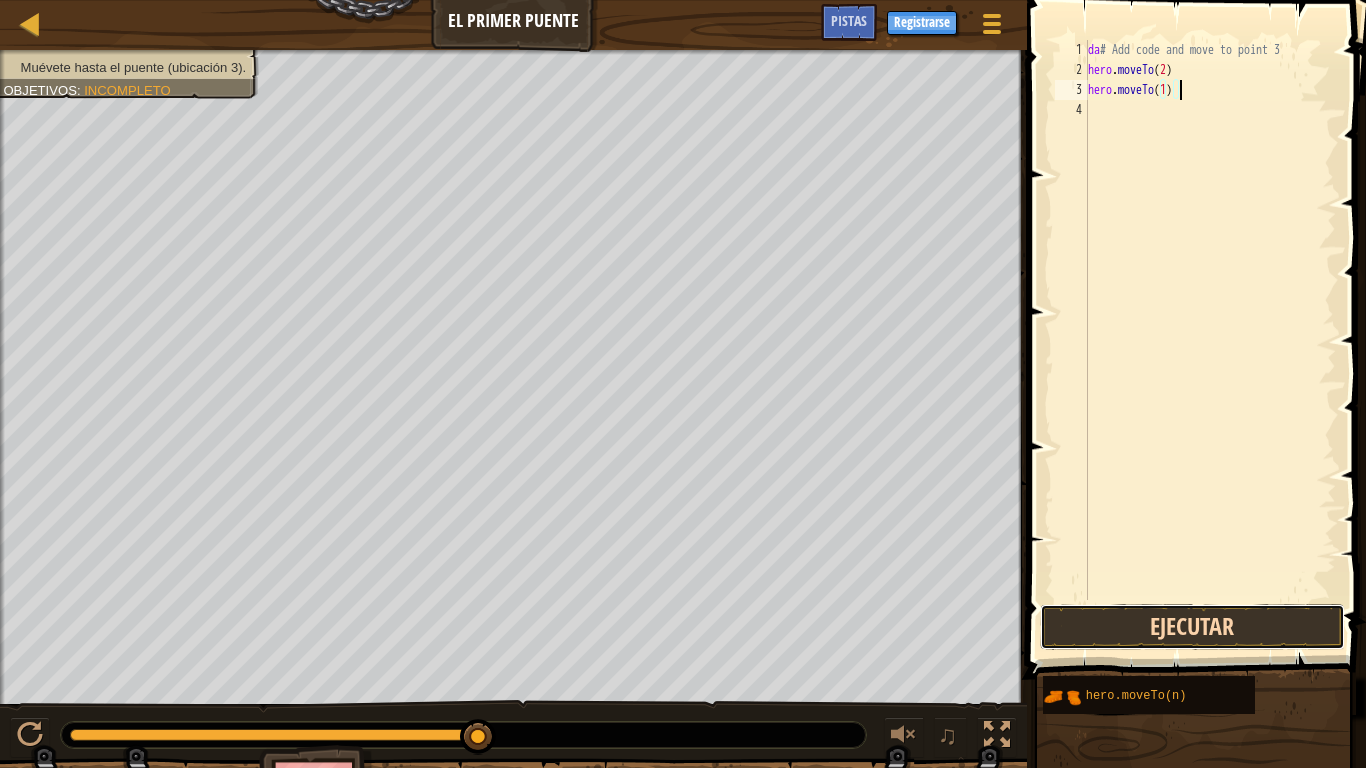 click on "Ejecutar" at bounding box center [1192, 627] 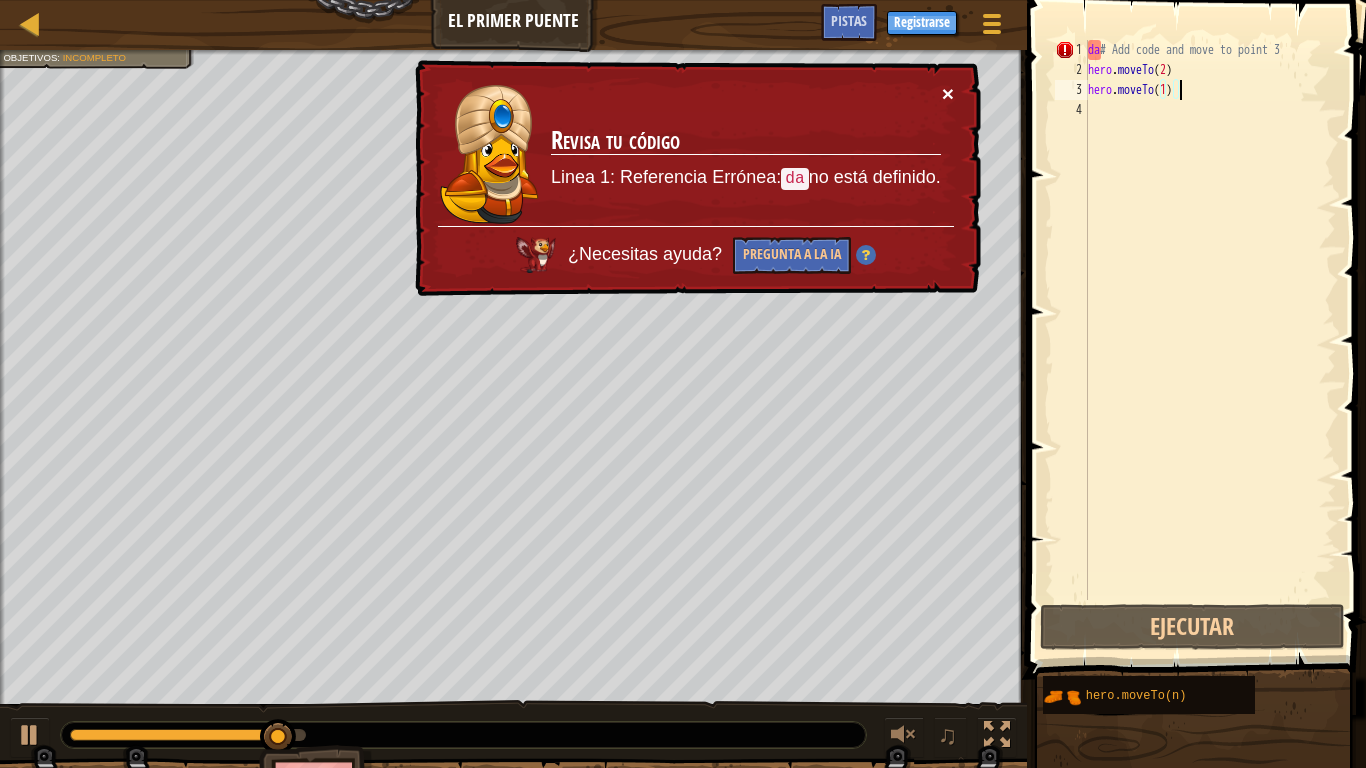 click on "×" at bounding box center [948, 93] 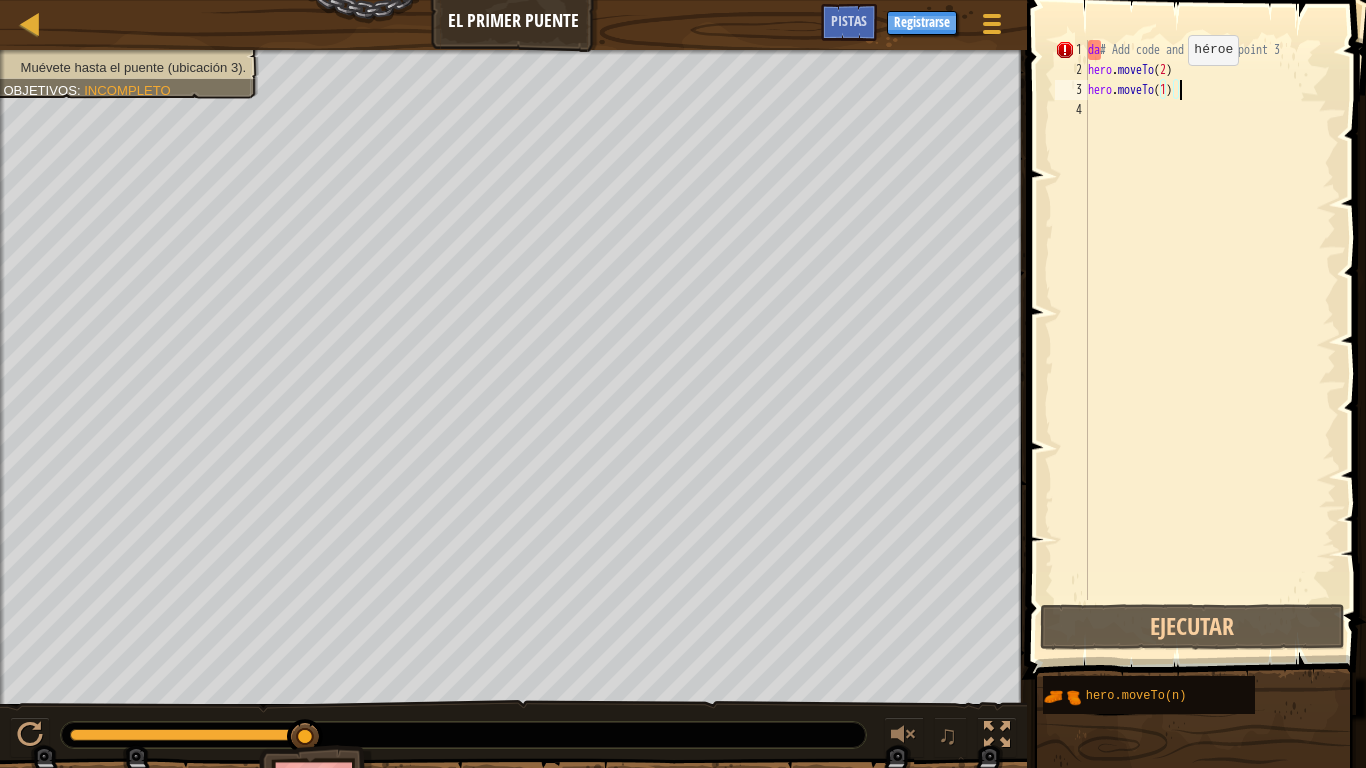 click on "da # Add code and move to point 3 hero . moveTo ( 2 ) hero . moveTo ( 1 )" at bounding box center (1210, 340) 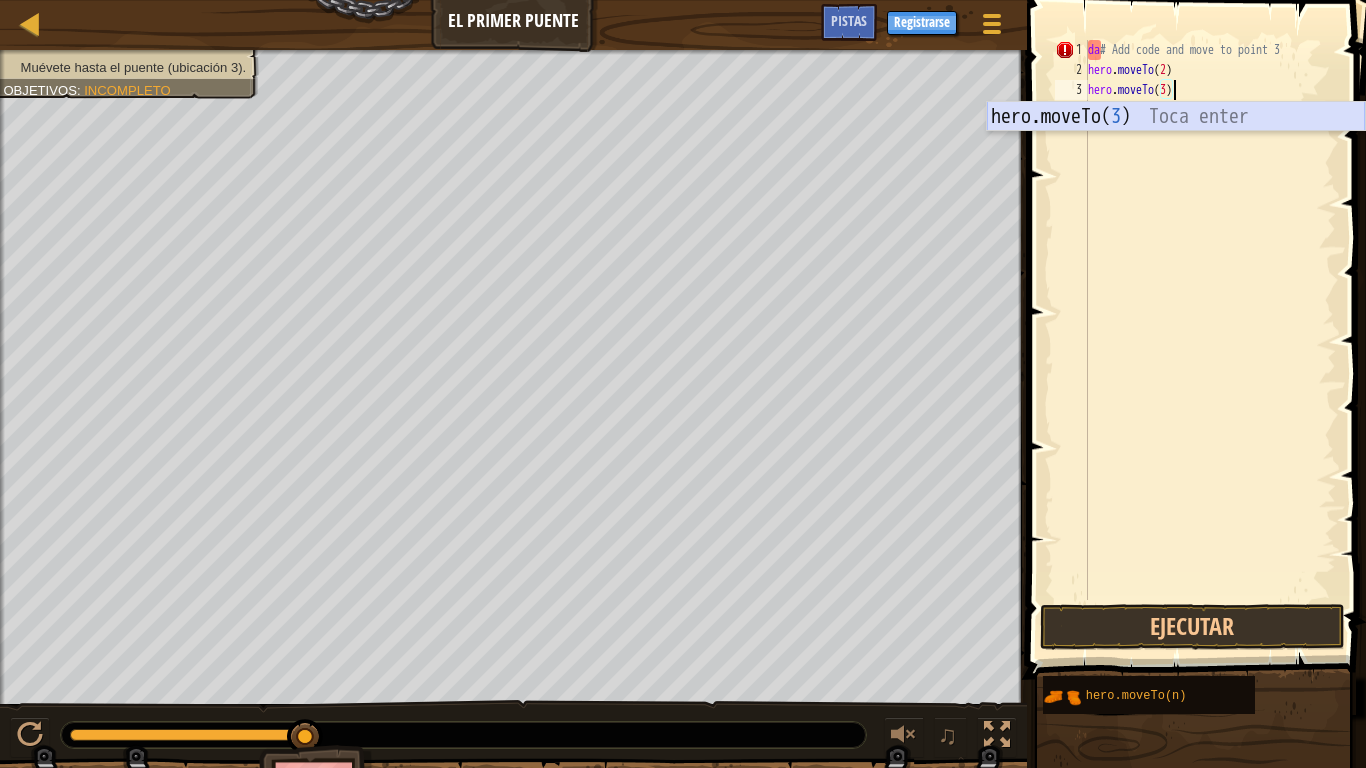 scroll, scrollTop: 9, scrollLeft: 7, axis: both 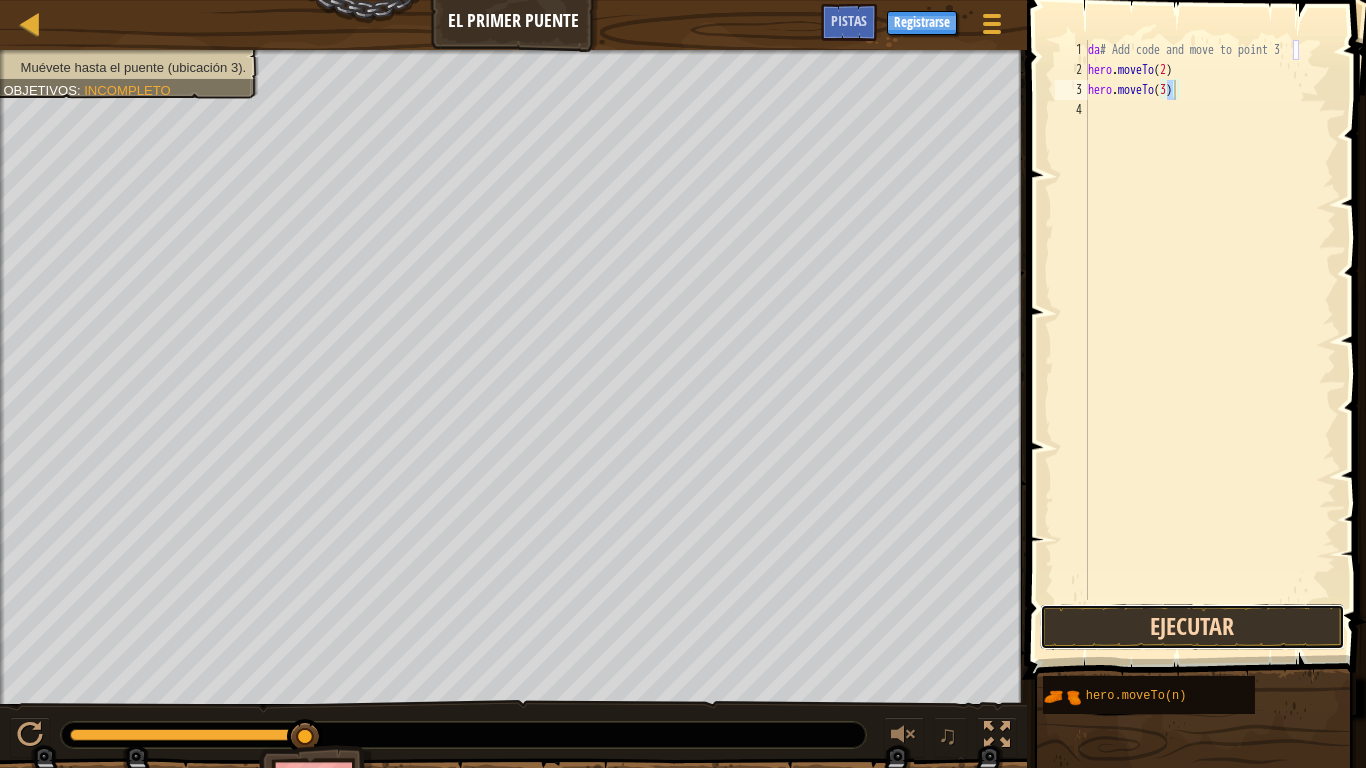 click on "Ejecutar" at bounding box center (1192, 627) 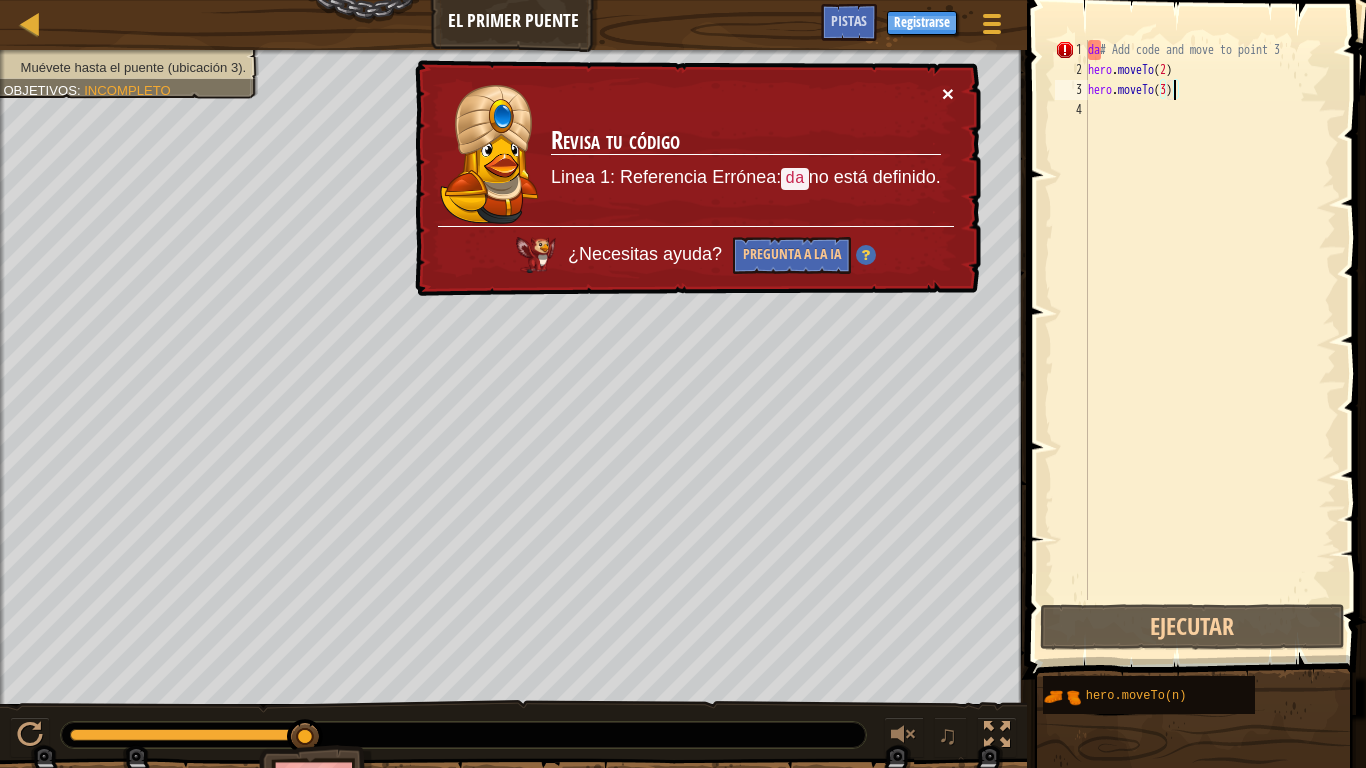 click on "×" at bounding box center [948, 93] 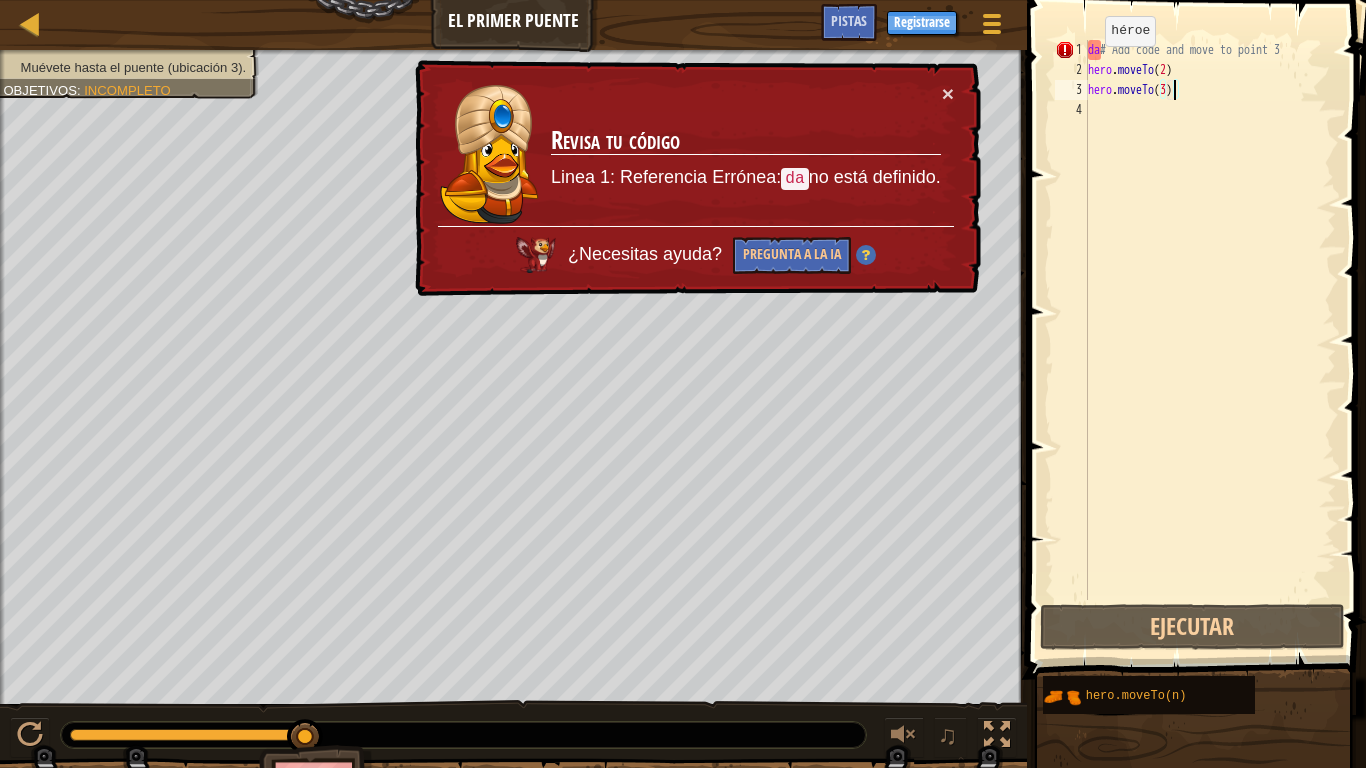 click on "2" at bounding box center (1071, 70) 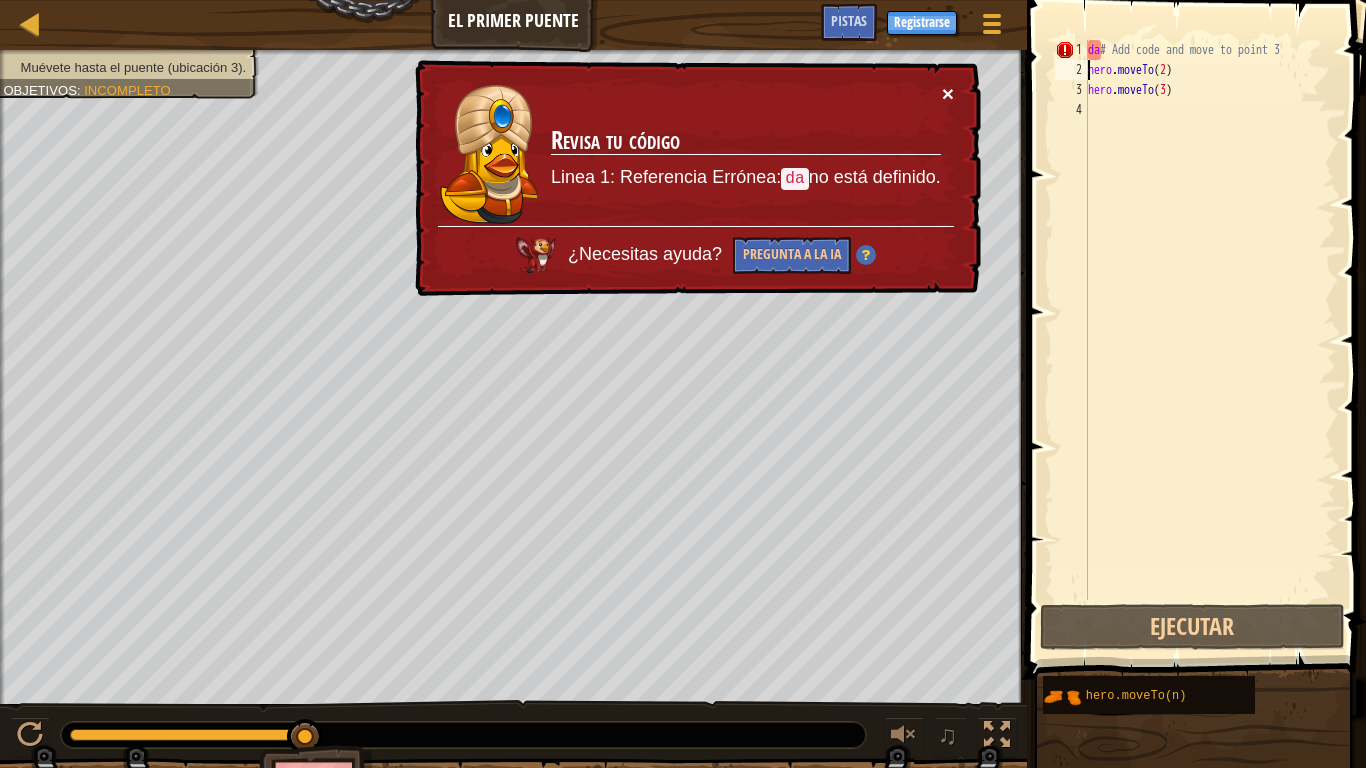 click on "×" at bounding box center (948, 93) 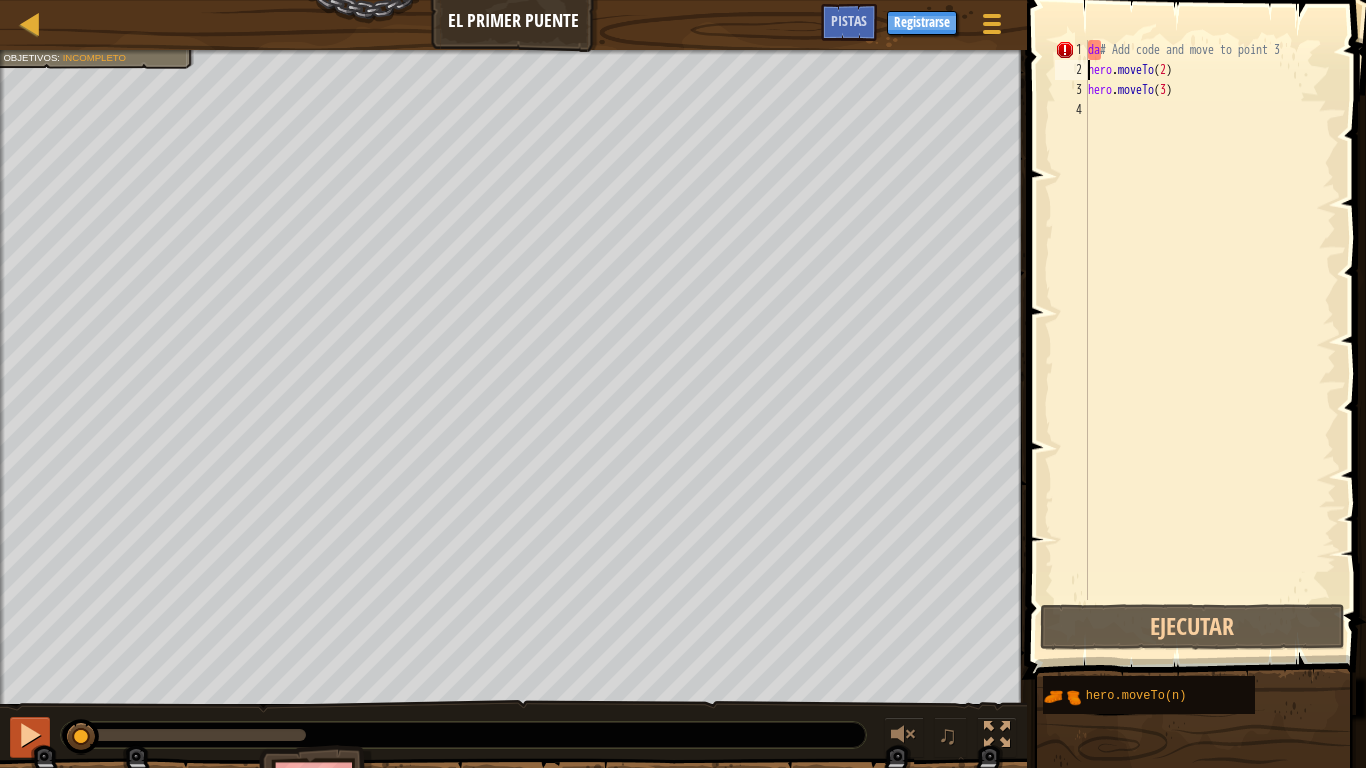 drag, startPoint x: 300, startPoint y: 732, endPoint x: 12, endPoint y: 726, distance: 288.0625 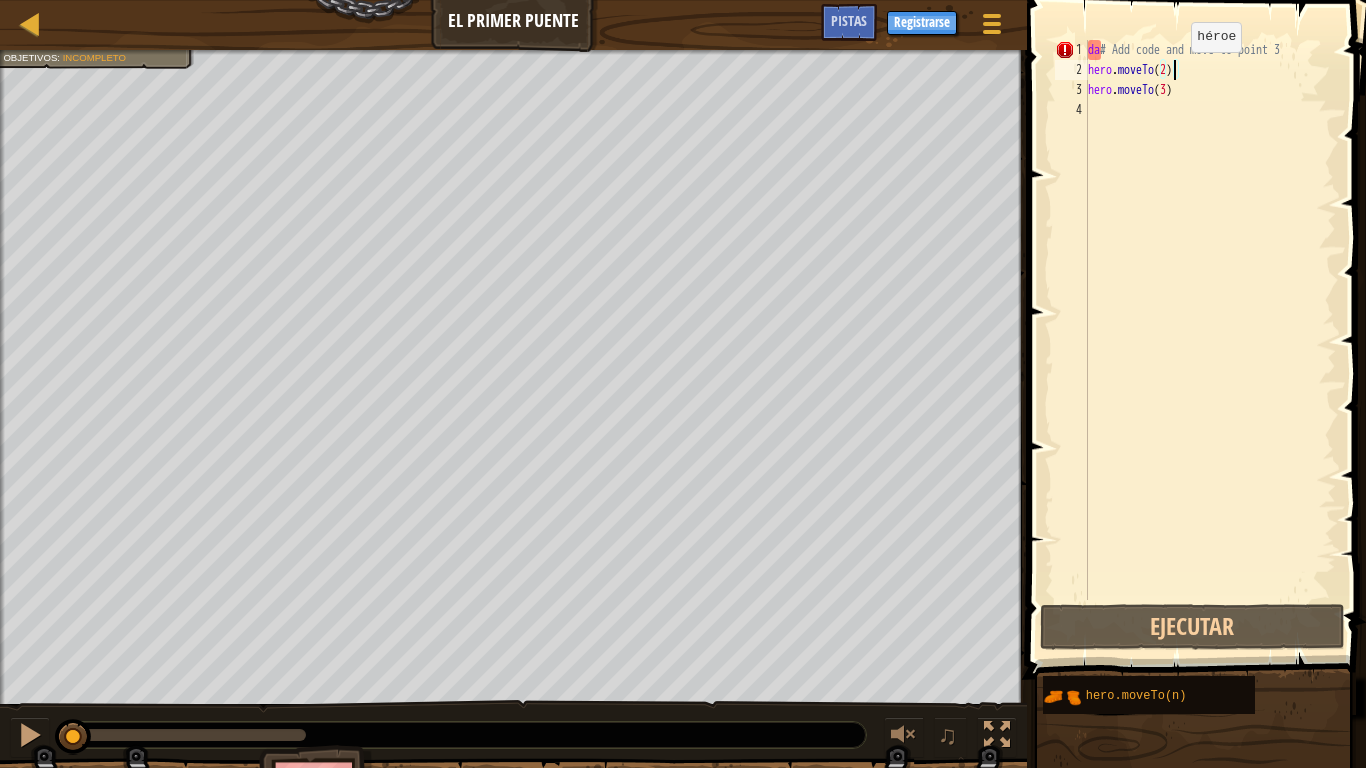 click on "da # Add code and move to point 3 hero . moveTo ( 2 ) hero . moveTo ( 3 )" at bounding box center [1210, 340] 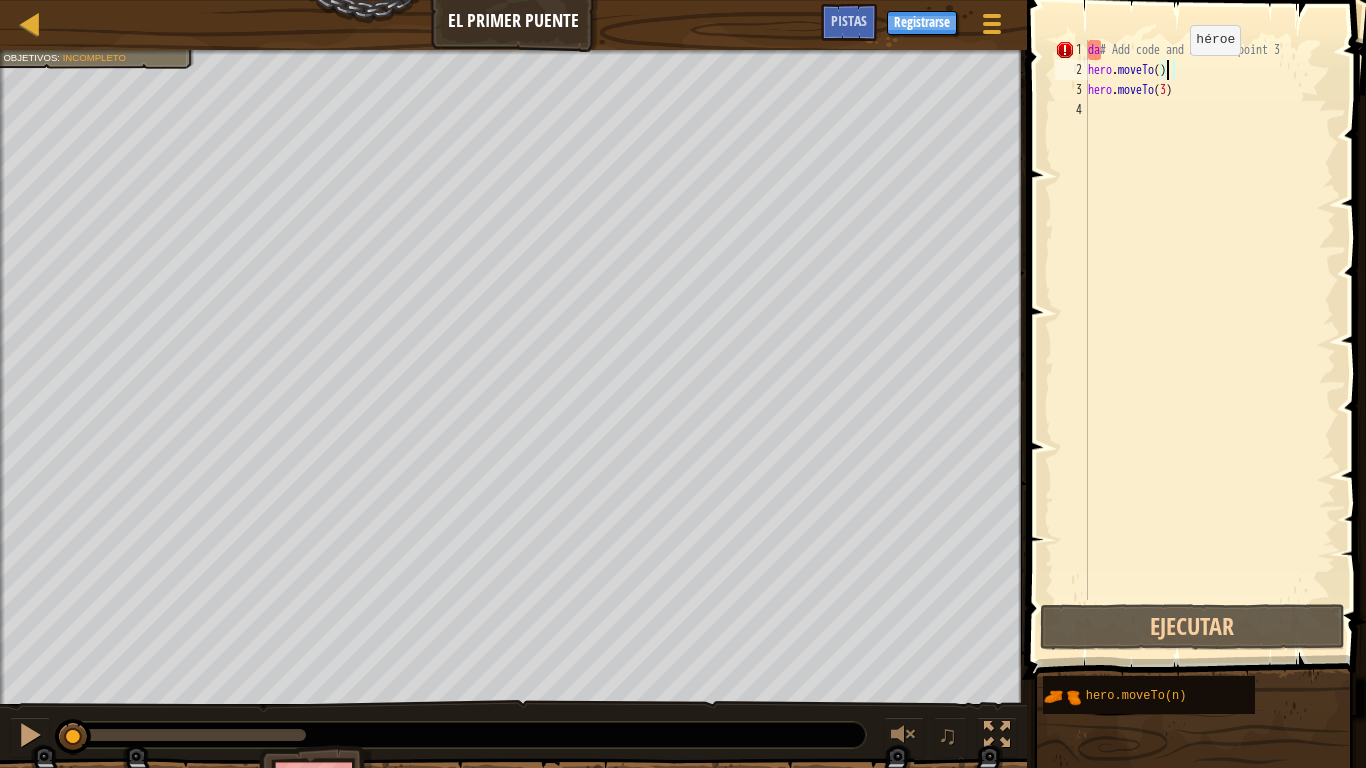 scroll, scrollTop: 9, scrollLeft: 6, axis: both 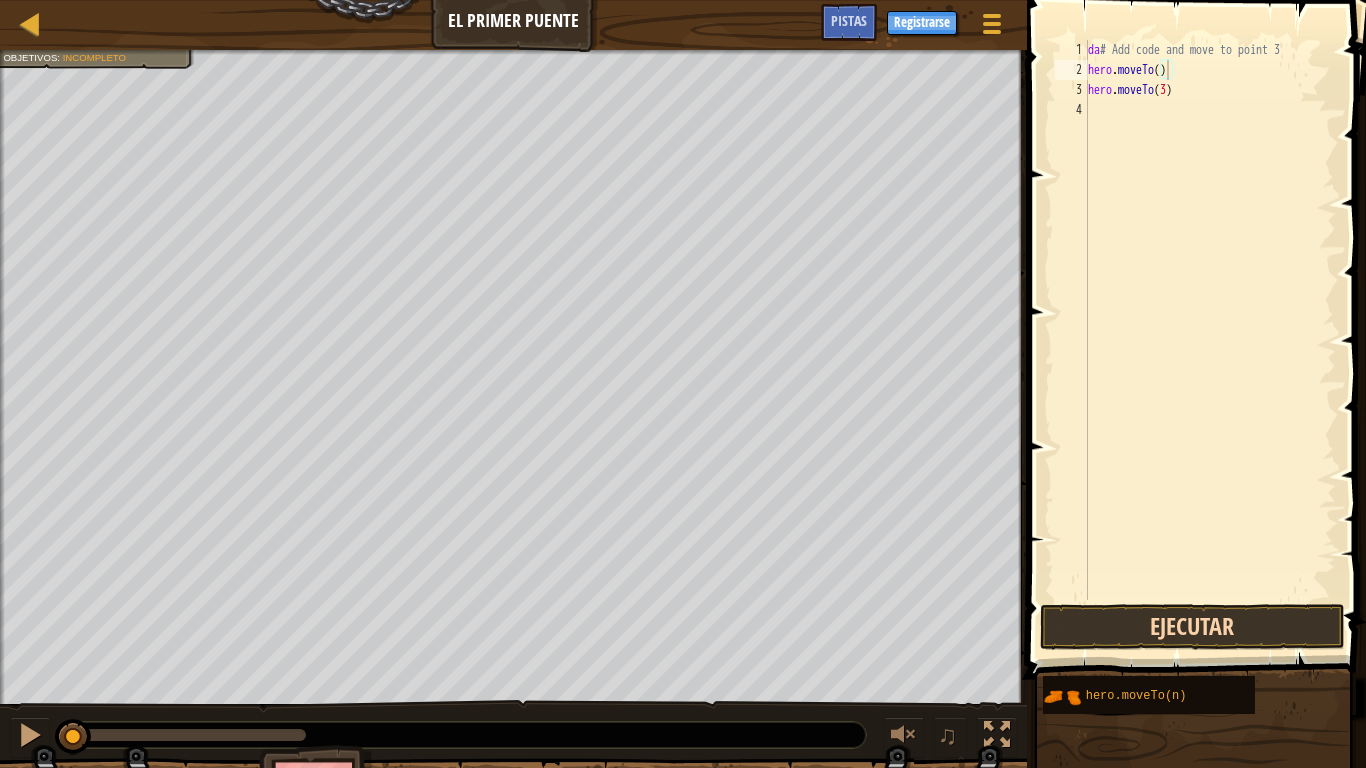 drag, startPoint x: 1149, startPoint y: 603, endPoint x: 1150, endPoint y: 616, distance: 13.038404 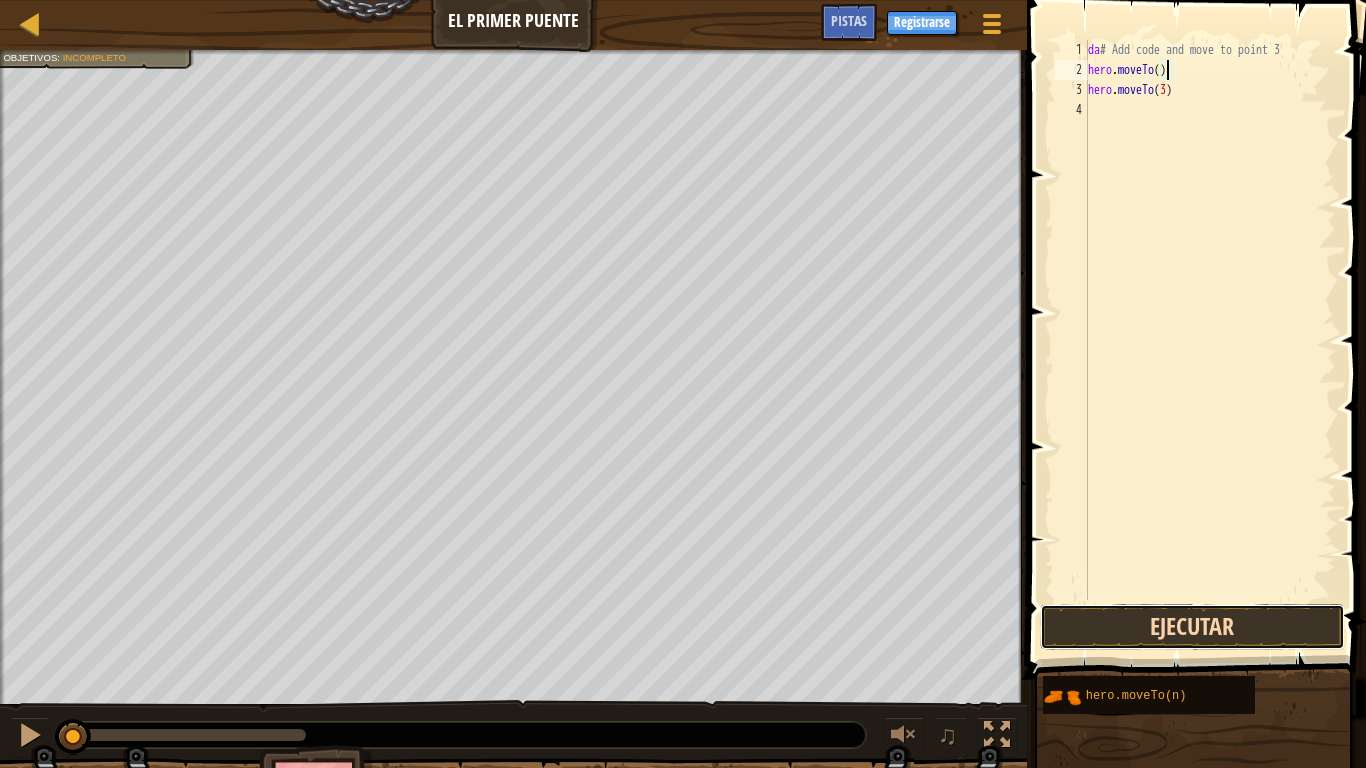 drag, startPoint x: 1148, startPoint y: 618, endPoint x: 1125, endPoint y: 619, distance: 23.021729 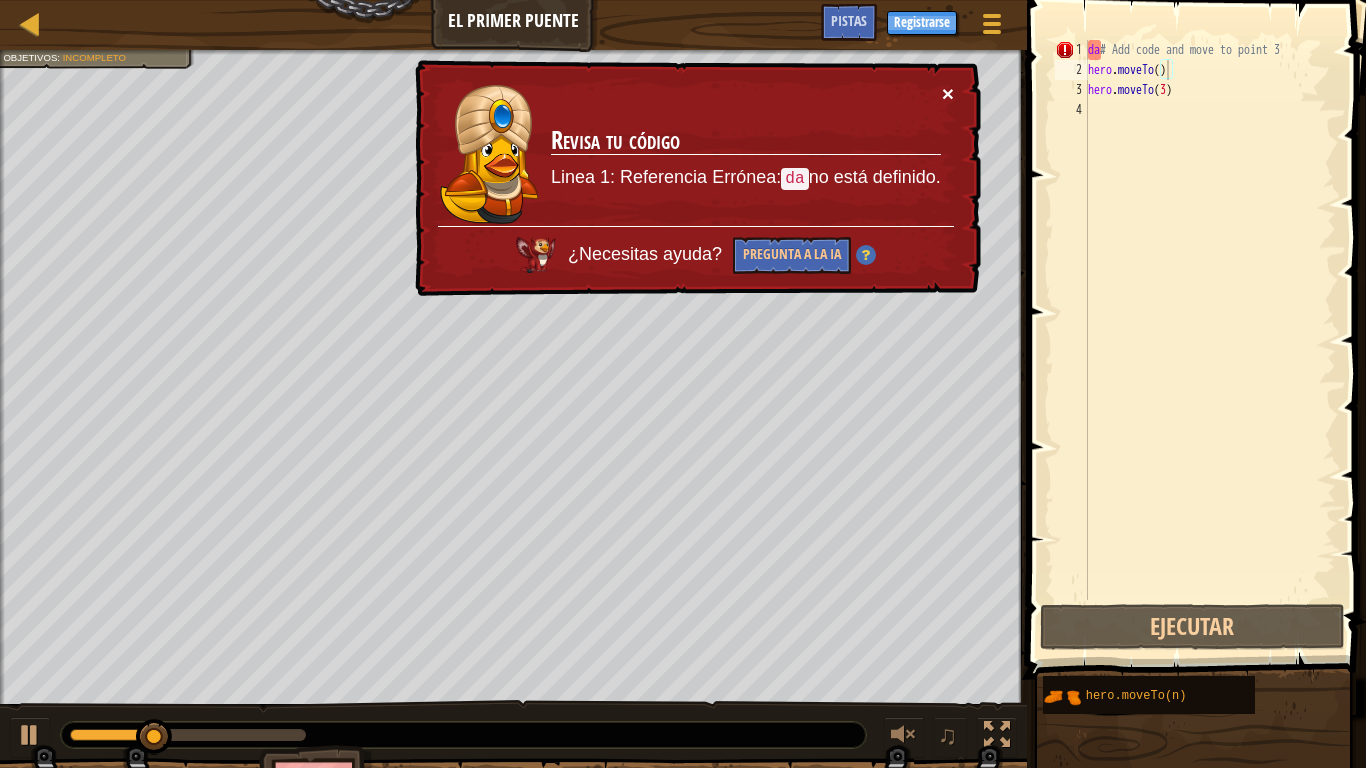 click on "×" at bounding box center [948, 93] 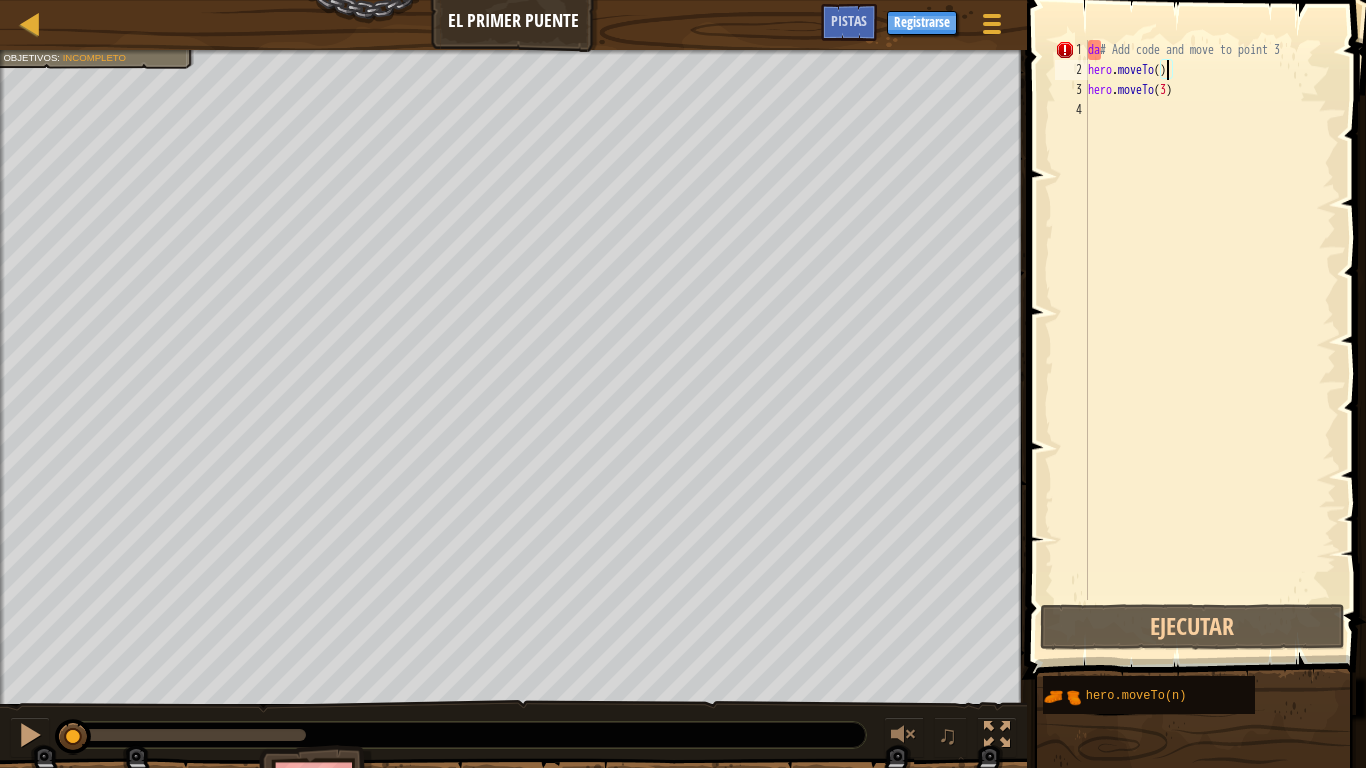 click on "Muévete hasta el puente (ubicación 3). Objetivos : Incompleto ♫ [PERSON_NAME] 97 x: 5 y: 16 No target Continuar  Escribe tu código a la derecha. Añade más código para llegar al punto  3 ." at bounding box center (683, 445) 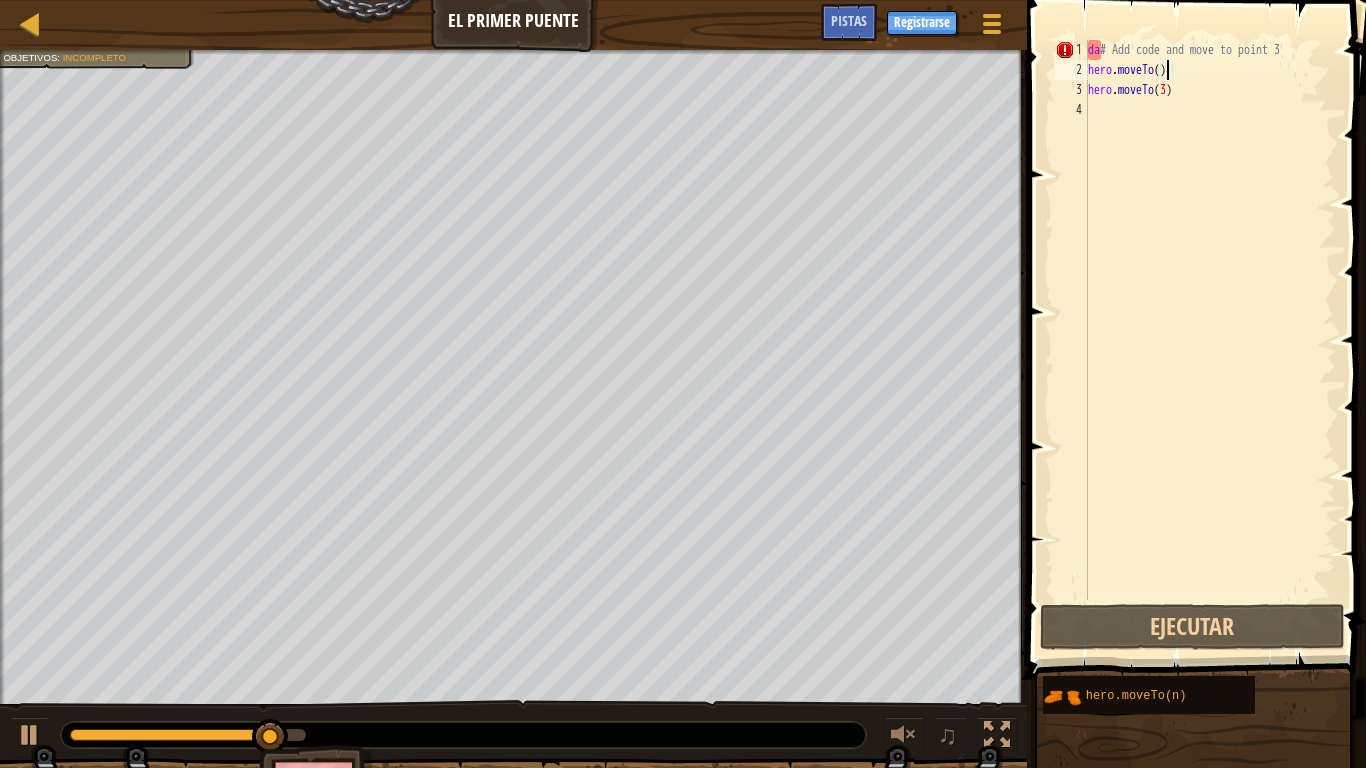 type on "hero.moveTo(3)" 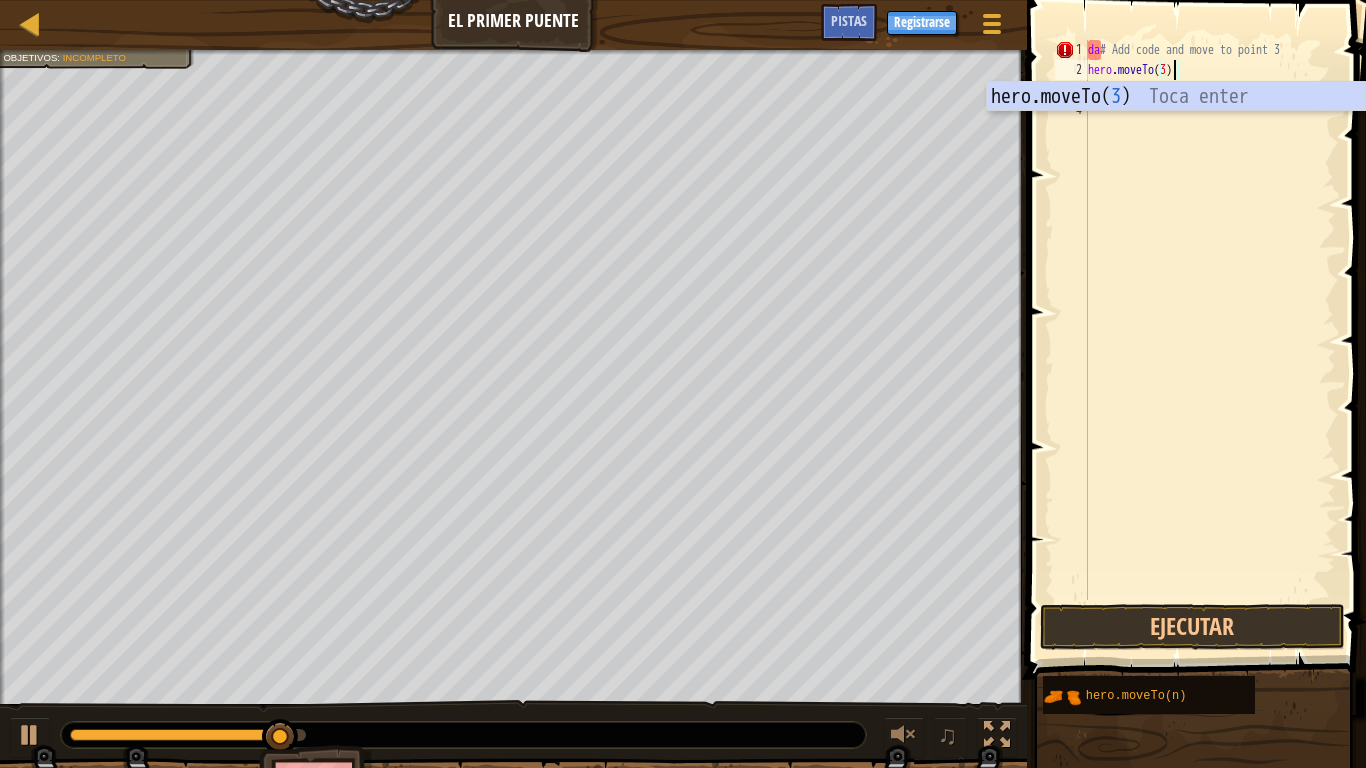 scroll, scrollTop: 9, scrollLeft: 7, axis: both 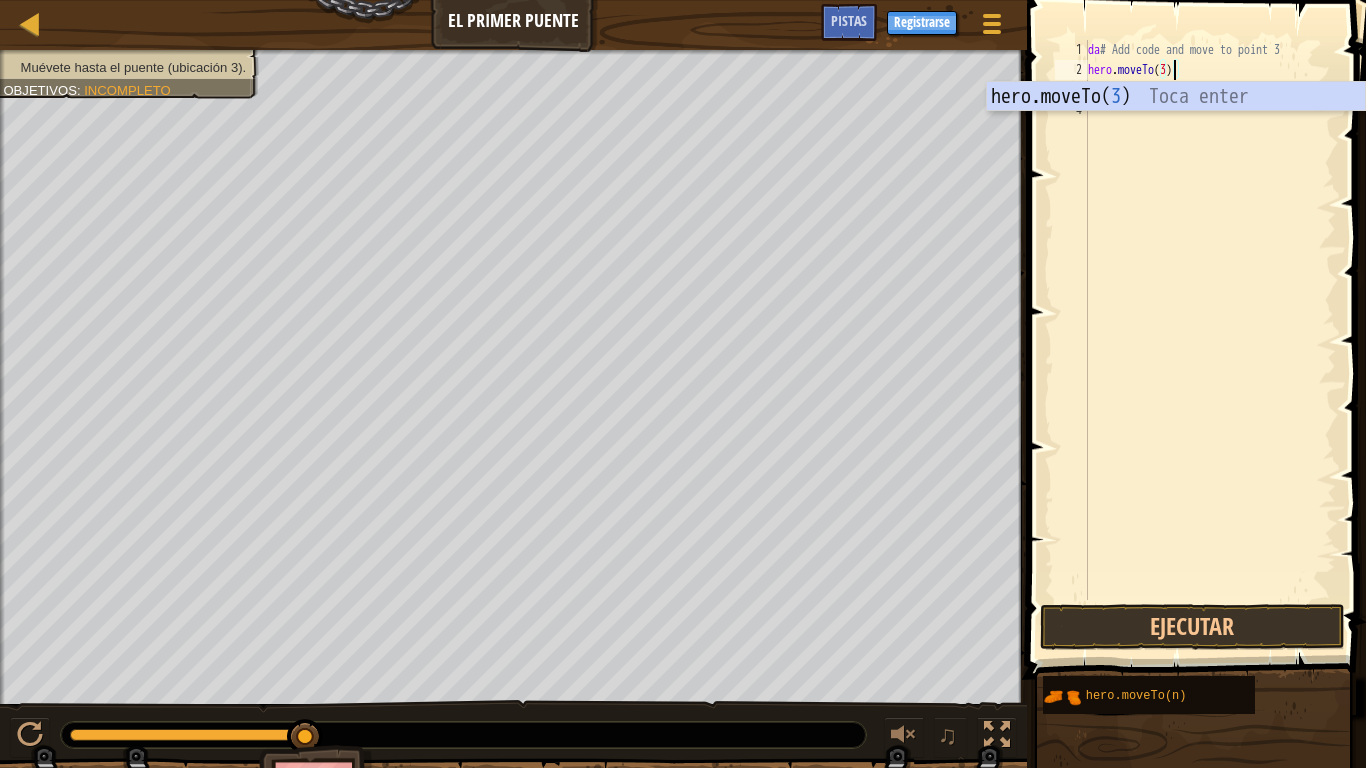 click on "da # Add code and move to point 3 hero . moveTo ( 3 ) hero . moveTo ( 3 )" at bounding box center (1210, 340) 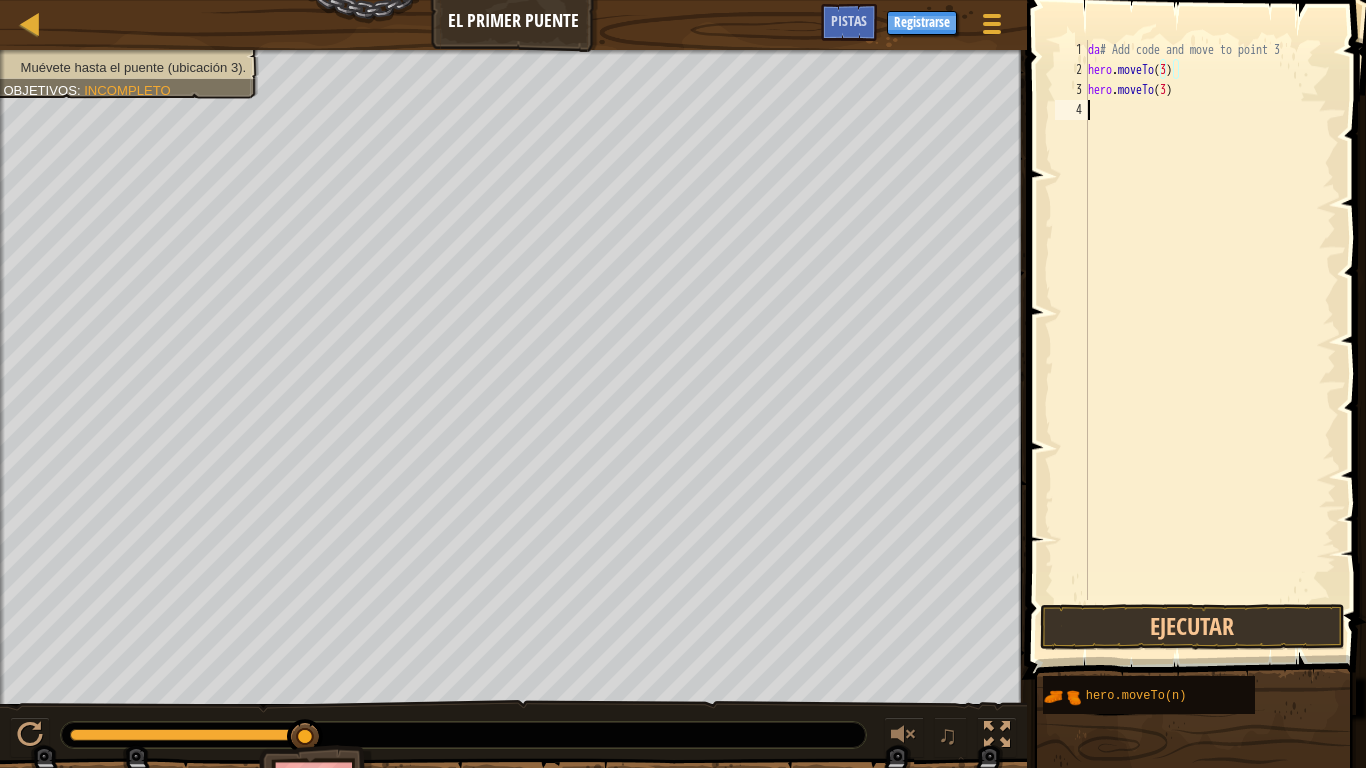 scroll, scrollTop: 9, scrollLeft: 0, axis: vertical 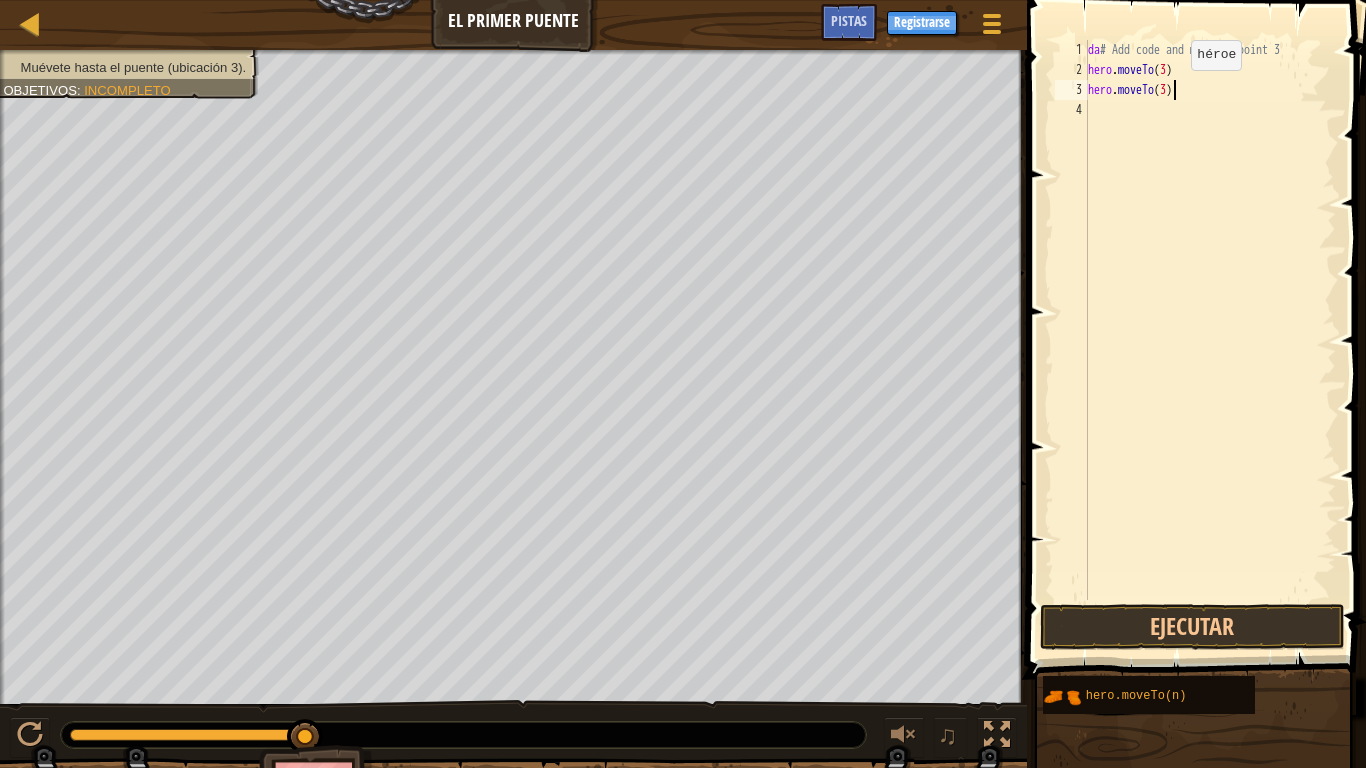click on "da # Add code and move to point 3 hero . moveTo ( 3 ) hero . moveTo ( 3 )" at bounding box center (1210, 340) 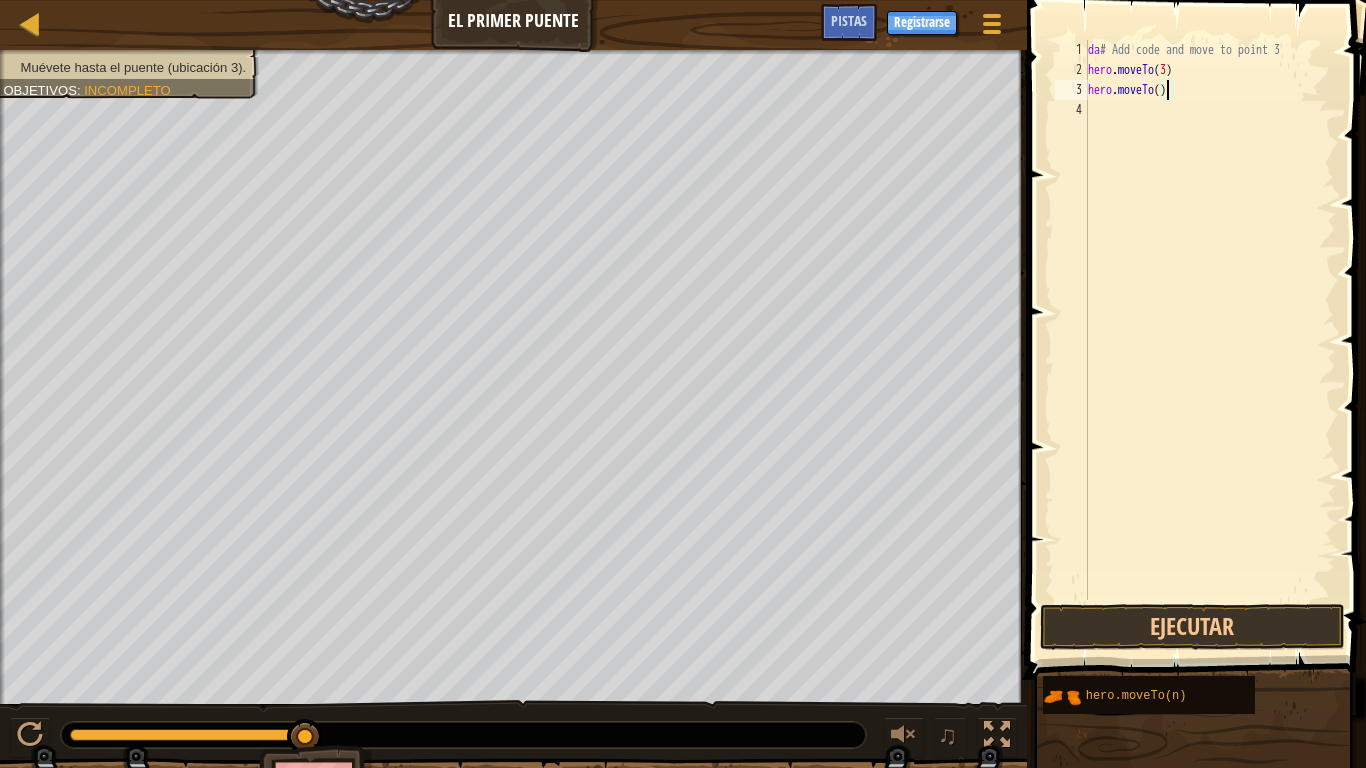 type on "hero.moveTo(2)" 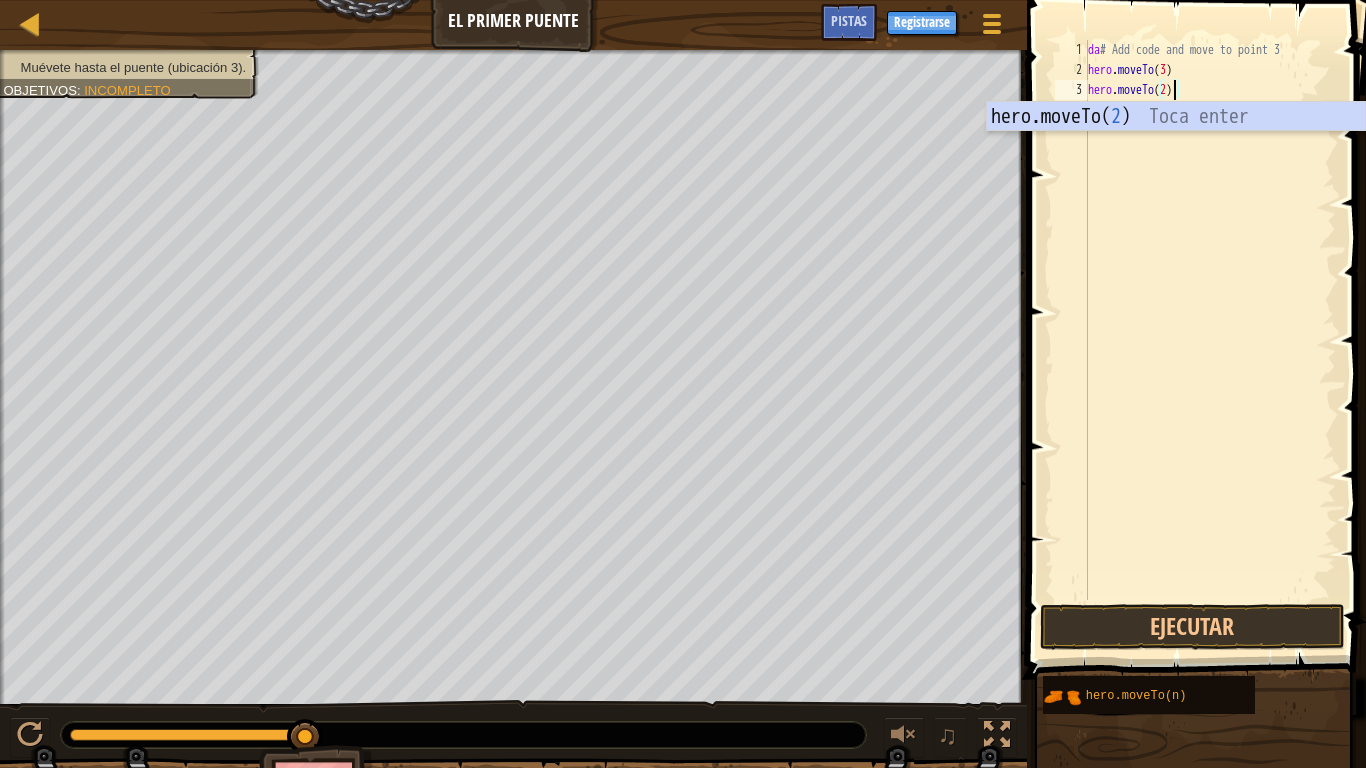 click on "da # Add code and move to point 3 hero . moveTo ( 3 ) hero . moveTo ( 2 )" at bounding box center (1210, 340) 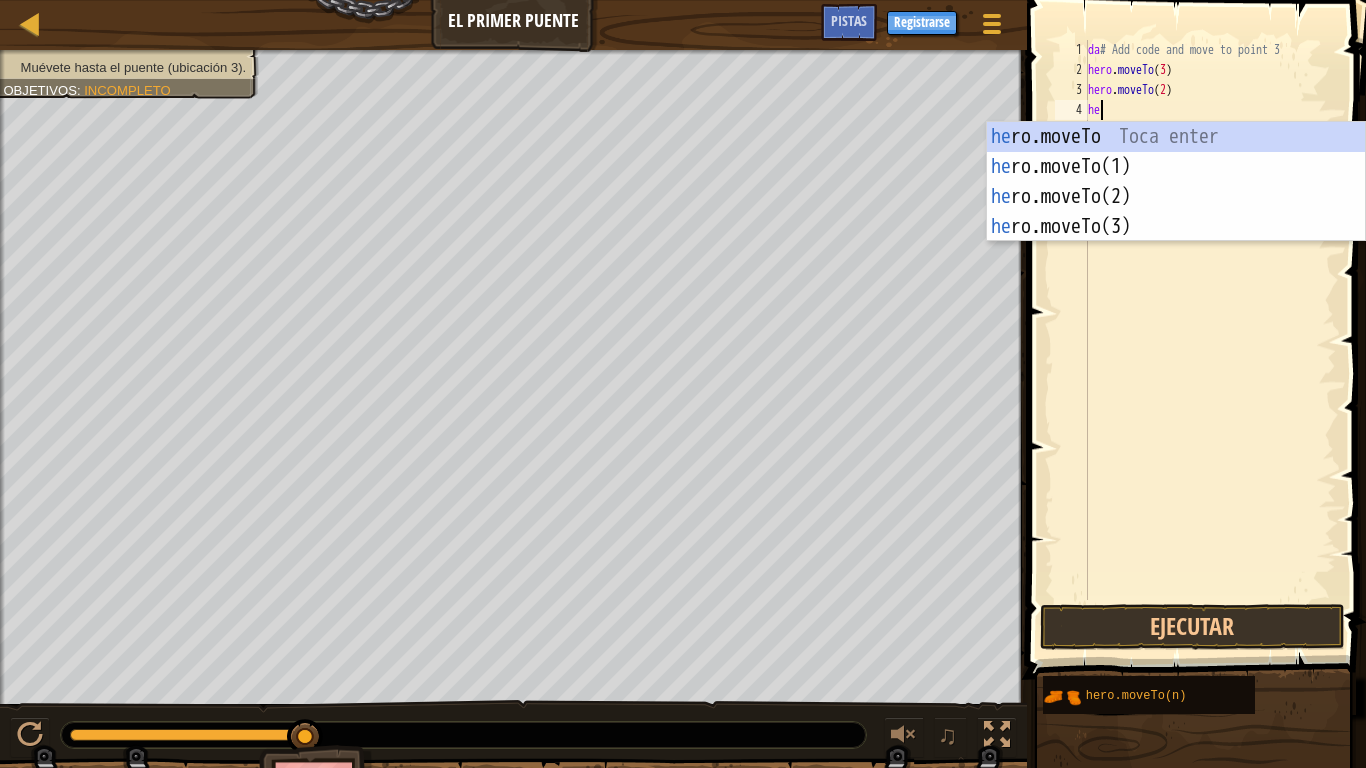 scroll, scrollTop: 9, scrollLeft: 1, axis: both 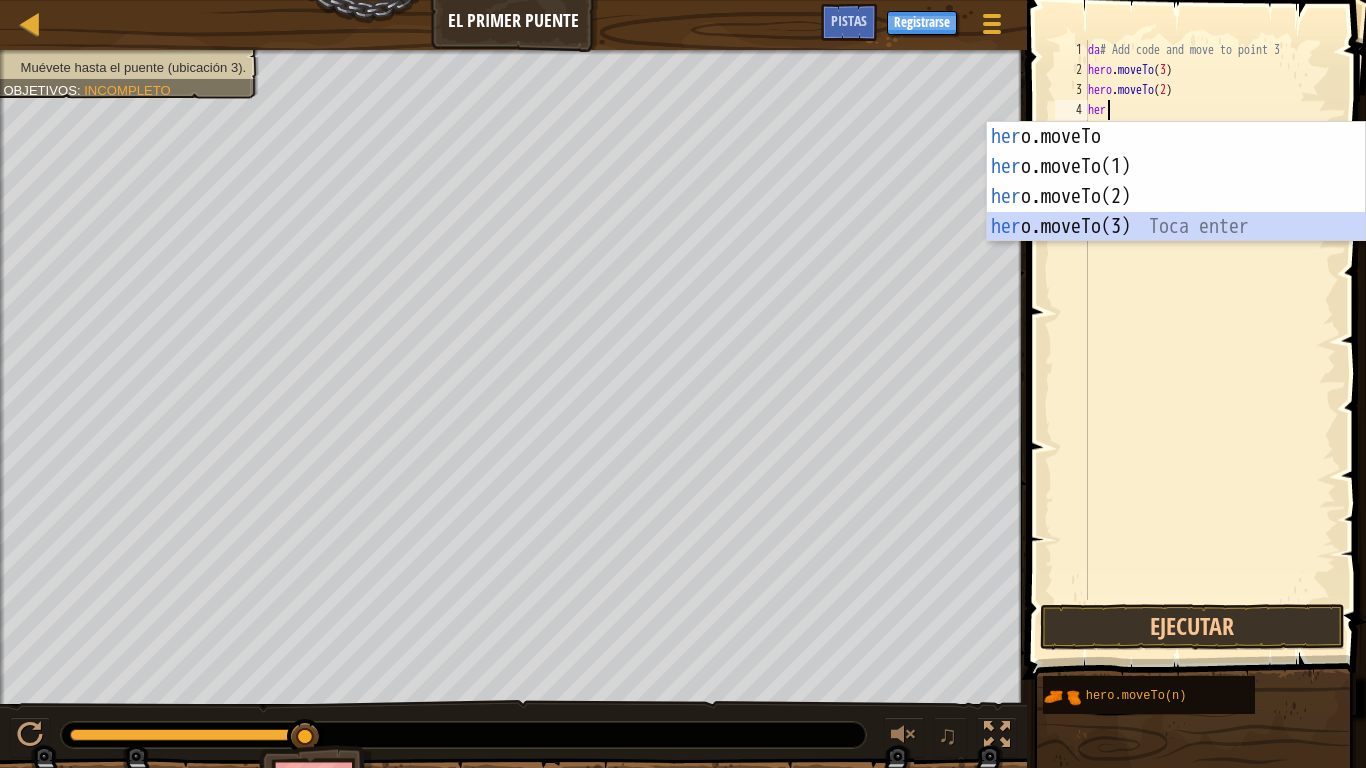 click on "her o.moveTo Toca enter her o.moveTo(1) Toca enter her o.moveTo(2) Toca enter her o.moveTo(3) Toca enter" at bounding box center (1176, 212) 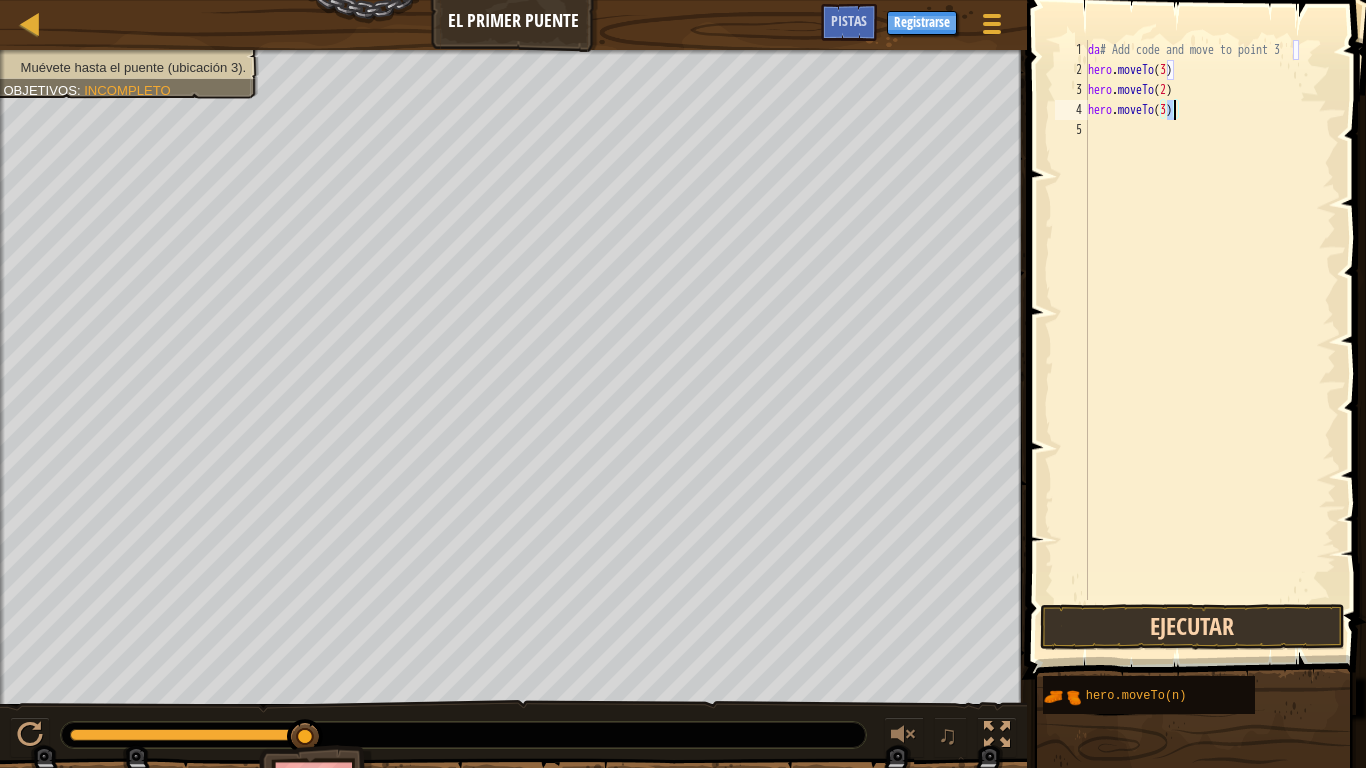 type on "hero.moveTo(3)" 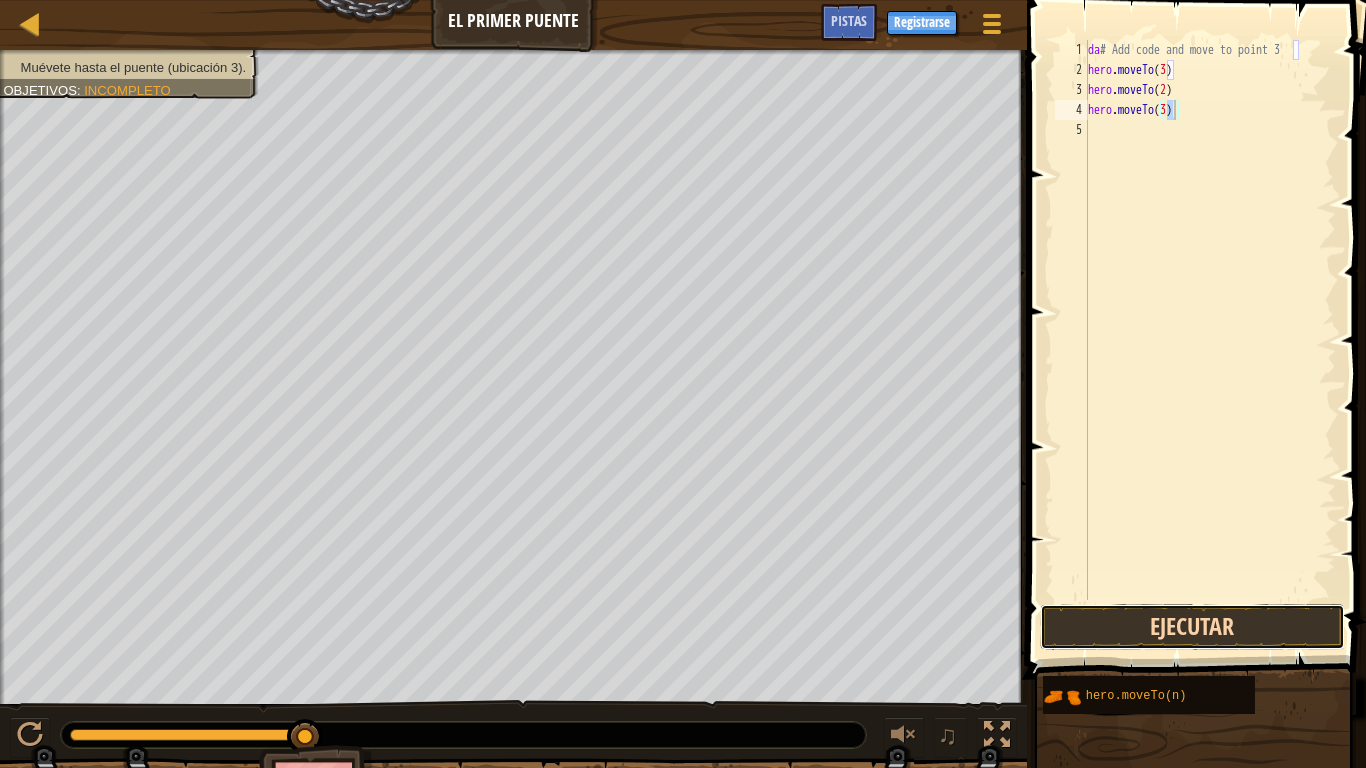 click on "Ejecutar" at bounding box center (1192, 627) 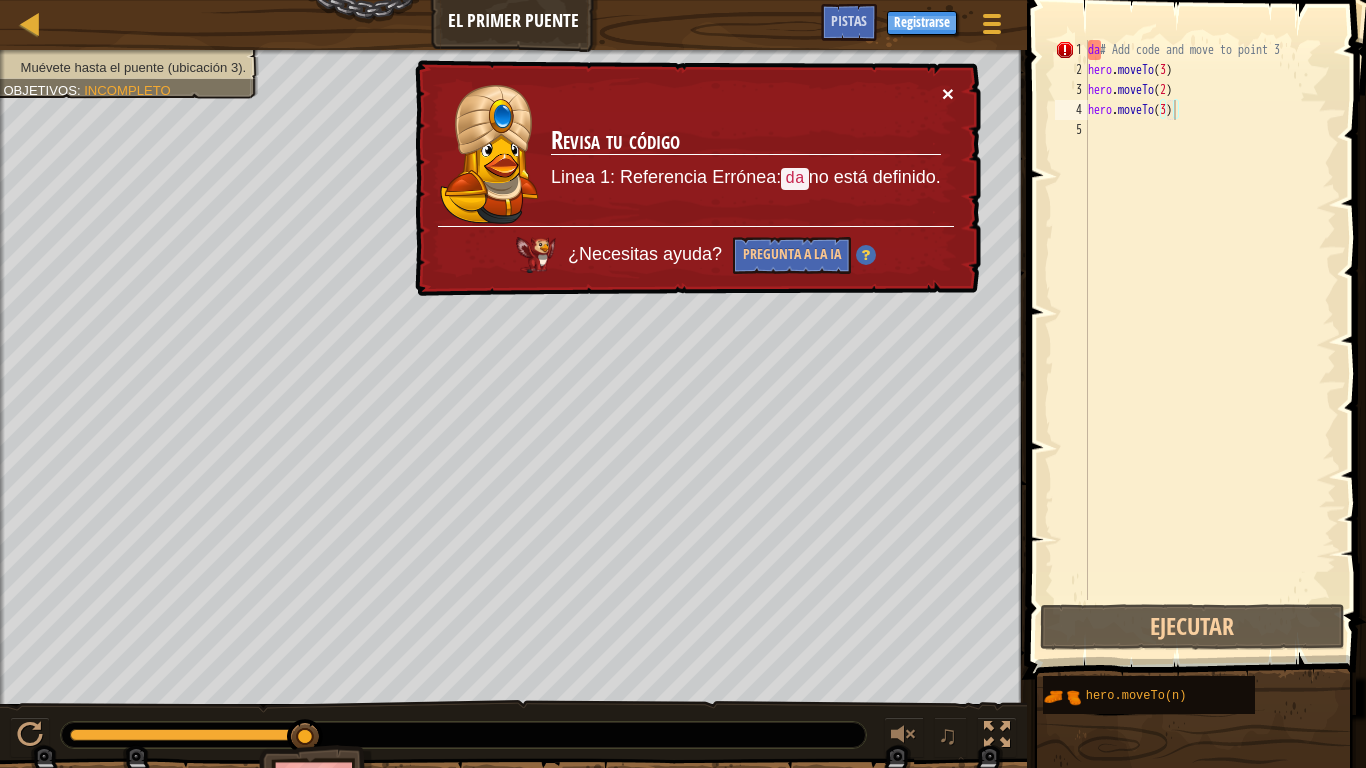 click on "×" at bounding box center [948, 93] 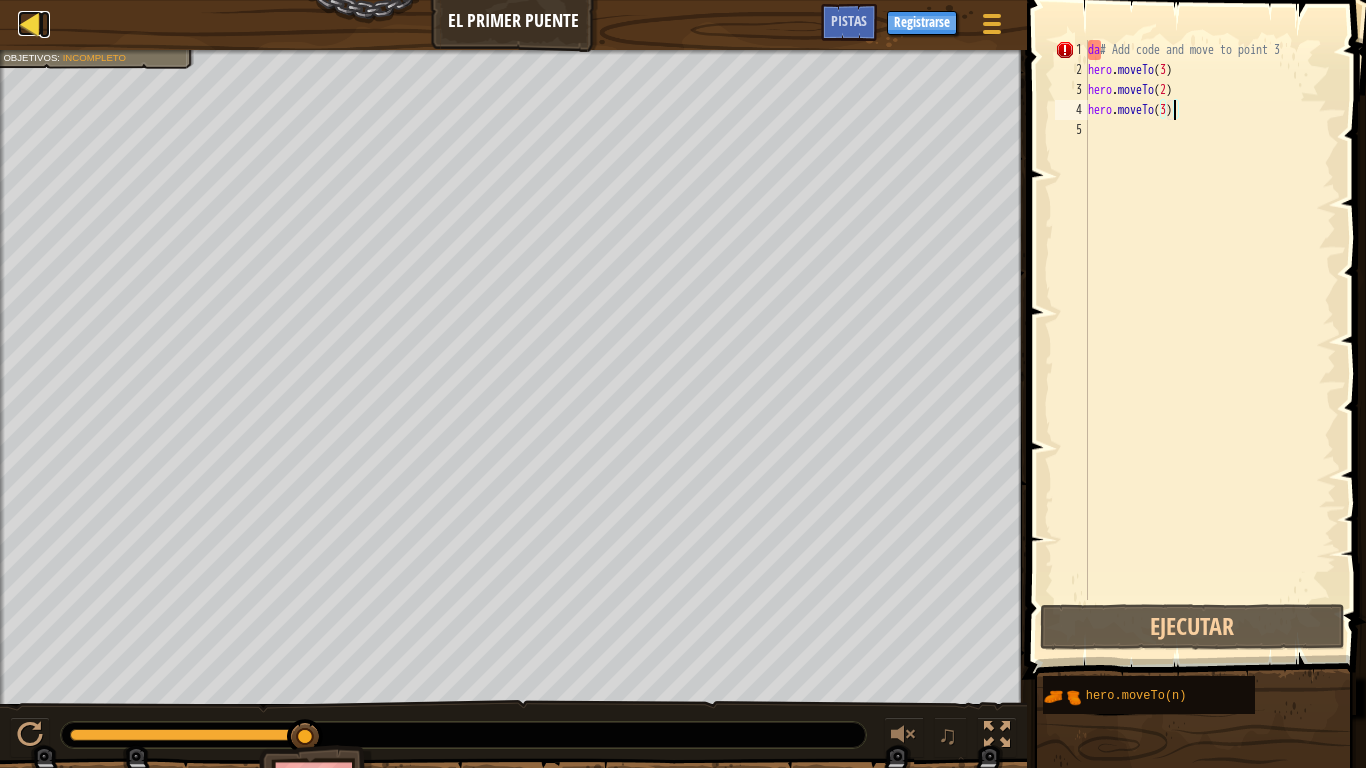 click at bounding box center (30, 23) 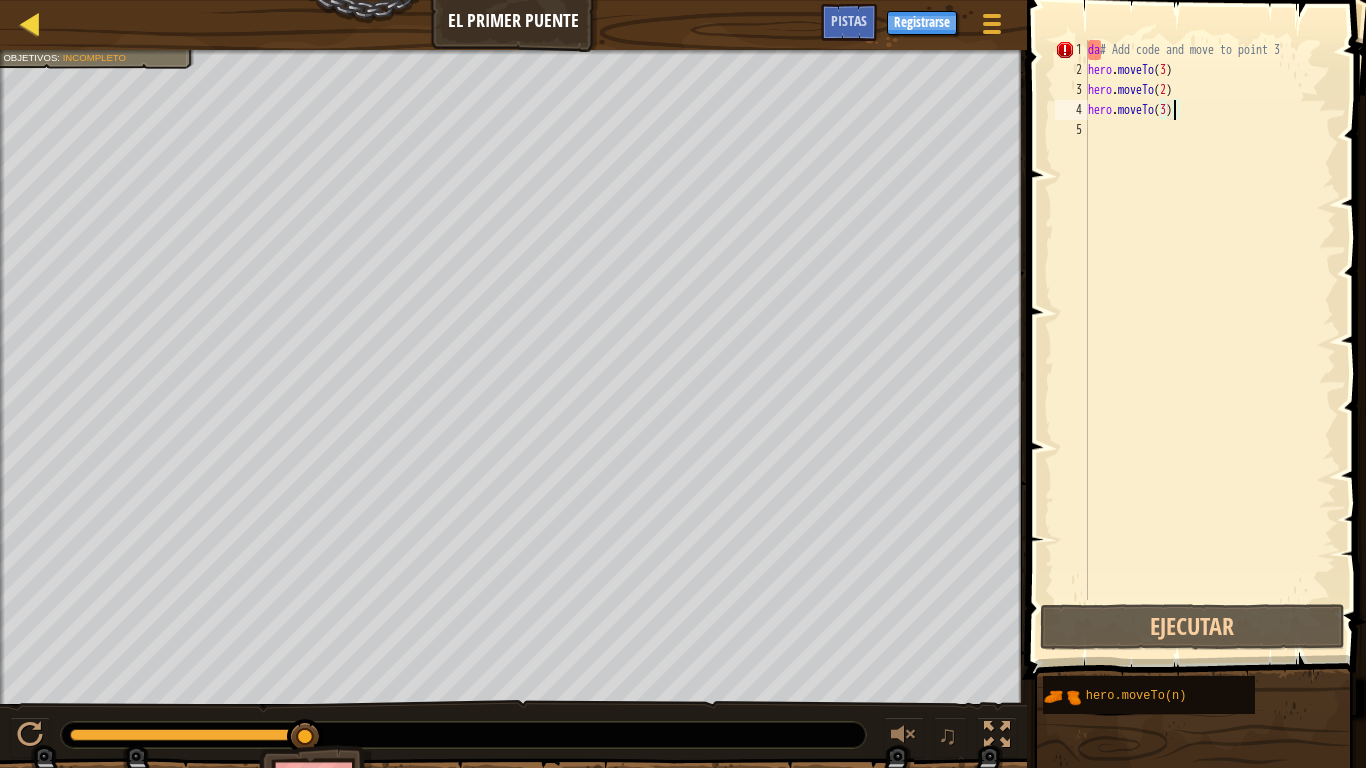 select on "es-419" 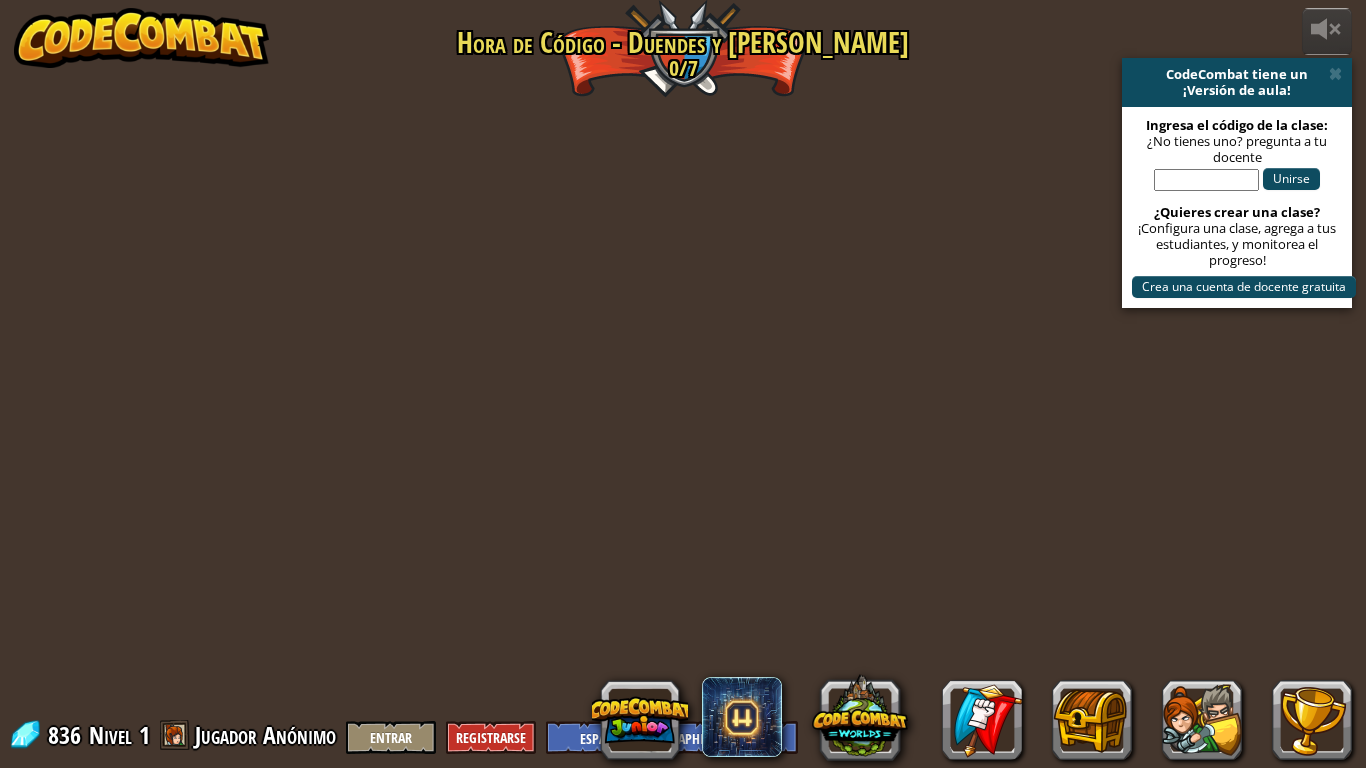 select on "es-419" 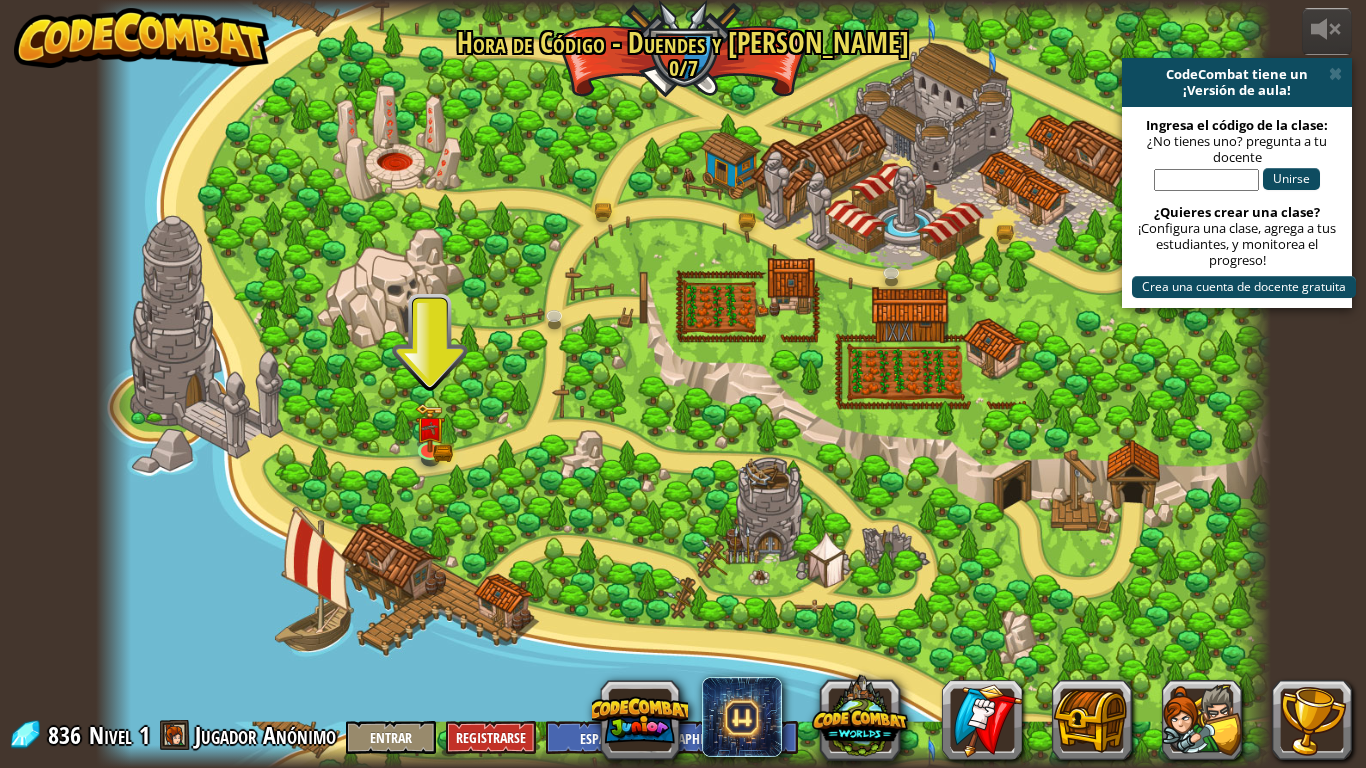 drag, startPoint x: 681, startPoint y: 331, endPoint x: 540, endPoint y: 308, distance: 142.86357 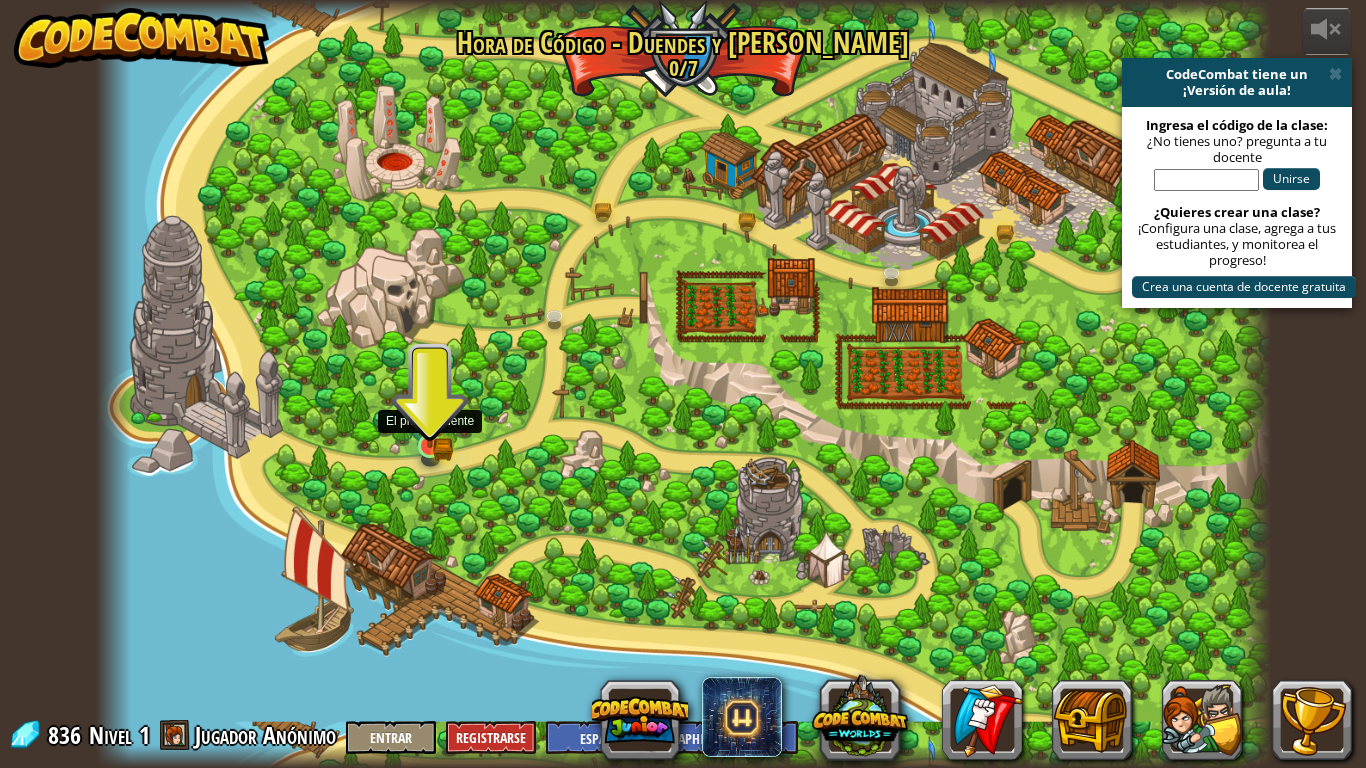 click at bounding box center (430, 415) 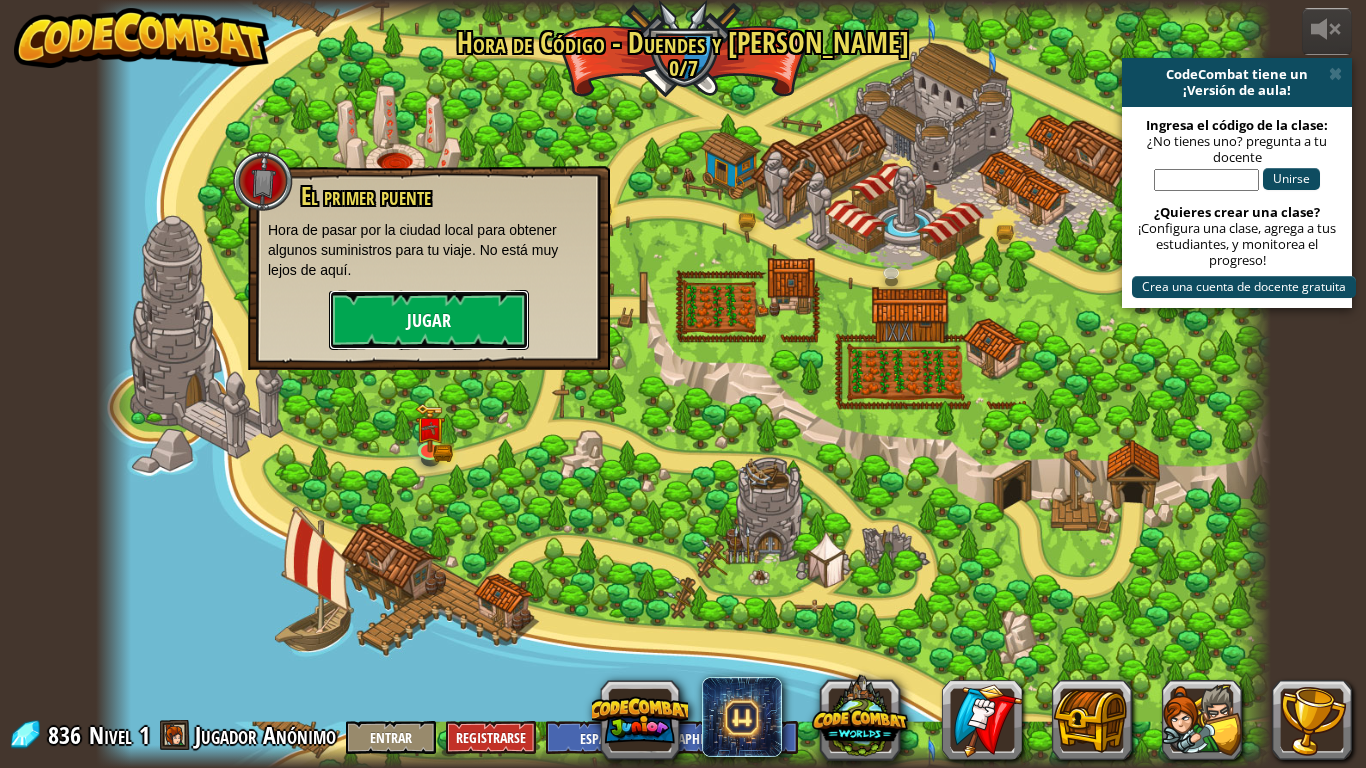 click on "Jugar" at bounding box center [429, 320] 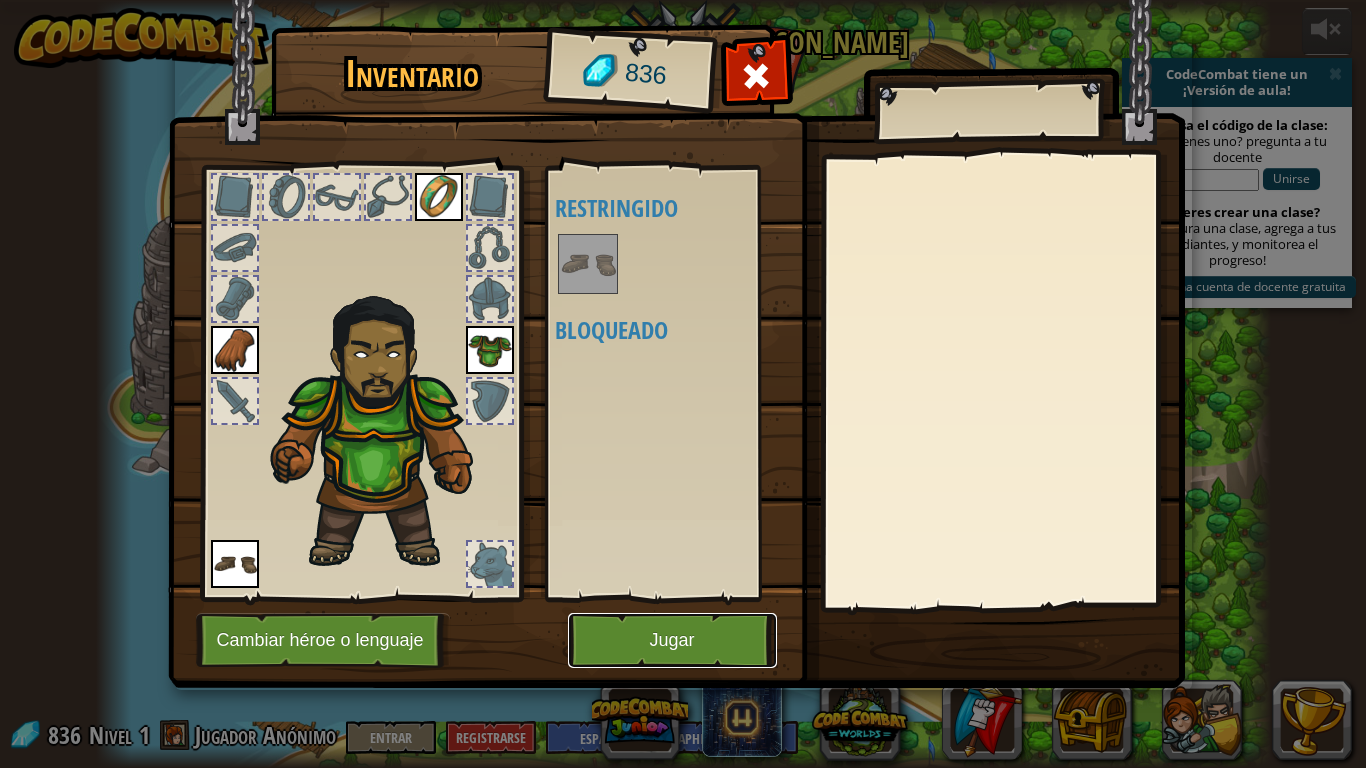click on "Jugar" at bounding box center (672, 640) 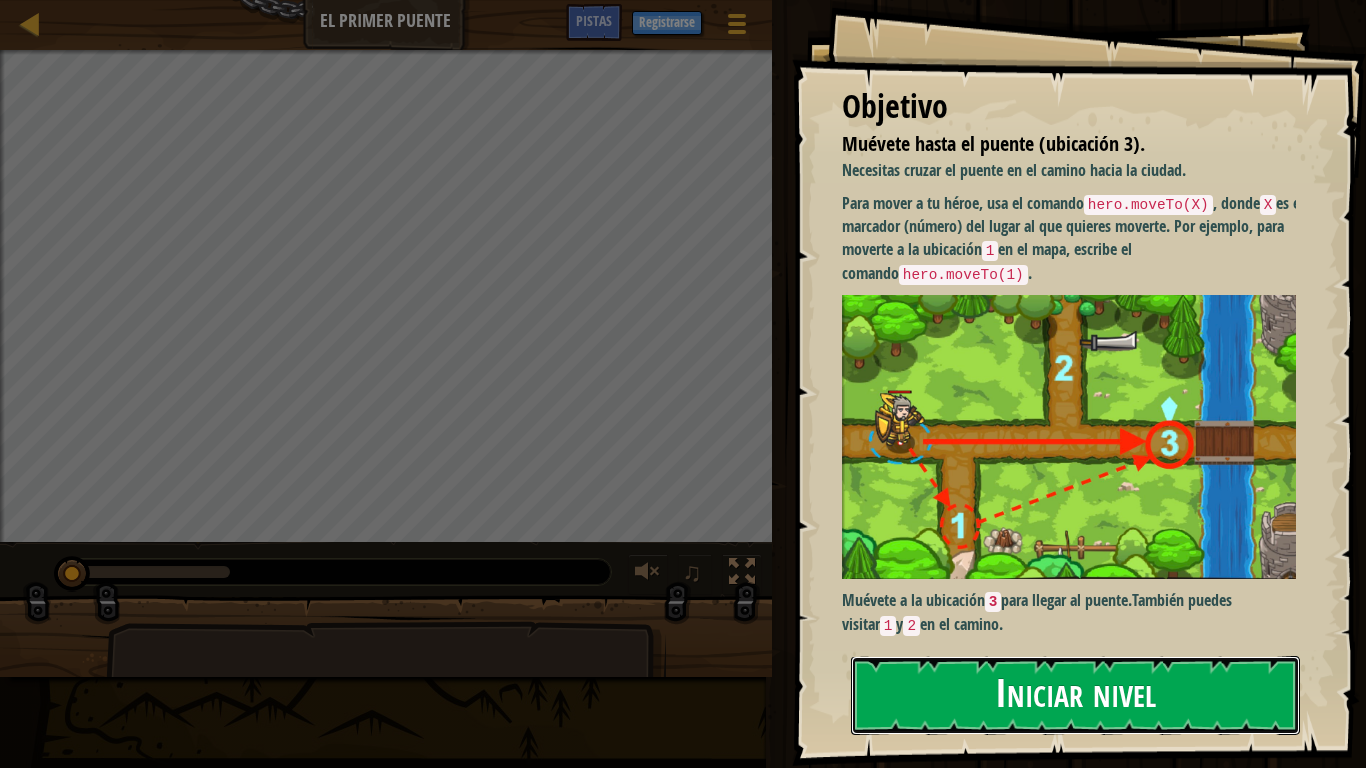 click on "Iniciar nivel" at bounding box center [1075, 695] 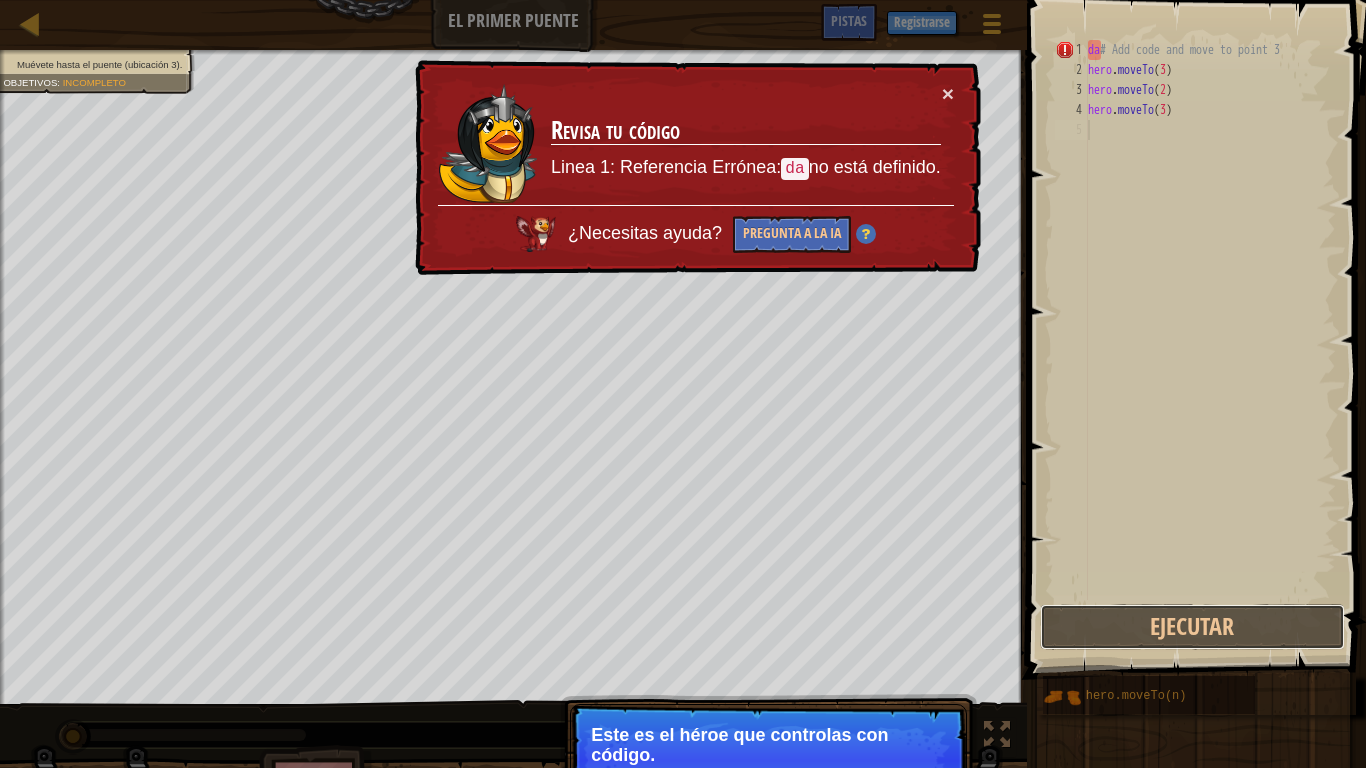 click on "1 2 3 4 5 da # Add code and move to point 3 hero . moveTo ( 3 ) hero . moveTo ( 2 ) hero . moveTo ( 3 )     הההההההההההההההההההההההההההההההההההההההההההההההההההההההההההההההההההההההההההההההההההההההההההההההההההההההההההההההההההההההההההההההההההההההההההההההההההההההההההההההההההההההההההההההההההההההההההההההההההההההההההההההההההההההההההההההההההההההההההההההההההההההההההההההה XXXXXXXXXXXXXXXXXXXXXXXXXXXXXXXXXXXXXXXXXXXXXXXXXXXXXXXXXXXXXXXXXXXXXXXXXXXXXXXXXXXXXXXXXXXXXXXXXXXXXXXXXXXXXXXXXXXXXXXXXXXXXXXXXXXXXXXXXXXXXXXXXXXXXXXXXXXXXXXXXXXXXXXXXXXXXXXXXXXXXXXXXXXXXXXXXXXXXXXXXXXXXXXXXXXXXXXXXXXXXXXXXXXXXXXXXXXXXXXXXXXXXXXXXXXXXXXX Código Guardado Lenguajes de programación : Python Ejecutar Enviar Listo Statement   /  Call   /" at bounding box center [1193, 379] 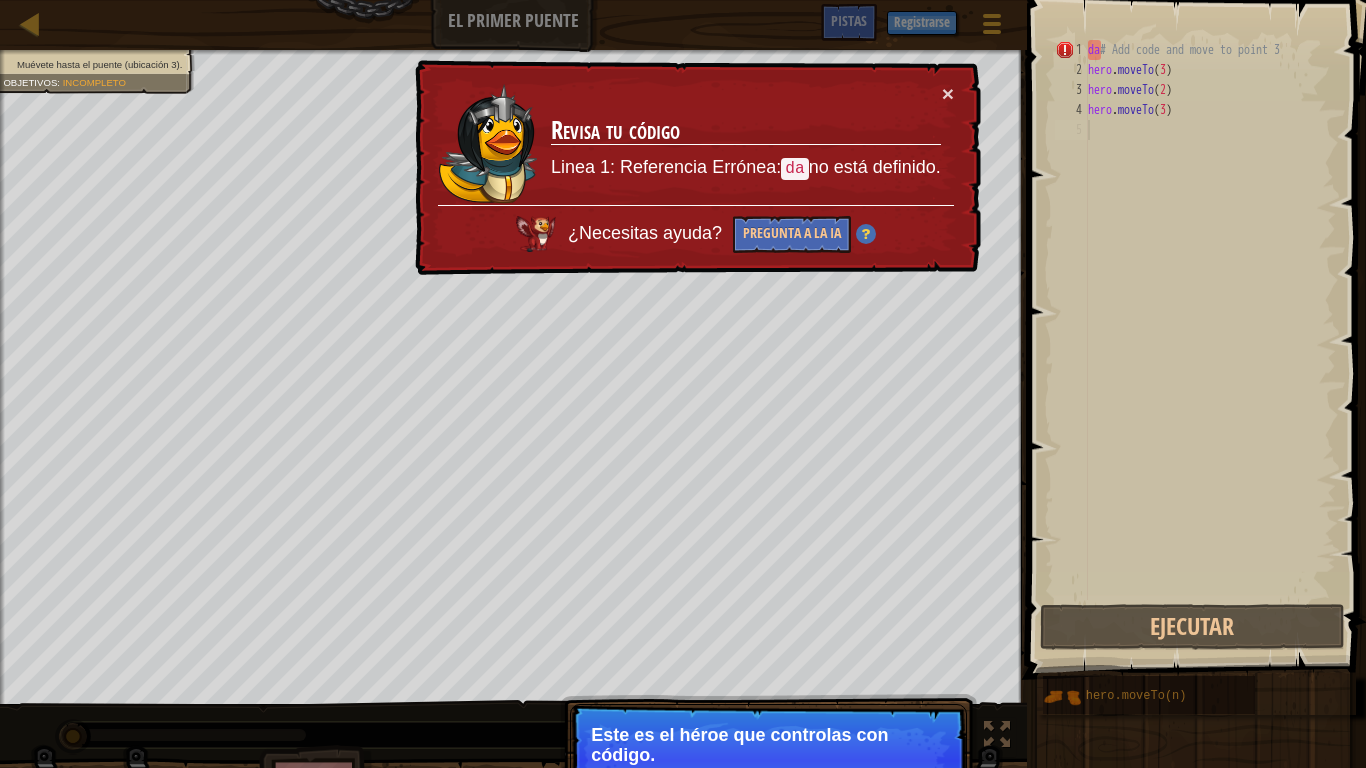 scroll, scrollTop: 9, scrollLeft: 0, axis: vertical 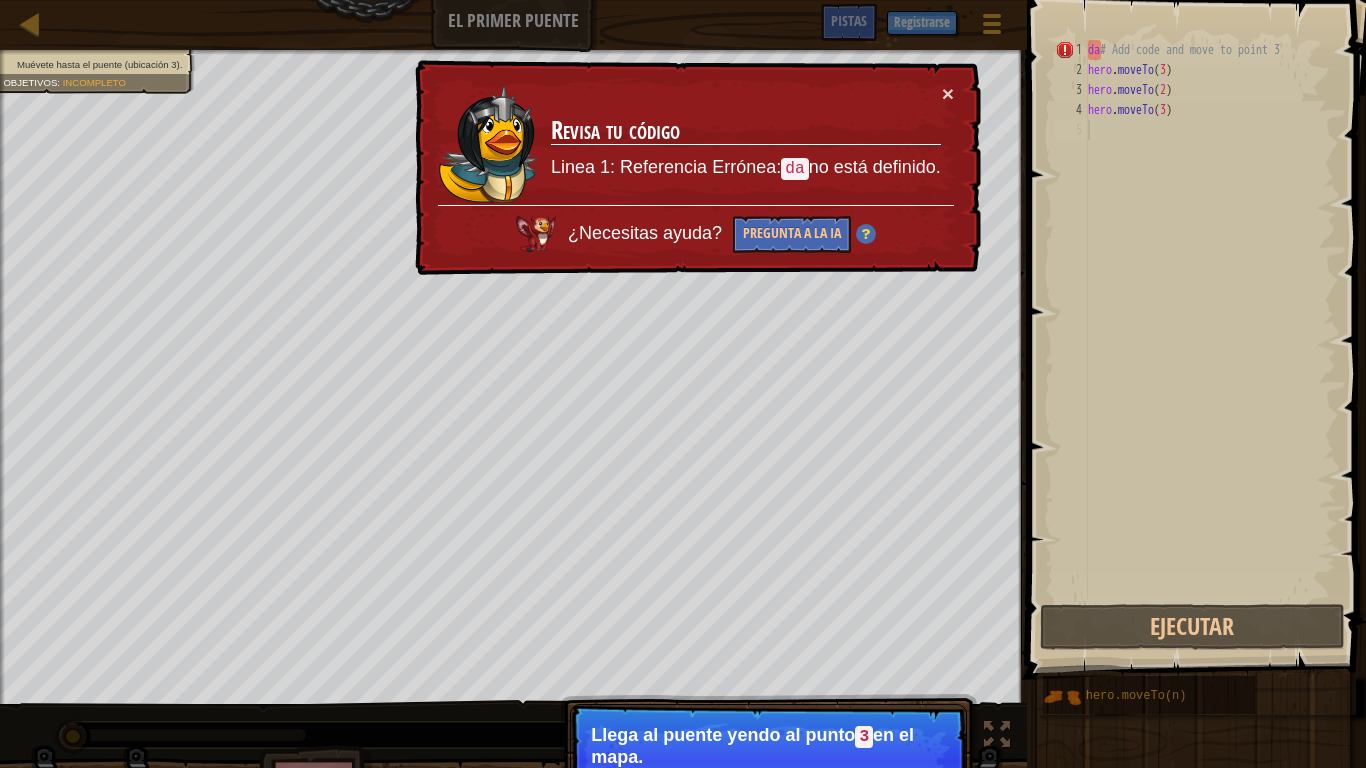 drag, startPoint x: 956, startPoint y: 97, endPoint x: 979, endPoint y: 83, distance: 26.925823 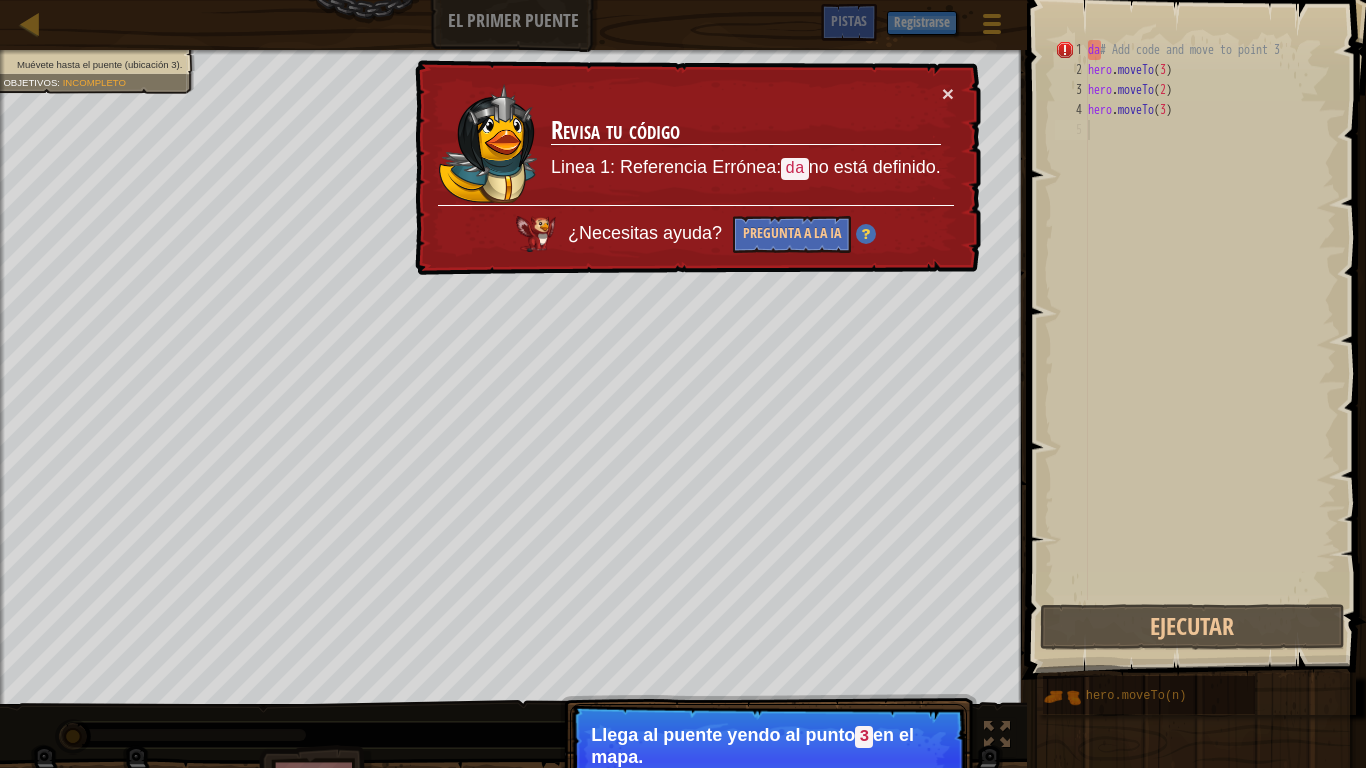 click on "× Revisa tu código Linea 1: Referencia Errónea:  da  no está definido.
¿Necesitas ayuda? Pregunta a la IA" at bounding box center (696, 168) 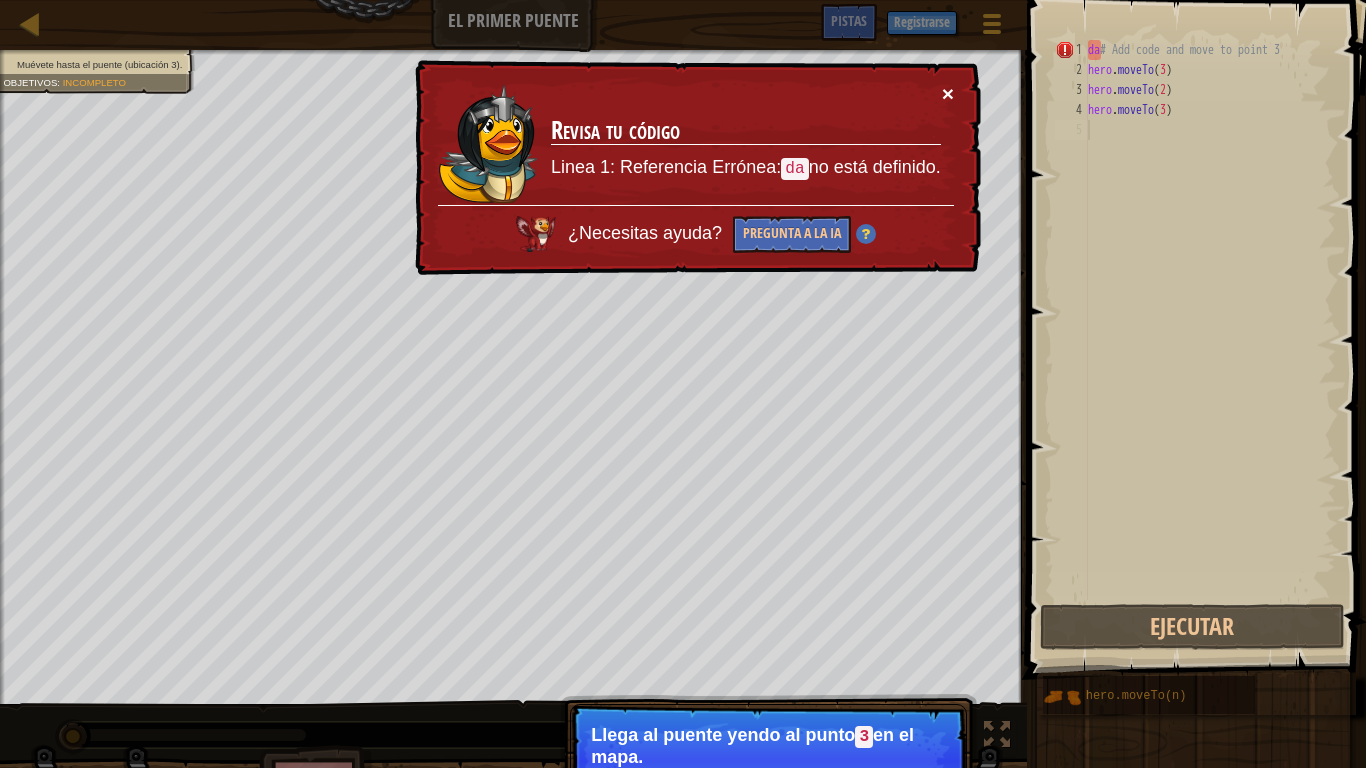 click on "×" at bounding box center [948, 93] 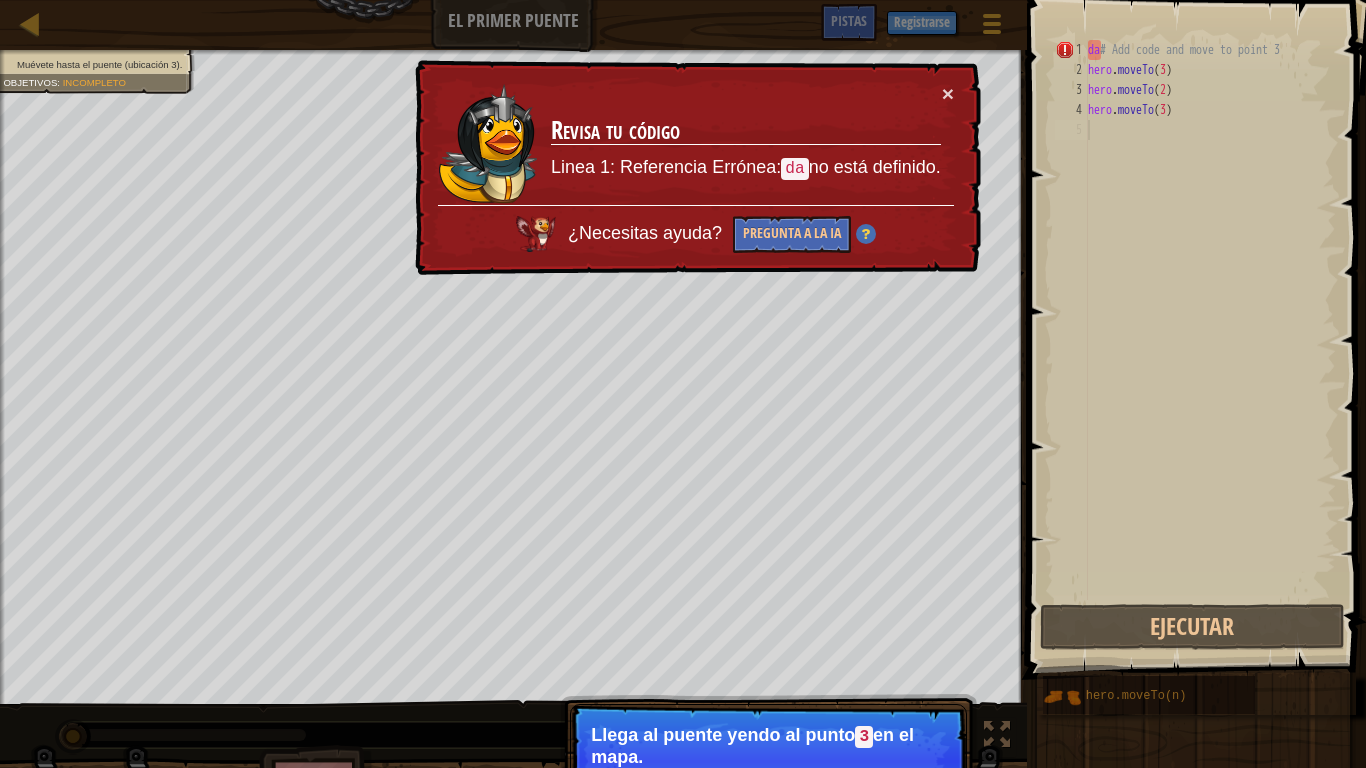 click on "1 2 3 4 5 da # Add code and move to point 3 hero . moveTo ( 3 ) hero . moveTo ( 2 ) hero . moveTo ( 3 )     הההההההההההההההההההההההההההההההההההההההההההההההההההההההההההההההההההההההההההההההההההההההההההההההההההההההההההההההההההההההההההההההההההההההההההההההההההההההההההההההההההההההההההההההההההההההההההההההההההההההההההההההההההההההההההההההההההההההההההההההההההההההההההההההה XXXXXXXXXXXXXXXXXXXXXXXXXXXXXXXXXXXXXXXXXXXXXXXXXXXXXXXXXXXXXXXXXXXXXXXXXXXXXXXXXXXXXXXXXXXXXXXXXXXXXXXXXXXXXXXXXXXXXXXXXXXXXXXXXXXXXXXXXXXXXXXXXXXXXXXXXXXXXXXXXXXXXXXXXXXXXXXXXXXXXXXXXXXXXXXXXXXXXXXXXXXXXXXXXXXXXXXXXXXXXXXXXXXXXXXXXXXXXXXXXXXXXXXXXXXXXXXX Referencia Errónea: da is not defined Código Guardado Lenguajes de programación : Python Ejecutar Enviar Listo Statement   /  Call   /" at bounding box center (1193, 379) 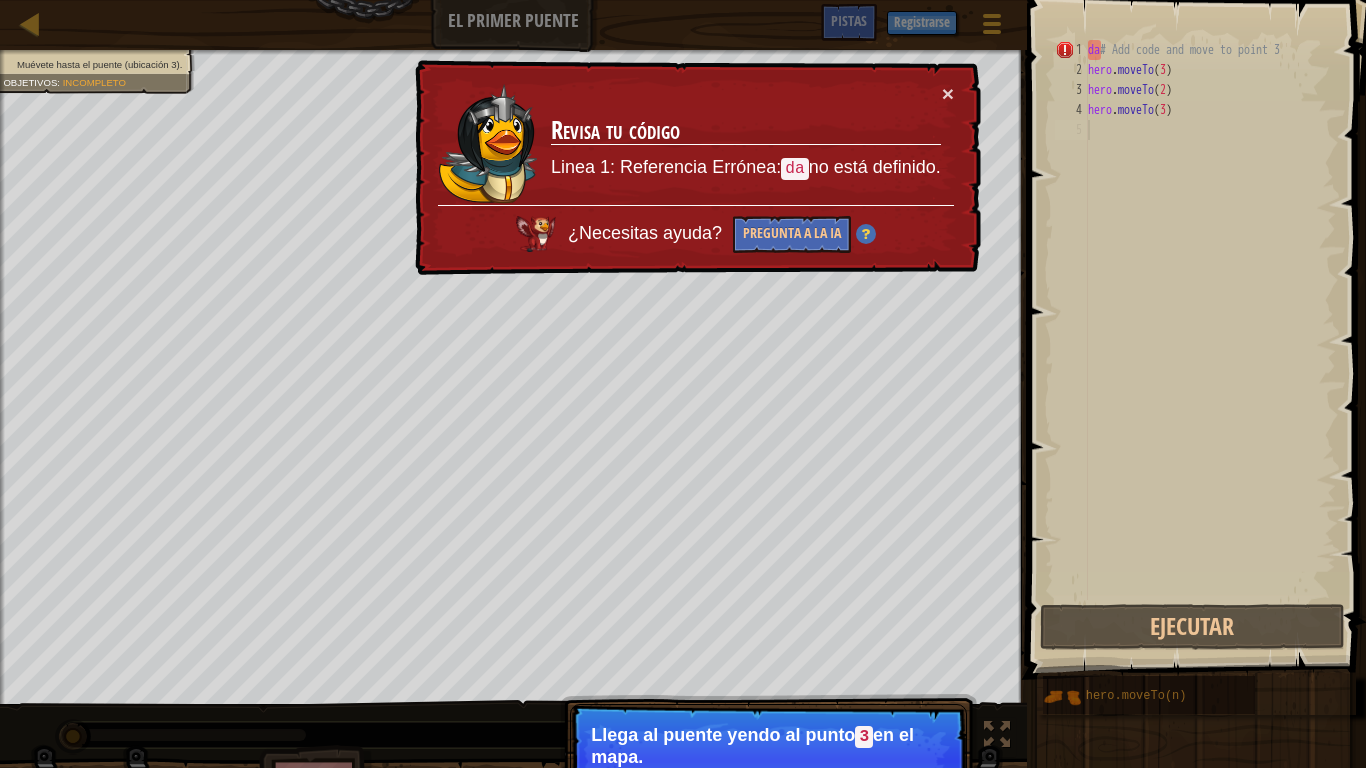 type on "da# Add code and move to point 3" 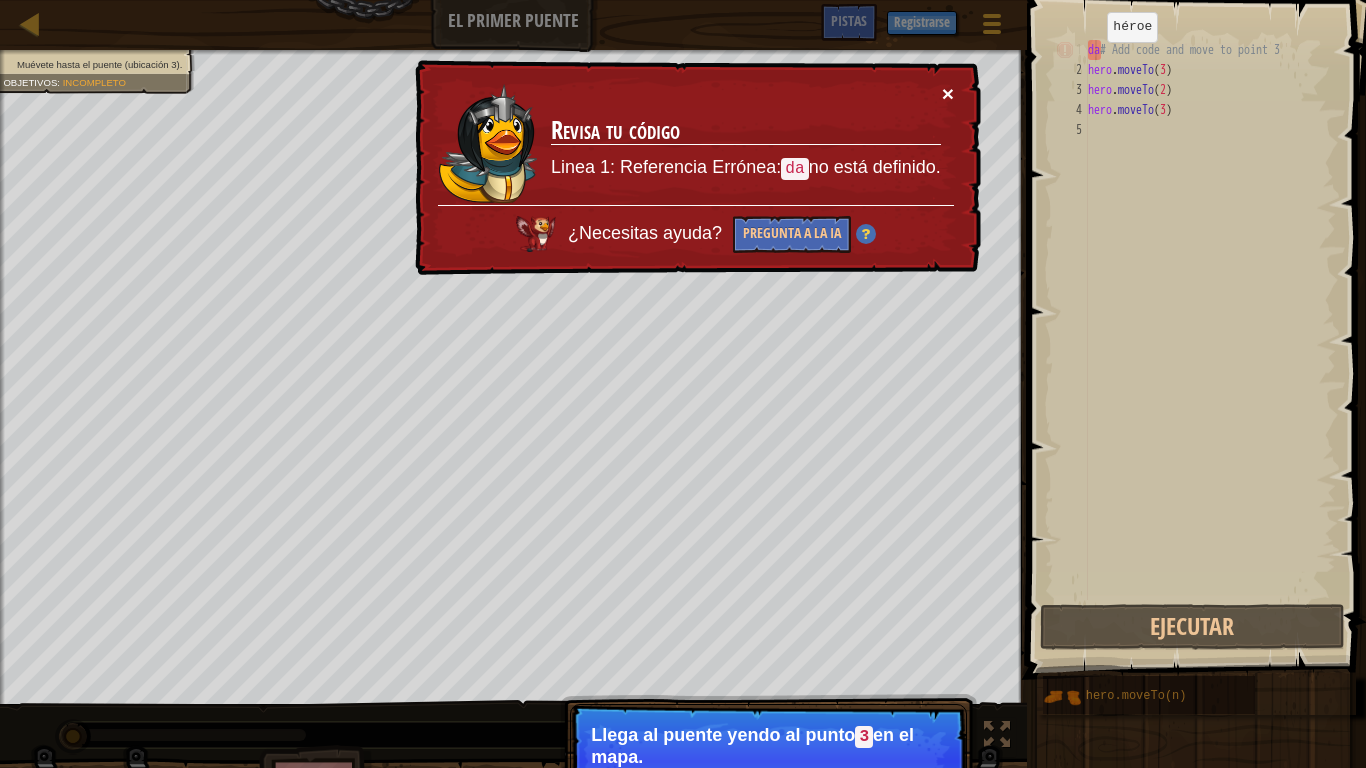drag, startPoint x: 952, startPoint y: 89, endPoint x: 1026, endPoint y: 82, distance: 74.330345 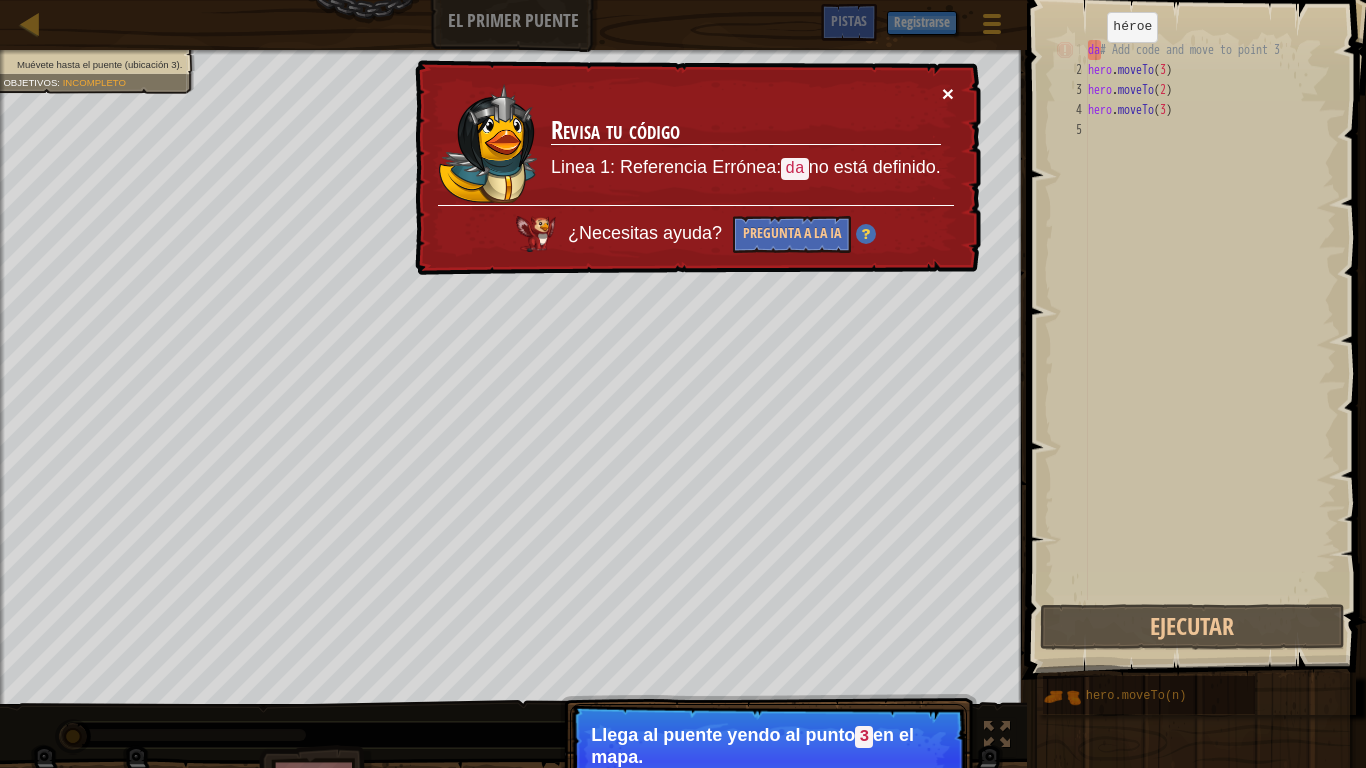 type 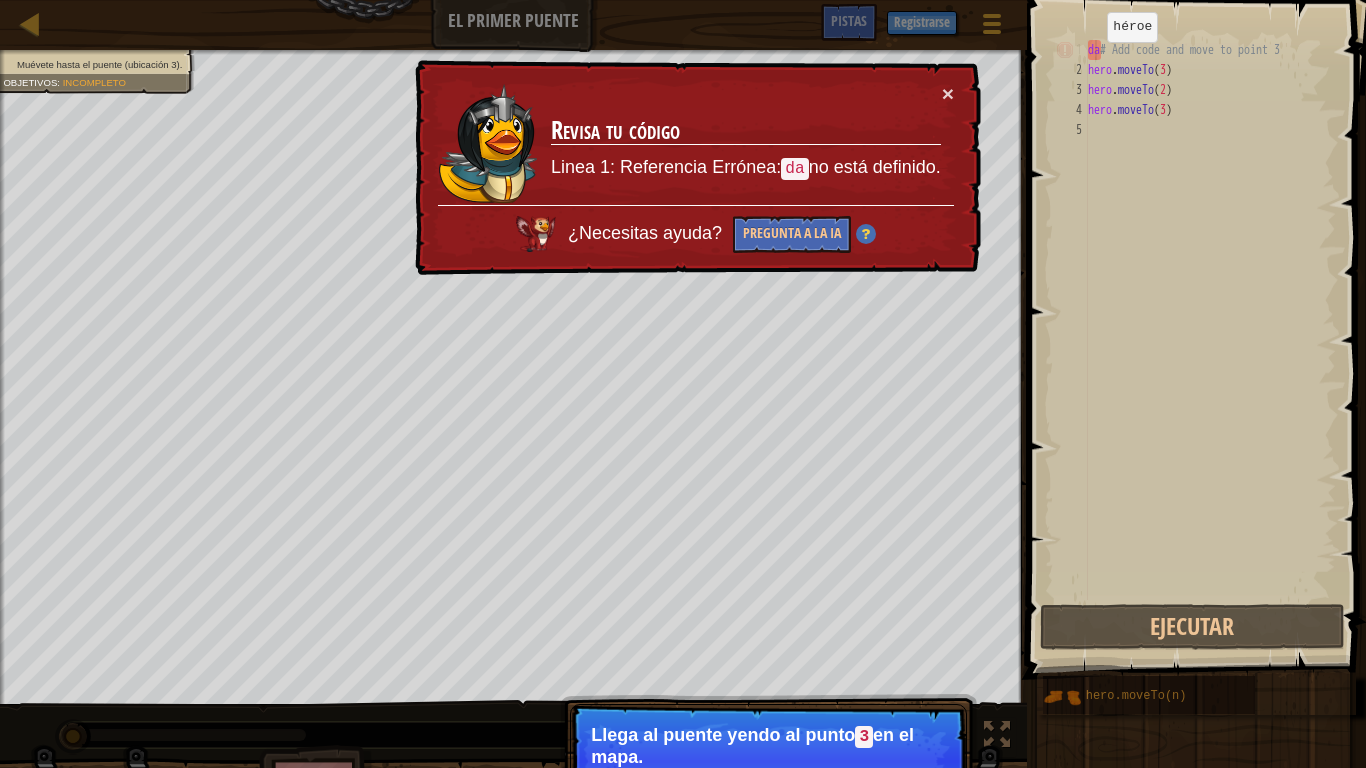 scroll, scrollTop: 9, scrollLeft: 1, axis: both 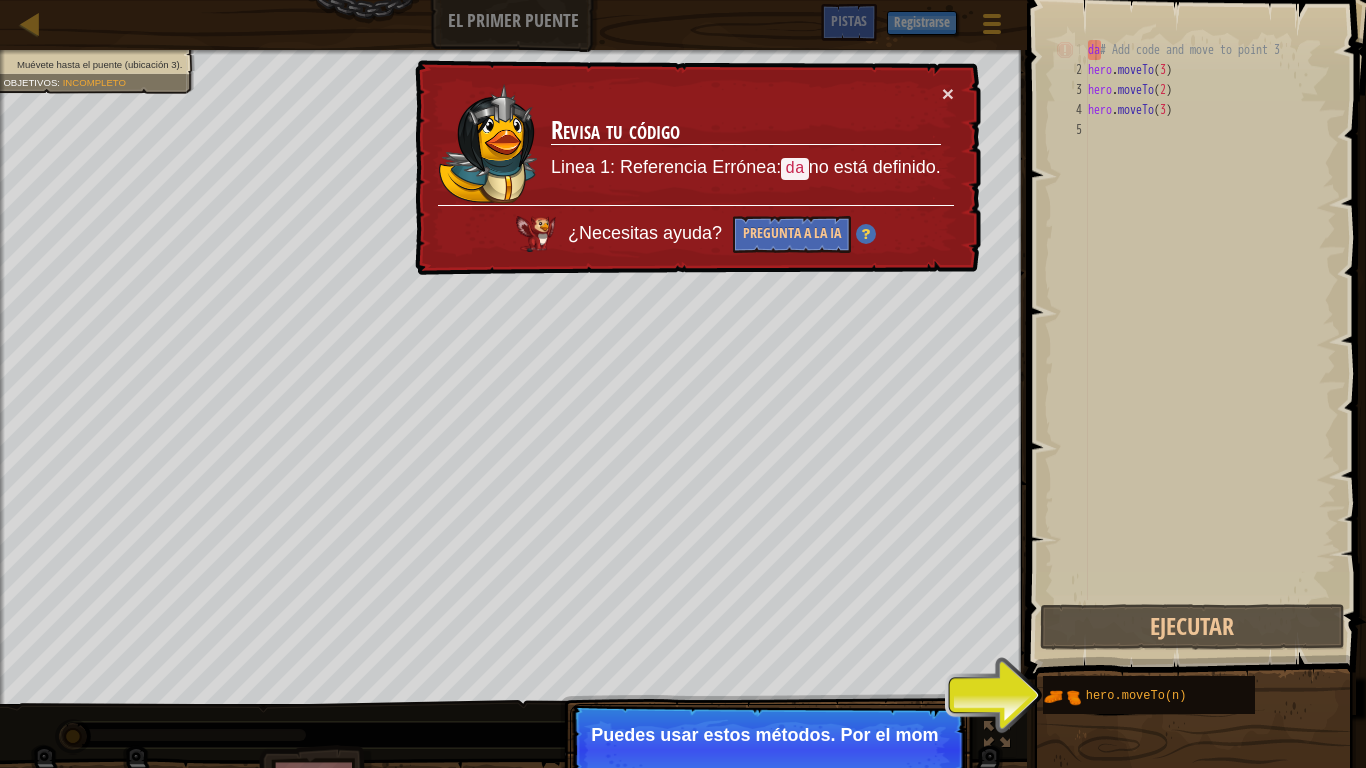 click on "da # Add code and move to point 3 hero . moveTo ( 3 ) hero . moveTo ( 2 ) hero . moveTo ( 3 )" at bounding box center [1210, 340] 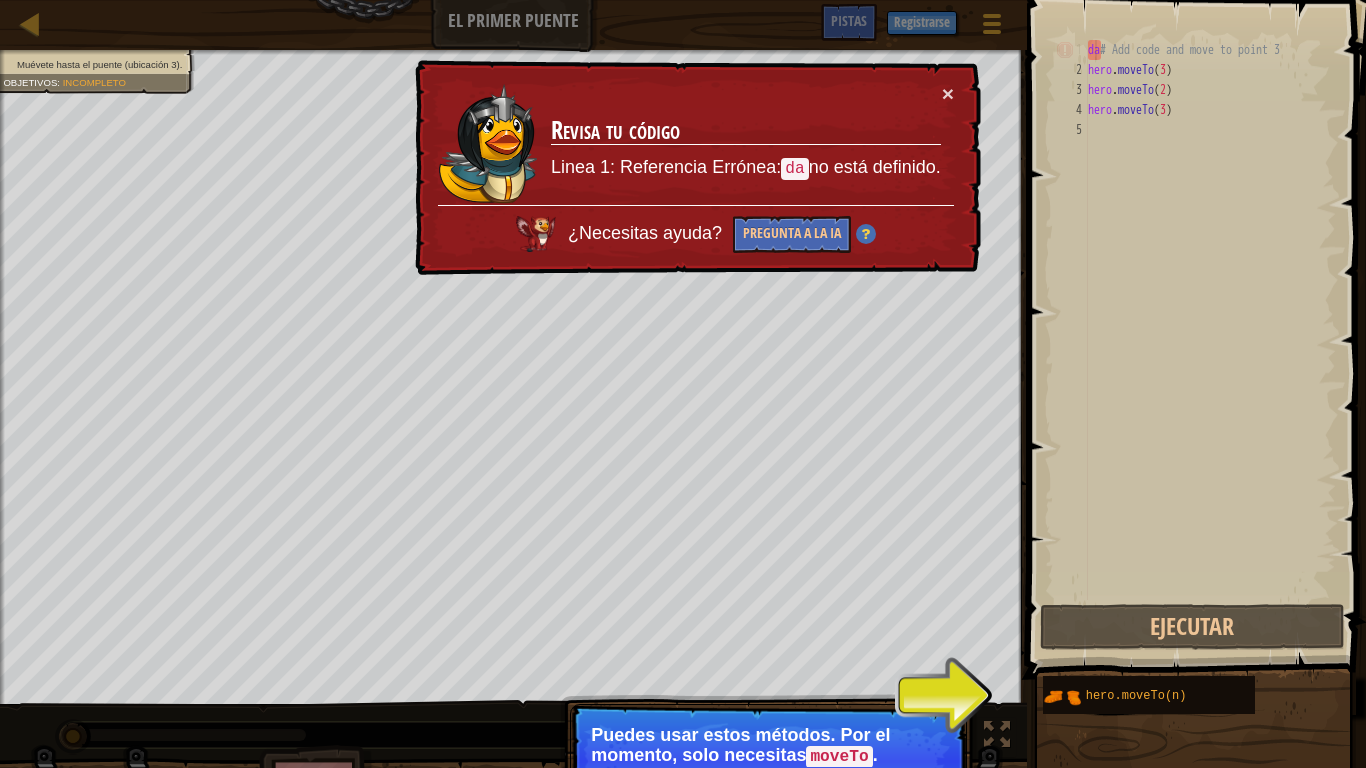 click on "da # Add code and move to point 3 hero . moveTo ( 3 ) hero . moveTo ( 2 ) hero . moveTo ( 3 )" at bounding box center [1210, 340] 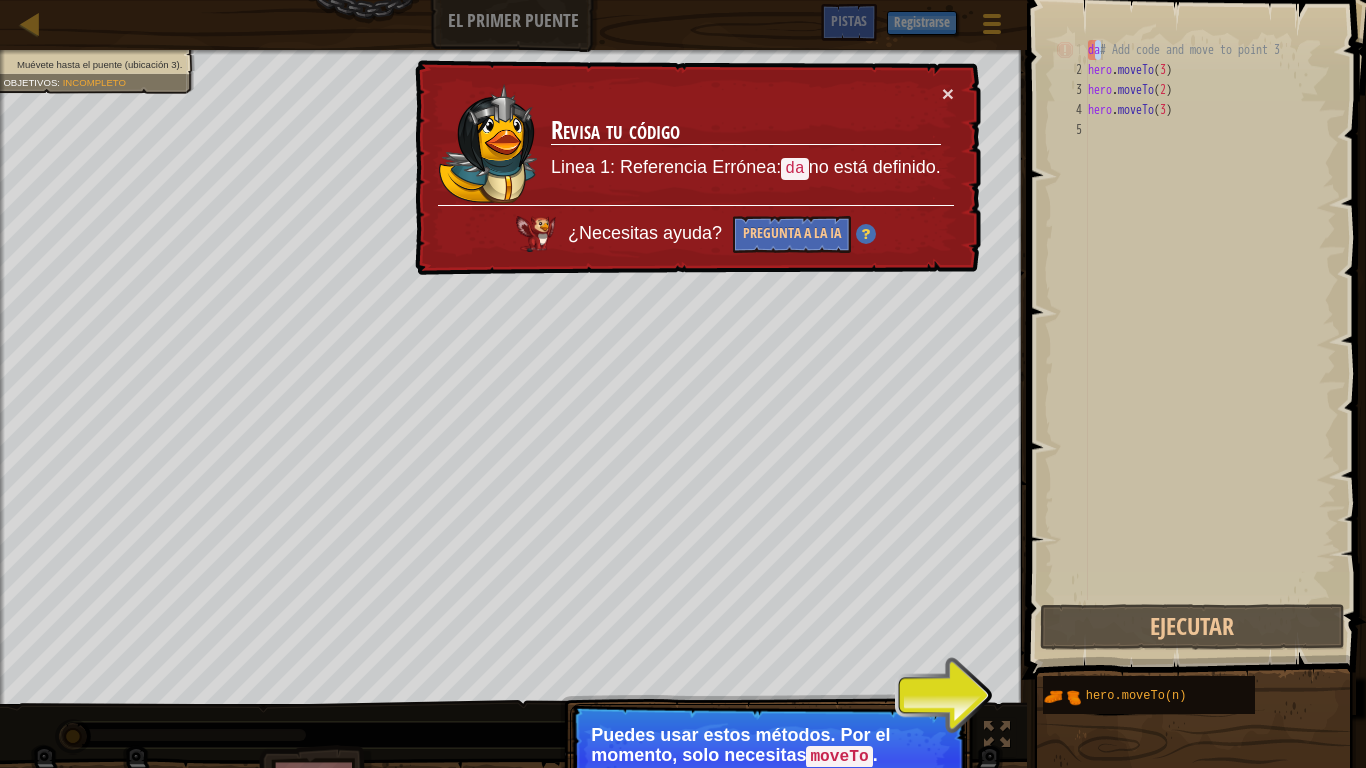 click on "da # Add code and move to point 3 hero . moveTo ( 3 ) hero . moveTo ( 2 ) hero . moveTo ( 3 )" at bounding box center (1210, 340) 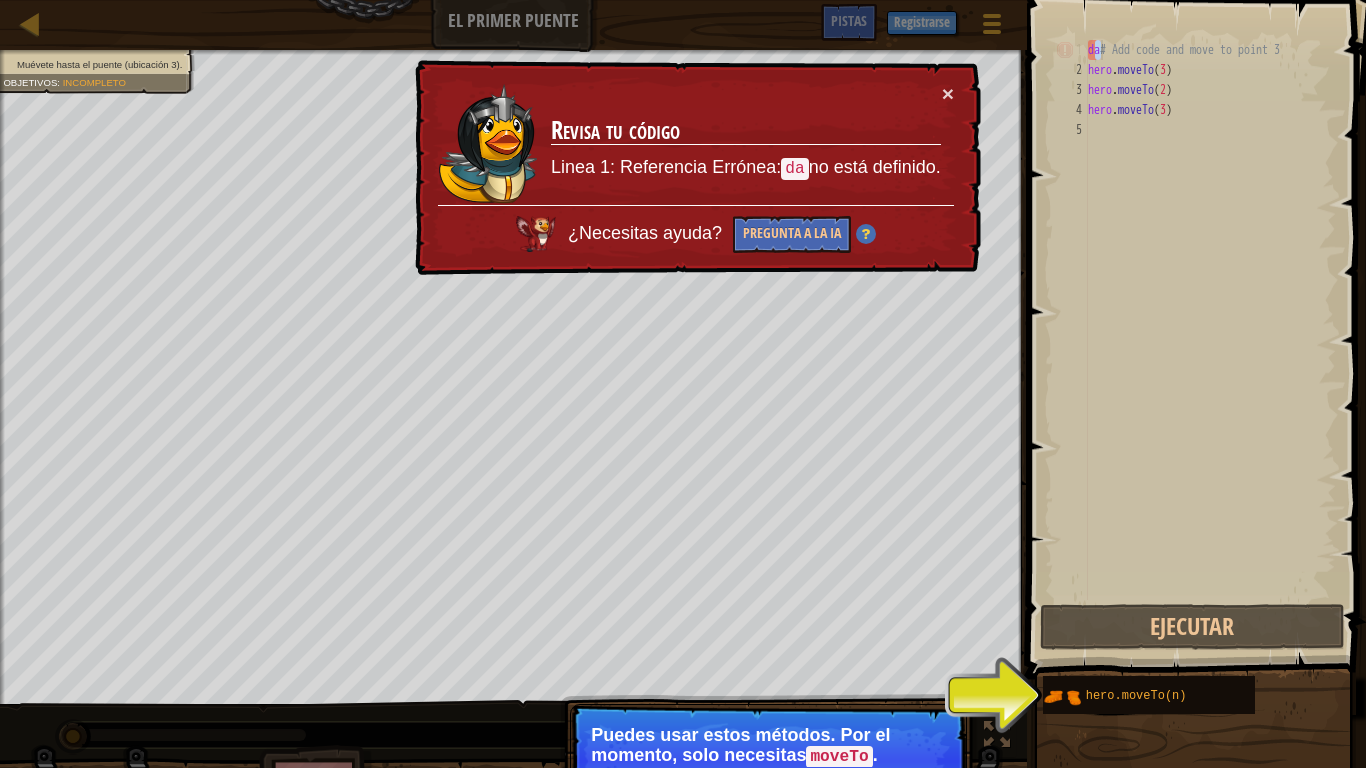 click on "Mapa El primer puente Menú del Juego Listo Registrarse Pistas 1     הההההההההההההההההההההההההההההההההההההההההההההההההההההההההההההההההההההההההההההההההההההההההההההההההההההההההההההההההההההההההההההההההההההההההההההההההההההההההההההההההההההההההההההההההההההההההההההההההההההההההההההההההההההההההההההההההההההההההההההההההההההההההההההההה XXXXXXXXXXXXXXXXXXXXXXXXXXXXXXXXXXXXXXXXXXXXXXXXXXXXXXXXXXXXXXXXXXXXXXXXXXXXXXXXXXXXXXXXXXXXXXXXXXXXXXXXXXXXXXXXXXXXXXXXXXXXXXXXXXXXXXXXXXXXXXXXXXXXXXXXXXXXXXXXXXXXXXXXXXXXXXXXXXXXXXXXXXXXXXXXXXXXXXXXXXXXXXXXXXXXXXXXXXXXXXXXXXXXXXXXXXXXXXXXXXXXXXXXXXXXXXXX Solución × Pistas da# Add code and move to point 3 1 2 3 4 5 da # Add code and move to point 3 hero . moveTo ( 3 ) hero . moveTo ( 2 ) hero . moveTo ( 3 )     Código Guardado :" at bounding box center [683, 384] 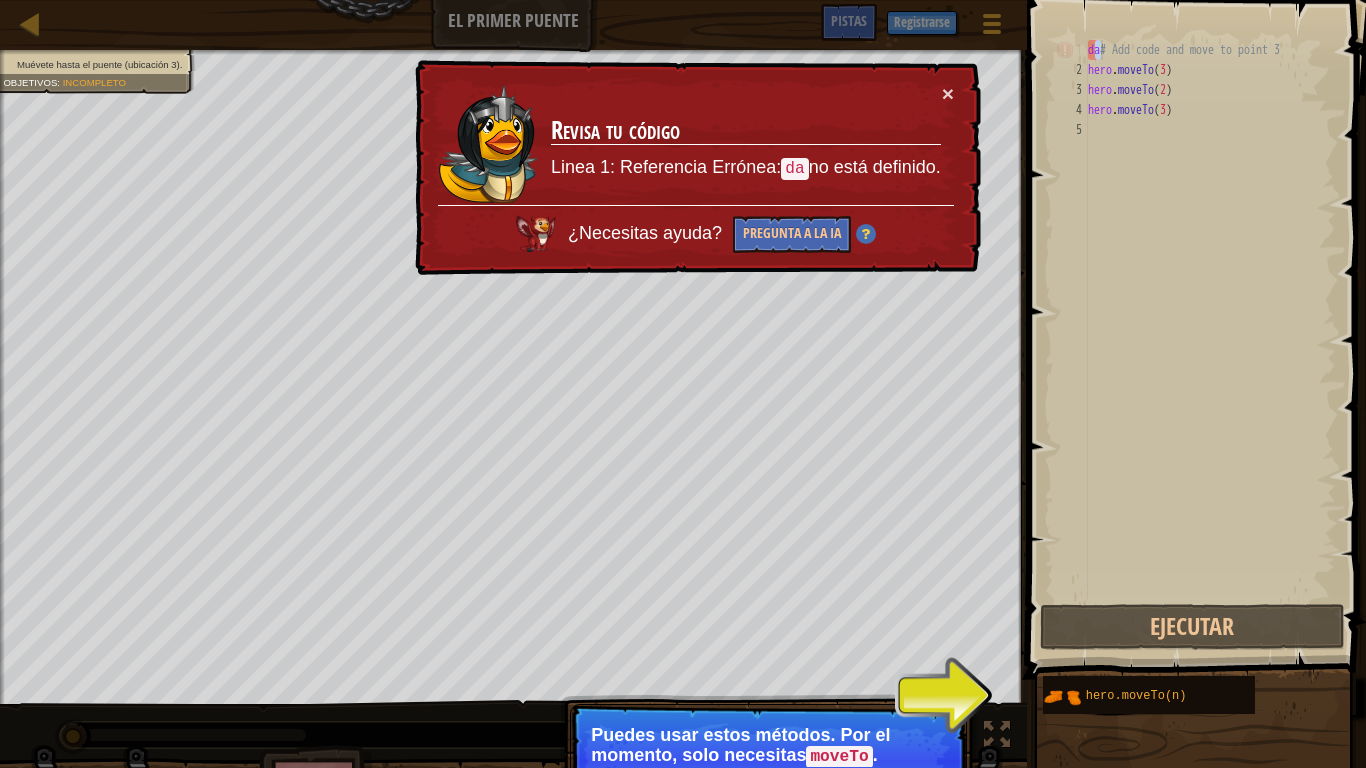 drag, startPoint x: 719, startPoint y: 116, endPoint x: 679, endPoint y: 139, distance: 46.141087 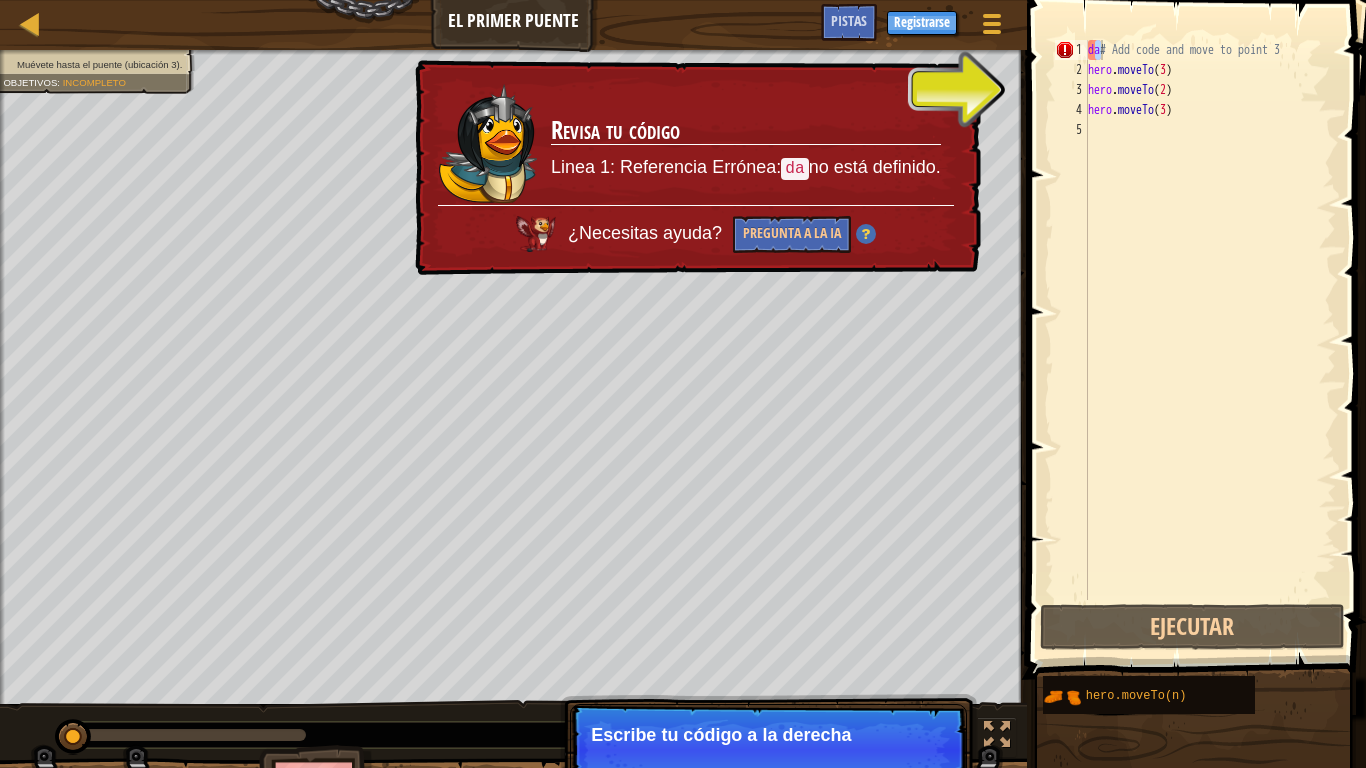 drag, startPoint x: 942, startPoint y: 90, endPoint x: 1036, endPoint y: 68, distance: 96.540146 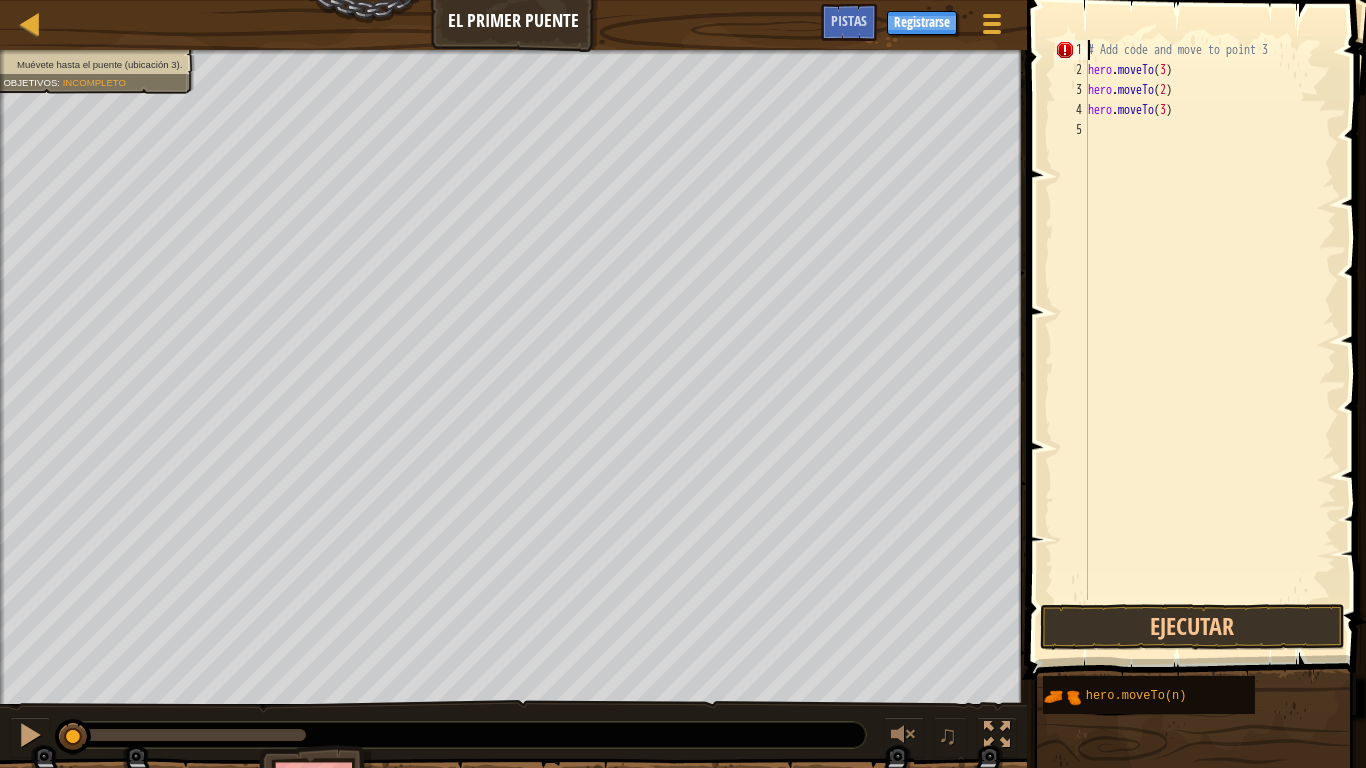 click on "3" at bounding box center (1071, 90) 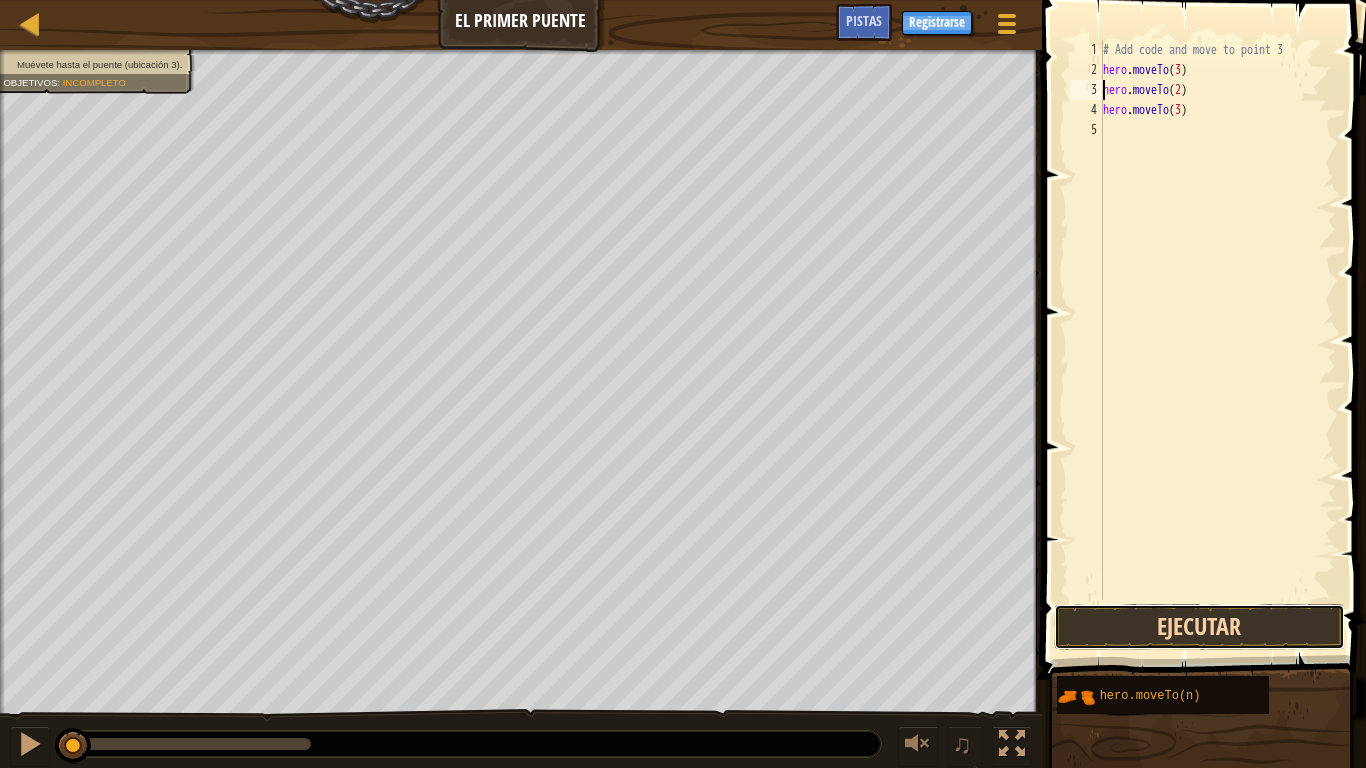 click on "Ejecutar" at bounding box center [1199, 627] 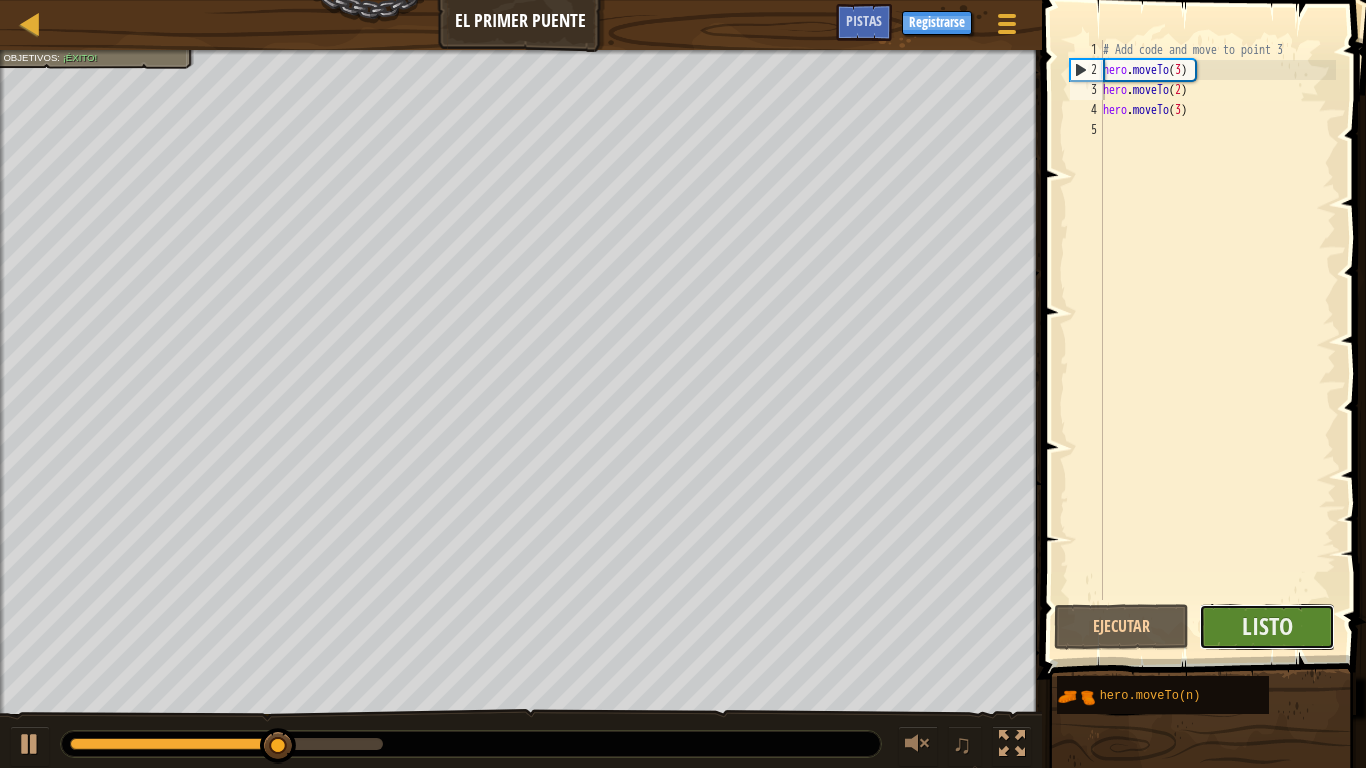 click on "Listo" at bounding box center [1267, 627] 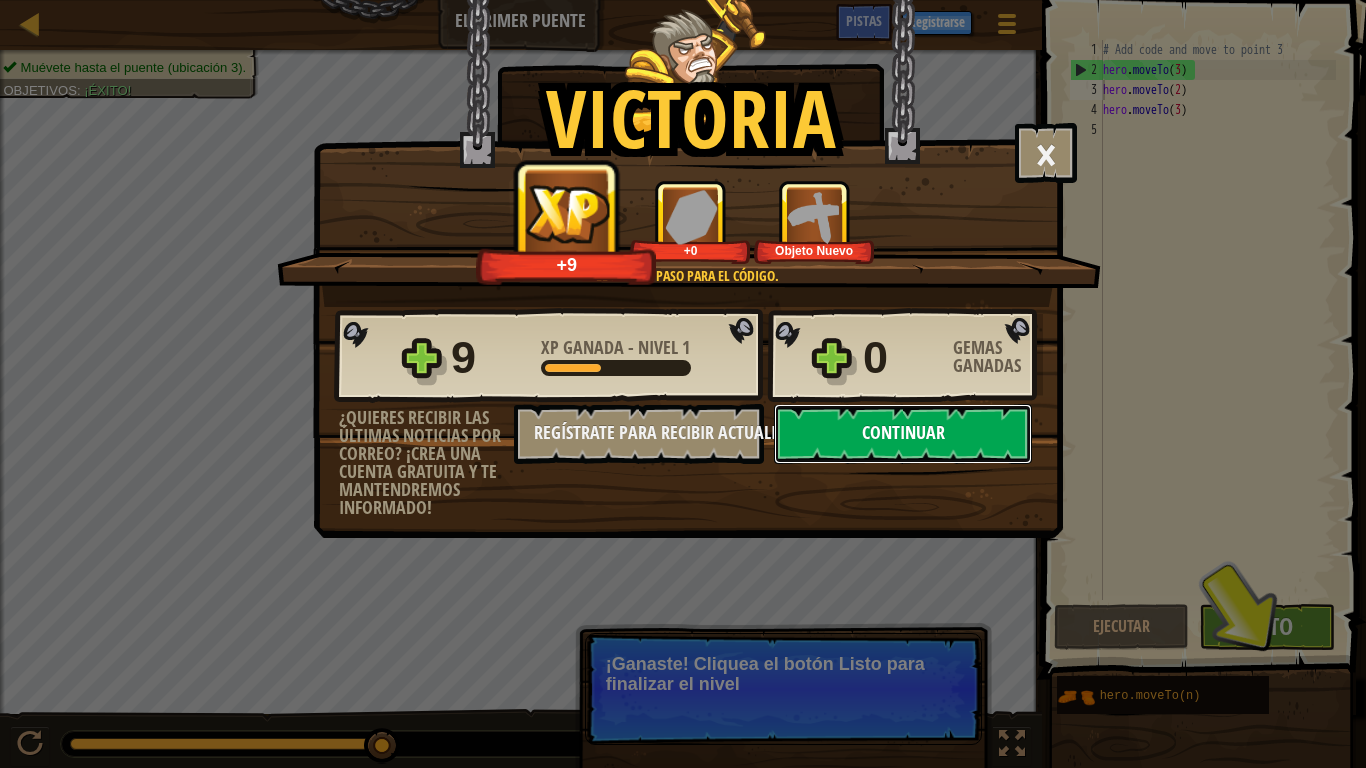 click on "Continuar" at bounding box center [903, 434] 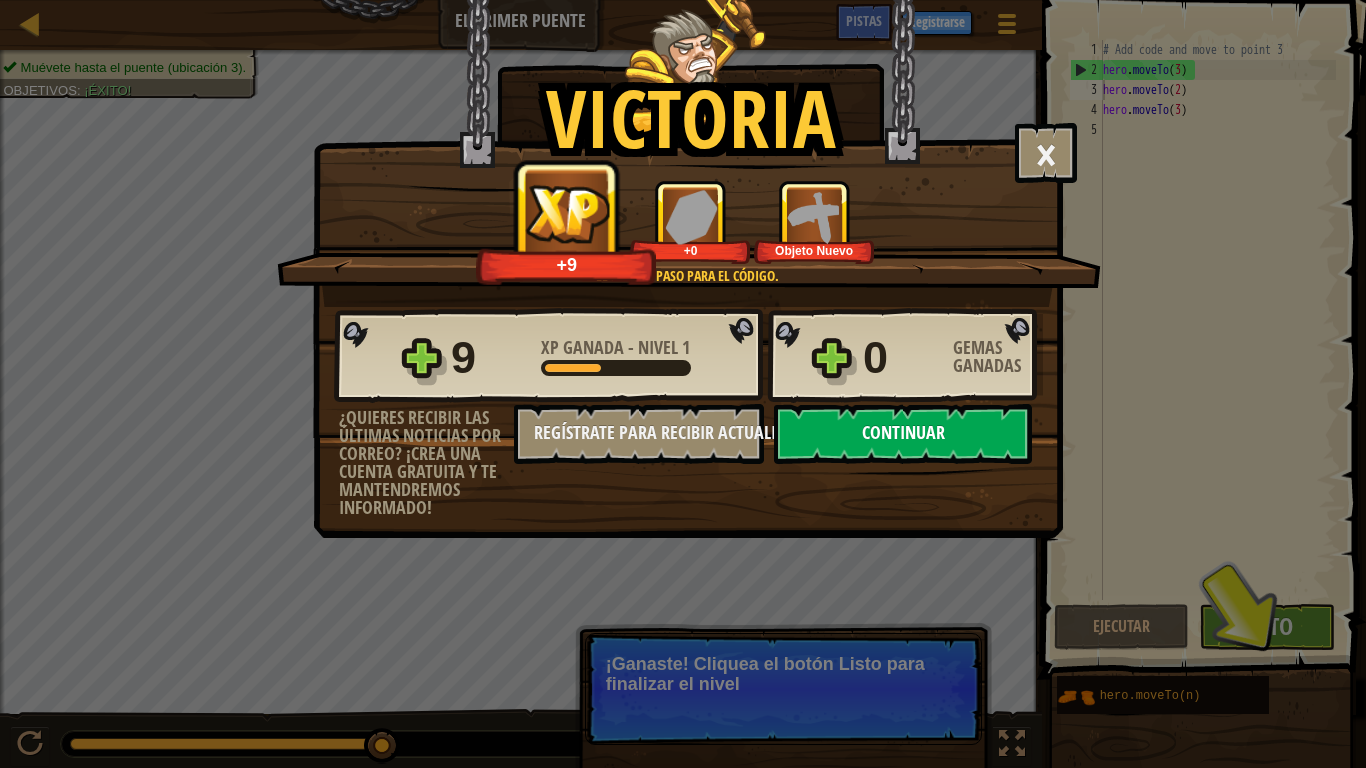 select on "es-419" 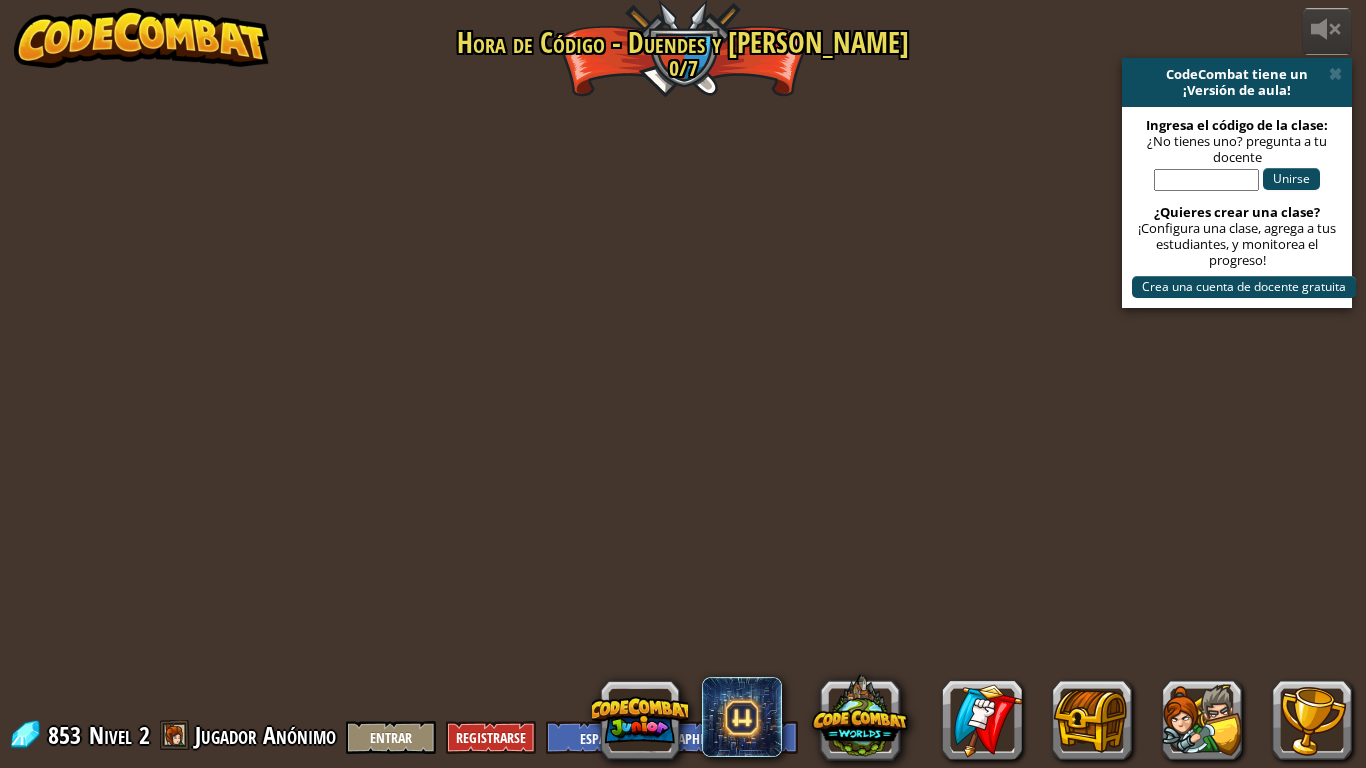 select on "es-419" 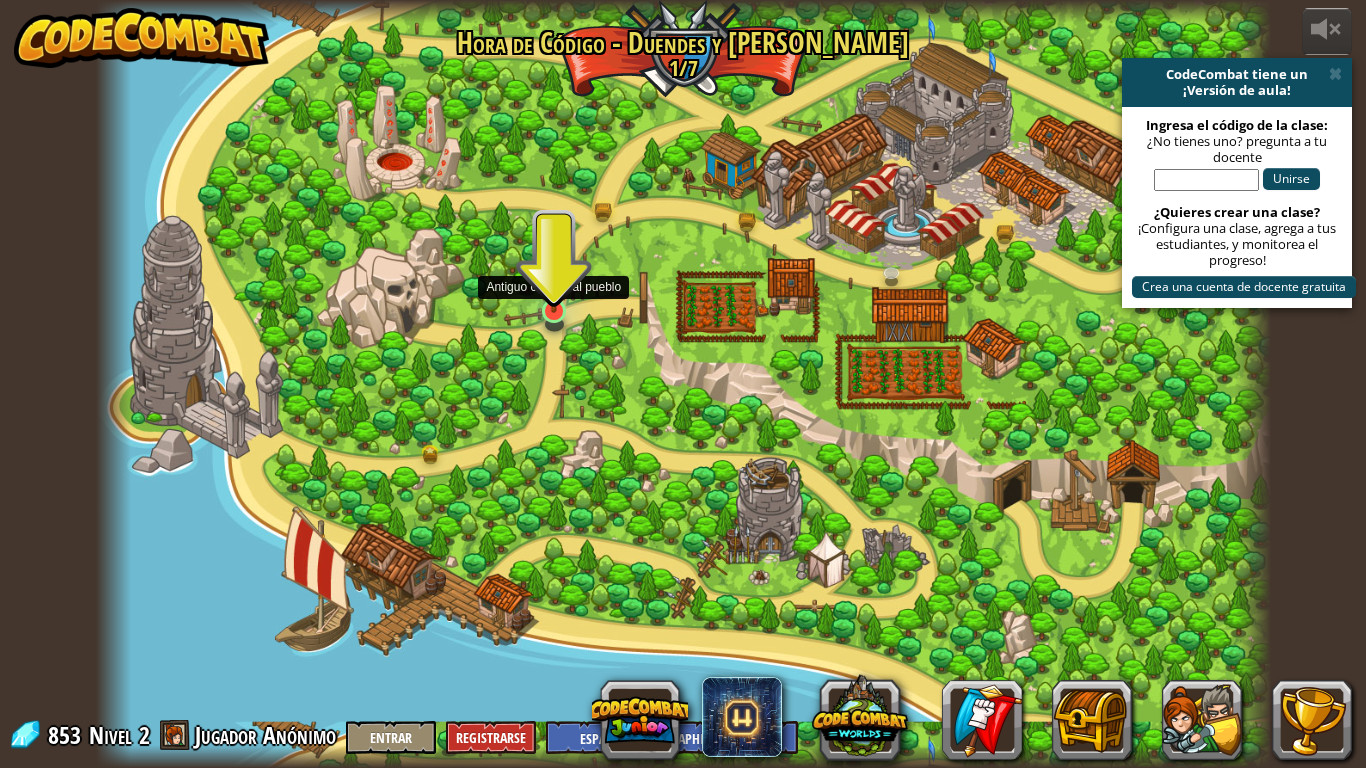 click at bounding box center (554, 279) 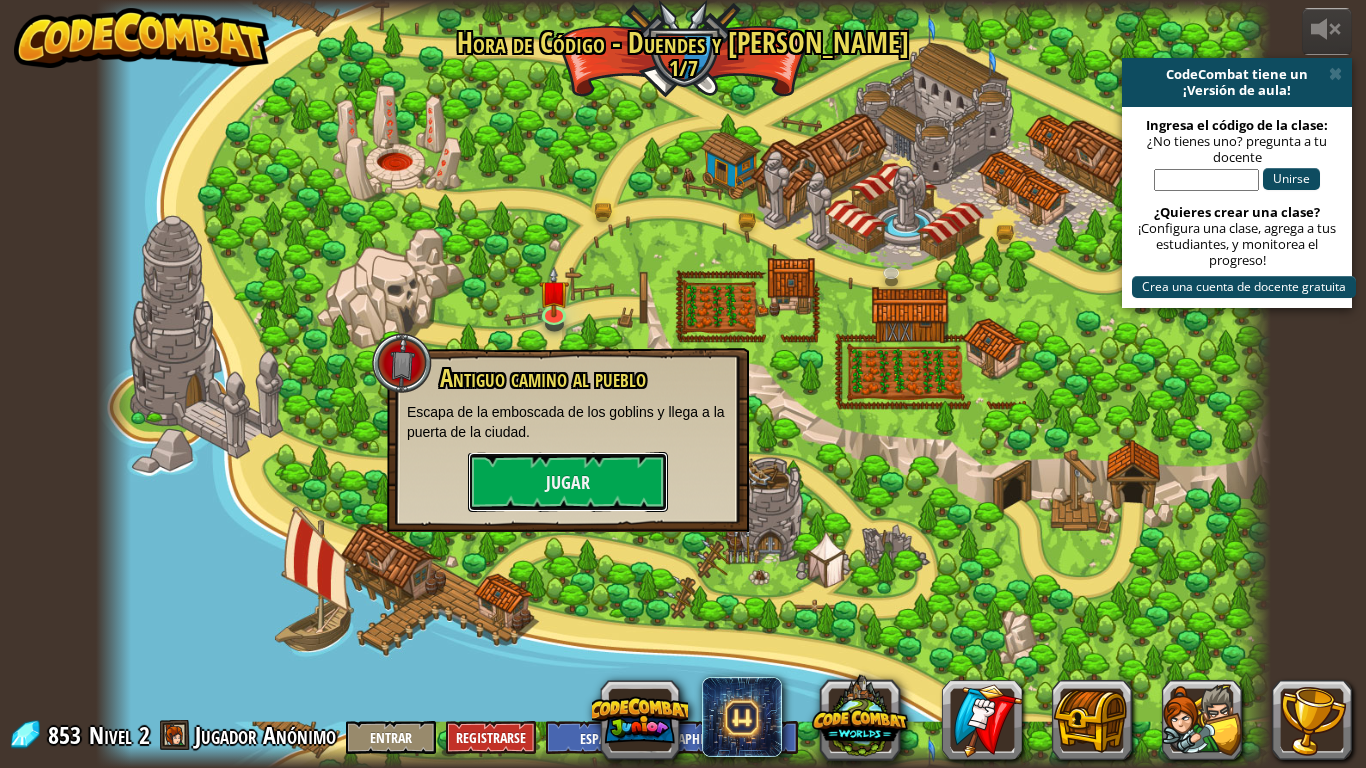 click on "Jugar" at bounding box center (568, 482) 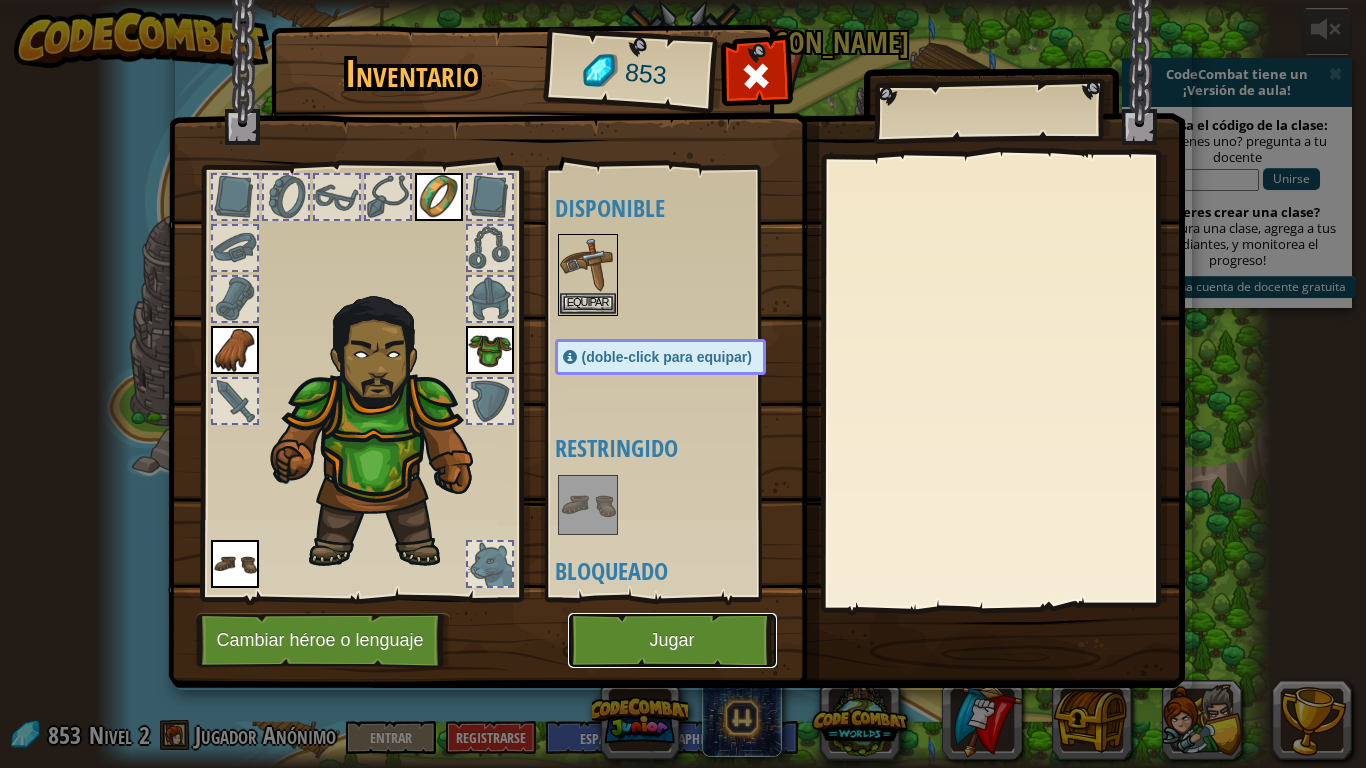 click on "Jugar" at bounding box center (672, 640) 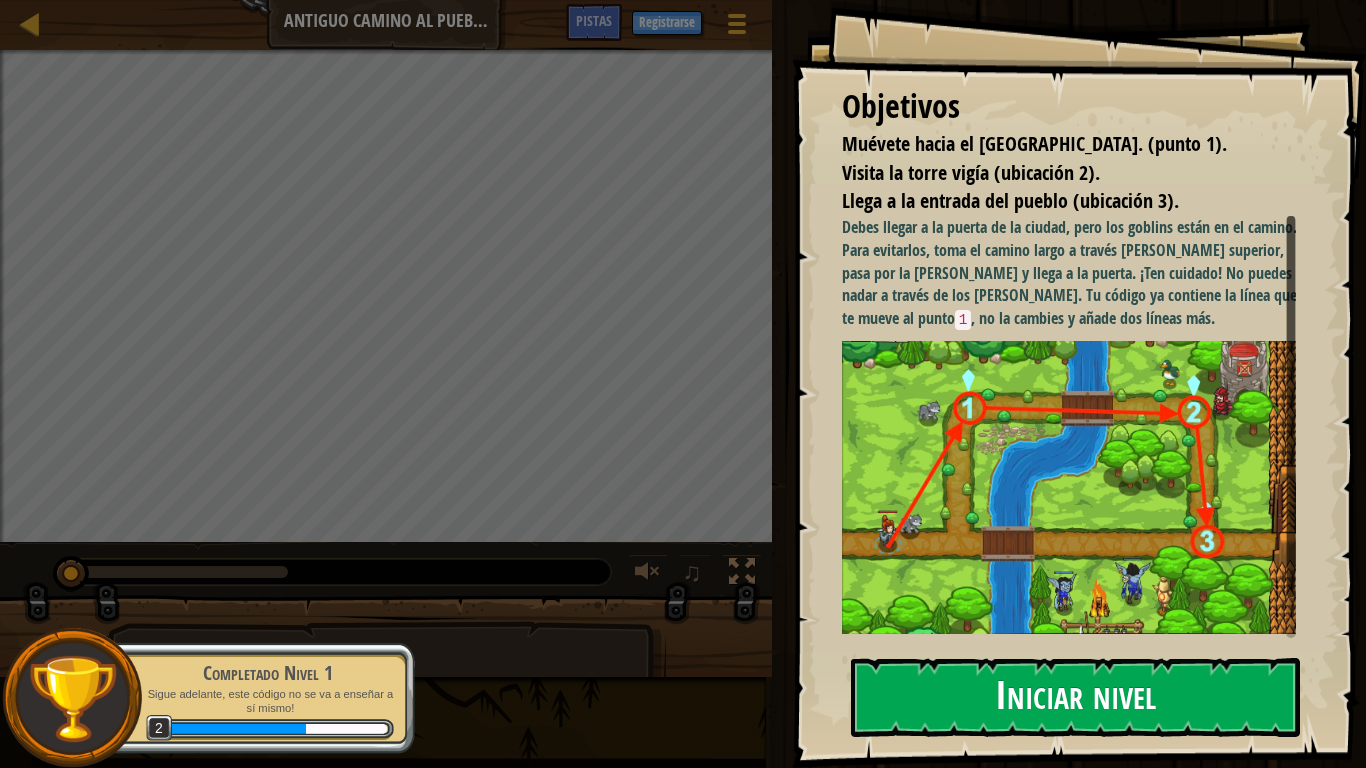 click on "Iniciar nivel" at bounding box center (1075, 697) 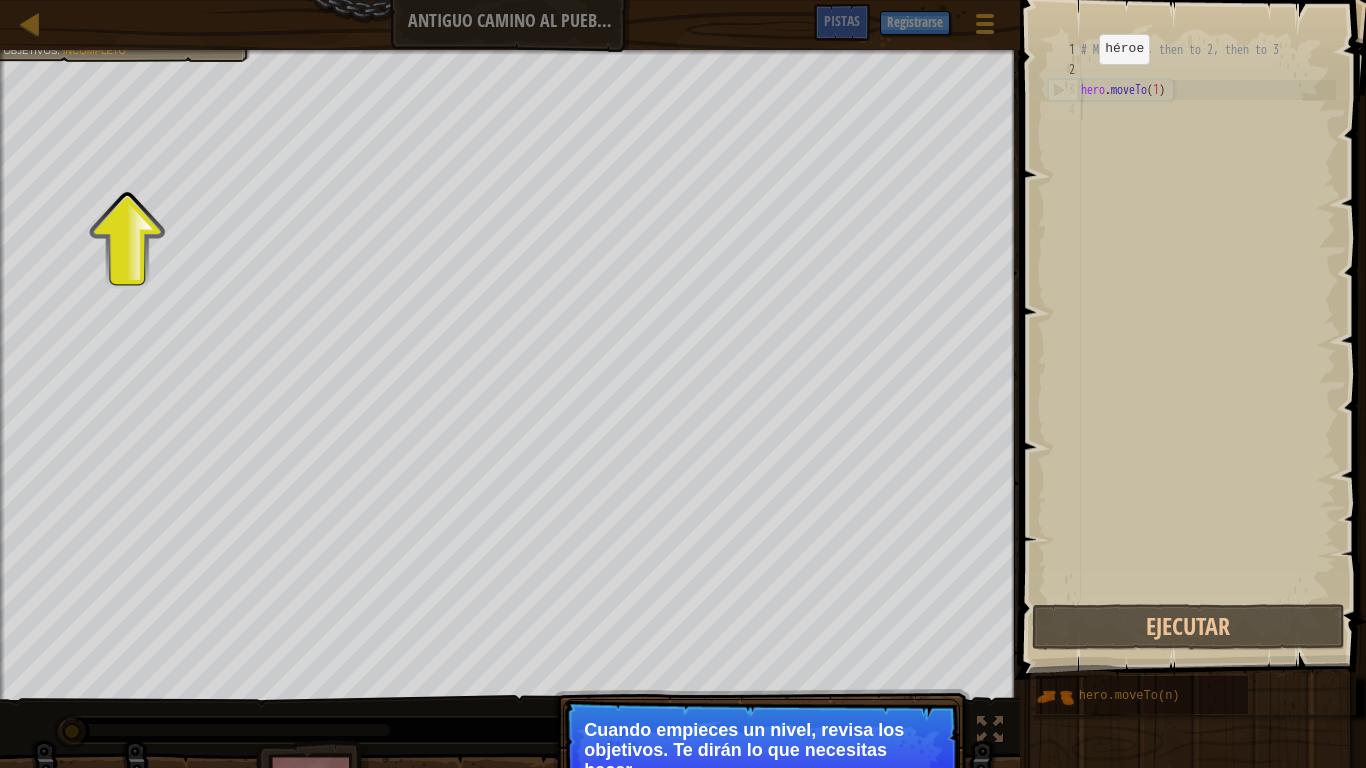 click at bounding box center [510, 52] 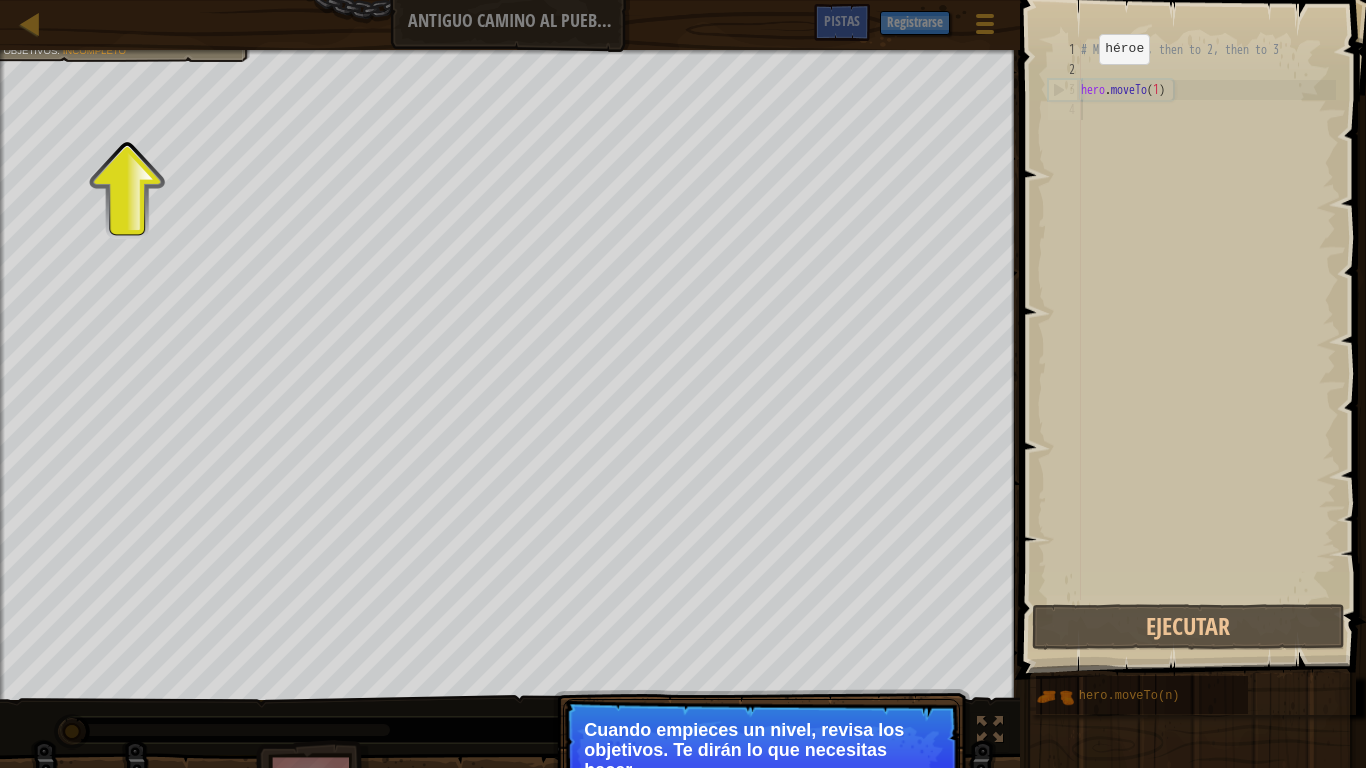 click on "Muévete hacia el [GEOGRAPHIC_DATA]. (punto 1). Visita la [GEOGRAPHIC_DATA] (ubicación 2). Llega a la entrada del pueblo (ubicación 3). Objetivos : Incompleto" at bounding box center (510, 375) 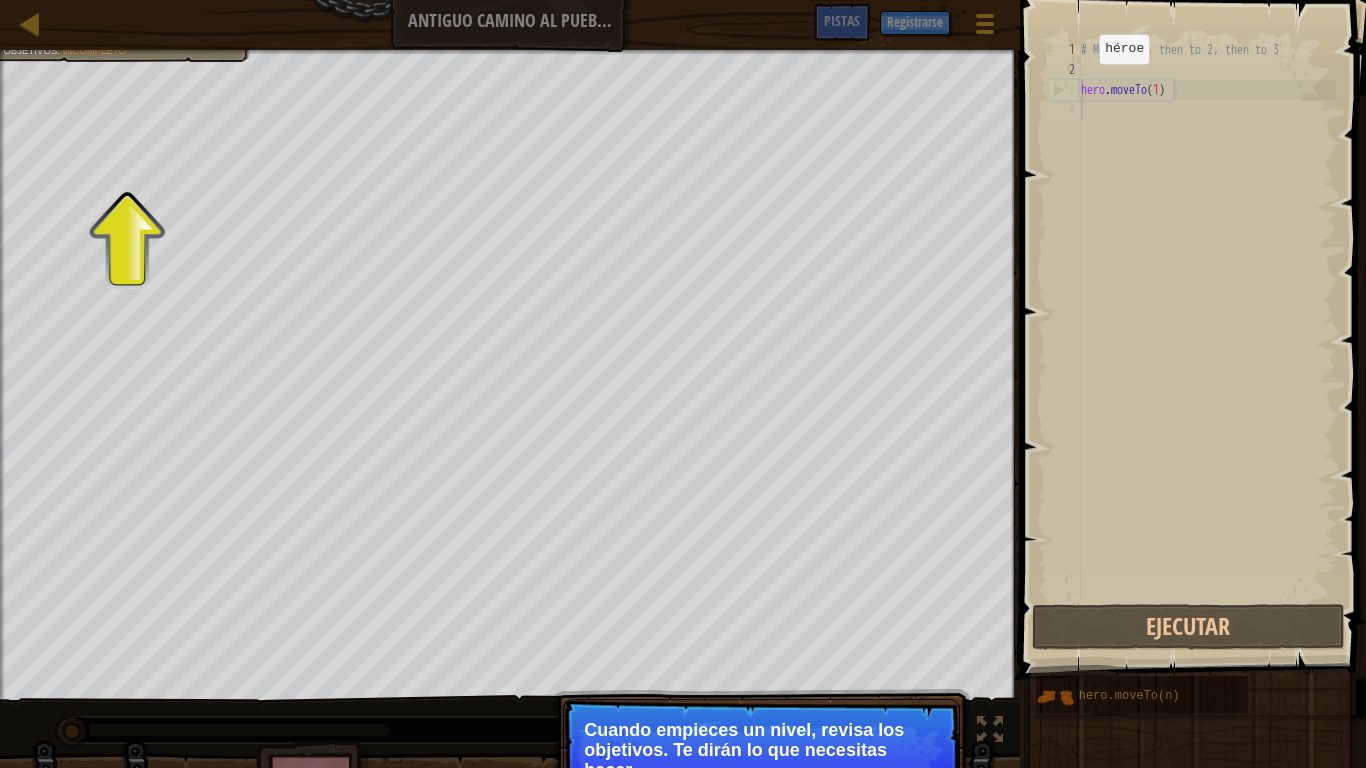 click on "Muévete hacia el [GEOGRAPHIC_DATA]. (punto 1). Visita la [GEOGRAPHIC_DATA] (ubicación 2). Llega a la entrada del pueblo (ubicación 3). Objetivos : Incompleto" at bounding box center [510, 375] 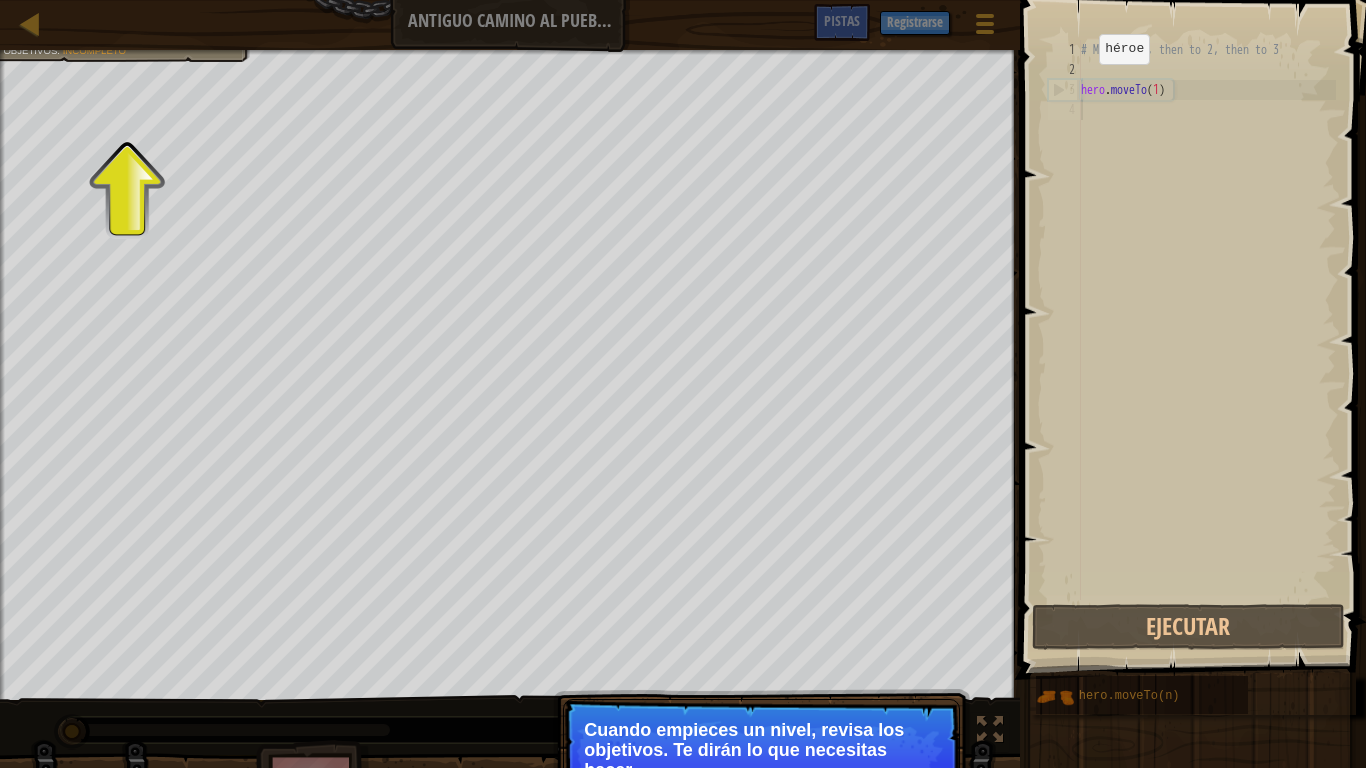 click on "Mapa Antiguo camino al pueblo Menú del Juego Listo Registrarse Pistas 1     הההההההההההההההההההההההההההההההההההההההההההההההההההההההההההההההההההההההההההההההההההההההההההההההההההההההההההההההההההההההההההההההההההההההההההההההההההההההההההההההההההההההההההההההההההההההההההההההההההההההההההההההההההההההההההההההההההההההההההההההההההההההההההההההה XXXXXXXXXXXXXXXXXXXXXXXXXXXXXXXXXXXXXXXXXXXXXXXXXXXXXXXXXXXXXXXXXXXXXXXXXXXXXXXXXXXXXXXXXXXXXXXXXXXXXXXXXXXXXXXXXXXXXXXXXXXXXXXXXXXXXXXXXXXXXXXXXXXXXXXXXXXXXXXXXXXXXXXXXXXXXXXXXXXXXXXXXXXXXXXXXXXXXXXXXXXXXXXXXXXXXXXXXXXXXXXXXXXXXXXXXXXXXXXXXXXXXXXXXXXXXXXX Solución × Pistas 1 2 3 4 # Move to 1, then to 2, then to 3 hero . moveTo ( 1 )     Código Guardado Lenguajes de programación : Python Ejecutar Enviar Listo Statement  :" at bounding box center (683, 384) 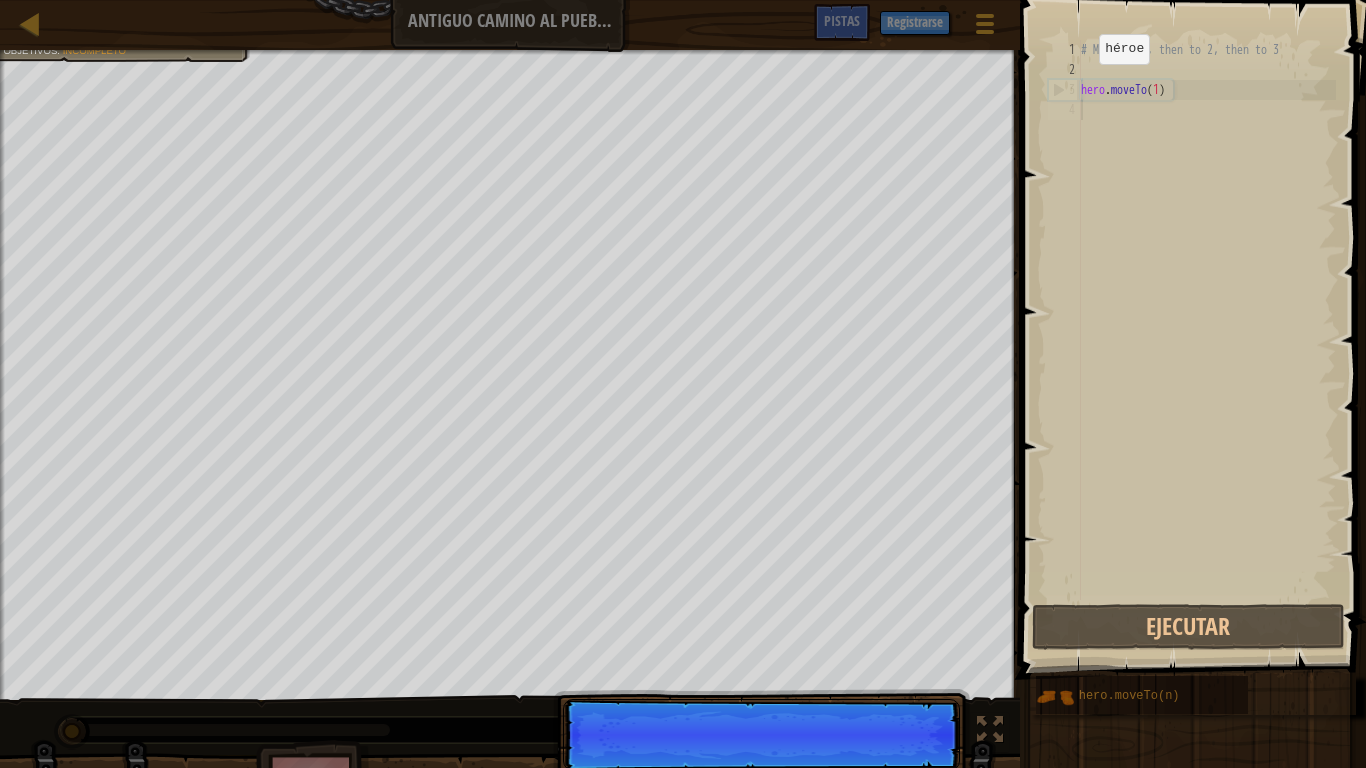 scroll, scrollTop: 9, scrollLeft: 0, axis: vertical 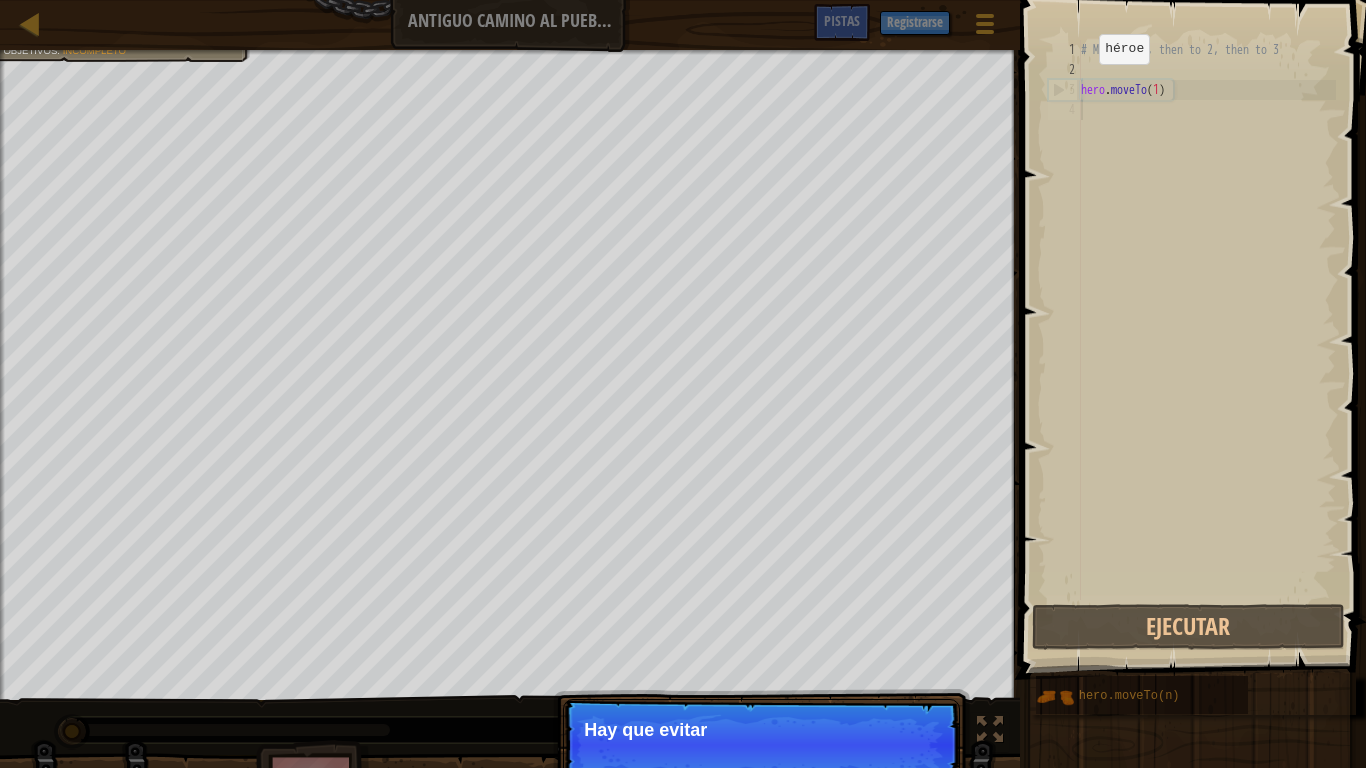 click at bounding box center [510, 52] 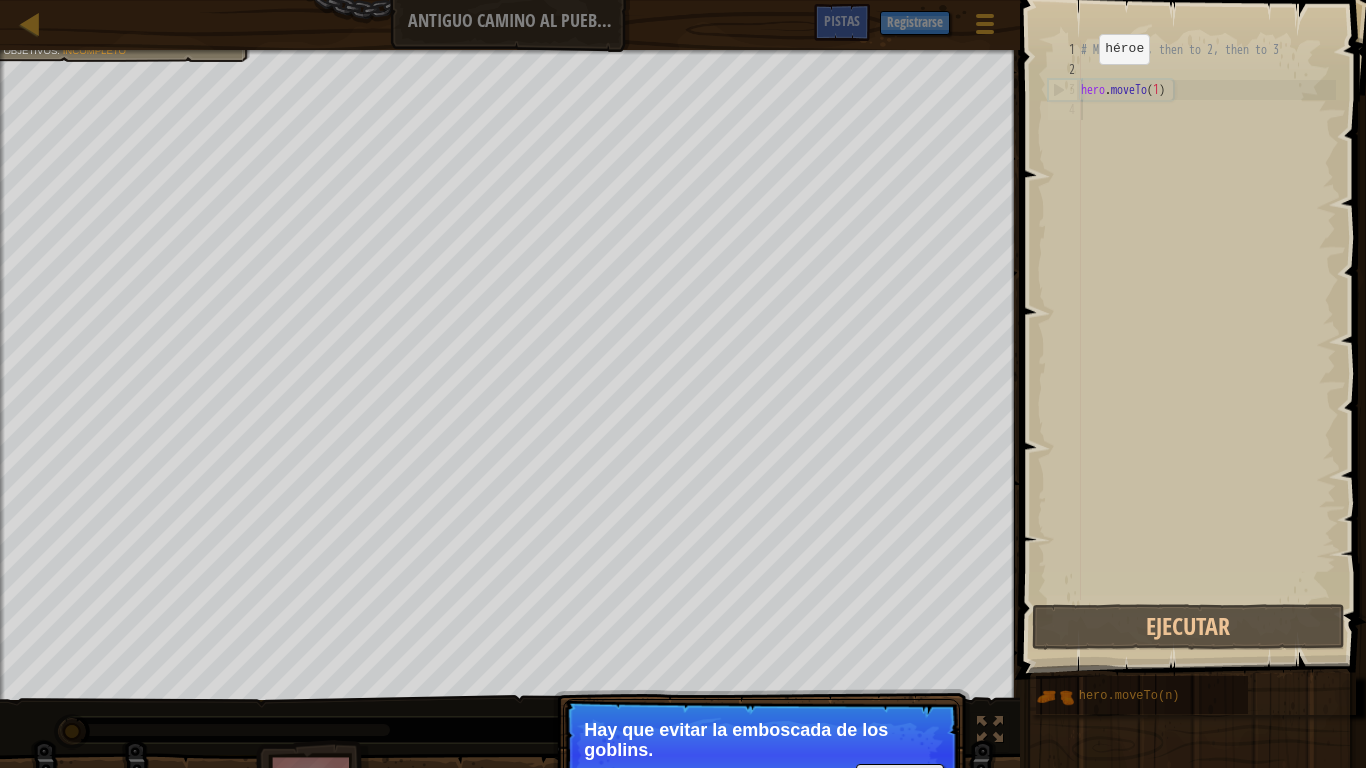 click on "Hay que evitar la emboscada de los goblins." at bounding box center (761, 740) 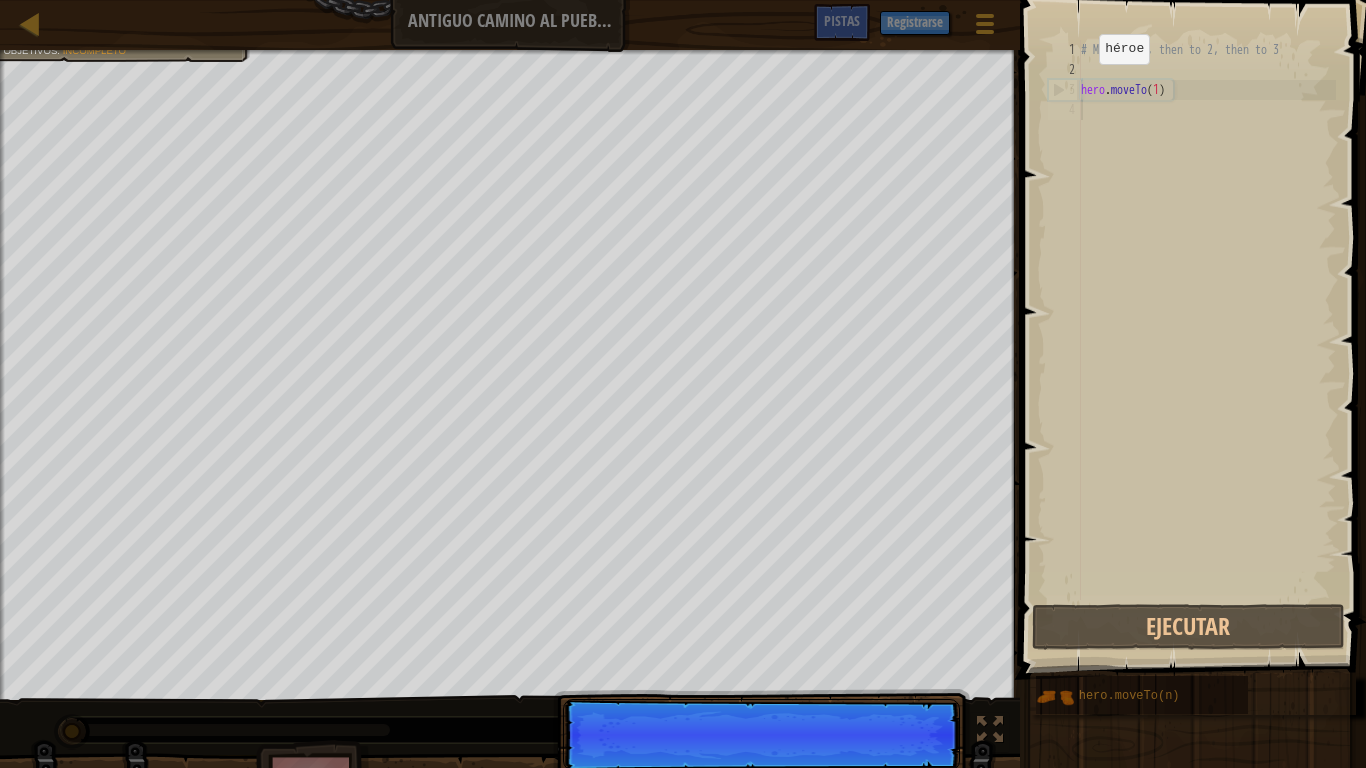 drag, startPoint x: 892, startPoint y: 731, endPoint x: 896, endPoint y: 767, distance: 36.221542 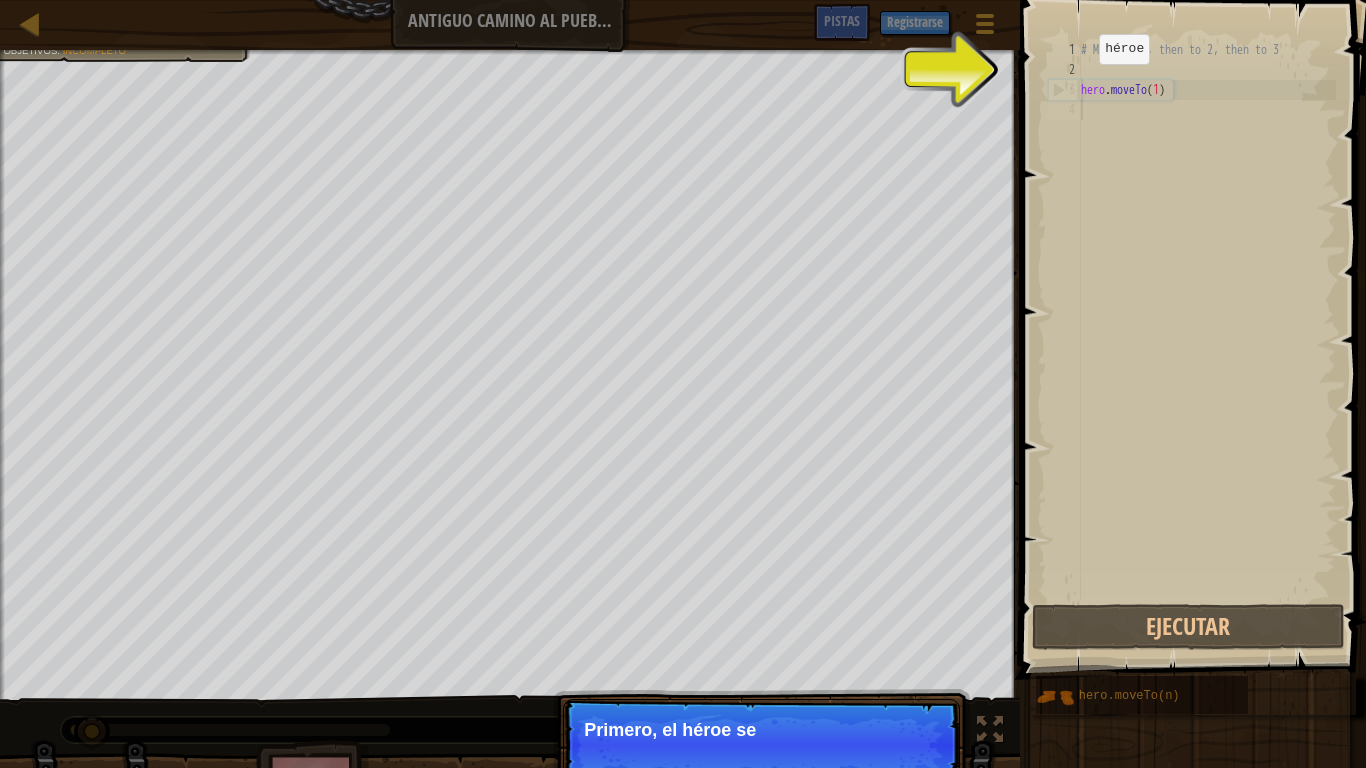 click on "Continuar  Primero, el héroe se" at bounding box center [761, 745] 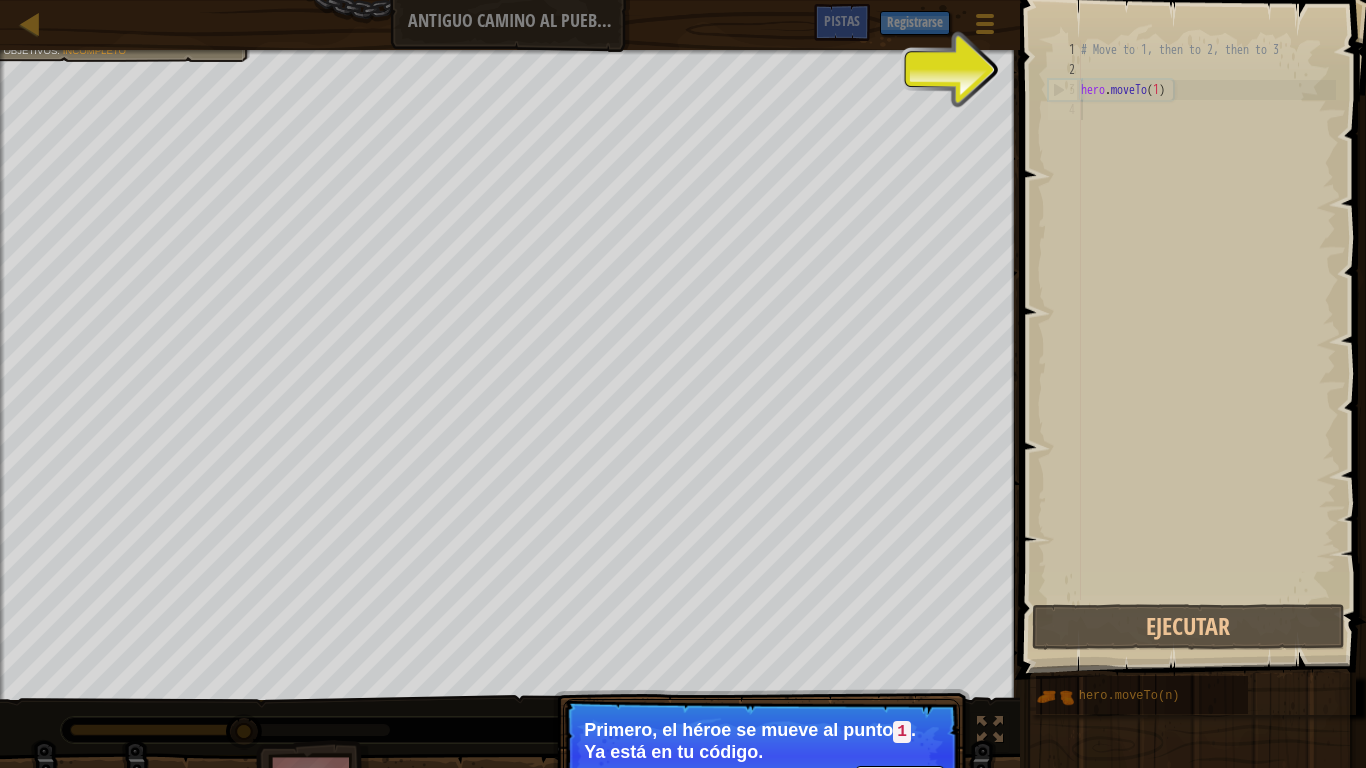 click on "# Move to 1, then to 2, then to 3 hero . moveTo ( 1 )" at bounding box center [1206, 340] 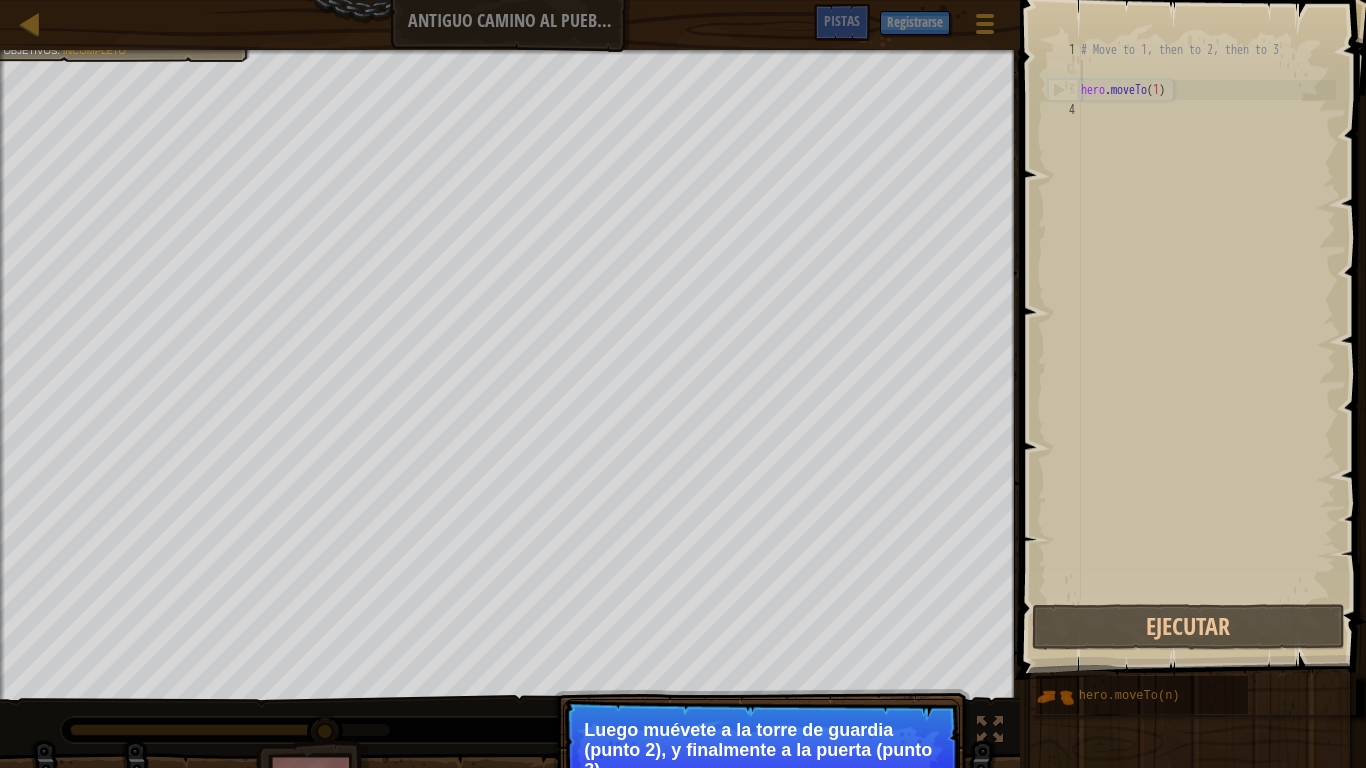 click on "Luego muévete a la torre de guardia (punto 2), y finalmente a la puerta (punto 3)." at bounding box center (761, 750) 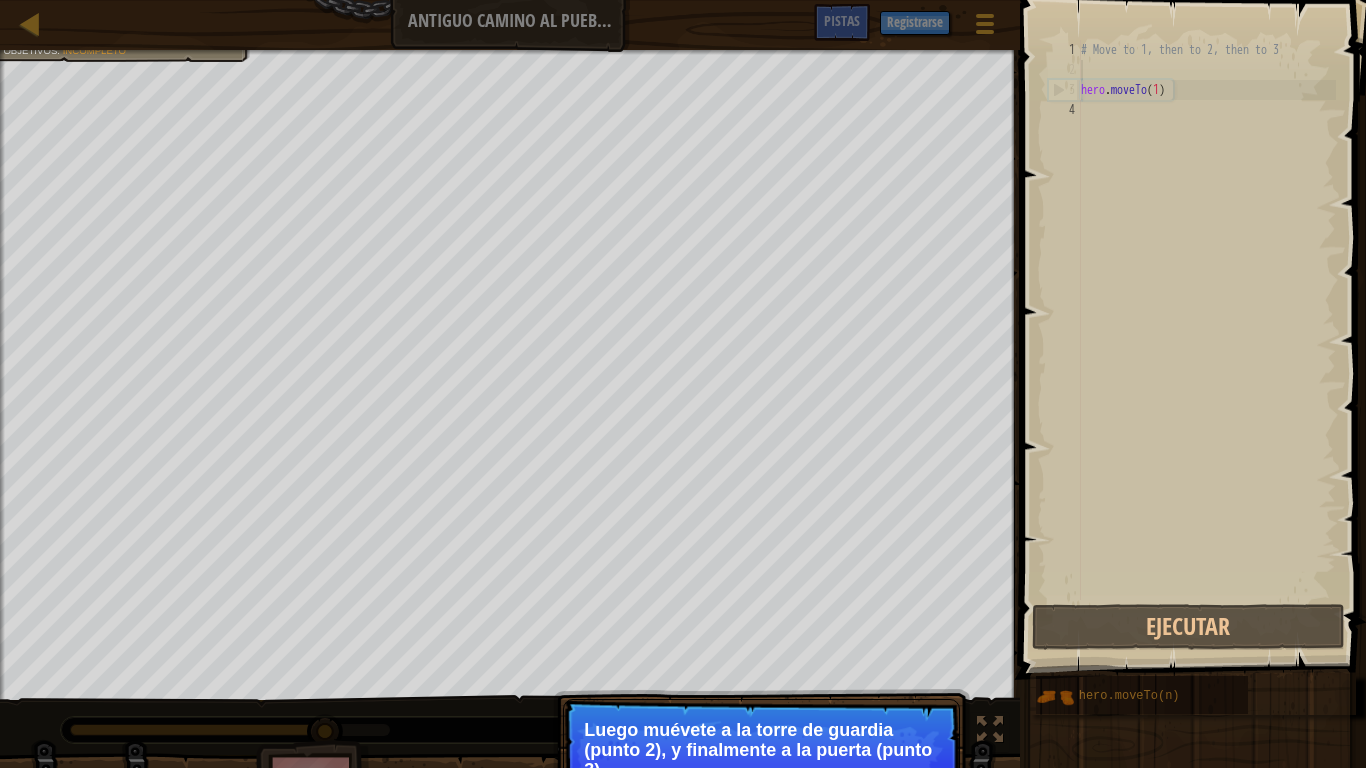 click on "Luego muévete a la torre de guardia (punto 2), y finalmente a la puerta (punto 3)." at bounding box center [761, 750] 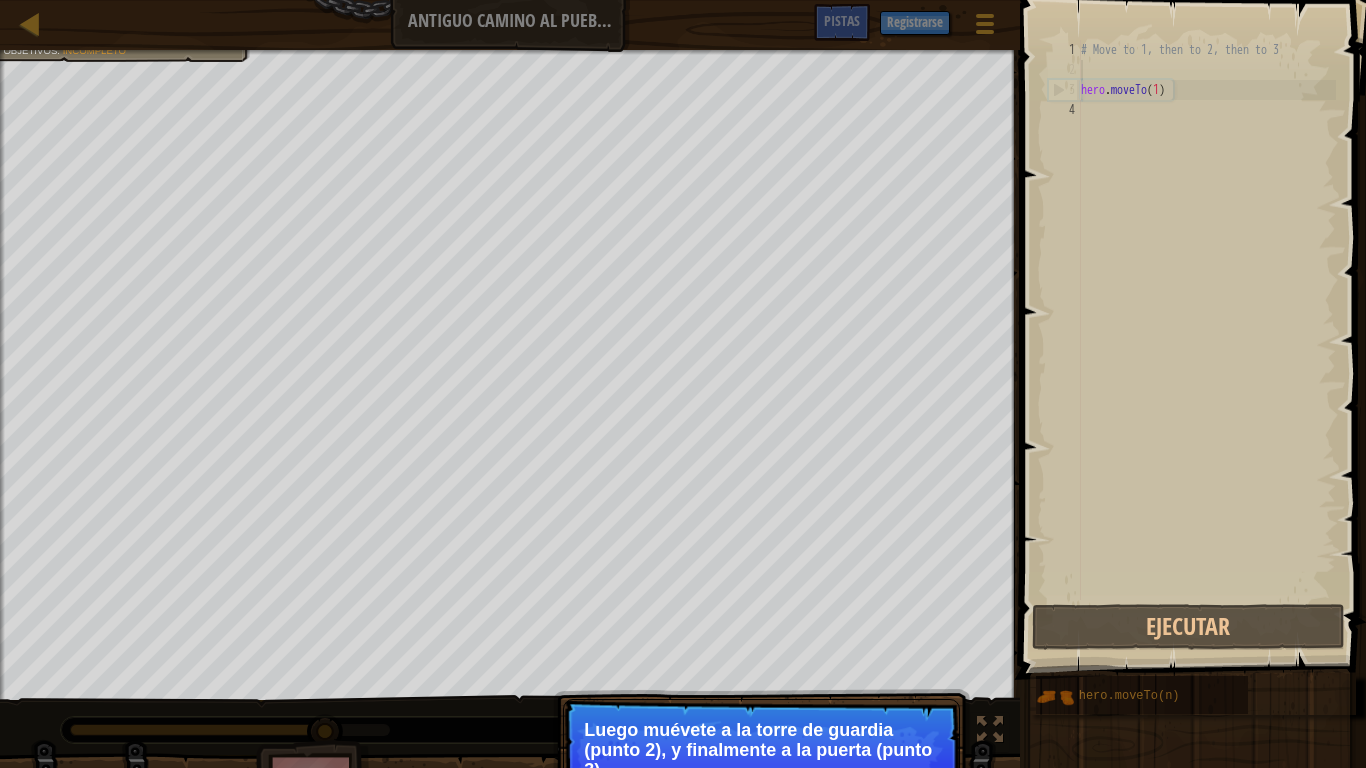 click on "Continuar  Luego muévete a la torre de guardia (punto 2), y finalmente a la puerta (punto 3)." at bounding box center (761, 765) 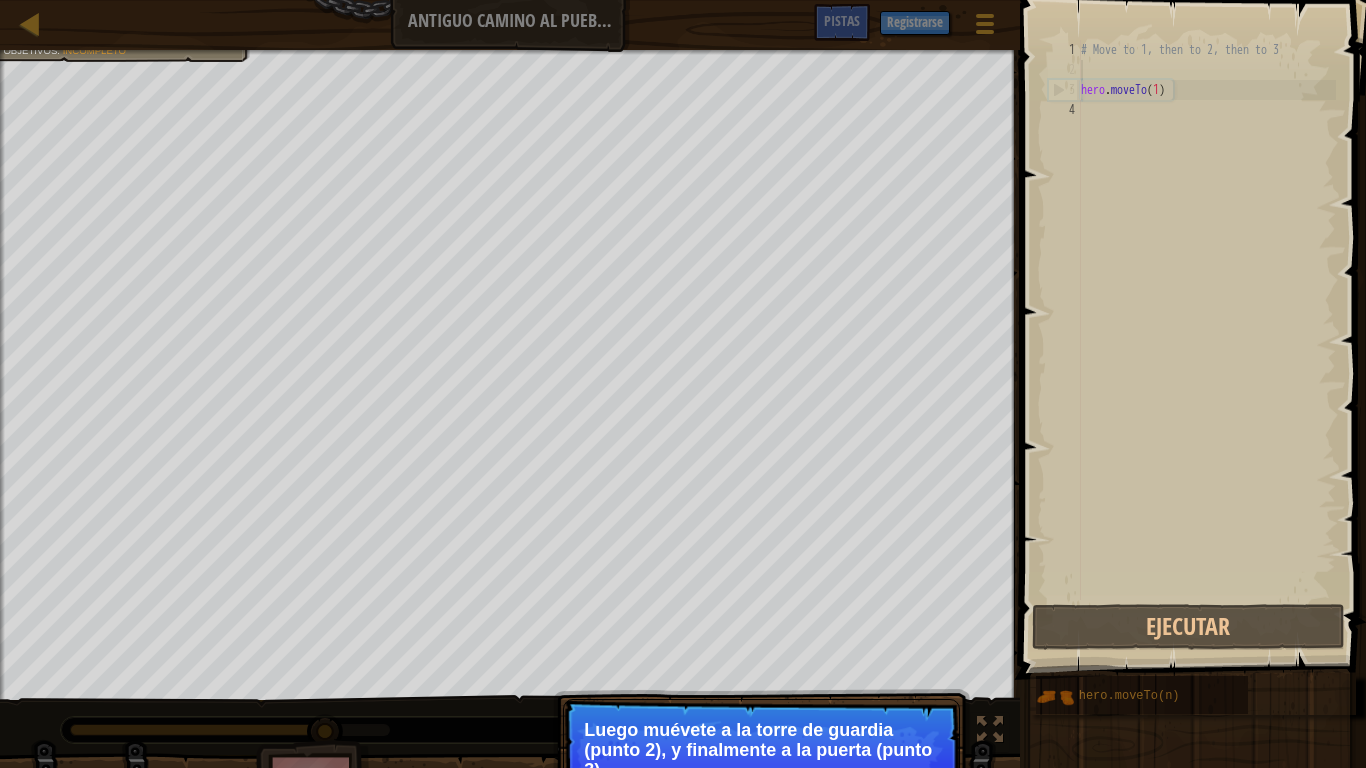 click on "Continuar  Luego muévete a la torre de guardia (punto 2), y finalmente a la puerta (punto 3)." at bounding box center (761, 765) 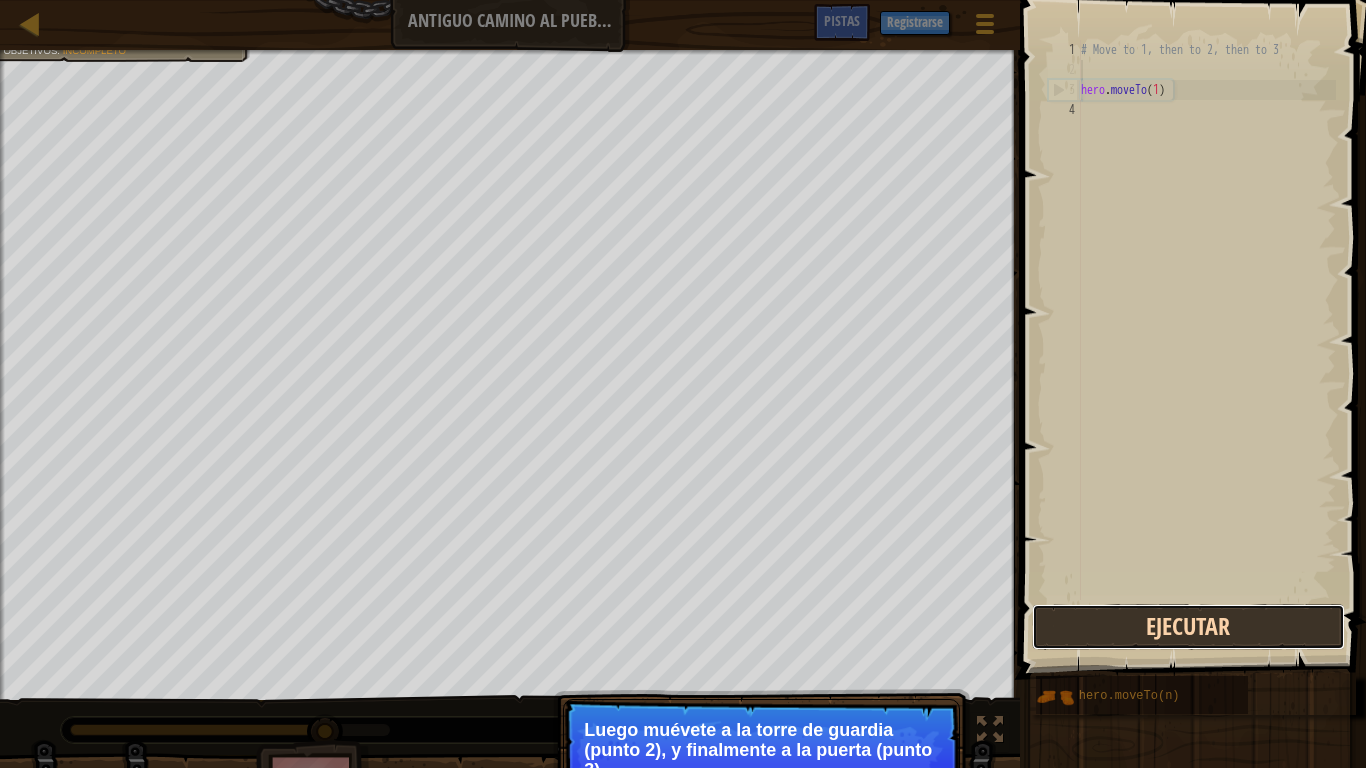 click on "Ejecutar" at bounding box center (1188, 627) 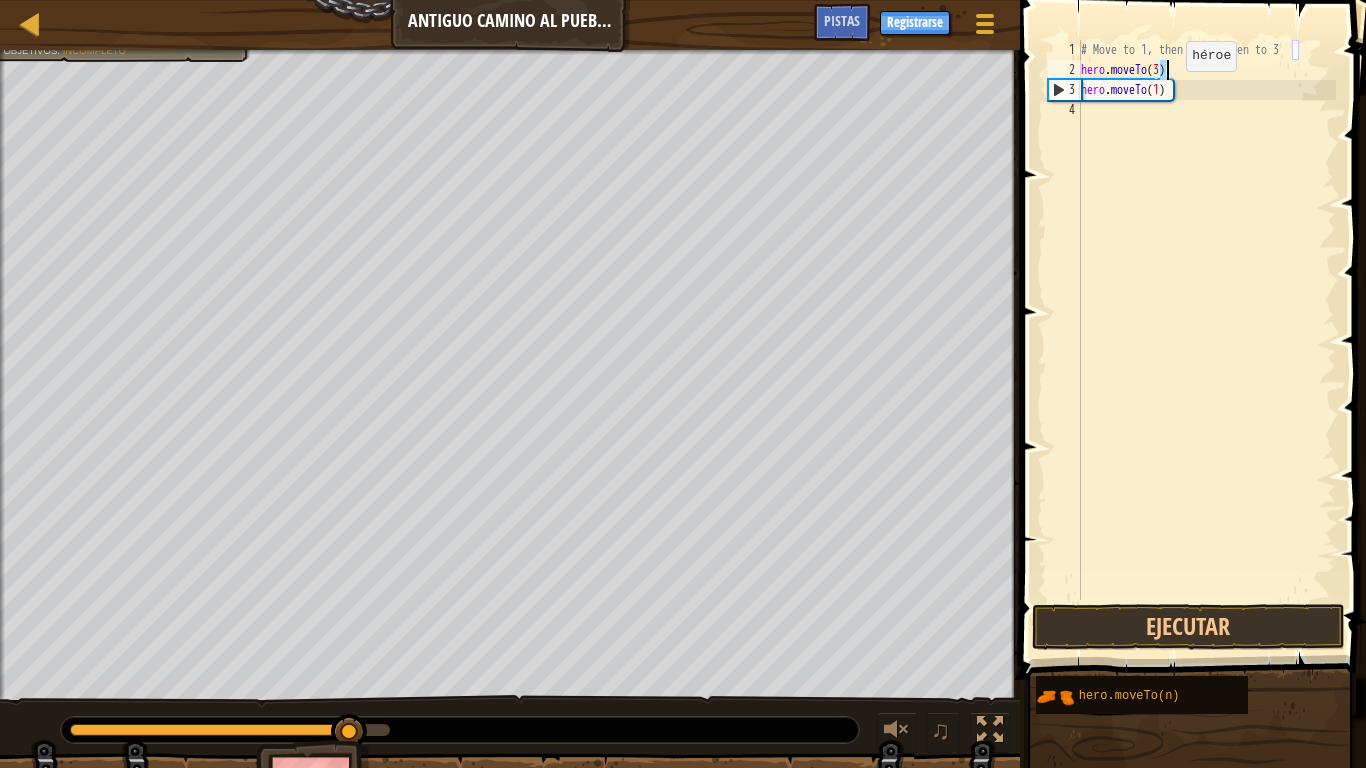 type on "hero.moveTo(e)" 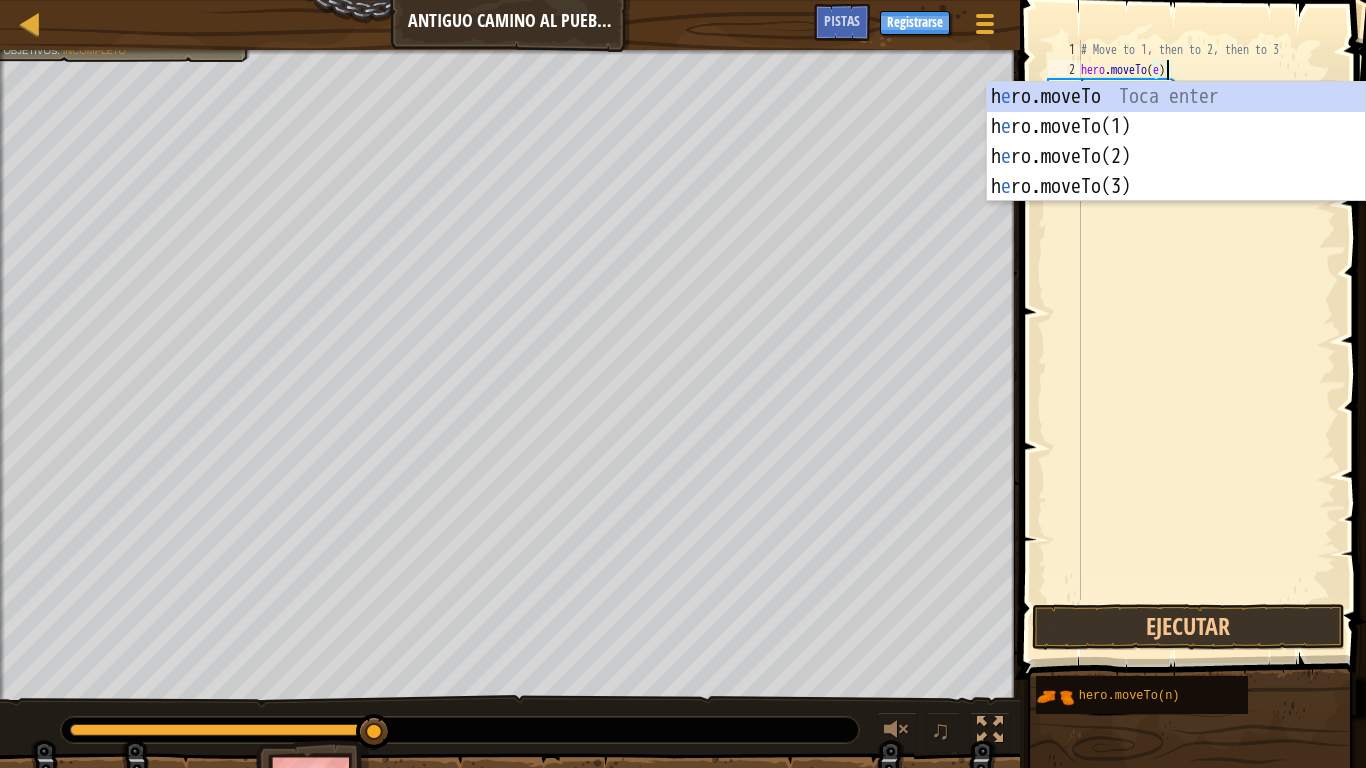 drag, startPoint x: 1169, startPoint y: 221, endPoint x: 1169, endPoint y: 206, distance: 15 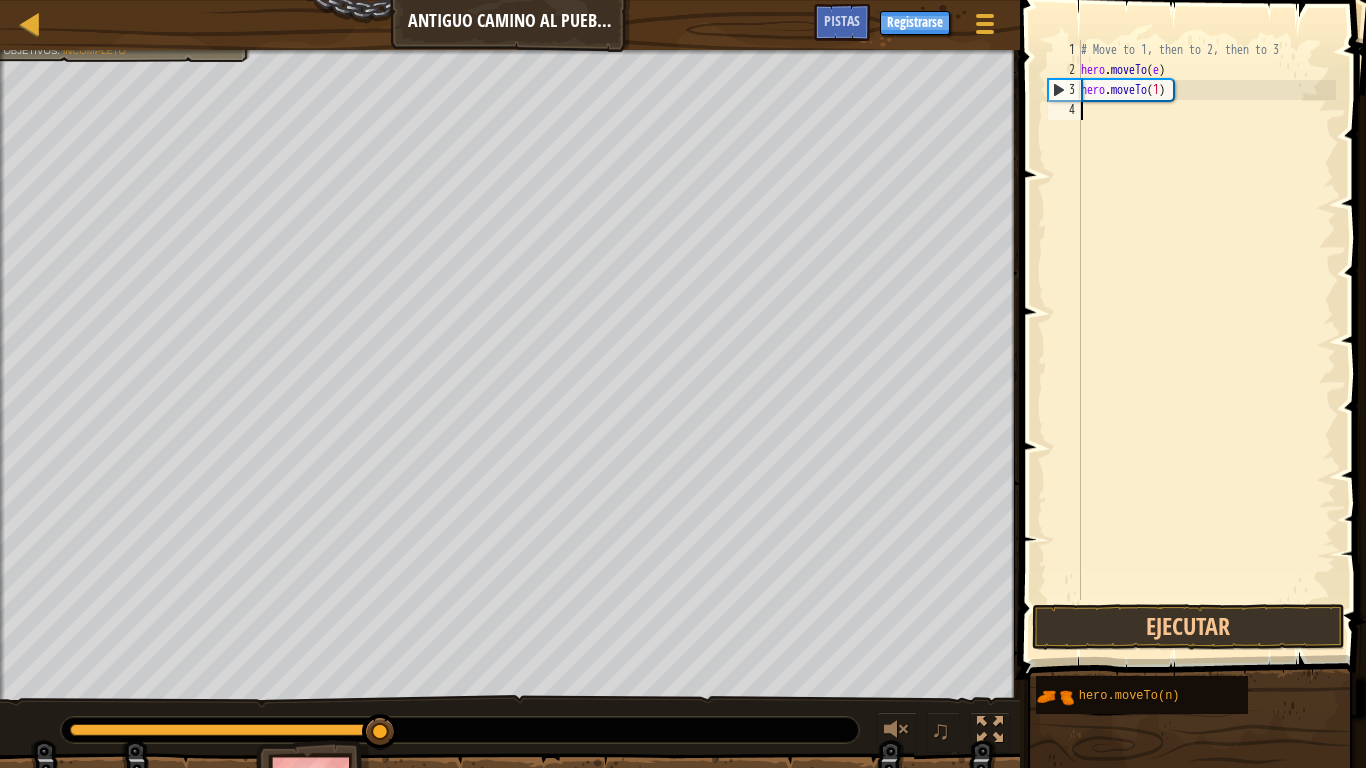 scroll, scrollTop: 9, scrollLeft: 0, axis: vertical 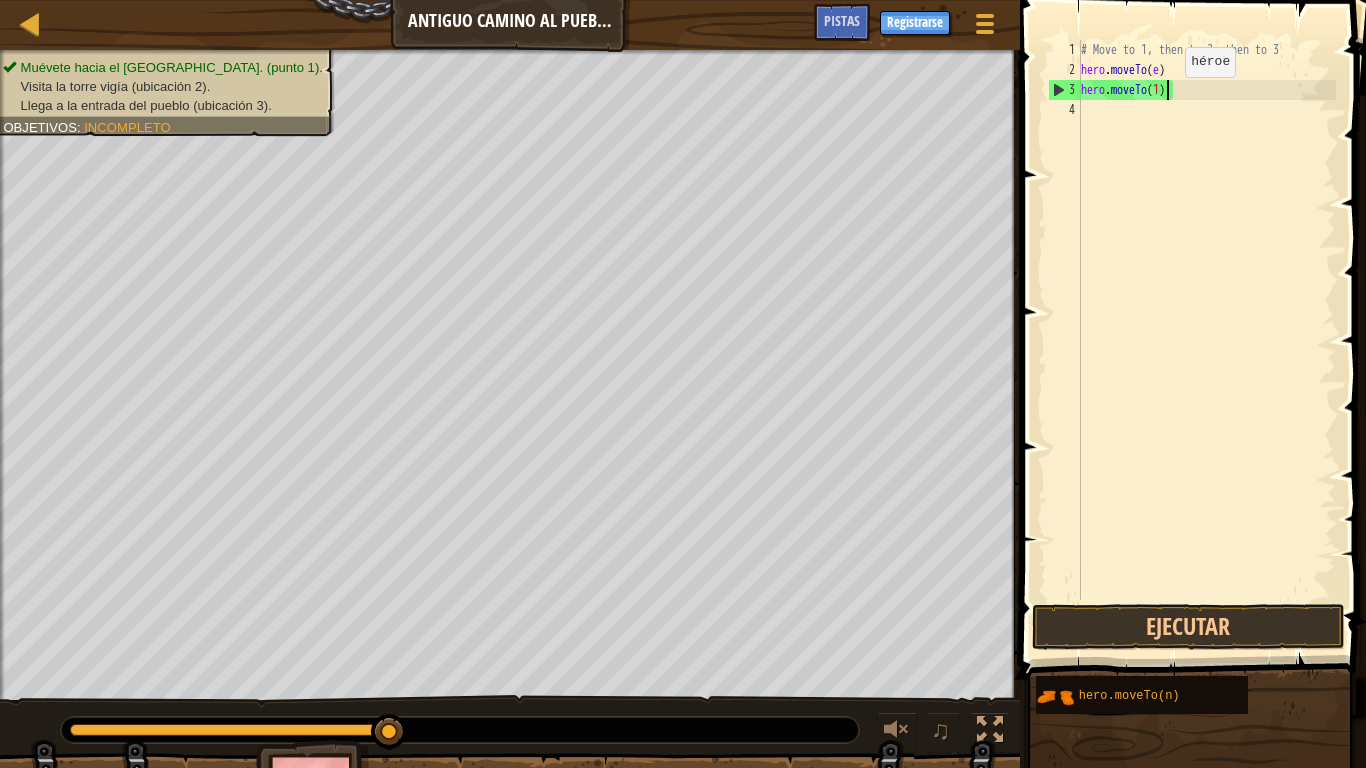 click on "# Move to 1, then to 2, then to 3 hero . moveTo ( e ) hero . moveTo ( 1 )" at bounding box center (1206, 340) 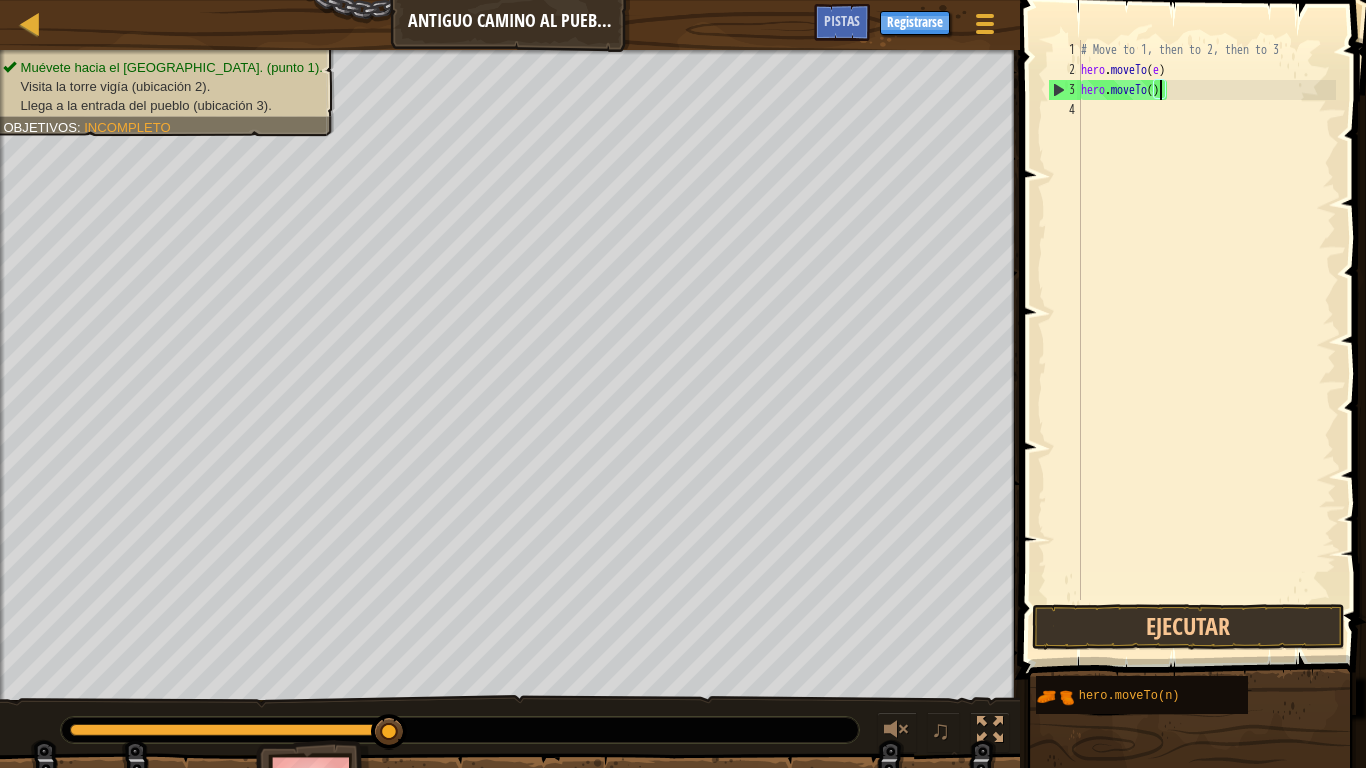 scroll, scrollTop: 9, scrollLeft: 7, axis: both 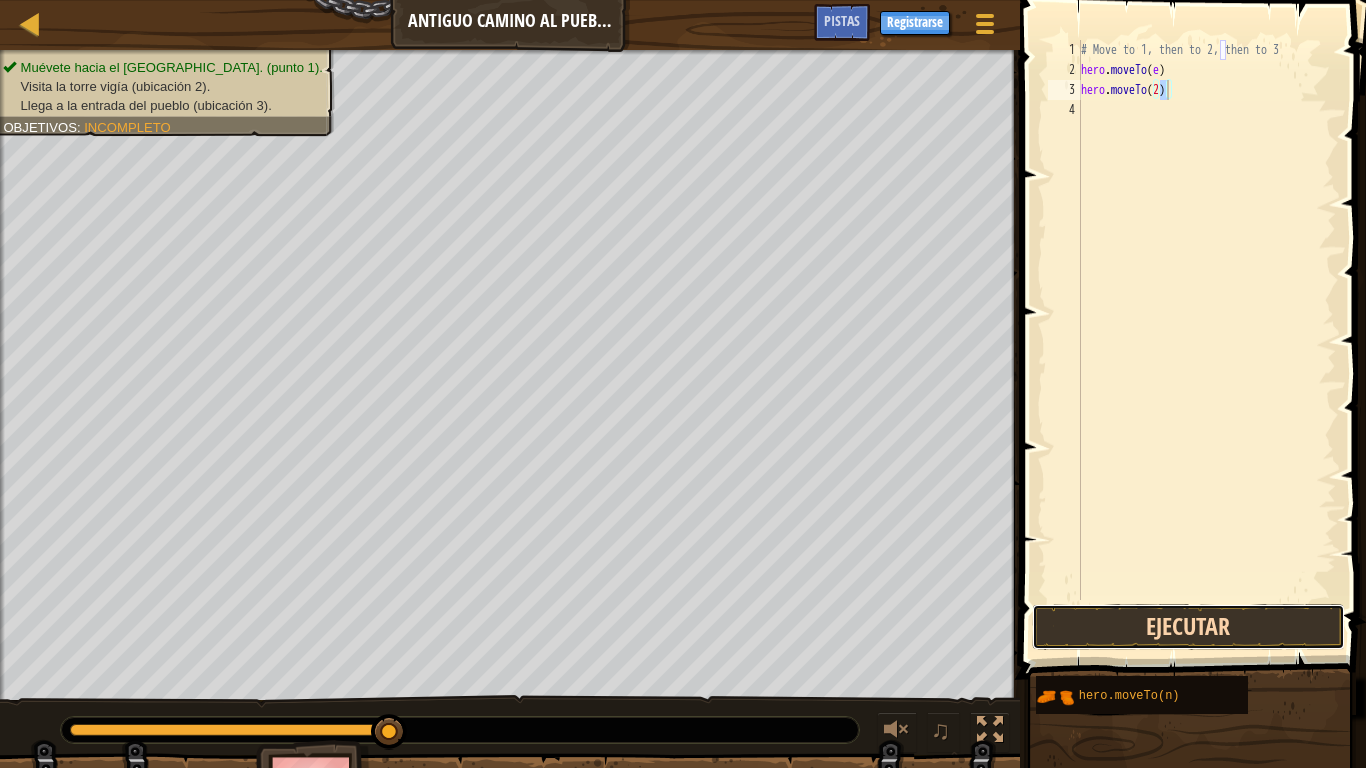 click on "Ejecutar" at bounding box center (1188, 627) 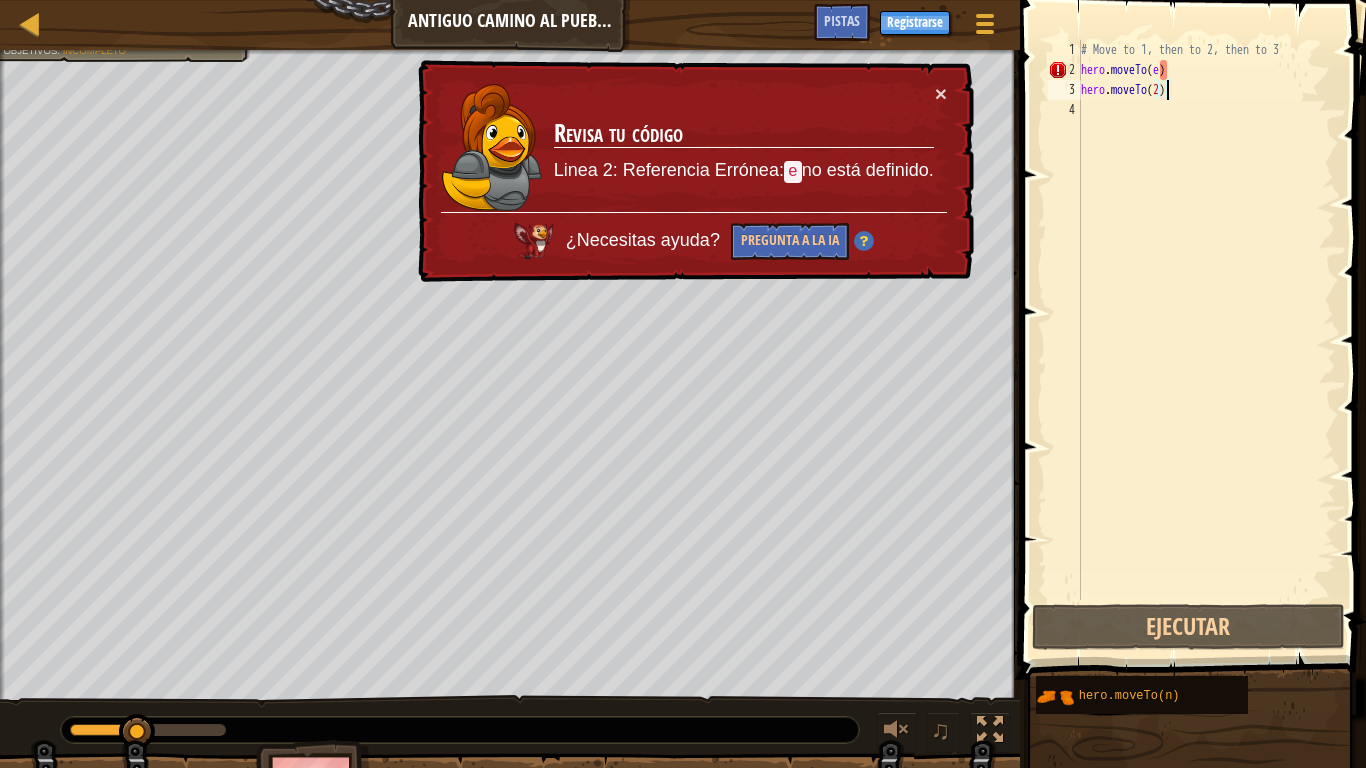 click on "Revisa tu código Linea 2: Referencia Errónea:  e  no está definido." at bounding box center [744, 147] 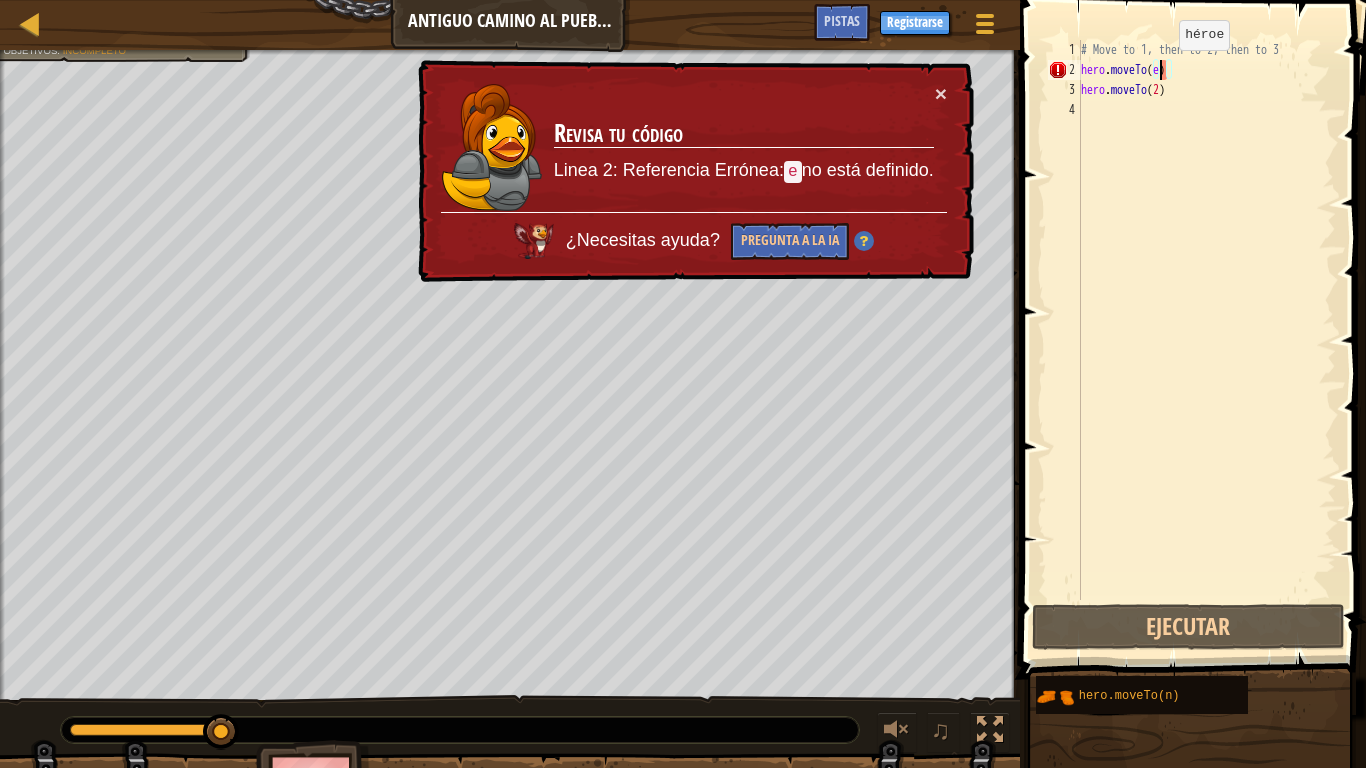 click on "# Move to 1, then to 2, then to 3 hero . moveTo ( e ) hero . moveTo ( 2 )" at bounding box center [1206, 340] 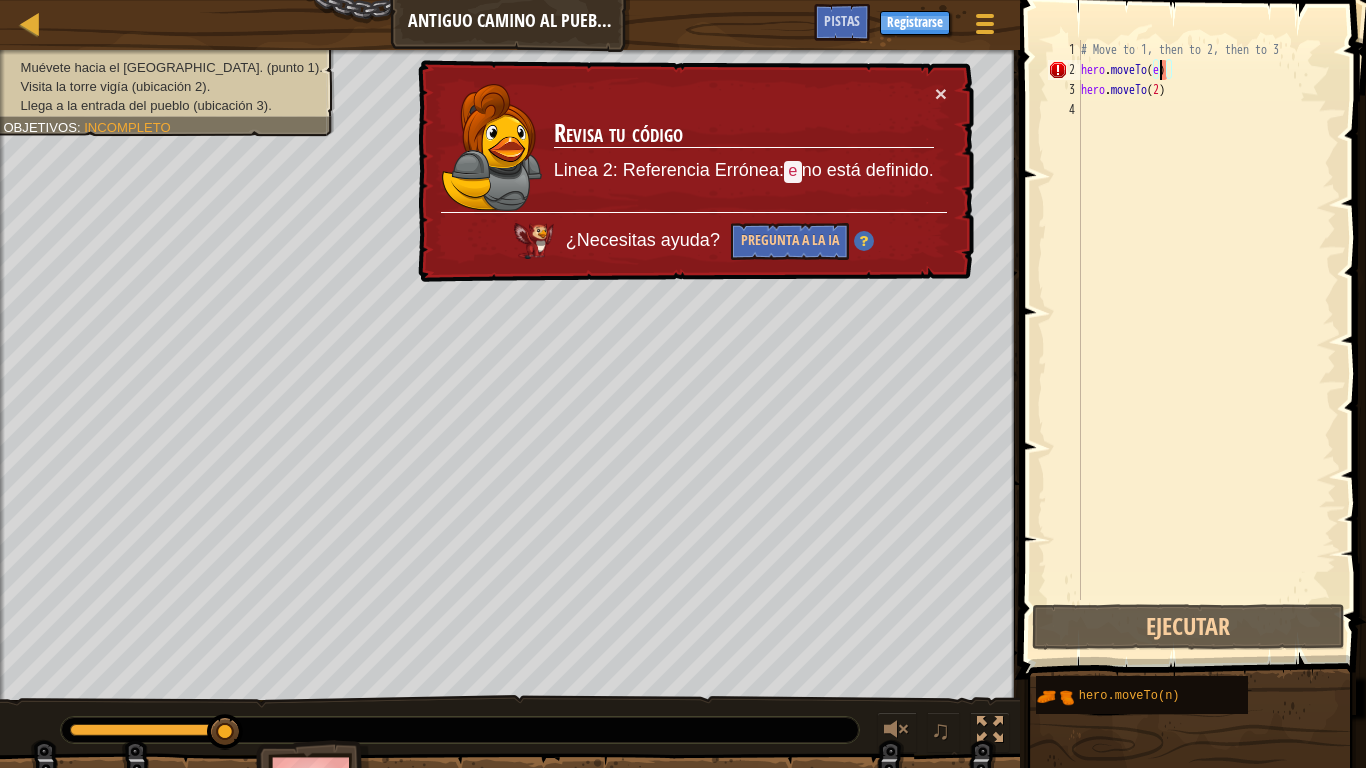 click on "# Move to 1, then to 2, then to 3 hero . moveTo ( e ) hero . moveTo ( 2 )" at bounding box center (1206, 340) 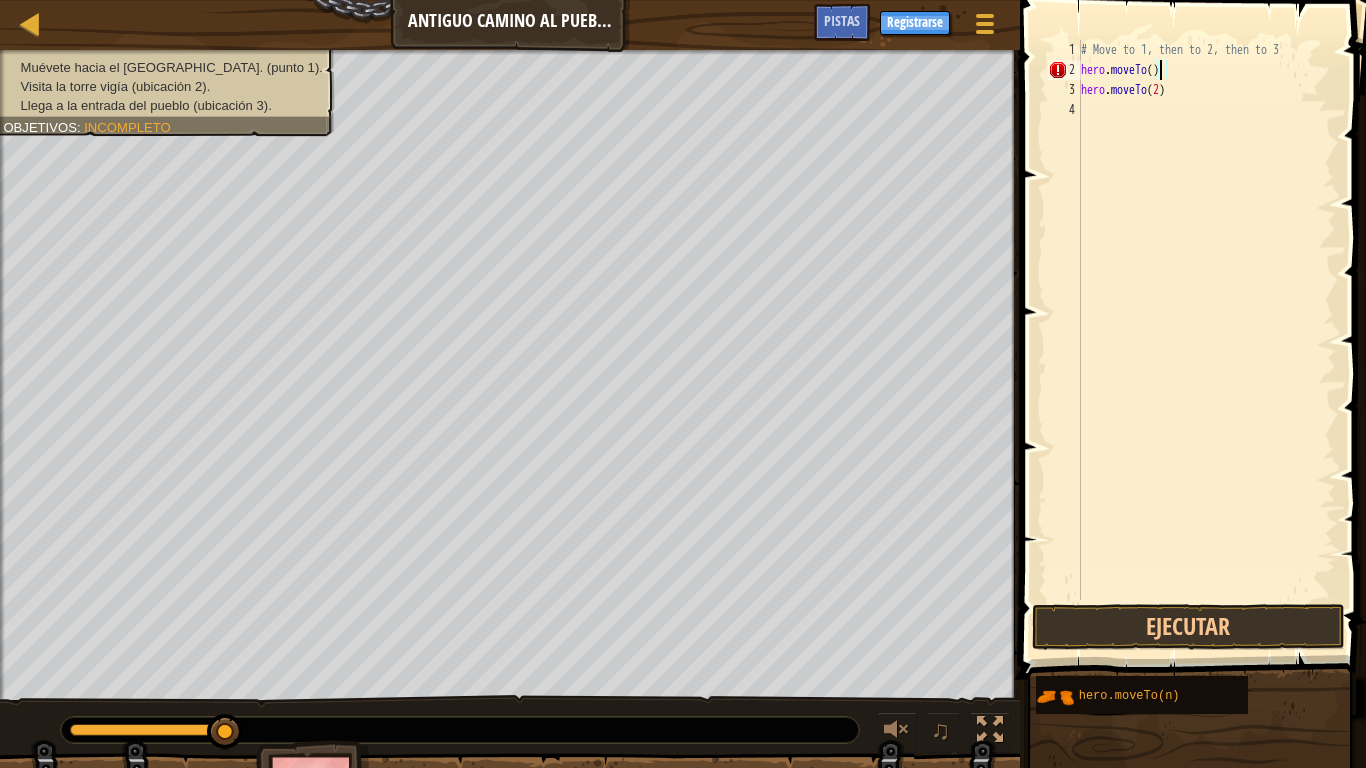 scroll, scrollTop: 9, scrollLeft: 6, axis: both 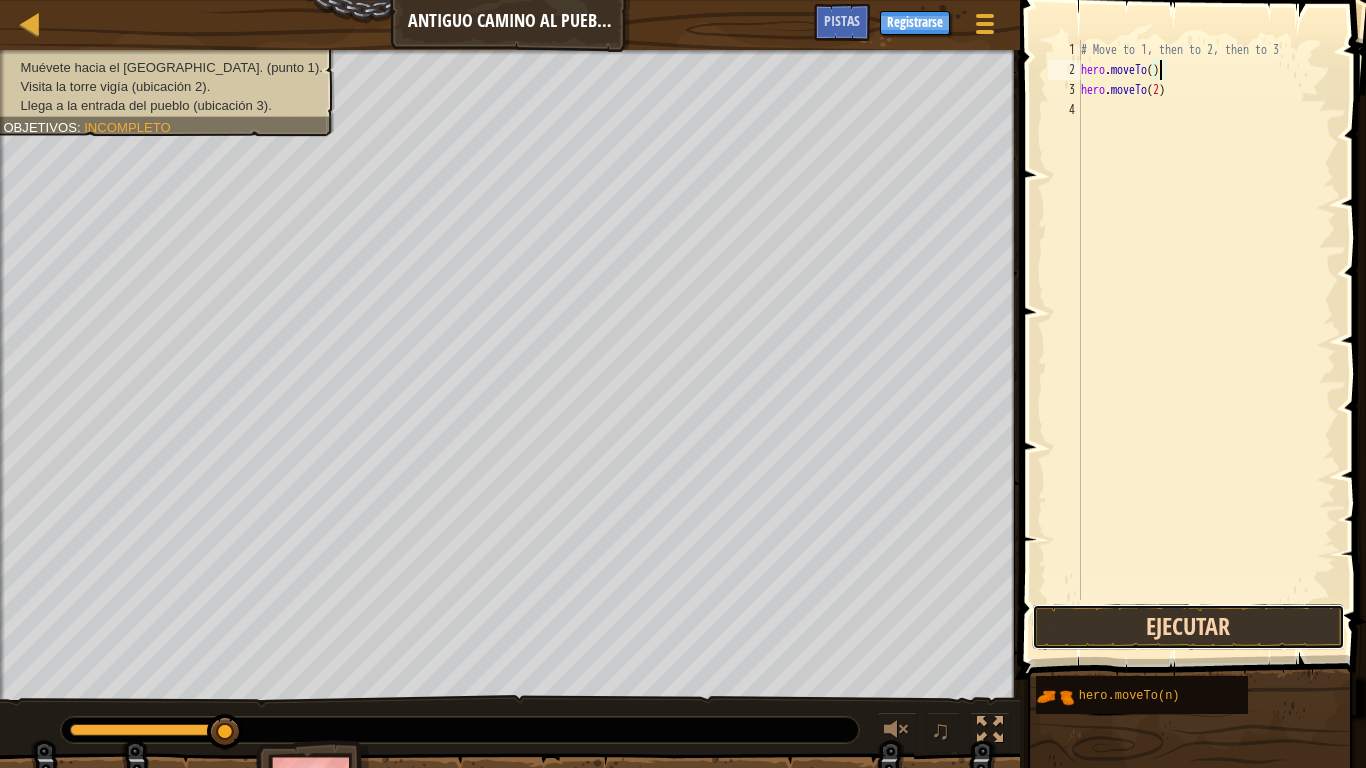 click on "Ejecutar" at bounding box center (1188, 627) 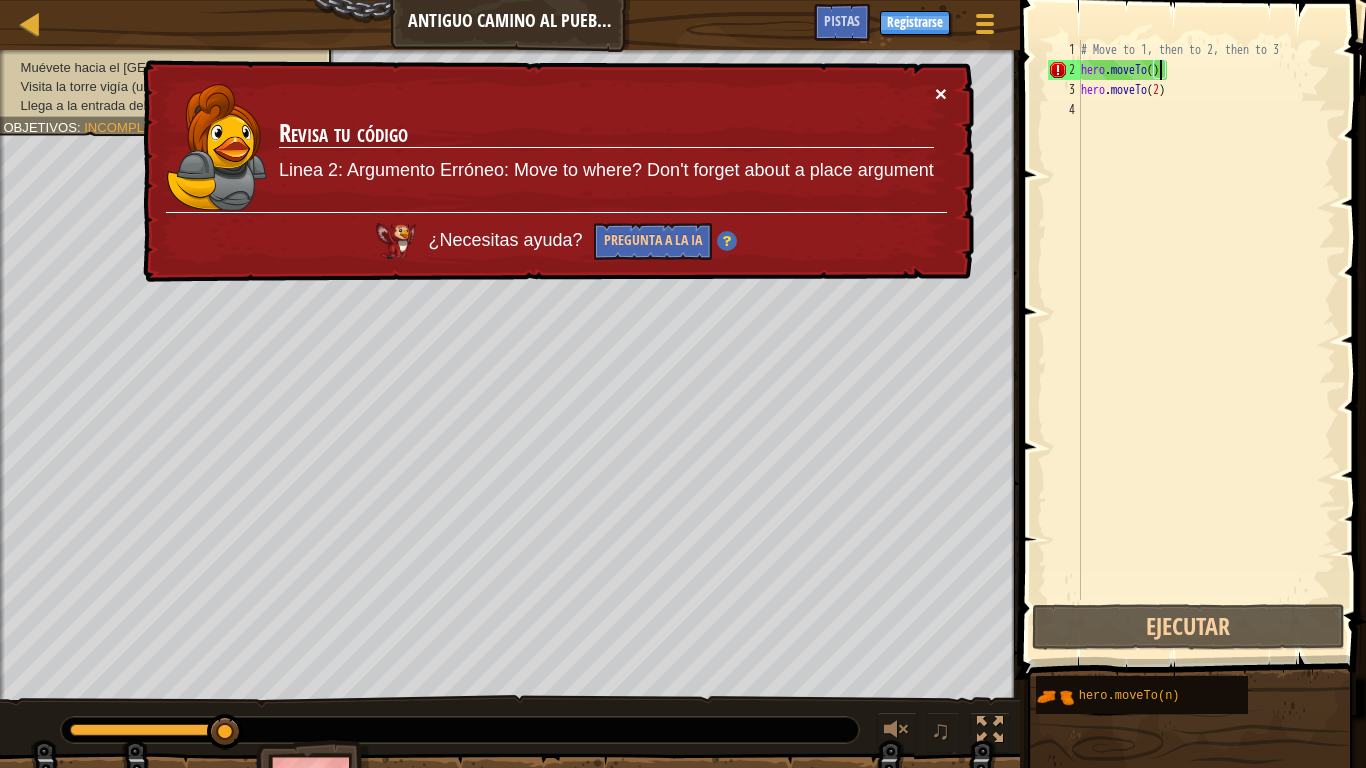 click on "×" at bounding box center (941, 93) 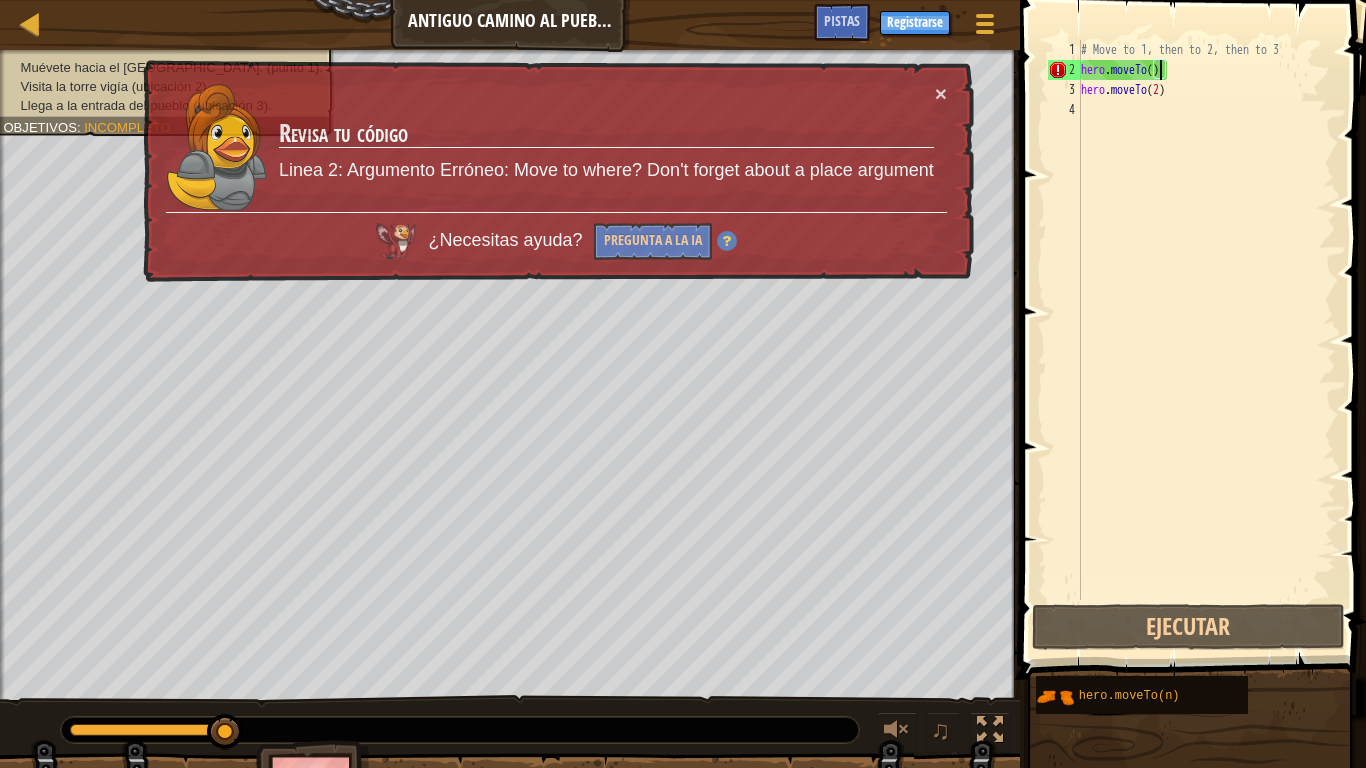 scroll, scrollTop: 9, scrollLeft: 7, axis: both 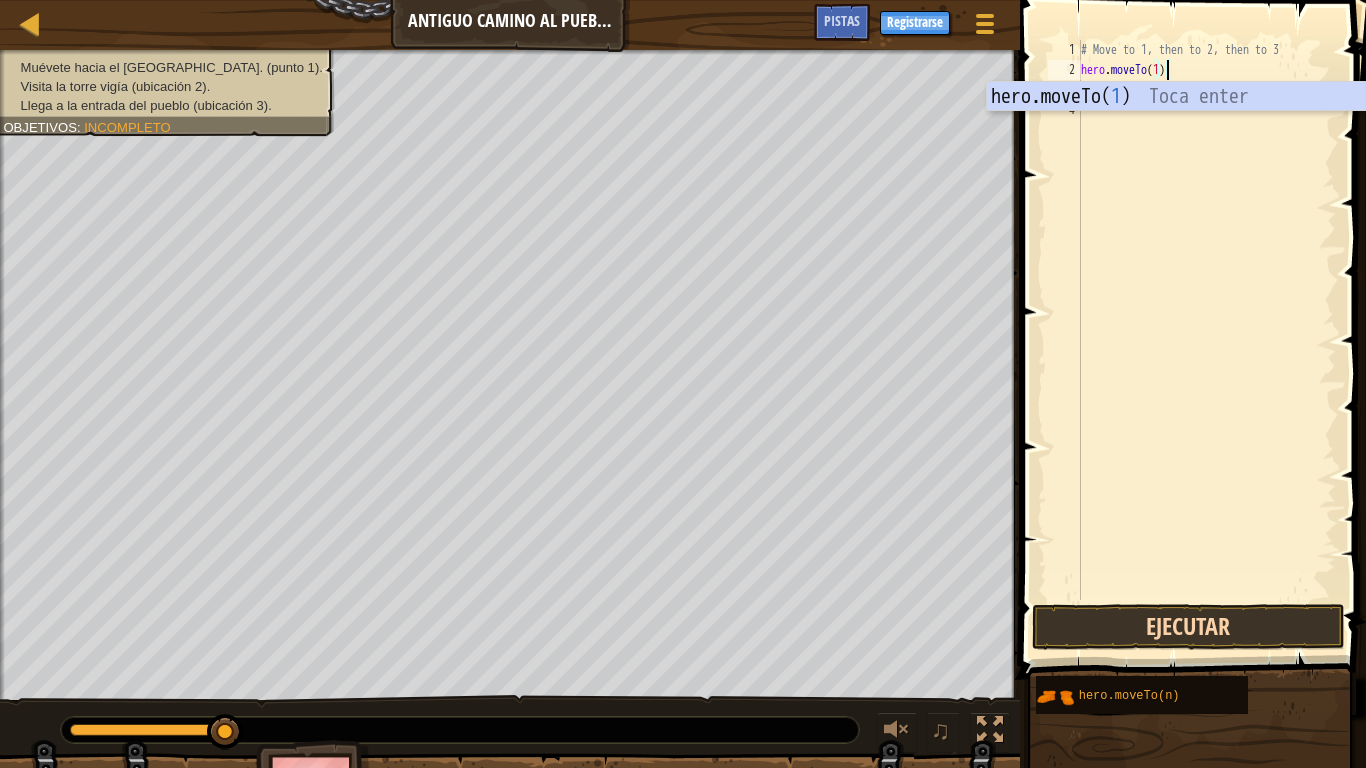 type on "hero.moveTo()" 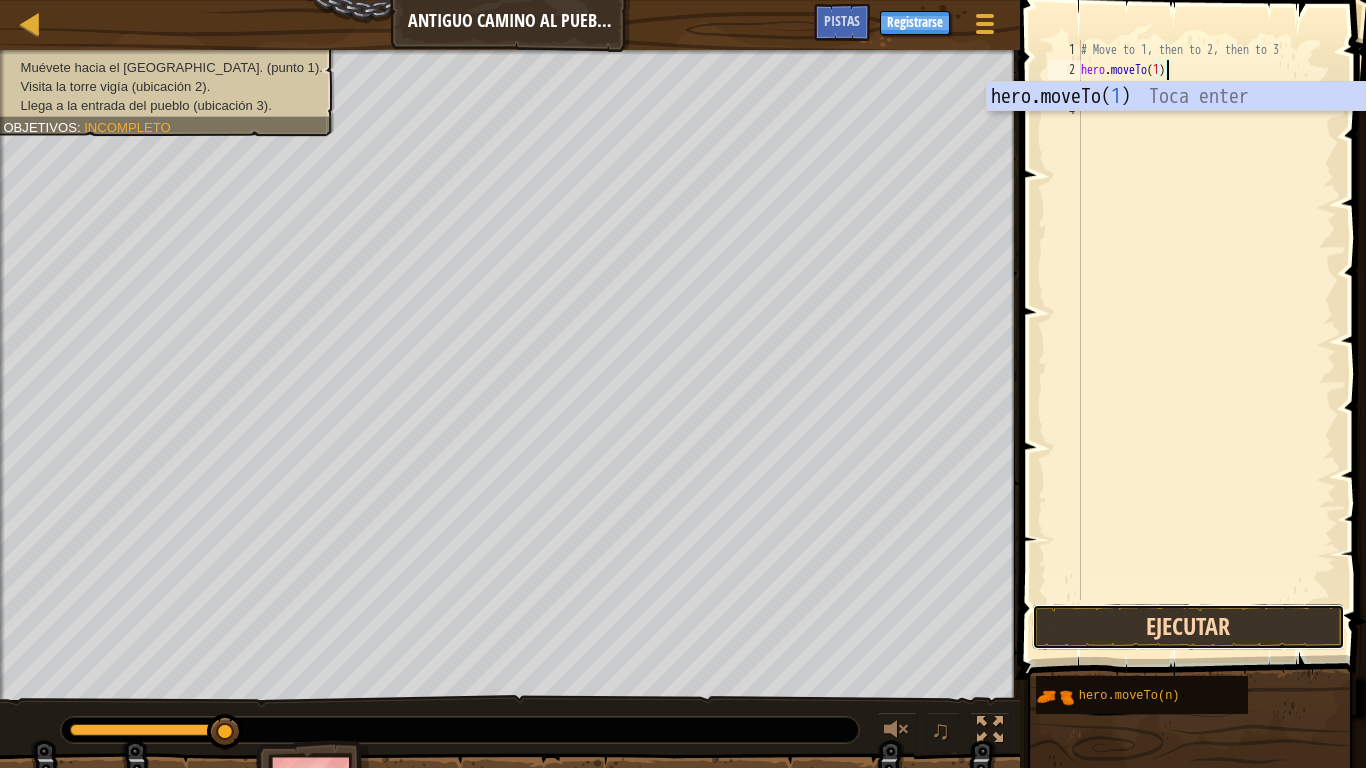 type 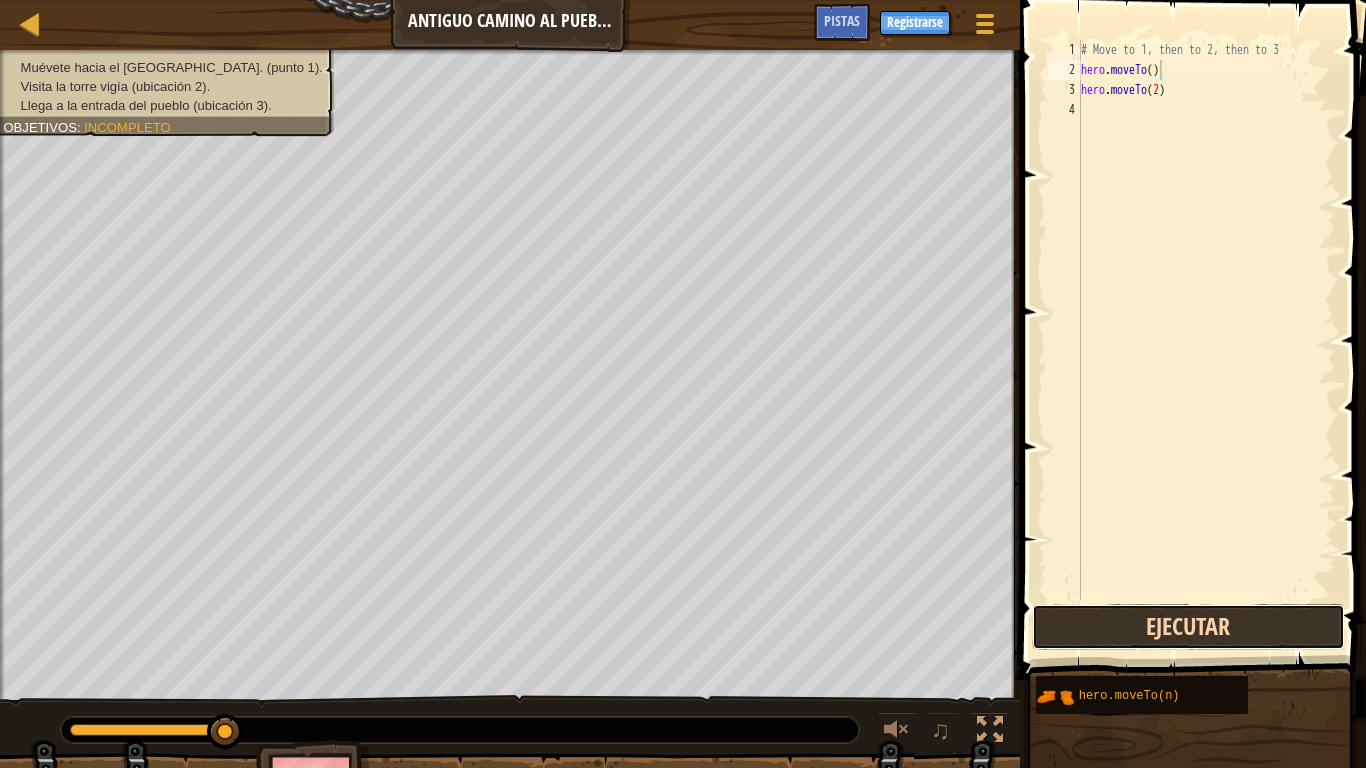 click on "Ejecutar" at bounding box center (1188, 627) 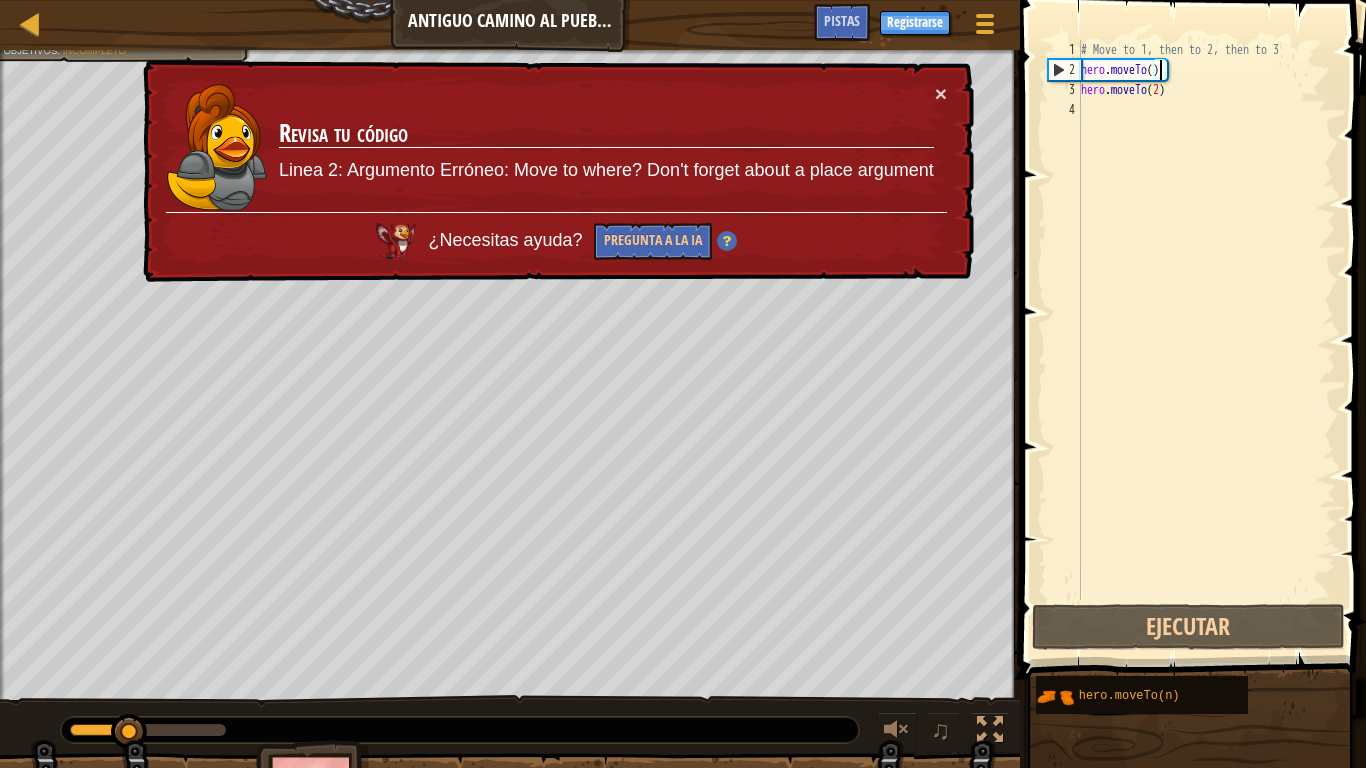 scroll, scrollTop: 9, scrollLeft: 7, axis: both 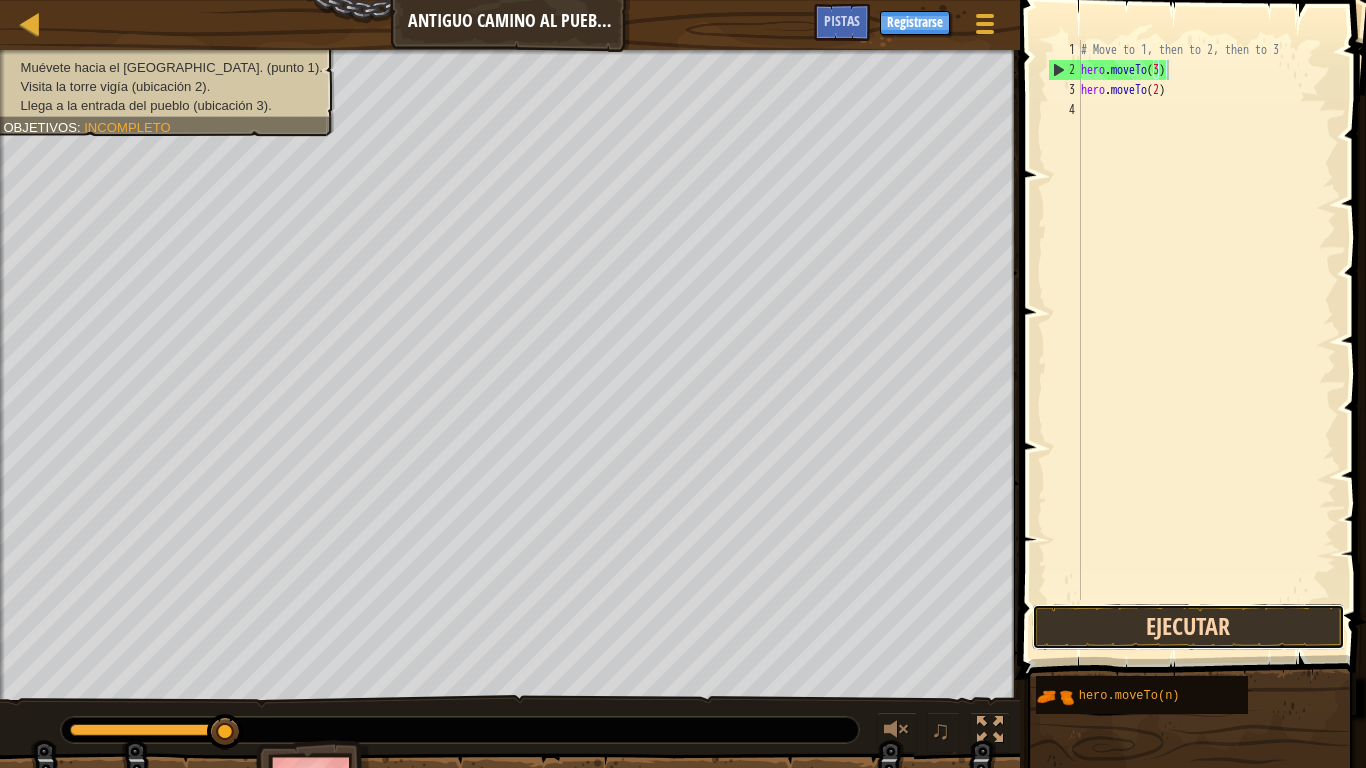click on "Ejecutar" at bounding box center (1188, 627) 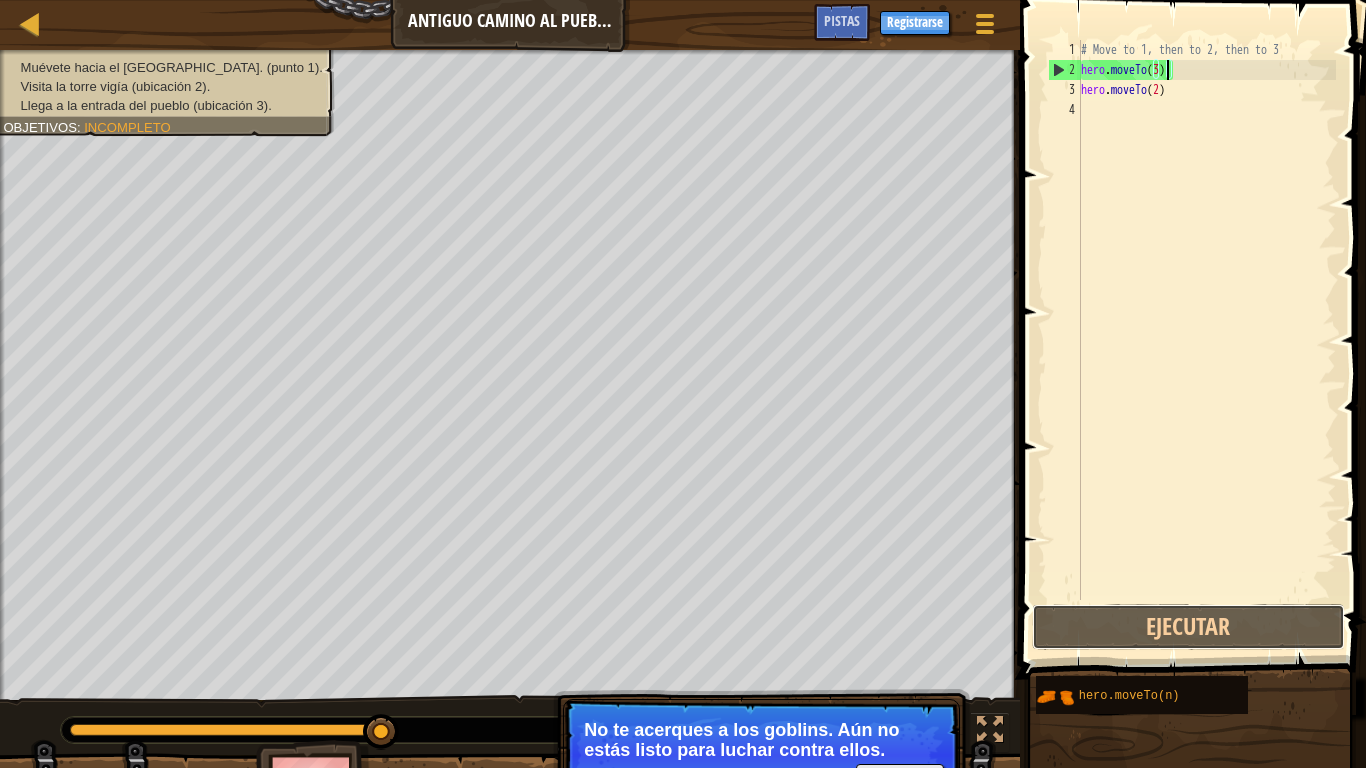 drag, startPoint x: 1096, startPoint y: 631, endPoint x: 1103, endPoint y: 593, distance: 38.63936 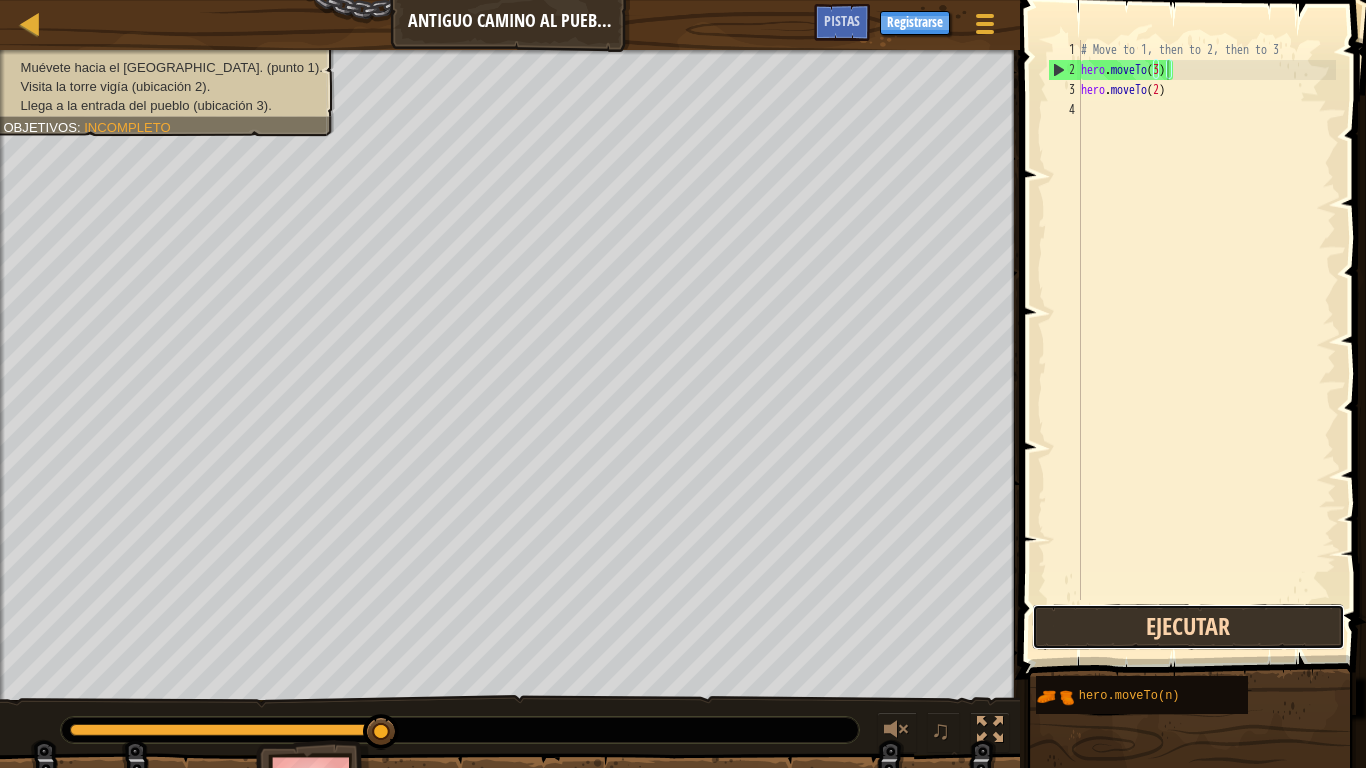 click on "Ejecutar" at bounding box center [1188, 627] 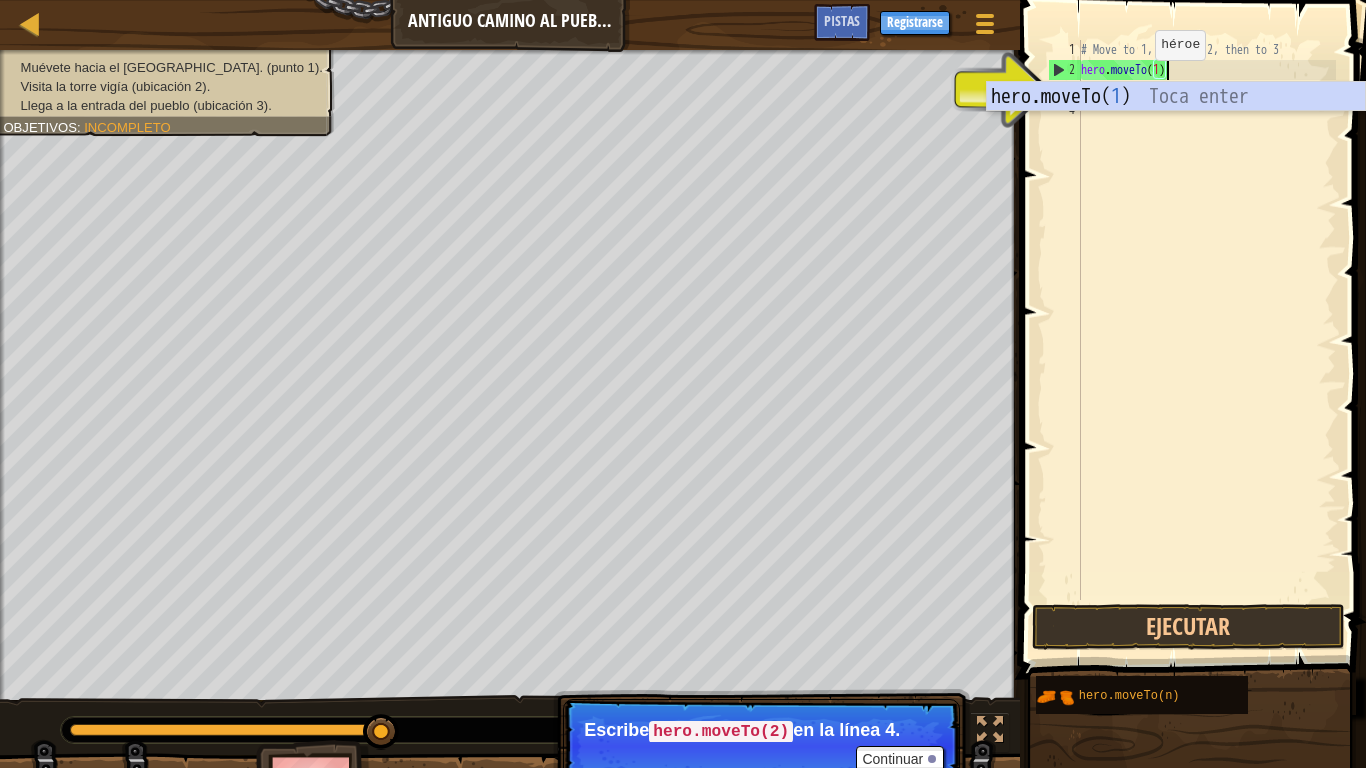 scroll, scrollTop: 9, scrollLeft: 7, axis: both 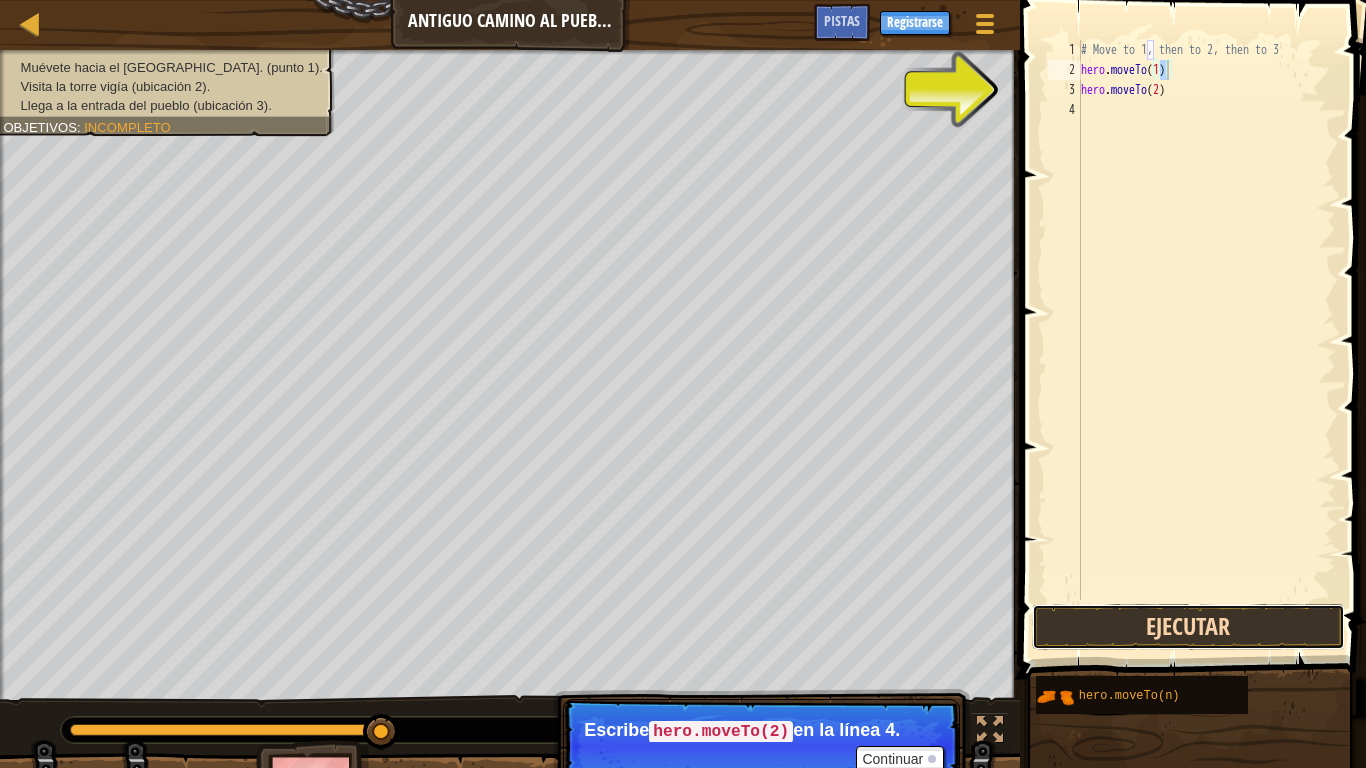 click on "Ejecutar" at bounding box center (1188, 627) 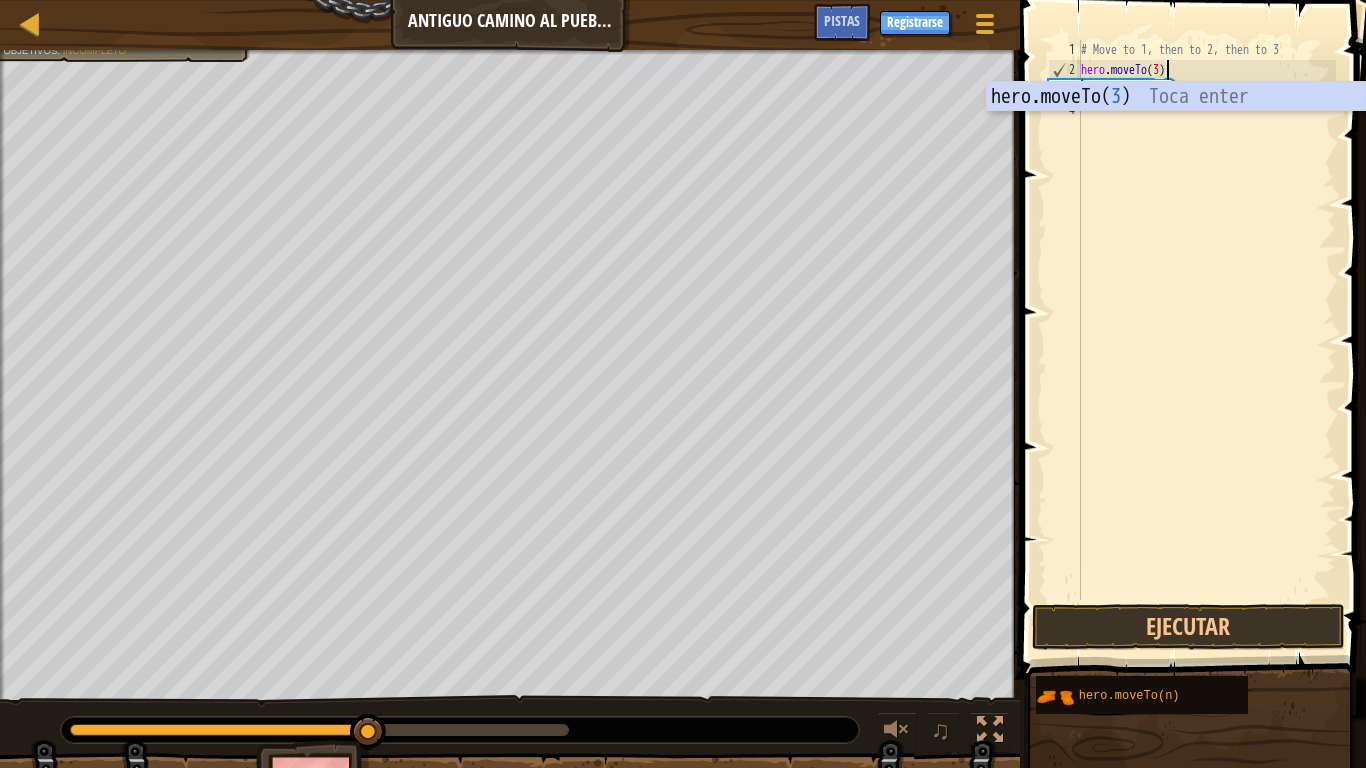 scroll, scrollTop: 9, scrollLeft: 7, axis: both 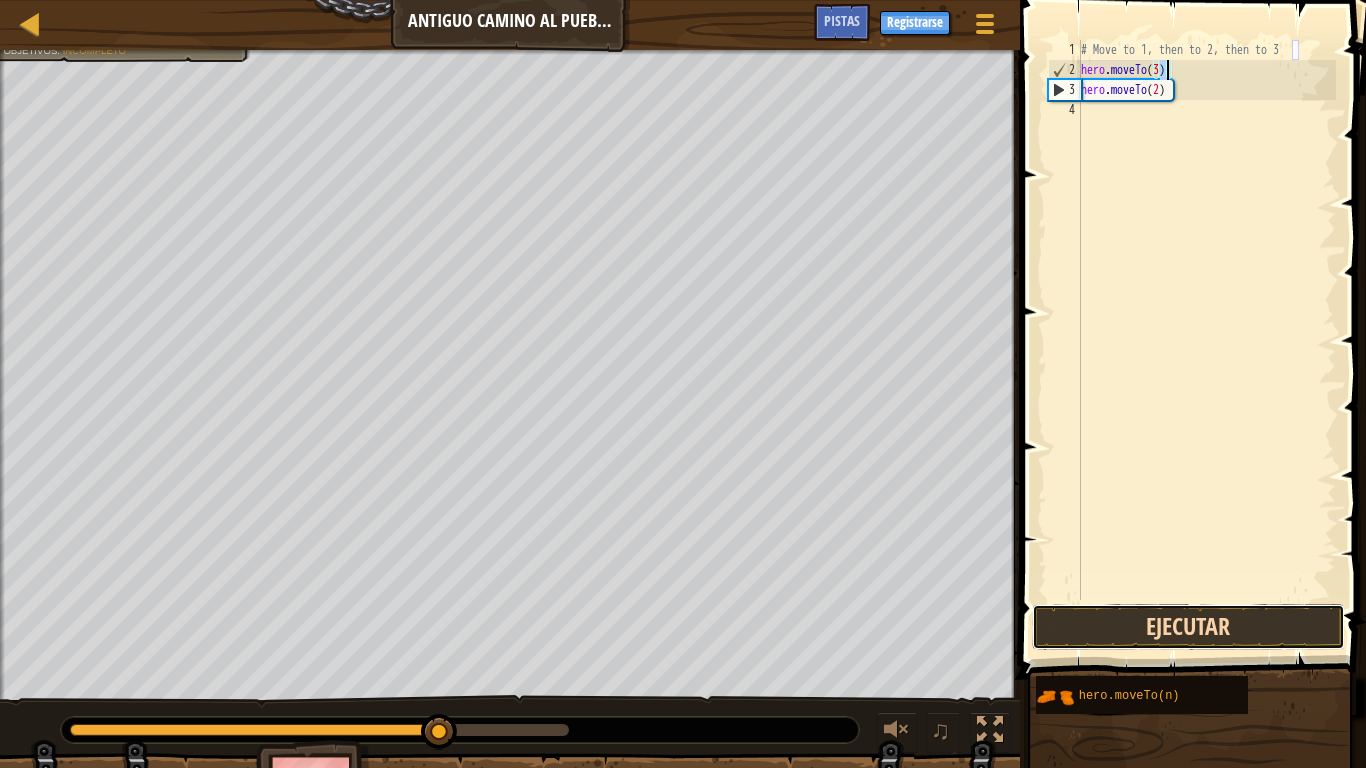 click on "Ejecutar" at bounding box center (1188, 627) 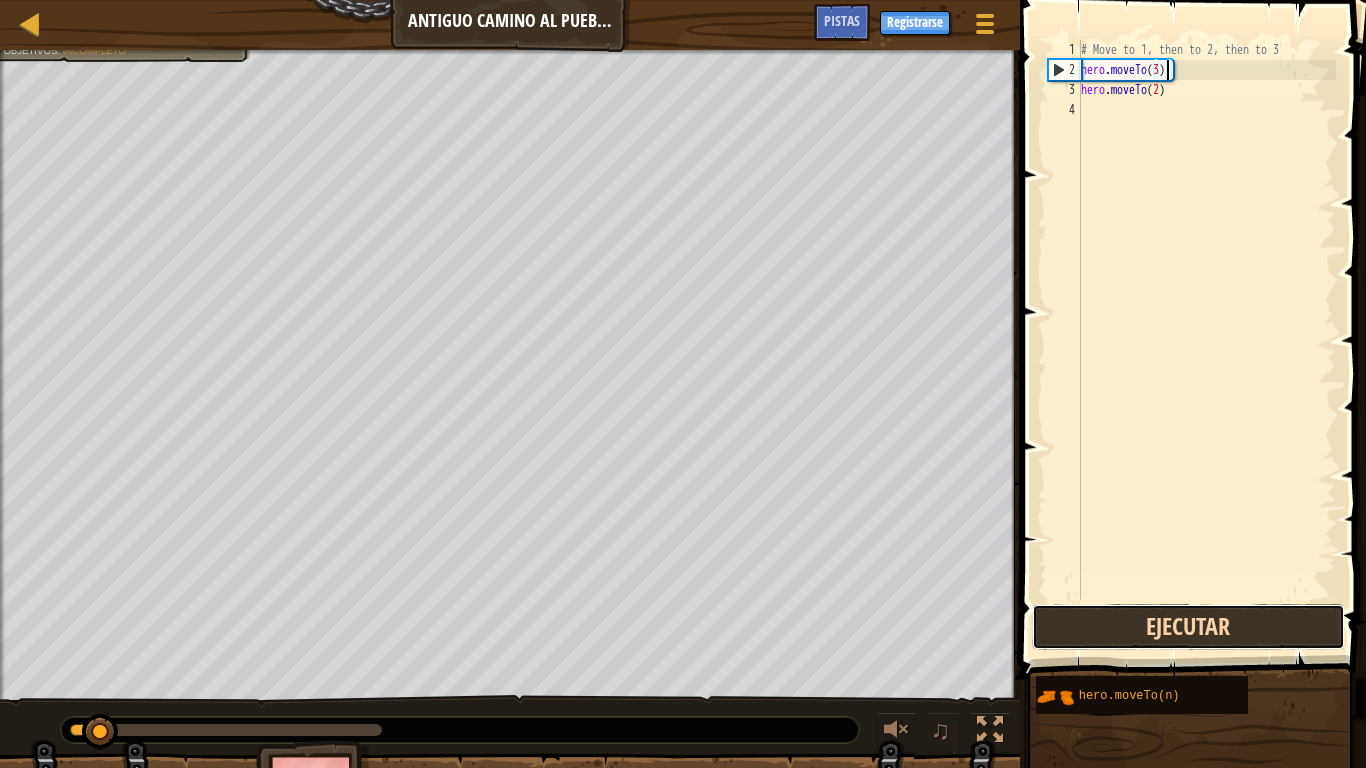 click on "Ejecutar" at bounding box center (1188, 627) 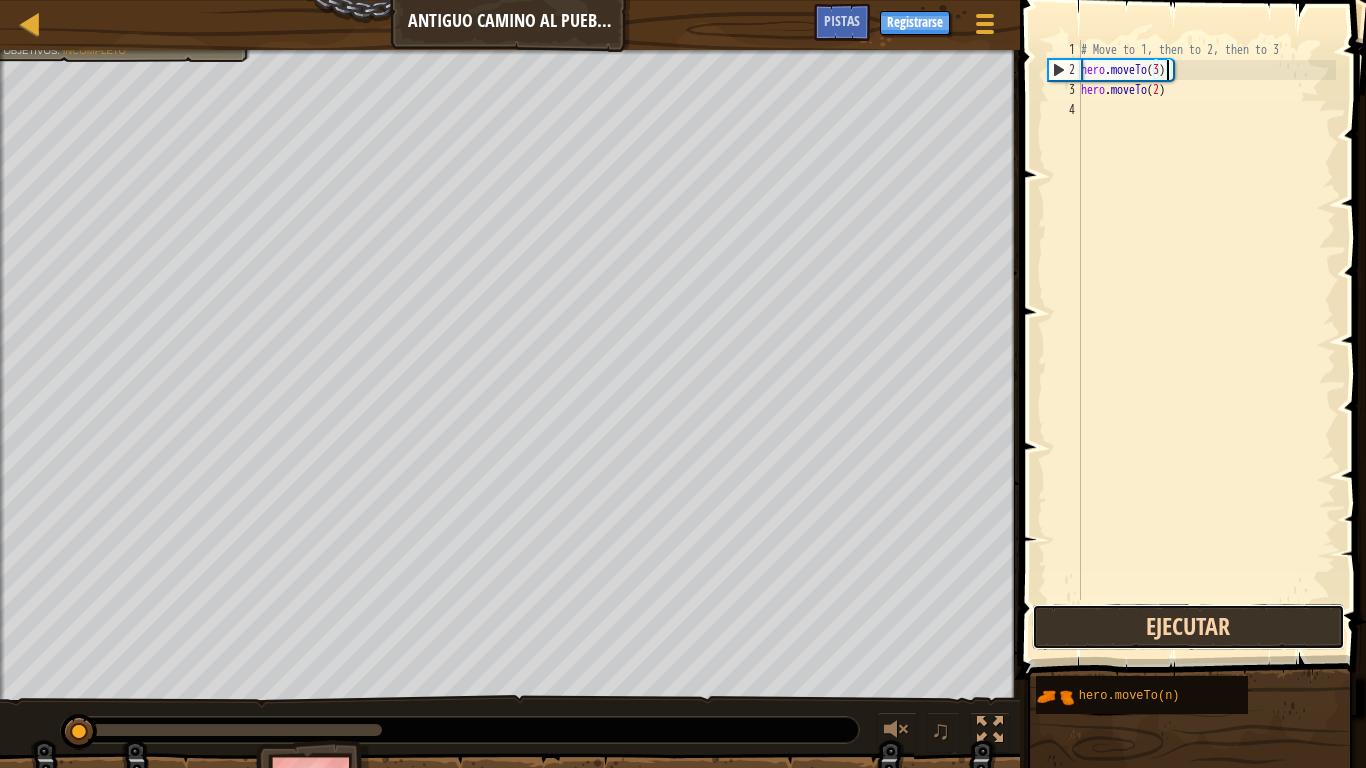 click on "Ejecutar" at bounding box center (1188, 627) 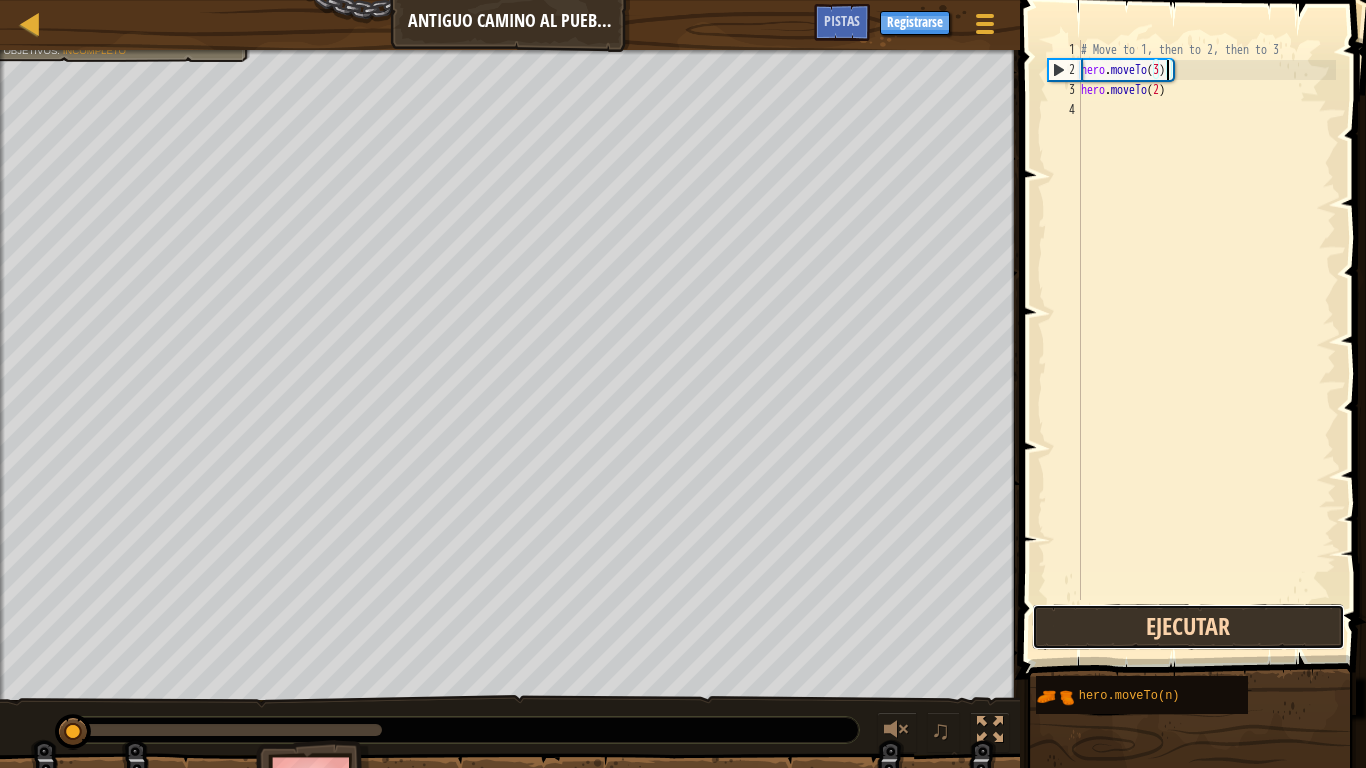 click on "Ejecutar" at bounding box center [1188, 627] 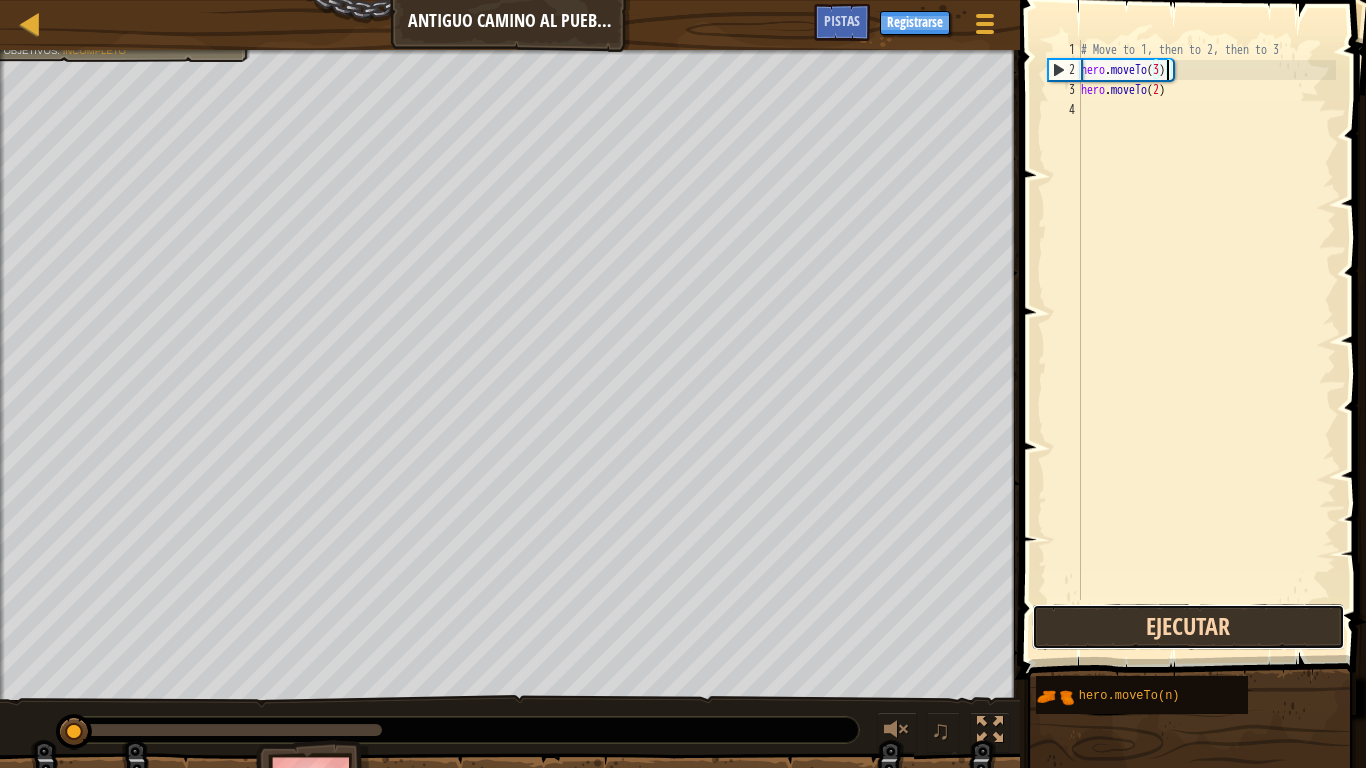 click on "Ejecutar" at bounding box center [1188, 627] 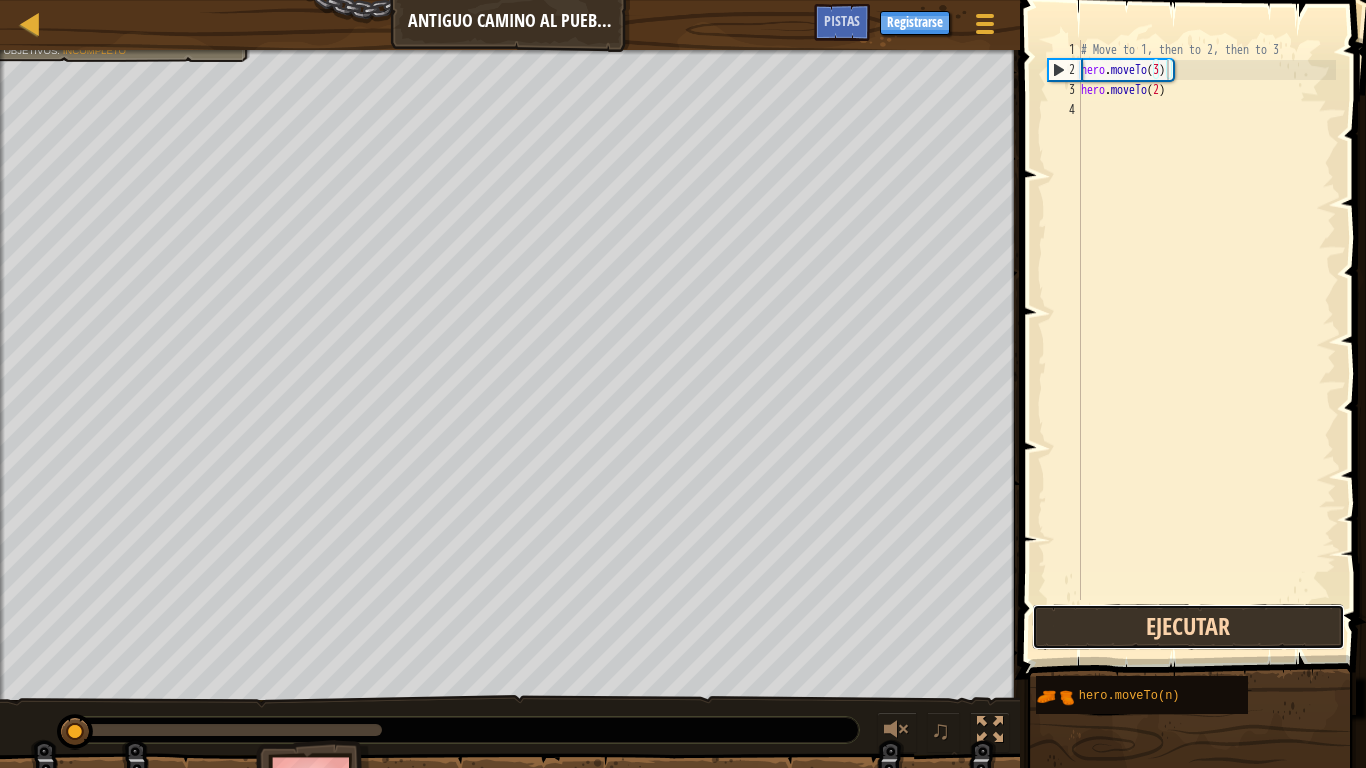 click on "Ejecutar" at bounding box center [1188, 627] 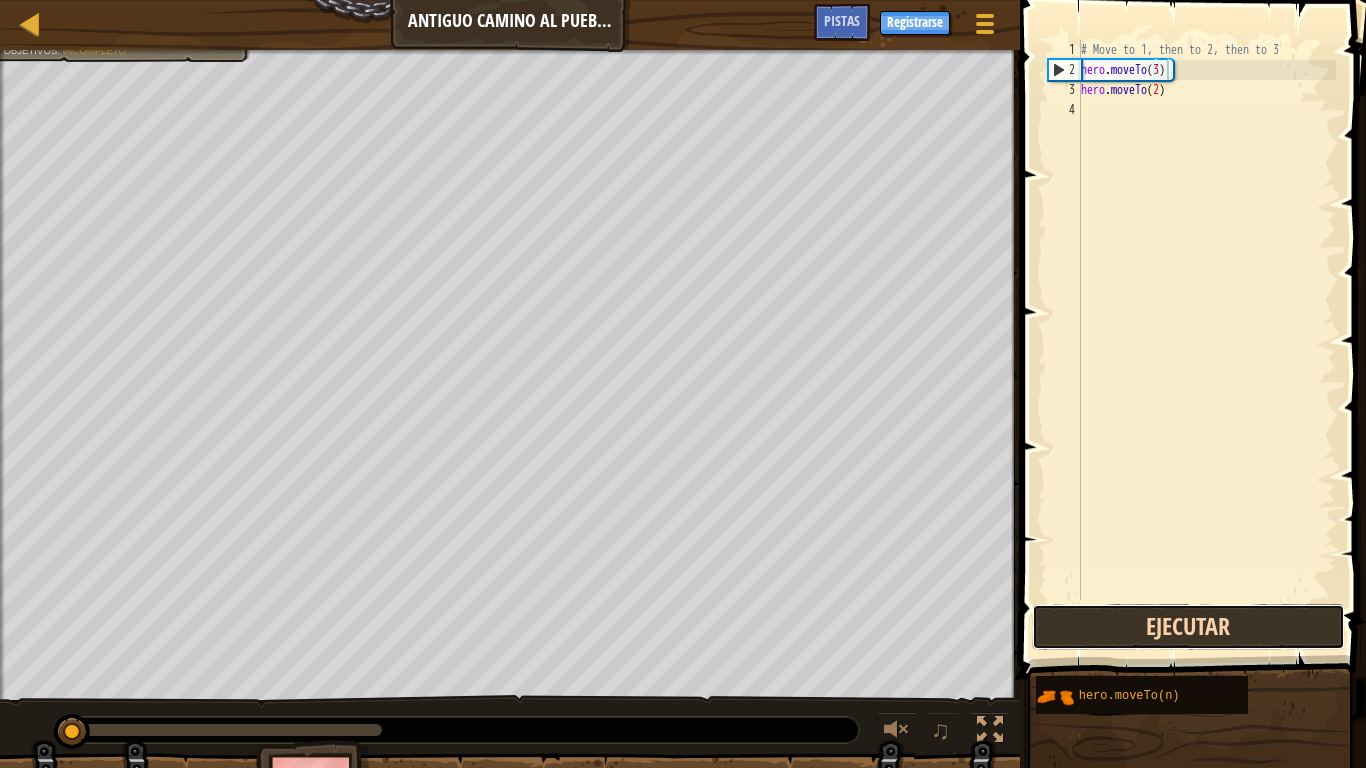 click on "Ejecutar" at bounding box center (1188, 627) 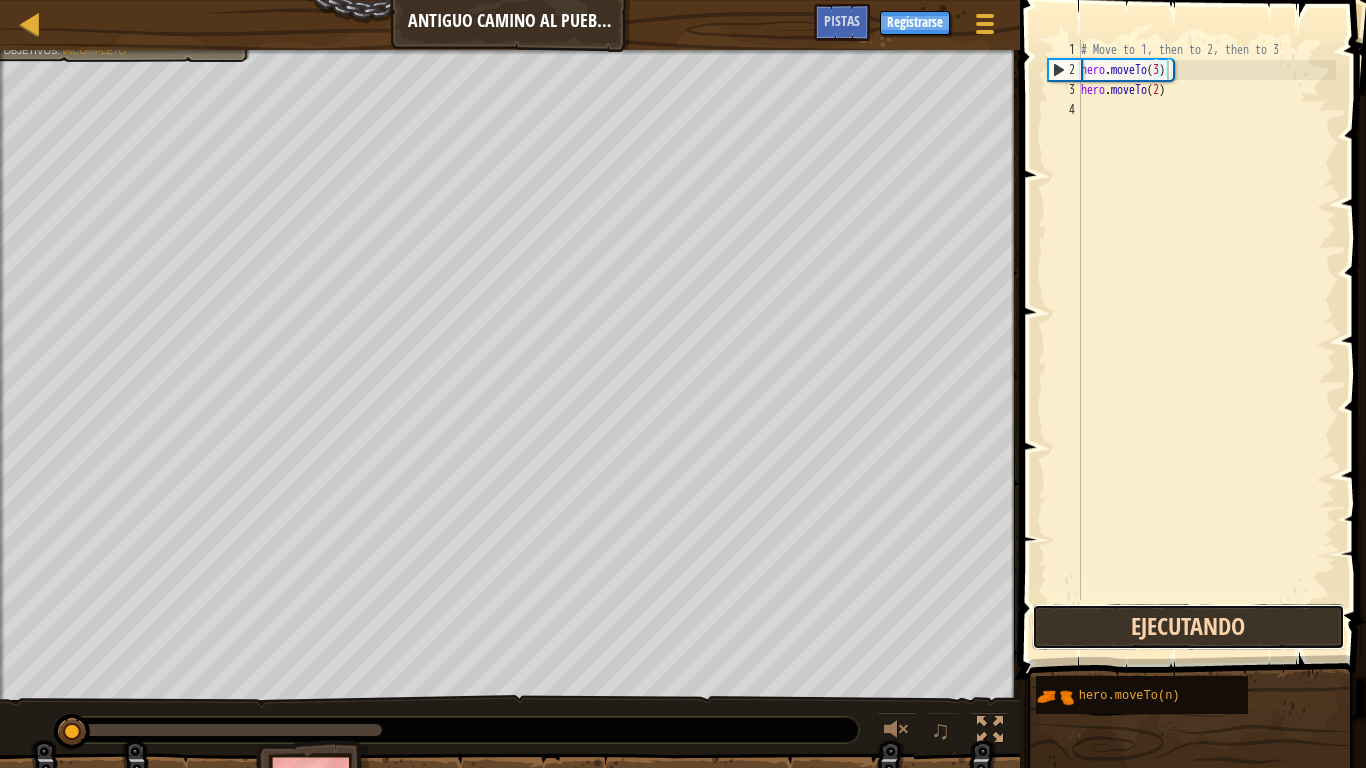 click on "Ejecutando" at bounding box center (1188, 627) 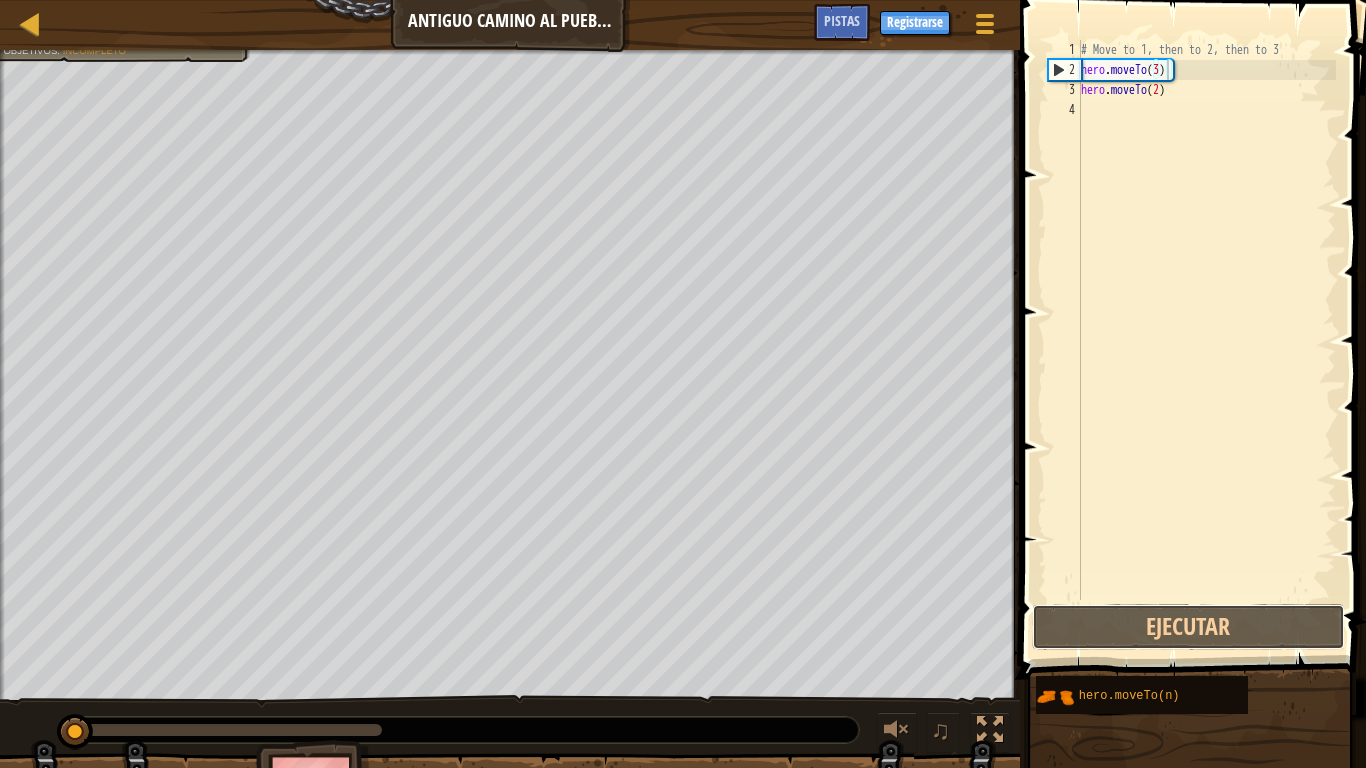 click on "hero.moveTo(3) 1 2 3 4 # Move to 1, then to 2, then to 3 hero . moveTo ( 3 ) hero . moveTo ( 2 )     הההההההההההההההההההההההההההההההההההההההההההההההההההההההההההההההההההההההההההההההההההההההההההההההההההההההההההההההההההההההההההההההההההההההההההההההההההההההההההההההההההההההההההההההההההההההההההההההההההההההההההההההההההההההההההההההההההההההההההההההההההההההההההההההה XXXXXXXXXXXXXXXXXXXXXXXXXXXXXXXXXXXXXXXXXXXXXXXXXXXXXXXXXXXXXXXXXXXXXXXXXXXXXXXXXXXXXXXXXXXXXXXXXXXXXXXXXXXXXXXXXXXXXXXXXXXXXXXXXXXXXXXXXXXXXXXXXXXXXXXXXXXXXXXXXXXXXXXXXXXXXXXXXXXXXXXXXXXXXXXXXXXXXXXXXXXXXXXXXXXXXXXXXXXXXXXXXXXXXXXXXXXXXXXXXXXXXXXXXXXXXXXX Código Guardado Lenguajes de programación : Python Ejecutar Enviar Listo Statement   /  Call   /  héroe" at bounding box center [1190, 379] 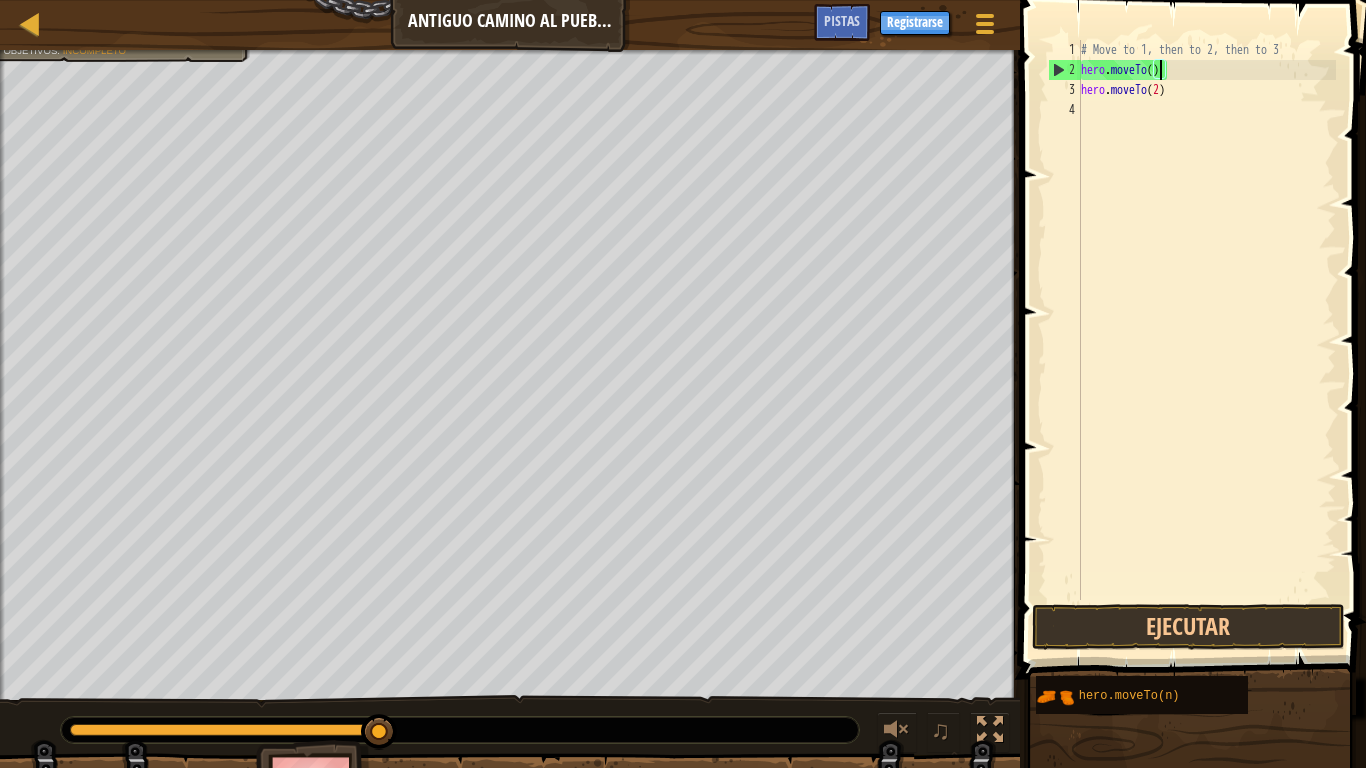 scroll, scrollTop: 9, scrollLeft: 7, axis: both 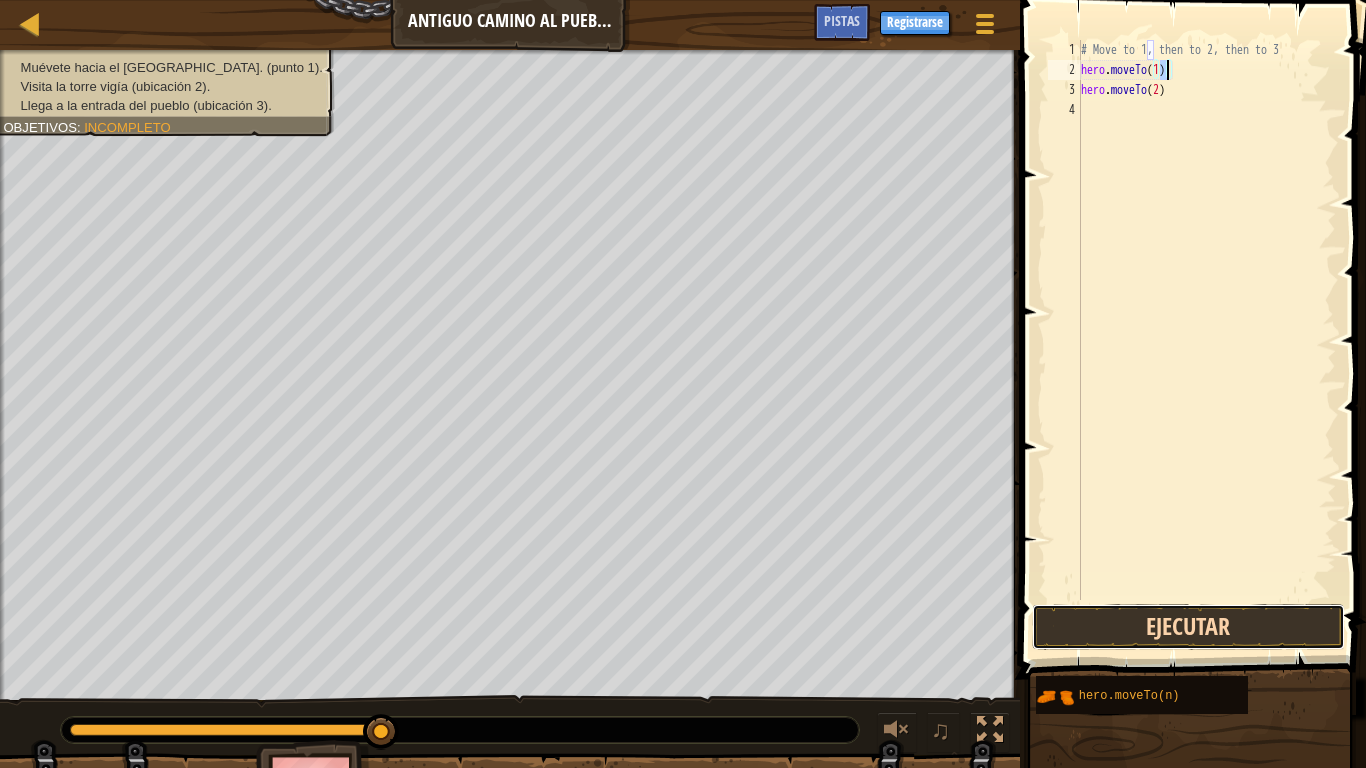 click on "Ejecutar" at bounding box center (1188, 627) 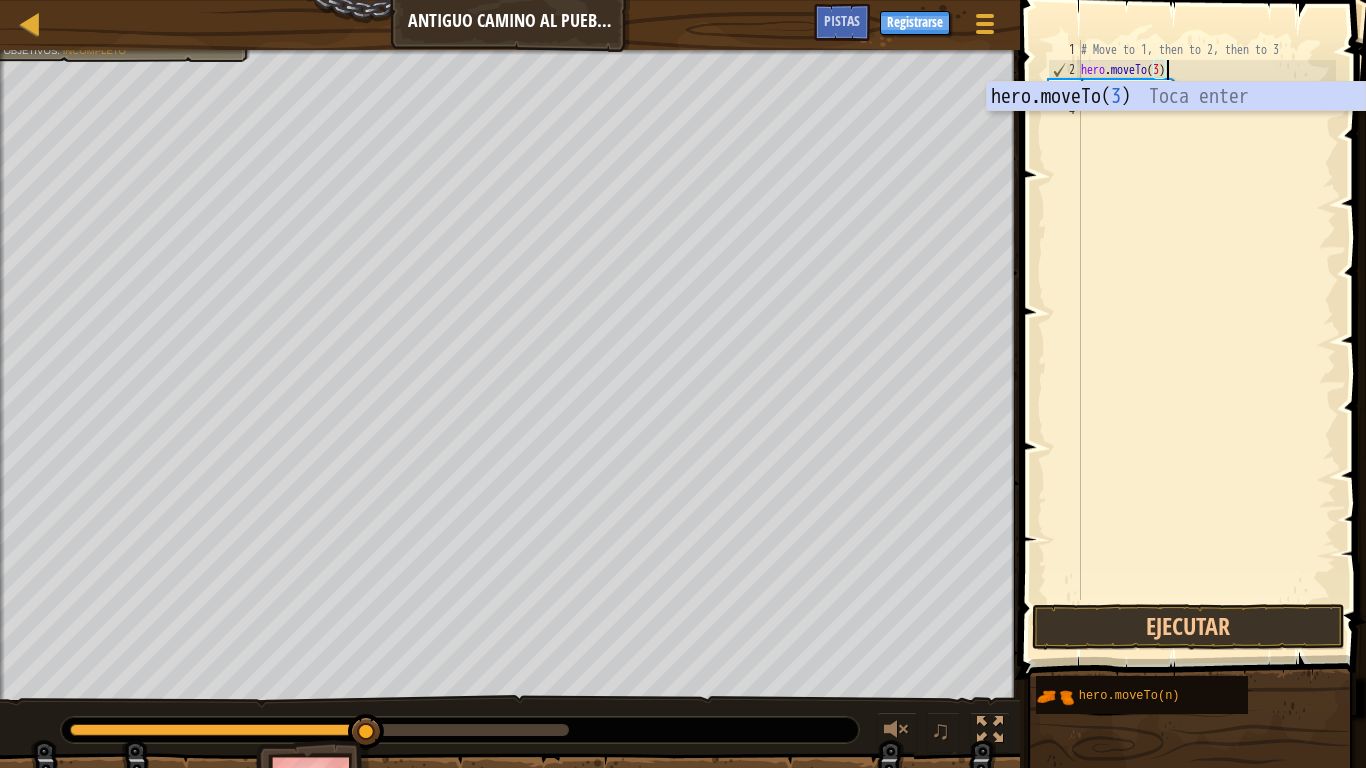 scroll, scrollTop: 9, scrollLeft: 7, axis: both 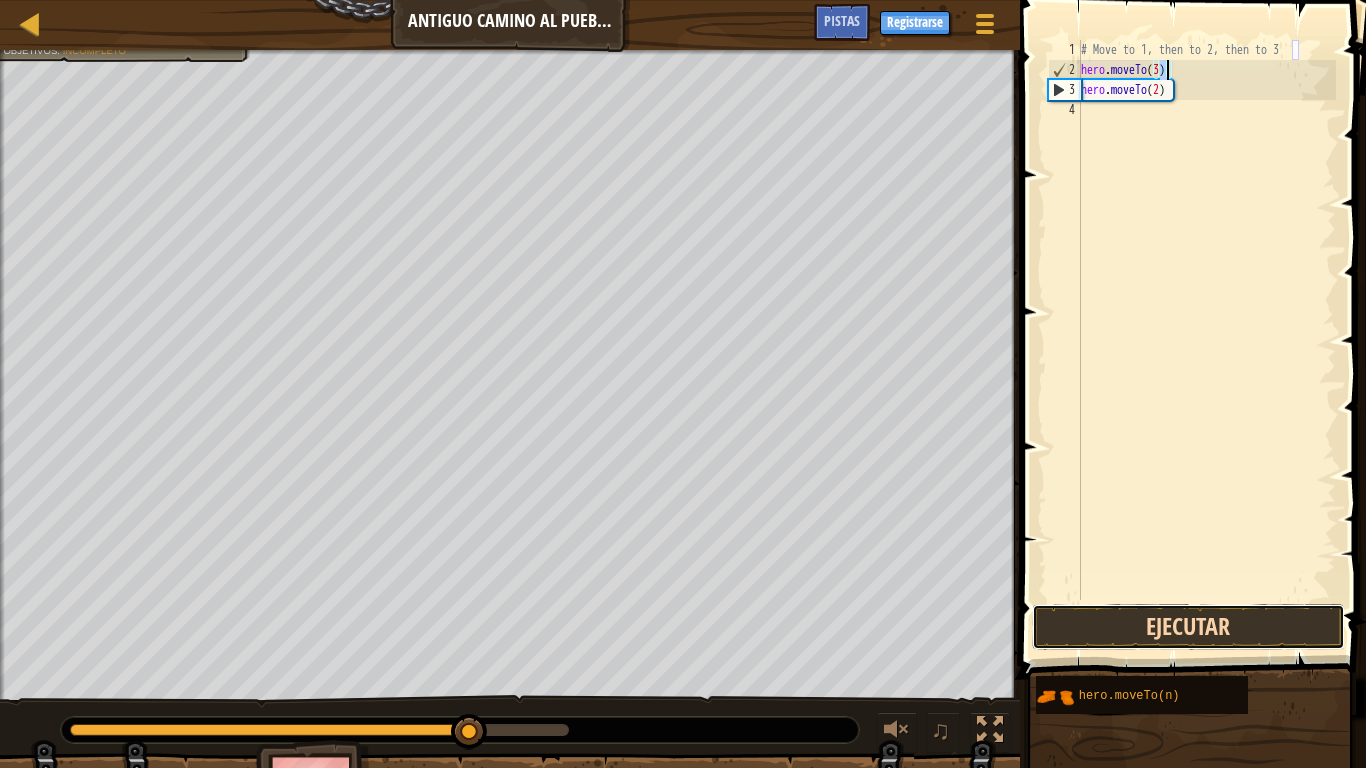 click on "Ejecutar" at bounding box center [1188, 627] 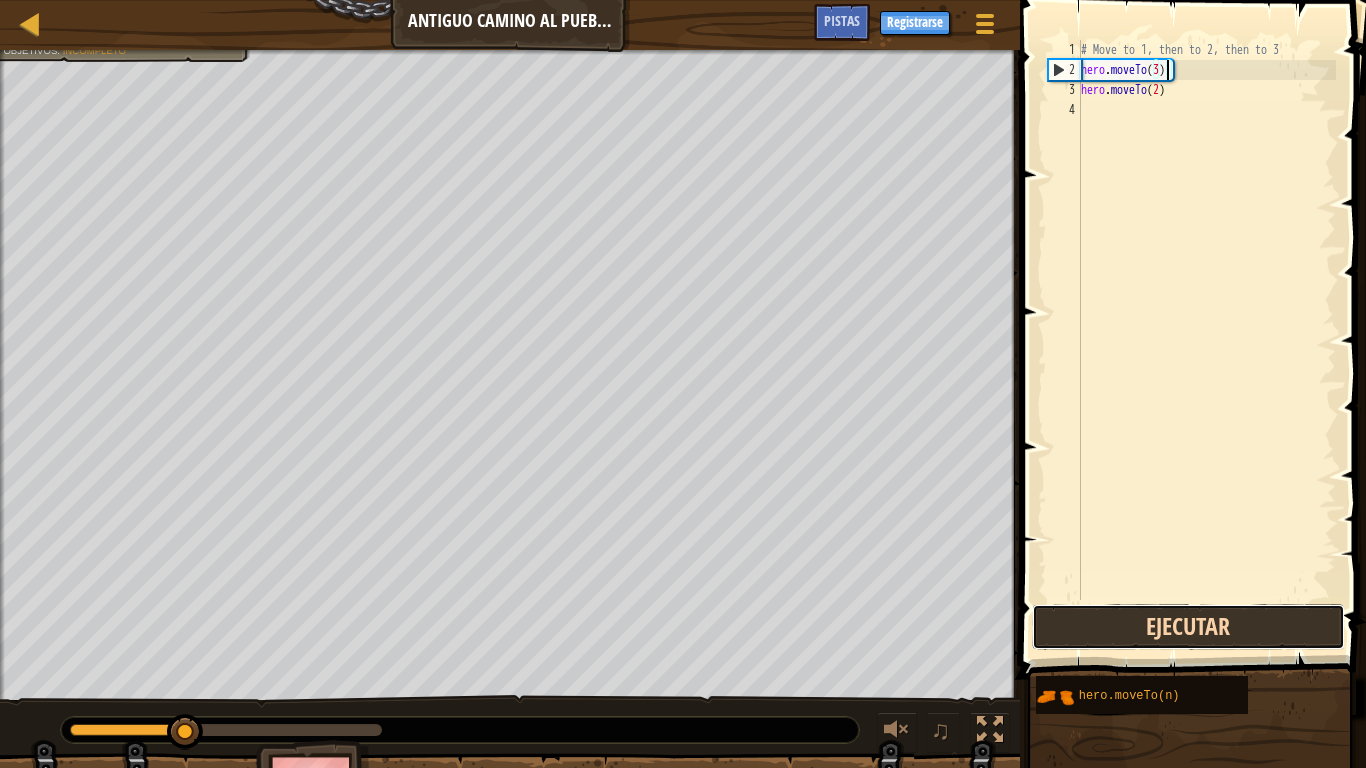 click on "Ejecutar" at bounding box center [1188, 627] 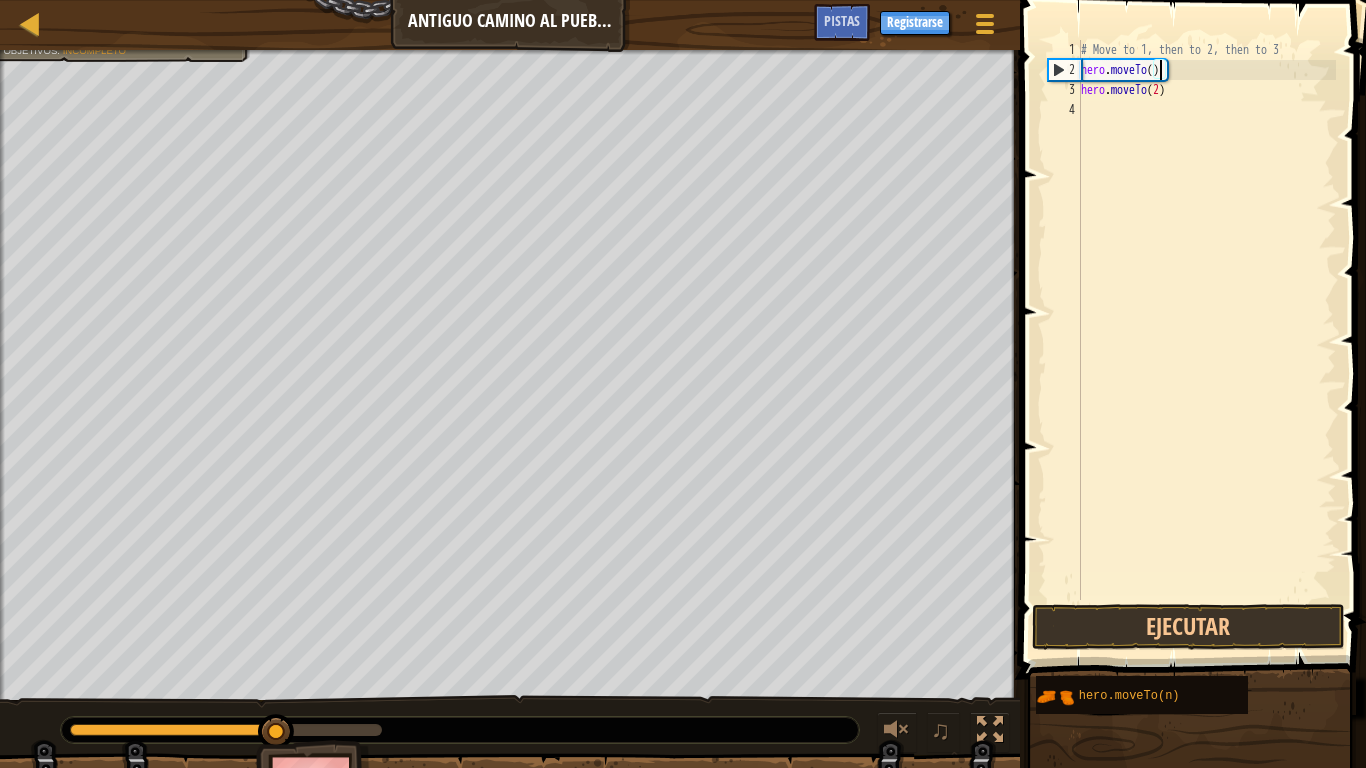 scroll, scrollTop: 9, scrollLeft: 7, axis: both 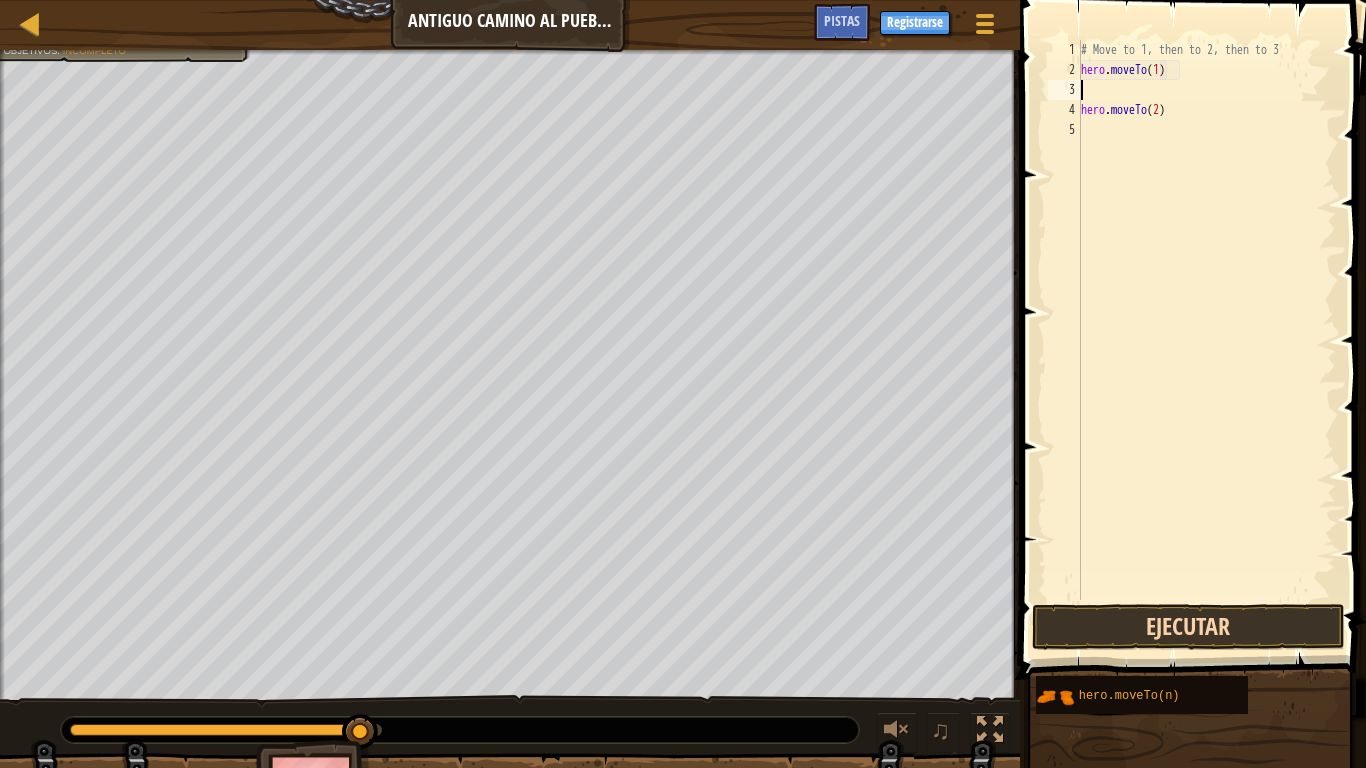 type on "hero.moveTo(1)" 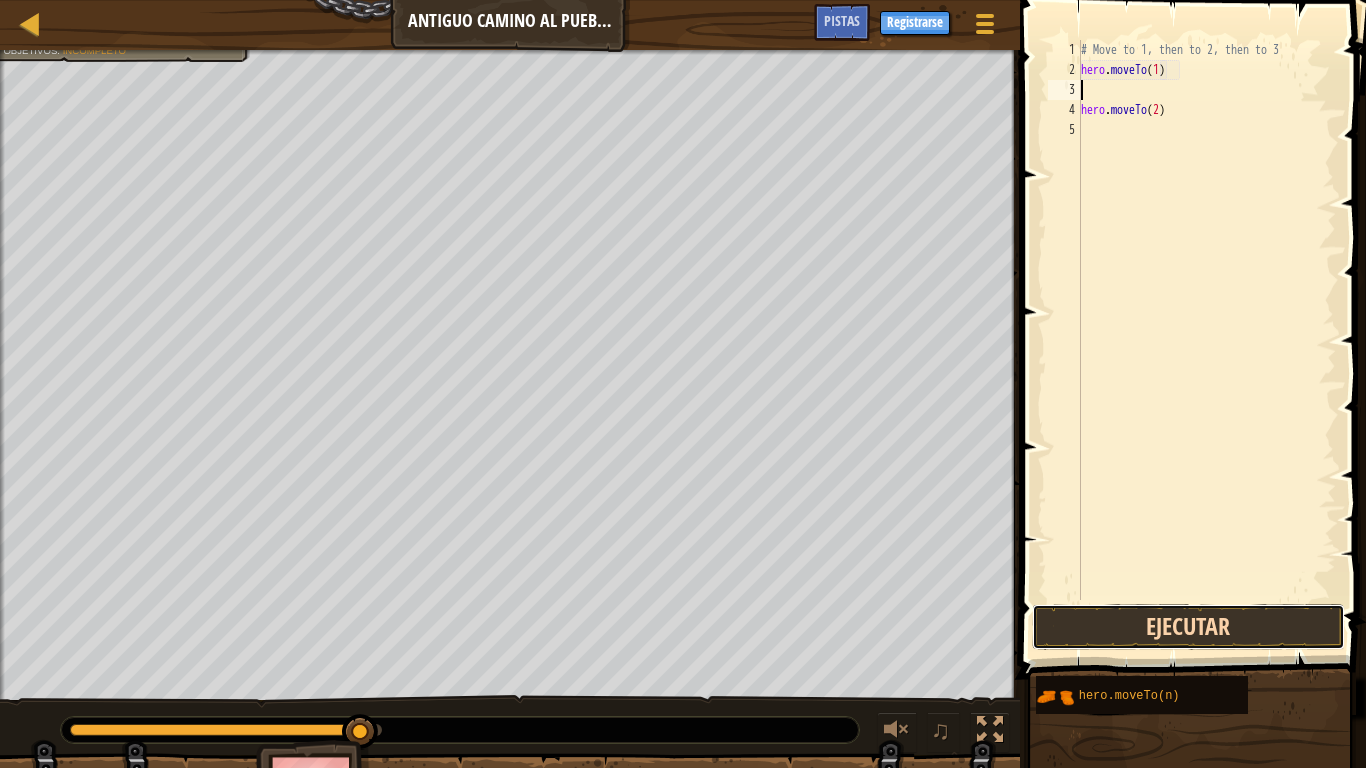 click on "Ejecutar" at bounding box center (1188, 627) 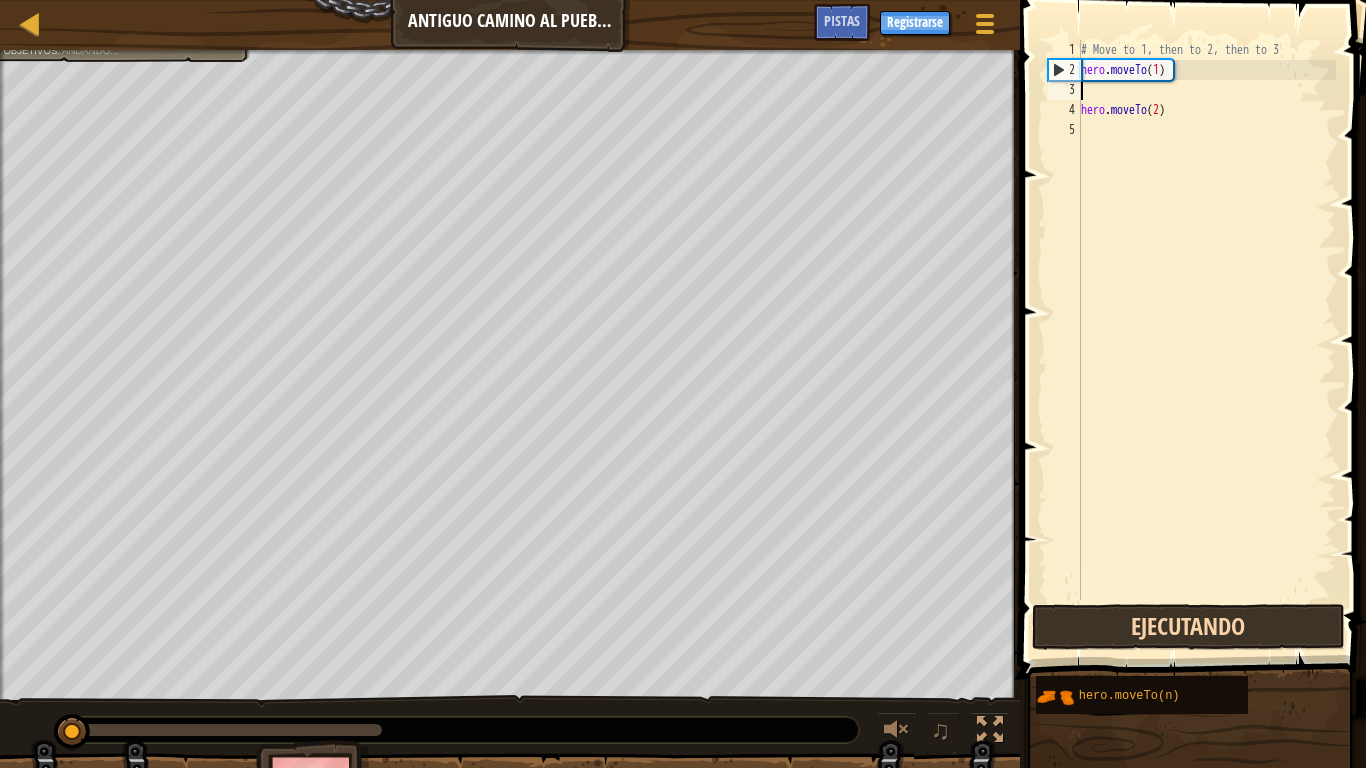 scroll, scrollTop: 9, scrollLeft: 0, axis: vertical 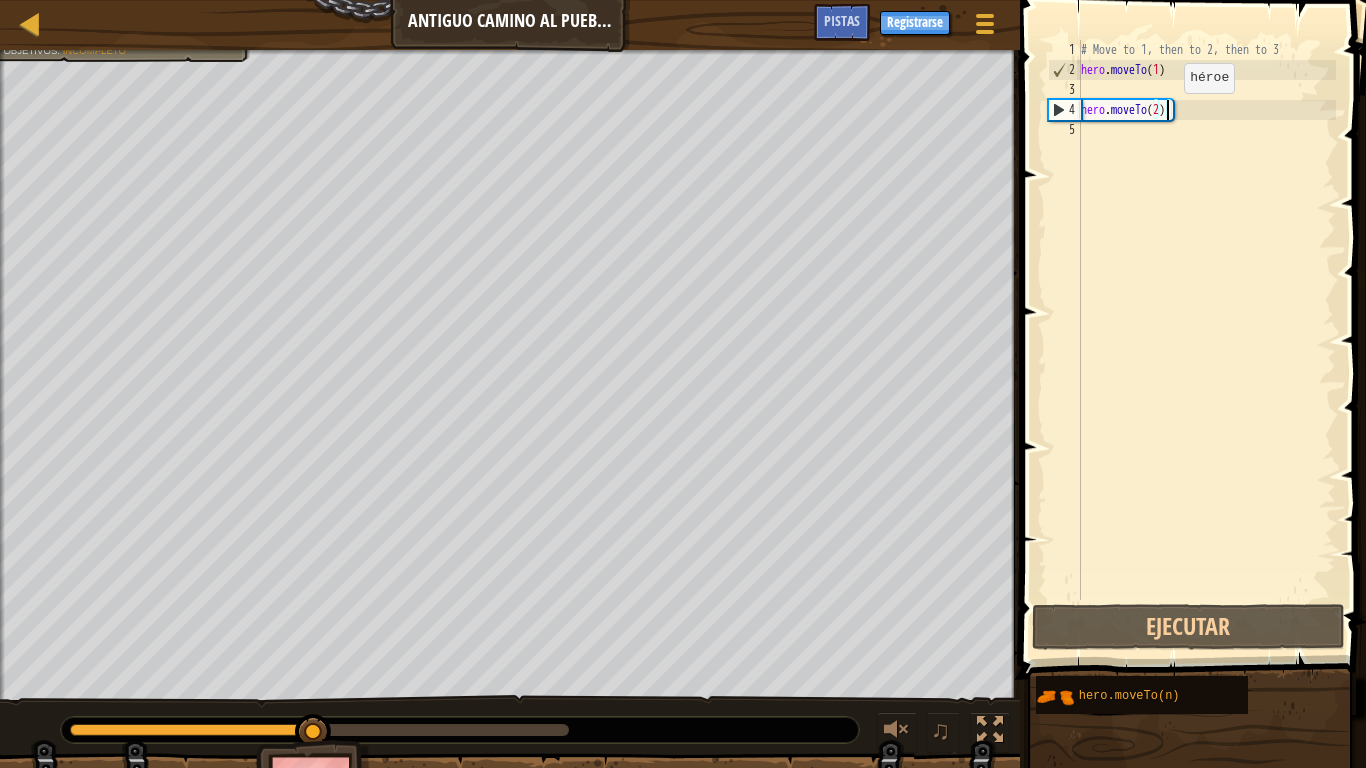click on "# Move to 1, then to 2, then to 3 hero . moveTo ( 1 ) hero . moveTo ( 2 )" at bounding box center (1206, 340) 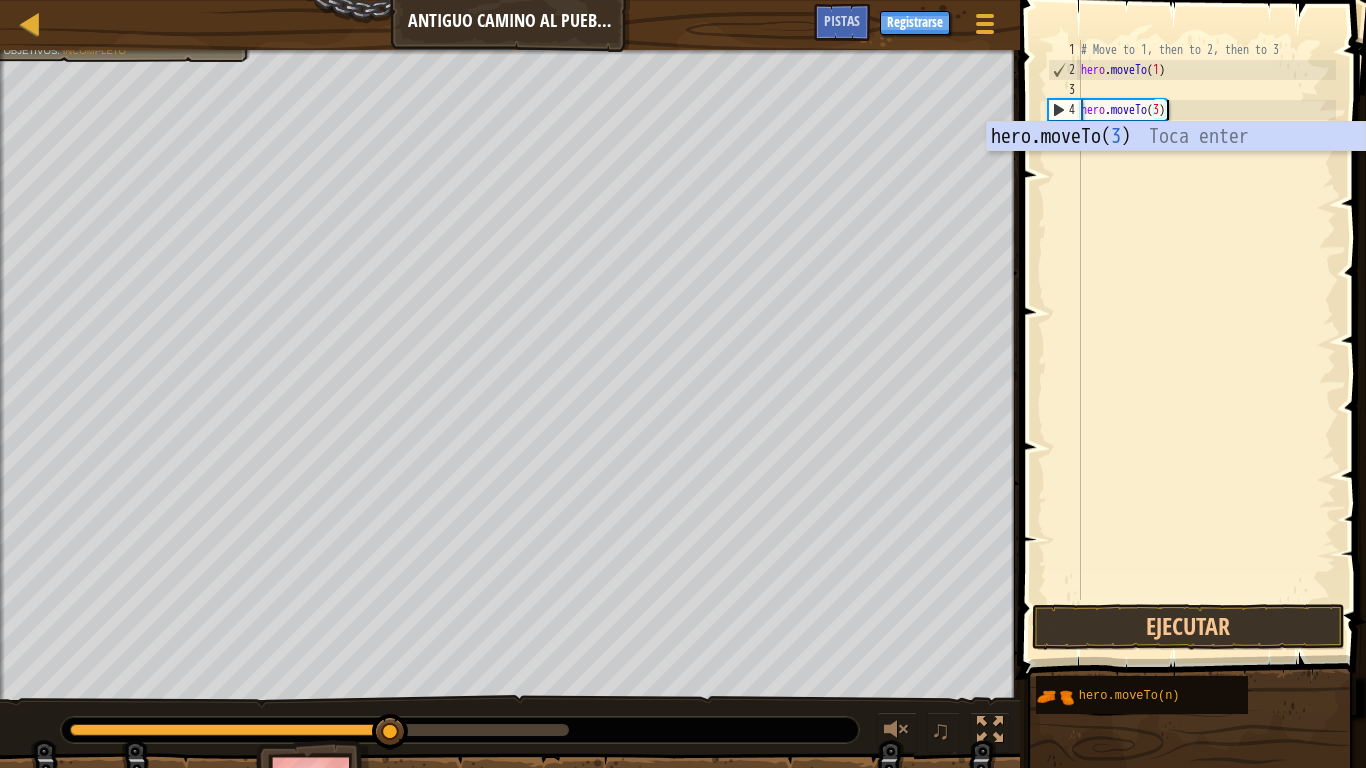 scroll, scrollTop: 9, scrollLeft: 7, axis: both 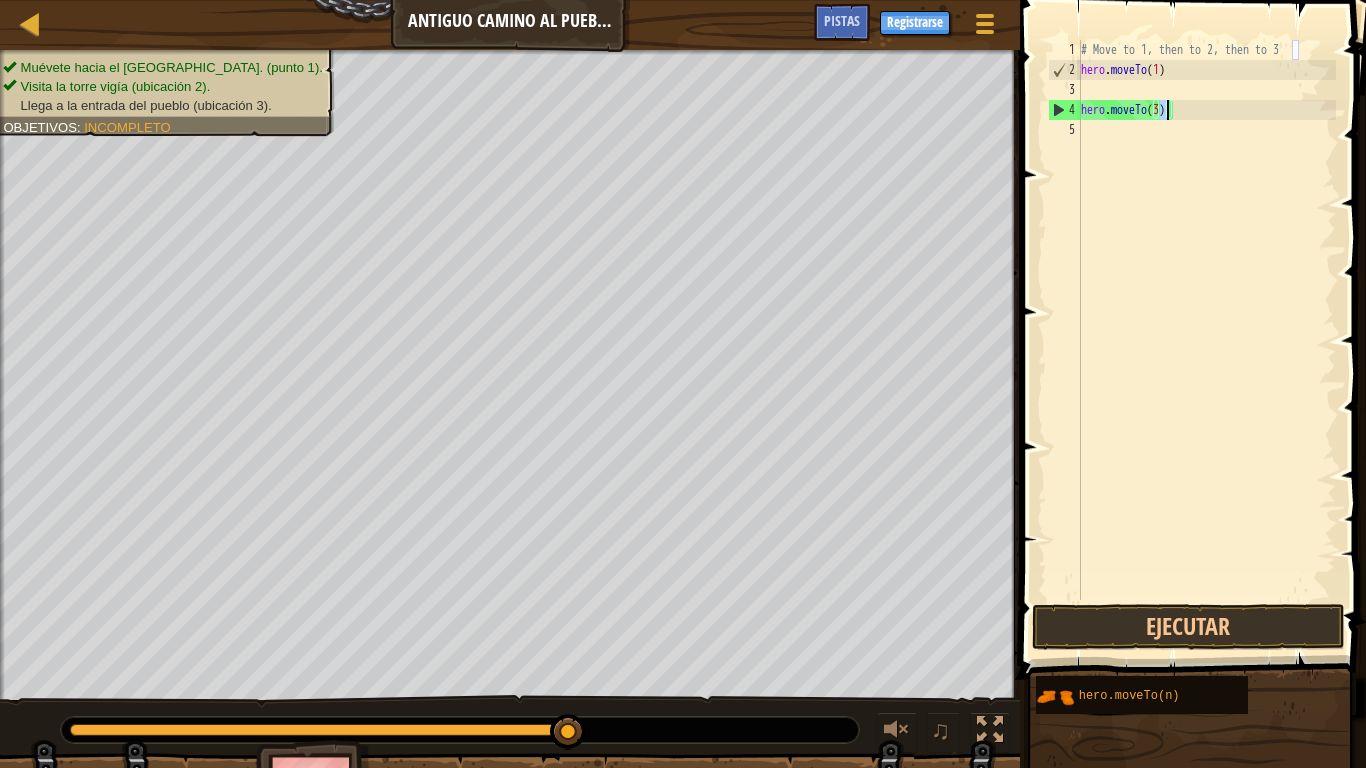 drag, startPoint x: 1085, startPoint y: 122, endPoint x: 1096, endPoint y: 111, distance: 15.556349 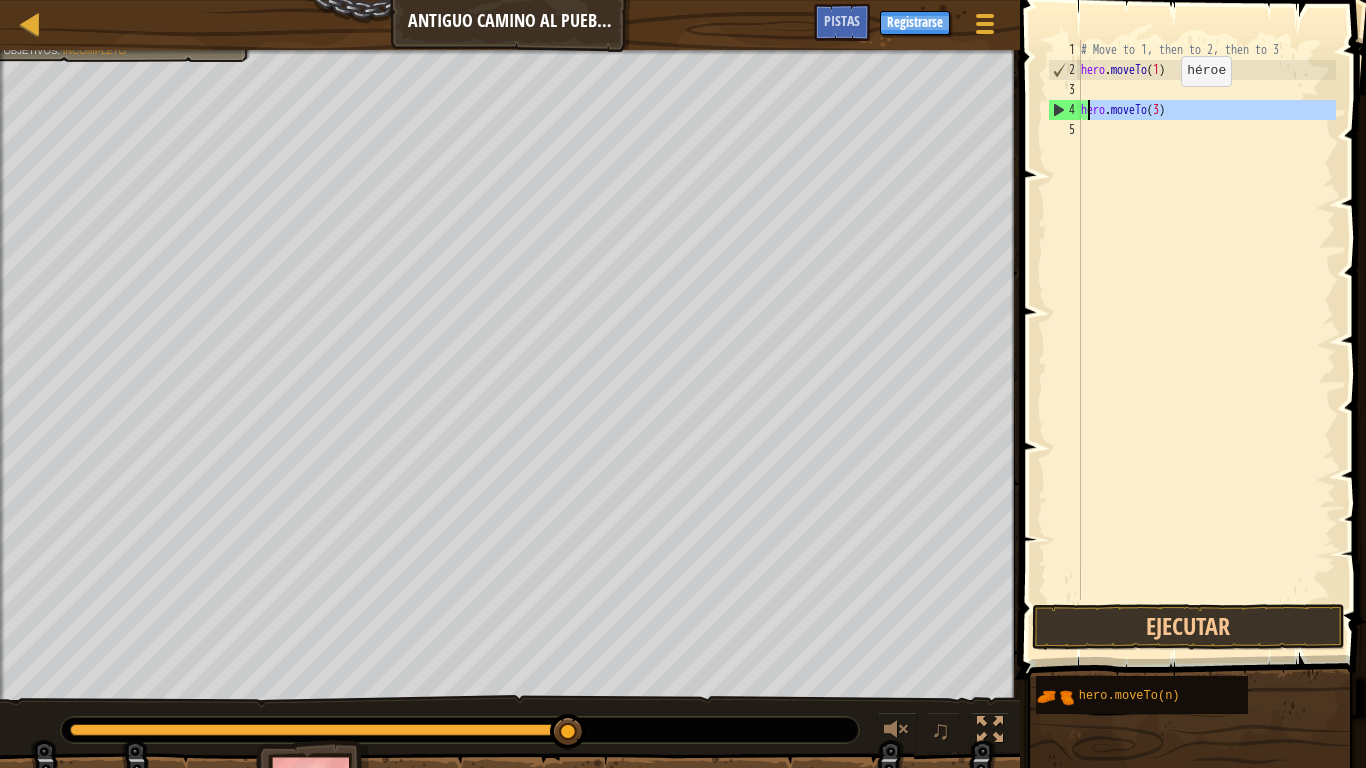click on "# Move to 1, then to 2, then to 3 hero . moveTo ( 1 ) hero . moveTo ( 3 )" at bounding box center [1206, 320] 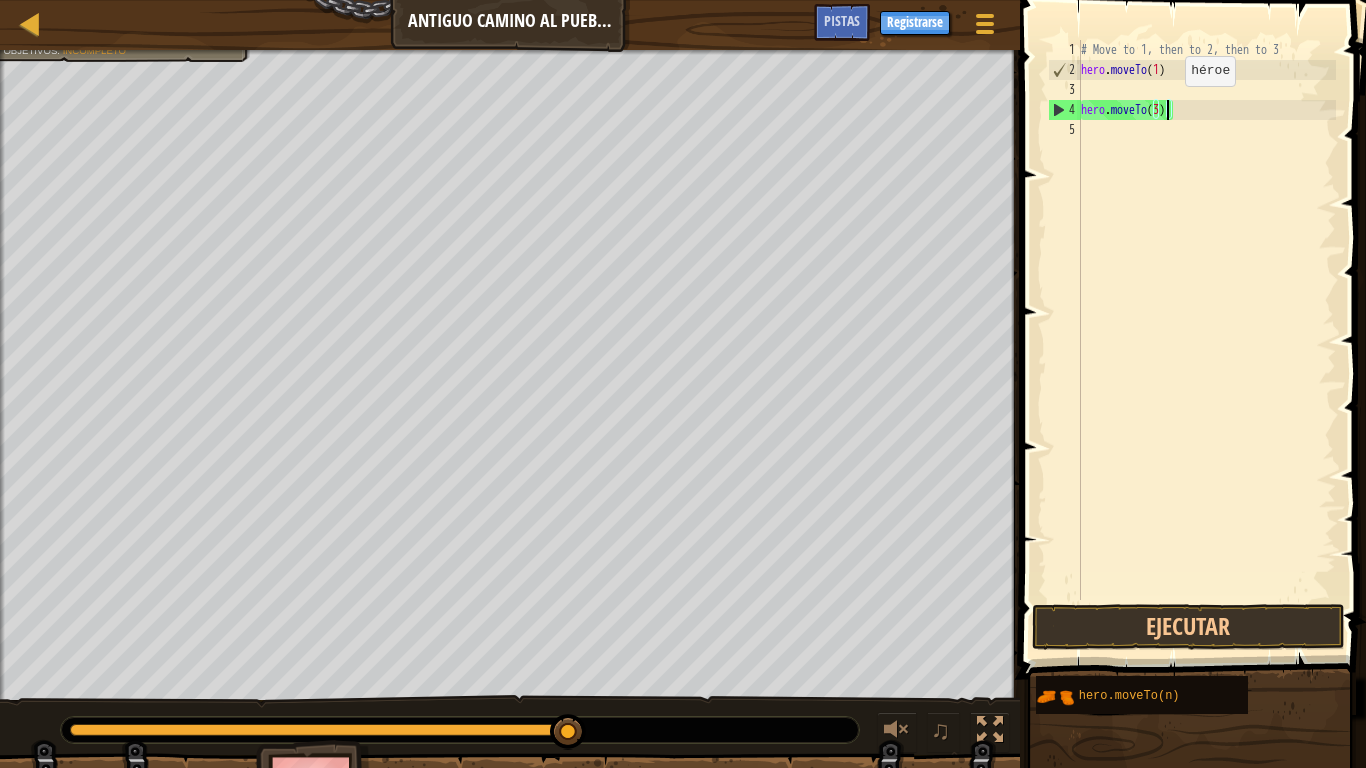 click on "# Move to 1, then to 2, then to 3 hero . moveTo ( 1 ) hero . moveTo ( 3 )" at bounding box center [1206, 340] 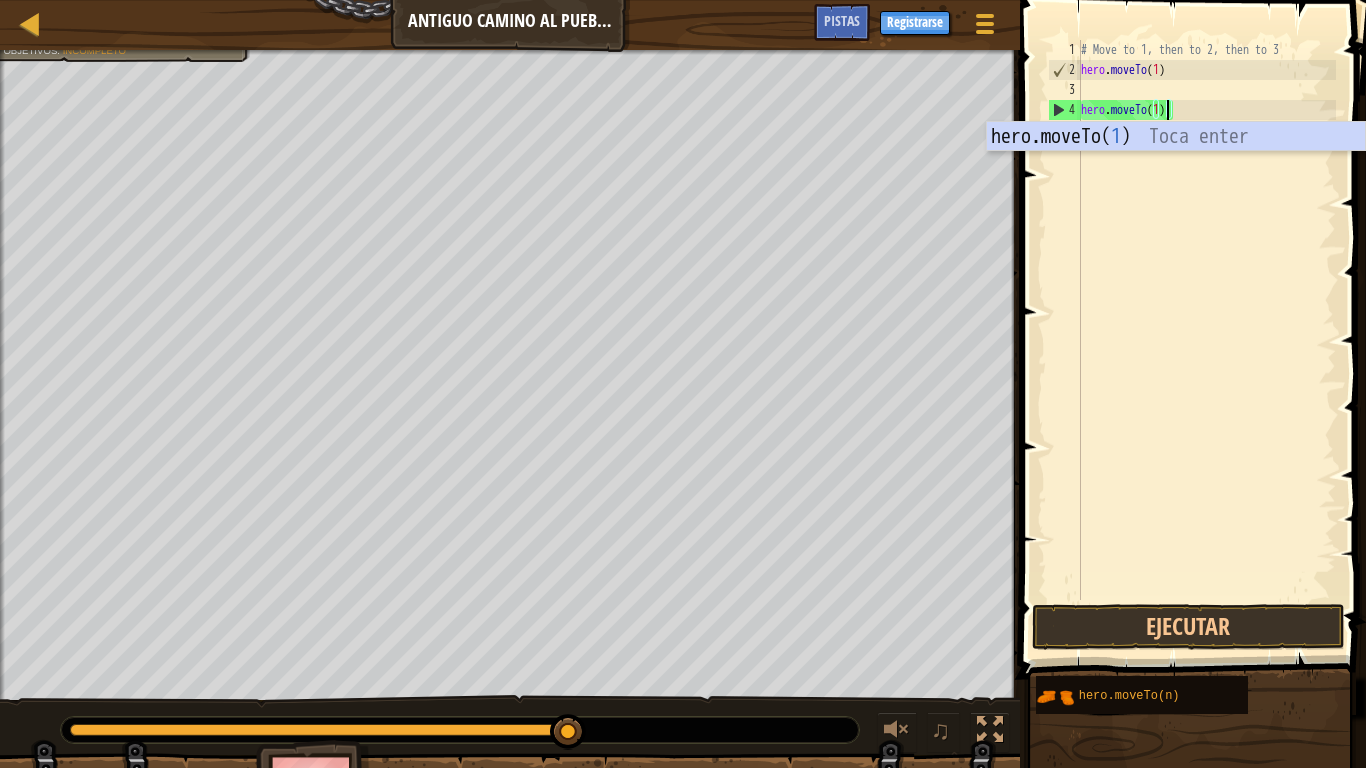 scroll, scrollTop: 9, scrollLeft: 7, axis: both 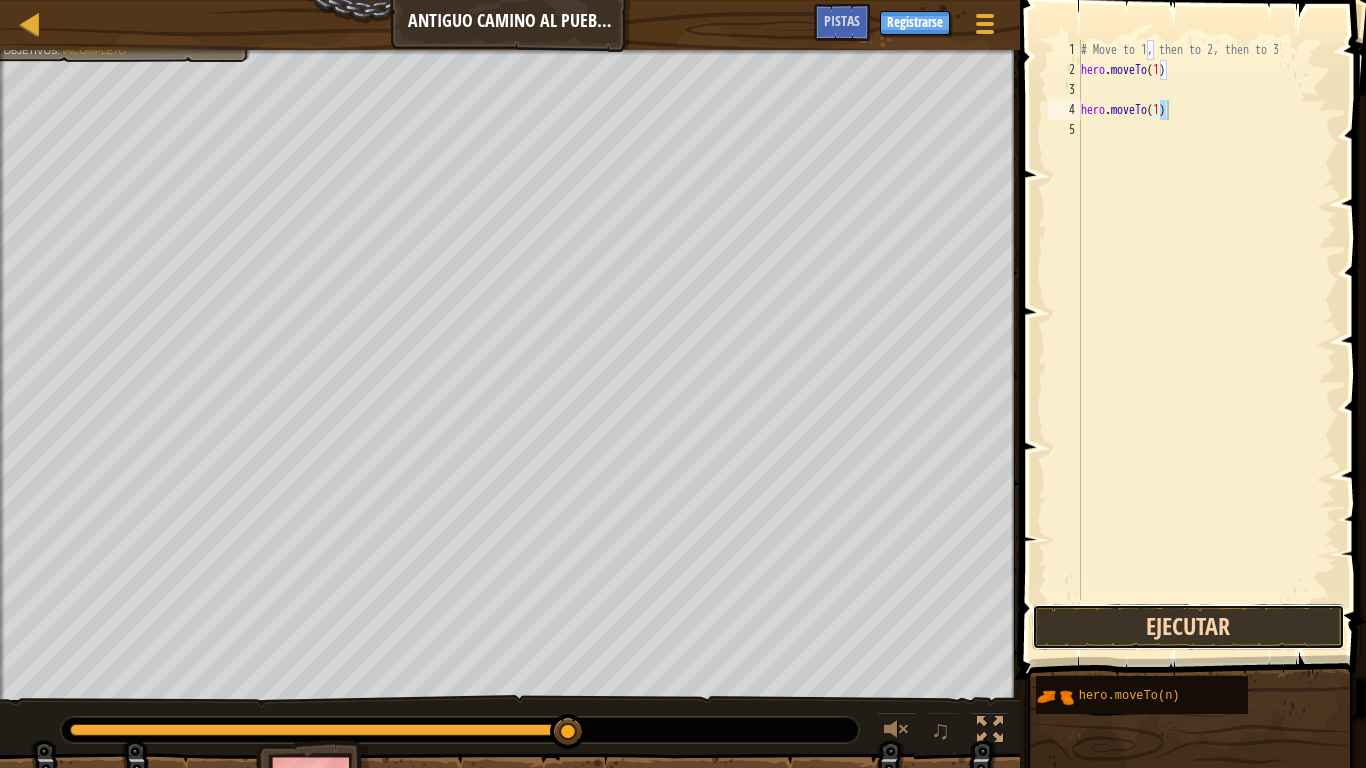 click on "Ejecutar" at bounding box center (1188, 627) 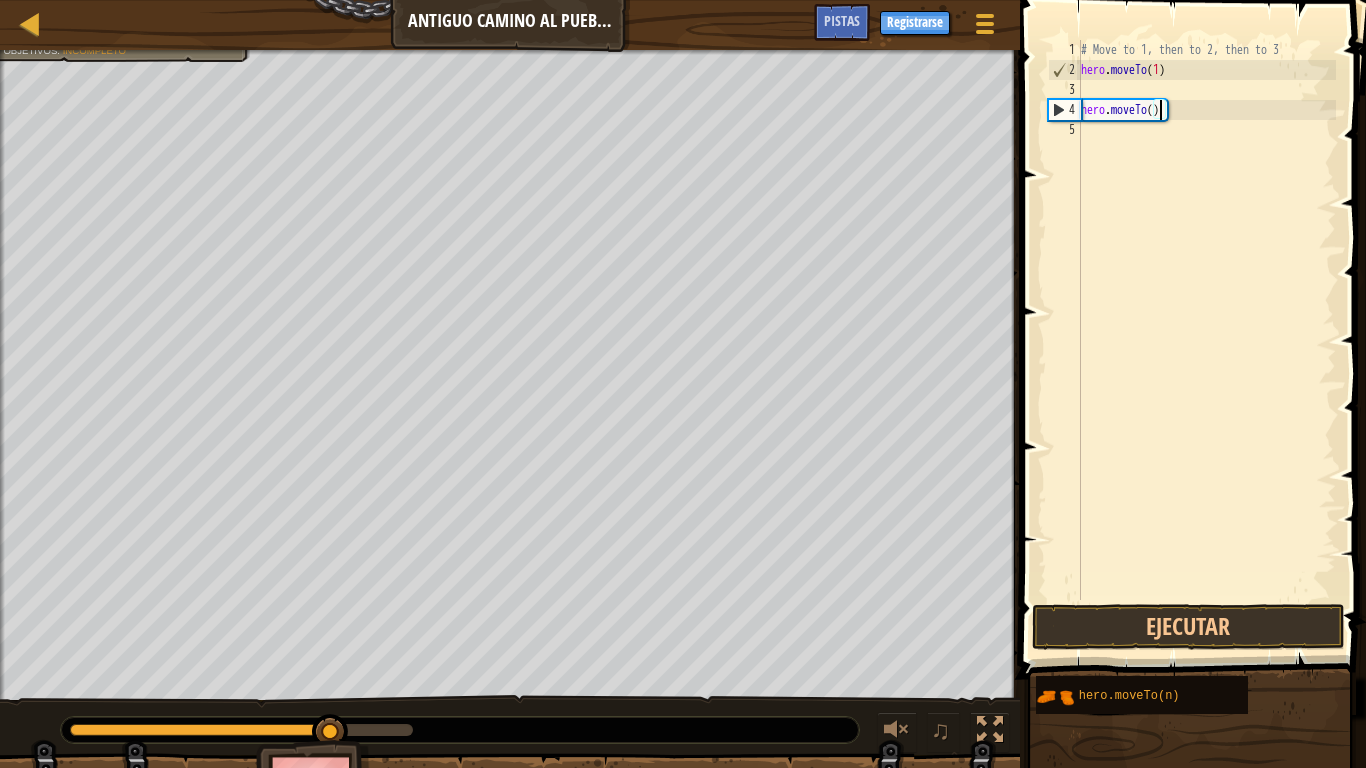 scroll, scrollTop: 9, scrollLeft: 7, axis: both 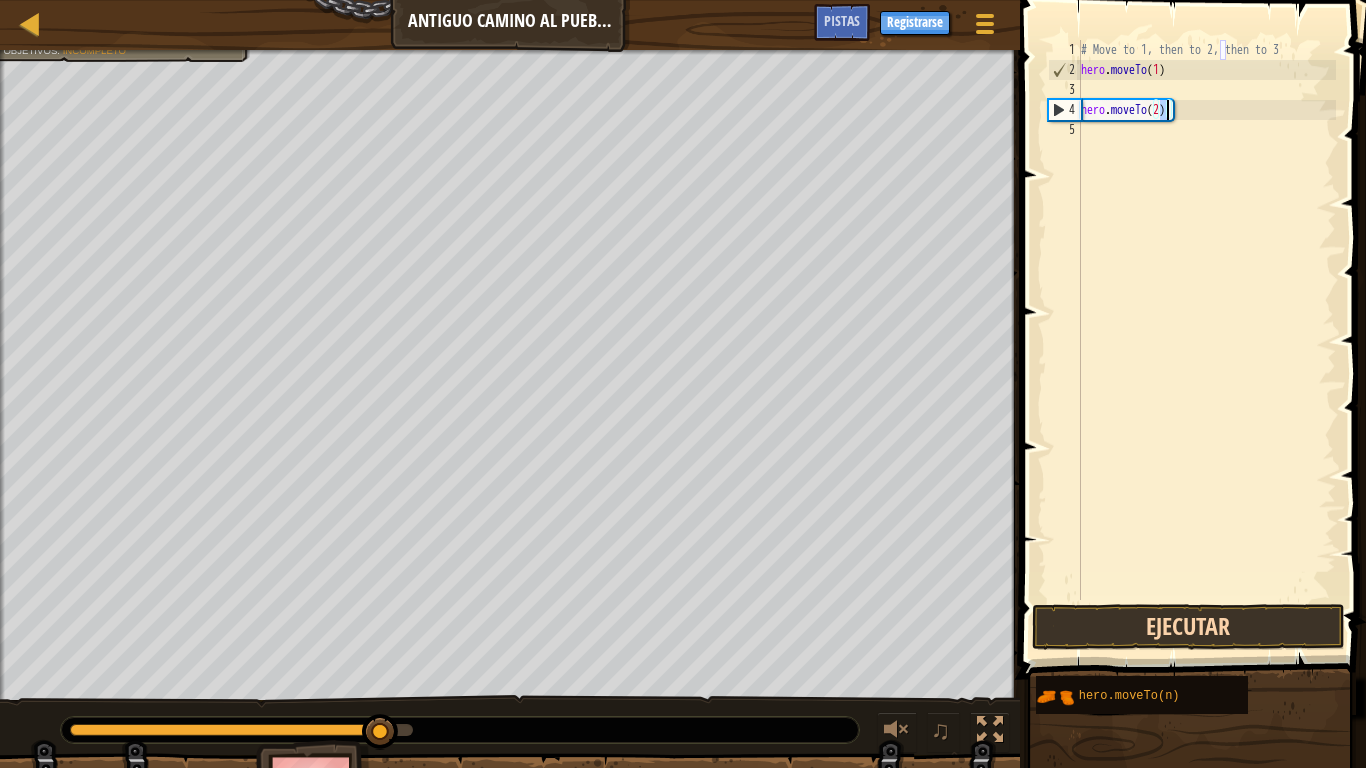 type on "hero.moveTo(2)" 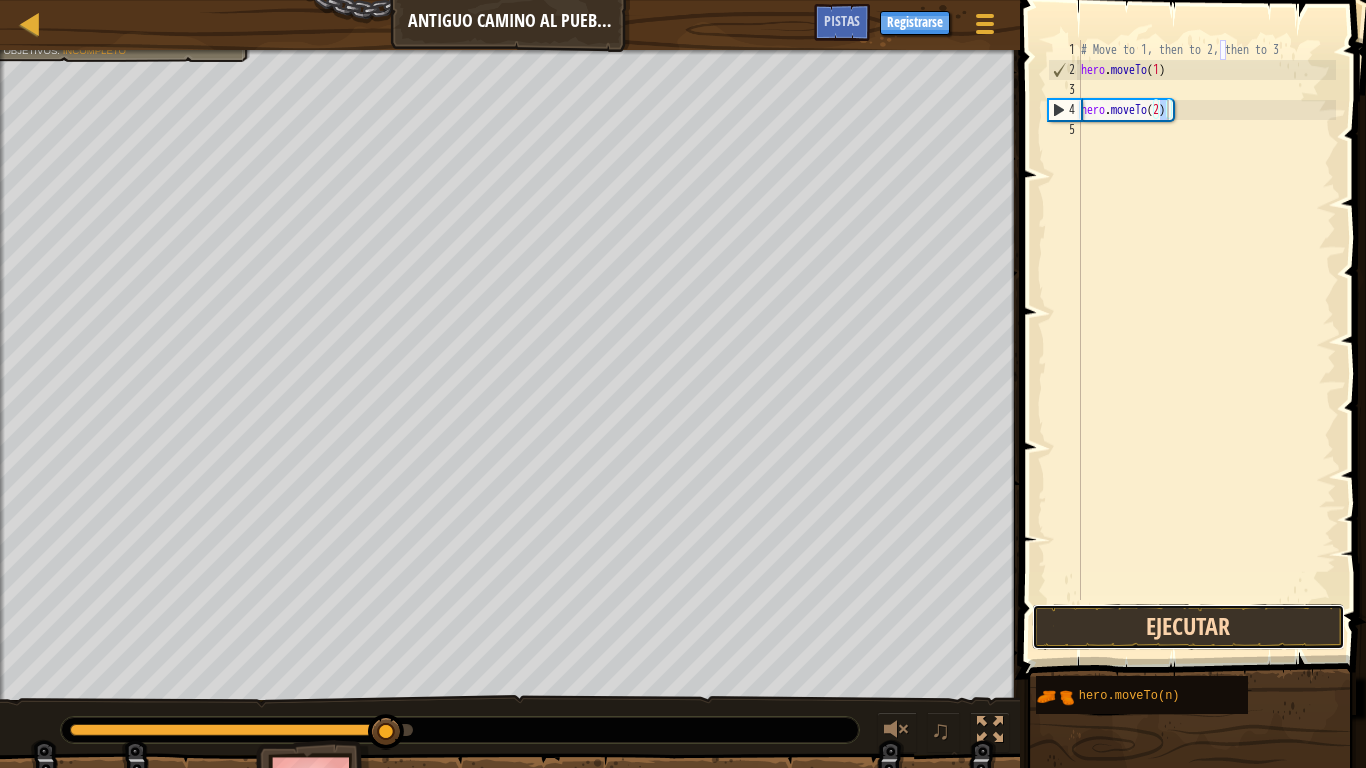 click on "Ejecutar" at bounding box center (1188, 627) 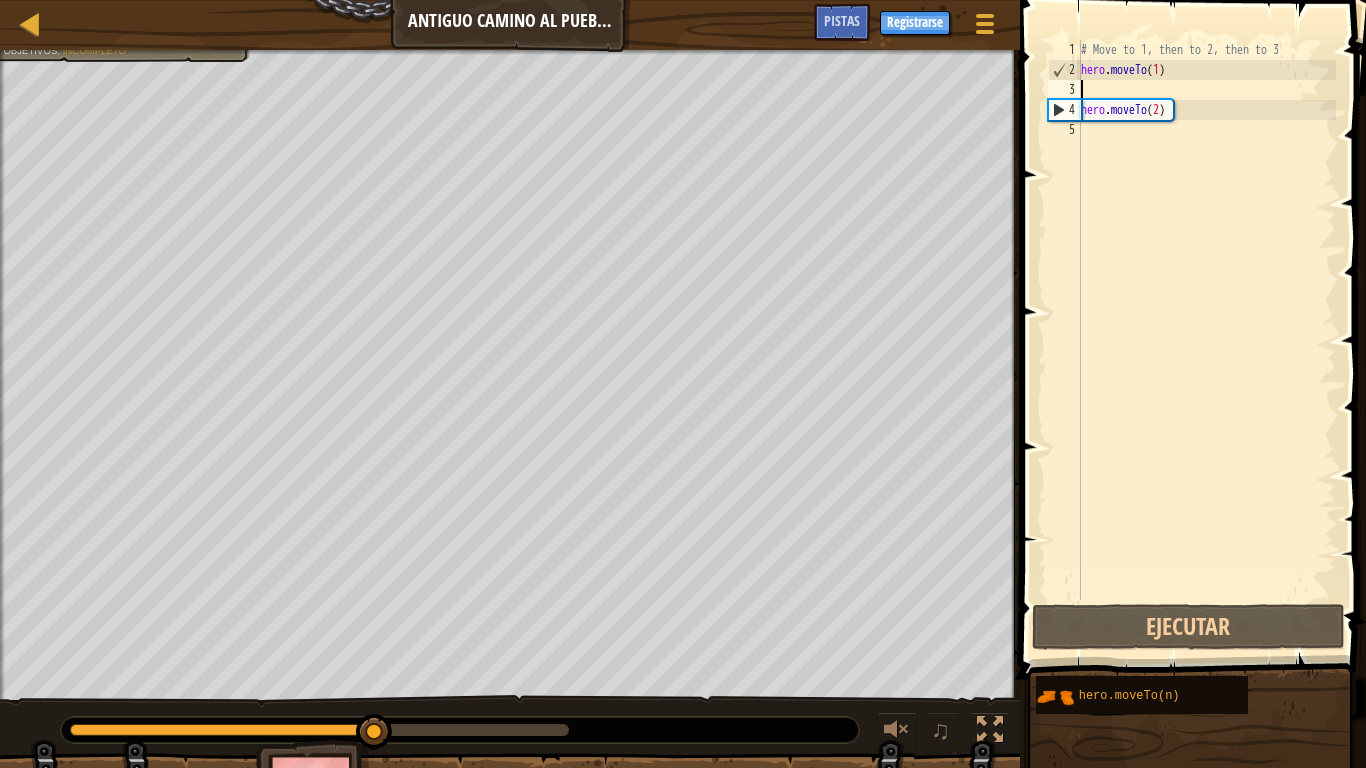 click on "# Move to 1, then to 2, then to 3 hero . moveTo ( 1 ) hero . moveTo ( 2 )" at bounding box center [1206, 340] 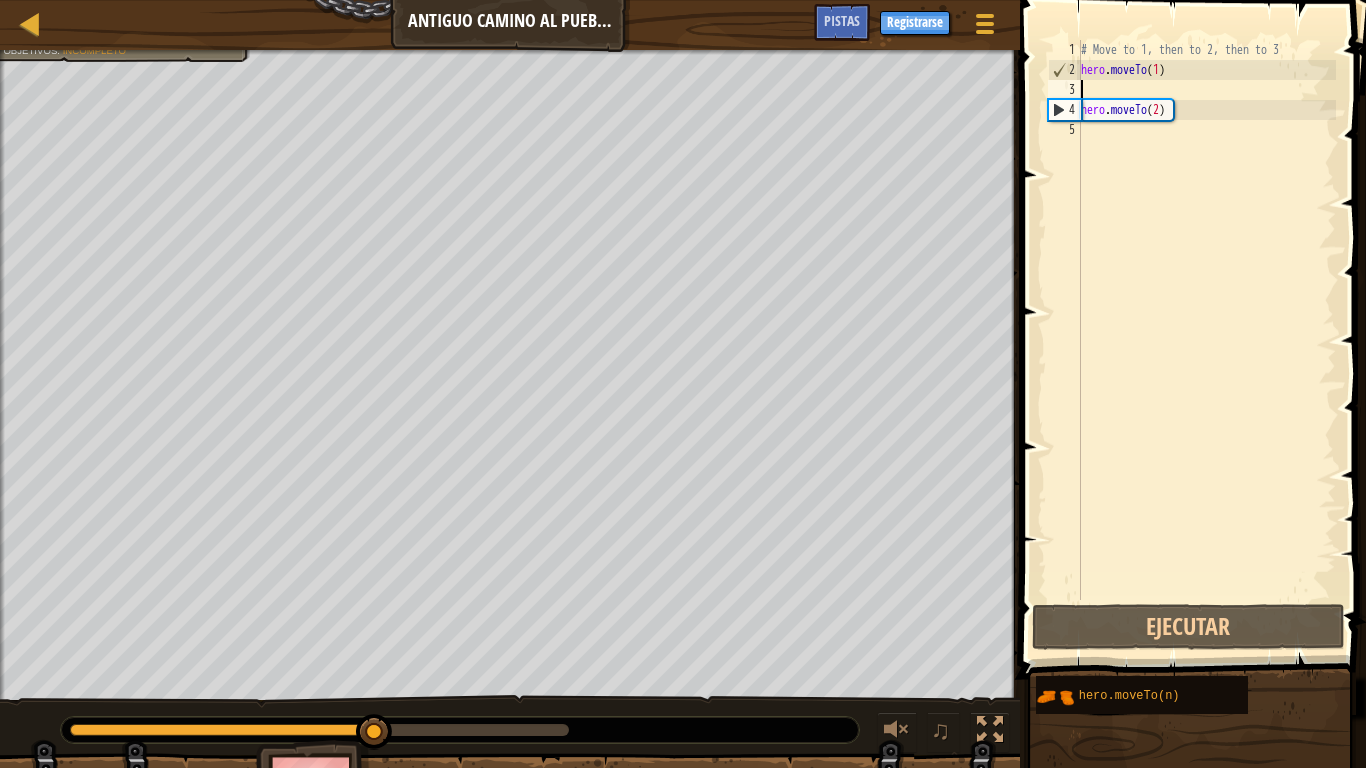 scroll, scrollTop: 9, scrollLeft: 0, axis: vertical 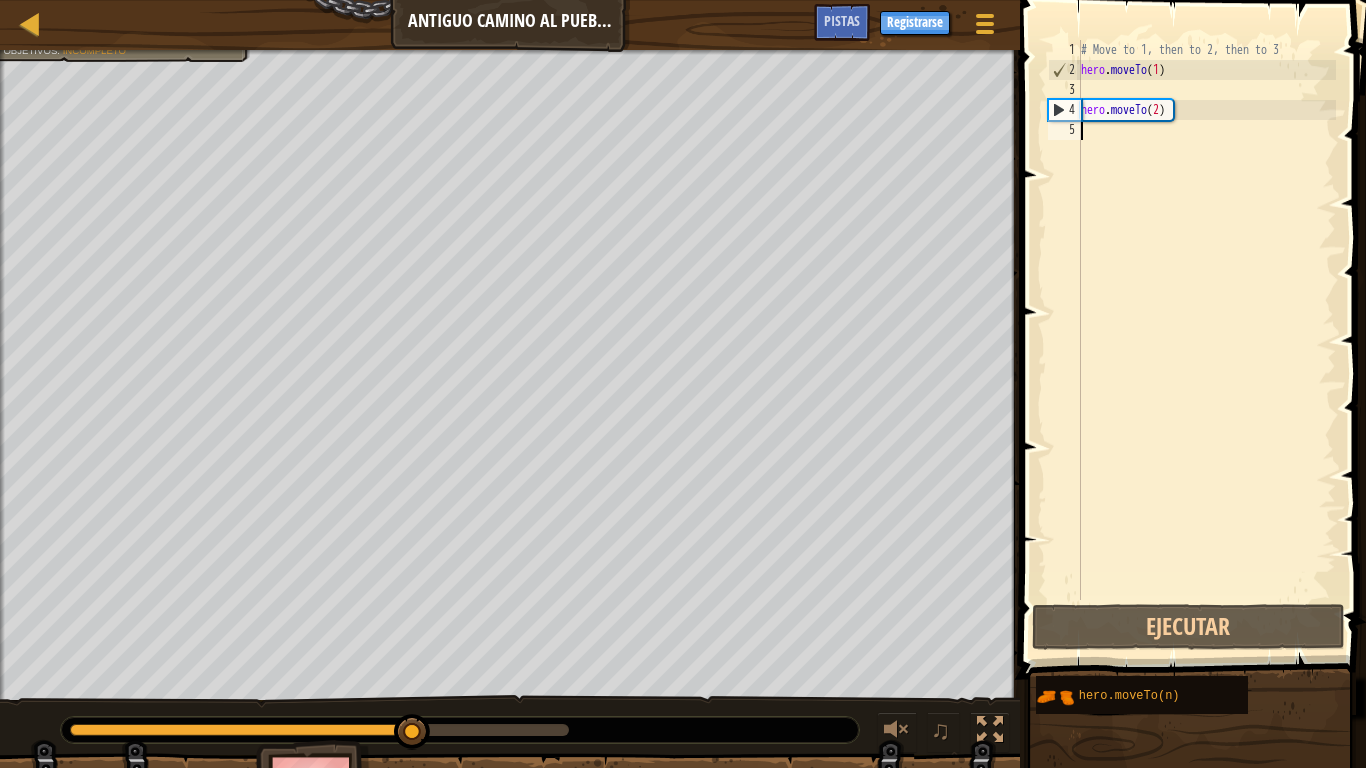 click on "# Move to 1, then to 2, then to 3 hero . moveTo ( 1 ) hero . moveTo ( 2 )" at bounding box center [1206, 340] 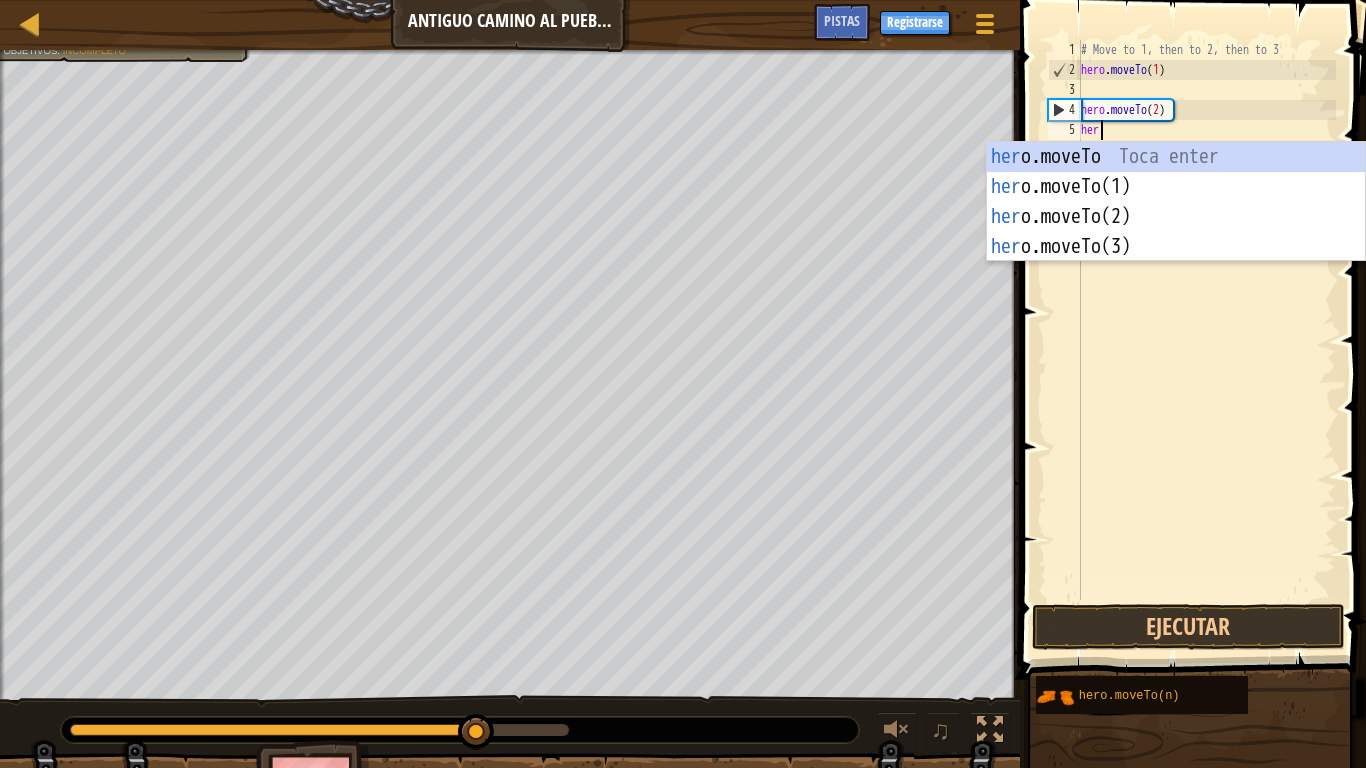 scroll, scrollTop: 9, scrollLeft: 1, axis: both 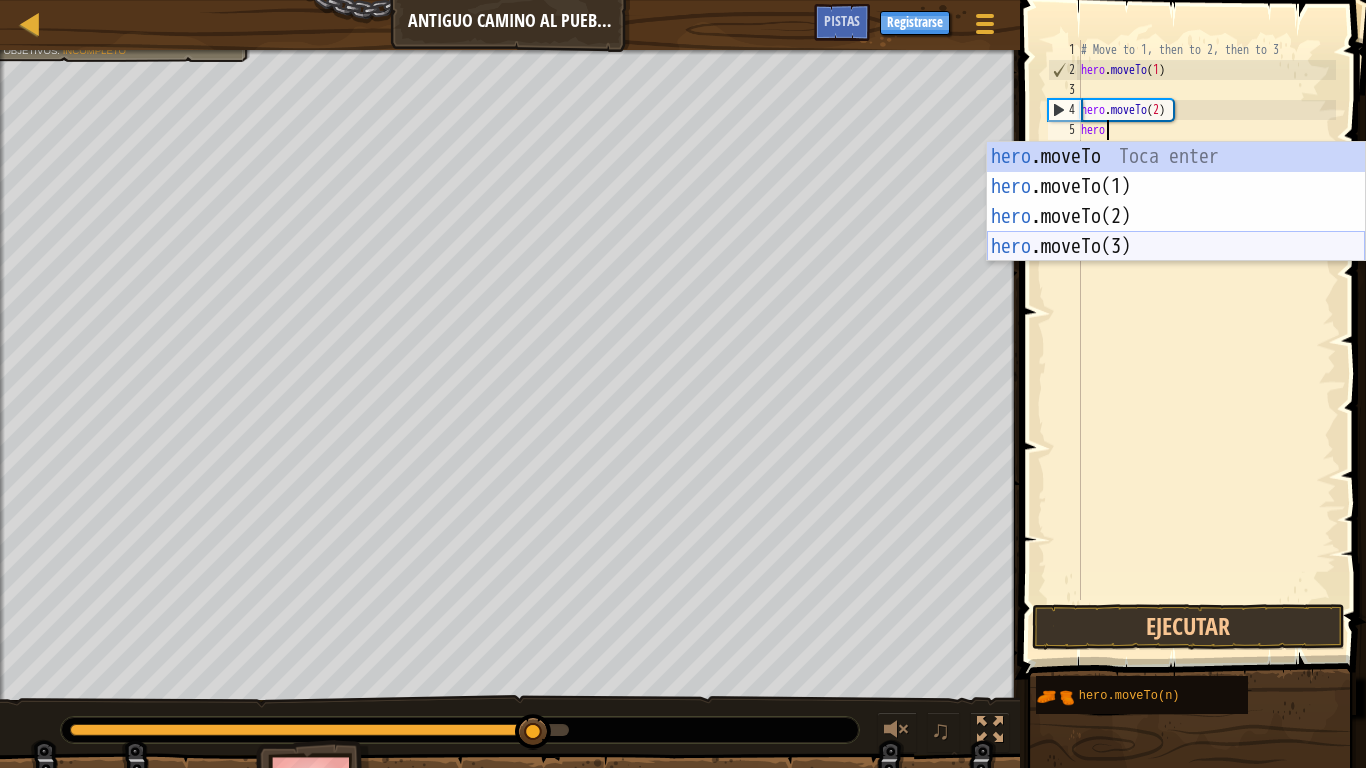 click on "hero .moveTo Toca enter hero .moveTo(1) Toca enter hero .moveTo(2) Toca enter hero .moveTo(3) Toca enter" at bounding box center [1176, 232] 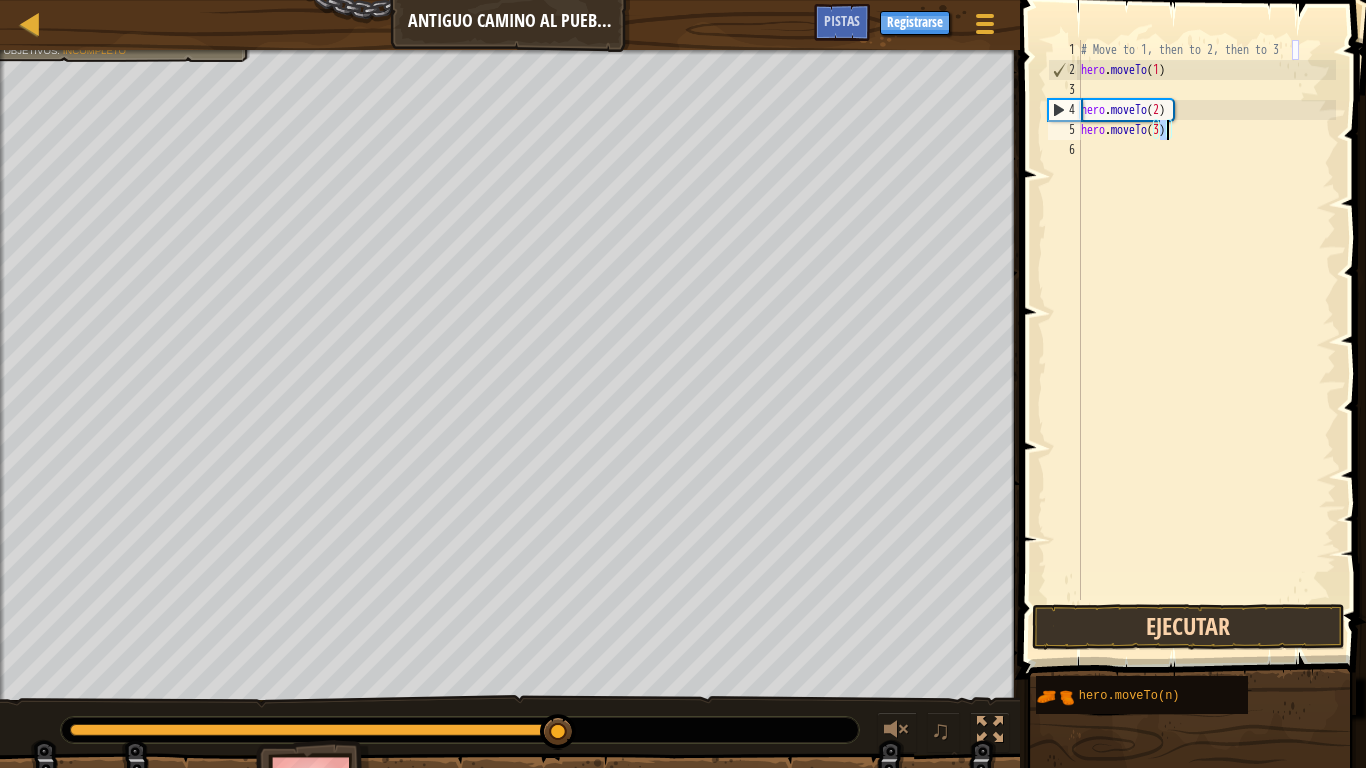 type on "hero.moveTo(3)" 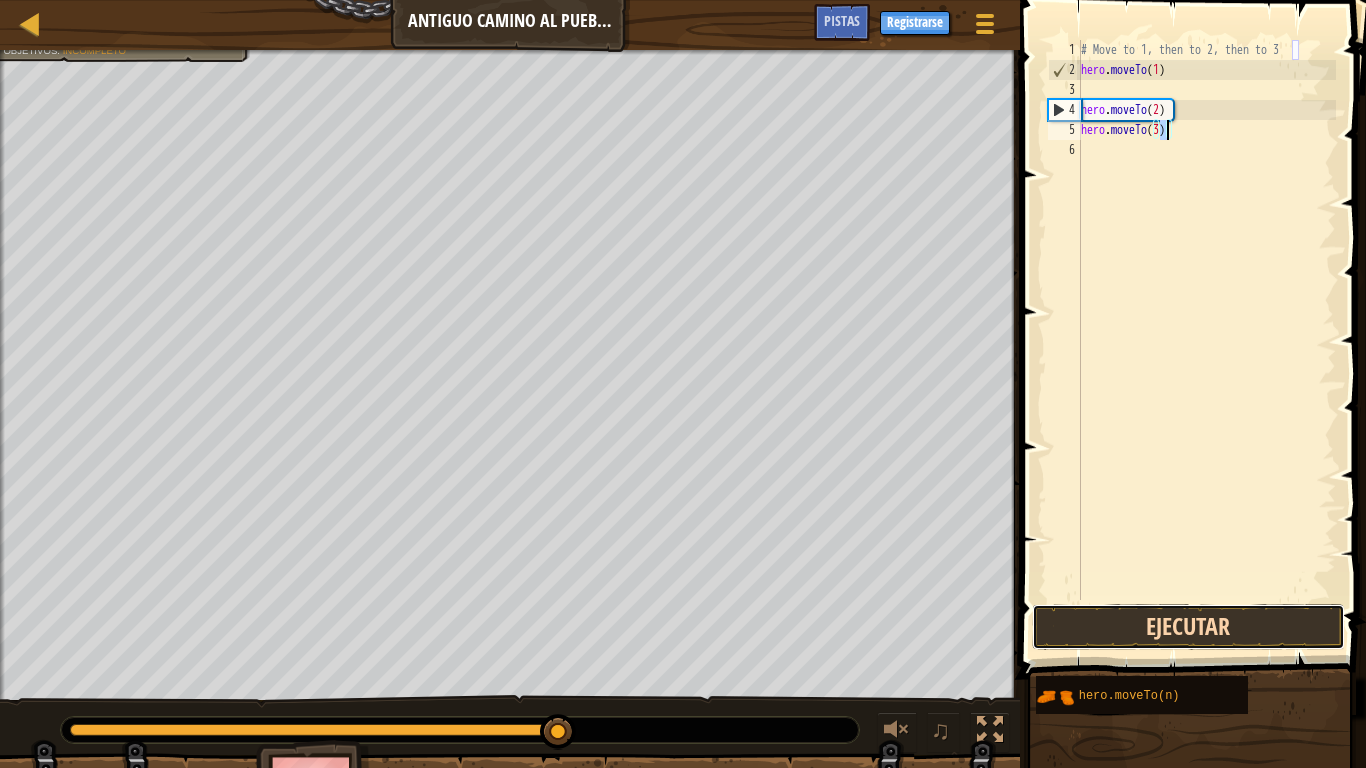 click on "Ejecutar" at bounding box center [1188, 627] 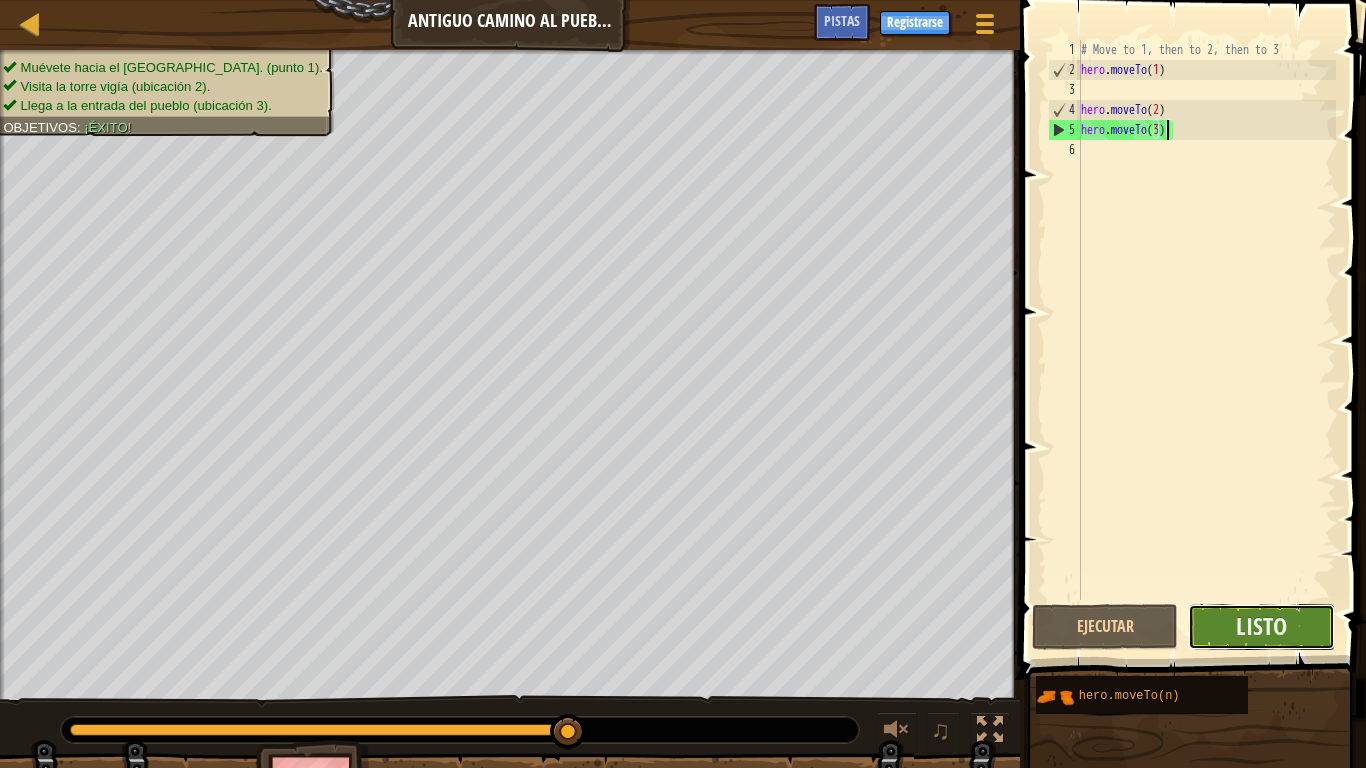 click on "Listo" at bounding box center [1261, 627] 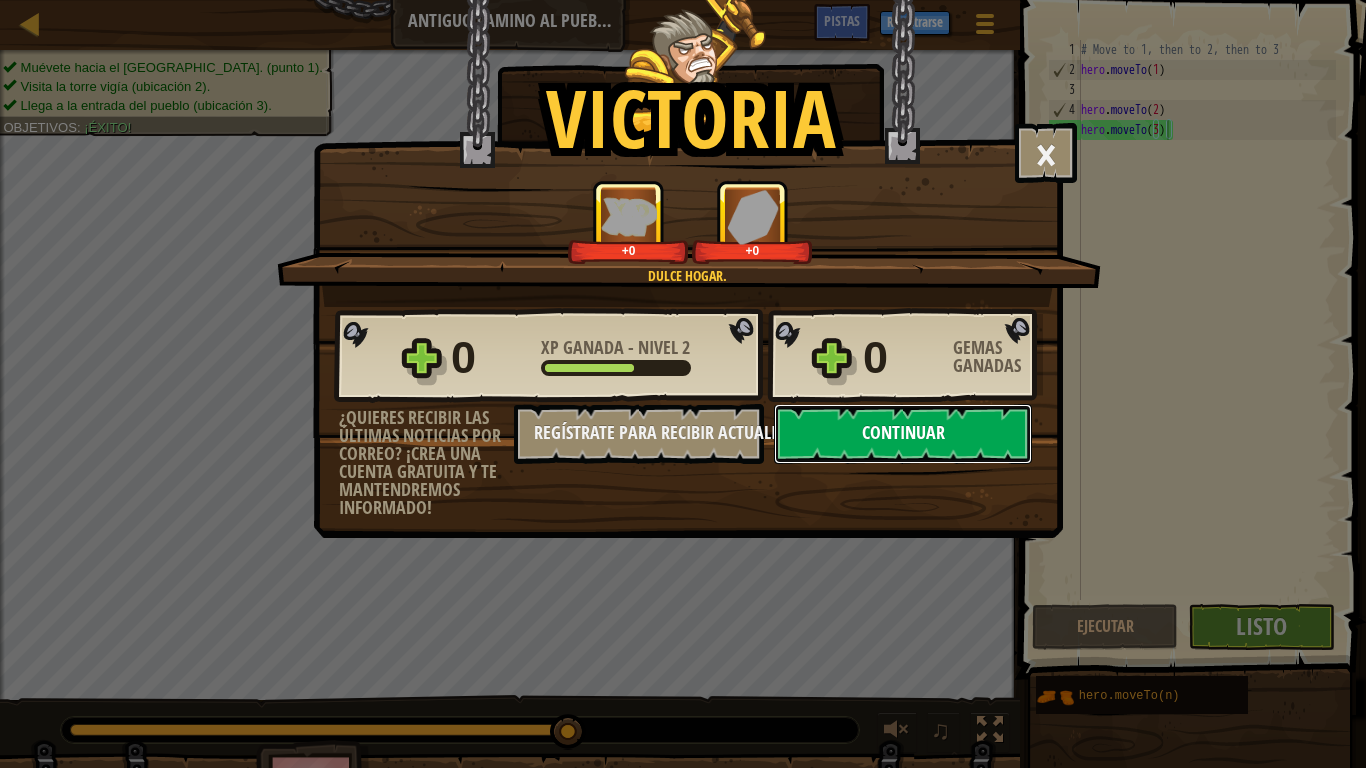 click on "Continuar" at bounding box center (903, 434) 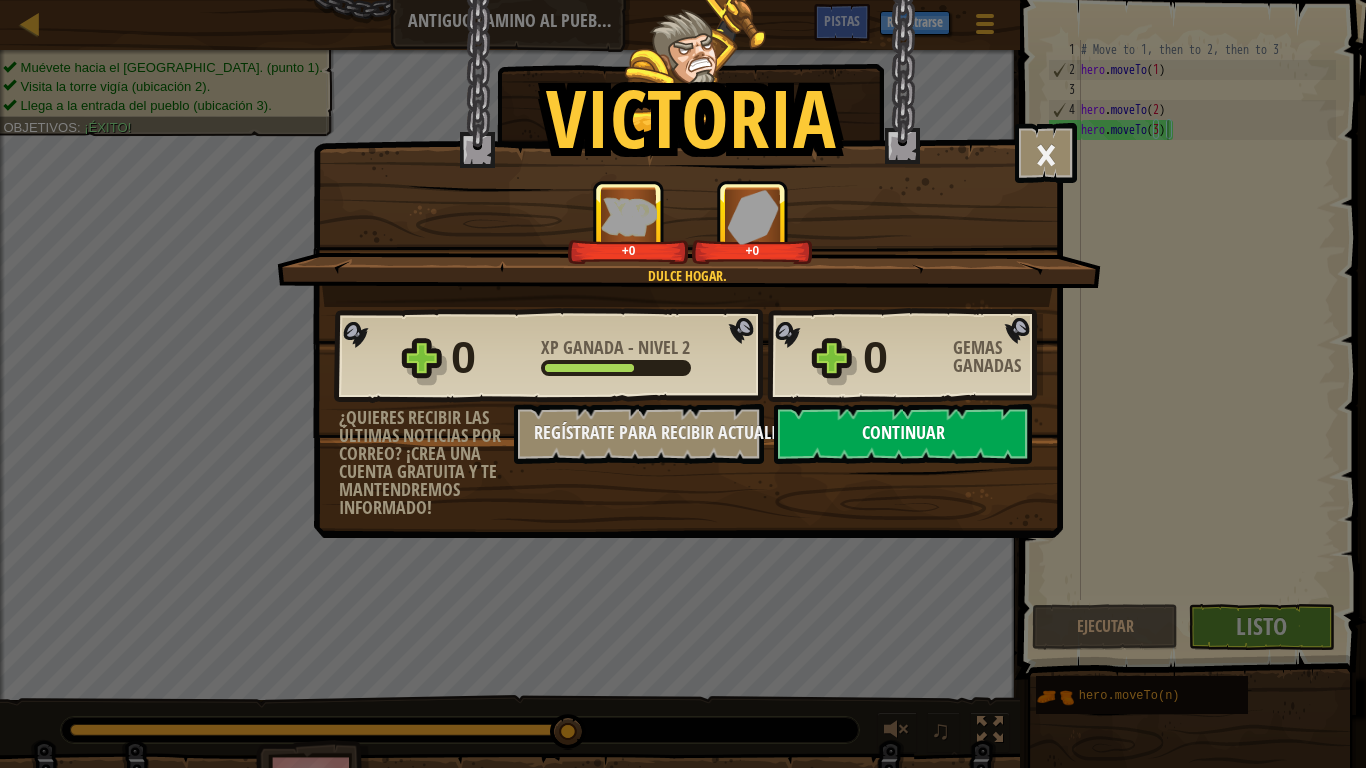 select on "es-419" 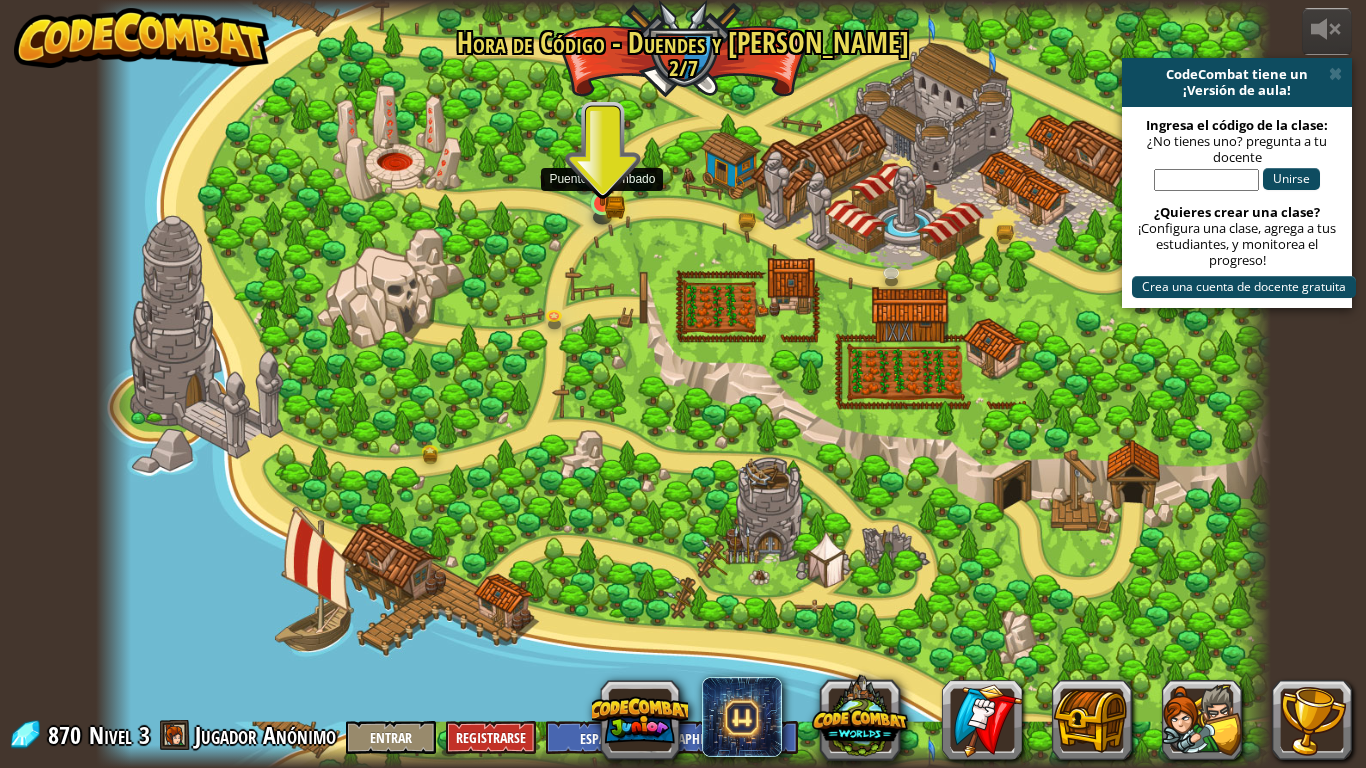 click at bounding box center (603, 174) 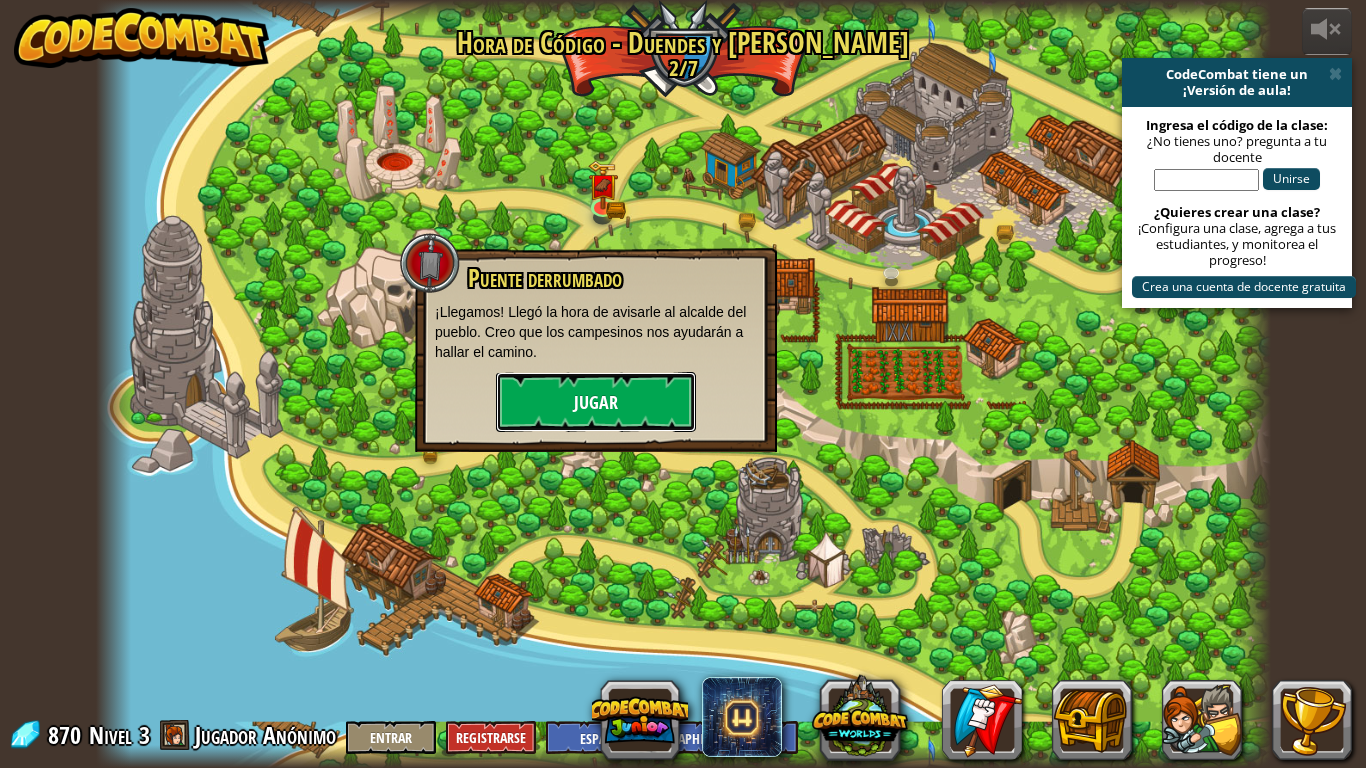 click on "Jugar" at bounding box center (596, 402) 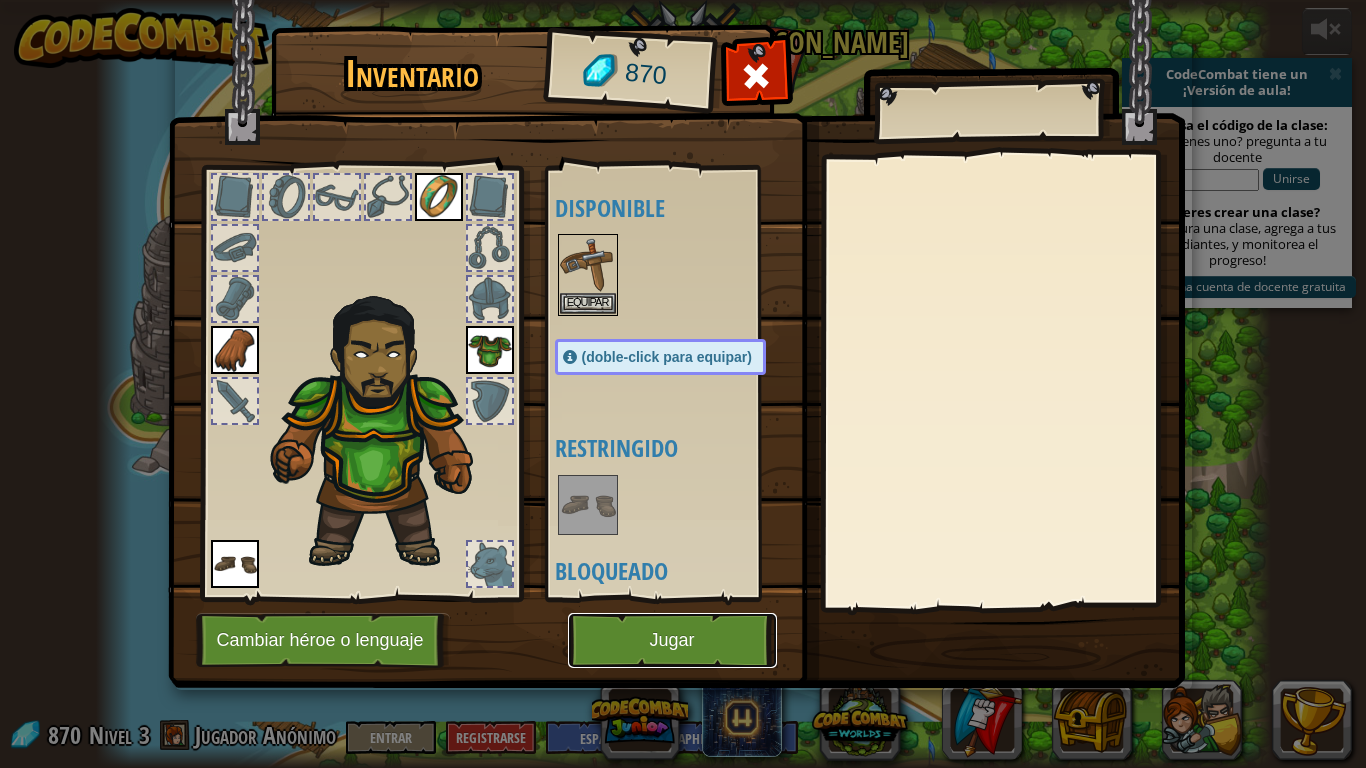click on "Jugar" at bounding box center [672, 640] 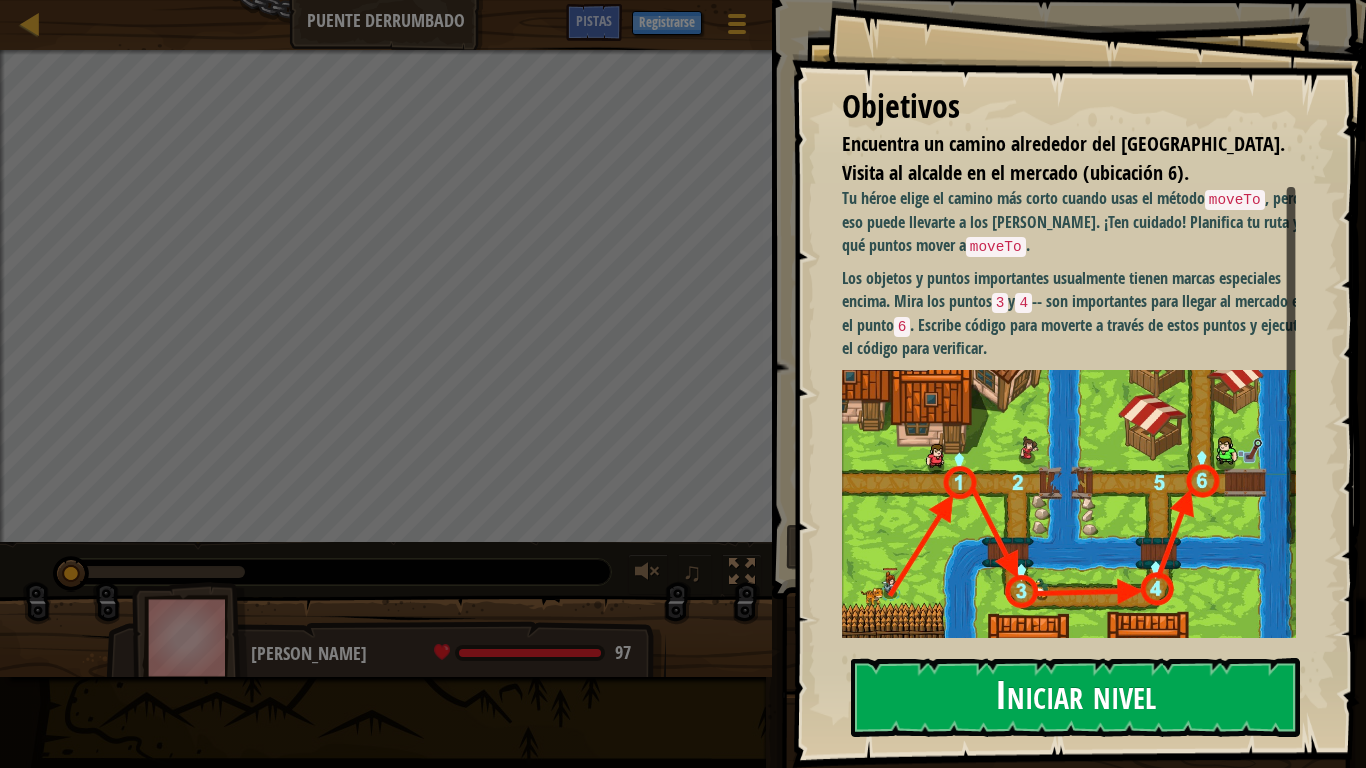 click on "Iniciar nivel" at bounding box center [1075, 697] 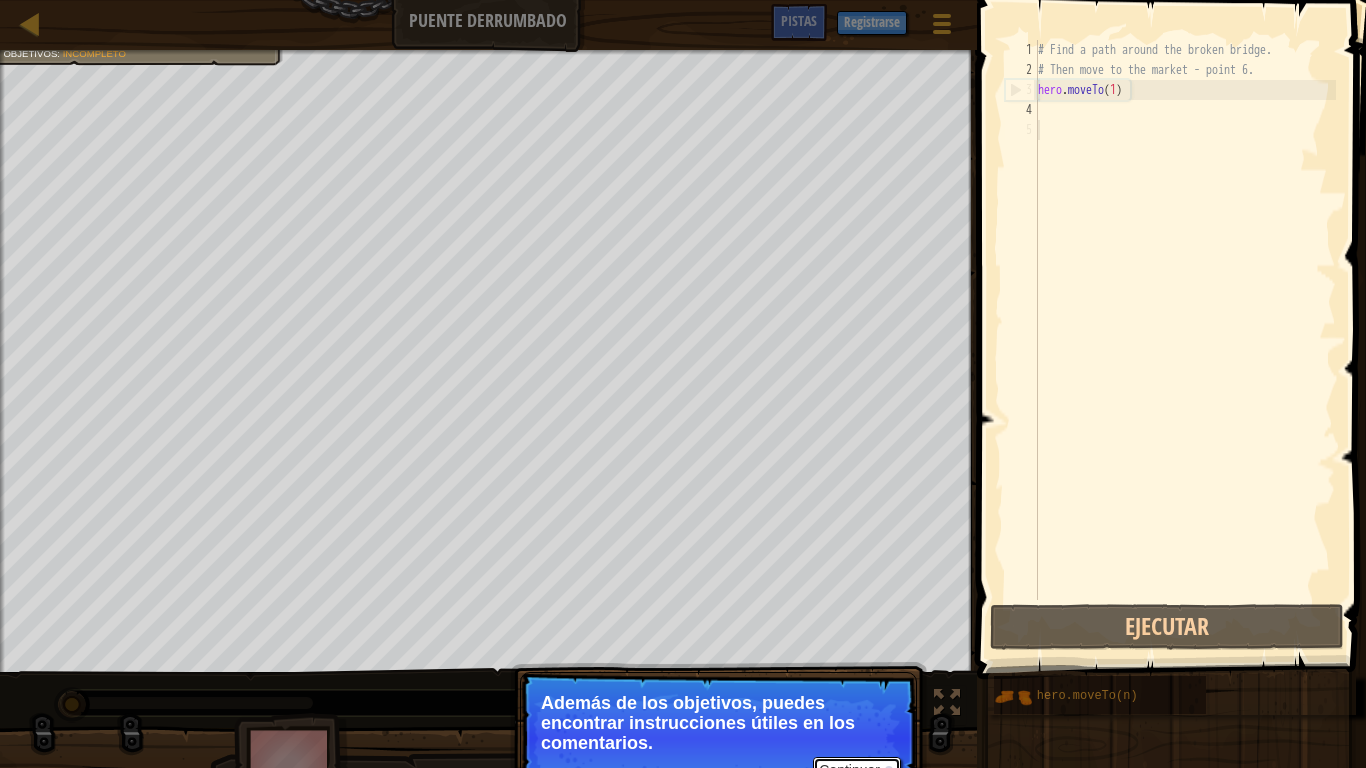click on "Continuar" at bounding box center (857, 770) 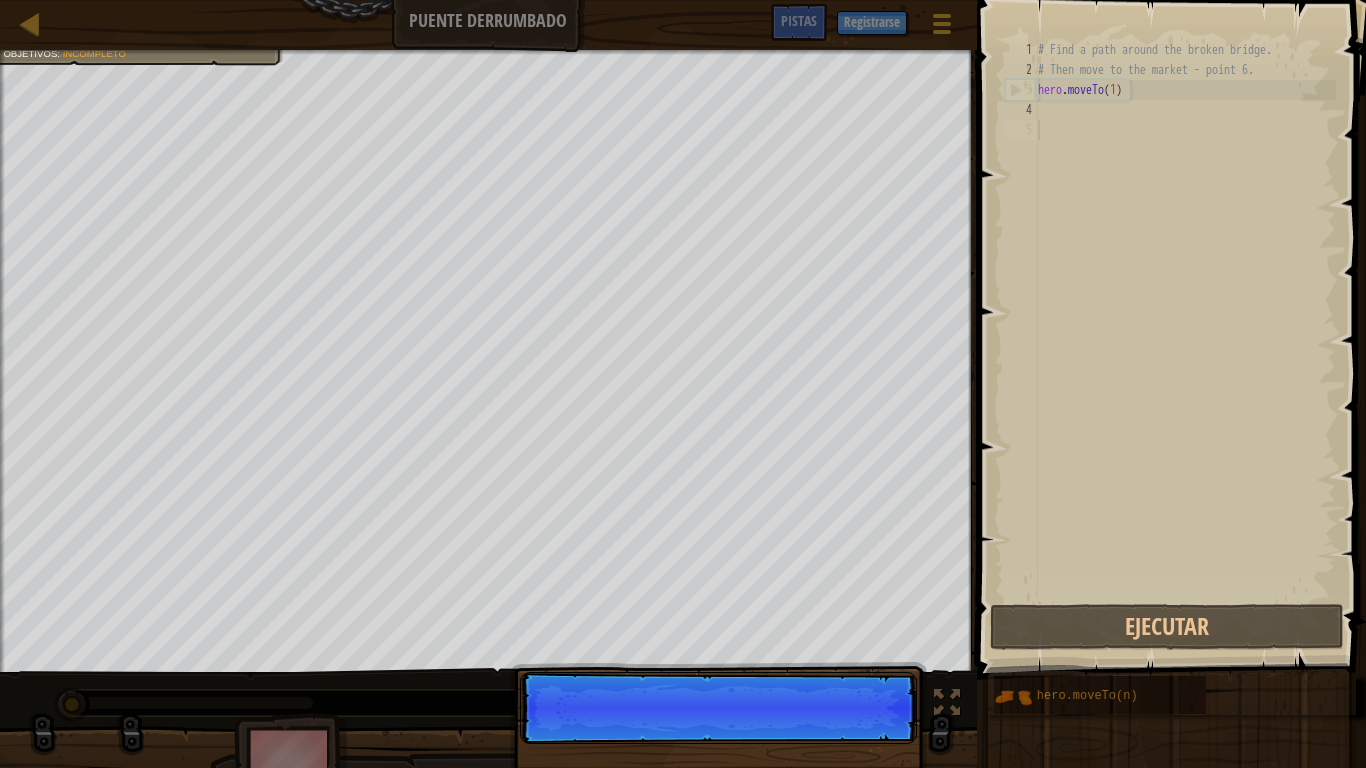 scroll, scrollTop: 9, scrollLeft: 0, axis: vertical 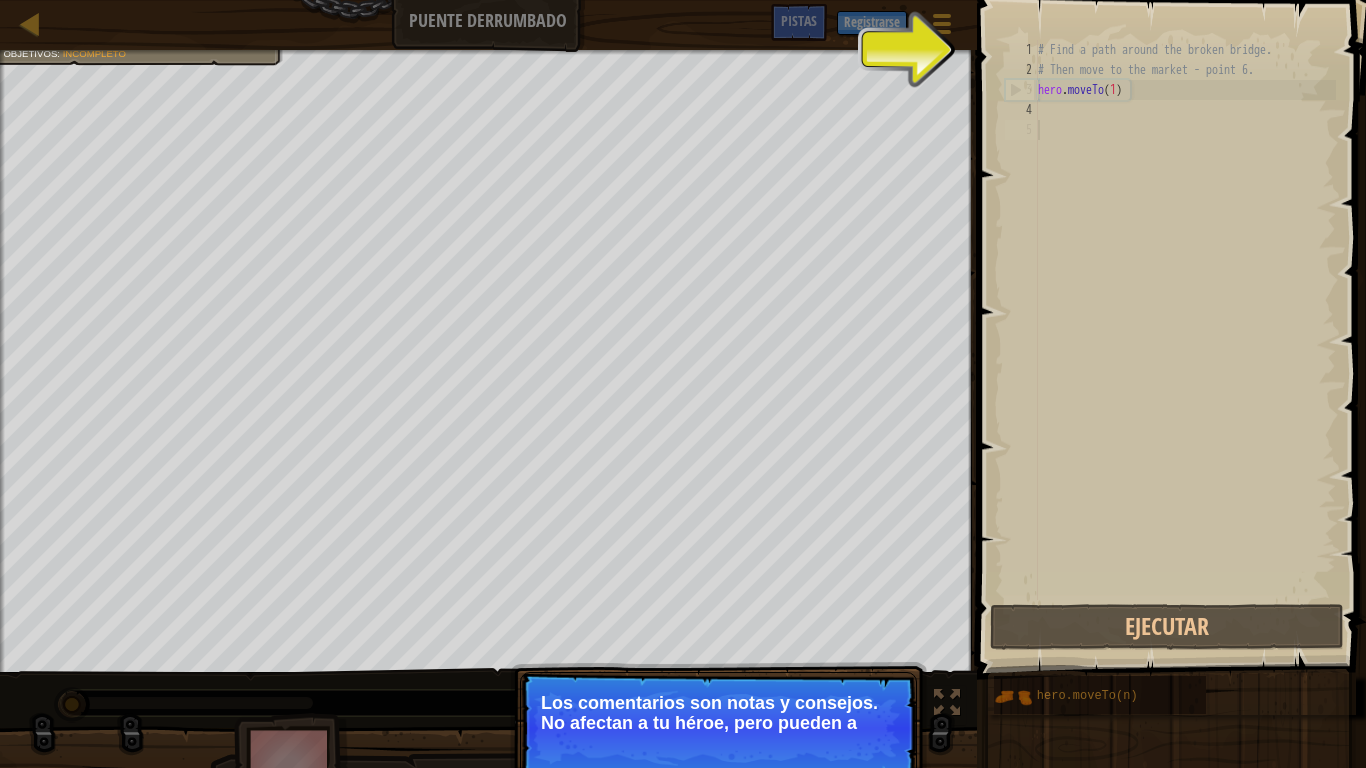 click on "# Find a path around the broken bridge. # Then move to the market - point 6. hero . moveTo ( 1 )" at bounding box center [1185, 340] 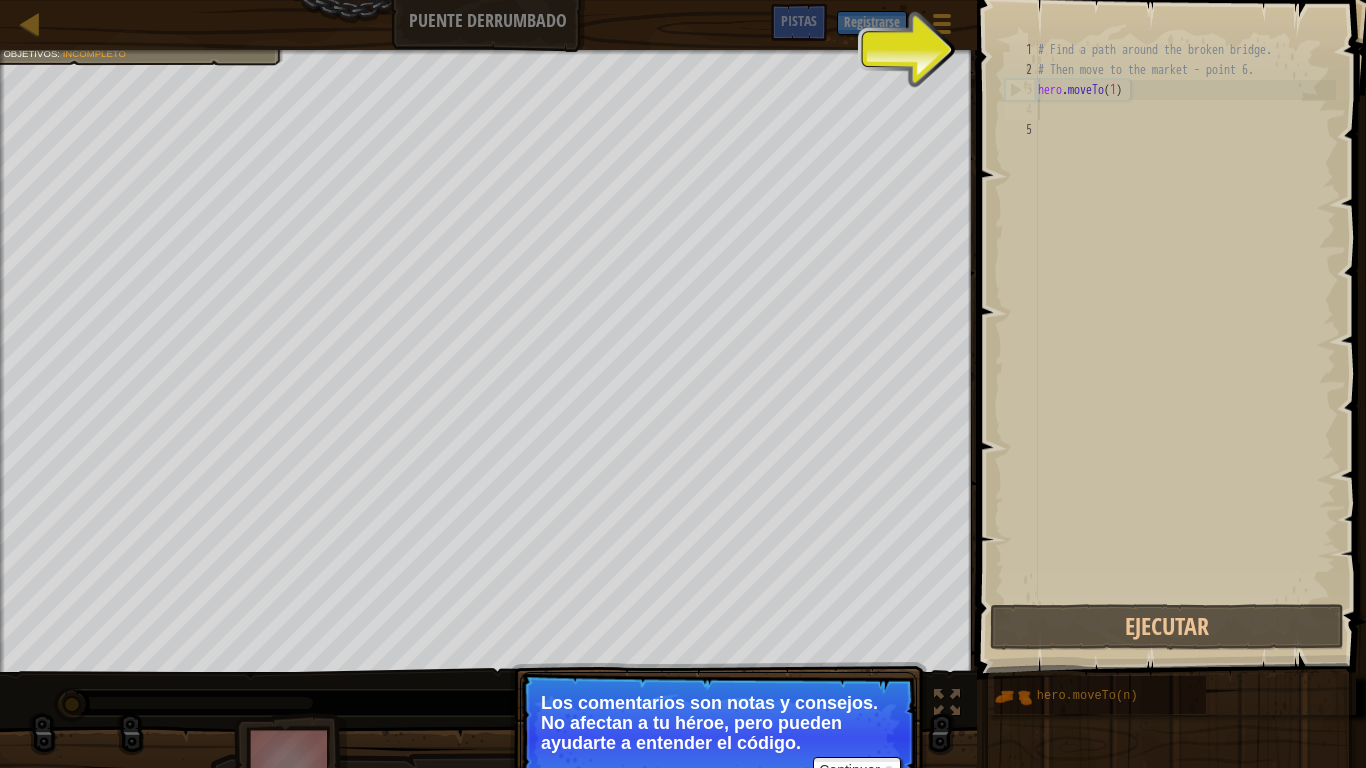 click on "# Find a path around the broken bridge. # Then move to the market - point 6. hero . moveTo ( 1 )" at bounding box center [1185, 340] 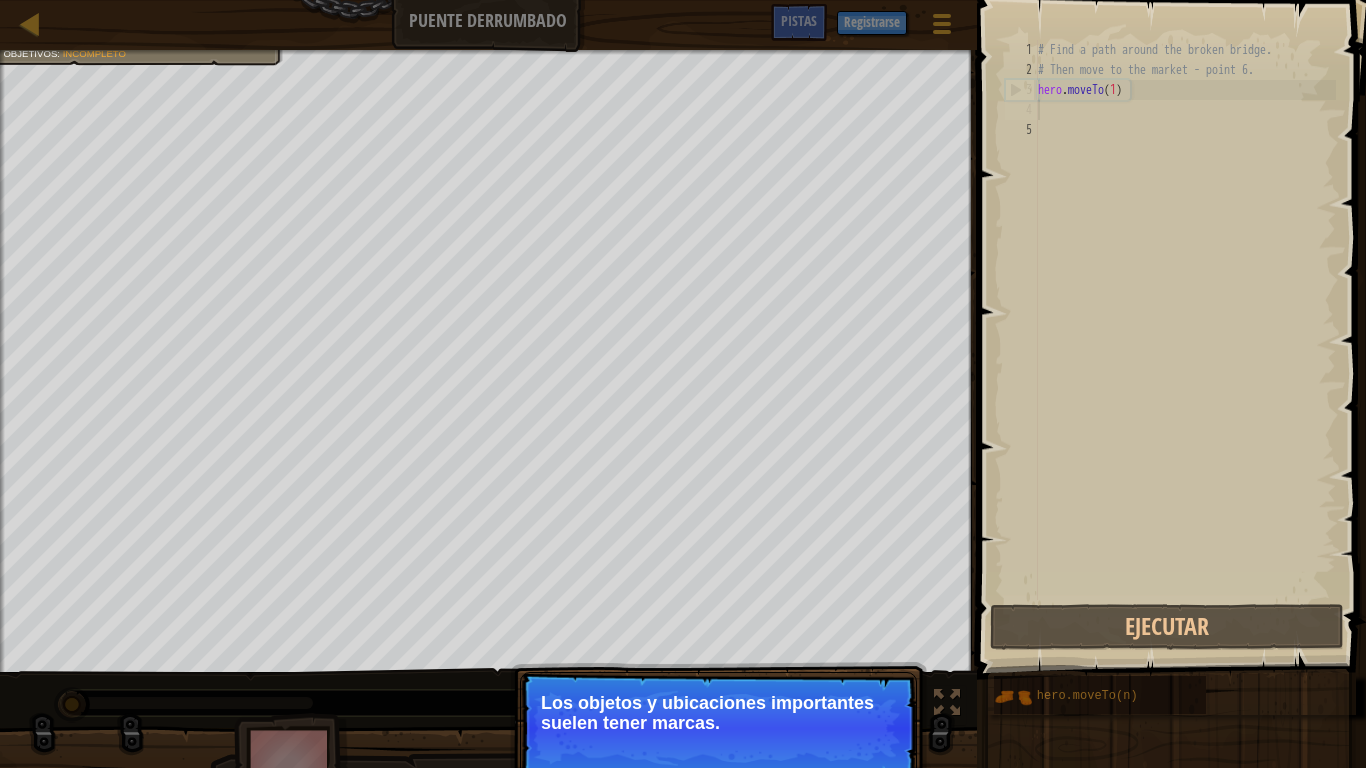 click on "# Find a path around the broken bridge. # Then move to the market - point 6. hero . moveTo ( 1 )" at bounding box center (1185, 340) 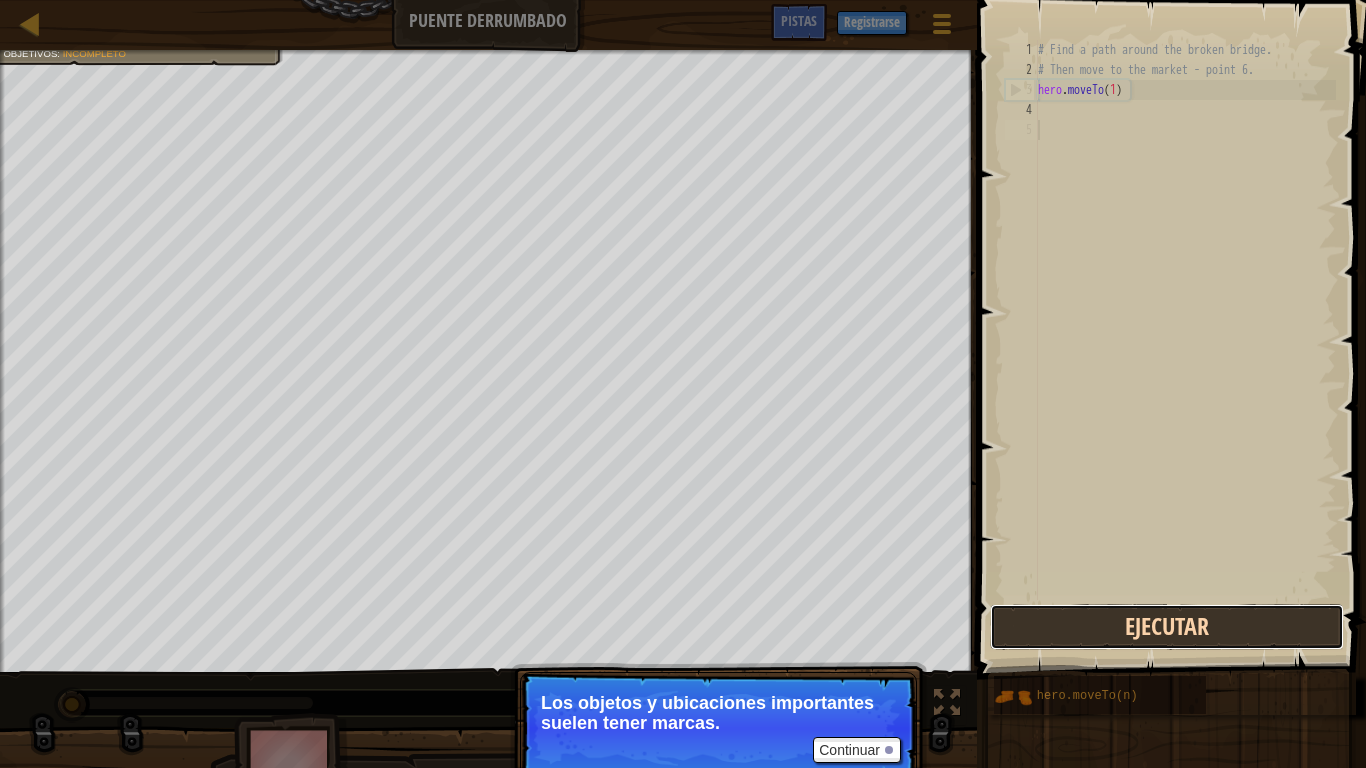 click on "Ejecutar" at bounding box center (1167, 627) 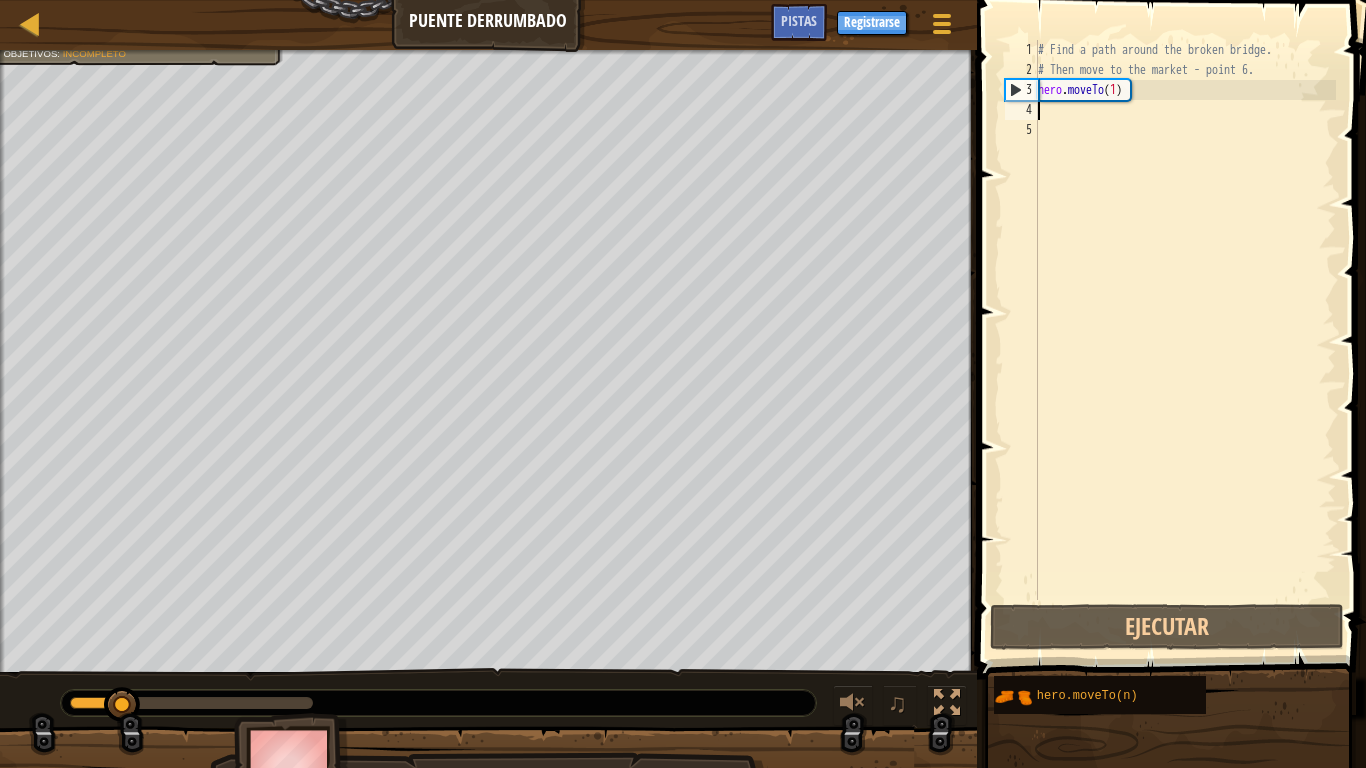 click on "# Find a path around the broken bridge. # Then move to the market - point 6. hero . moveTo ( 1 )" at bounding box center (1185, 340) 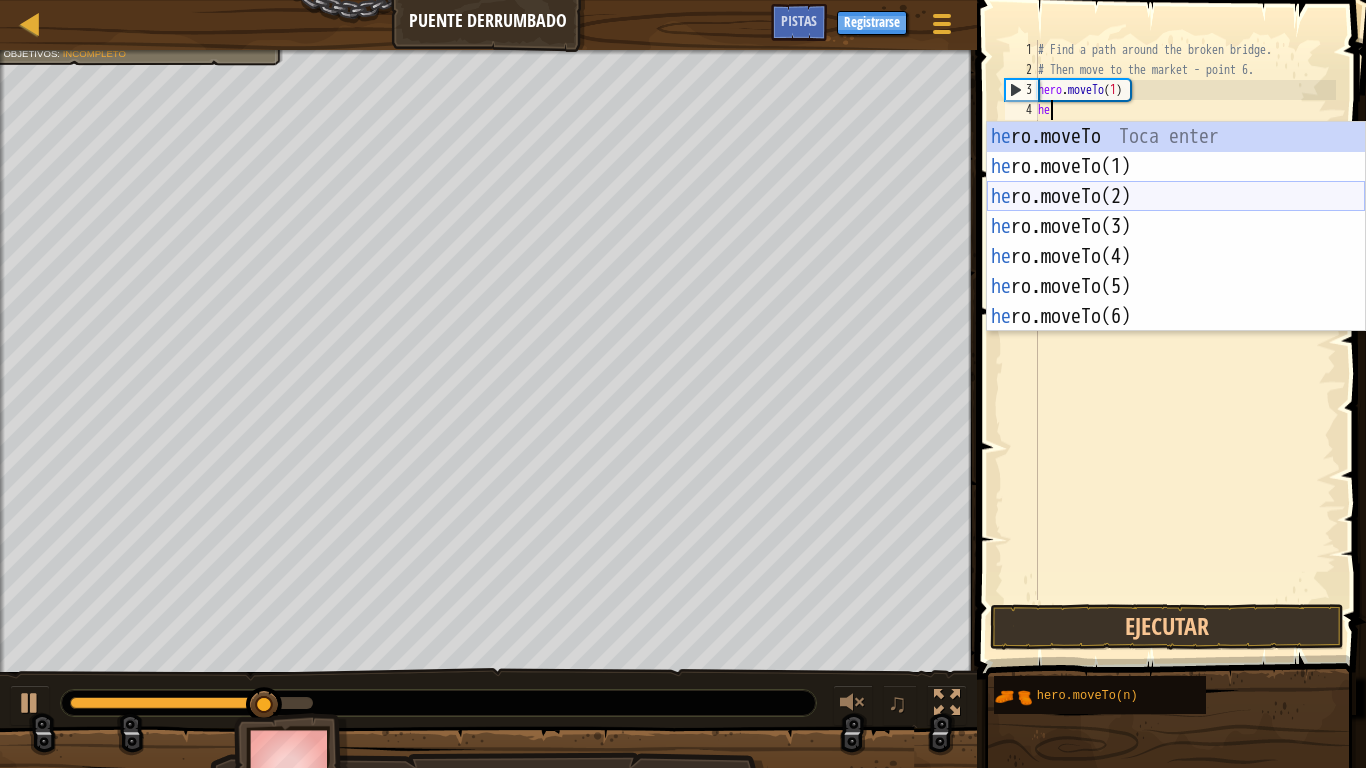 click on "he ro.moveTo Toca enter he ro.moveTo(1) Toca enter he ro.moveTo(2) Toca enter he ro.moveTo(3) Toca enter he ro.moveTo(4) Toca enter he ro.moveTo(5) Toca enter he ro.moveTo(6) Toca enter" at bounding box center [1176, 257] 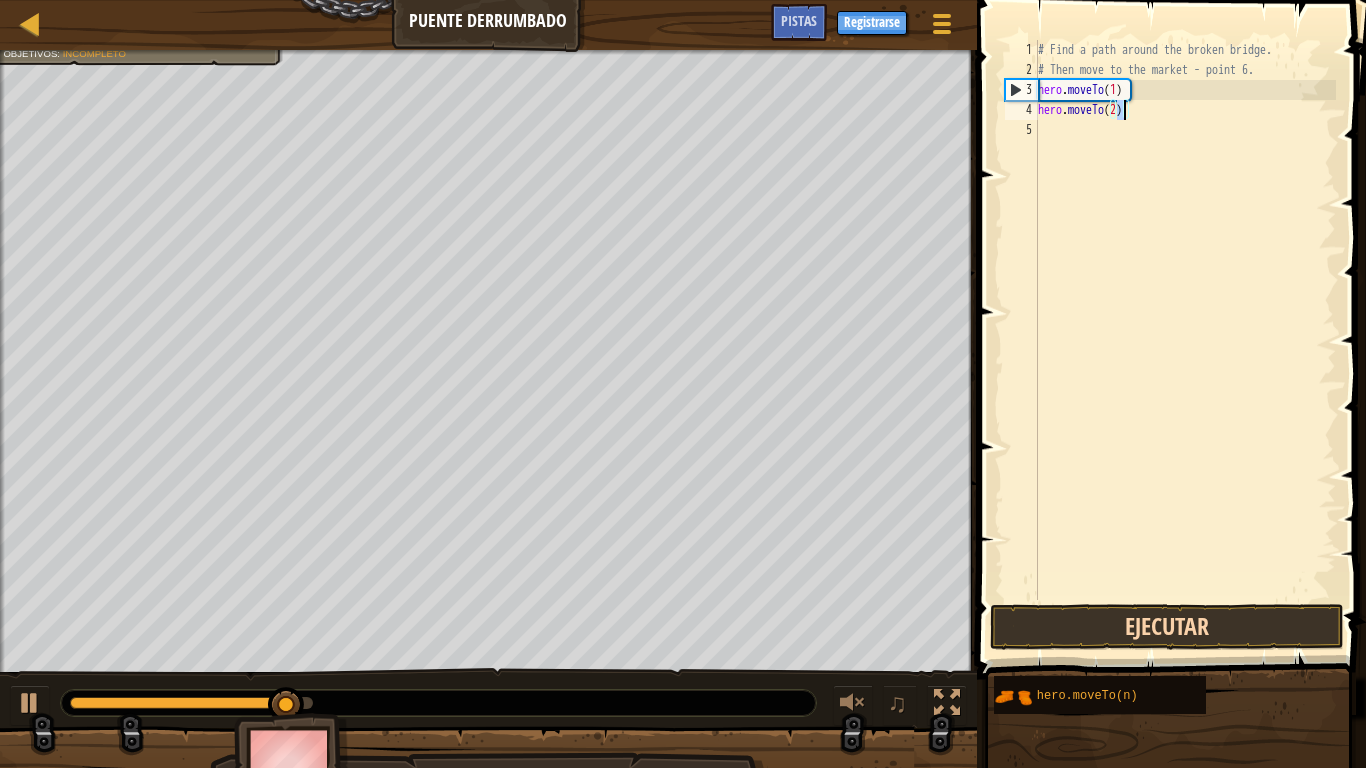 type on "hero.moveTo(2)" 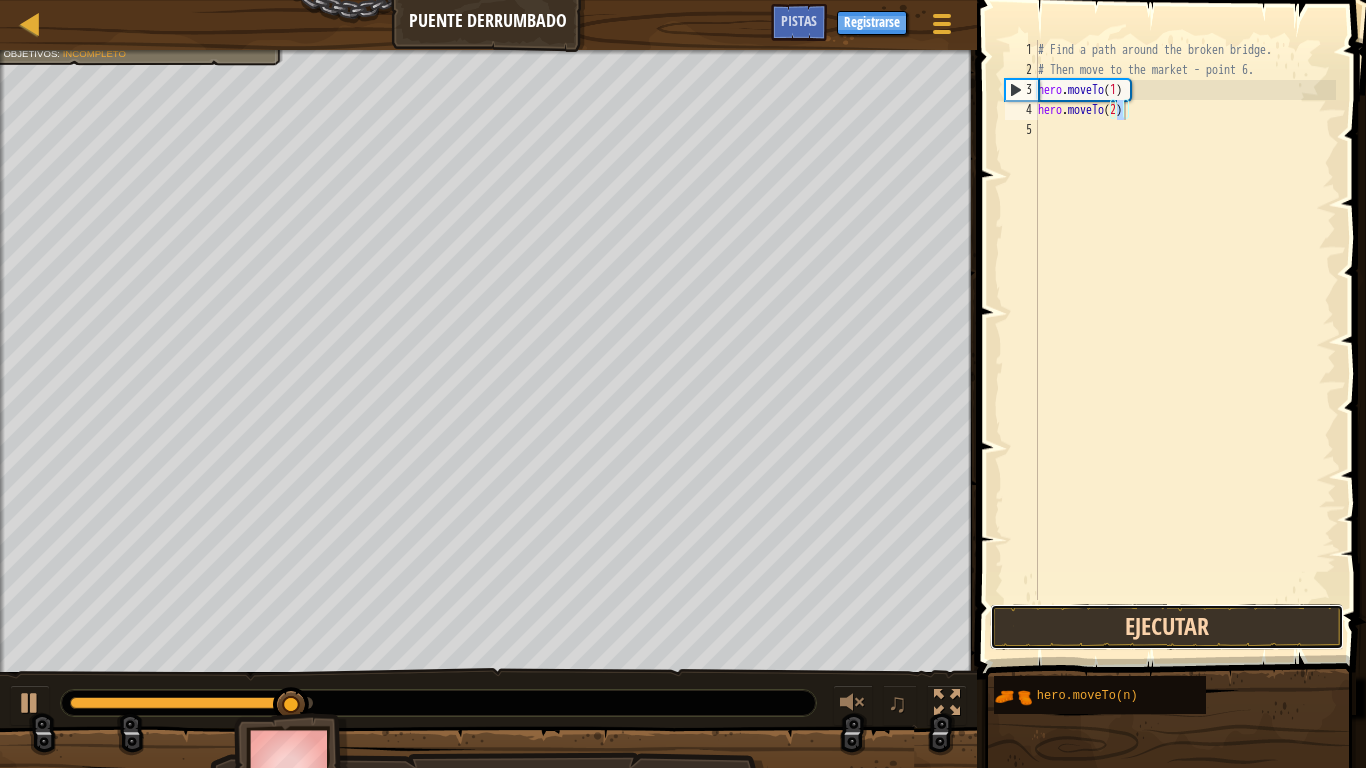 click on "Ejecutar" at bounding box center [1167, 627] 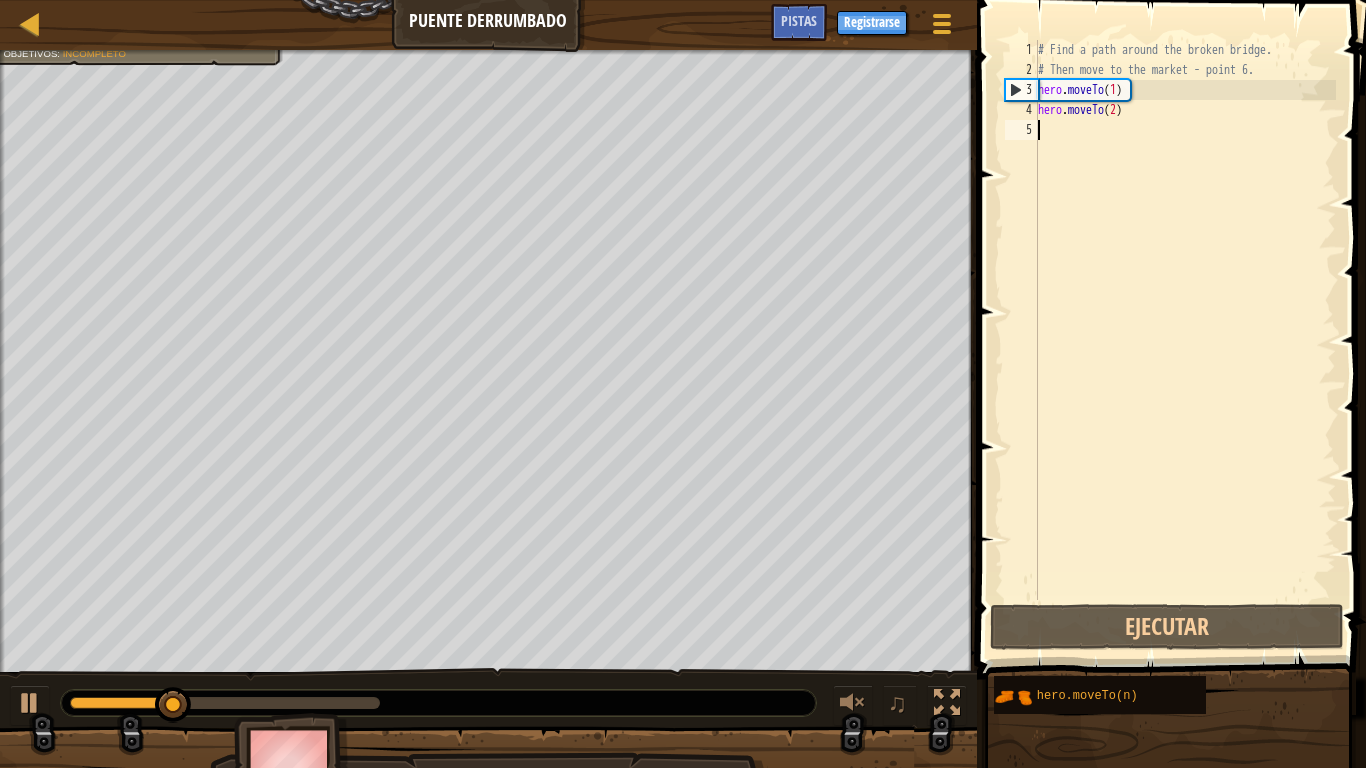 click on "# Find a path around the broken bridge. # Then move to the market - point 6. hero . moveTo ( 1 ) hero . moveTo ( 2 )" at bounding box center (1185, 340) 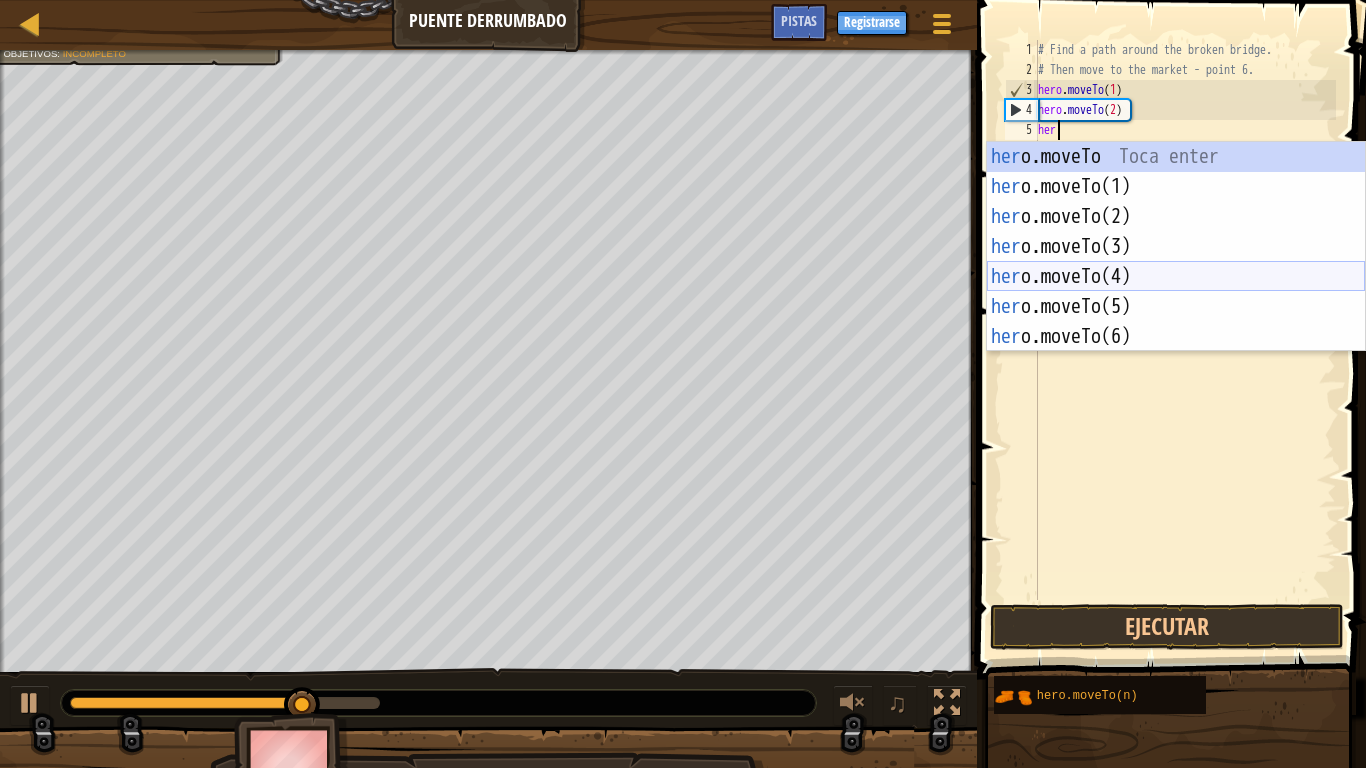 click on "her o.moveTo Toca enter her o.moveTo(1) Toca enter her o.moveTo(2) Toca enter her o.moveTo(3) Toca enter her o.moveTo(4) Toca enter her o.moveTo(5) Toca enter her o.moveTo(6) Toca enter" at bounding box center [1176, 277] 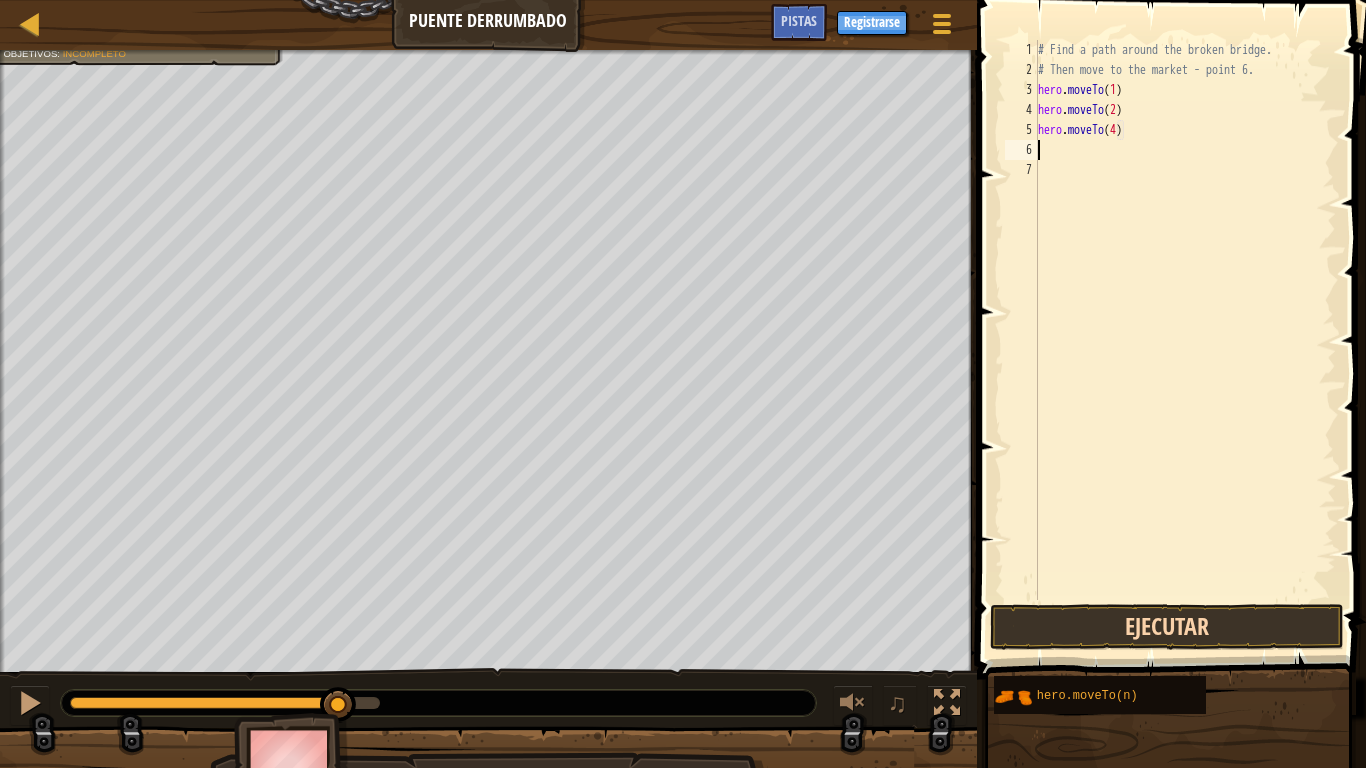type on "hero.moveTo(4)" 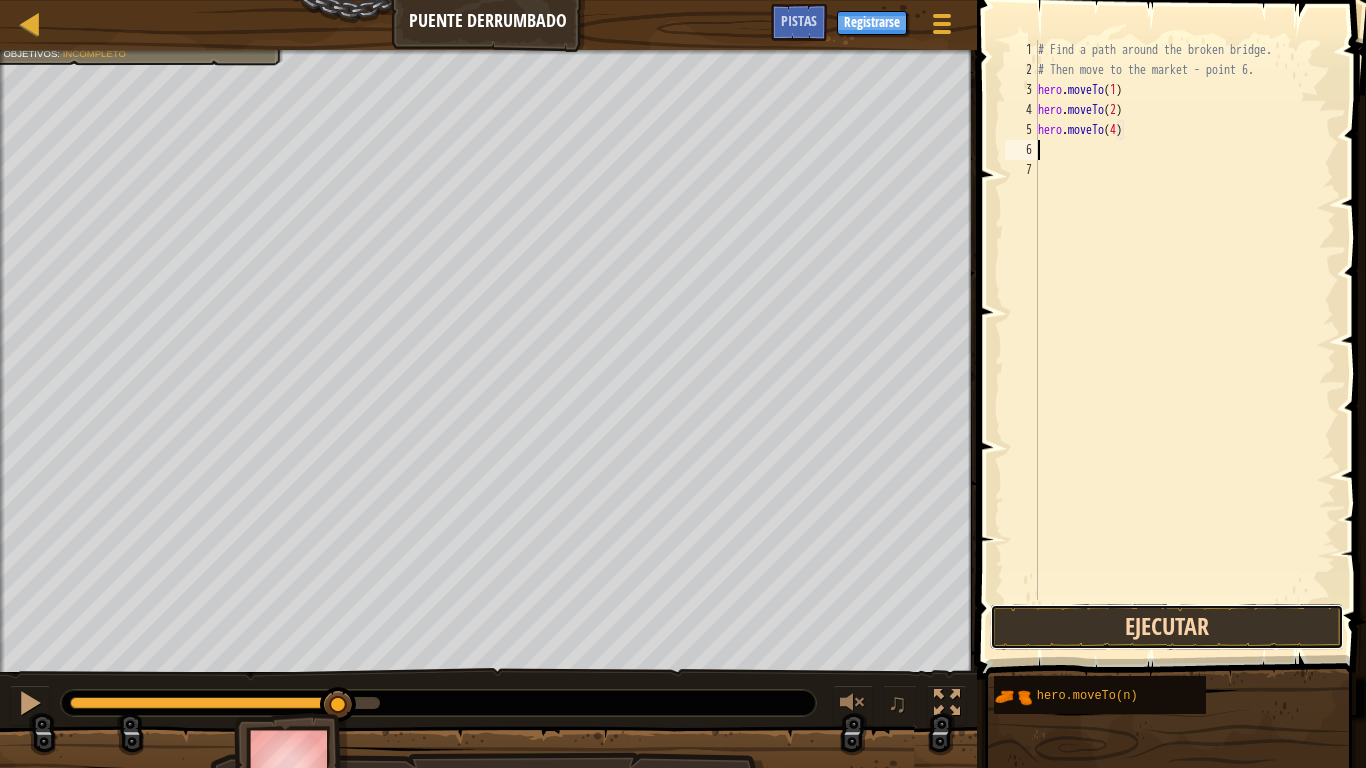 click on "Ejecutar" at bounding box center [1167, 627] 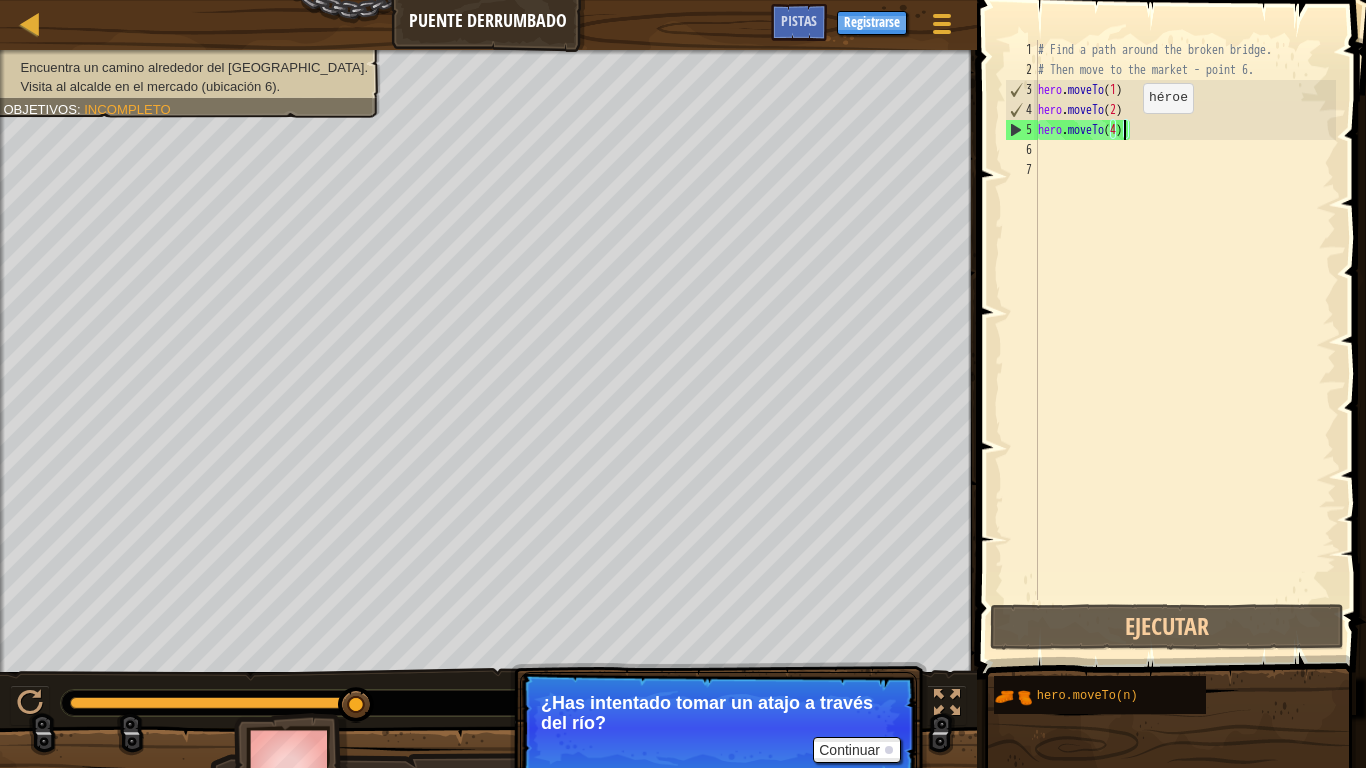 click on "# Find a path around the broken bridge. # Then move to the market - point 6. hero . moveTo ( 1 ) hero . moveTo ( 2 ) hero . moveTo ( 4 )" at bounding box center [1185, 340] 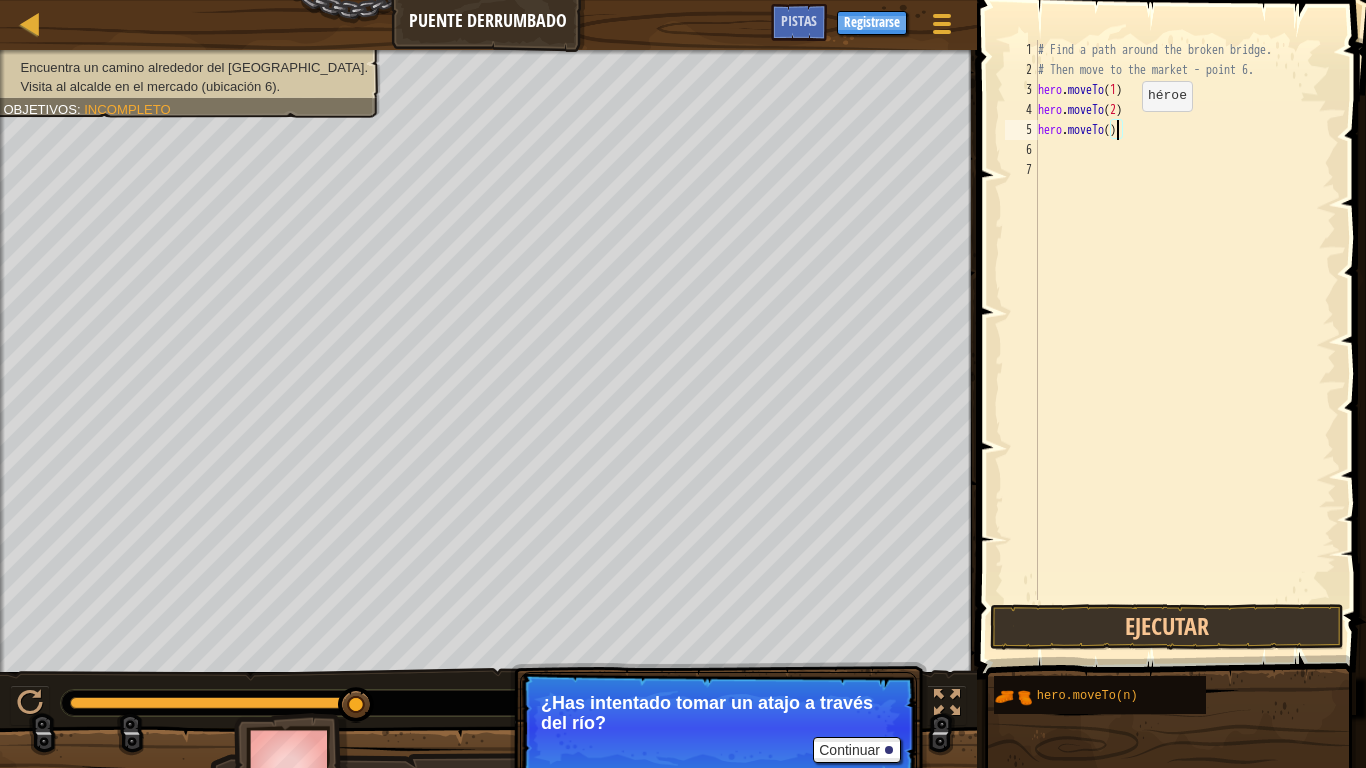 scroll, scrollTop: 9, scrollLeft: 6, axis: both 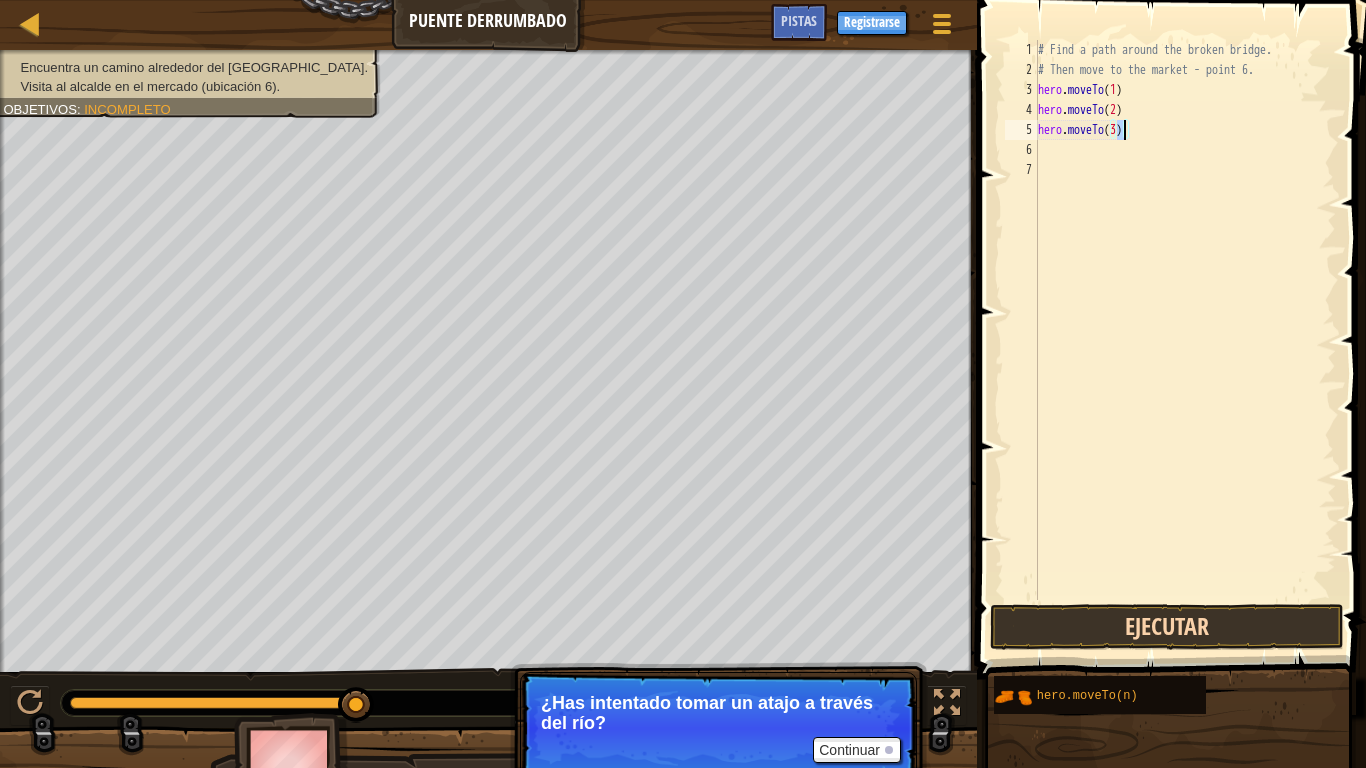 type on "hero.moveTo(3)" 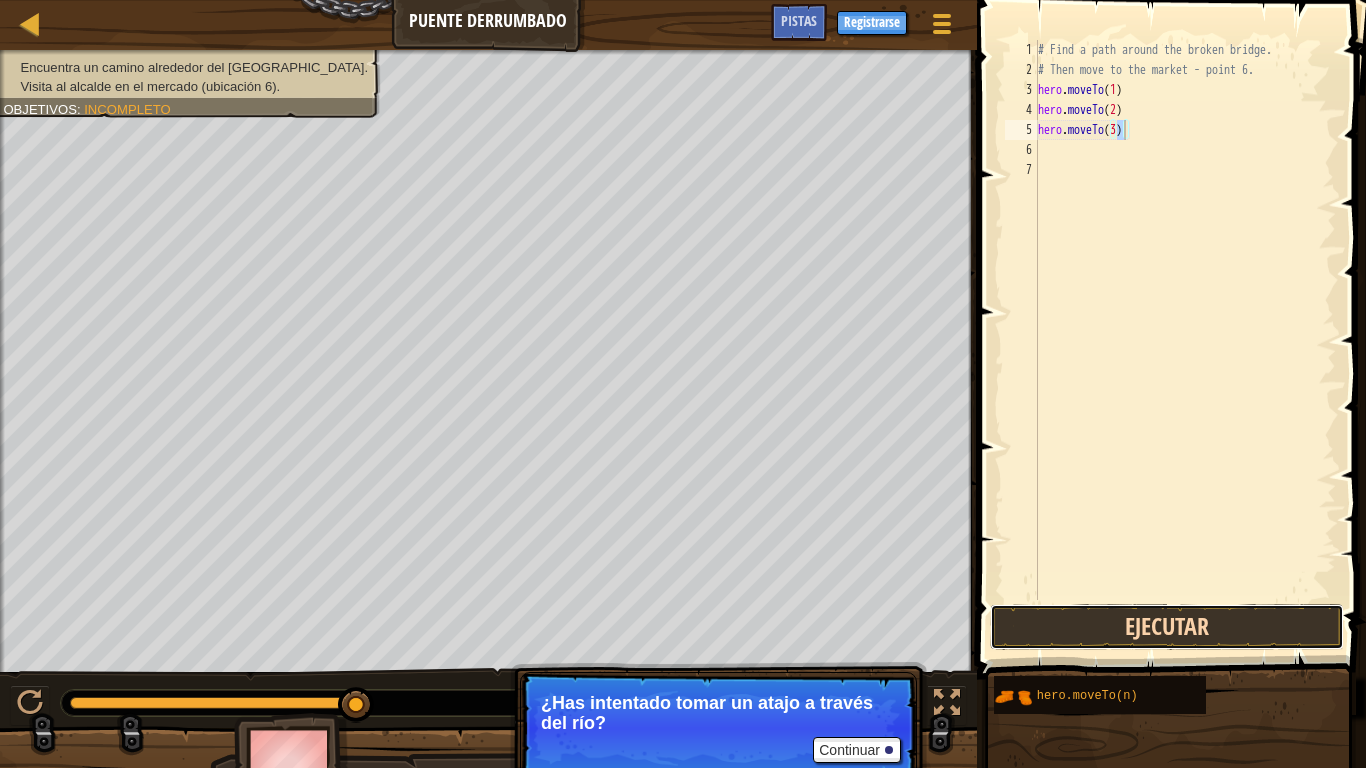 click on "Ejecutar" at bounding box center (1167, 627) 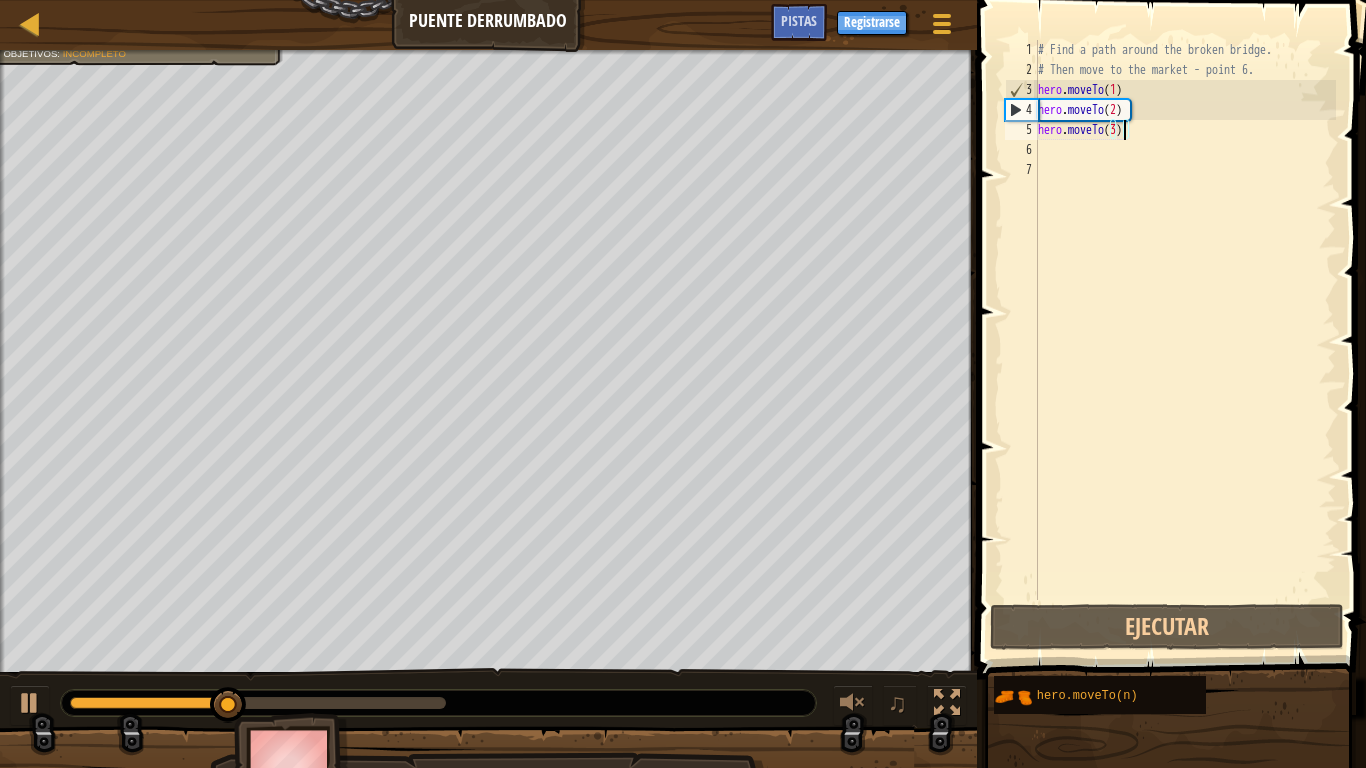 click on "# Find a path around the broken bridge. # Then move to the market - point 6. hero . moveTo ( 1 ) hero . moveTo ( 2 ) hero . moveTo ( 3 )" at bounding box center (1185, 340) 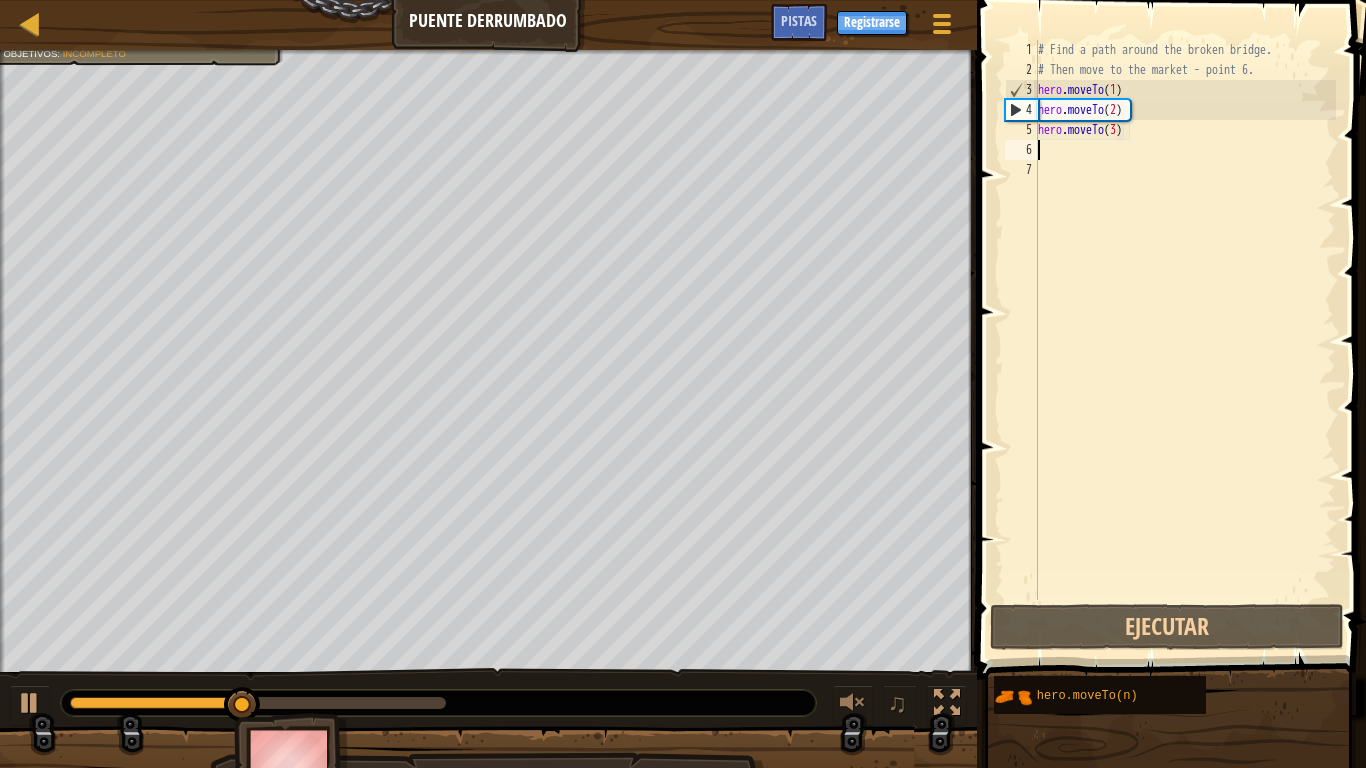 scroll, scrollTop: 9, scrollLeft: 0, axis: vertical 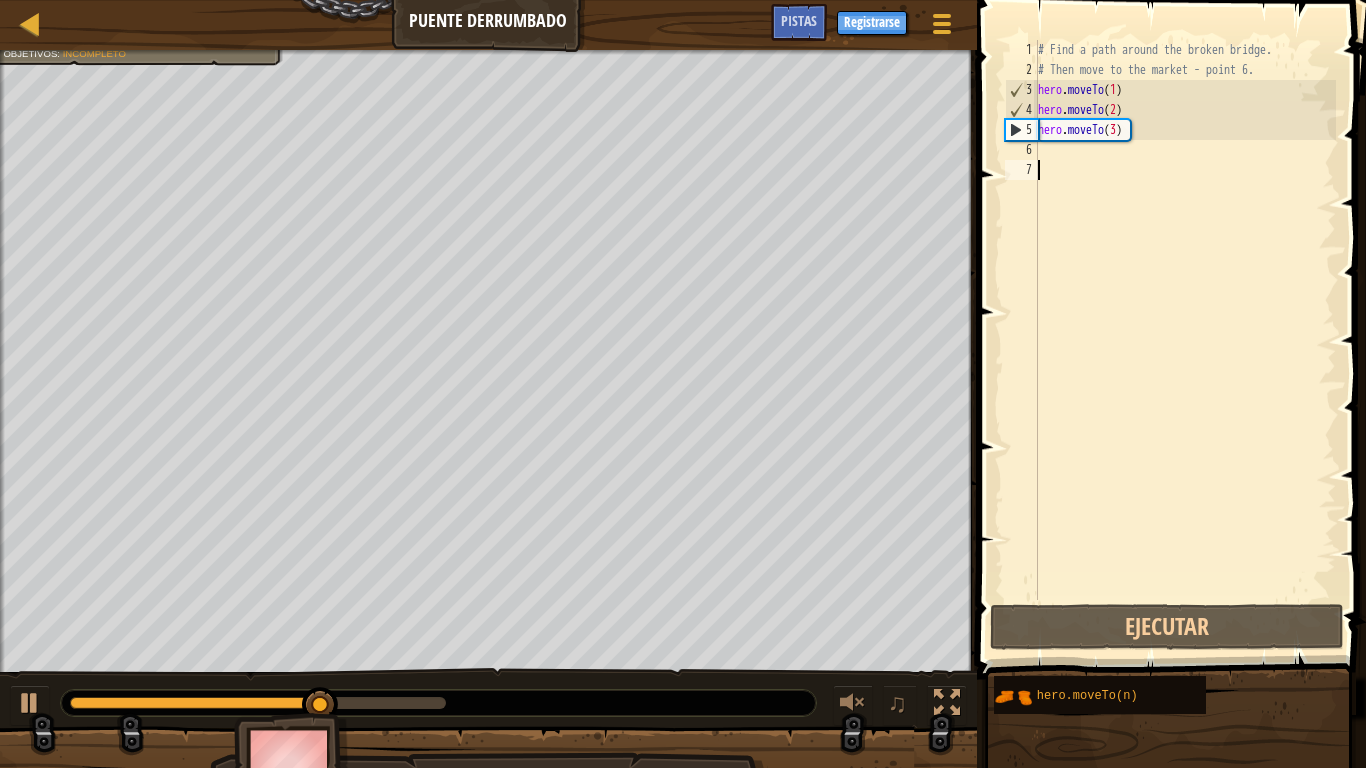 drag, startPoint x: 1045, startPoint y: 157, endPoint x: 1016, endPoint y: 189, distance: 43.185646 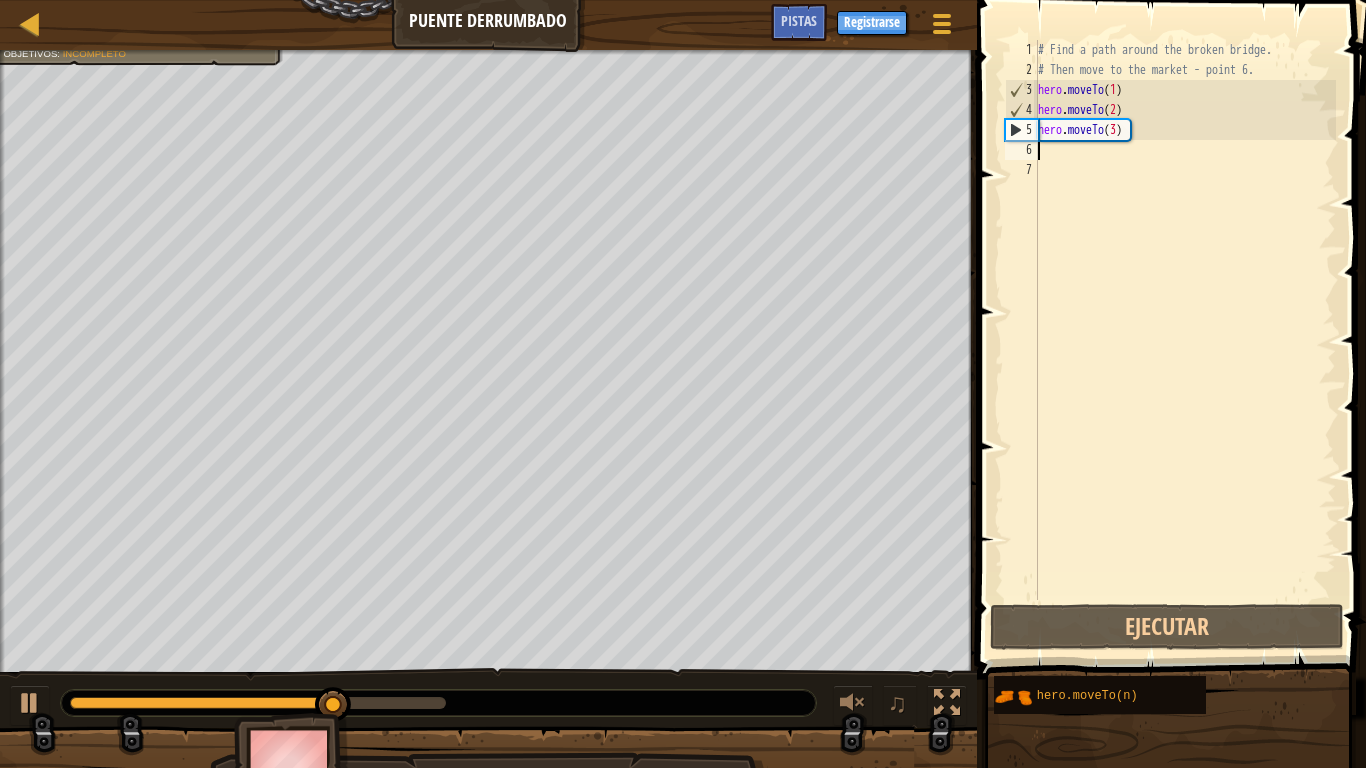 click on "# Find a path around the broken bridge. # Then move to the market - point 6. hero . moveTo ( 1 ) hero . moveTo ( 2 ) hero . moveTo ( 3 )" at bounding box center [1185, 340] 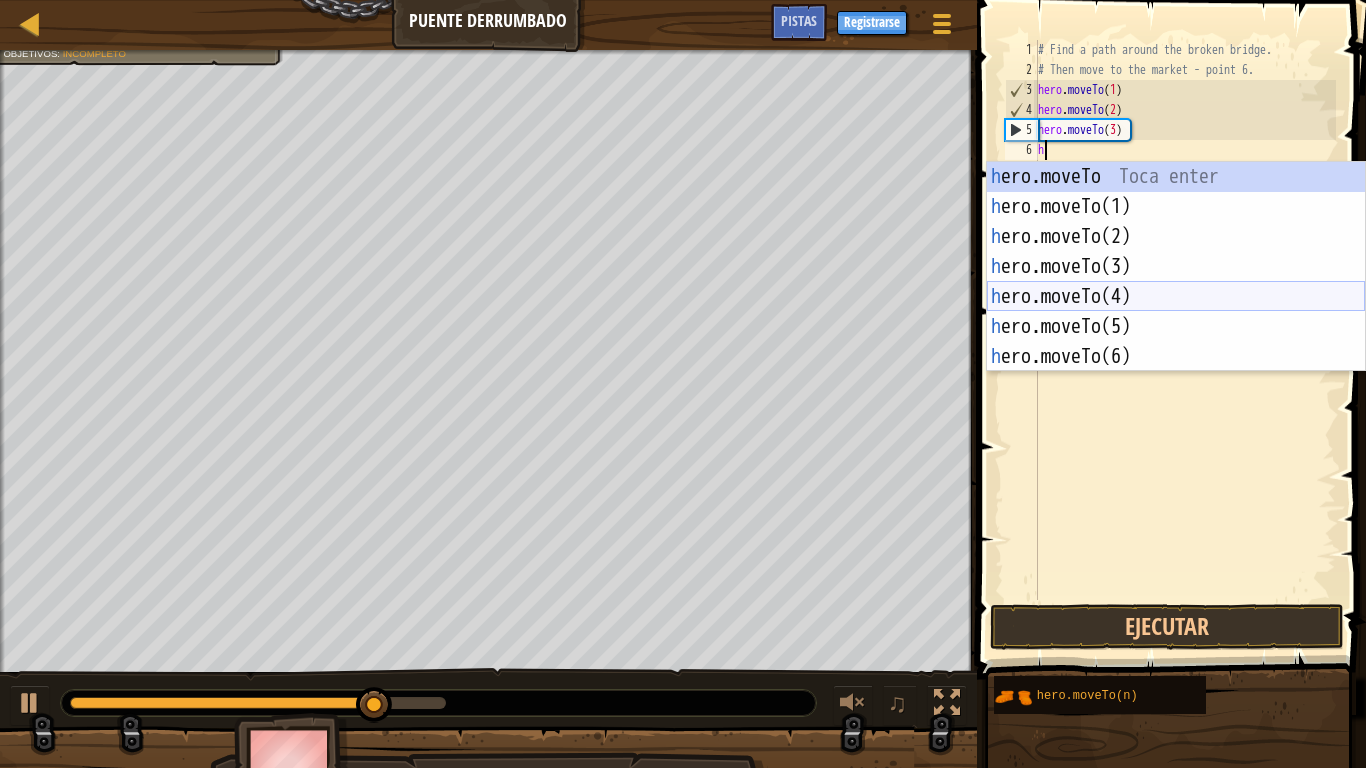click on "h ero.moveTo Toca enter h ero.moveTo(1) Toca enter h ero.moveTo(2) Toca enter h ero.moveTo(3) Toca enter h ero.moveTo(4) Toca enter h ero.moveTo(5) Toca enter h ero.moveTo(6) Toca enter" at bounding box center (1176, 297) 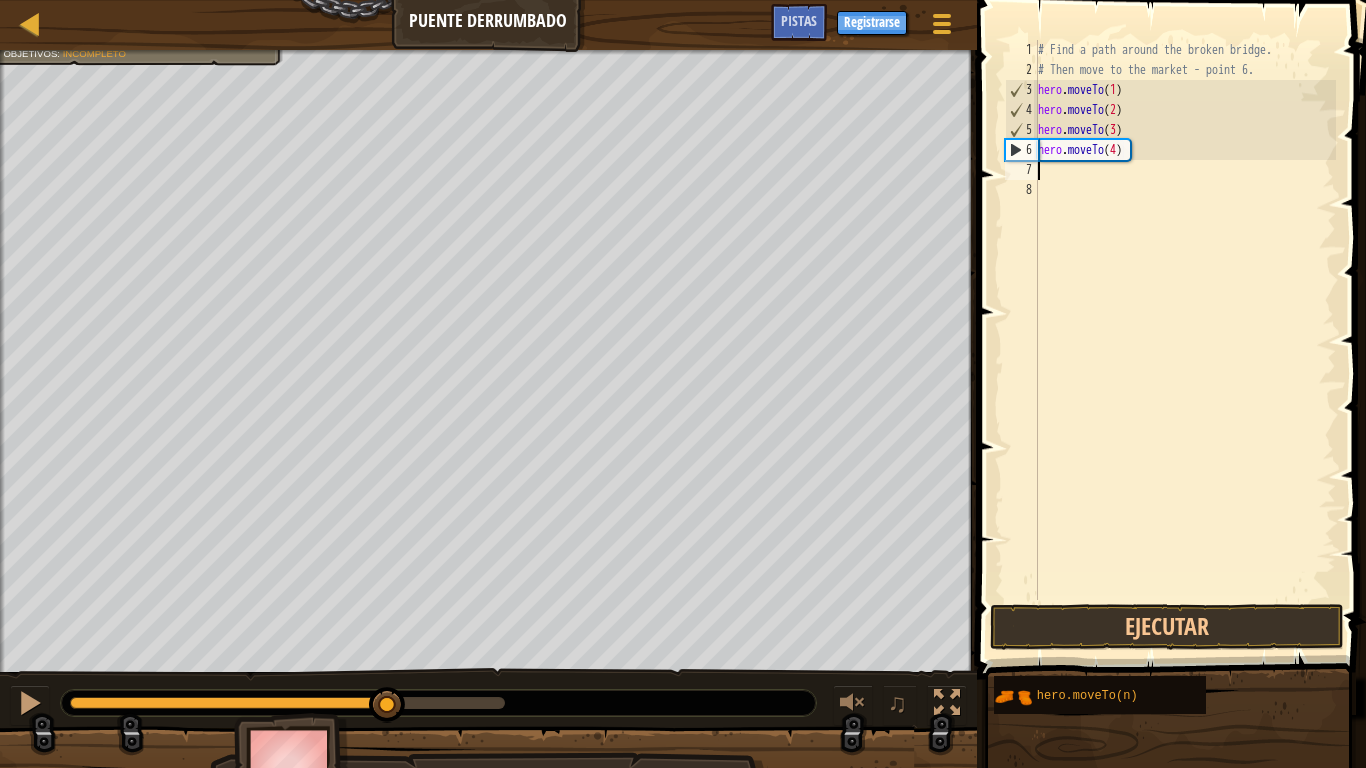 type on "hero.moveTo(4)j" 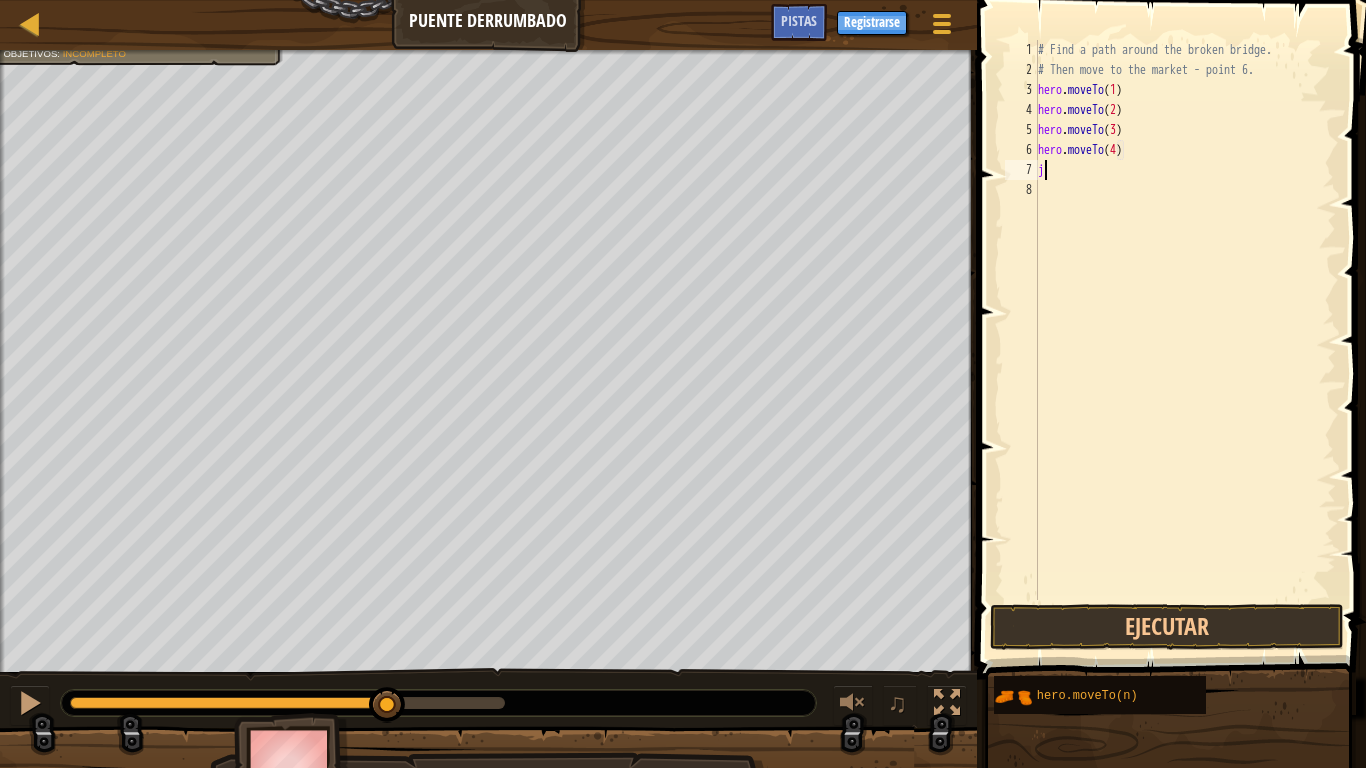 scroll, scrollTop: 9, scrollLeft: 0, axis: vertical 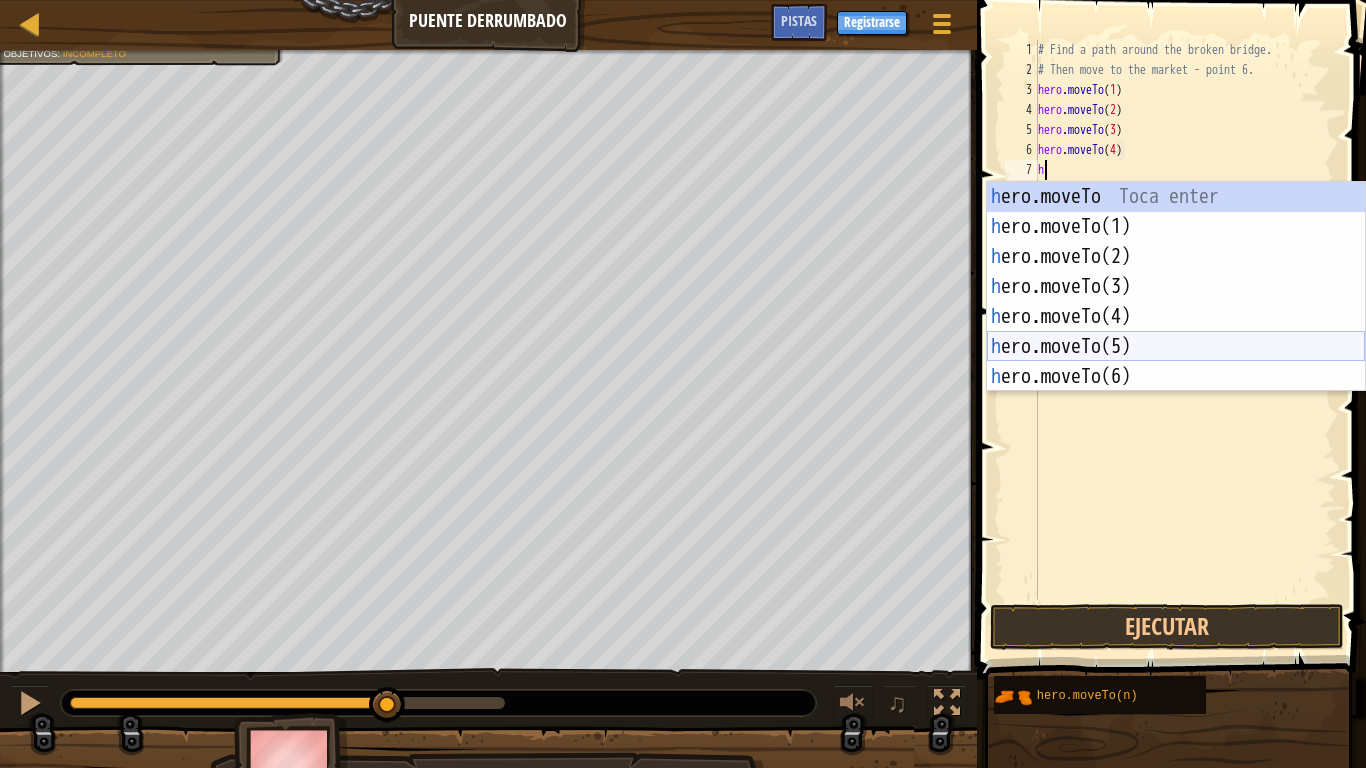 click on "h ero.moveTo Toca enter h ero.moveTo(1) Toca enter h ero.moveTo(2) Toca enter h ero.moveTo(3) Toca enter h ero.moveTo(4) Toca enter h ero.moveTo(5) Toca enter h ero.moveTo(6) Toca enter" at bounding box center [1176, 317] 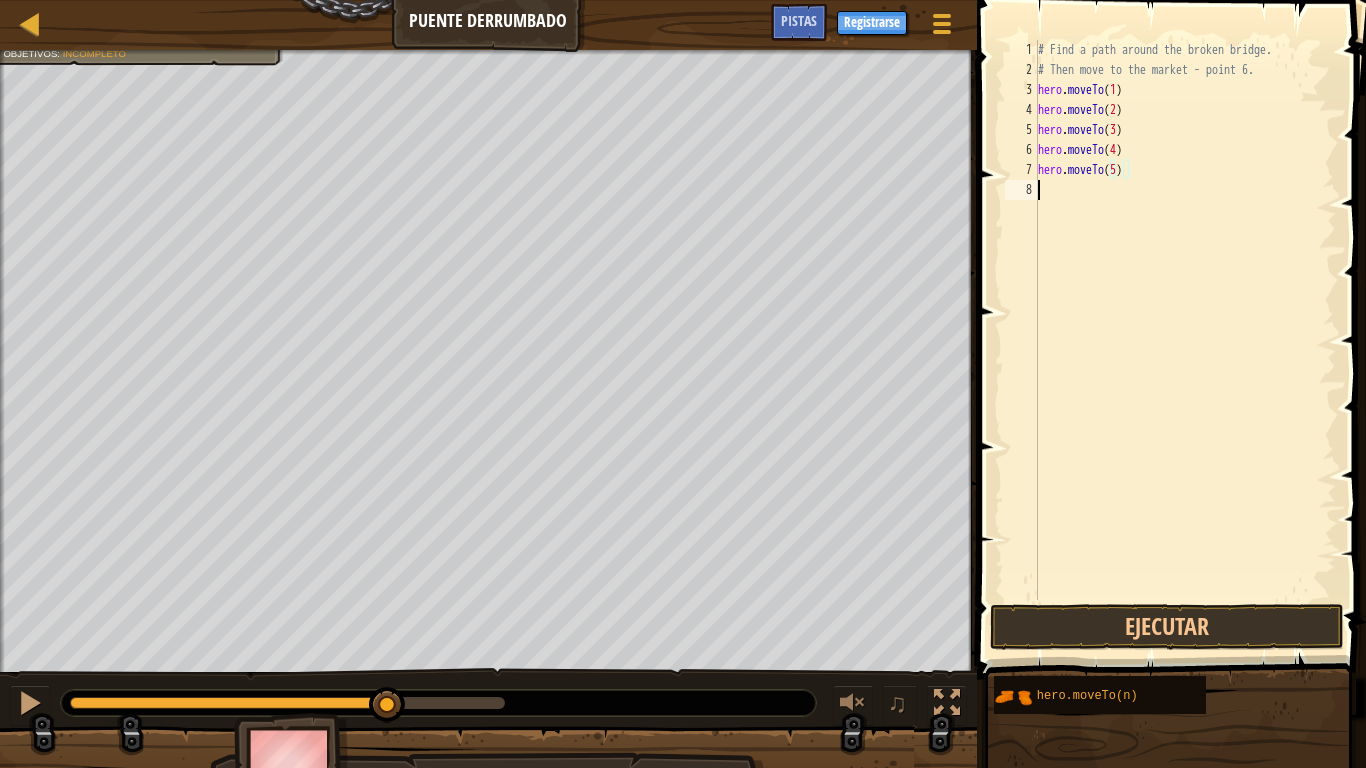 click on "# Find a path around the broken bridge. # Then move to the market - point 6. hero . moveTo ( 1 ) hero . moveTo ( 2 ) hero . moveTo ( 3 ) hero . moveTo ( 4 ) hero . moveTo ( 5 )" at bounding box center [1185, 340] 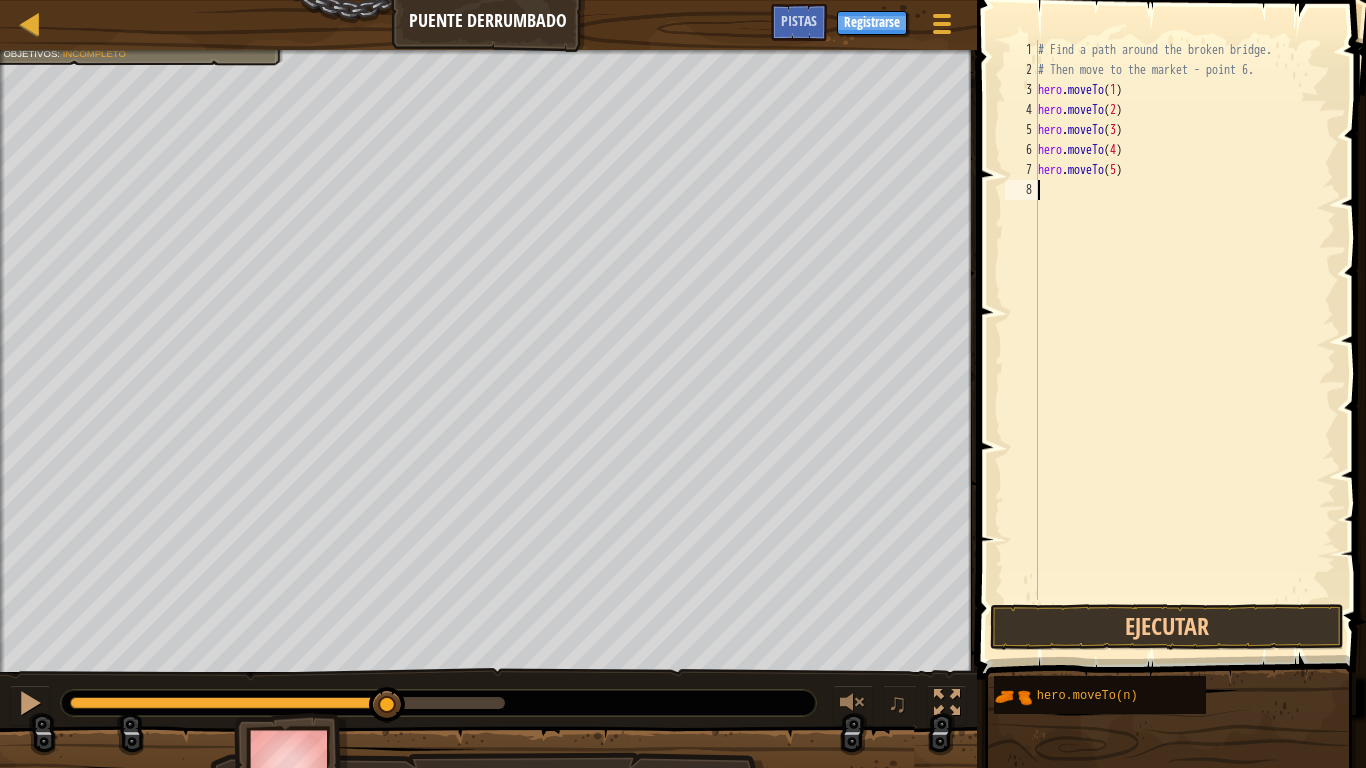 type on "g" 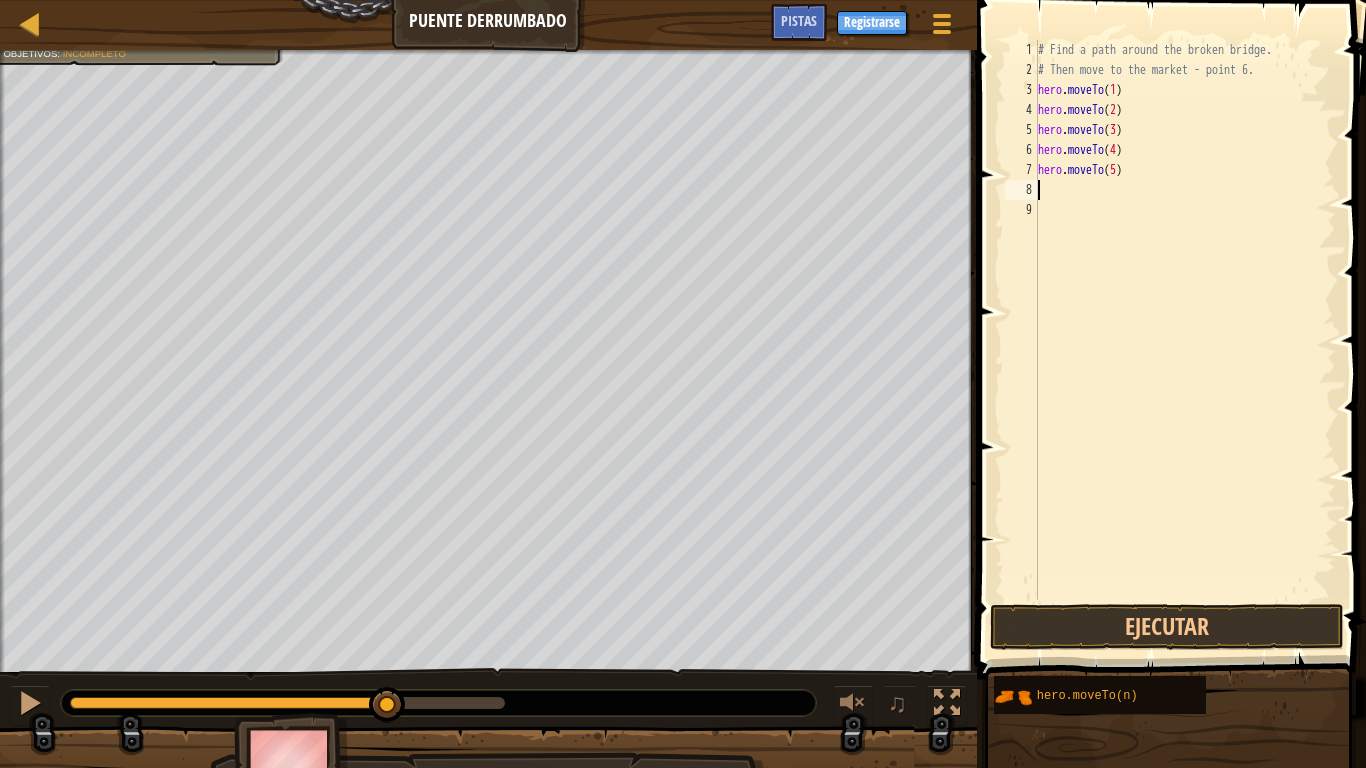 type on "j" 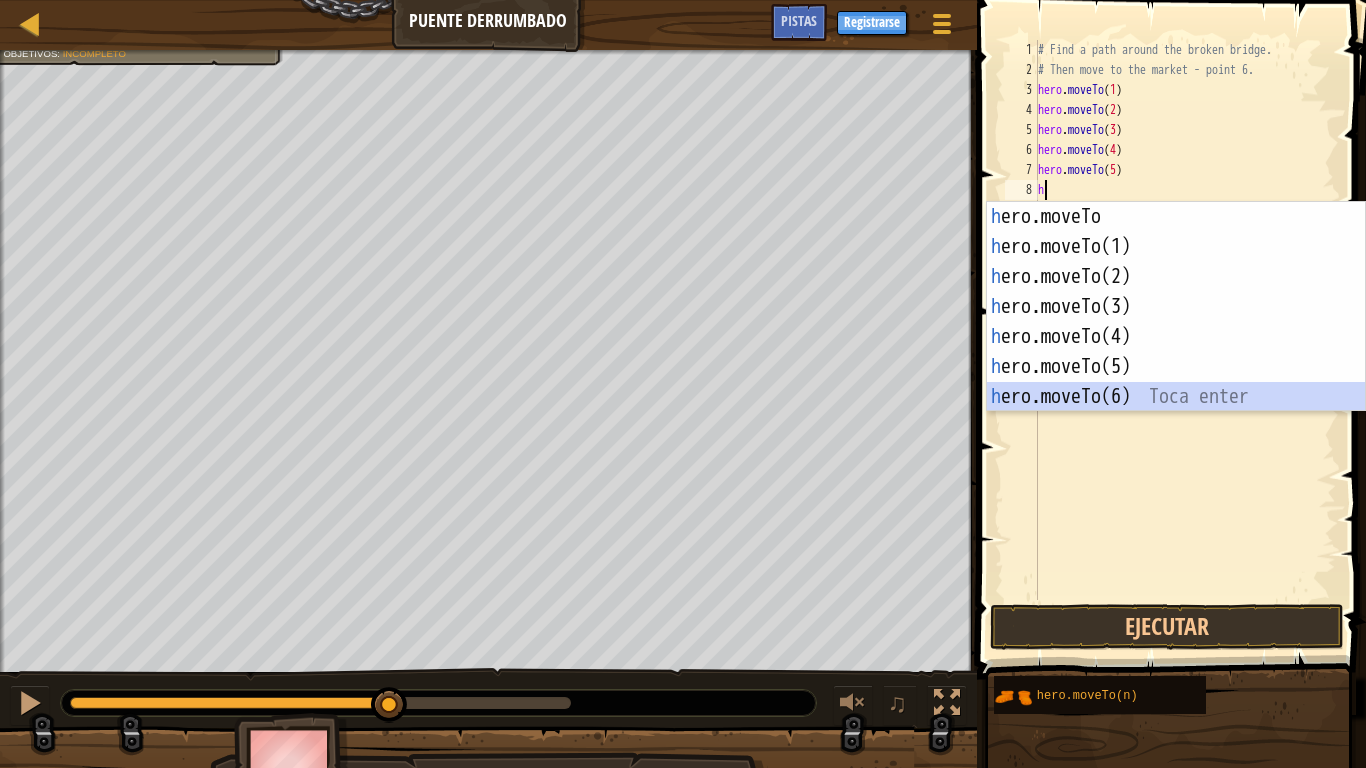 click on "h ero.moveTo Toca enter h ero.moveTo(1) Toca enter h ero.moveTo(2) Toca enter h ero.moveTo(3) Toca enter h ero.moveTo(4) Toca enter h ero.moveTo(5) Toca enter h ero.moveTo(6) Toca enter" at bounding box center (1176, 337) 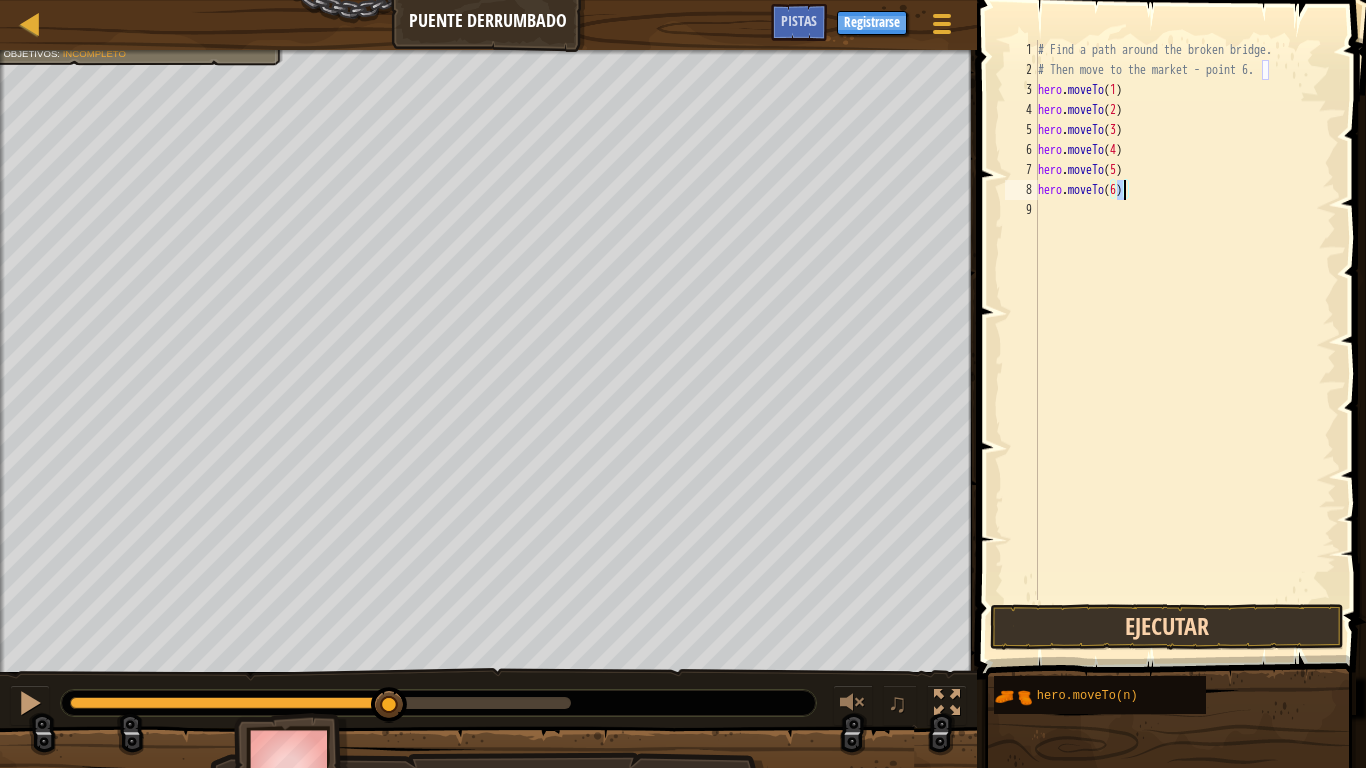 type on "hero.moveTo(6)" 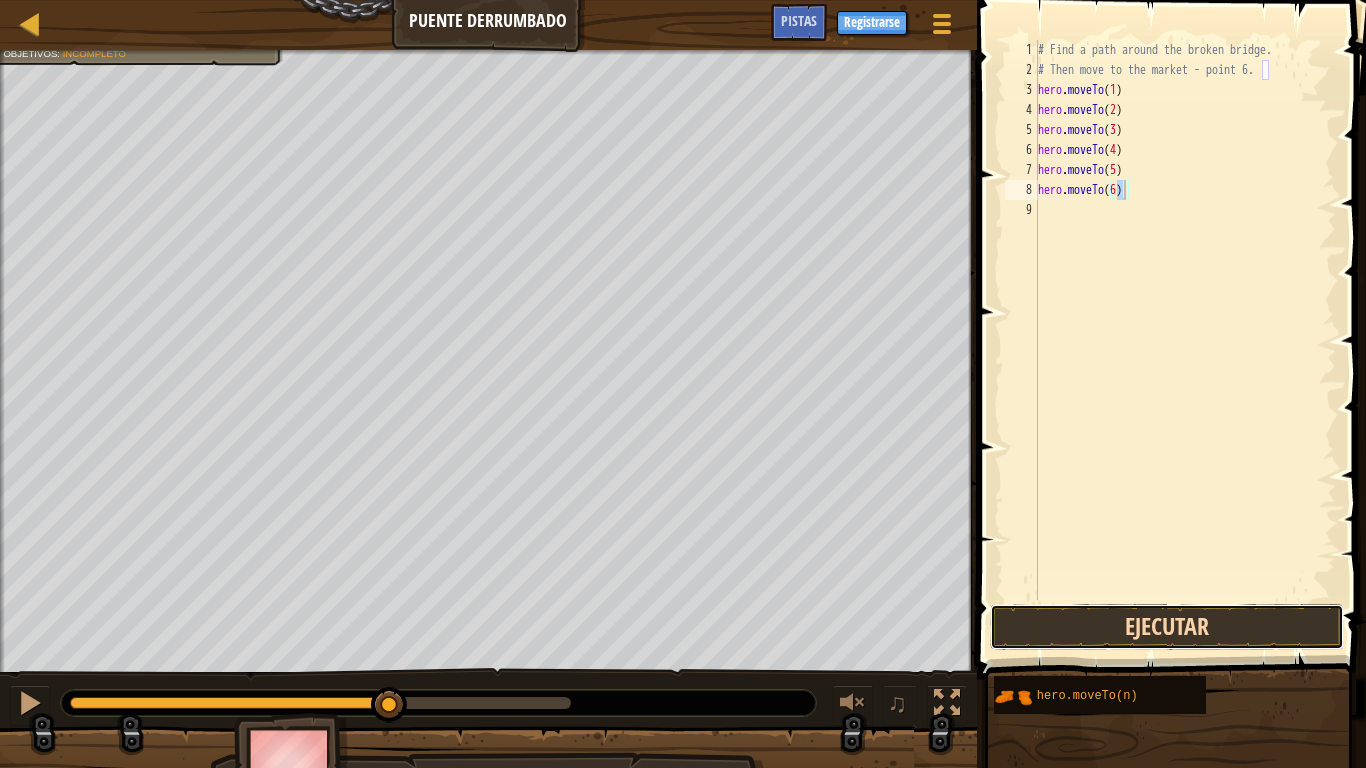 click on "Ejecutar" at bounding box center [1167, 627] 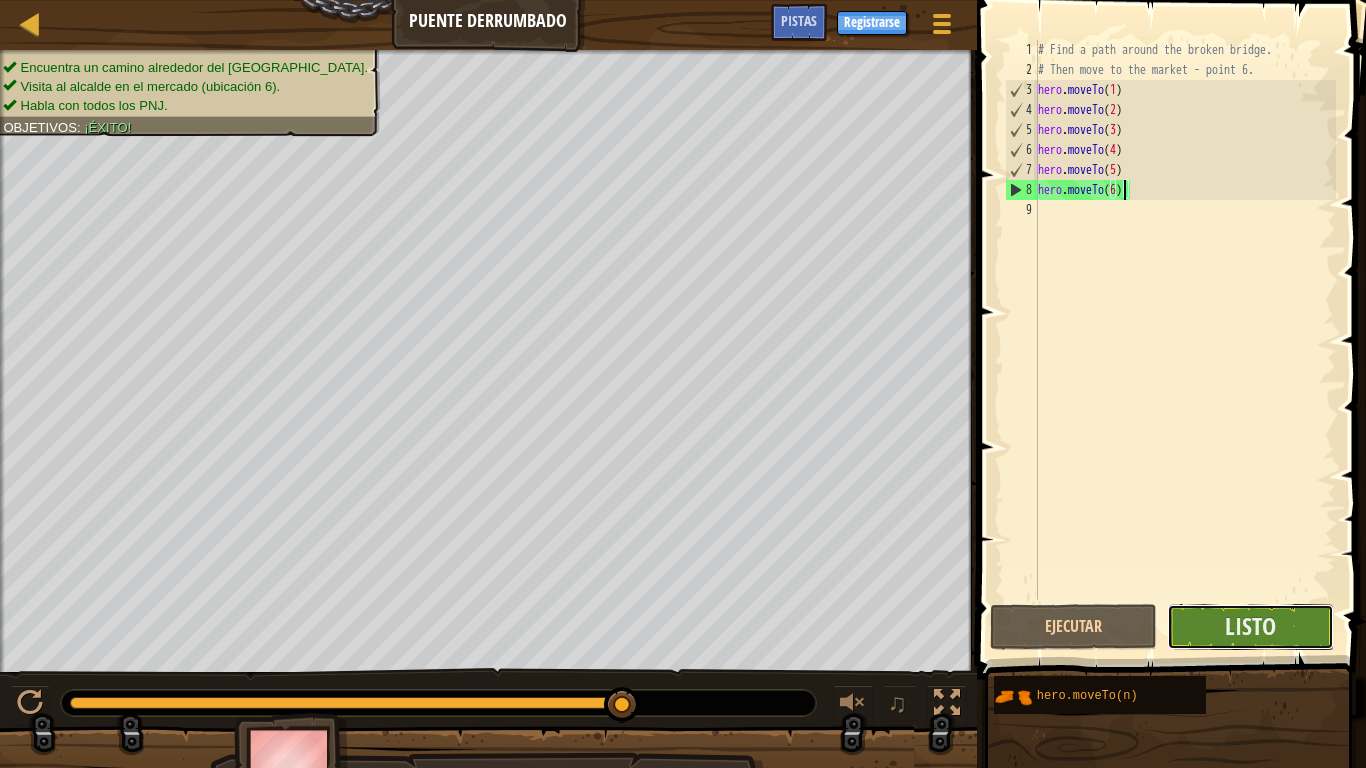 click on "Listo" at bounding box center (1250, 627) 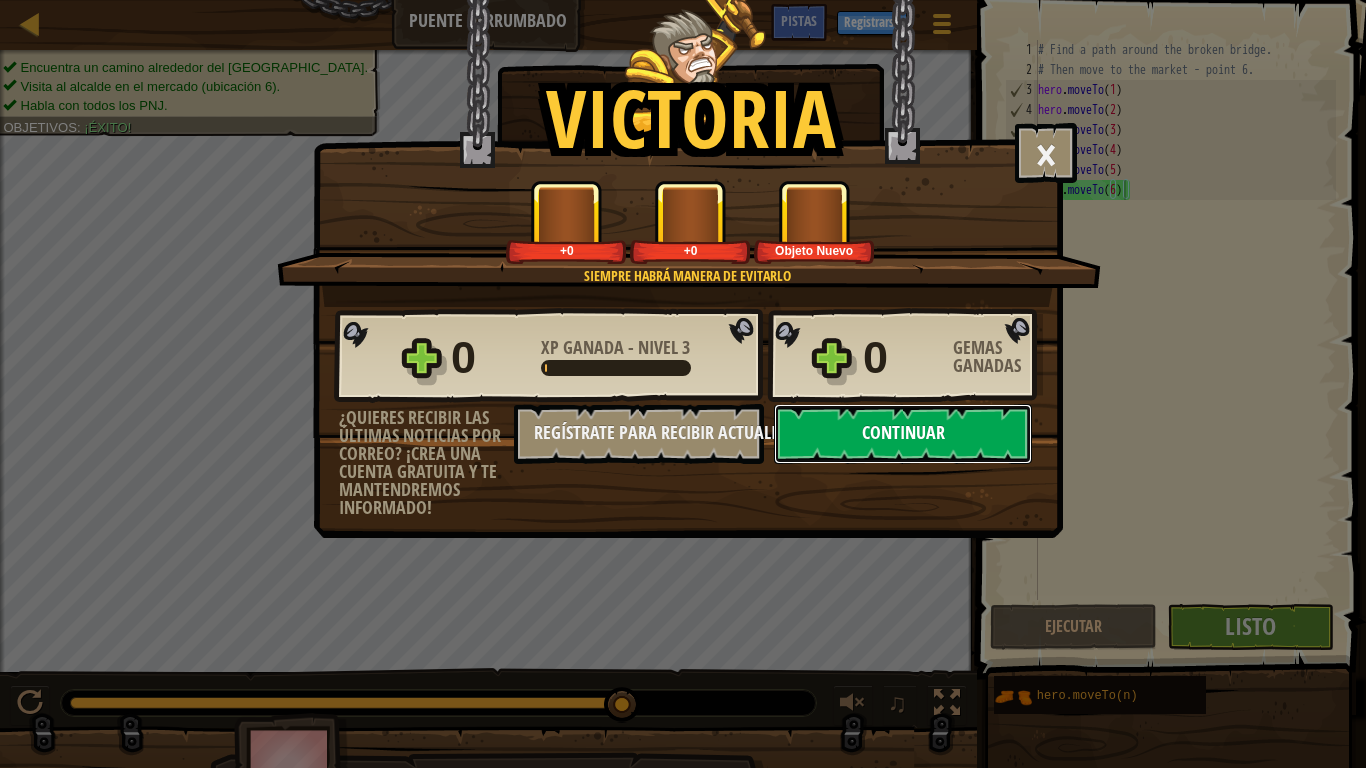 click on "Continuar" at bounding box center (903, 434) 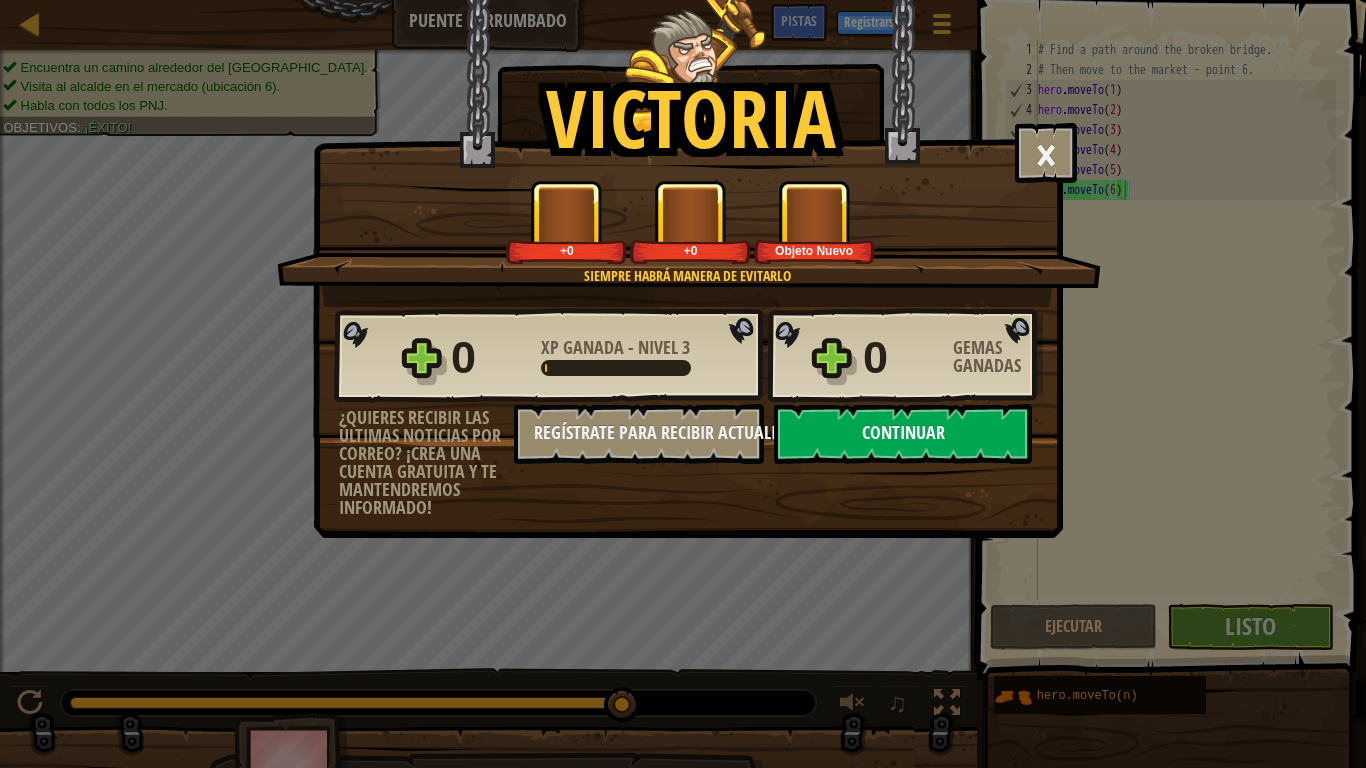select on "es-419" 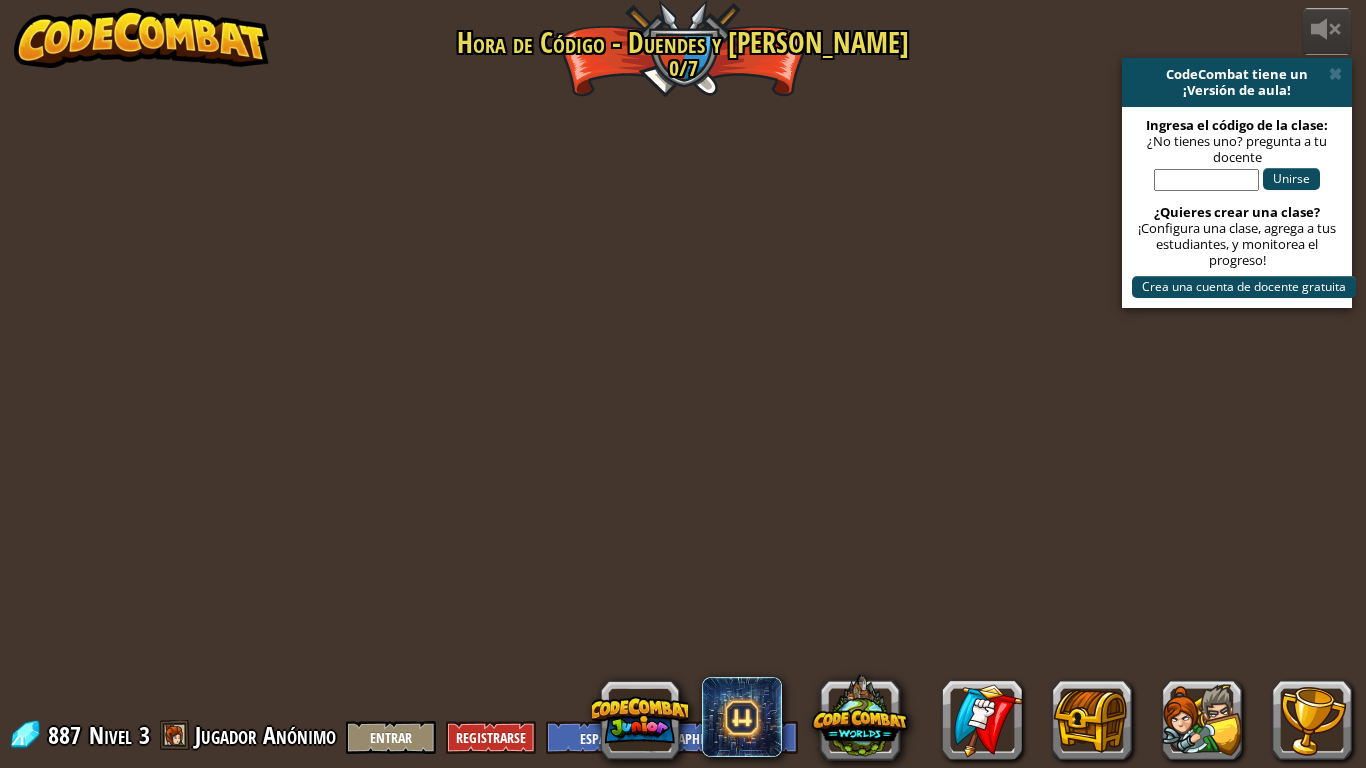 select on "es-419" 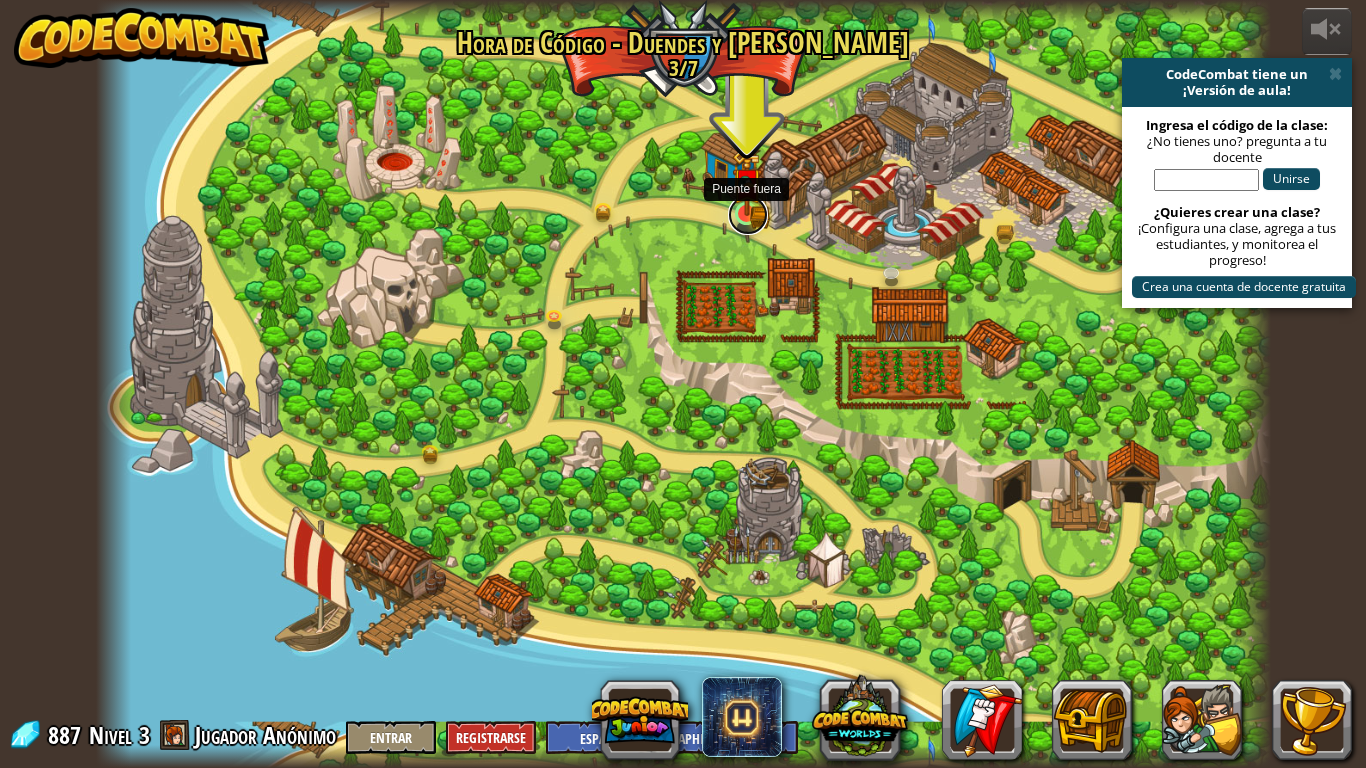 click at bounding box center (748, 215) 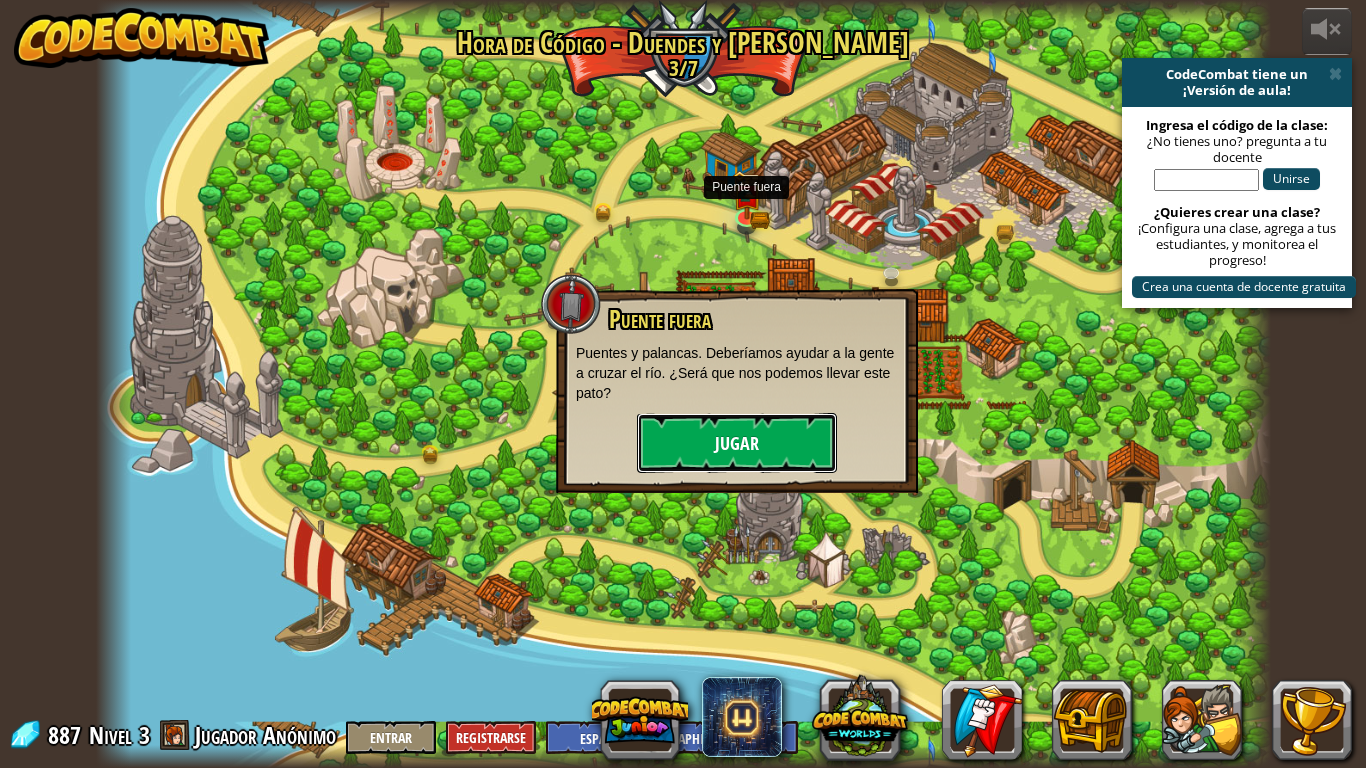 click on "Jugar" at bounding box center (737, 443) 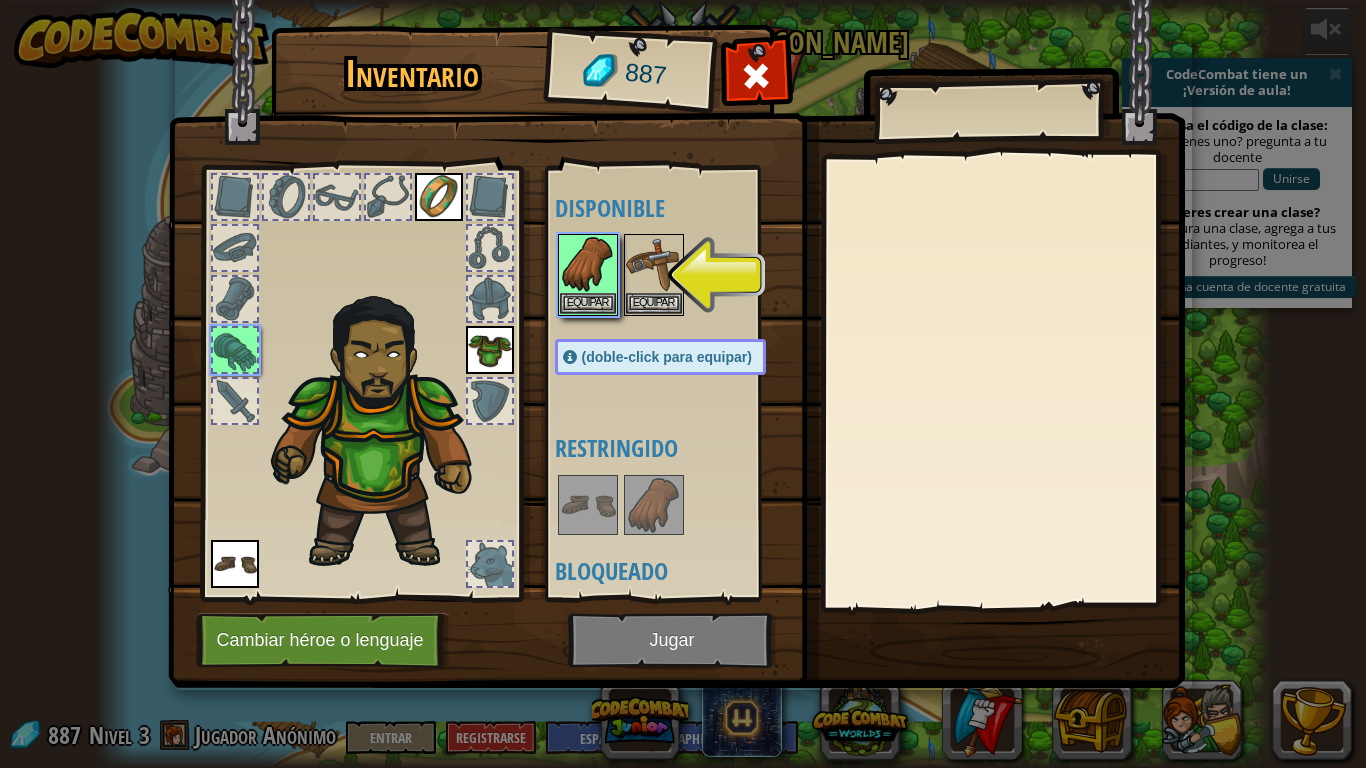 drag, startPoint x: 611, startPoint y: 291, endPoint x: 621, endPoint y: 304, distance: 16.40122 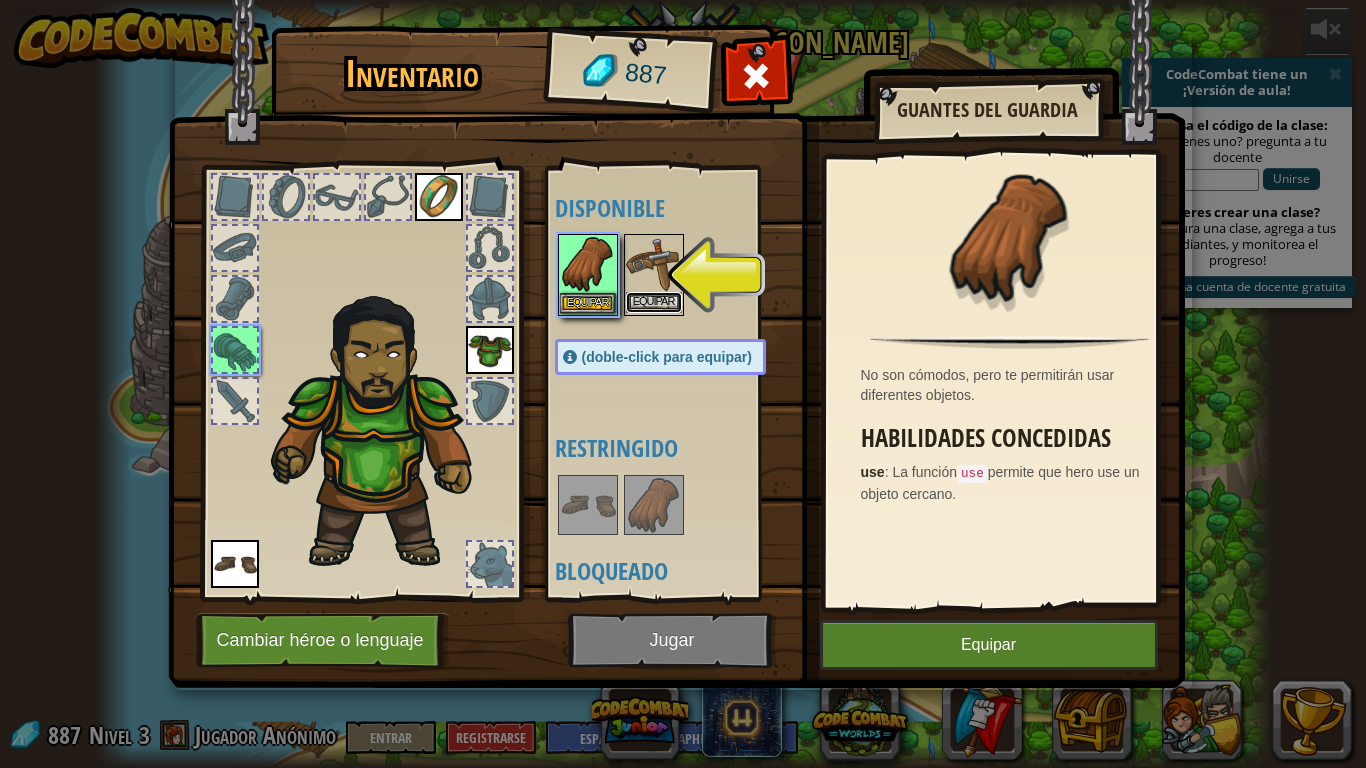 click on "Equipar" at bounding box center (654, 302) 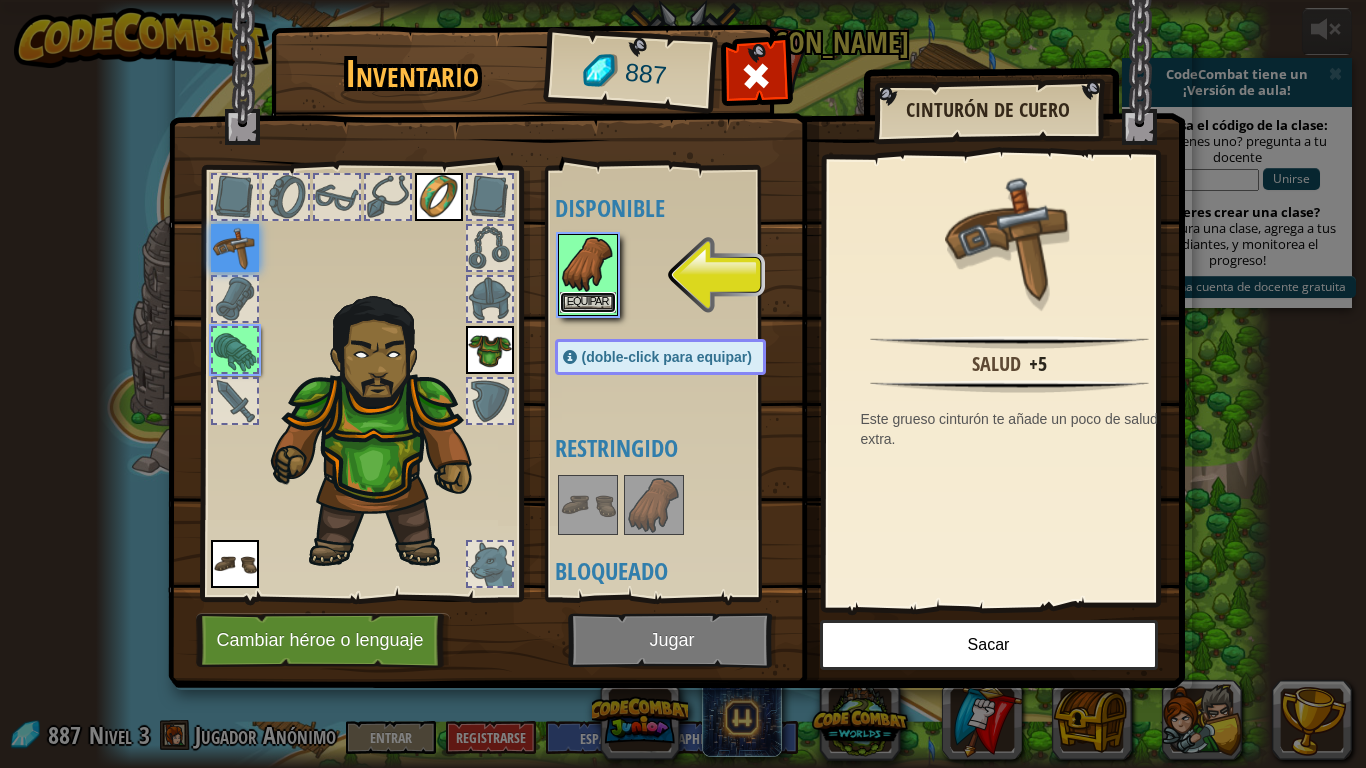 click on "Equipar" at bounding box center (588, 302) 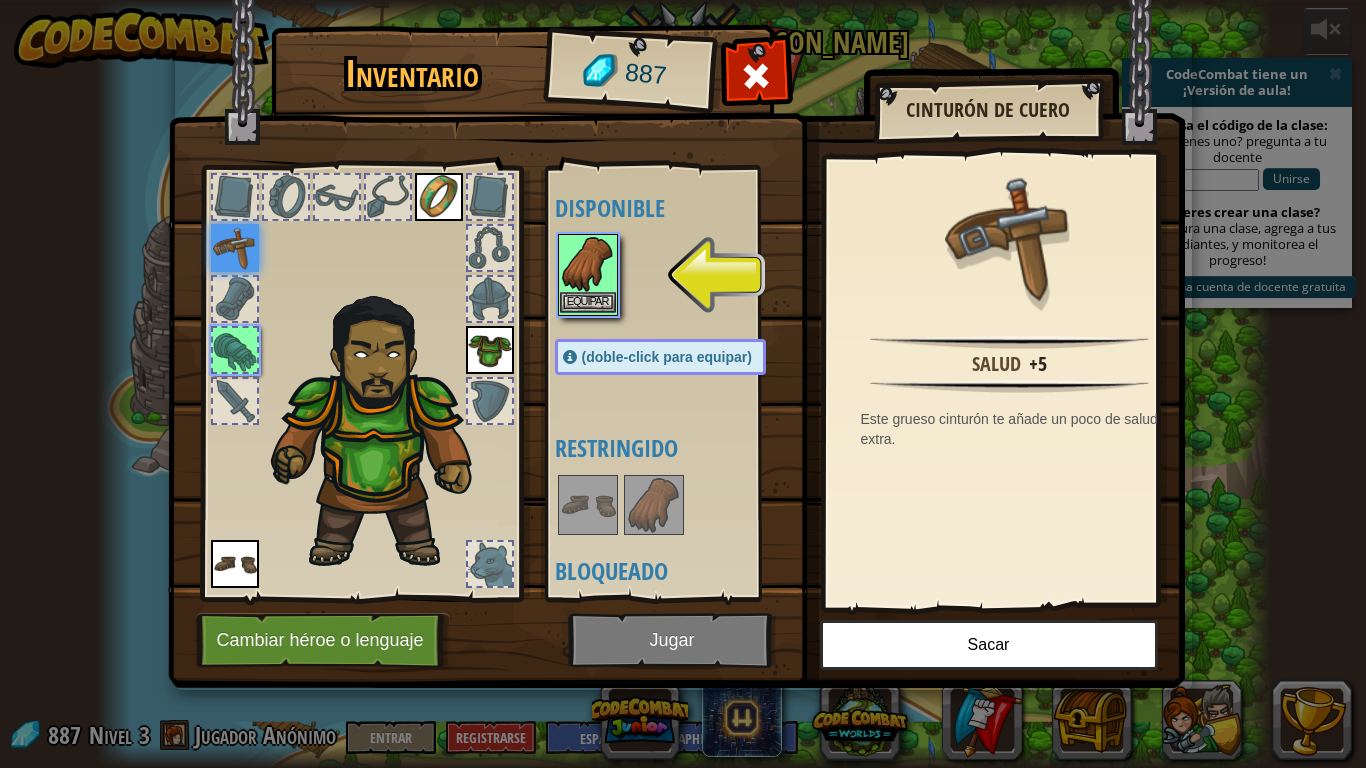 click on "Disponible [GEOGRAPHIC_DATA] [GEOGRAPHIC_DATA] [GEOGRAPHIC_DATA] [GEOGRAPHIC_DATA] (doble-click para equipar) Restringido Bloqueado" at bounding box center (680, 383) 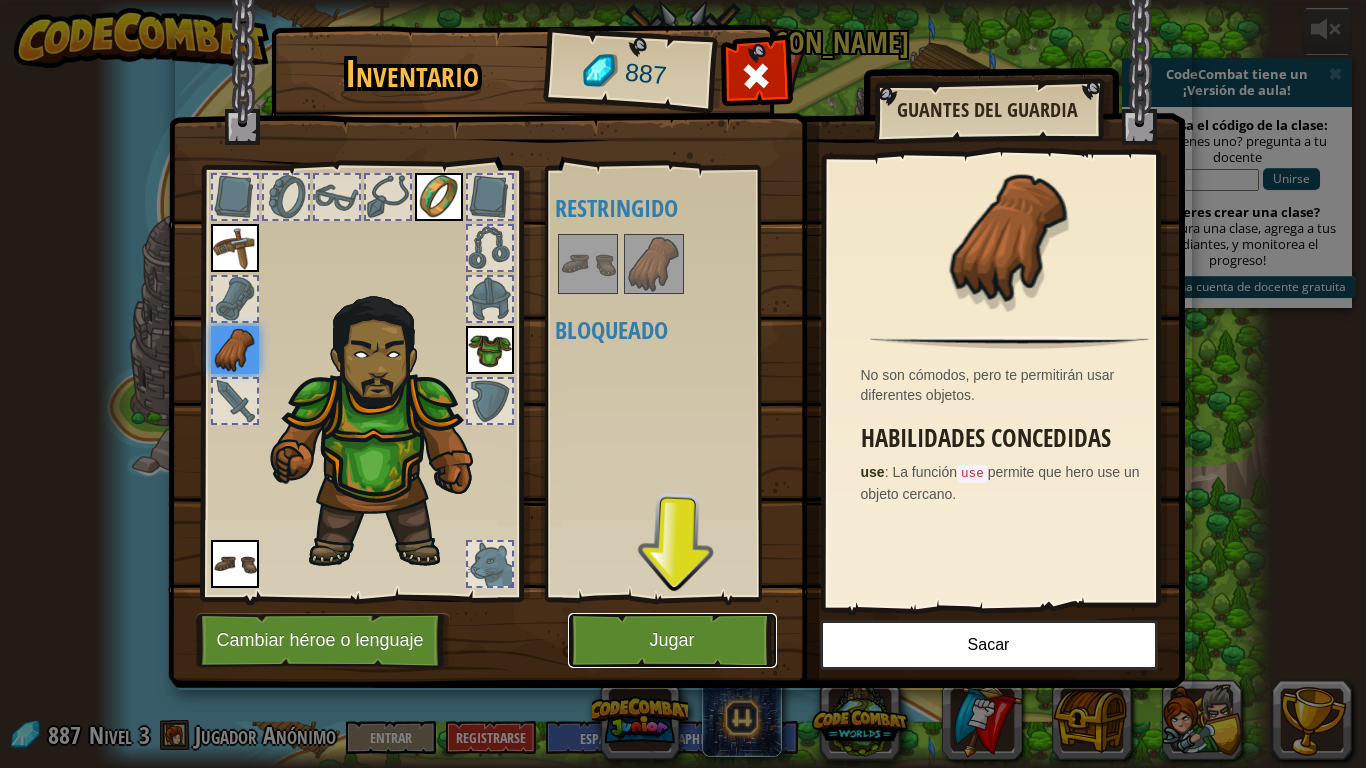 click on "Jugar" at bounding box center [672, 640] 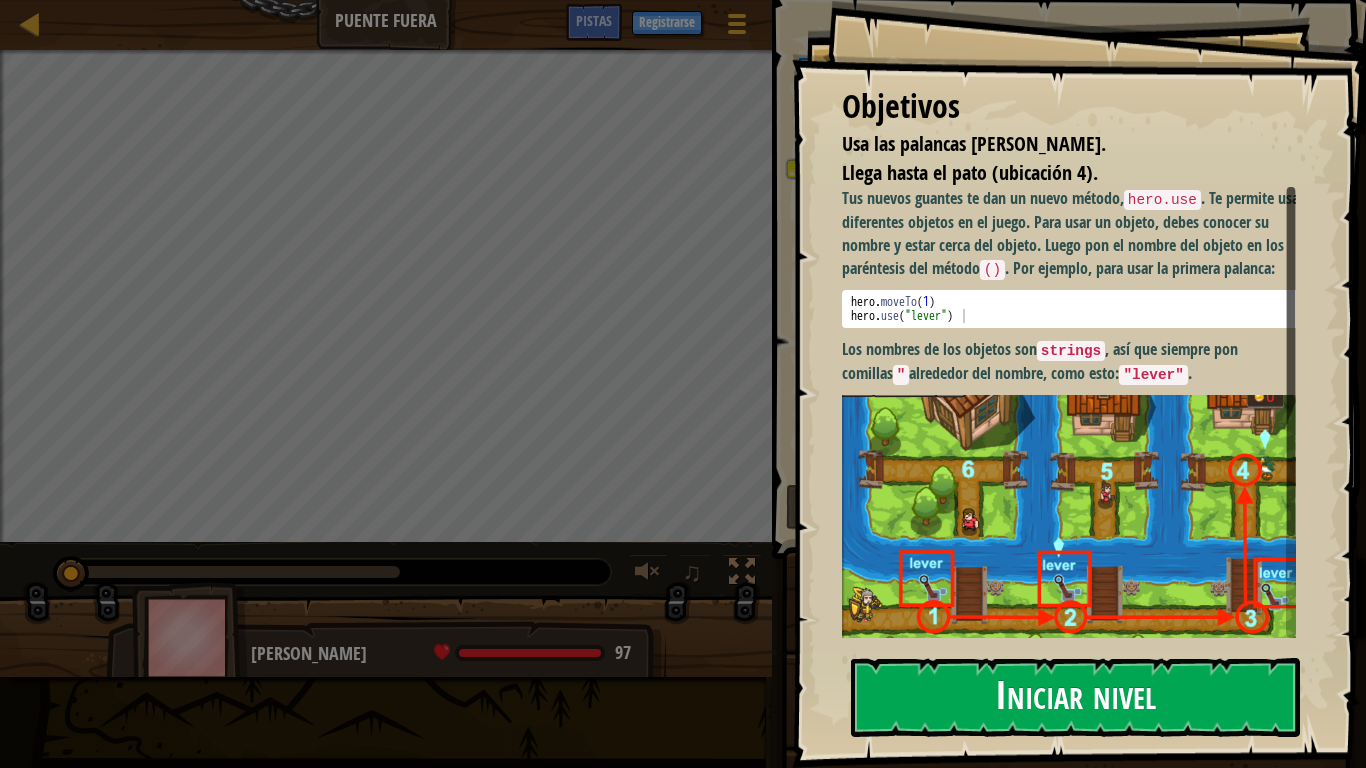 click on "Iniciar nivel" at bounding box center [1075, 697] 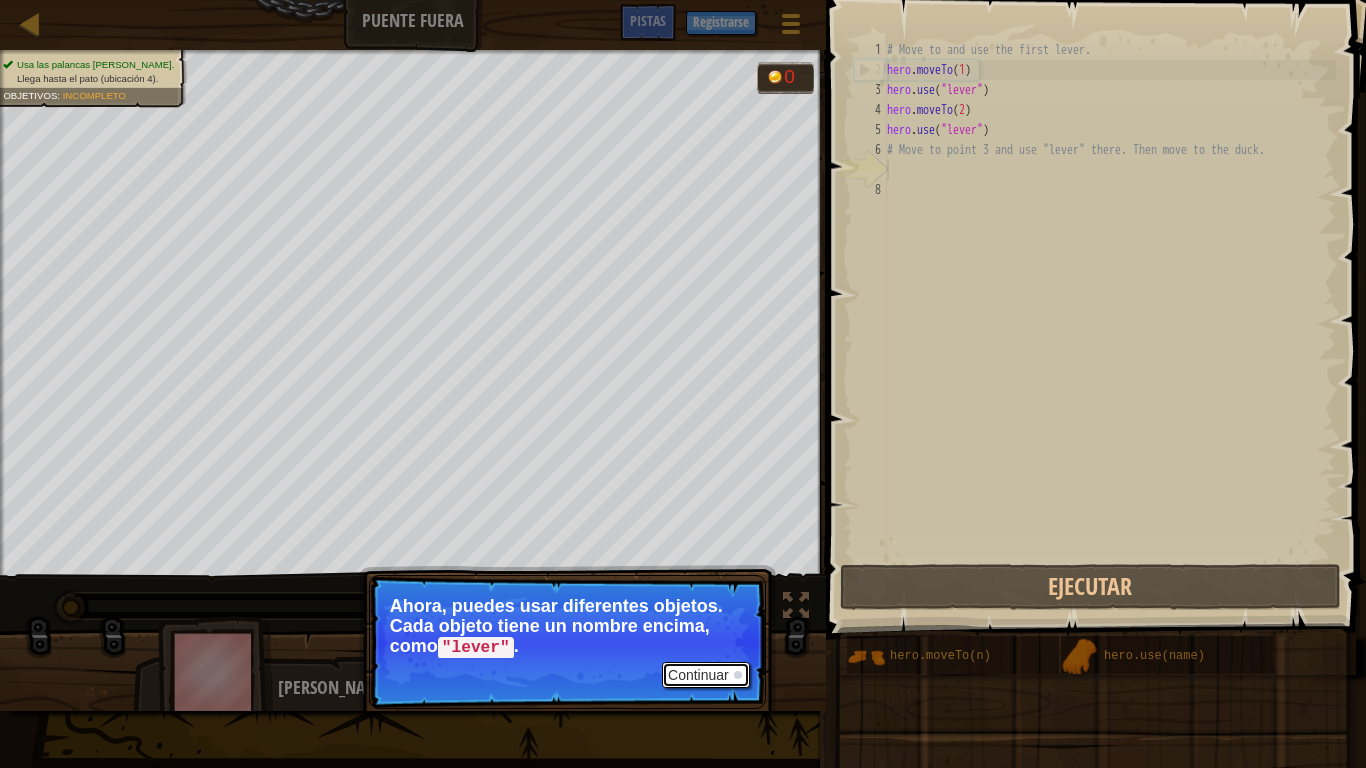 drag, startPoint x: 730, startPoint y: 667, endPoint x: 811, endPoint y: 667, distance: 81 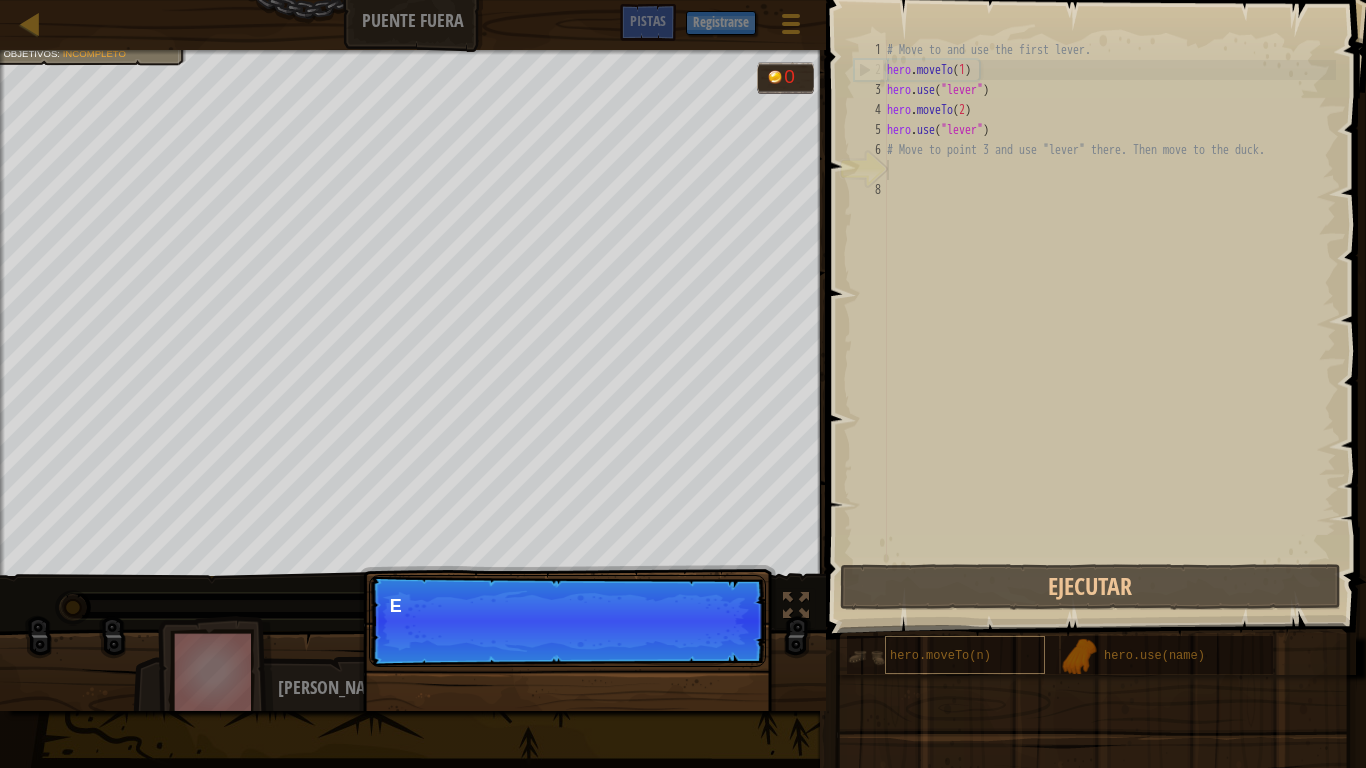 scroll, scrollTop: 9, scrollLeft: 0, axis: vertical 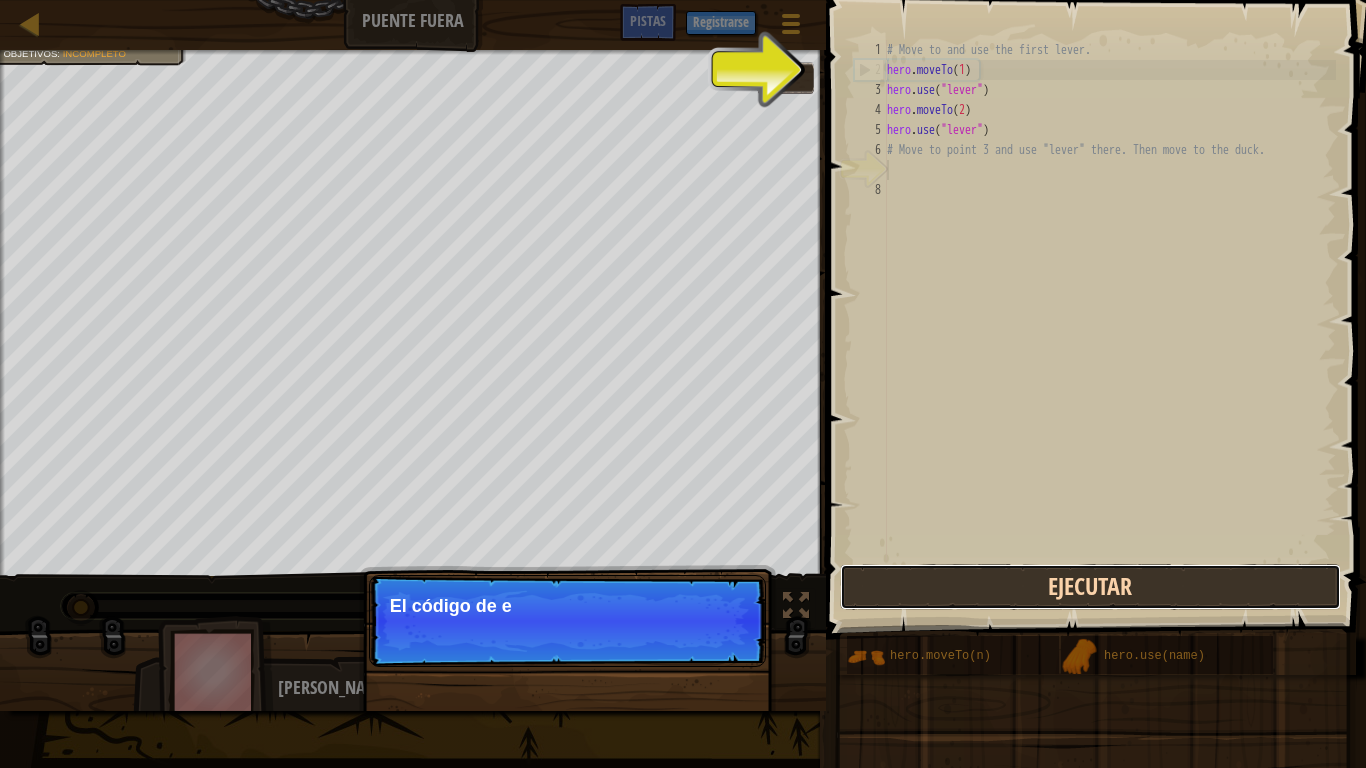 click on "Ejecutar" at bounding box center [1090, 587] 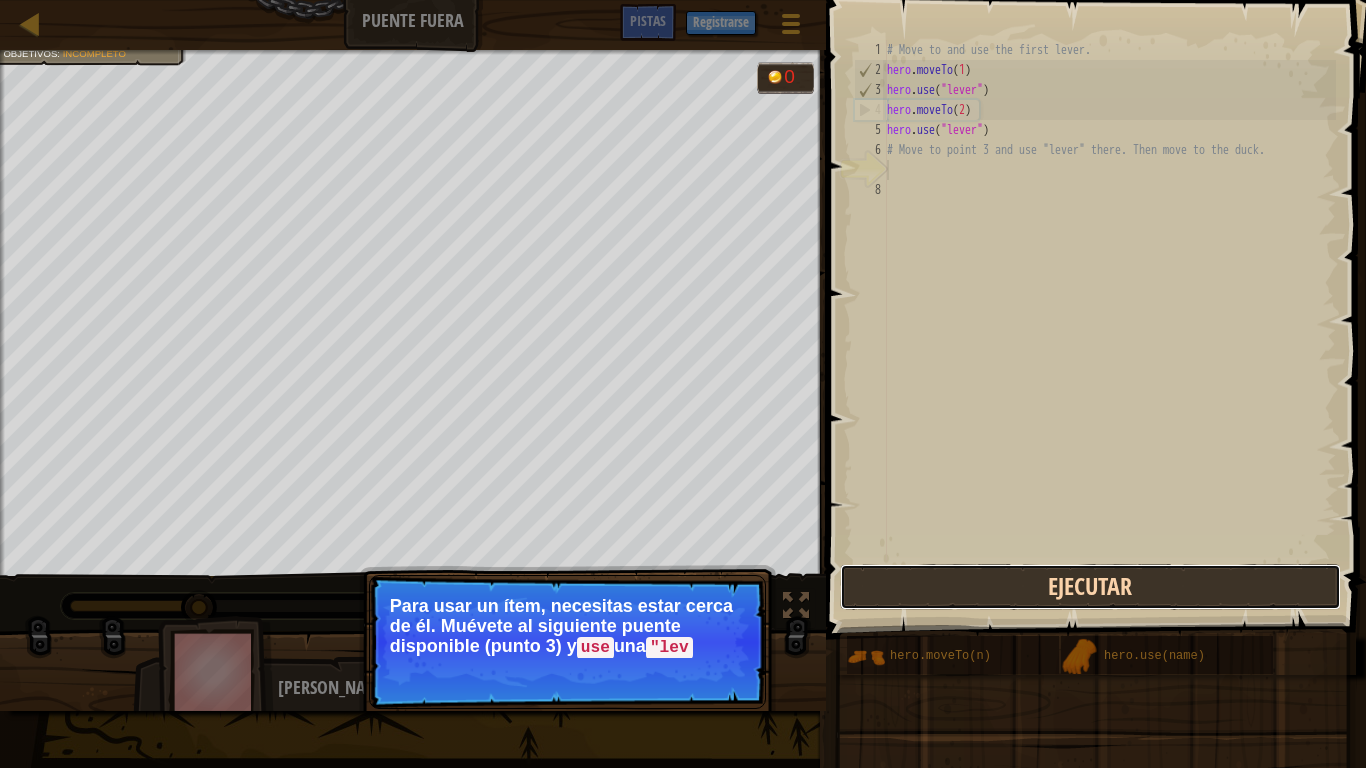 click on "Ejecutar" at bounding box center (1090, 587) 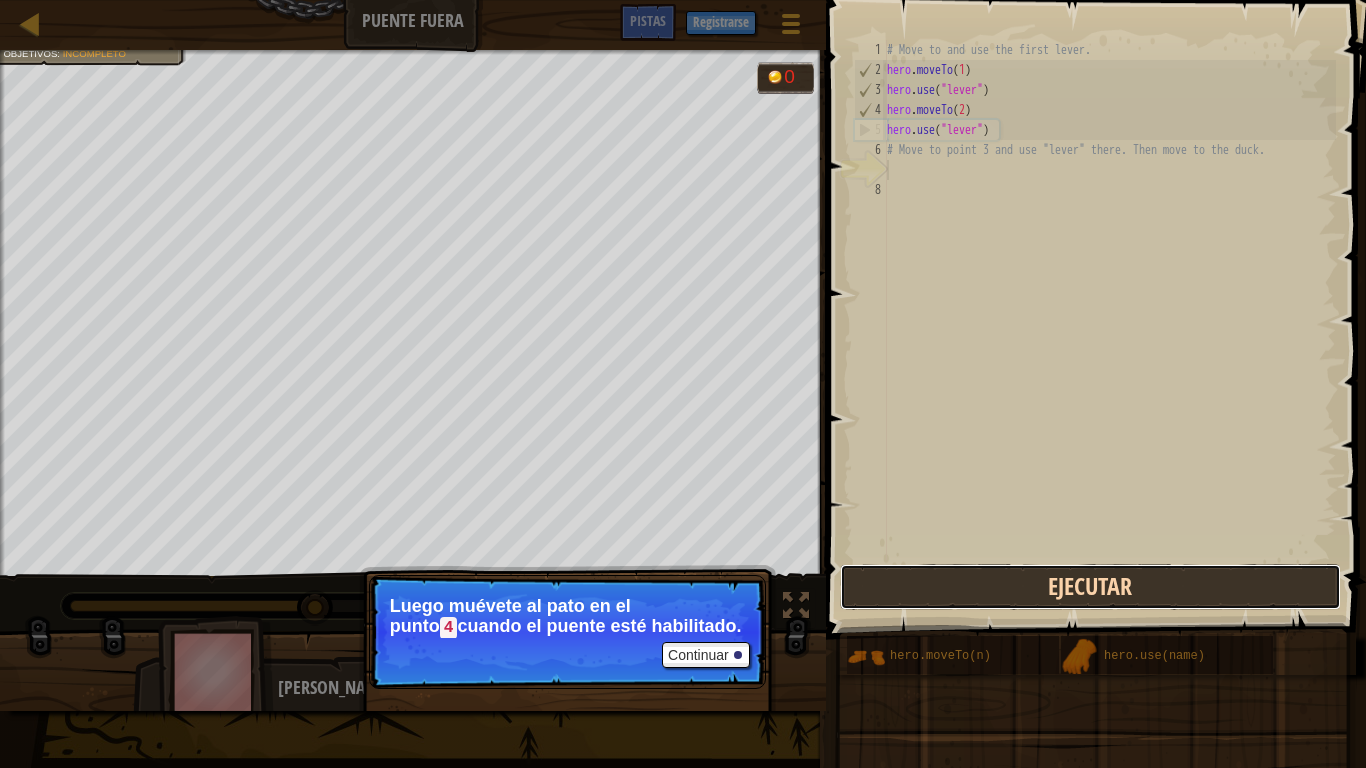 click on "Ejecutar" at bounding box center [1090, 587] 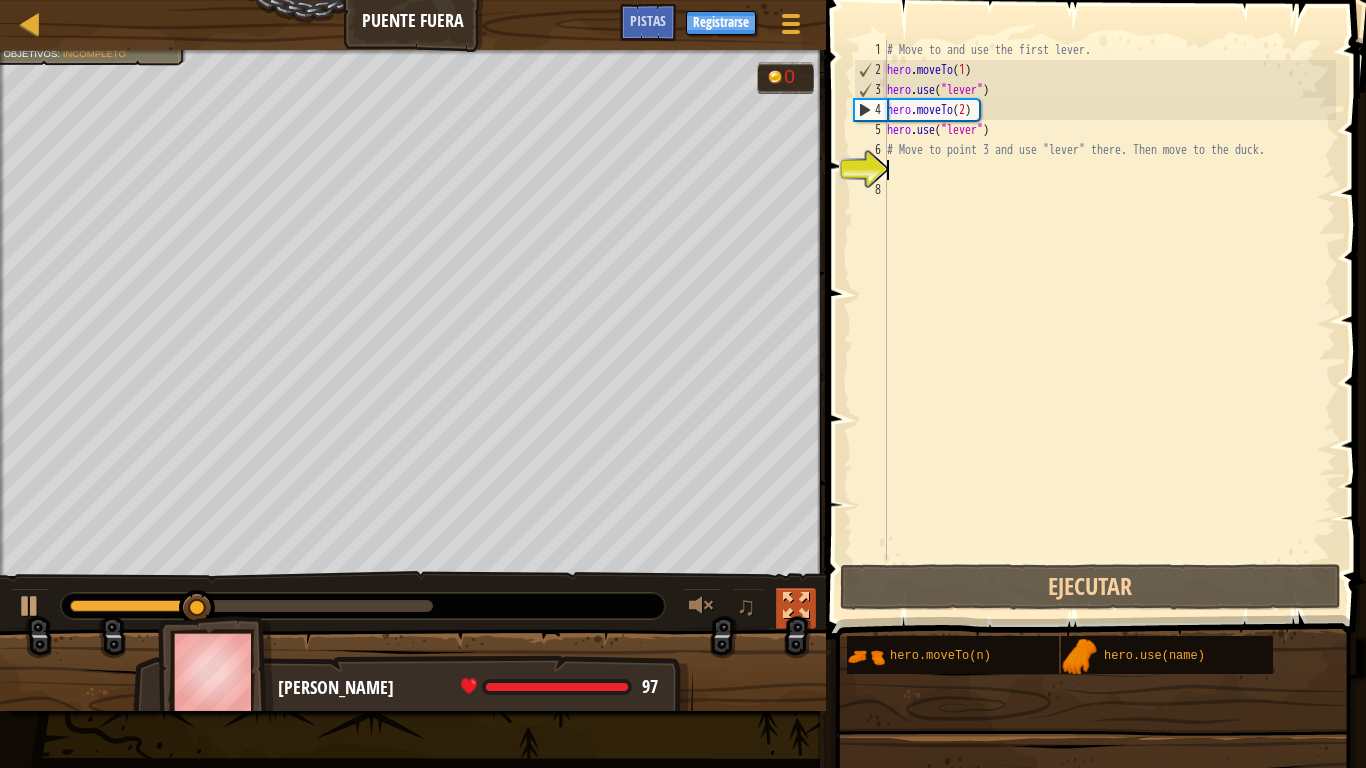 click at bounding box center [796, 606] 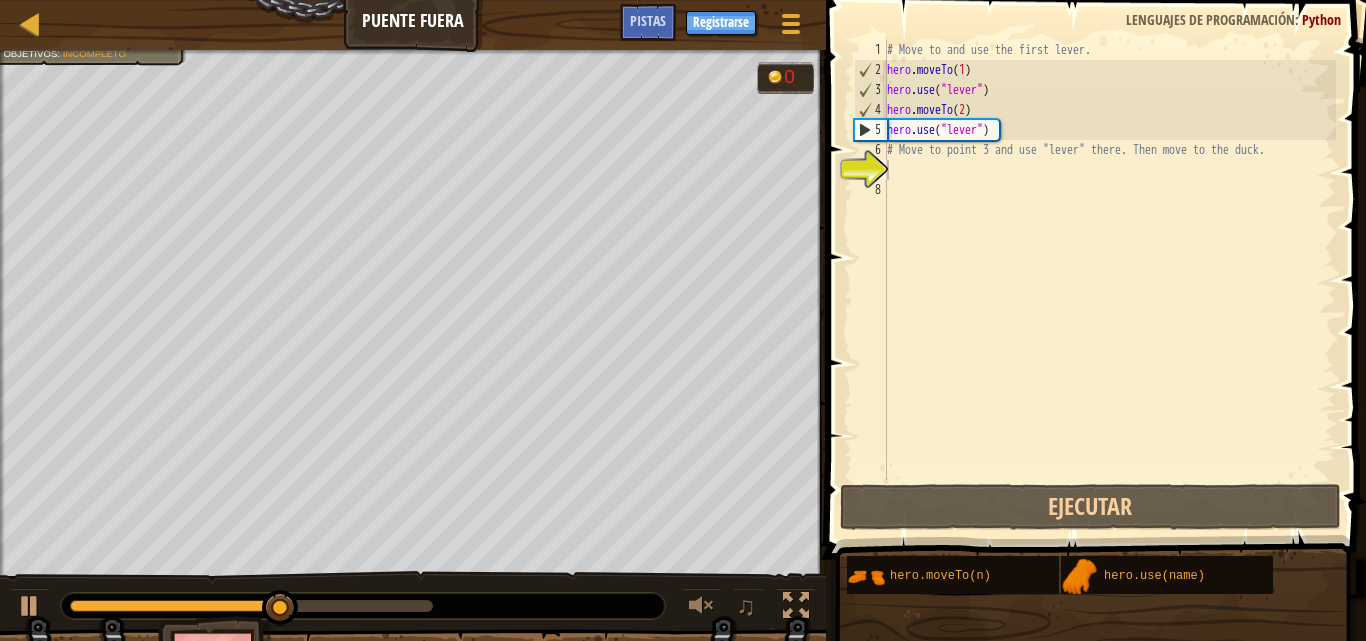 drag, startPoint x: 778, startPoint y: 595, endPoint x: 782, endPoint y: 682, distance: 87.0919 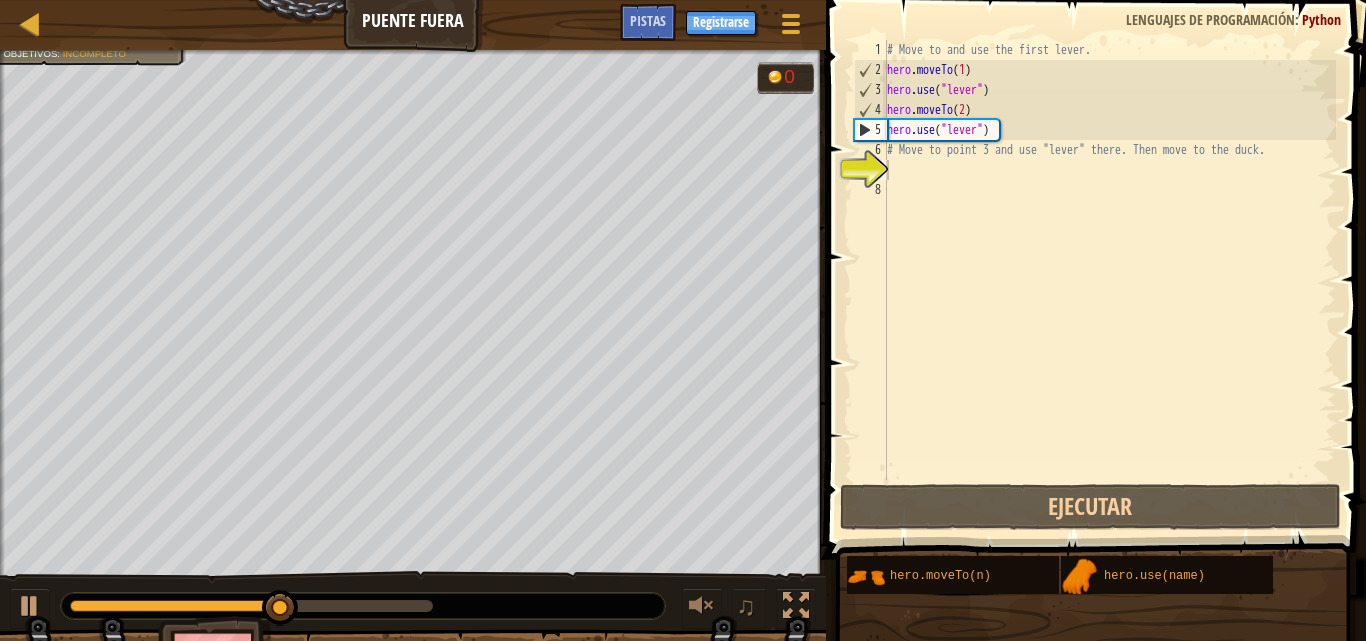 click at bounding box center [796, 608] 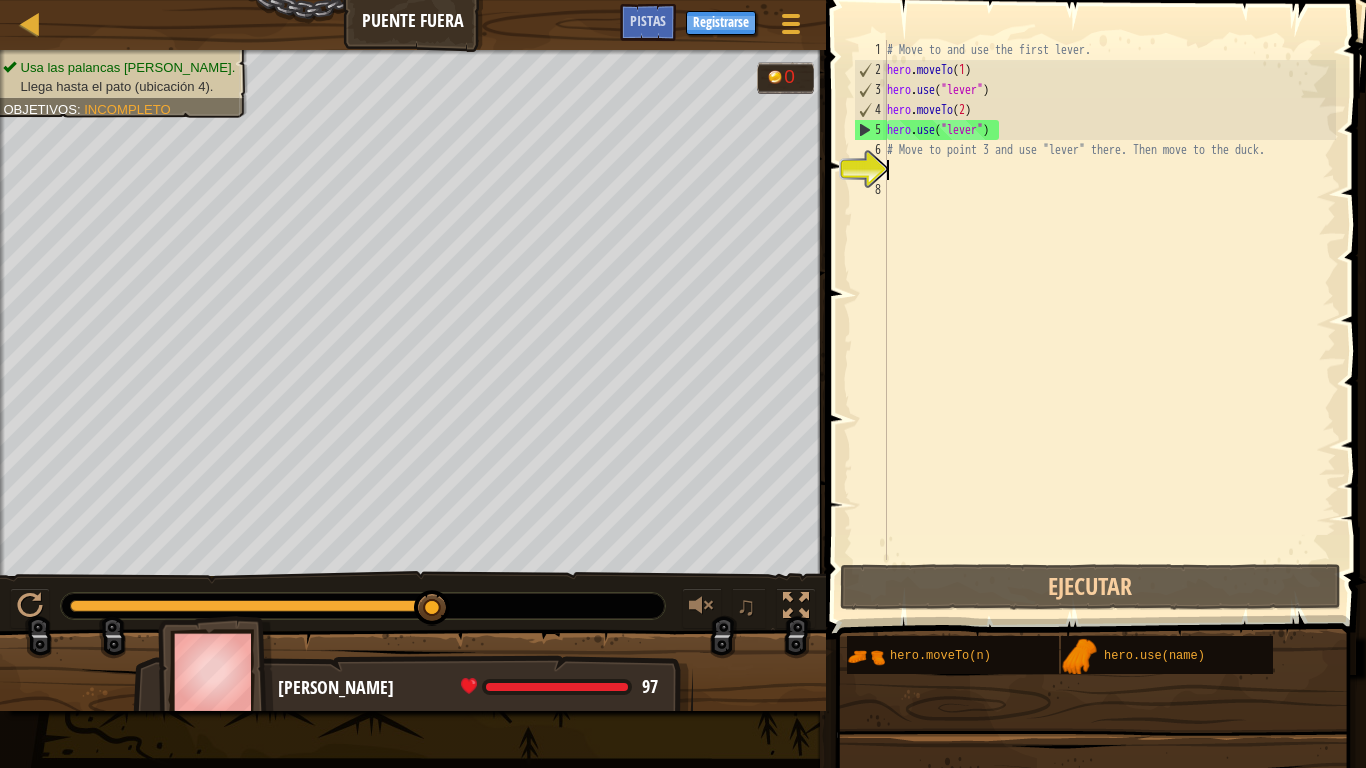 click on "# Move to and use the first lever. hero . moveTo ( 1 ) hero . use ( "lever" ) hero . moveTo ( 2 ) hero . use ( "lever" ) # Move to point 3 and use "lever" there. Then move to the duck." at bounding box center (1109, 320) 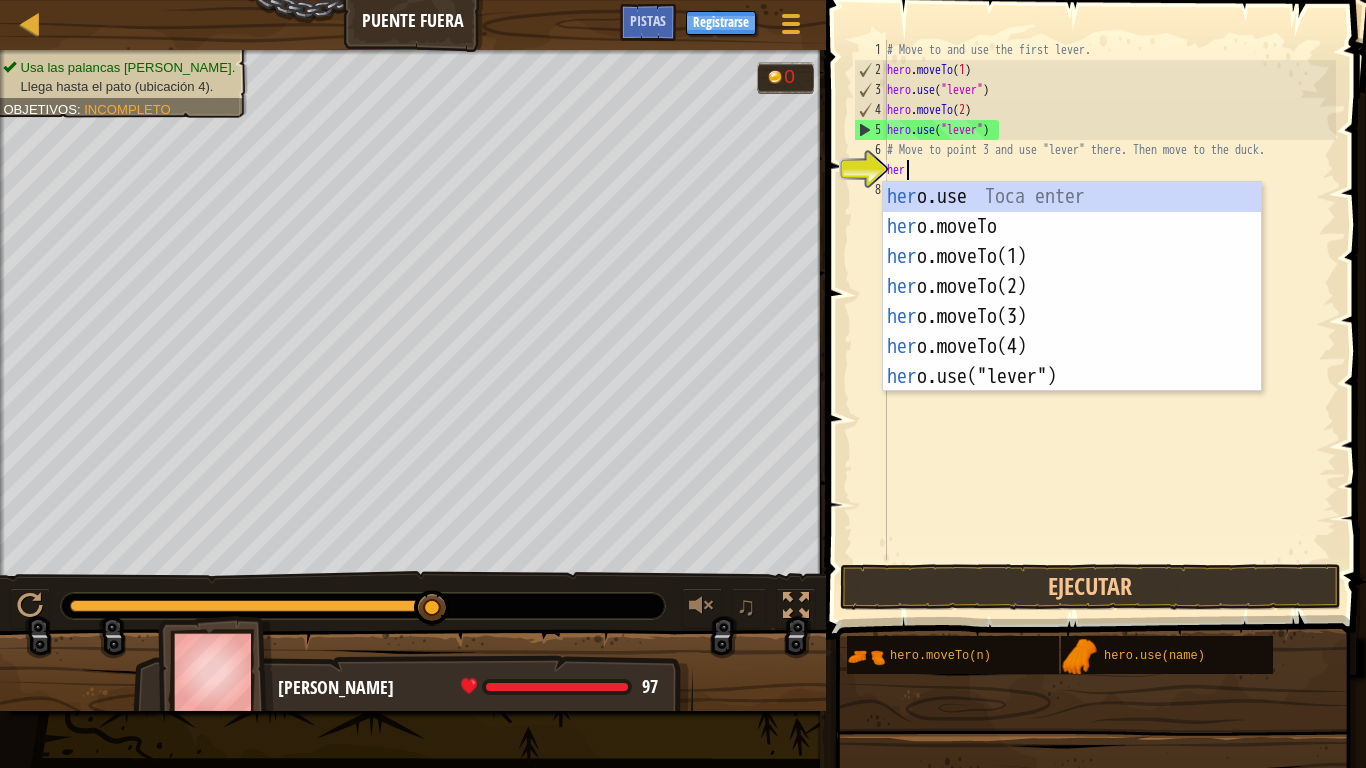 scroll, scrollTop: 9, scrollLeft: 1, axis: both 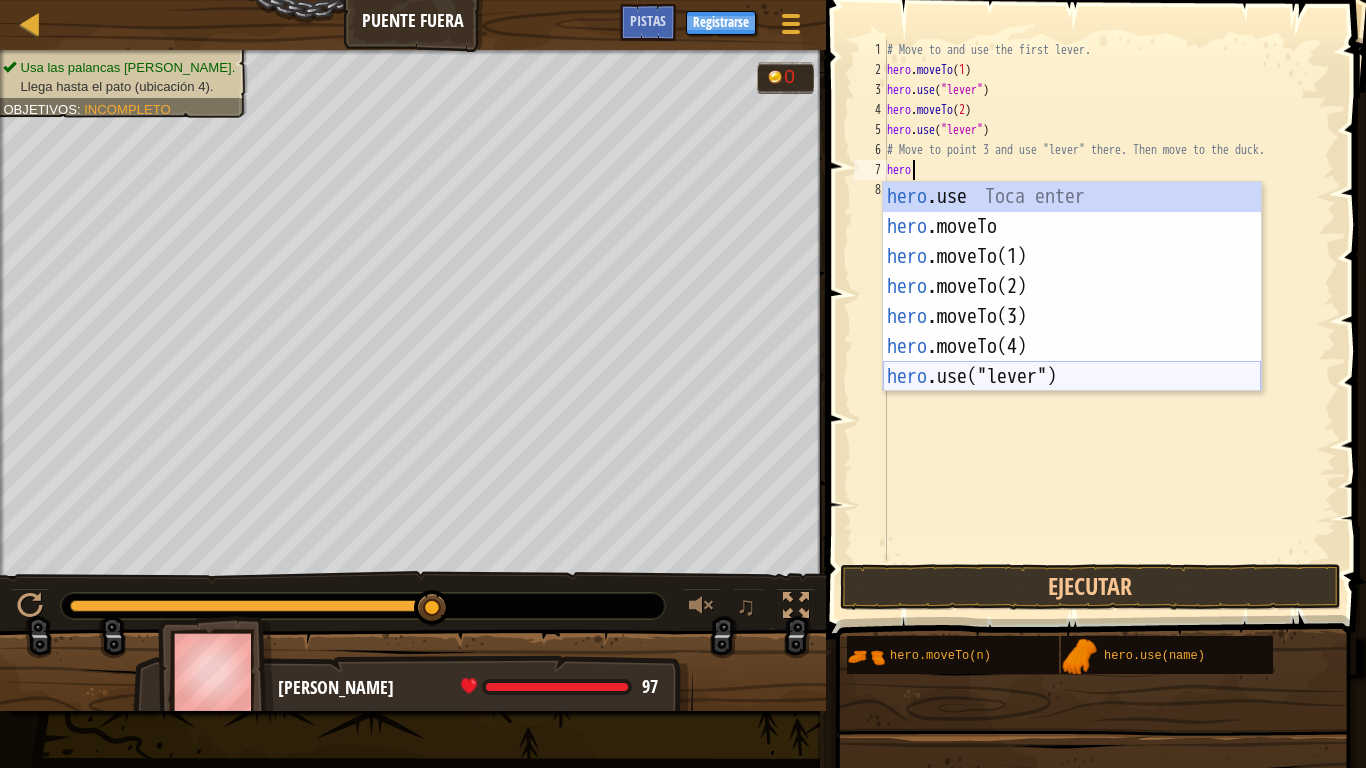 click on "hero .use Toca enter hero .moveTo Toca enter hero .moveTo(1) Toca enter hero .moveTo(2) Toca enter hero .moveTo(3) Toca enter hero .moveTo(4) Toca enter hero .use("lever") Toca enter" at bounding box center [1072, 317] 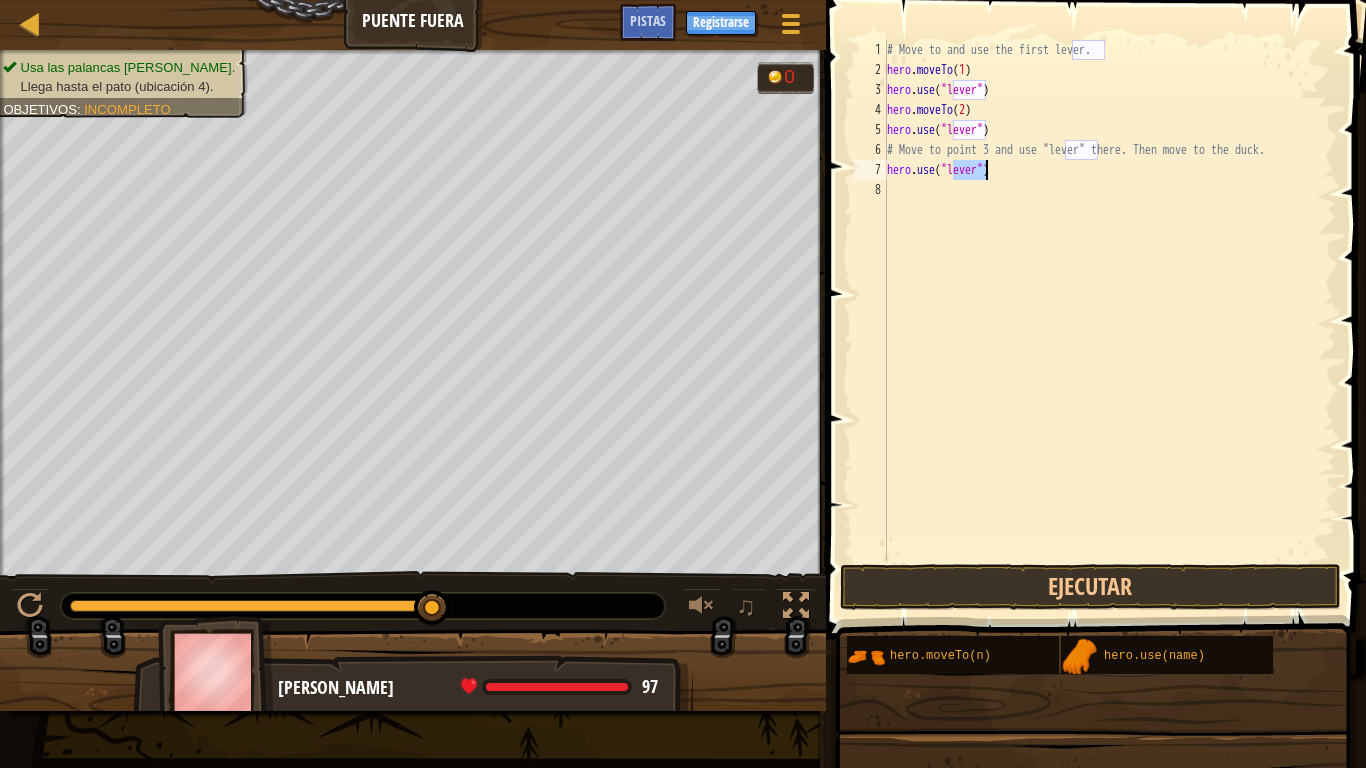 type on "hero.use("lever")" 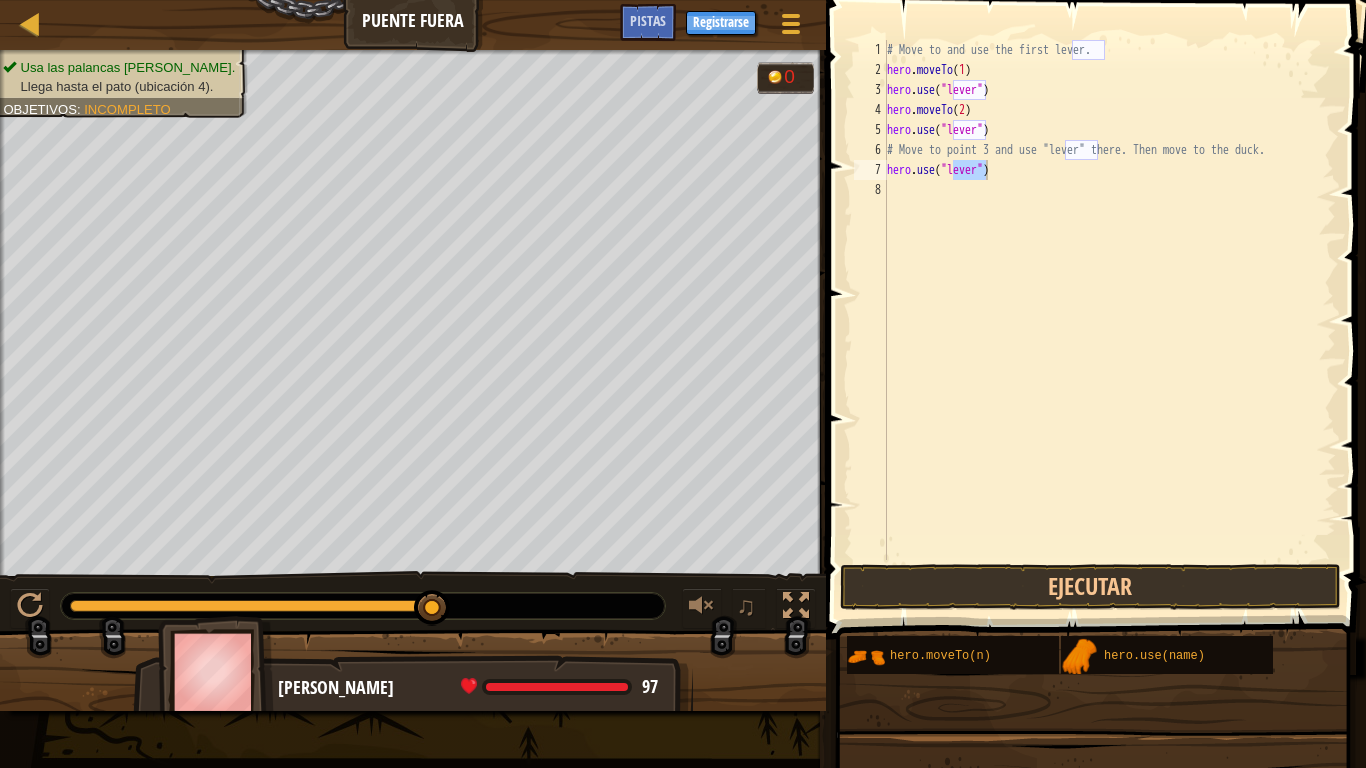 click at bounding box center [1098, 291] 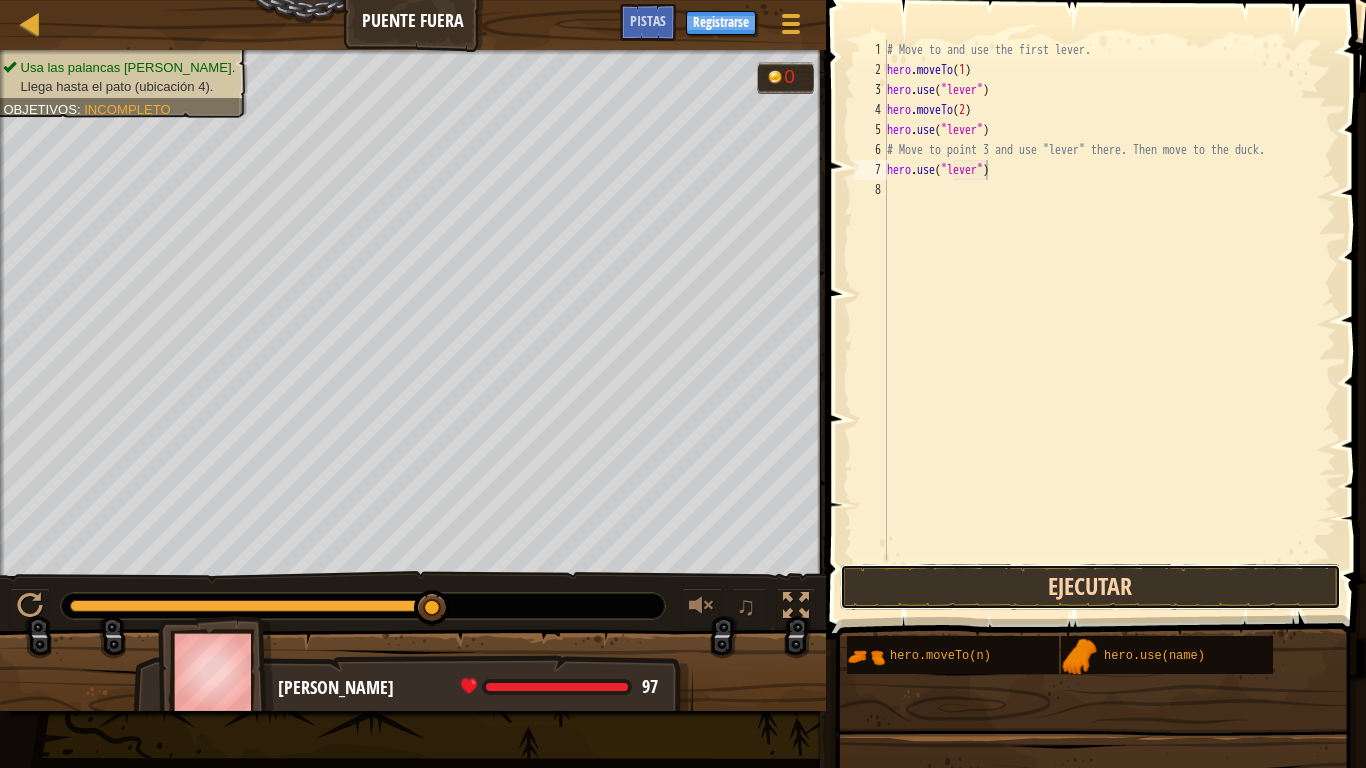 click on "Ejecutar" at bounding box center [1090, 587] 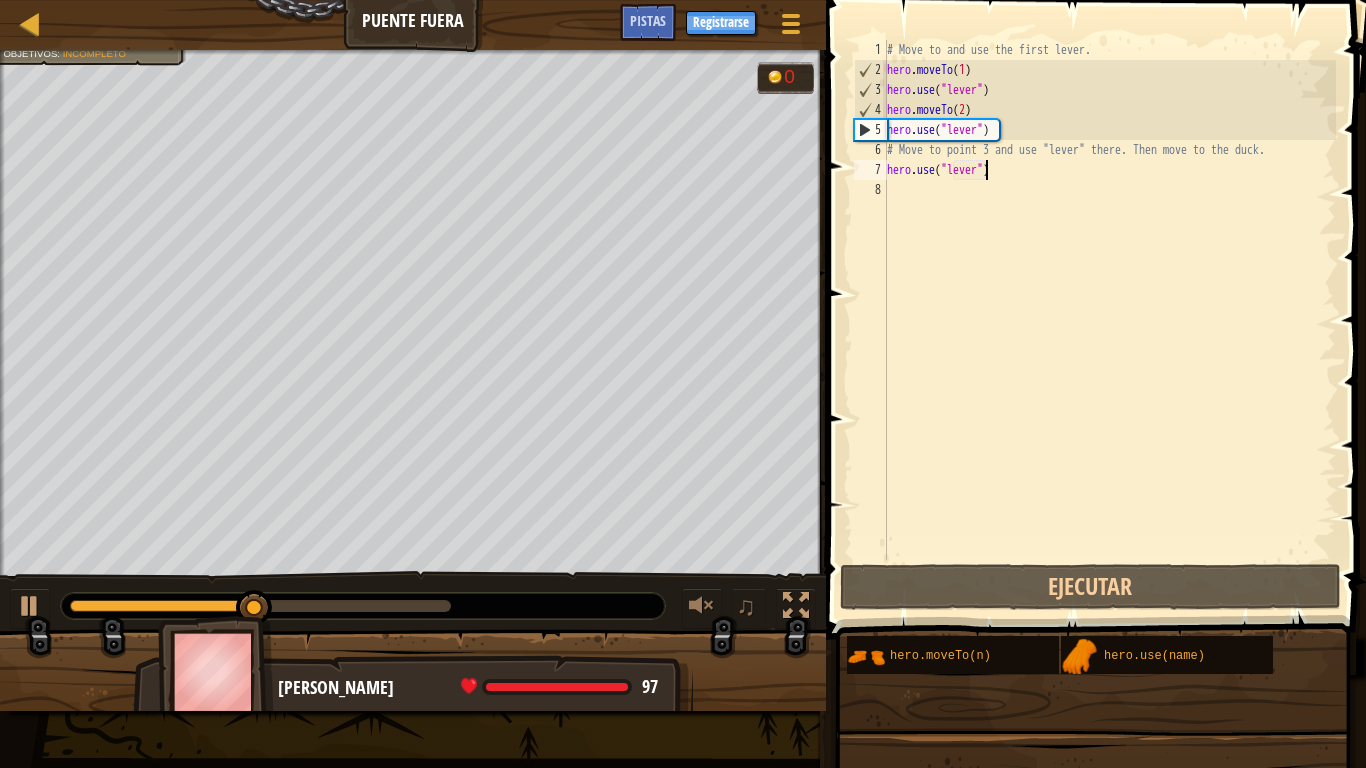 click on "# Move to and use the first lever. hero . moveTo ( 1 ) hero . use ( "lever" ) hero . moveTo ( 2 ) hero . use ( "lever" ) # Move to point 3 and use "lever" there. Then move to the duck. hero . use ( "lever" )" at bounding box center (1109, 320) 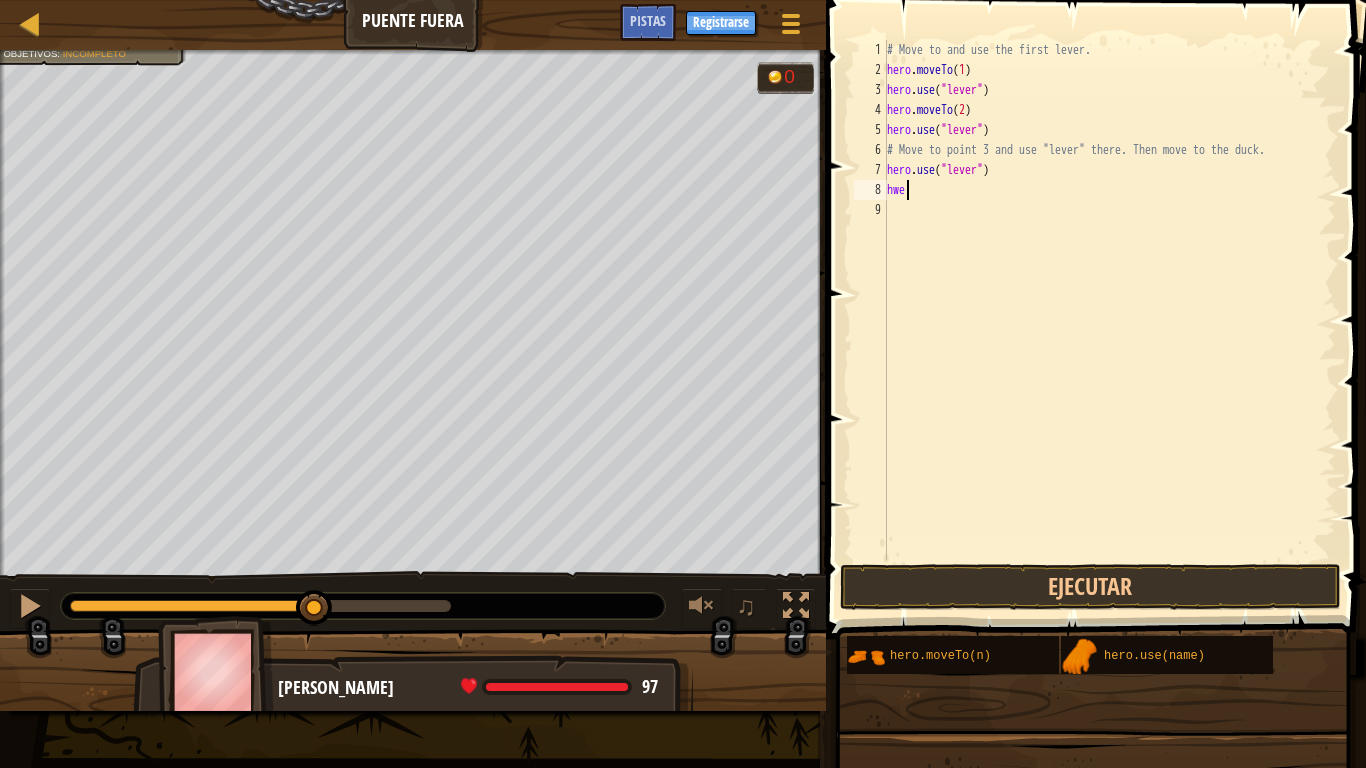 scroll, scrollTop: 9, scrollLeft: 0, axis: vertical 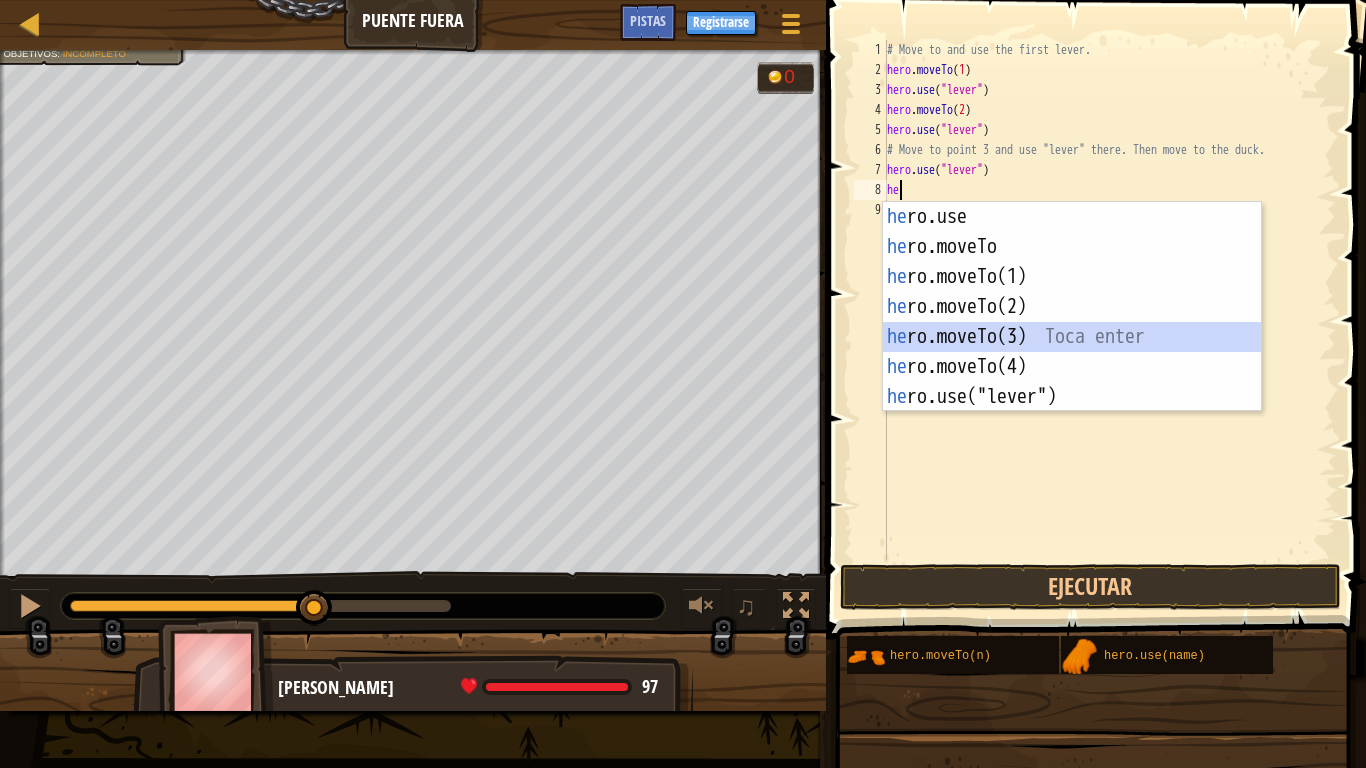 click on "he ro.use Toca enter he ro.moveTo Toca enter he ro.moveTo(1) Toca enter he ro.moveTo(2) Toca enter he ro.moveTo(3) Toca enter he ro.moveTo(4) Toca enter he ro.use("lever") Toca enter" at bounding box center [1072, 337] 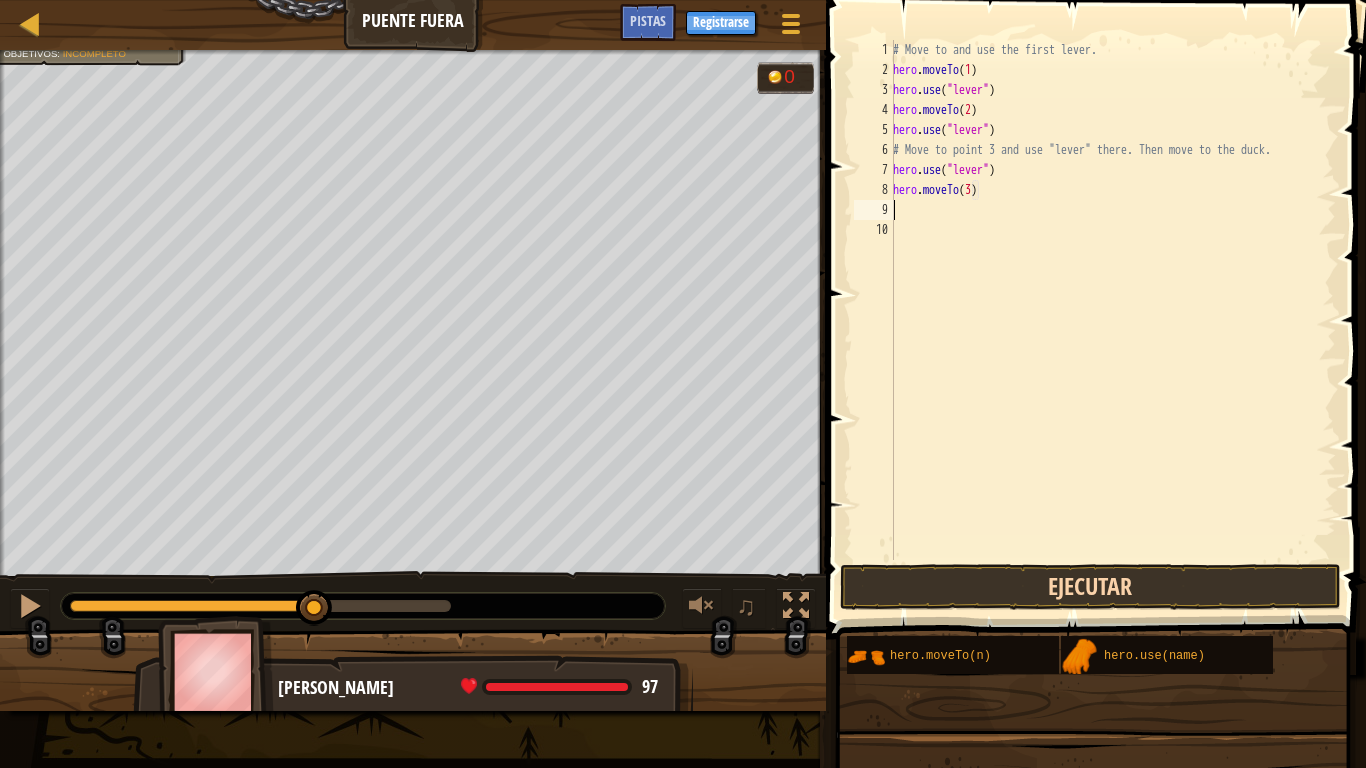 type on "hero.moveTo(3)" 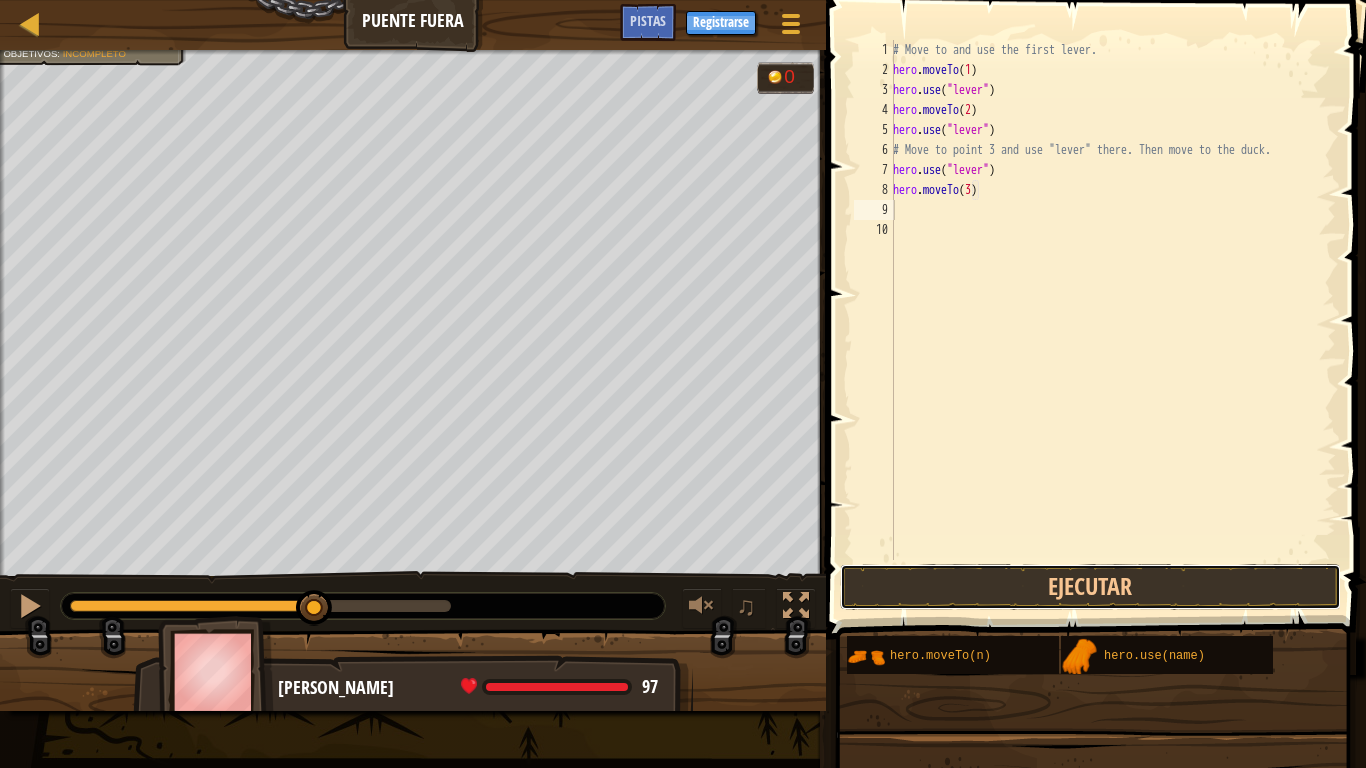click on "Ejecutar" at bounding box center (1090, 587) 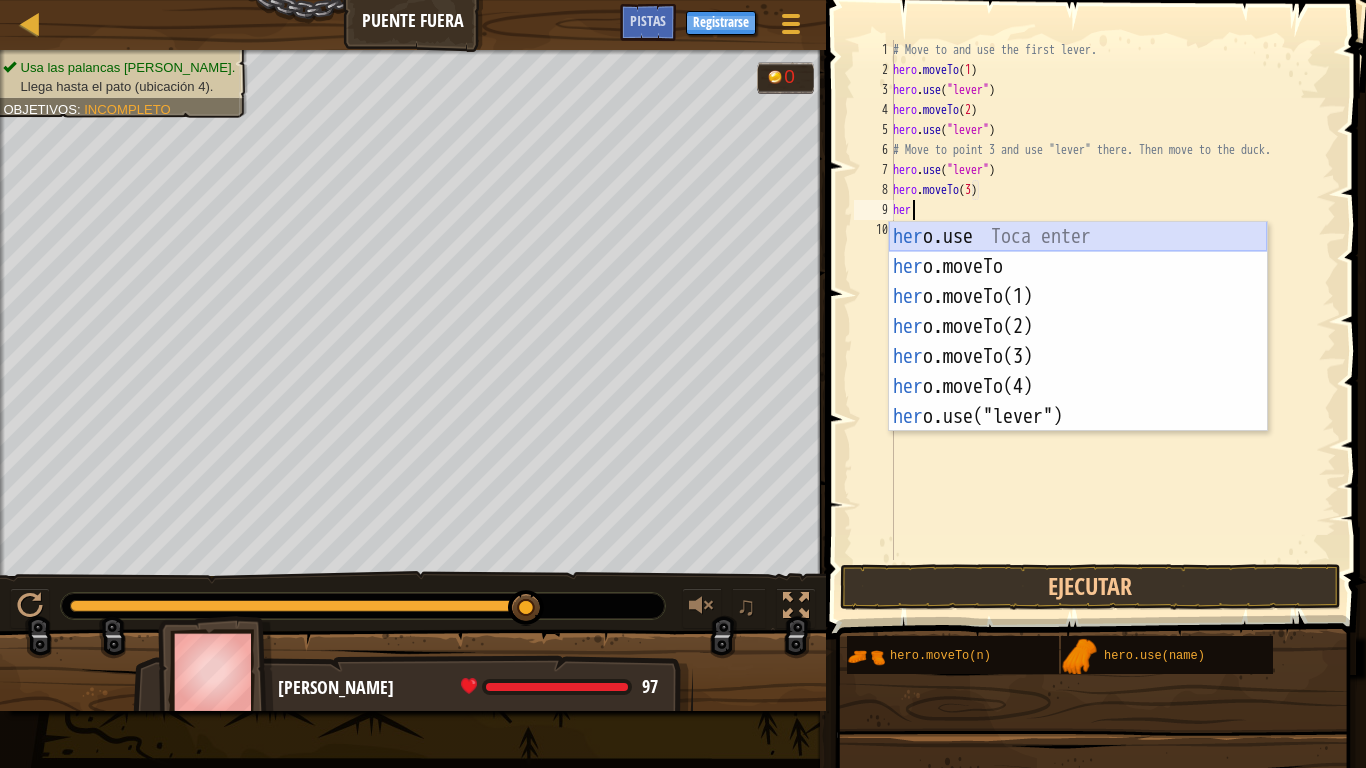 click on "her o.use Toca enter her o.moveTo Toca enter her o.moveTo(1) Toca enter her o.moveTo(2) Toca enter her o.moveTo(3) Toca enter her o.moveTo(4) Toca enter her o.use("lever") Toca enter" at bounding box center [1078, 357] 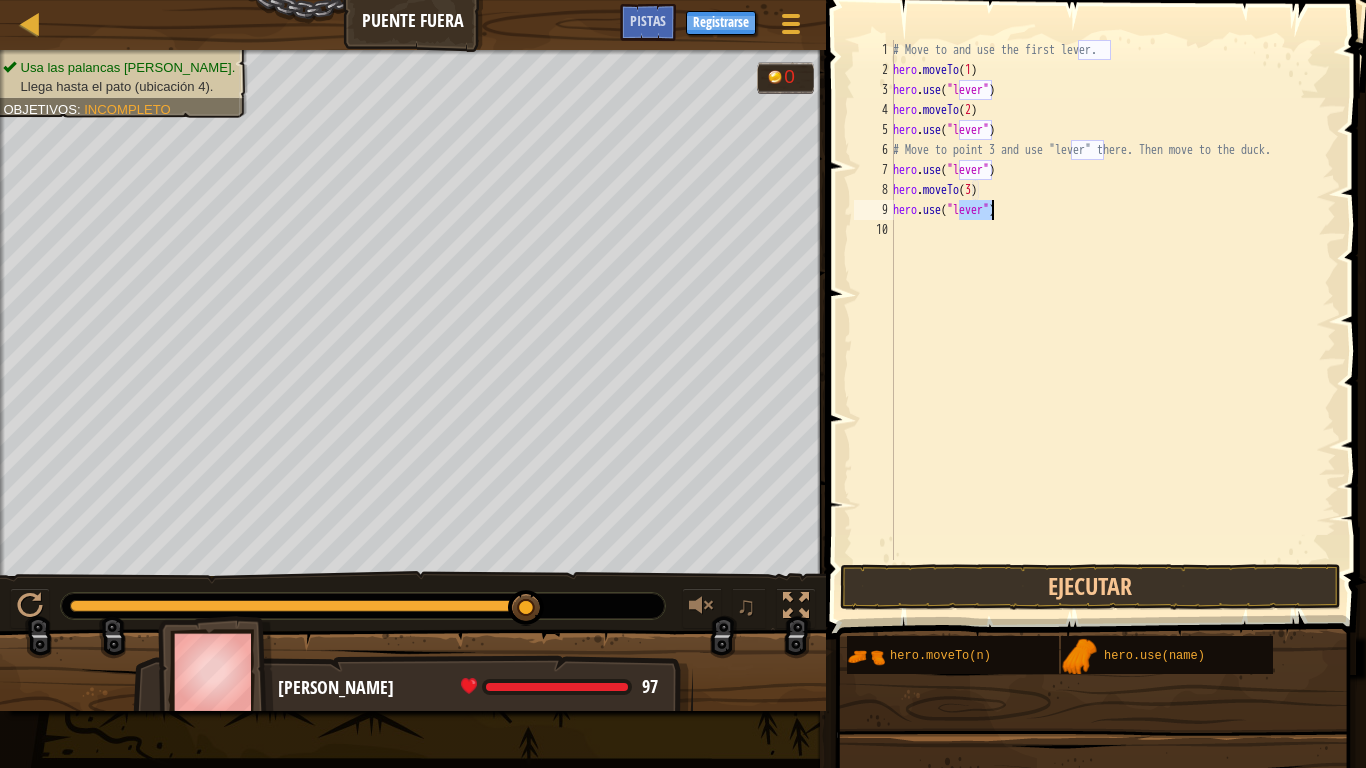 type on "hero.use("1")" 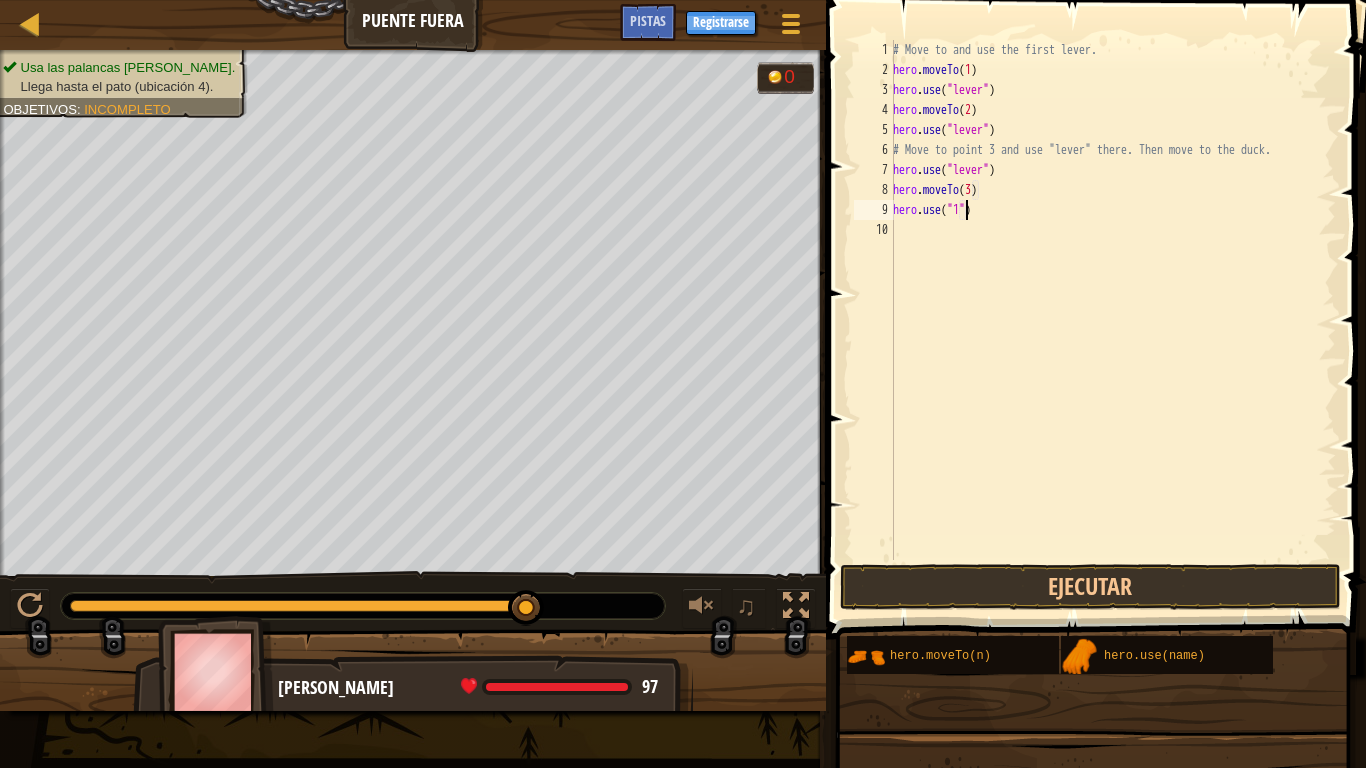 scroll, scrollTop: 9, scrollLeft: 0, axis: vertical 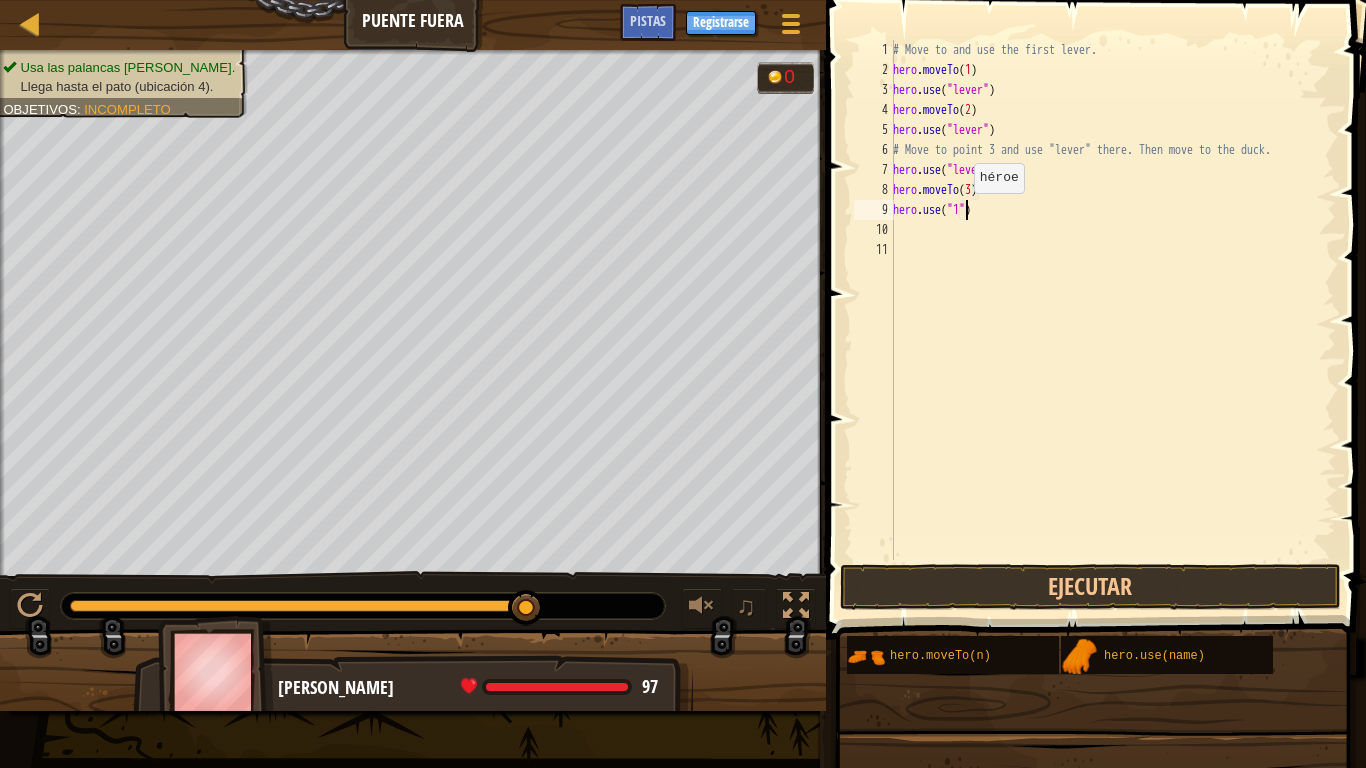click on "# Move to and use the first lever. hero . moveTo ( 1 ) hero . use ( "lever" ) hero . moveTo ( 2 ) hero . use ( "lever" ) # Move to point 3 and use "lever" there. Then move to the duck. hero . use ( "lever" ) hero . moveTo ( 3 ) hero . use ( "1" )" at bounding box center [1112, 320] 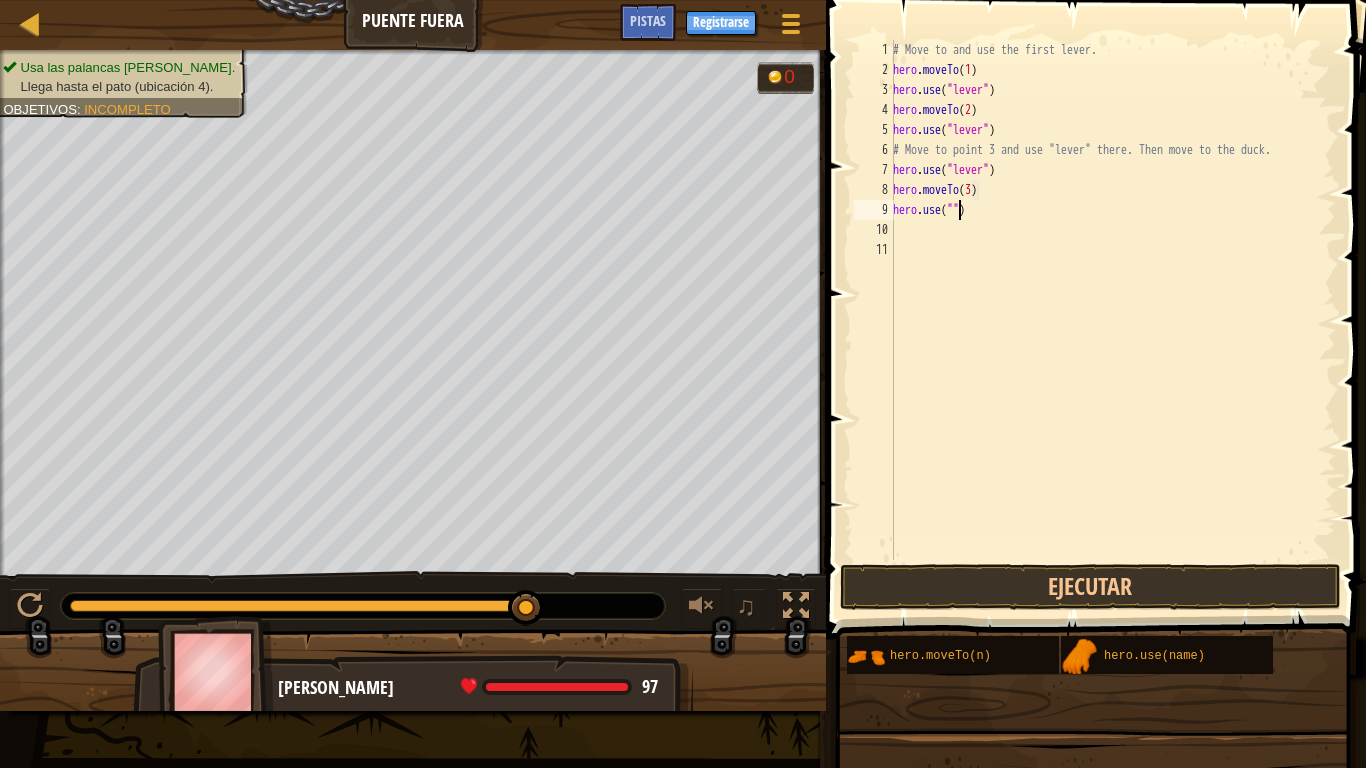 type on "hero.use("6")" 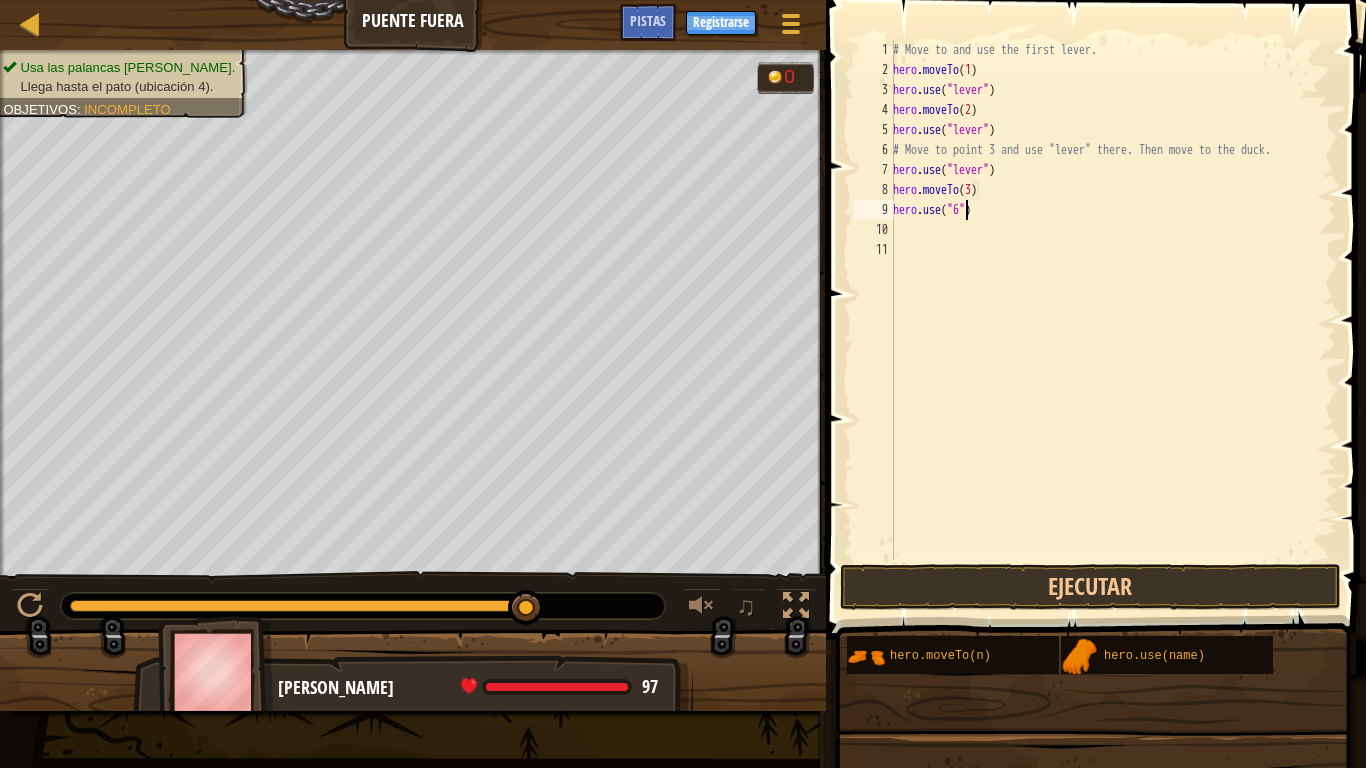 scroll, scrollTop: 9, scrollLeft: 0, axis: vertical 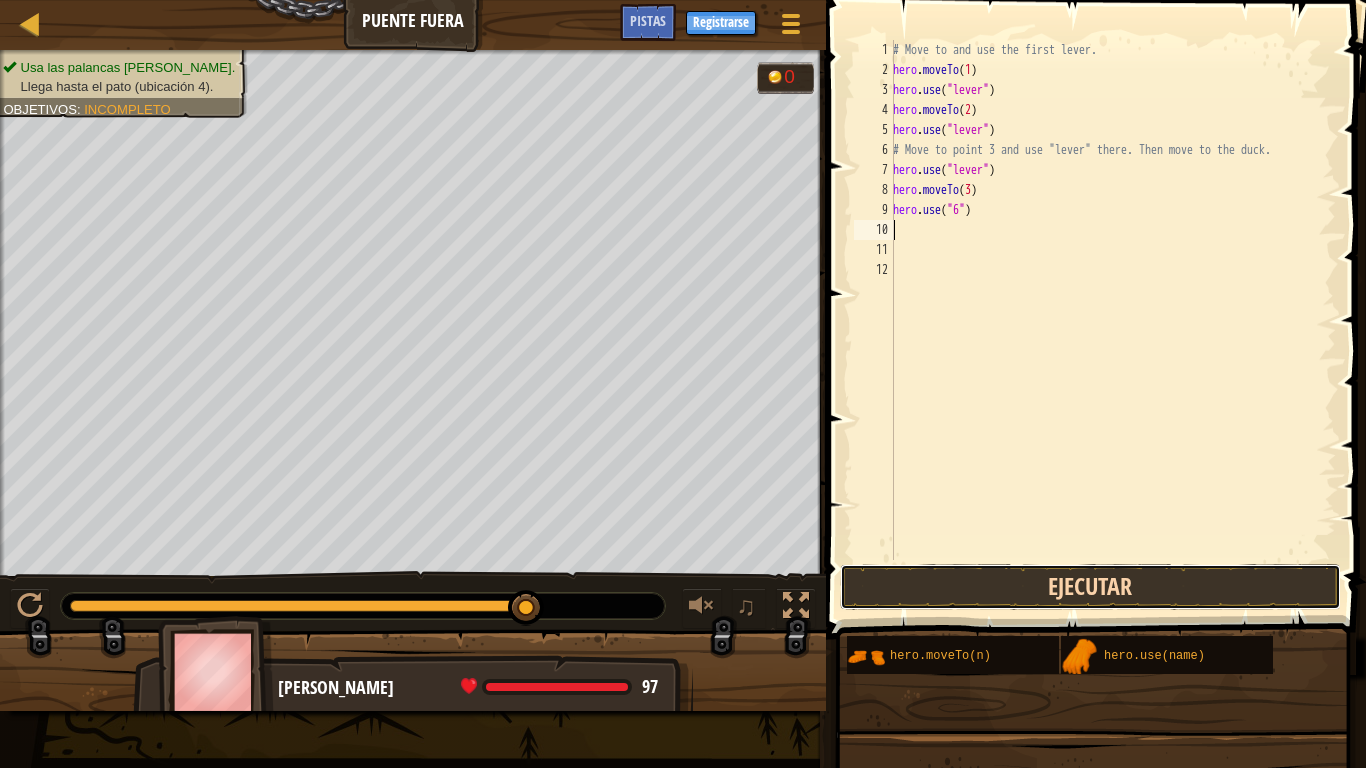 click on "Ejecutar" at bounding box center [1090, 587] 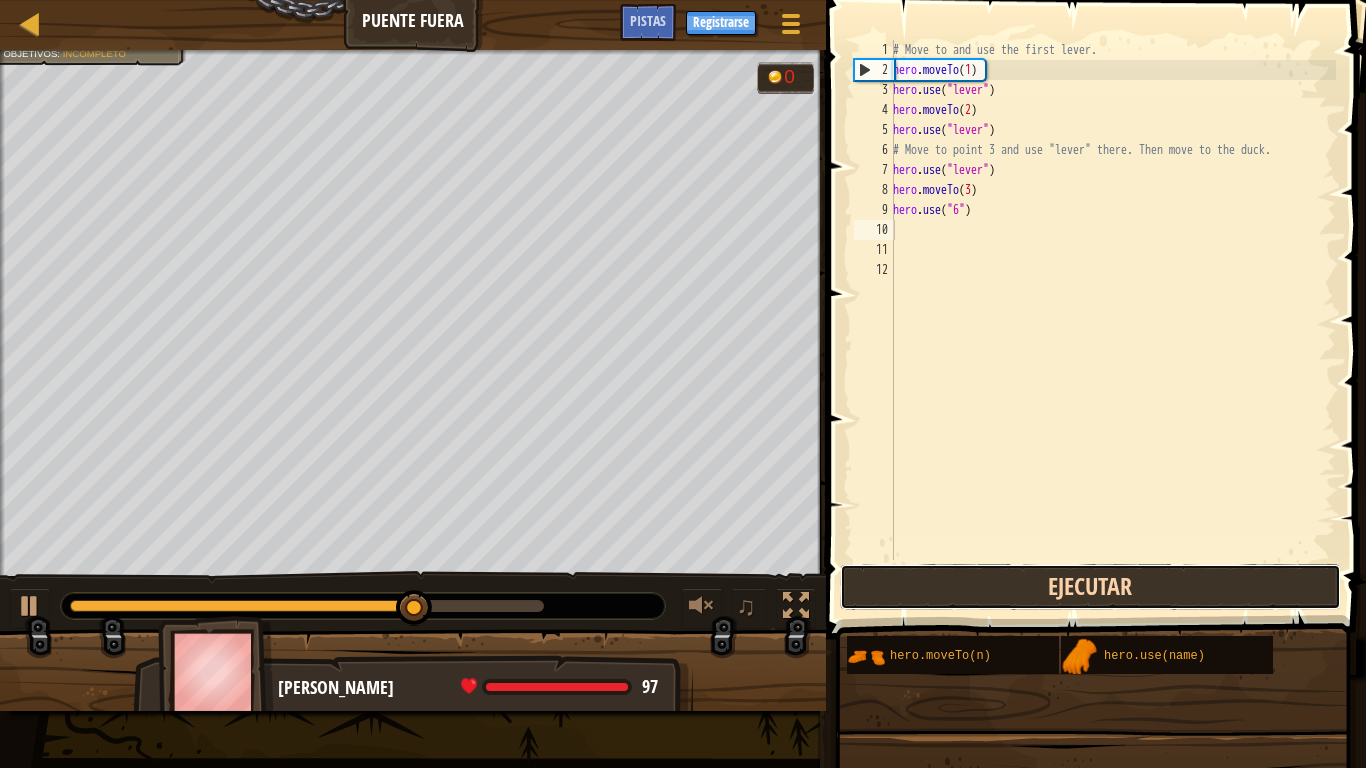 click on "Ejecutar" at bounding box center (1090, 587) 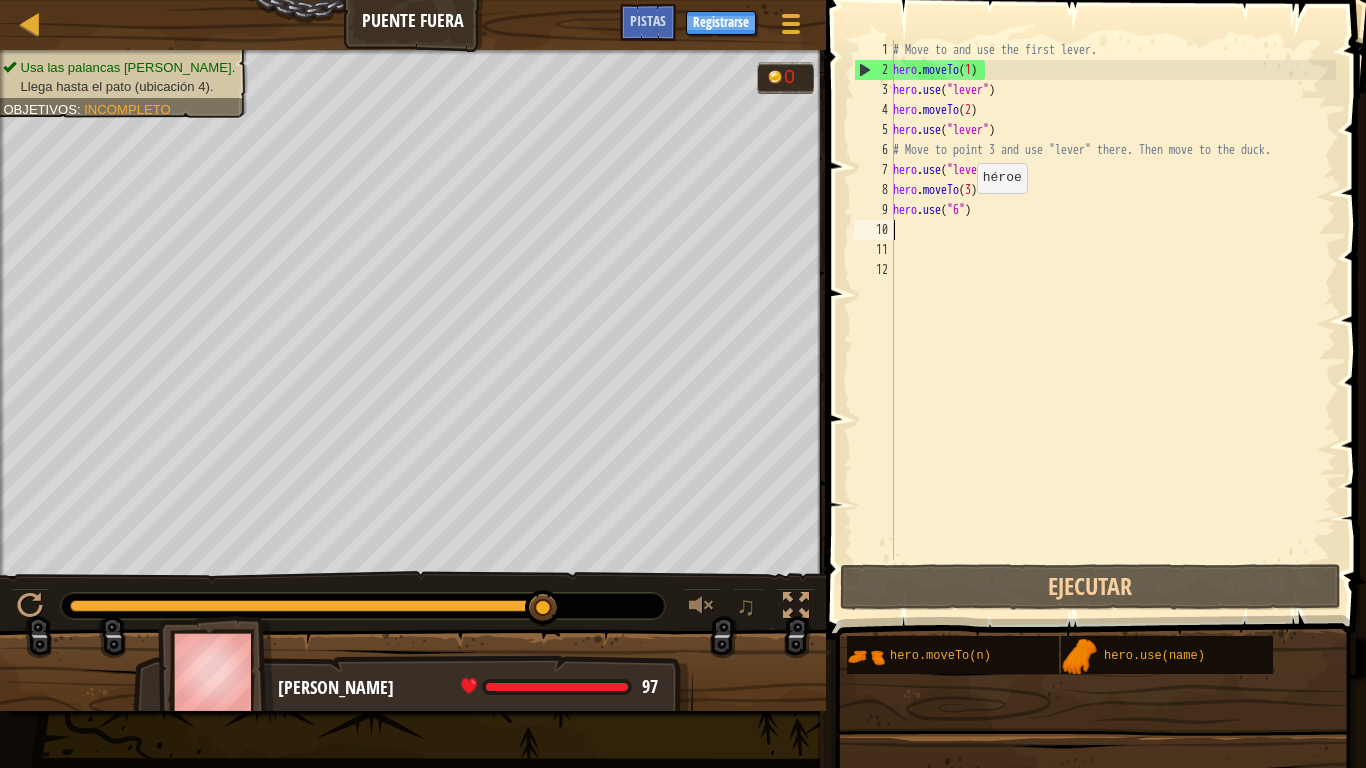 drag, startPoint x: 966, startPoint y: 213, endPoint x: 992, endPoint y: 209, distance: 26.305893 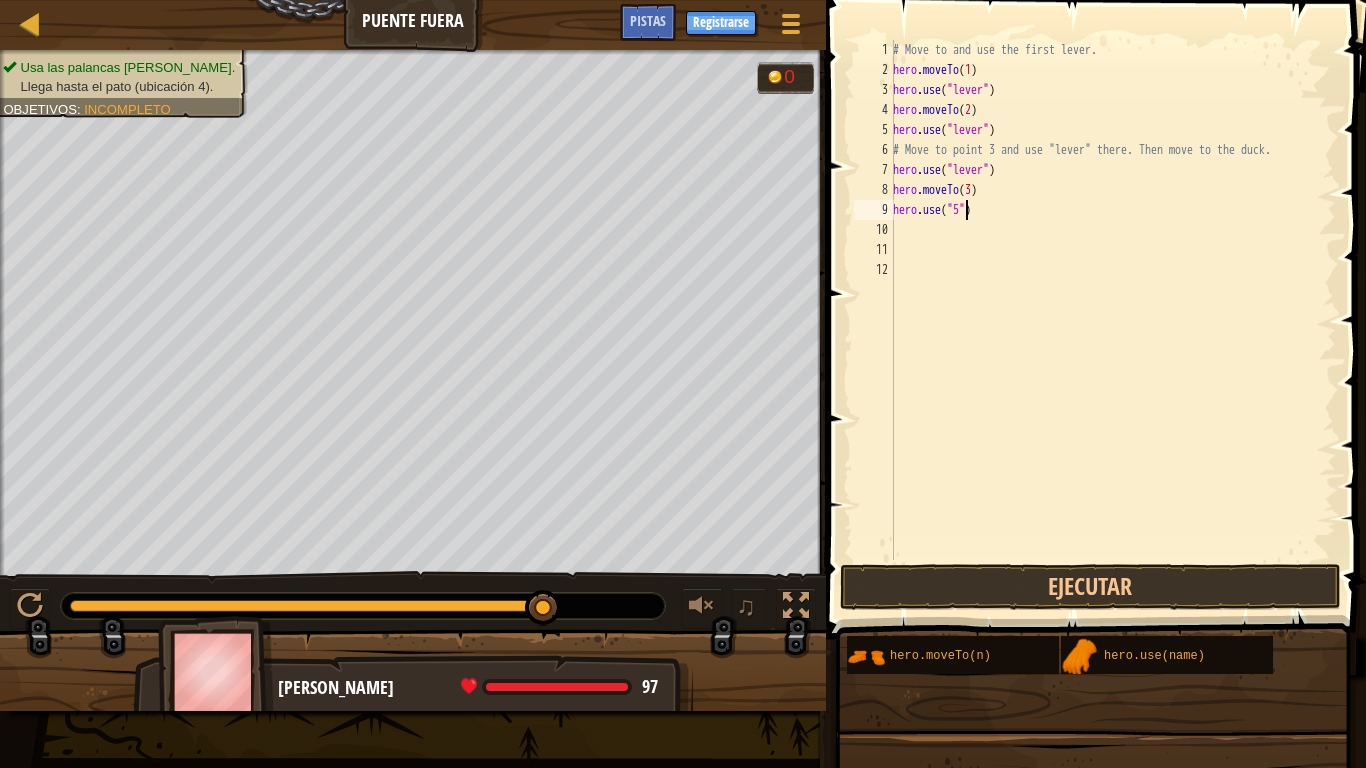 scroll, scrollTop: 9, scrollLeft: 6, axis: both 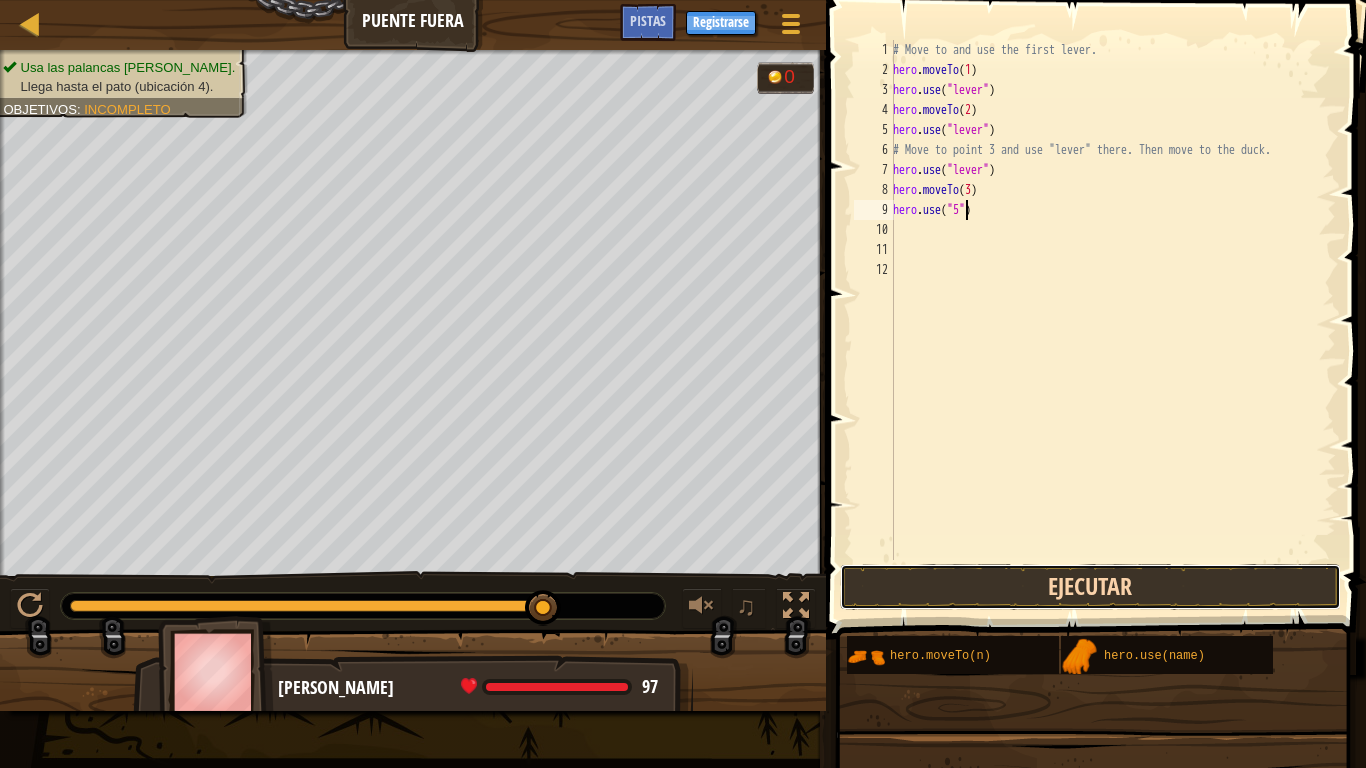 click on "Ejecutar" at bounding box center (1090, 587) 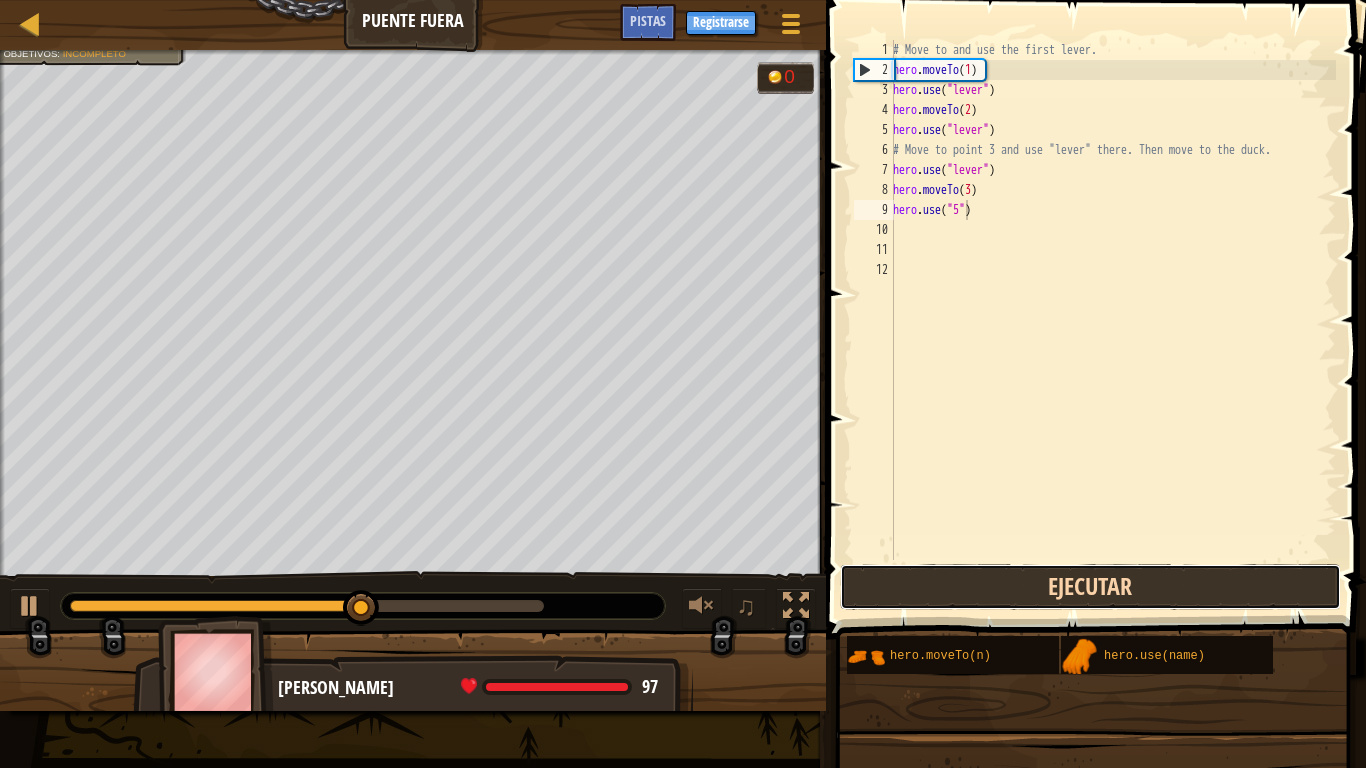 click on "Ejecutar" at bounding box center [1090, 587] 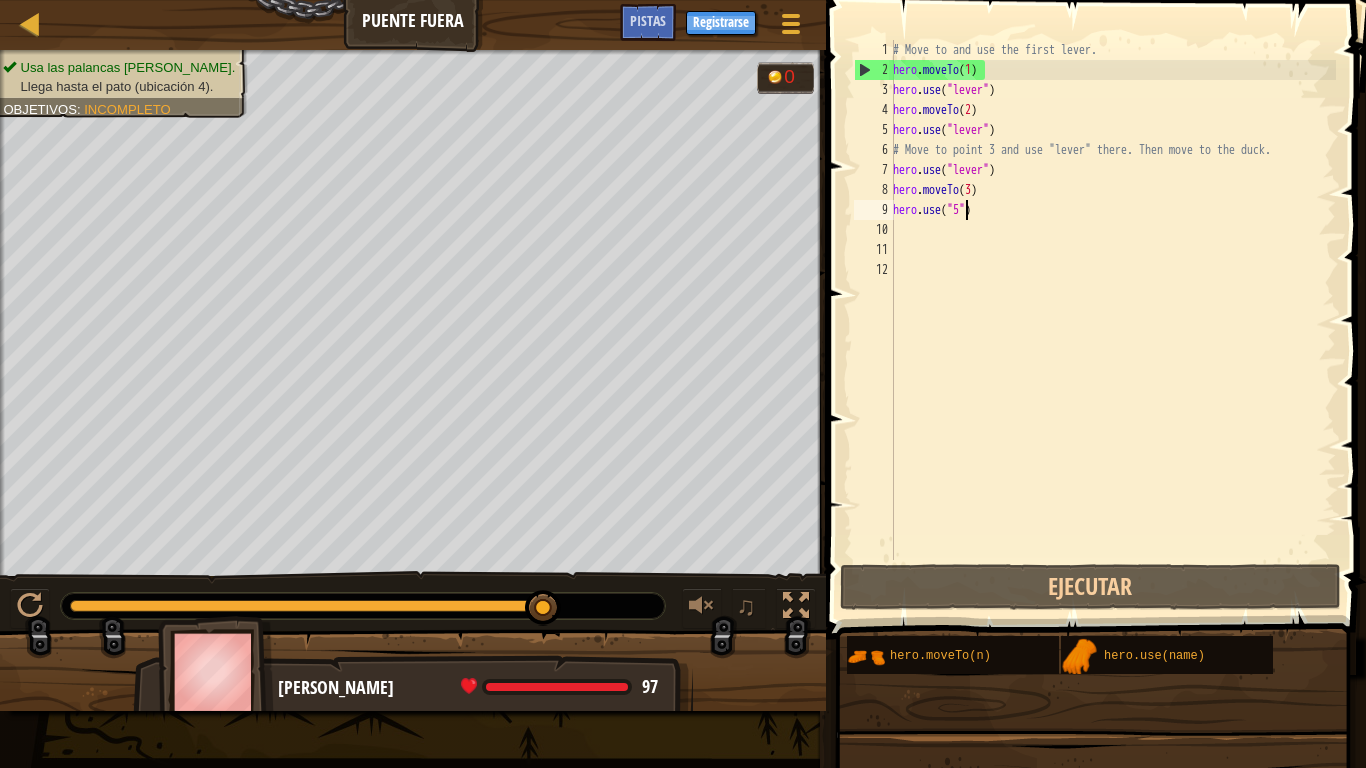 drag, startPoint x: 177, startPoint y: 599, endPoint x: 828, endPoint y: 613, distance: 651.1505 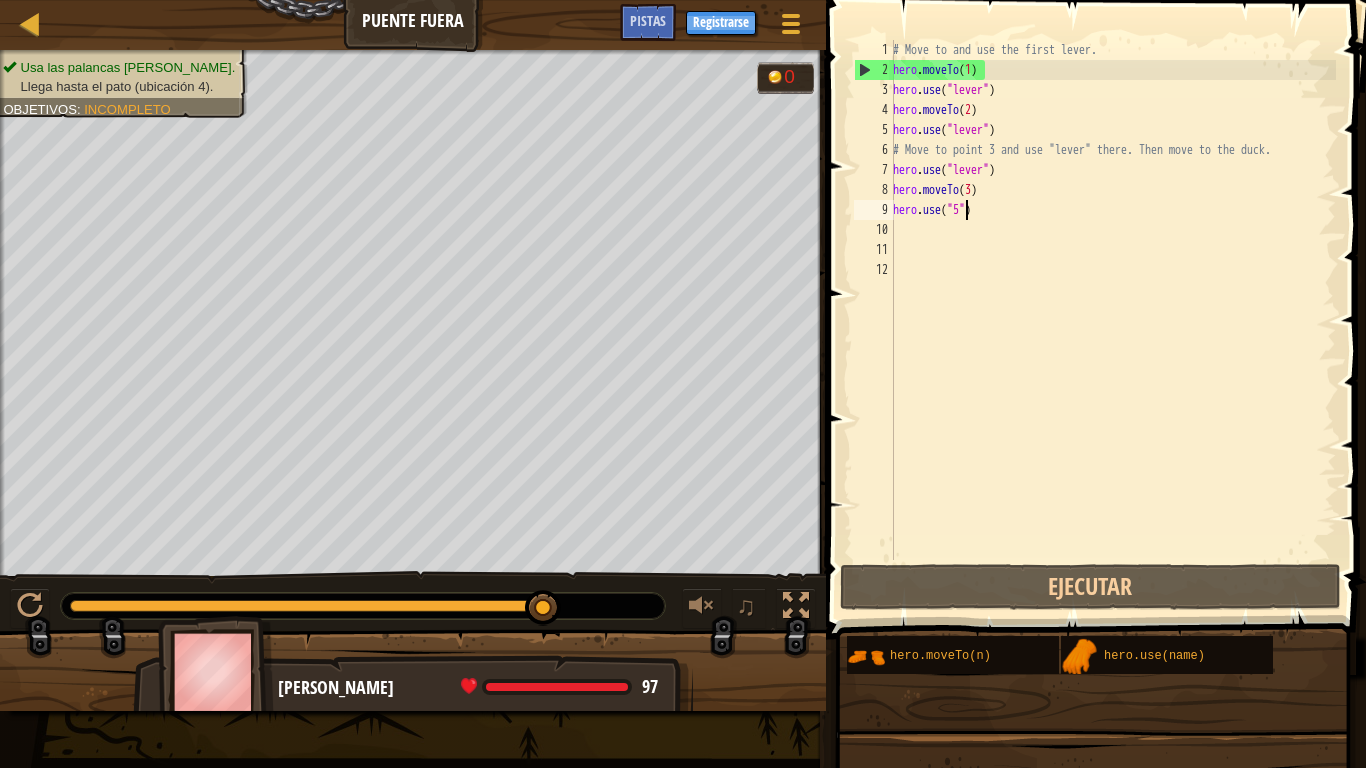 drag, startPoint x: 97, startPoint y: 609, endPoint x: 628, endPoint y: 619, distance: 531.0942 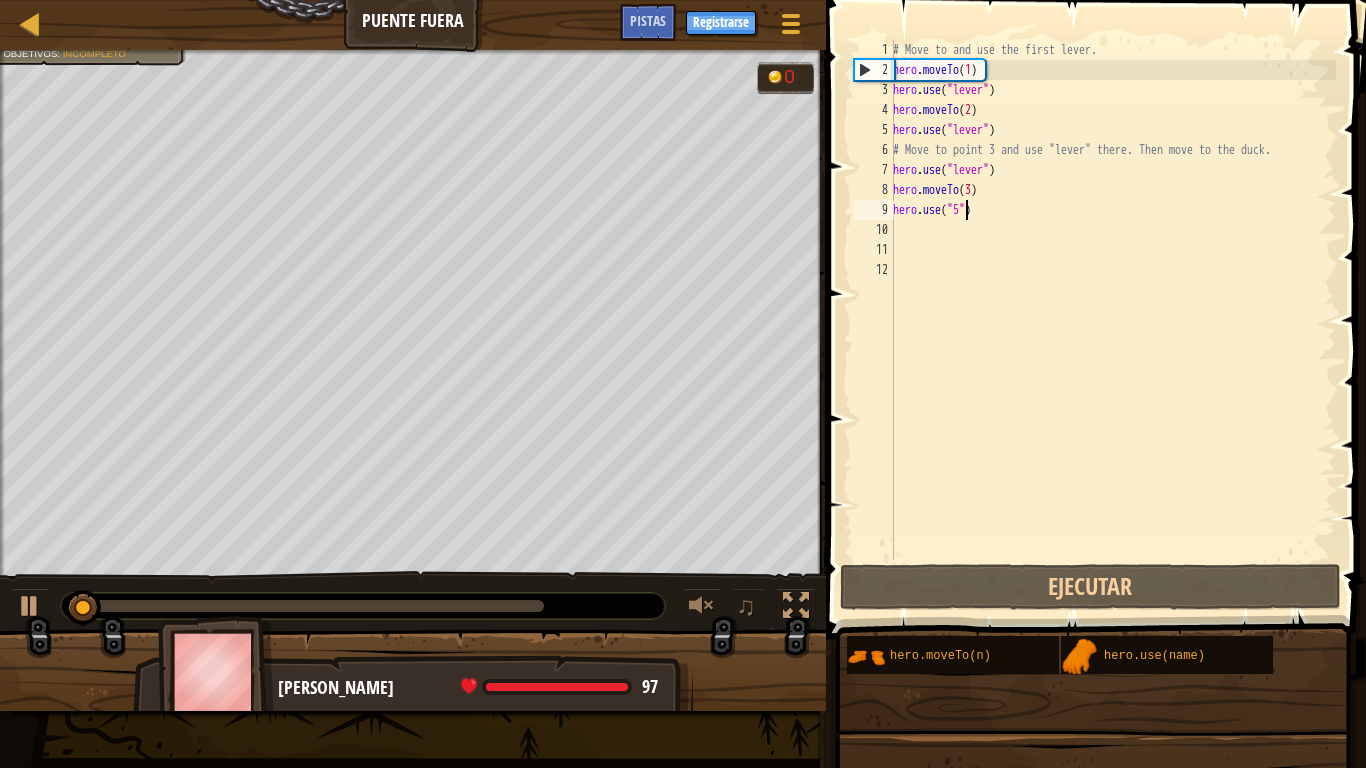 click at bounding box center (307, 606) 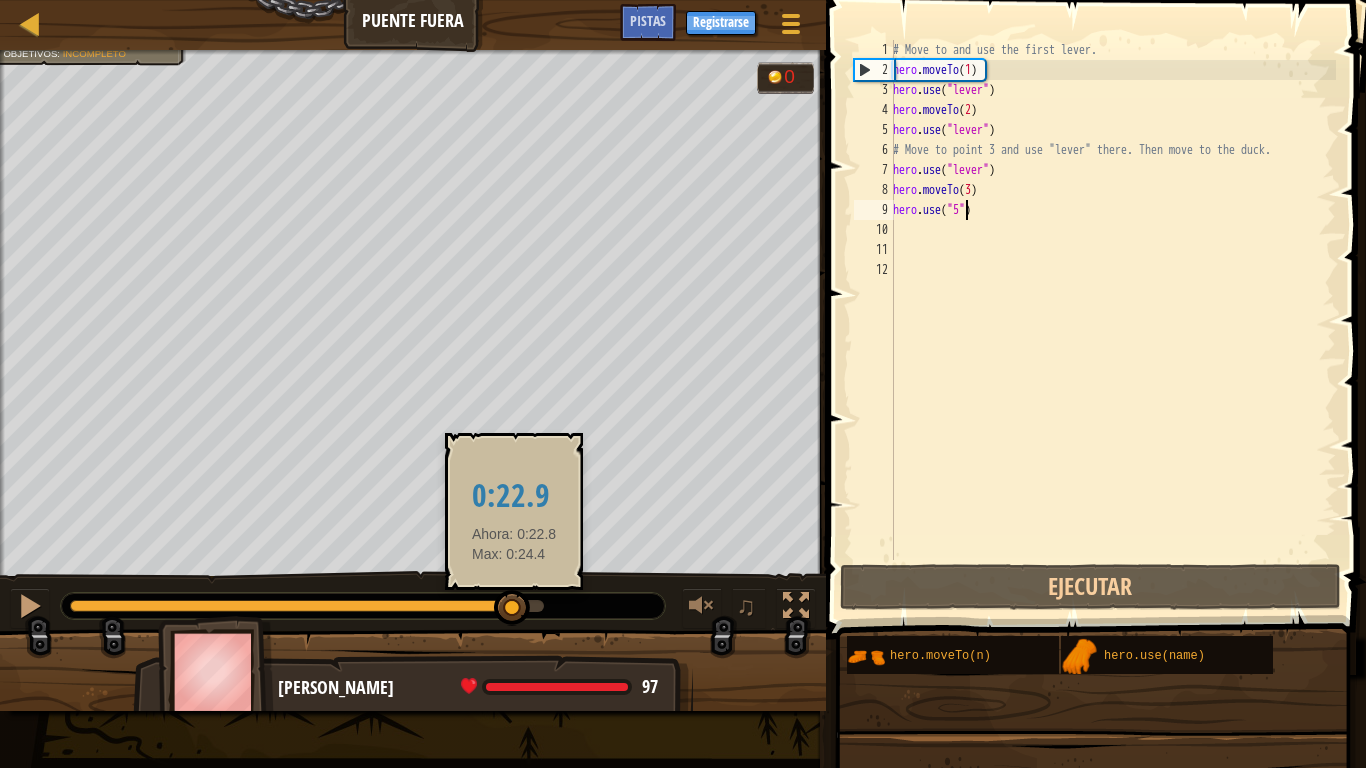 drag, startPoint x: 514, startPoint y: 602, endPoint x: 500, endPoint y: 602, distance: 14 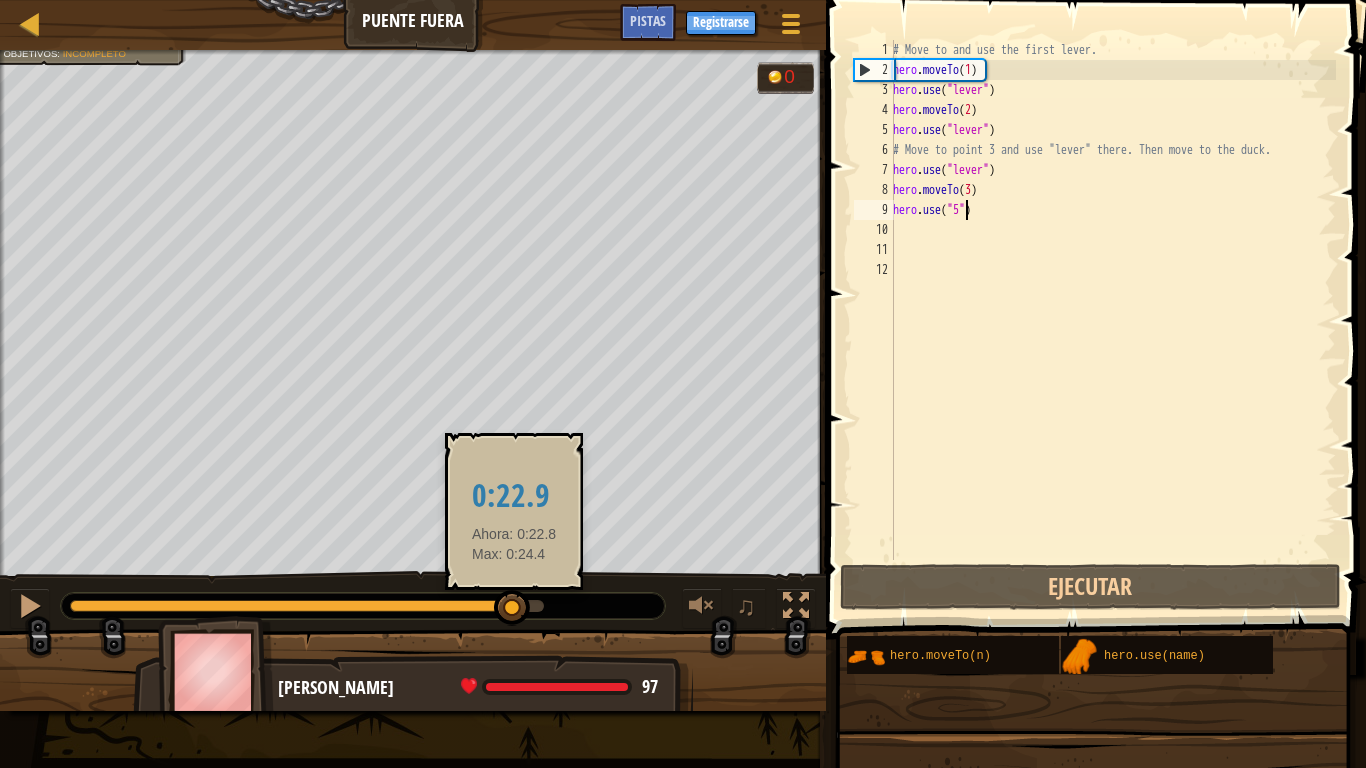 click at bounding box center [307, 606] 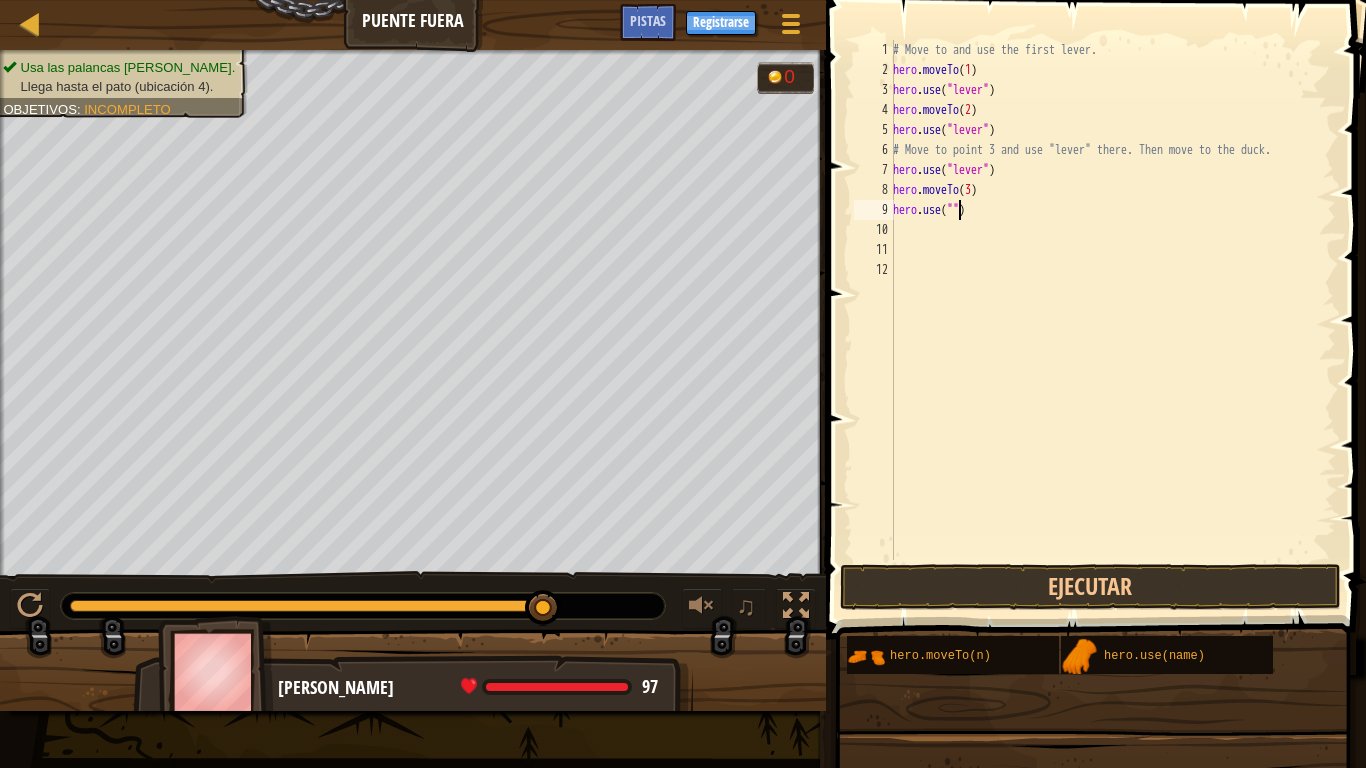 type on "hero.use("4")" 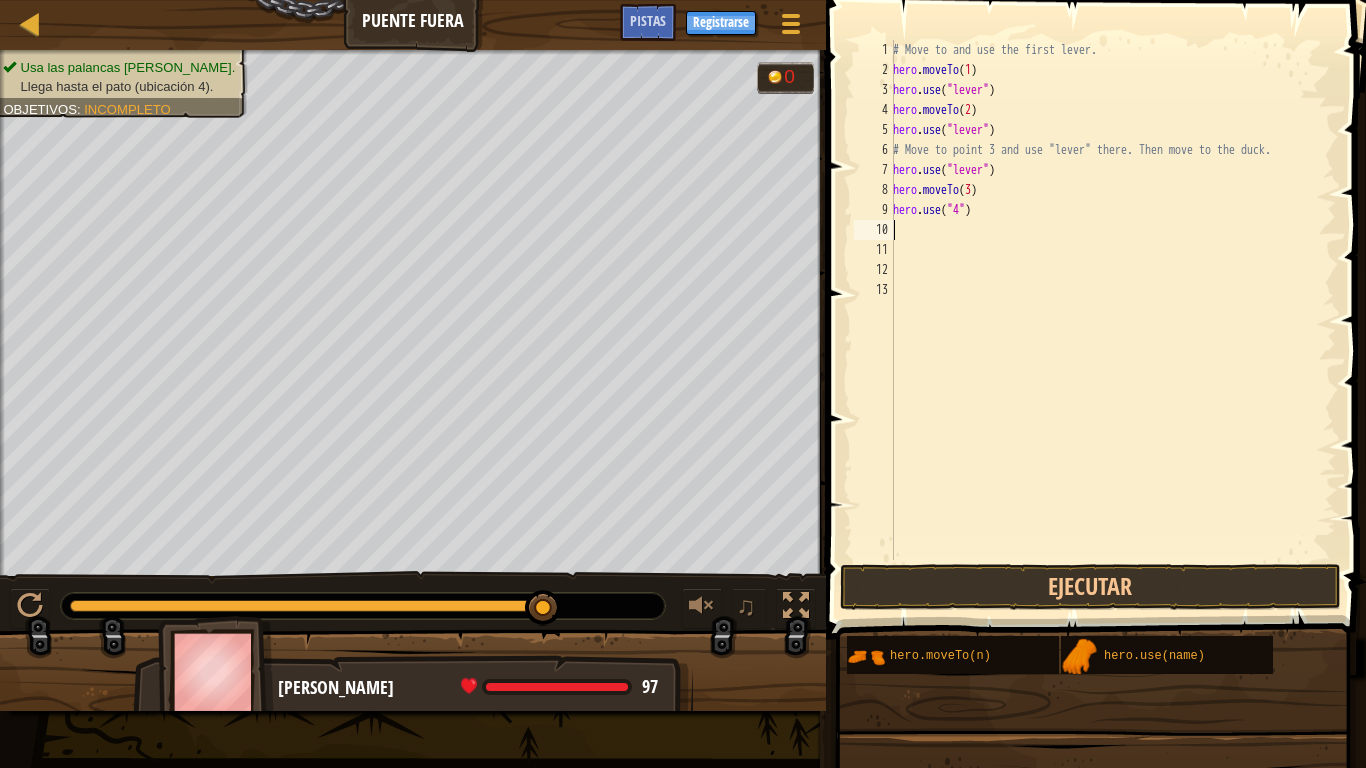 scroll, scrollTop: 9, scrollLeft: 0, axis: vertical 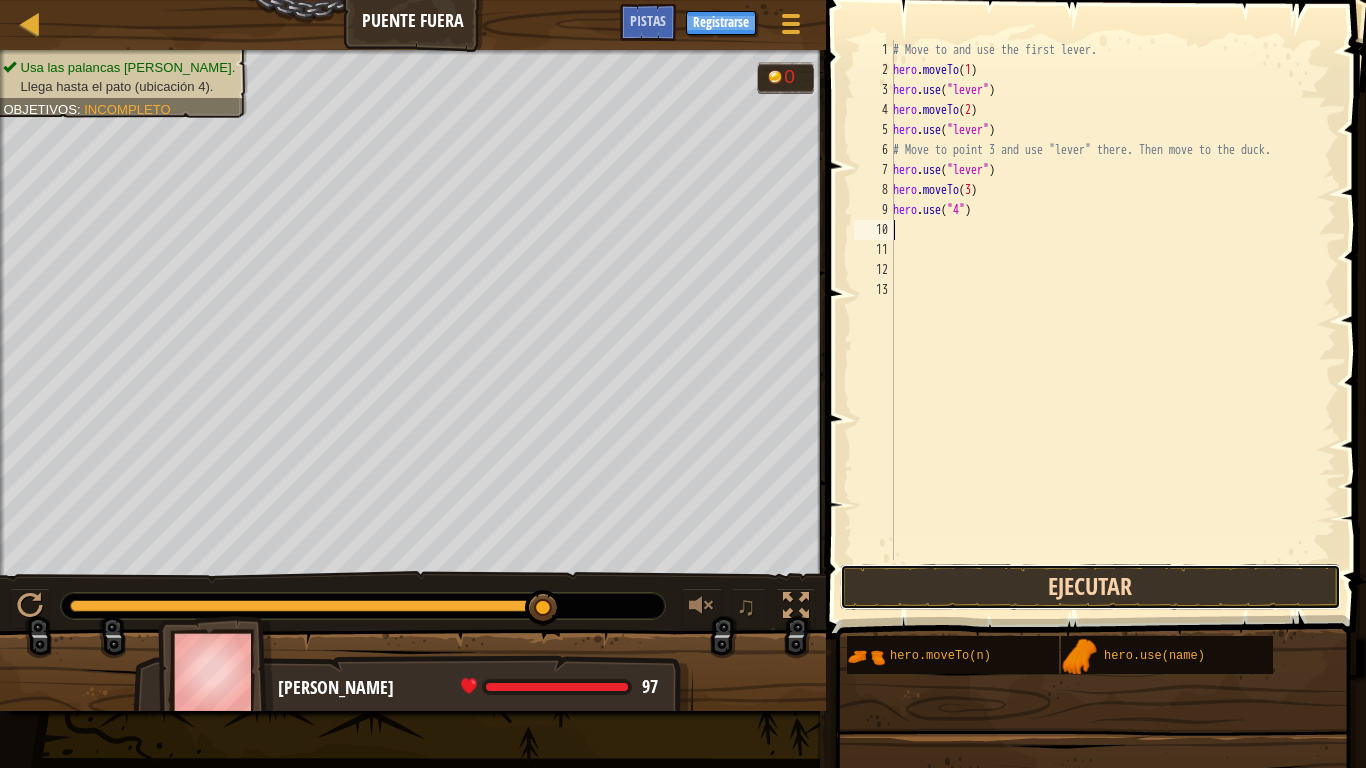 click on "Ejecutar" at bounding box center (1090, 587) 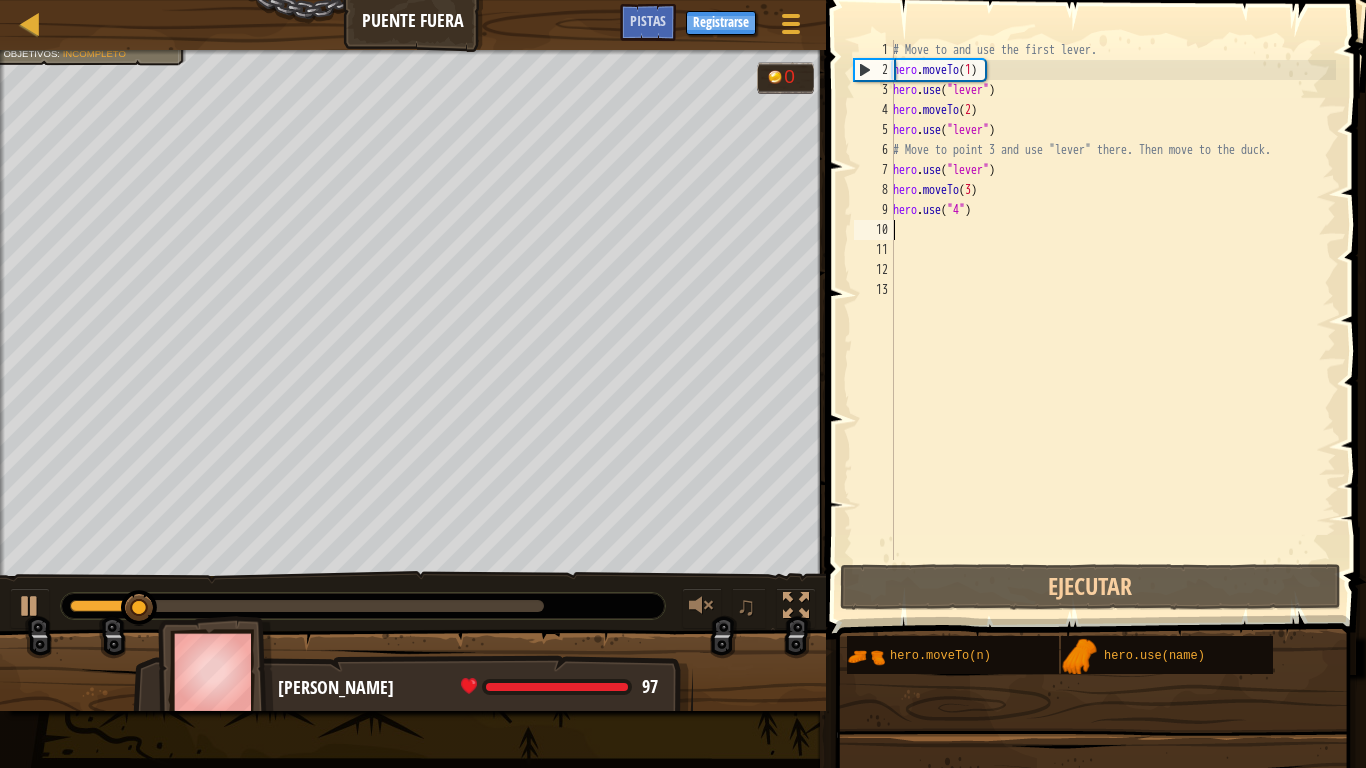 click at bounding box center [363, 606] 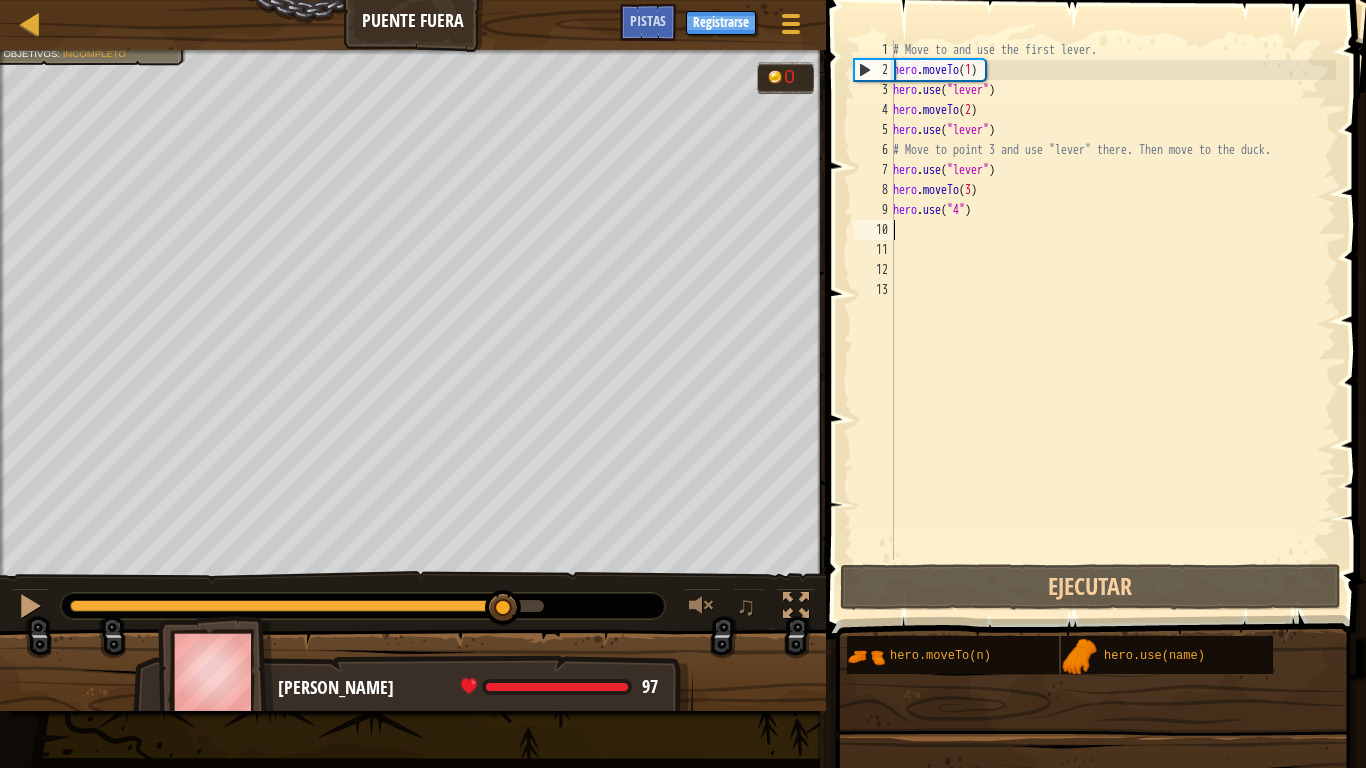 click at bounding box center (307, 606) 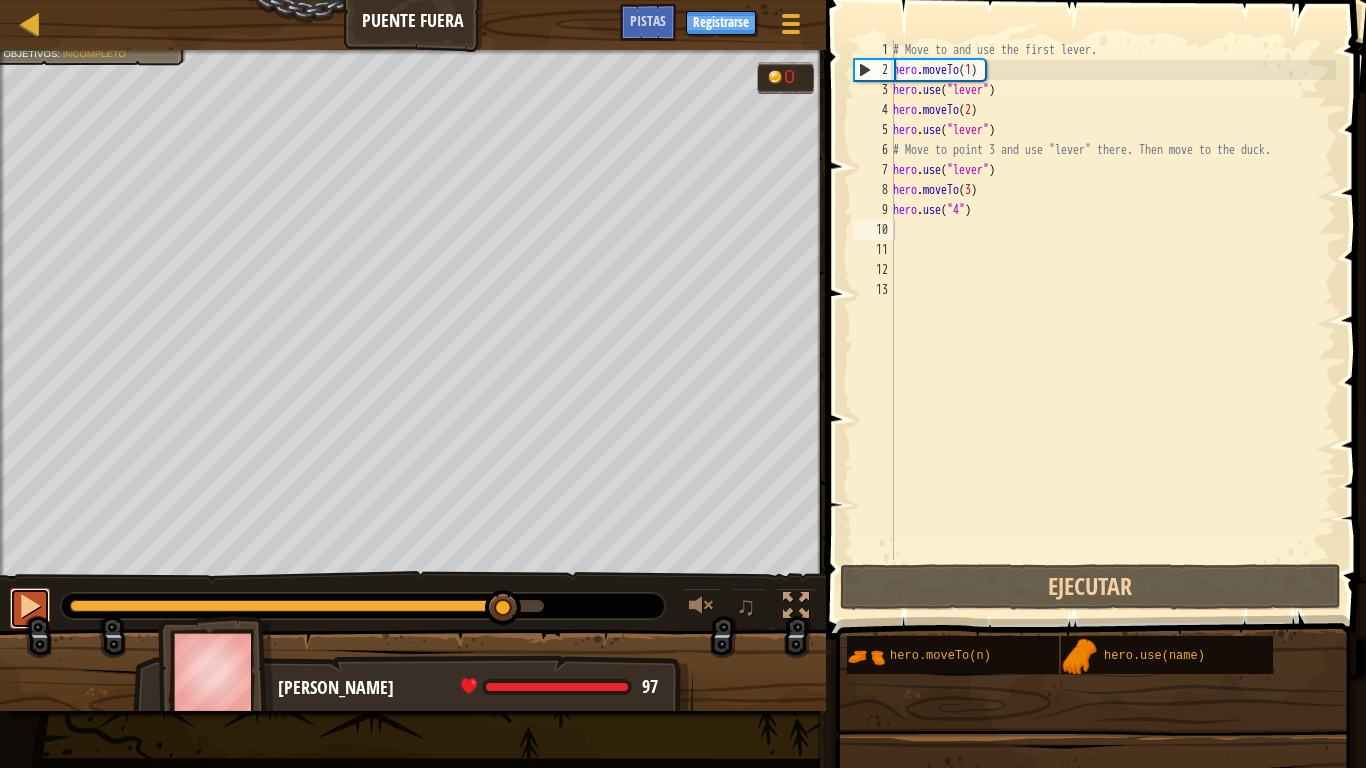 click at bounding box center (30, 606) 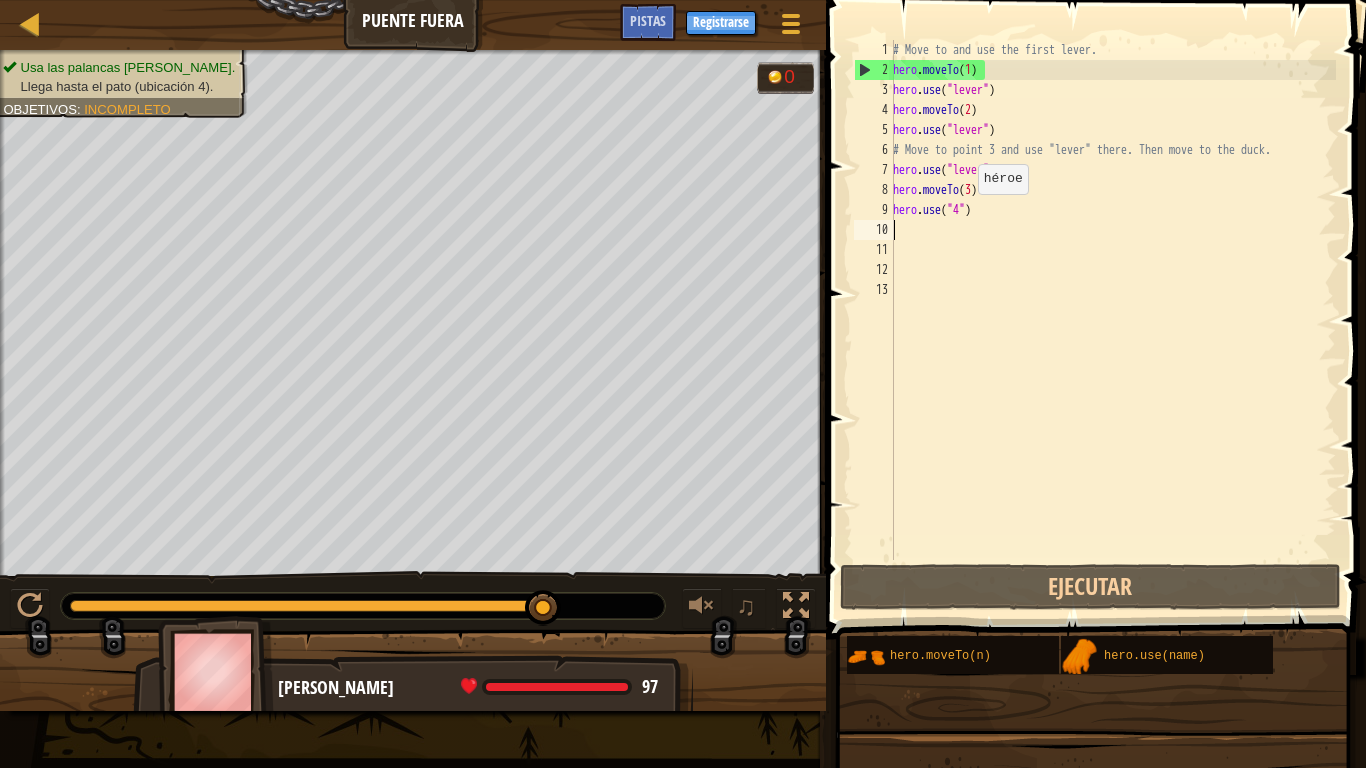 click on "# Move to and use the first lever. hero . moveTo ( 1 ) hero . use ( "lever" ) hero . moveTo ( 2 ) hero . use ( "lever" ) # Move to point 3 and use "lever" there. Then move to the duck. hero . use ( "lever" ) hero . moveTo ( 3 ) hero . use ( "4" )" at bounding box center [1112, 320] 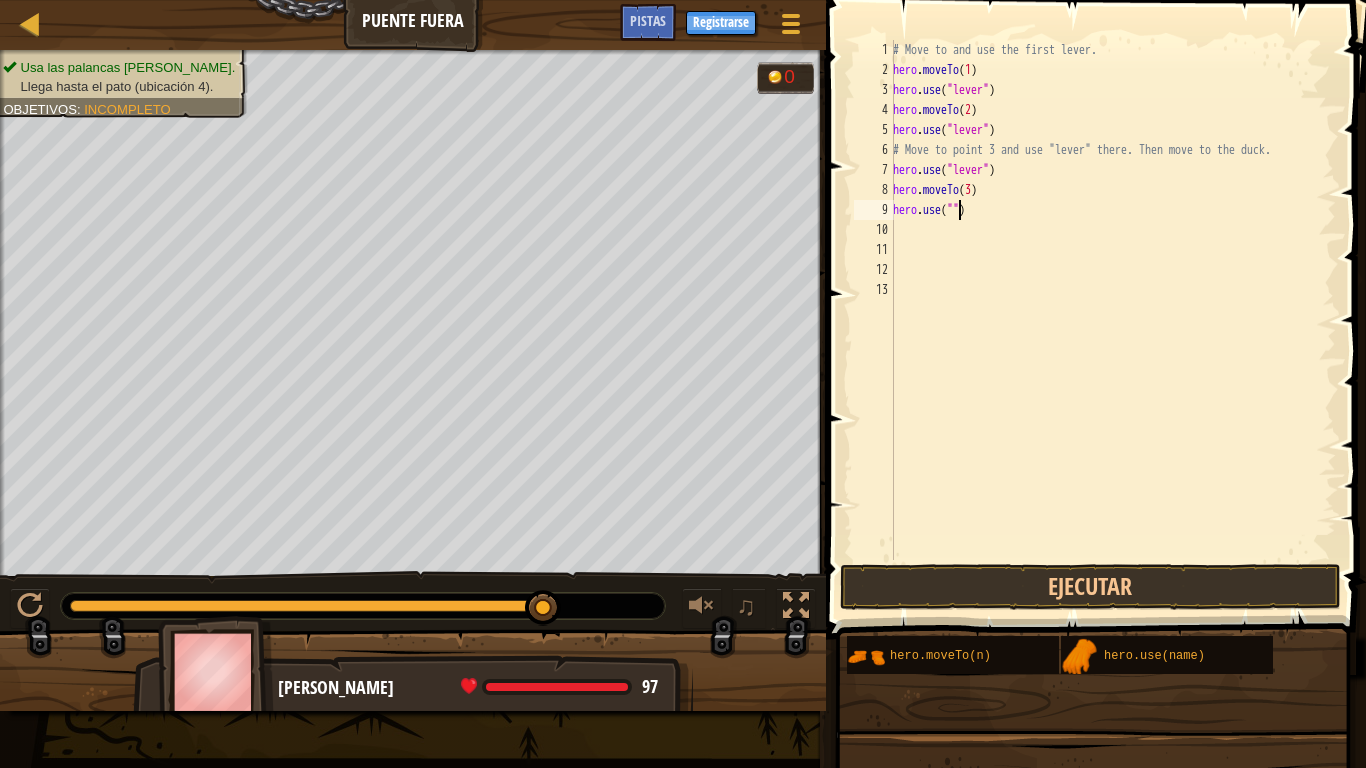 click on "# Move to and use the first lever. hero . moveTo ( 1 ) hero . use ( "lever" ) hero . moveTo ( 2 ) hero . use ( "lever" ) # Move to point 3 and use "lever" there. Then move to the duck. hero . use ( "lever" ) hero . moveTo ( 3 ) hero . use ( "" )" at bounding box center [1112, 320] 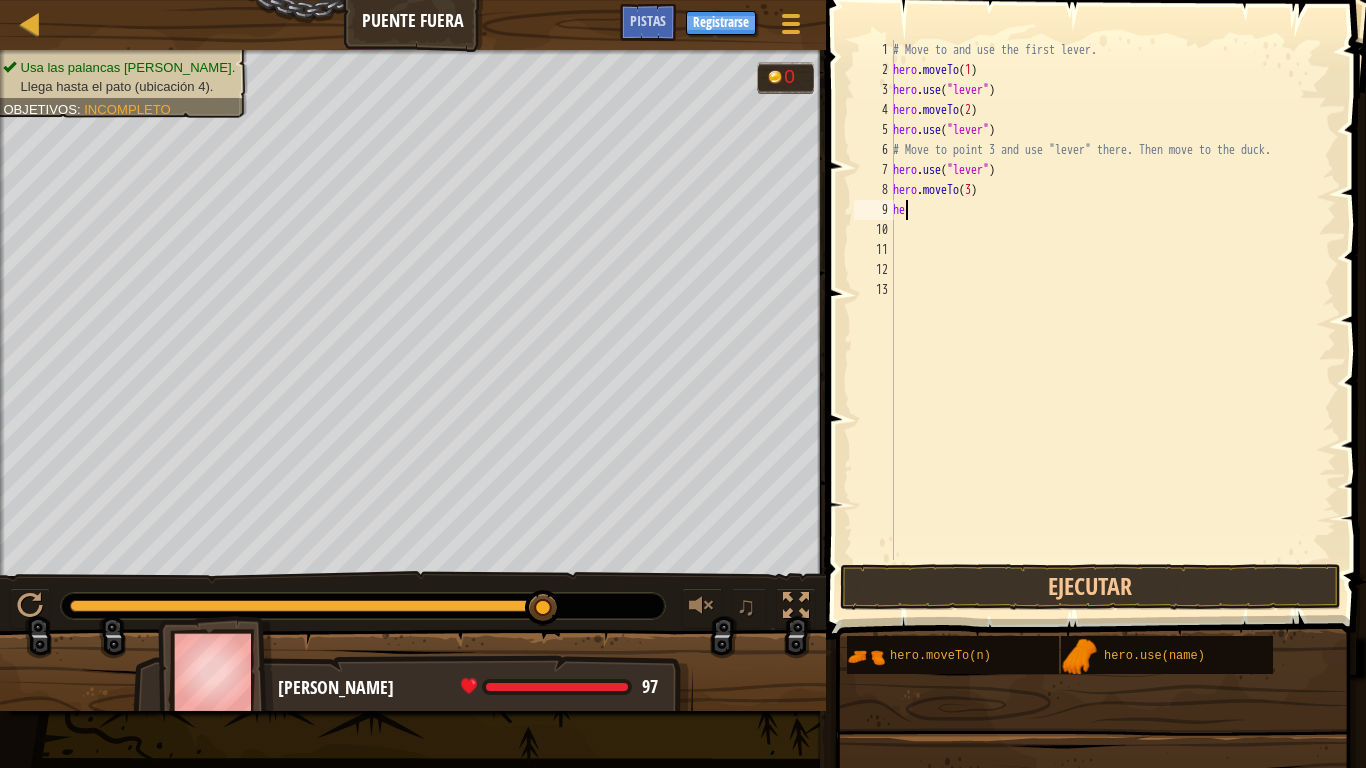 type on "h" 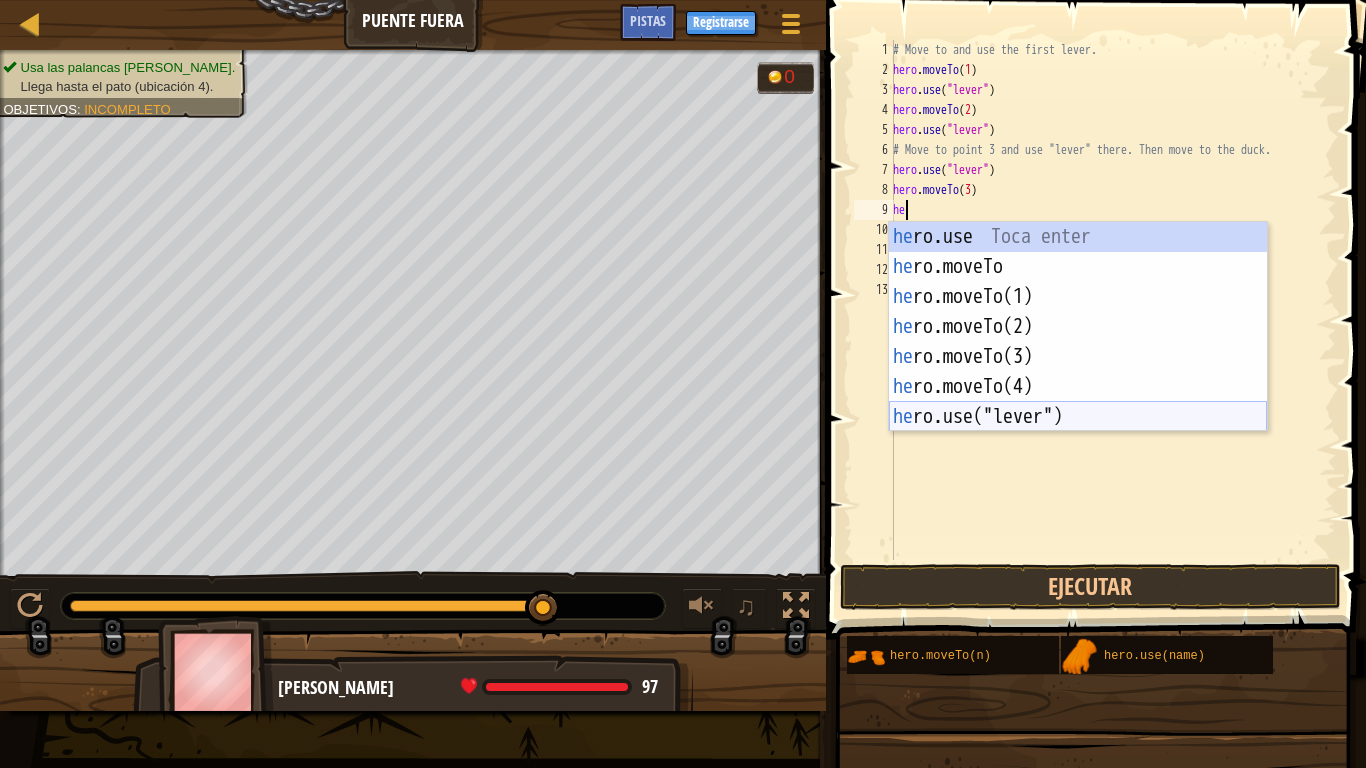 click on "he ro.use Toca enter he ro.moveTo Toca enter he ro.moveTo(1) Toca enter he ro.moveTo(2) Toca enter he ro.moveTo(3) Toca enter he ro.moveTo(4) Toca enter he ro.use("lever") Toca enter" at bounding box center [1078, 357] 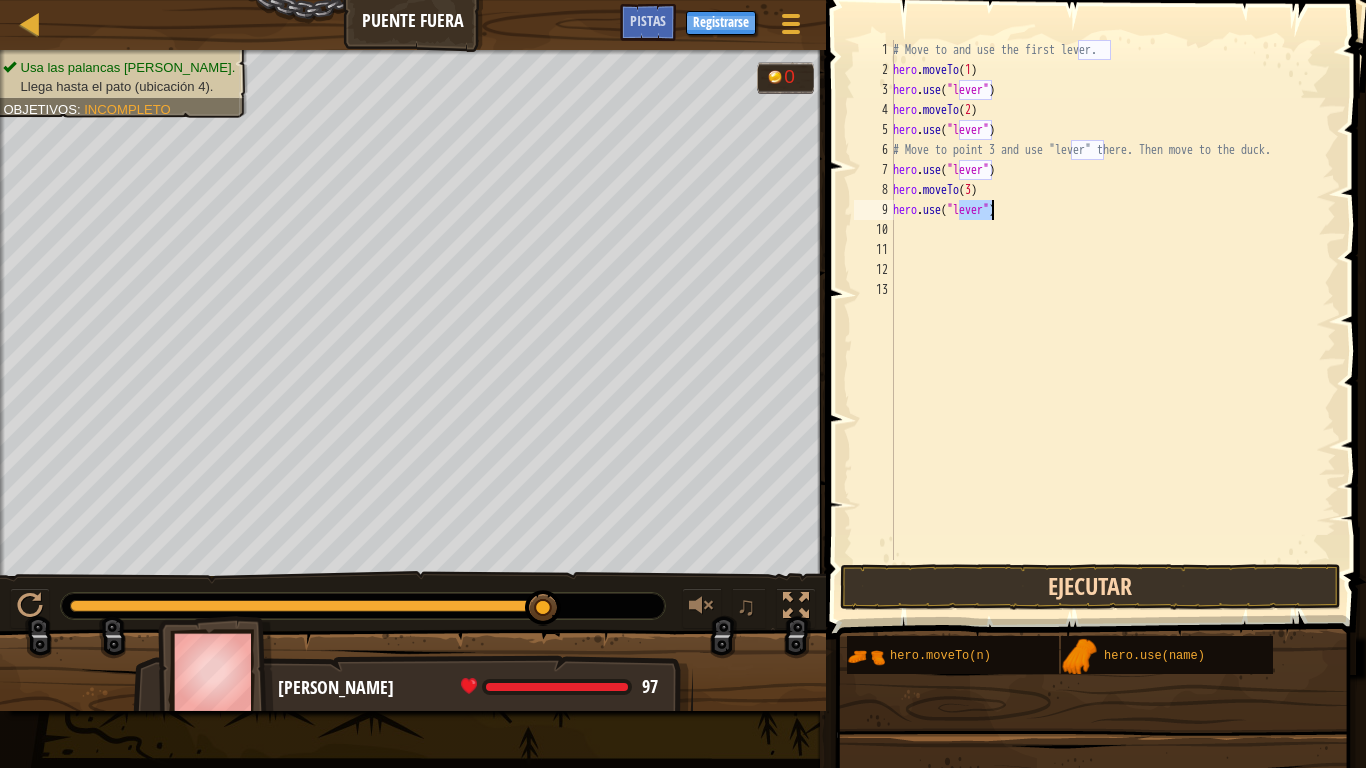 type on "hero.use("lever")" 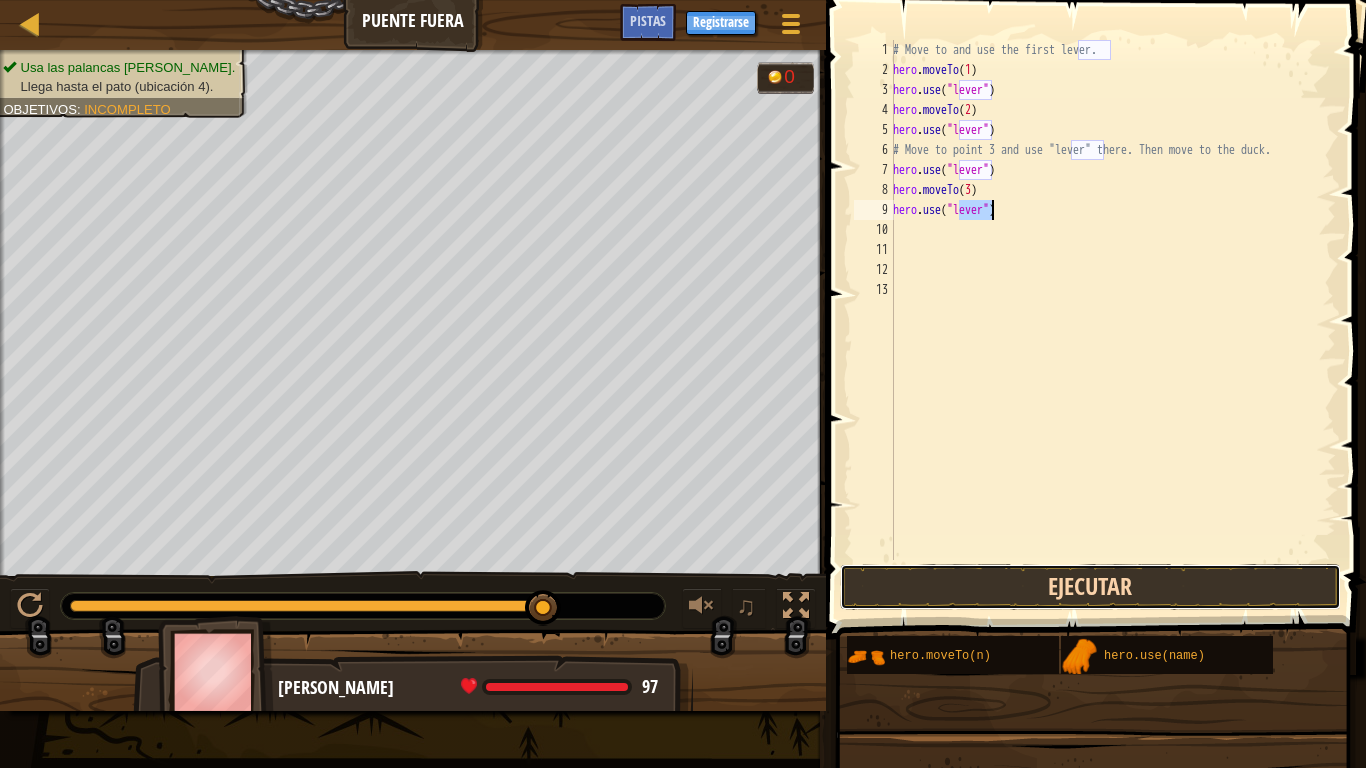 drag, startPoint x: 1017, startPoint y: 582, endPoint x: 1007, endPoint y: 579, distance: 10.440307 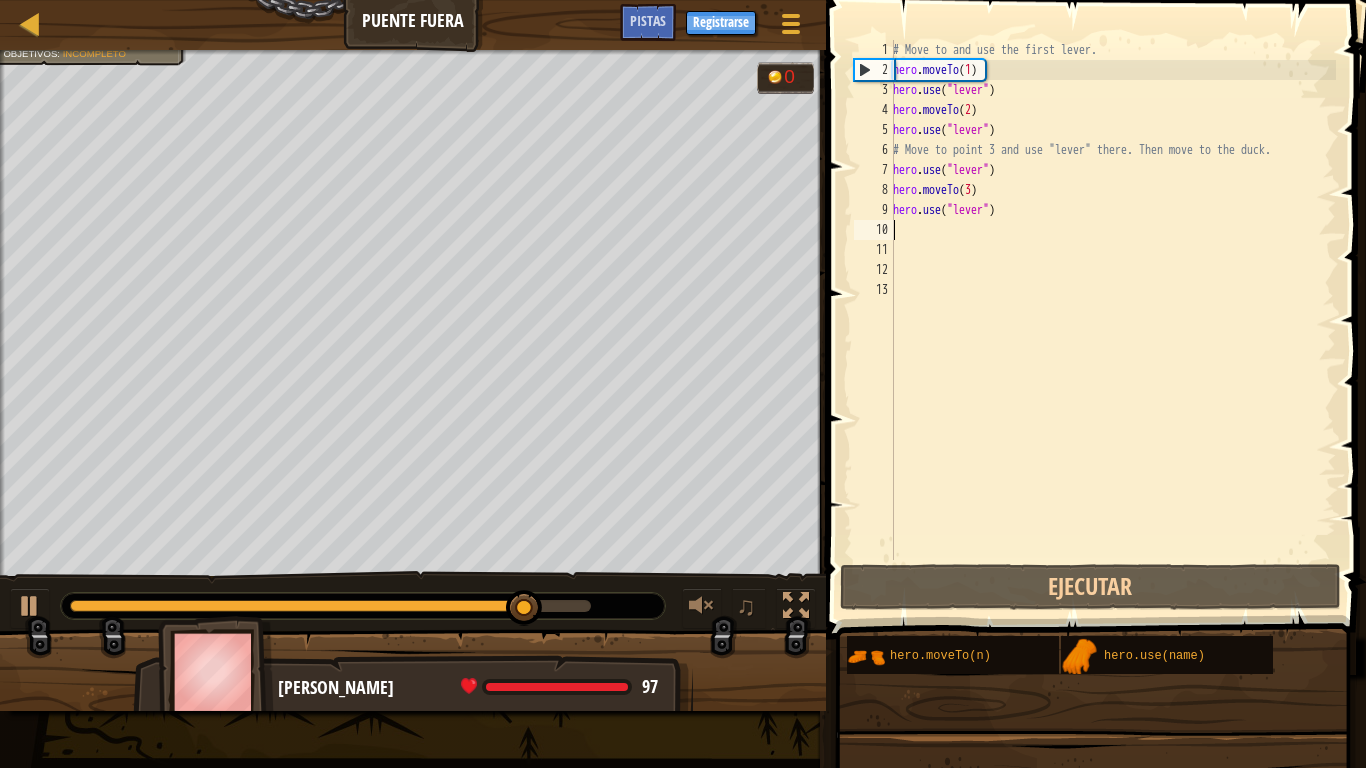 click on "# Move to and use the first lever. hero . moveTo ( 1 ) hero . use ( "lever" ) hero . moveTo ( 2 ) hero . use ( "lever" ) # Move to point 3 and use "lever" there. Then move to the duck. hero . use ( "lever" ) hero . moveTo ( 3 ) hero . use ( "lever" )" at bounding box center [1112, 320] 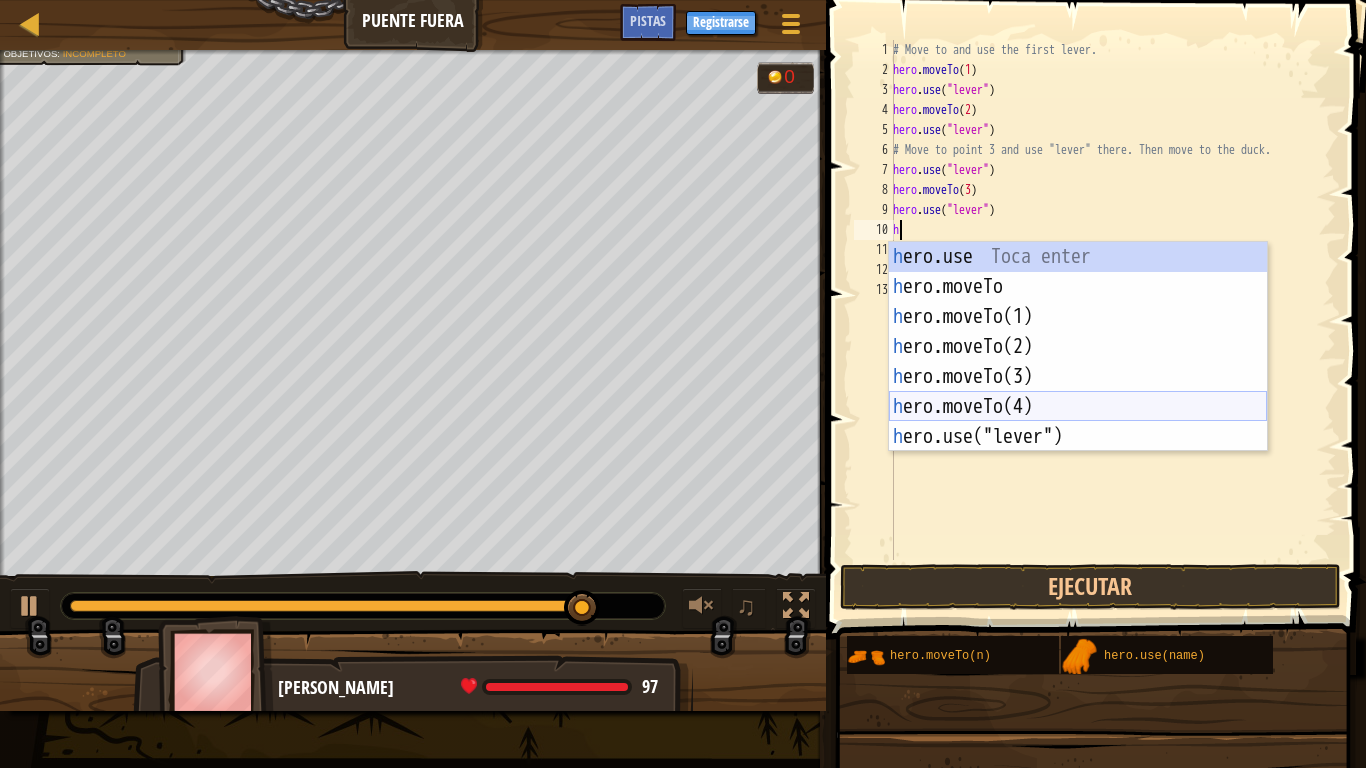 click on "h ero.use Toca enter h ero.moveTo Toca enter h ero.moveTo(1) Toca enter h ero.moveTo(2) Toca enter h ero.moveTo(3) Toca enter h ero.moveTo(4) Toca enter h ero.use("lever") Toca enter" at bounding box center [1078, 377] 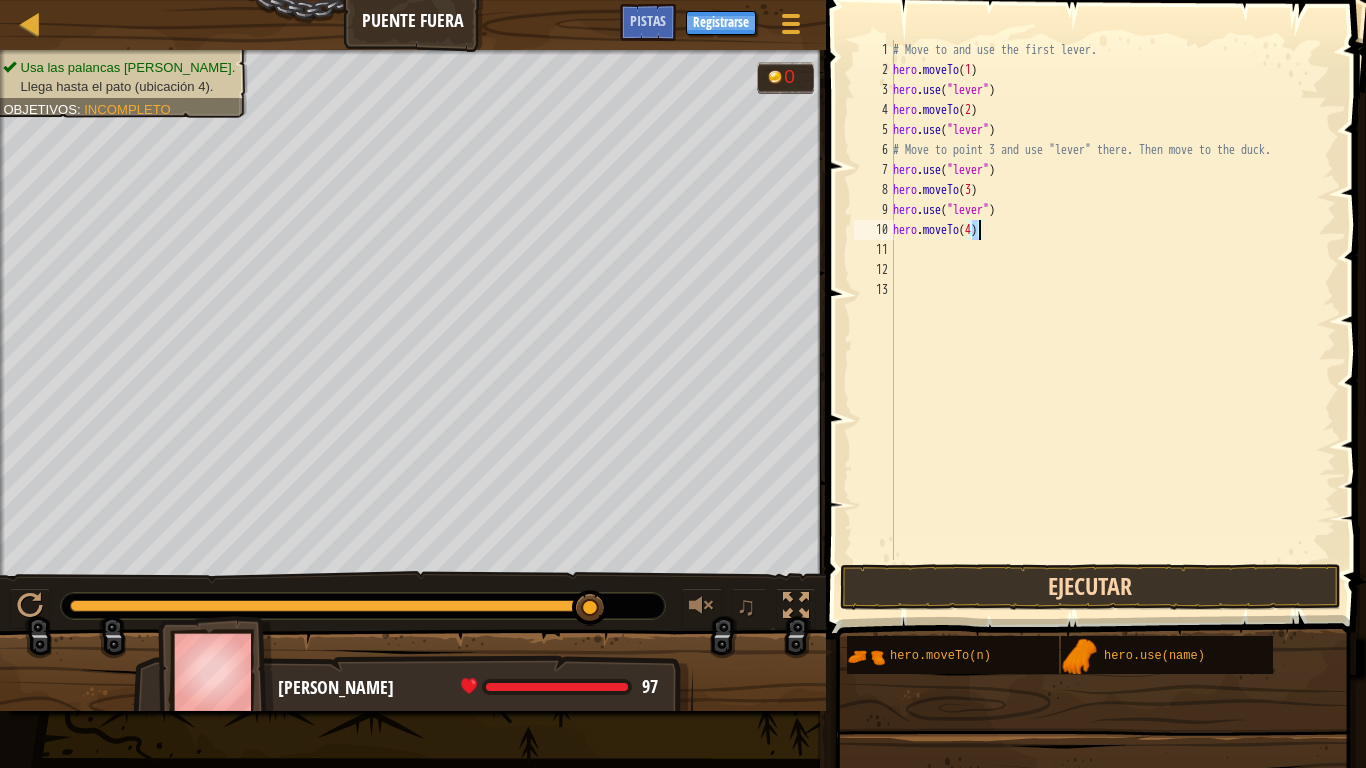 type on "hero.moveTo(4)" 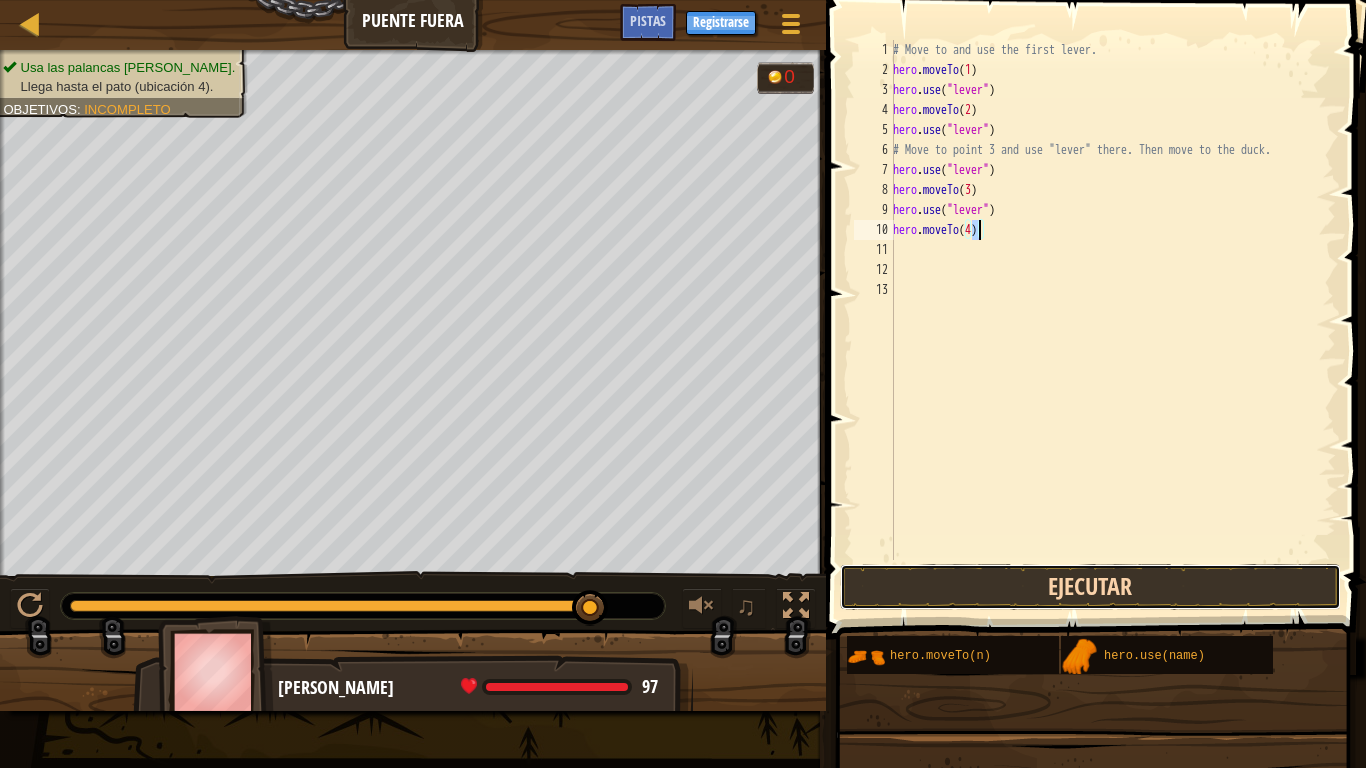 click on "Ejecutar" at bounding box center [1090, 587] 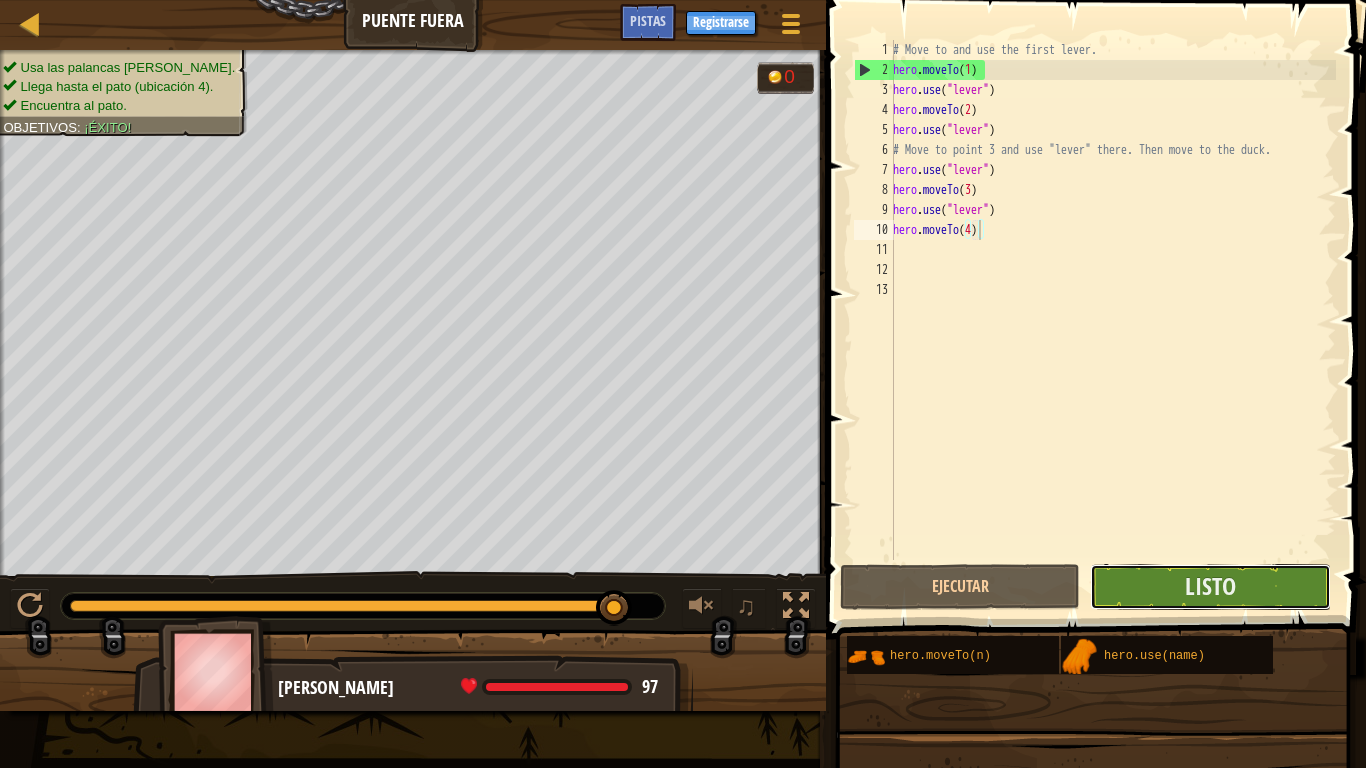 click on "Listo" at bounding box center (1210, 587) 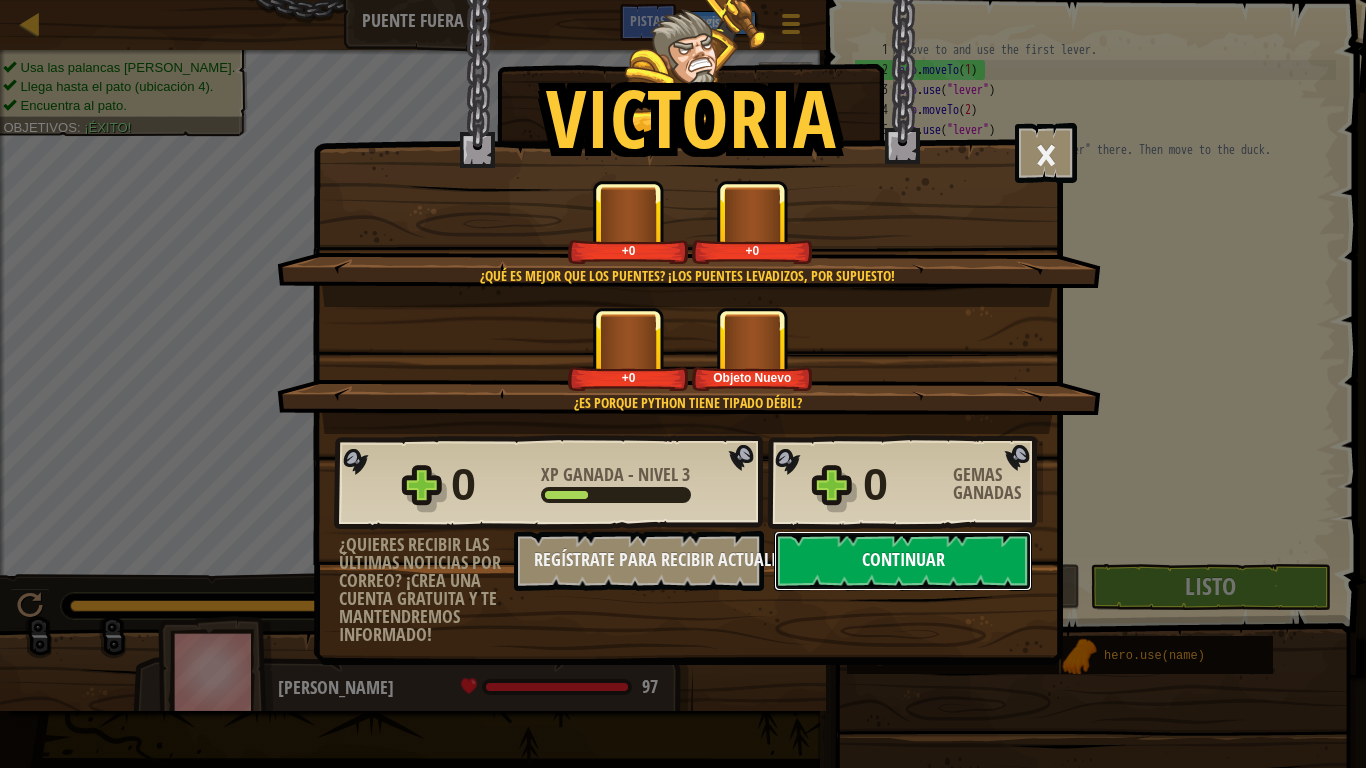 click on "Continuar" at bounding box center (903, 561) 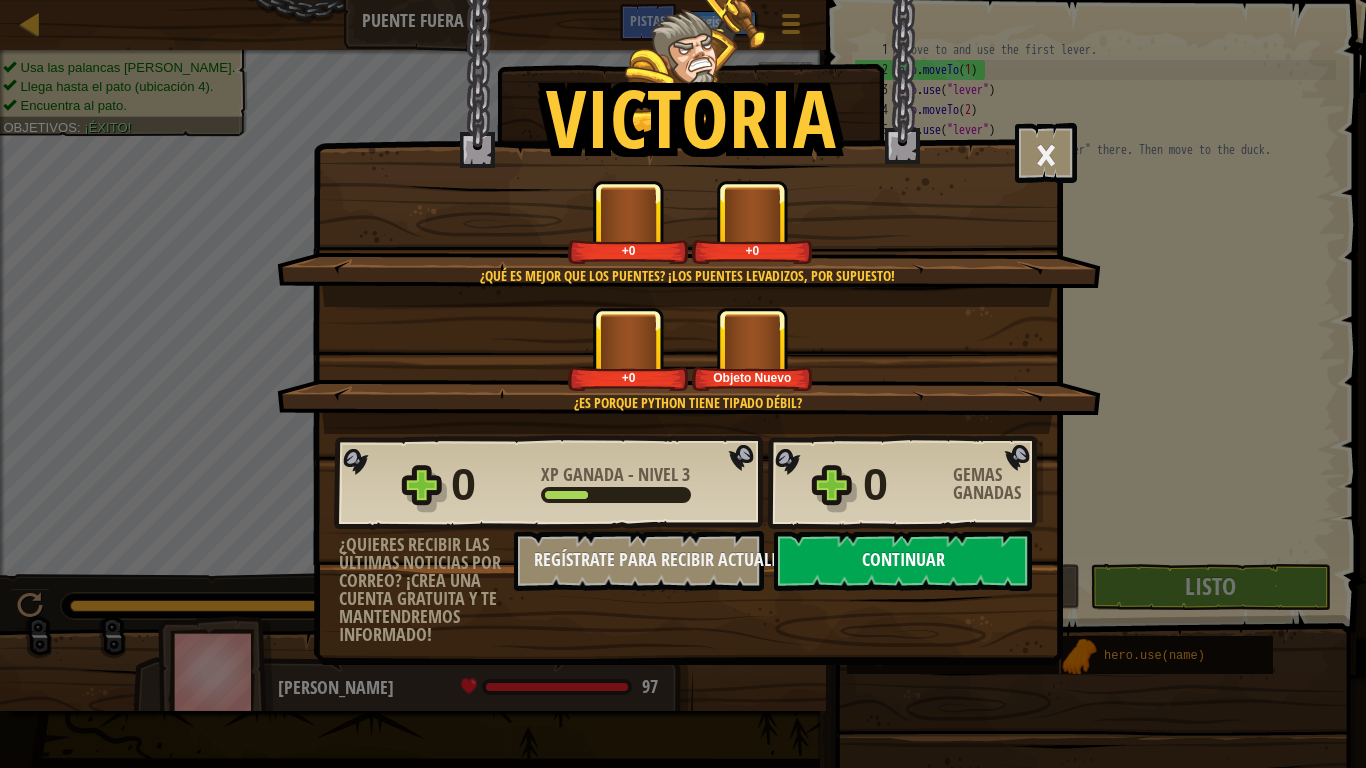 select on "es-419" 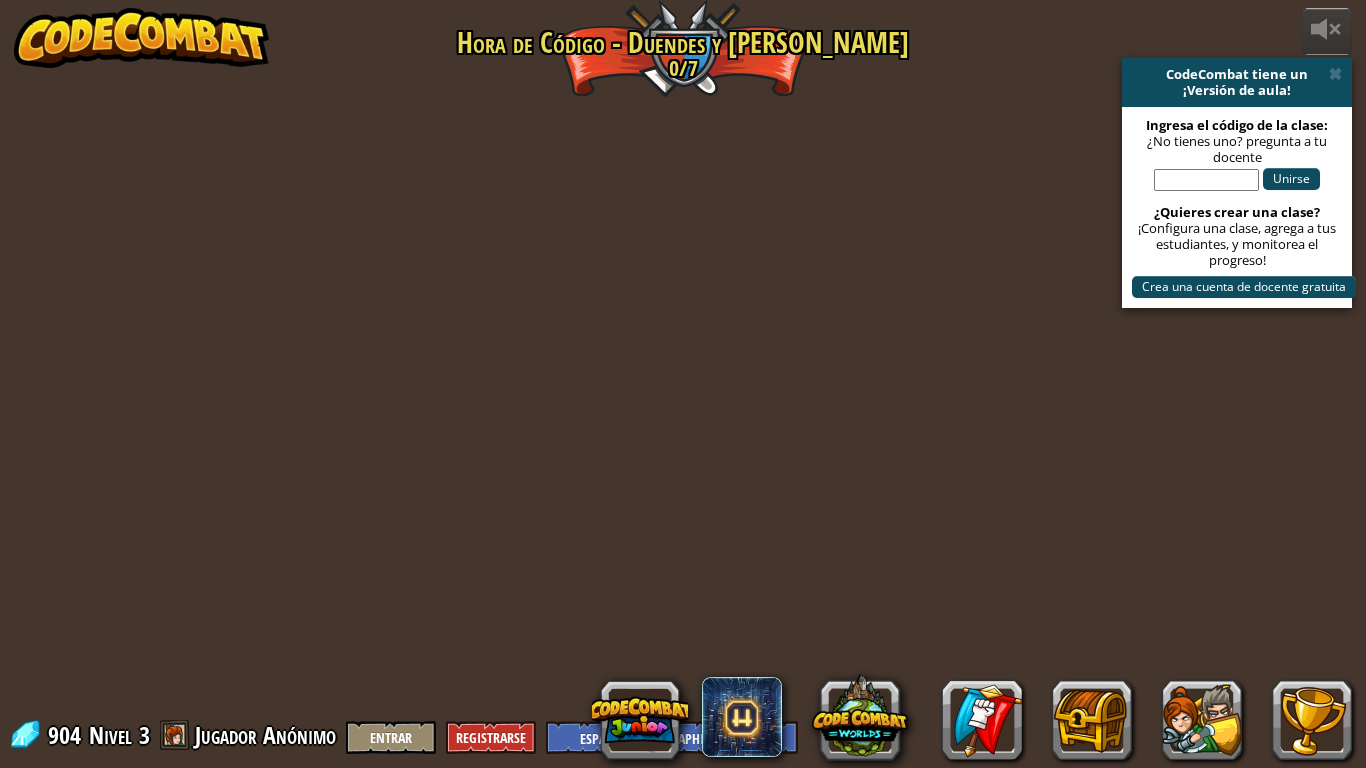 select on "es-419" 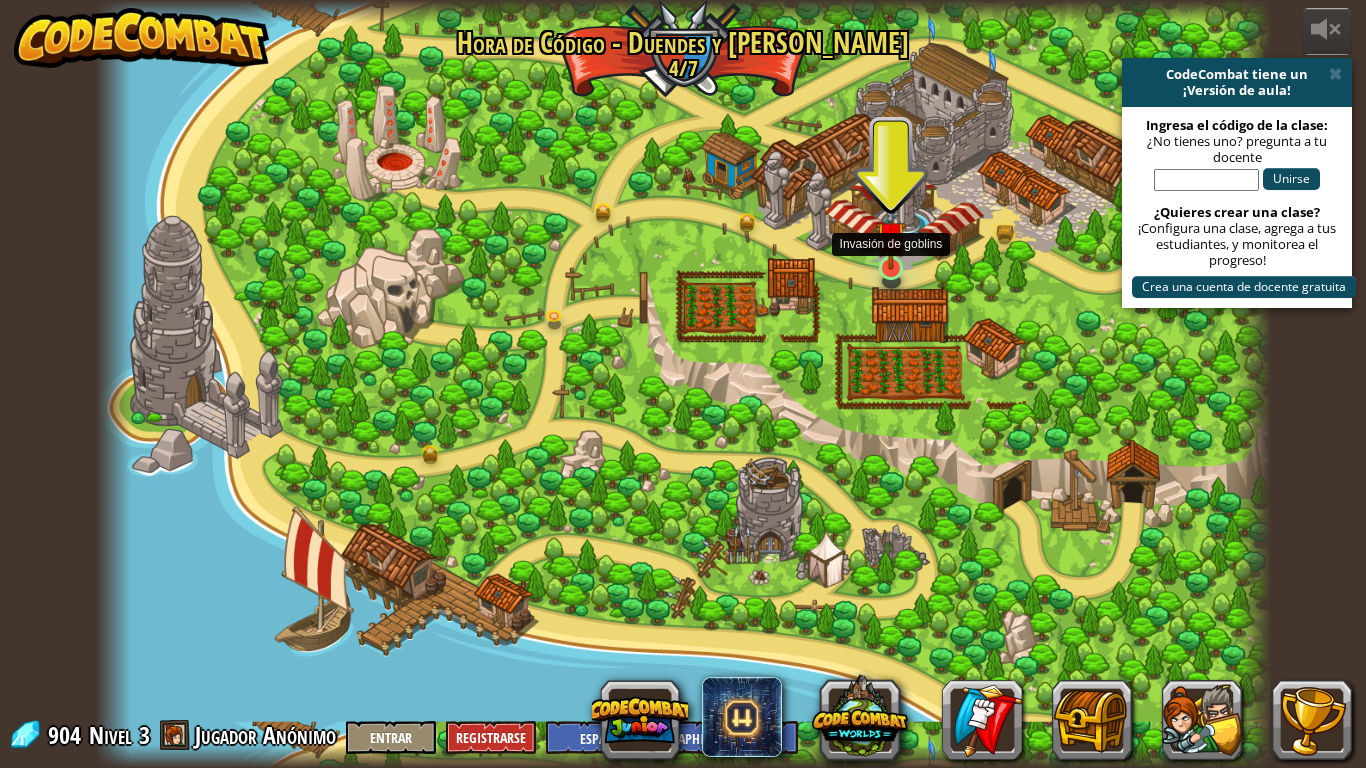 click at bounding box center (891, 236) 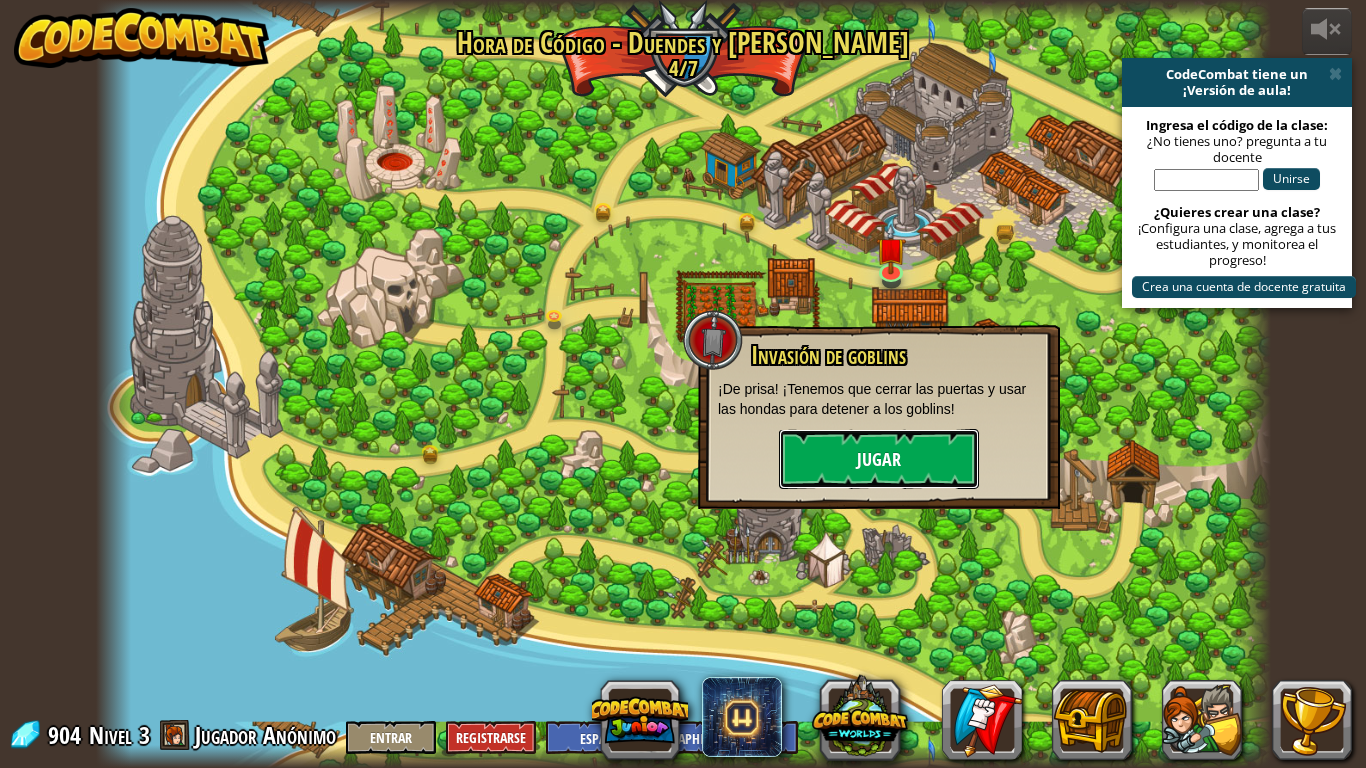 click on "Jugar" at bounding box center [879, 459] 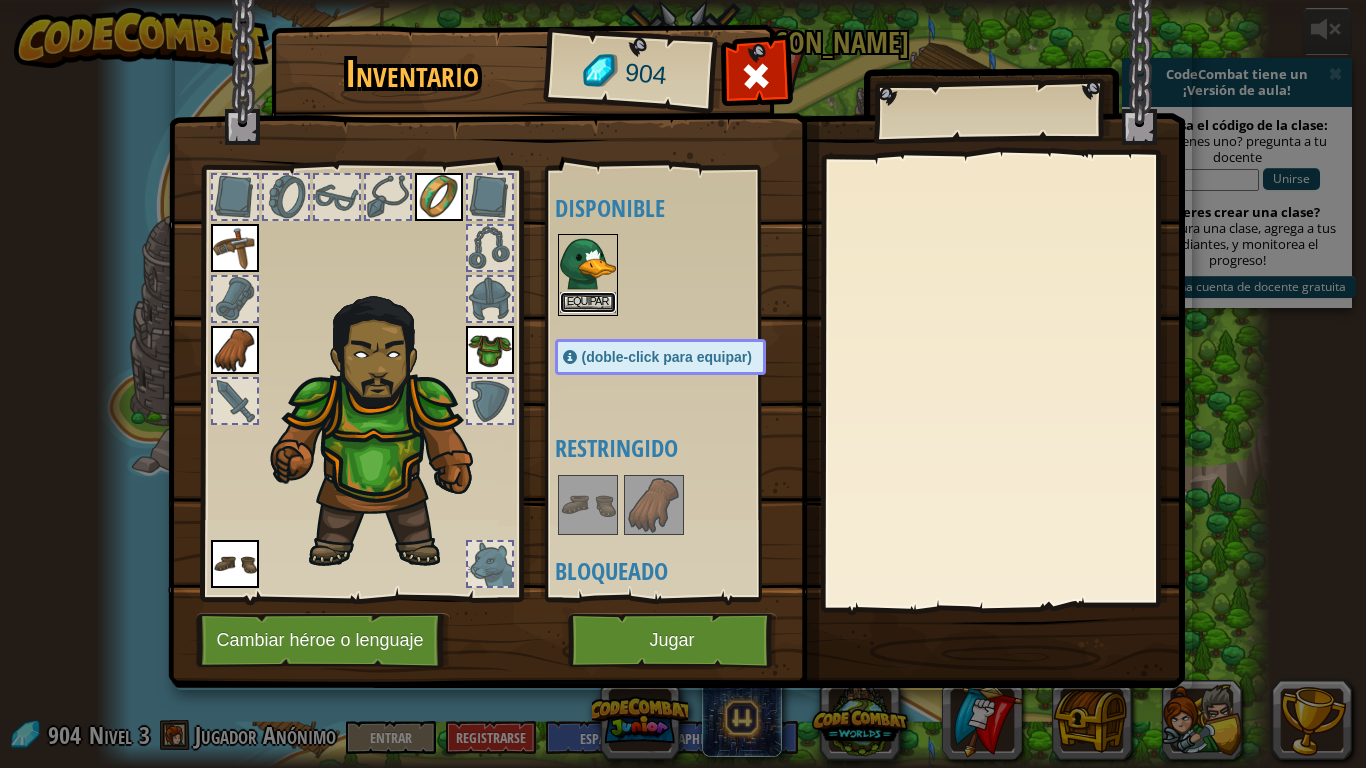 click on "Equipar" at bounding box center (588, 302) 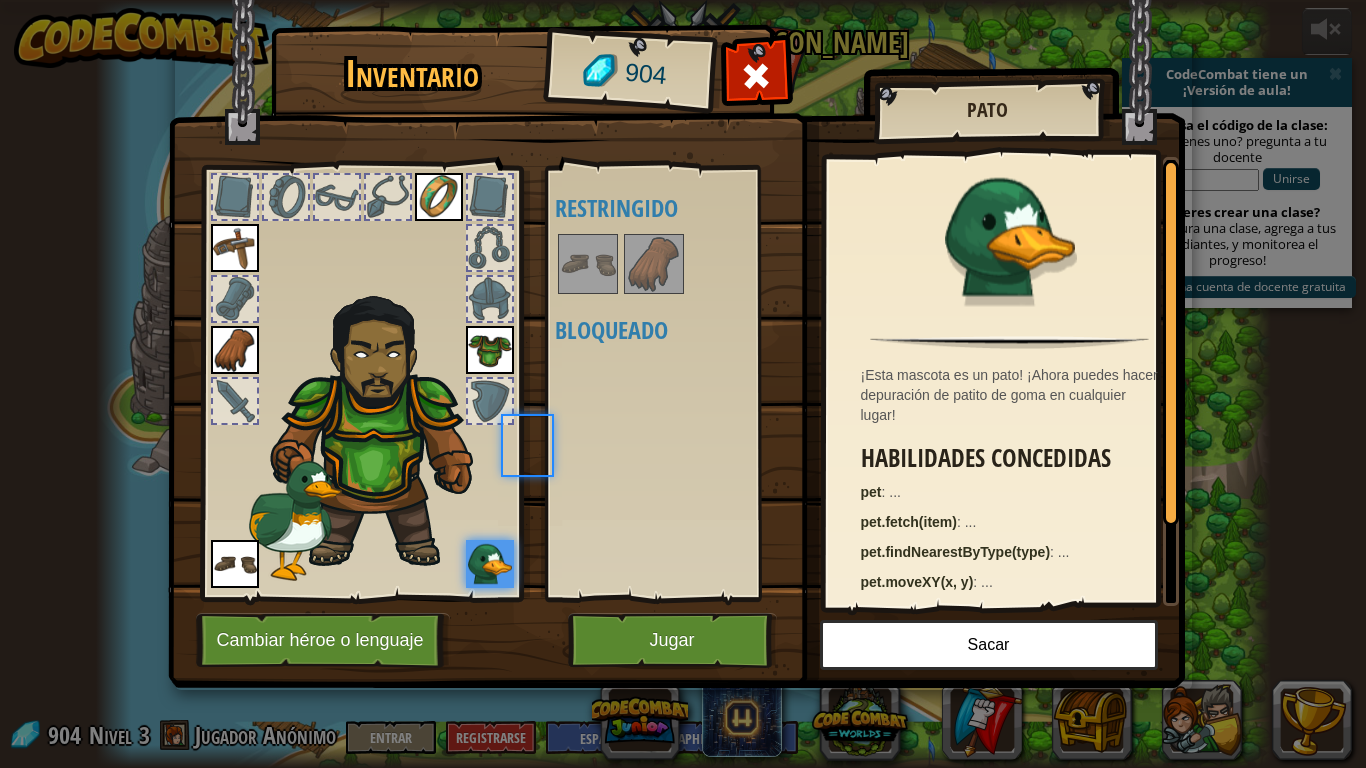 click at bounding box center (588, 264) 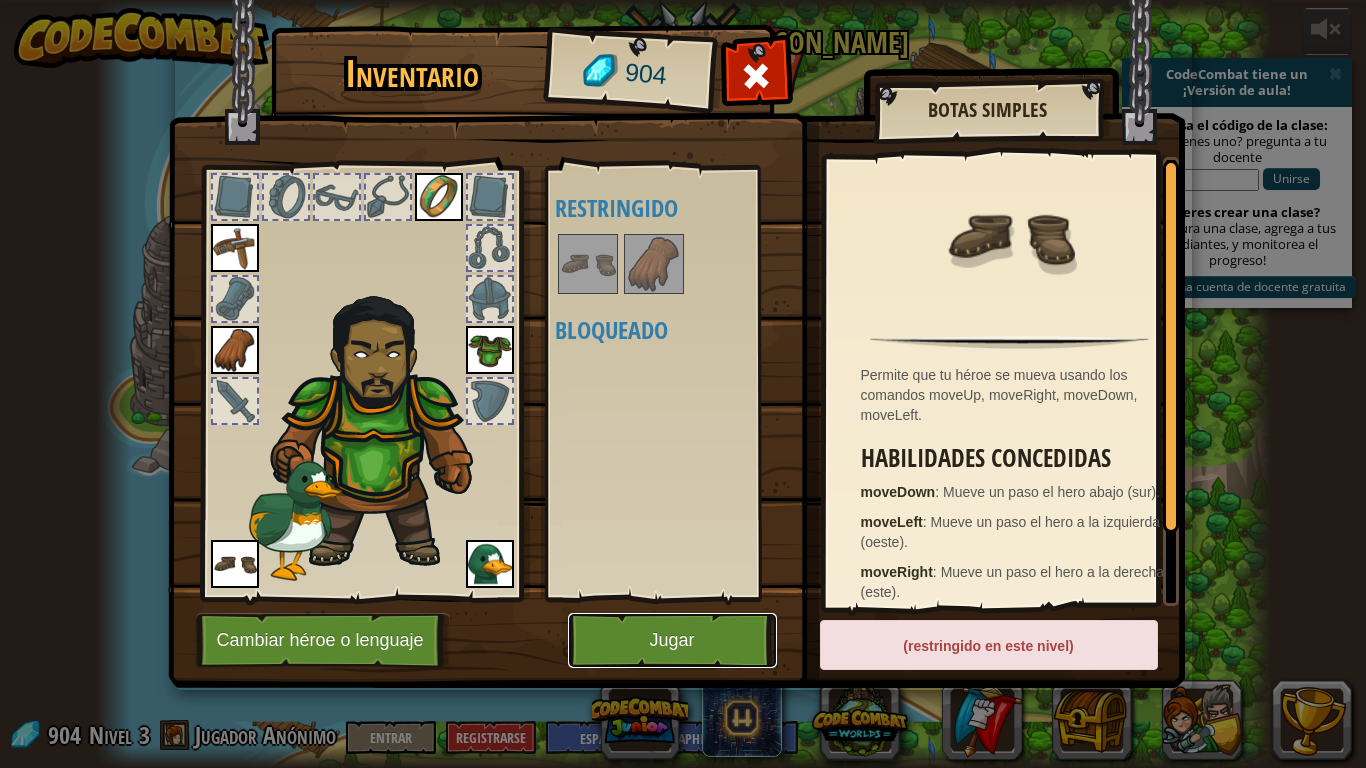click on "Jugar" at bounding box center [672, 640] 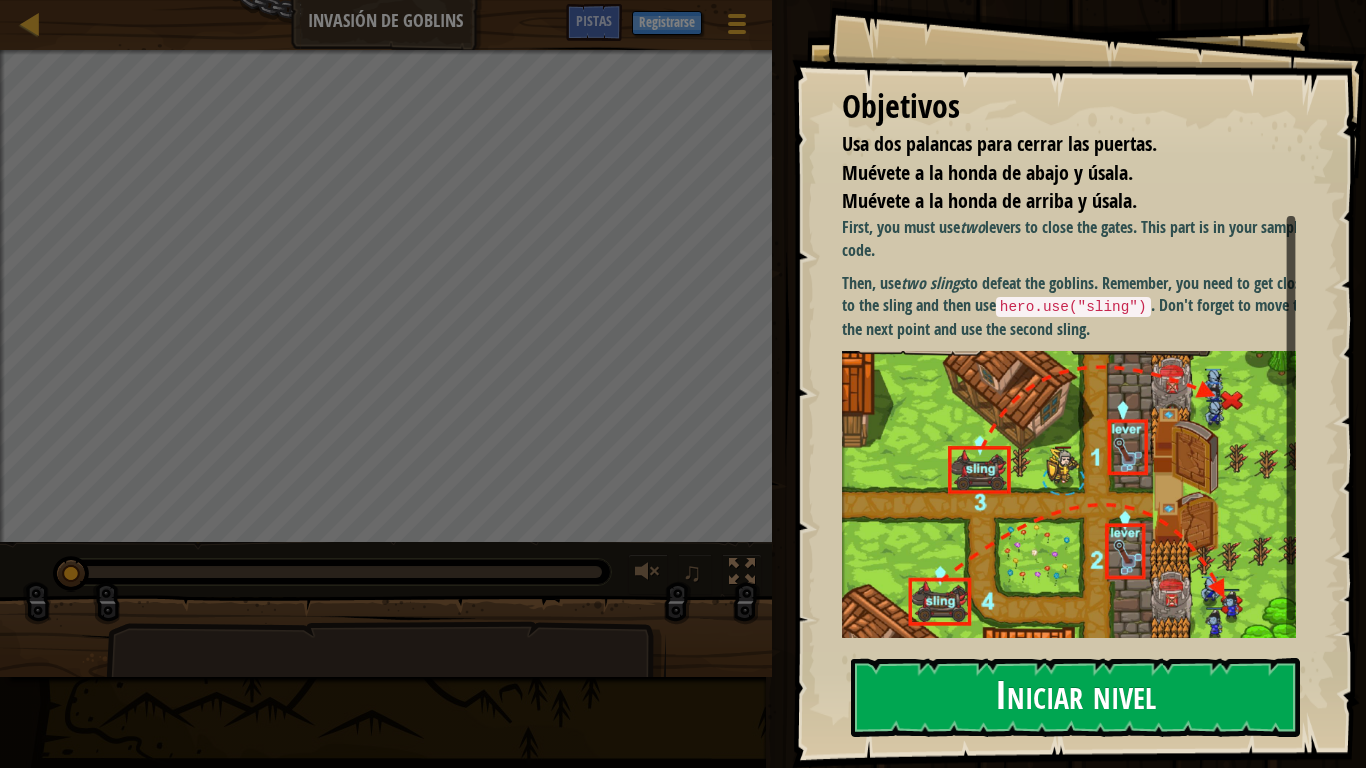 click at bounding box center (1076, 496) 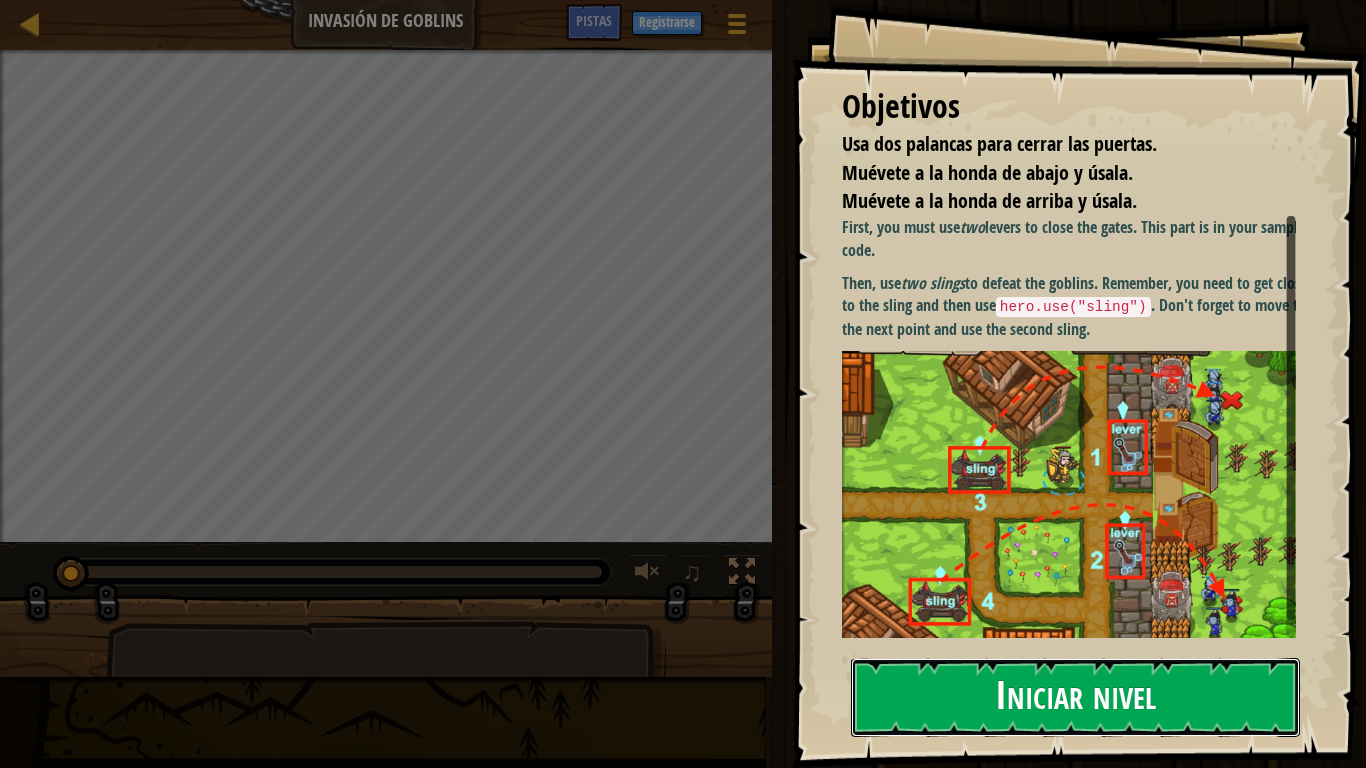 click on "Iniciar nivel" at bounding box center (1075, 697) 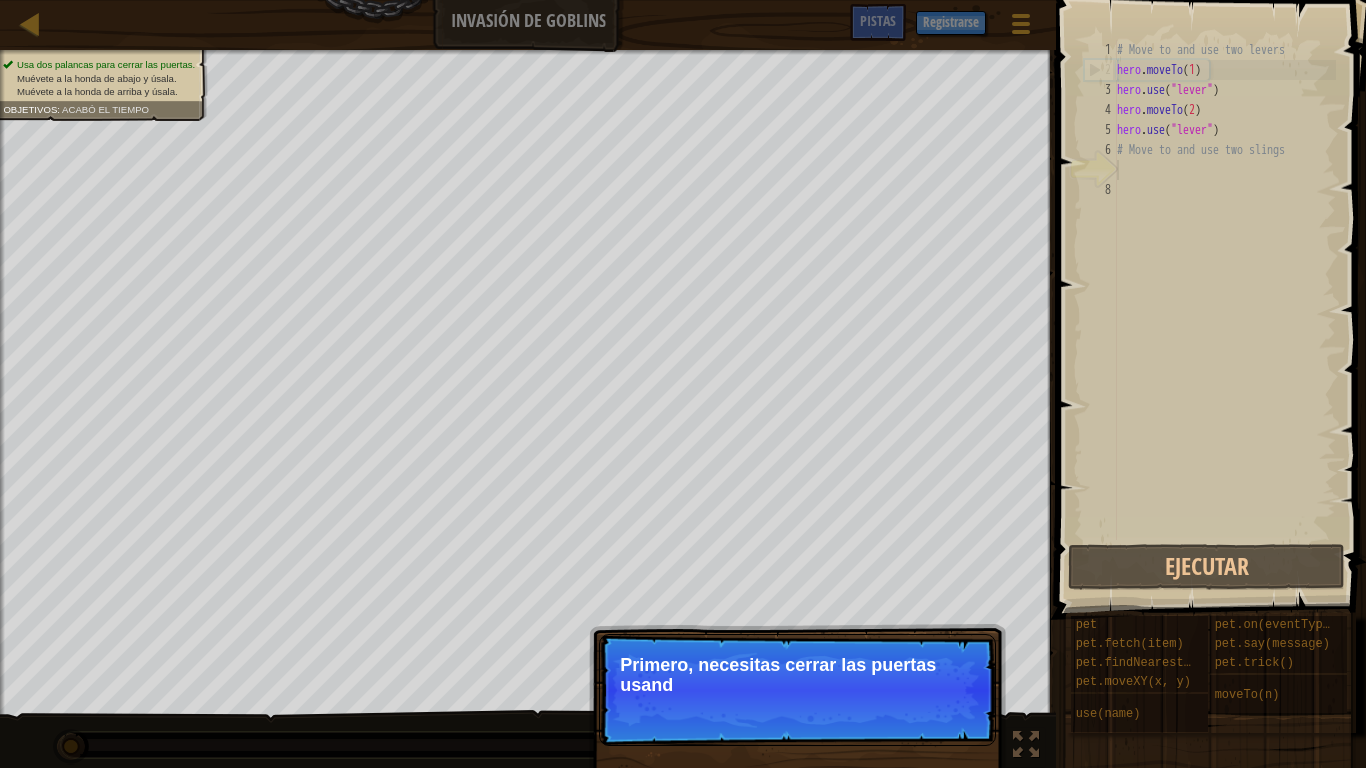 click at bounding box center (1208, 891) 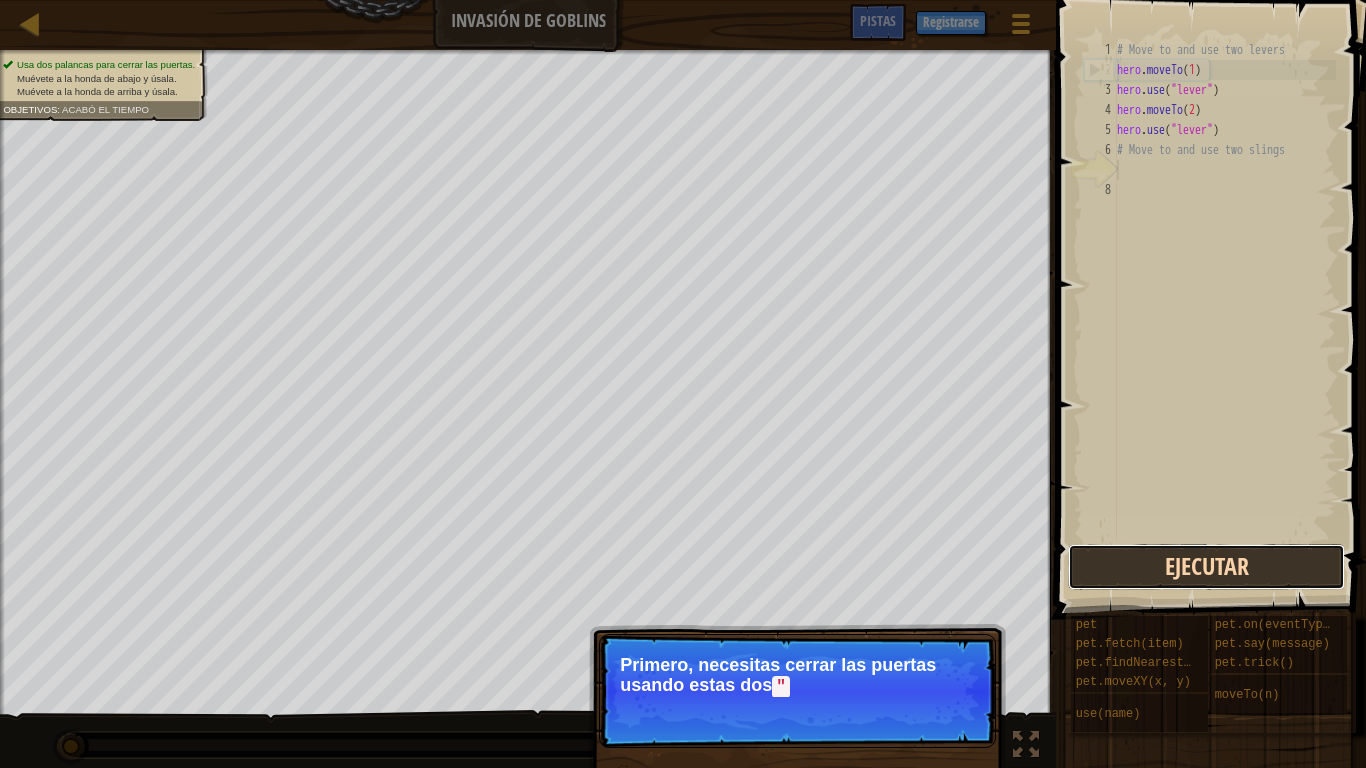 click on "Ejecutar" at bounding box center (1206, 567) 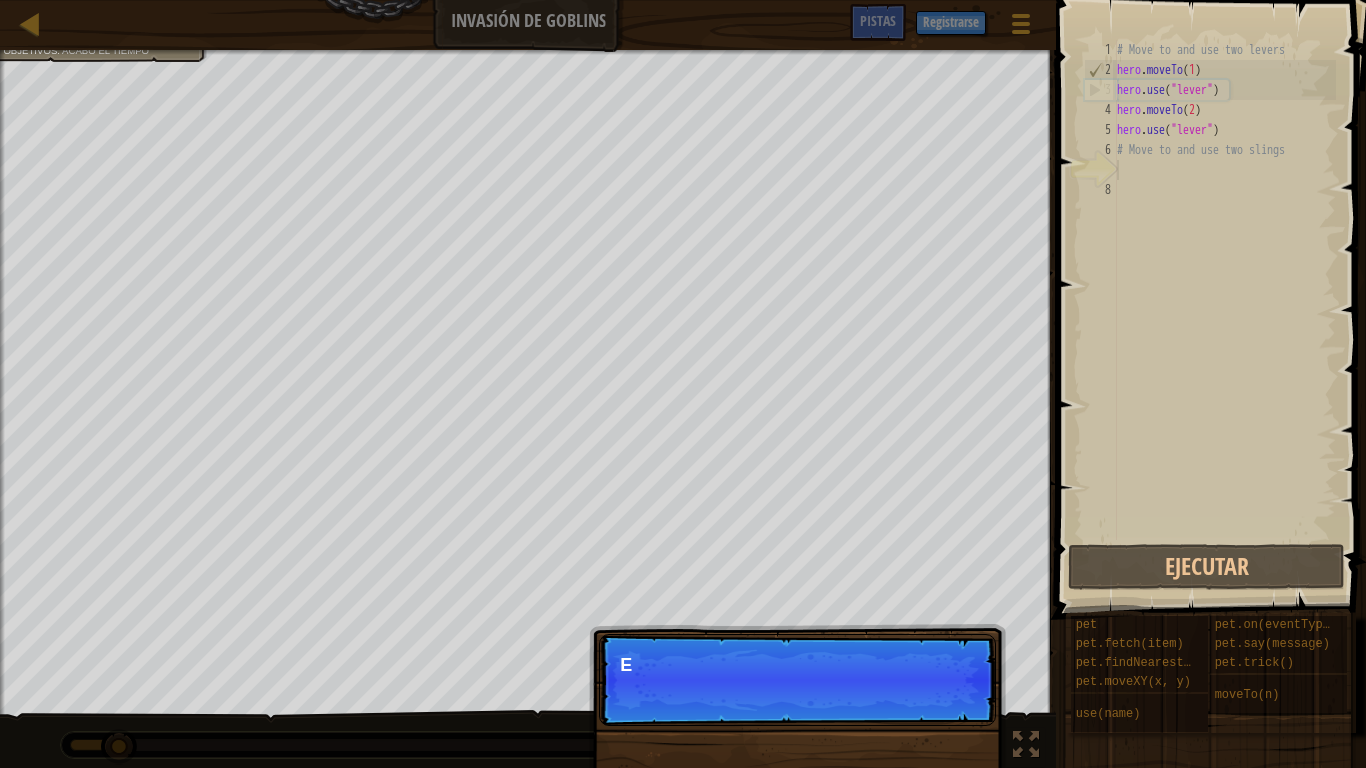 scroll, scrollTop: 9, scrollLeft: 0, axis: vertical 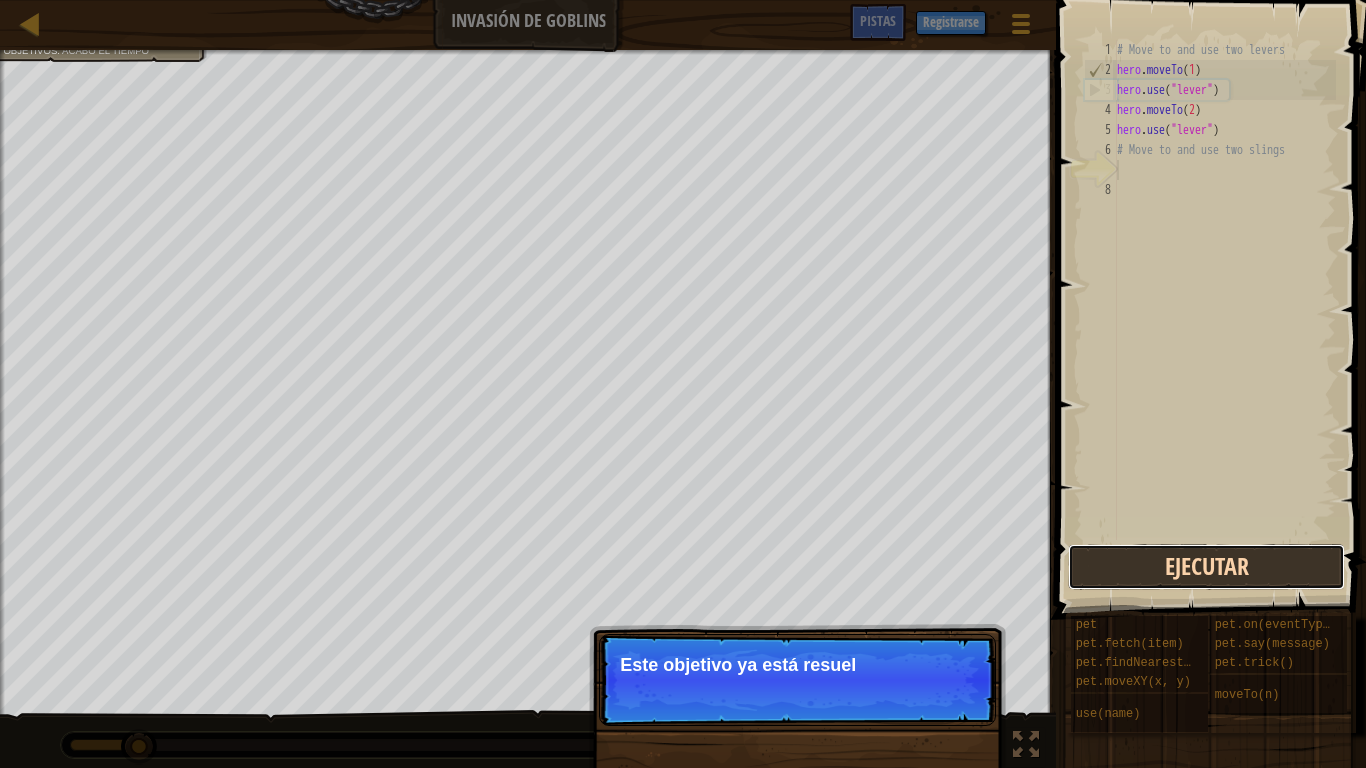 click on "Ejecutar" at bounding box center (1206, 567) 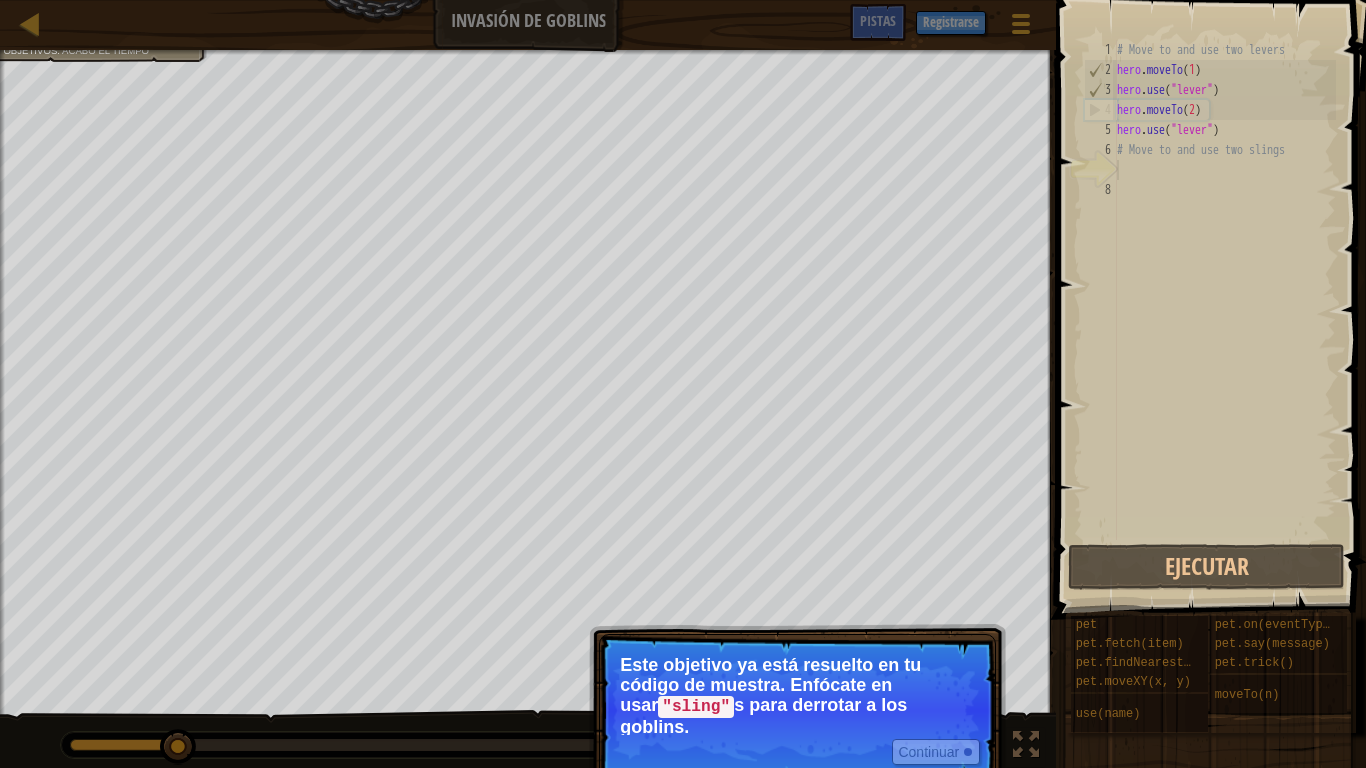 drag, startPoint x: 916, startPoint y: 695, endPoint x: 925, endPoint y: 721, distance: 27.513634 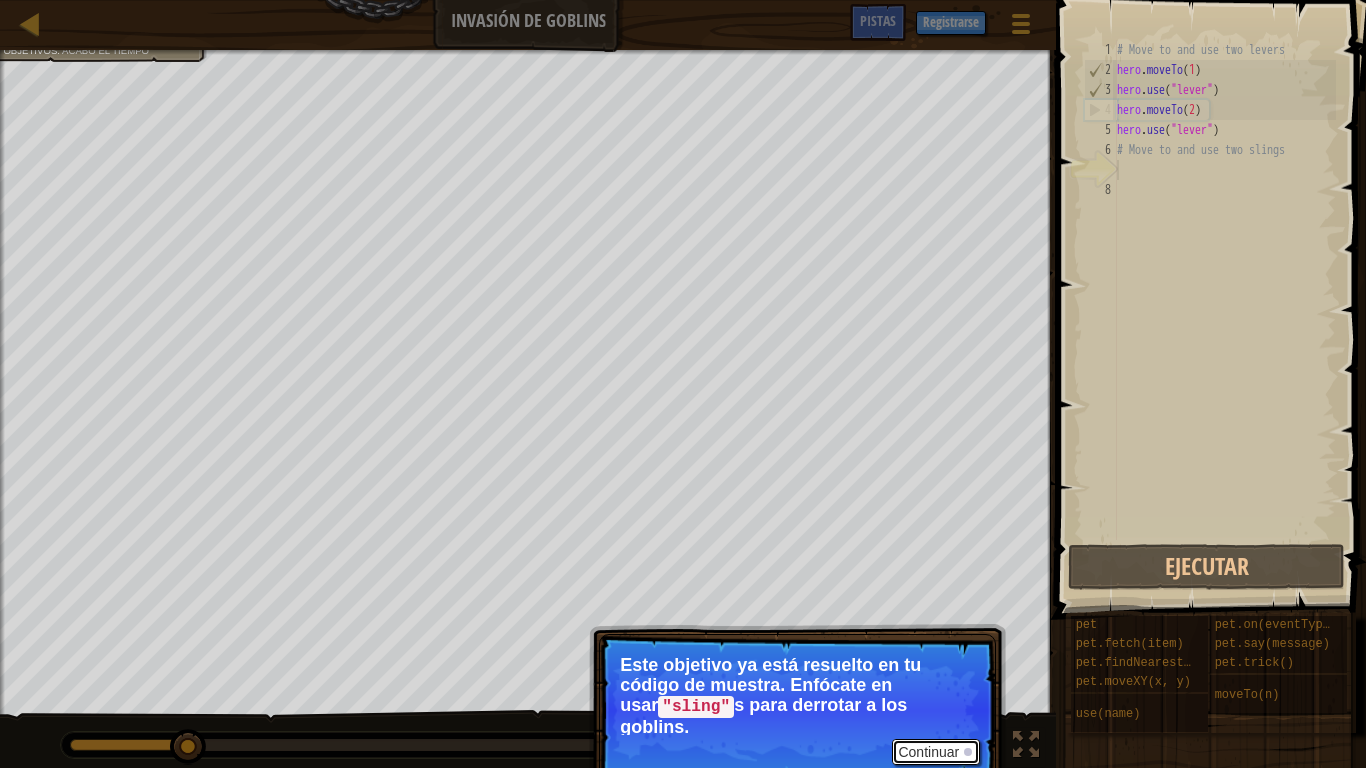 click on "Continuar" at bounding box center (936, 752) 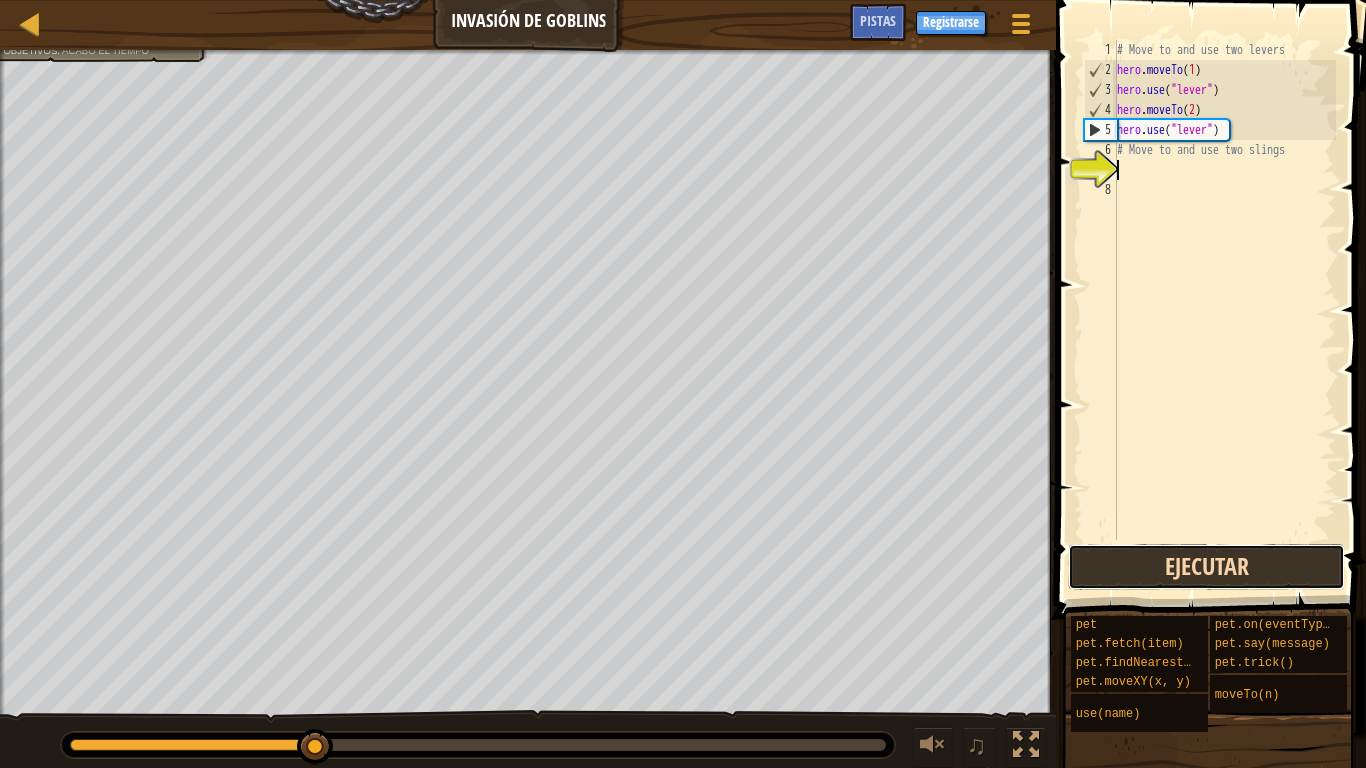 click on "Ejecutar" at bounding box center [1206, 567] 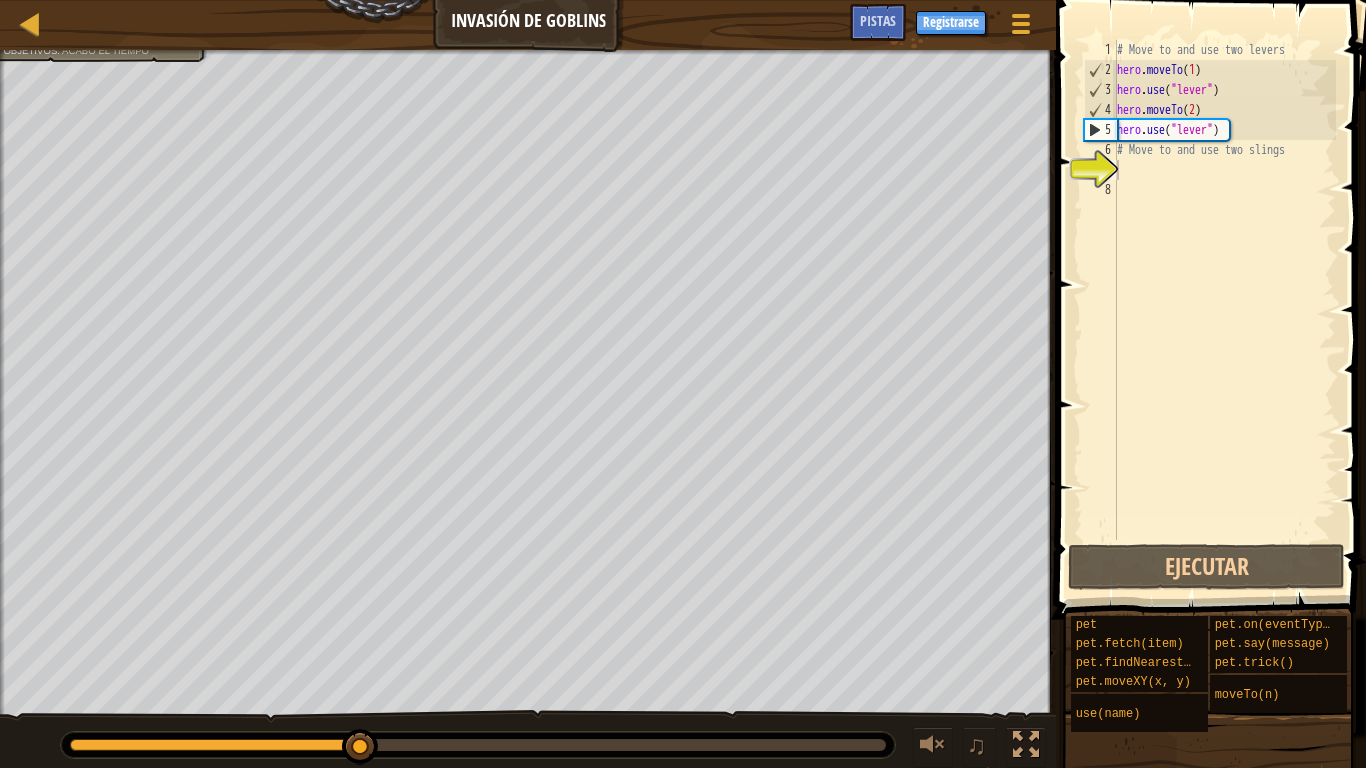 click at bounding box center (478, 745) 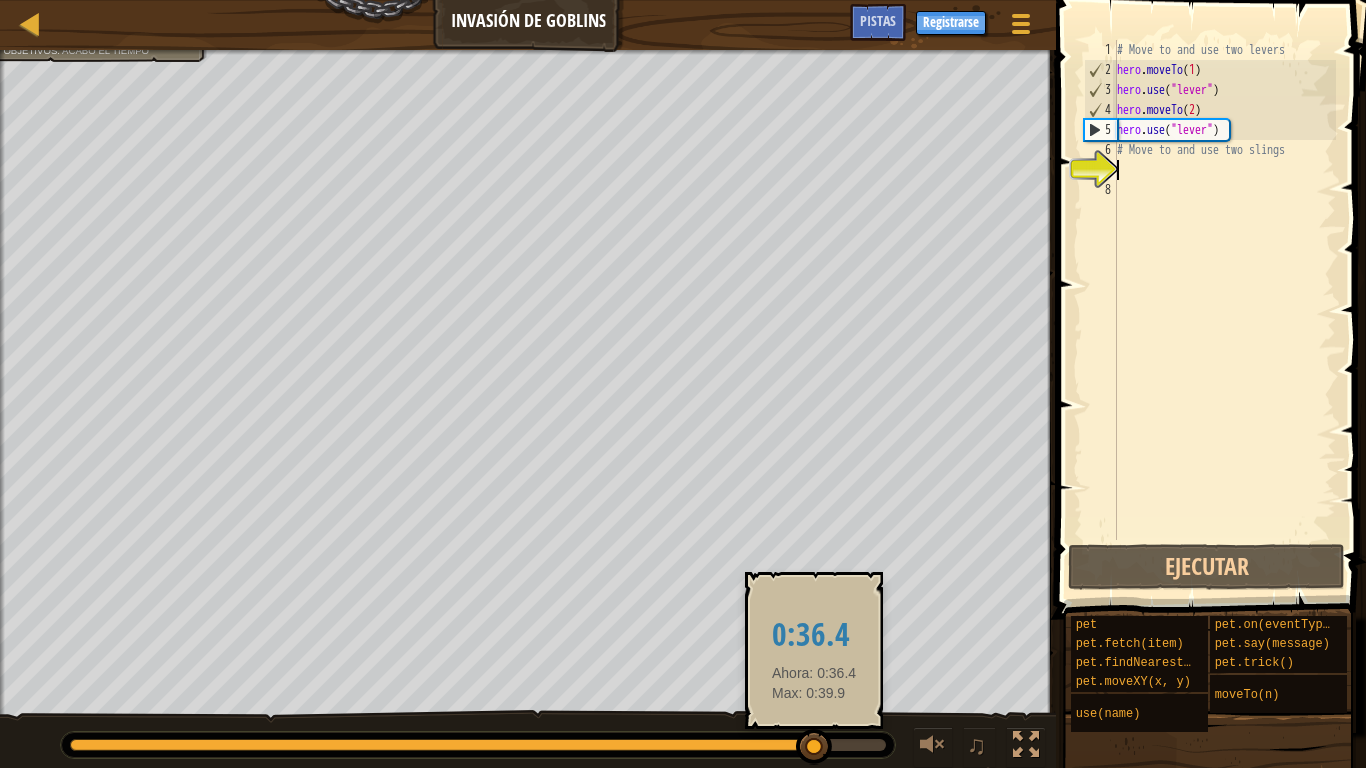 click at bounding box center [478, 745] 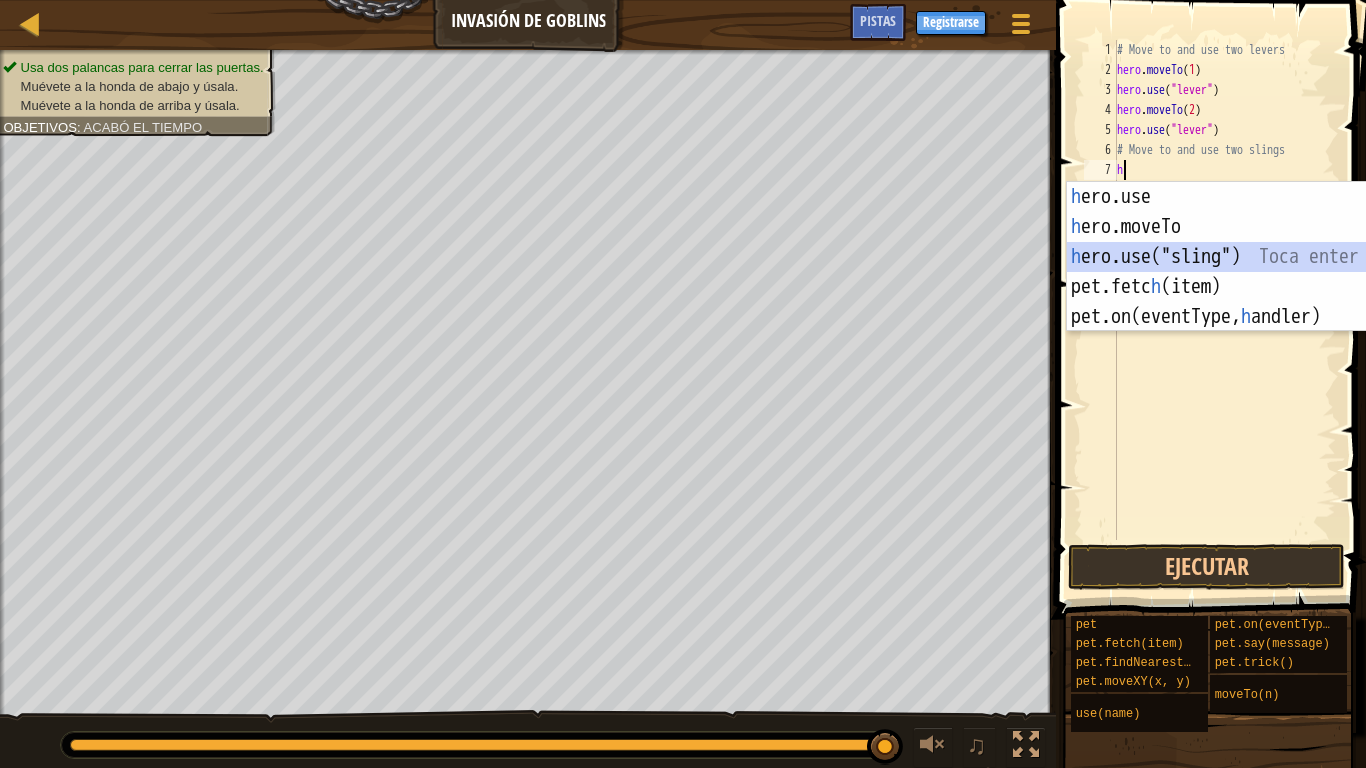 click on "h ero.use Toca enter h ero.moveTo Toca enter h ero.use("sling") Toca enter pet.fetc h (item) Toca enter pet.on(eventType,  [PERSON_NAME]) Toca enter" at bounding box center (1256, 287) 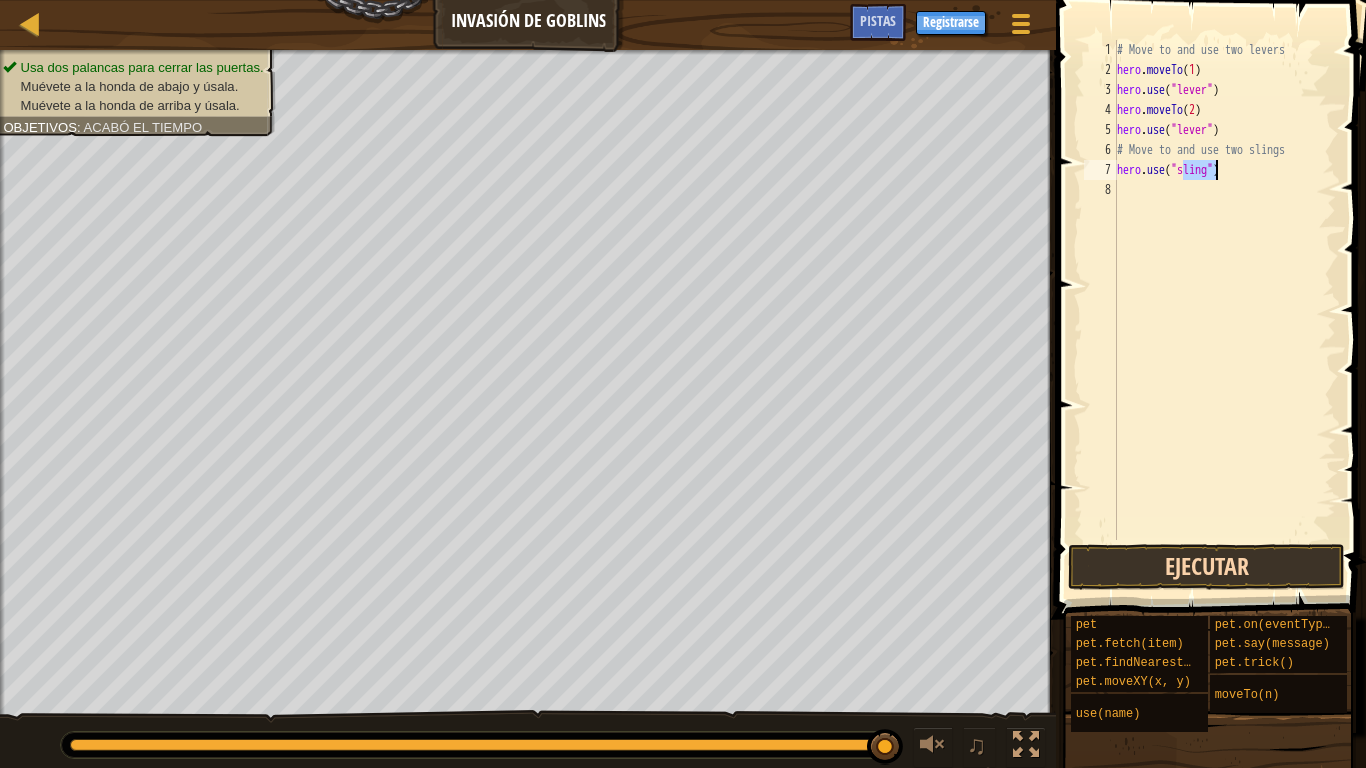 type on "hero.use("sling")" 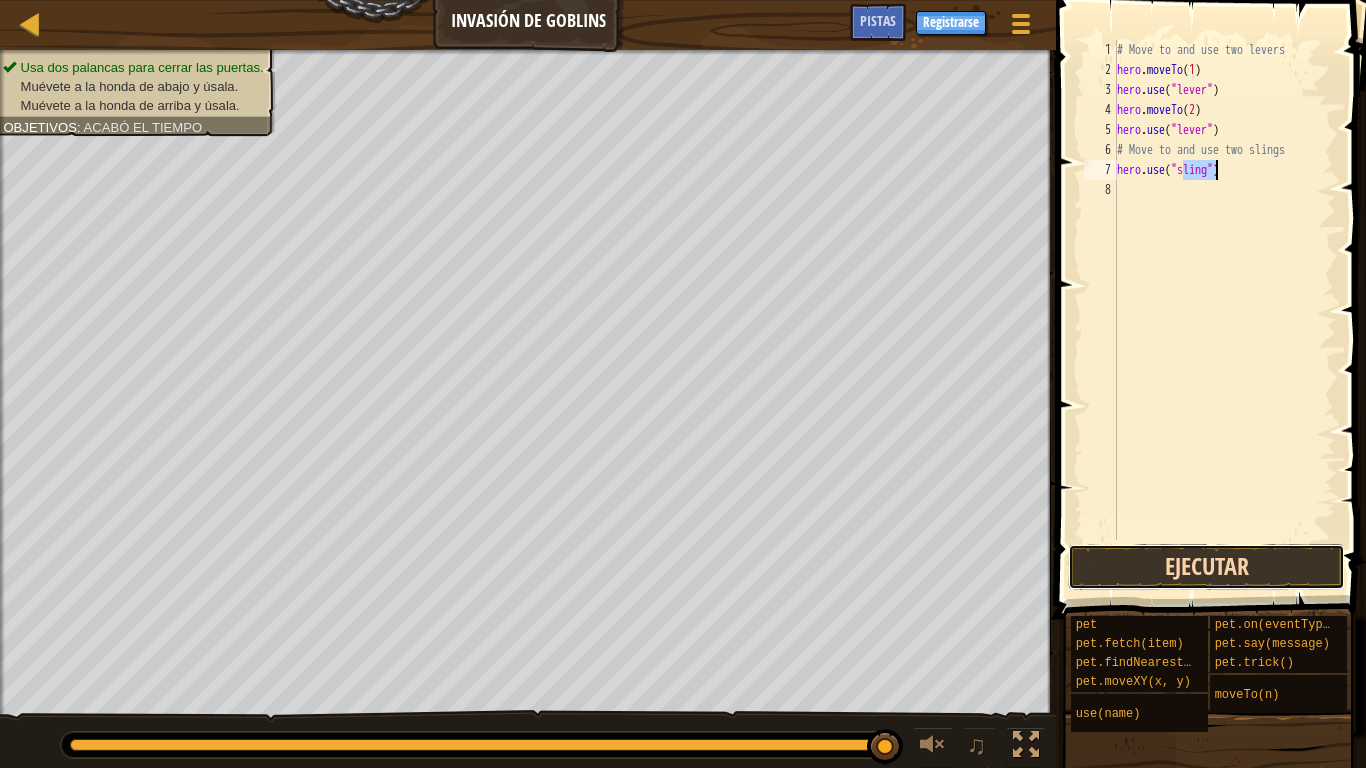 click on "Ejecutar" at bounding box center [1206, 567] 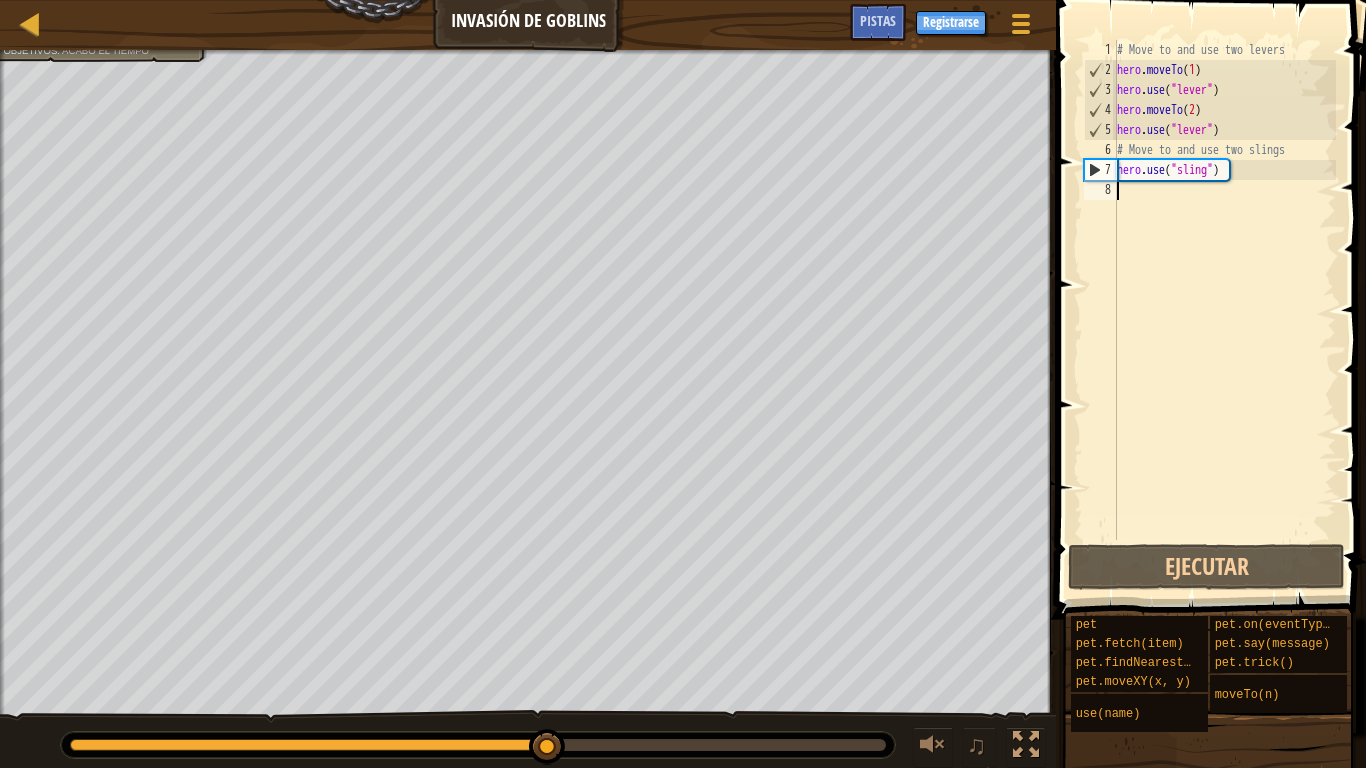 click on "# Move to and use two levers hero . moveTo ( 1 ) hero . use ( "lever" ) hero . moveTo ( 2 ) hero . use ( "lever" ) # Move to and use two slings hero . use ( "sling" )" at bounding box center [1224, 310] 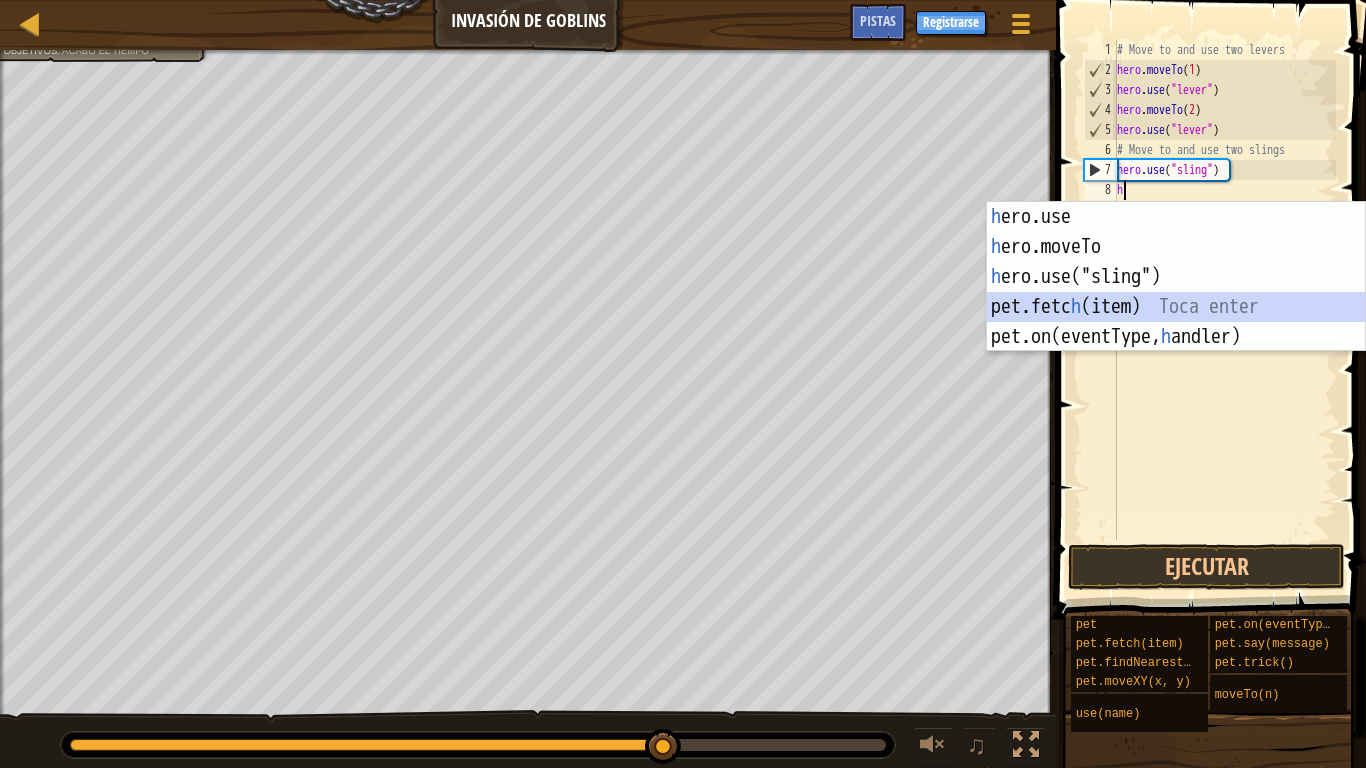 click on "h ero.use Toca enter h ero.moveTo Toca enter h ero.use("sling") Toca enter pet.fetc h (item) Toca enter pet.on(eventType,  [PERSON_NAME]) Toca enter" at bounding box center (1176, 307) 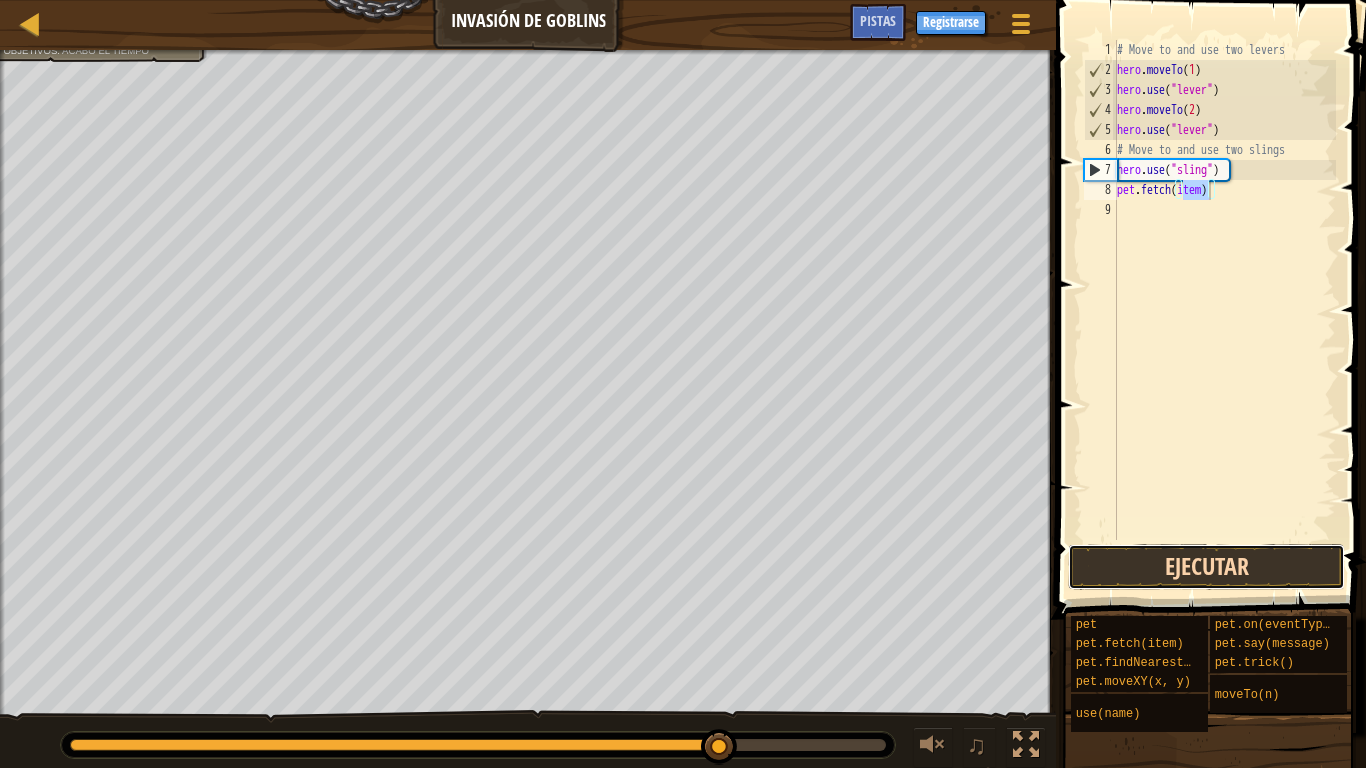 click on "Ejecutar" at bounding box center [1206, 567] 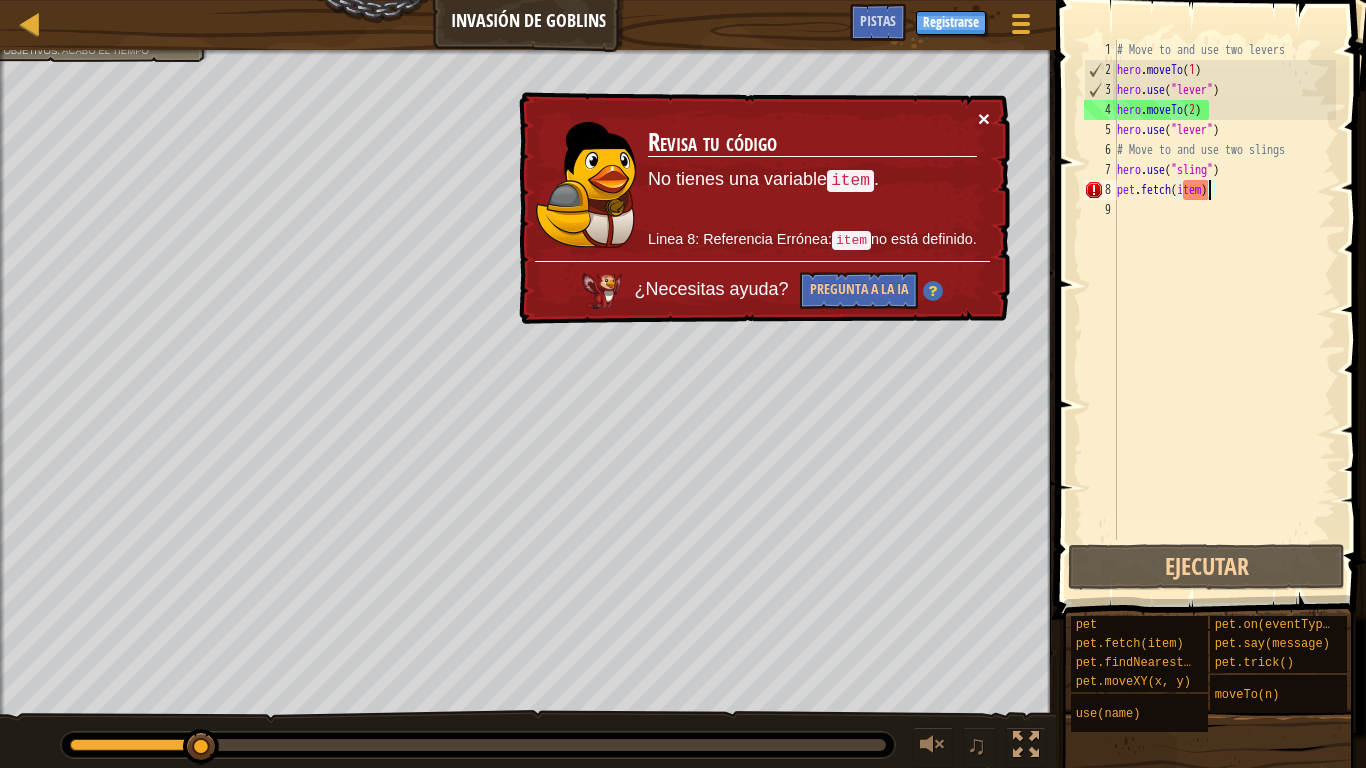 click on "×" at bounding box center (984, 118) 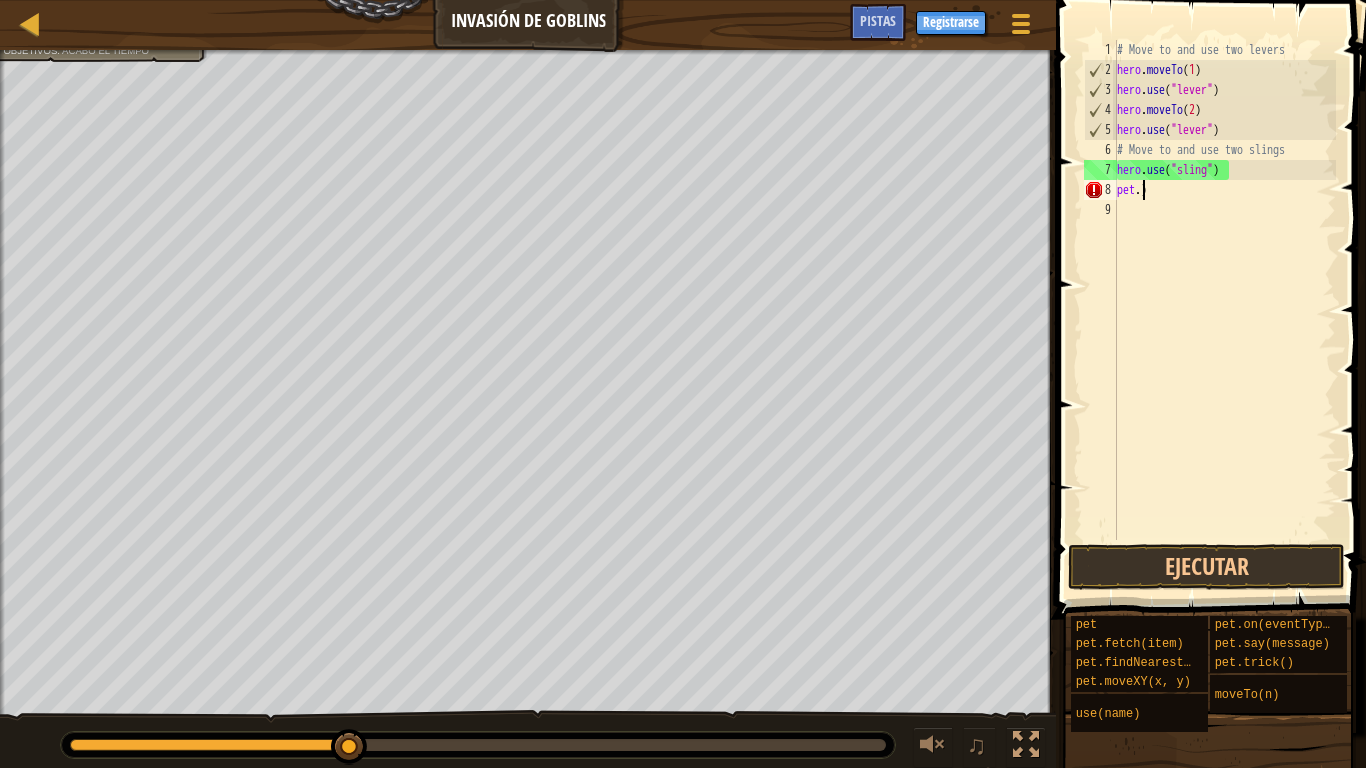 scroll, scrollTop: 9, scrollLeft: 0, axis: vertical 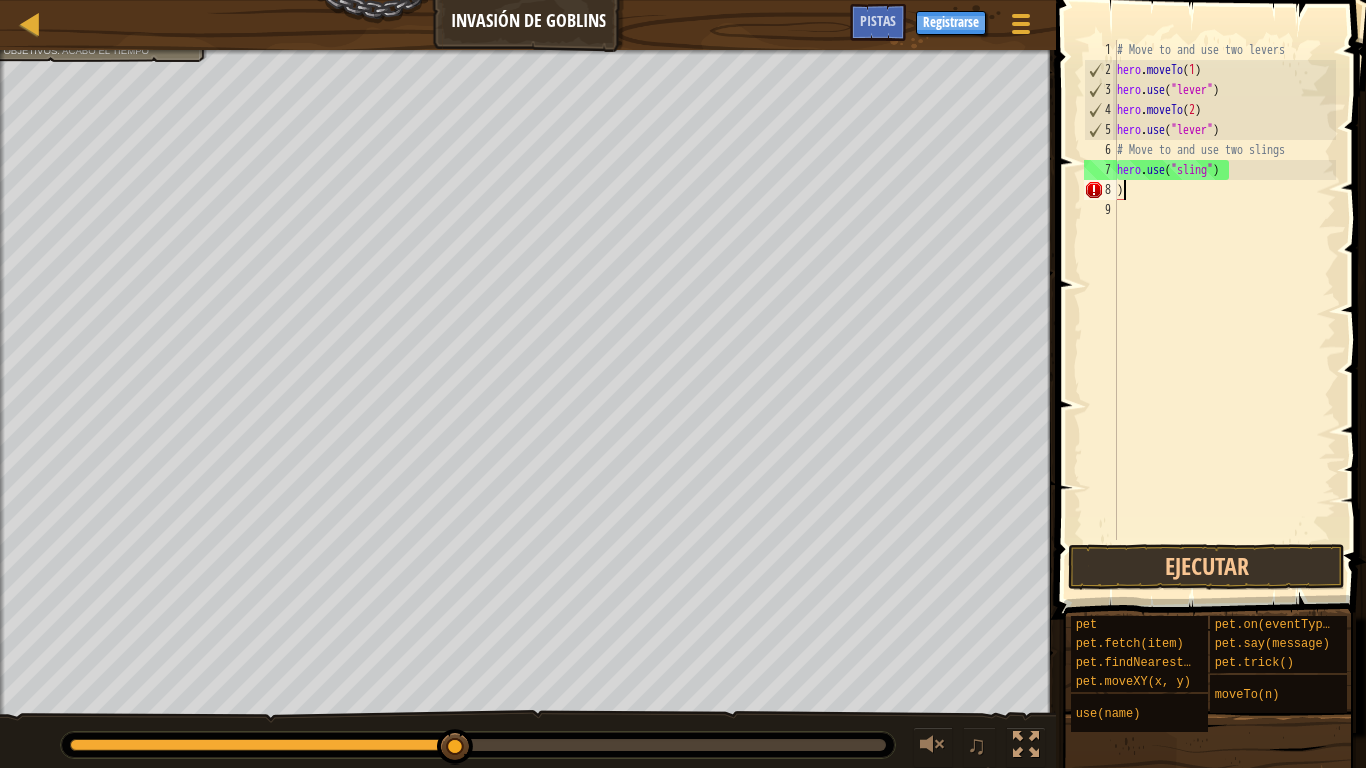 click on "# Move to and use two levers hero . moveTo ( 1 ) hero . use ( "lever" ) hero . moveTo ( 2 ) hero . use ( "lever" ) # Move to and use two slings hero . use ( "sling" ) )" at bounding box center [1224, 310] 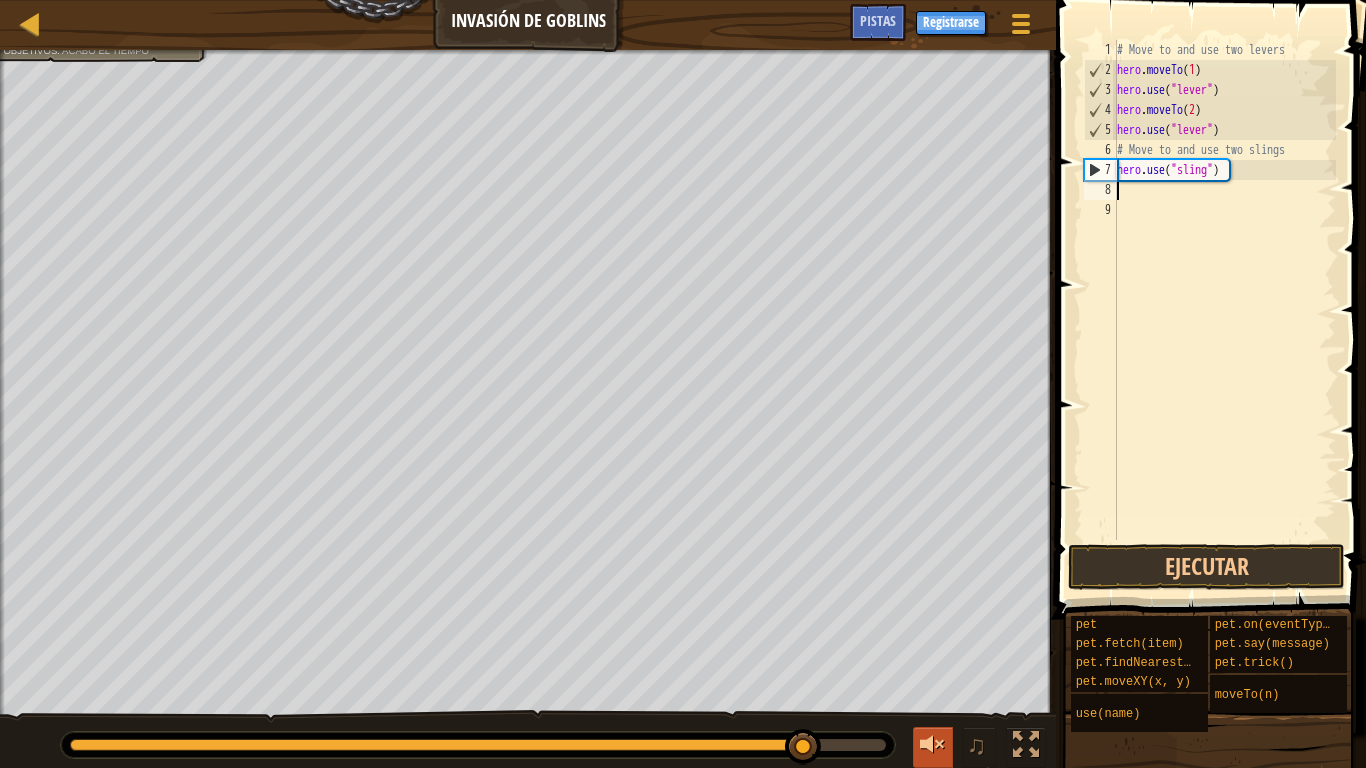 drag, startPoint x: 702, startPoint y: 753, endPoint x: 930, endPoint y: 753, distance: 228 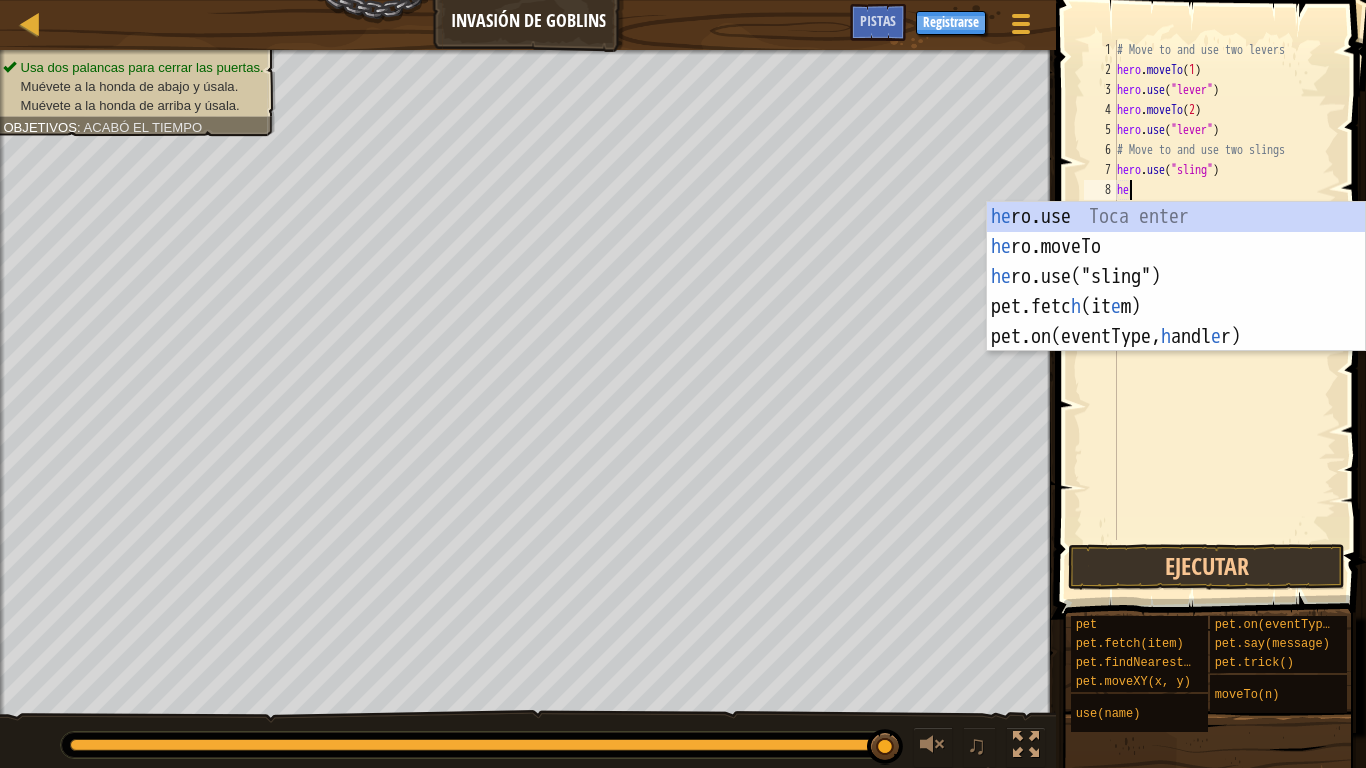 scroll, scrollTop: 9, scrollLeft: 1, axis: both 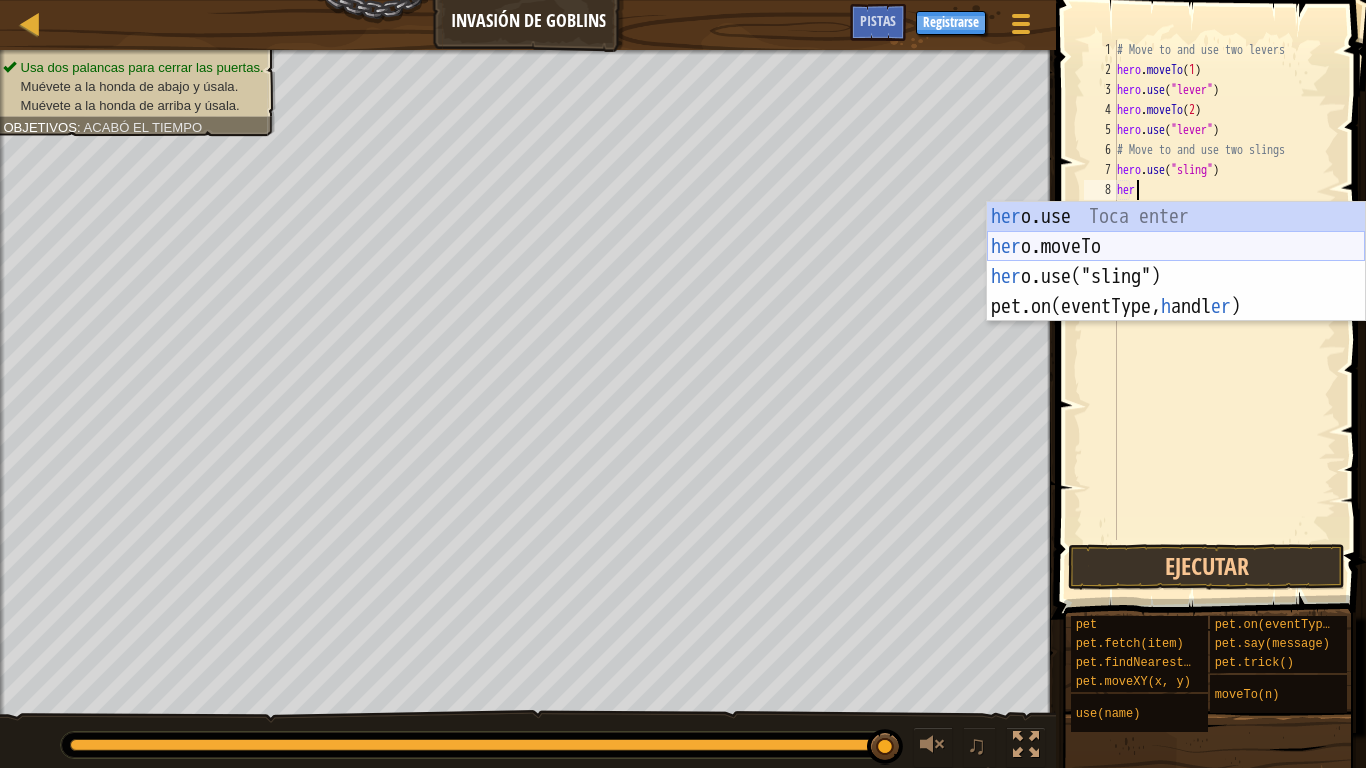 click on "her o.use Toca enter her o.moveTo Toca enter her o.use("sling") Toca enter pet.on(eventType,  h andl er ) Toca enter" at bounding box center (1176, 292) 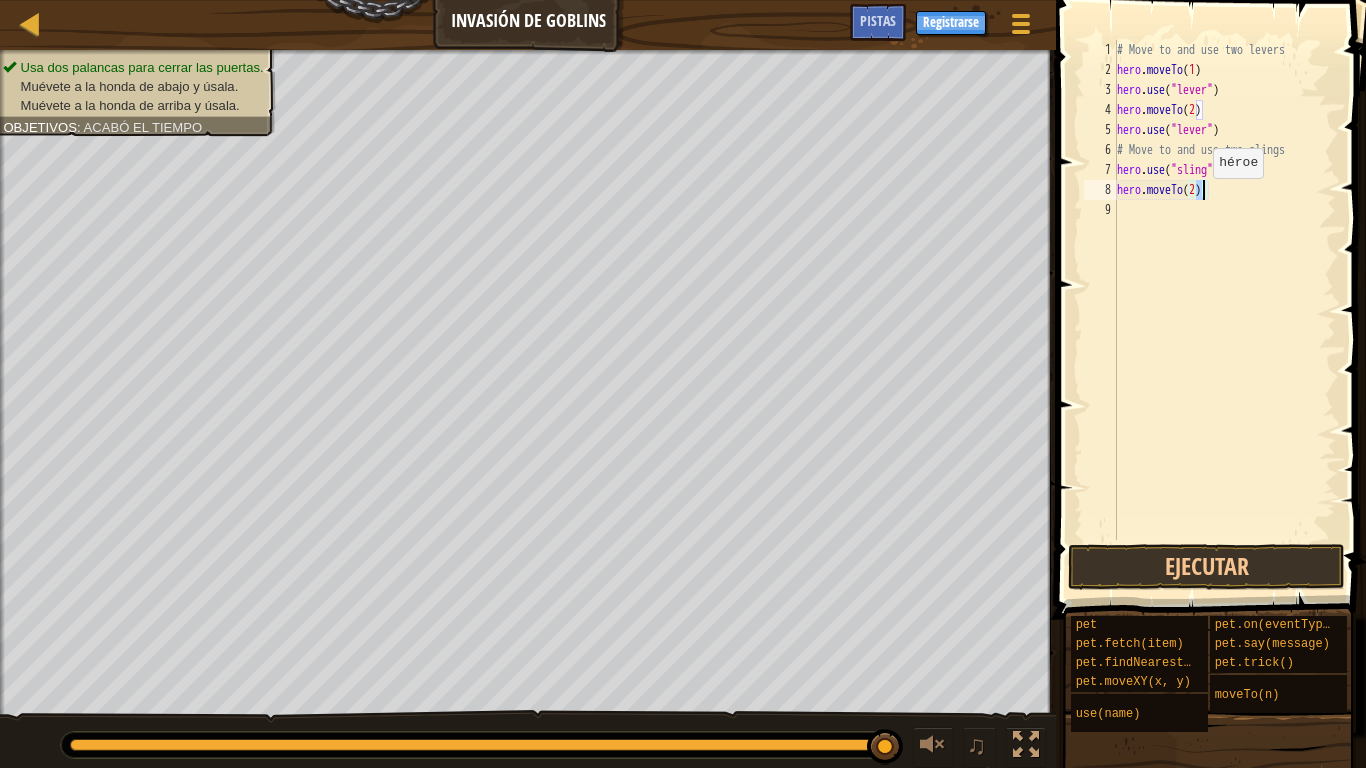 type on "hero.moveTo(3)" 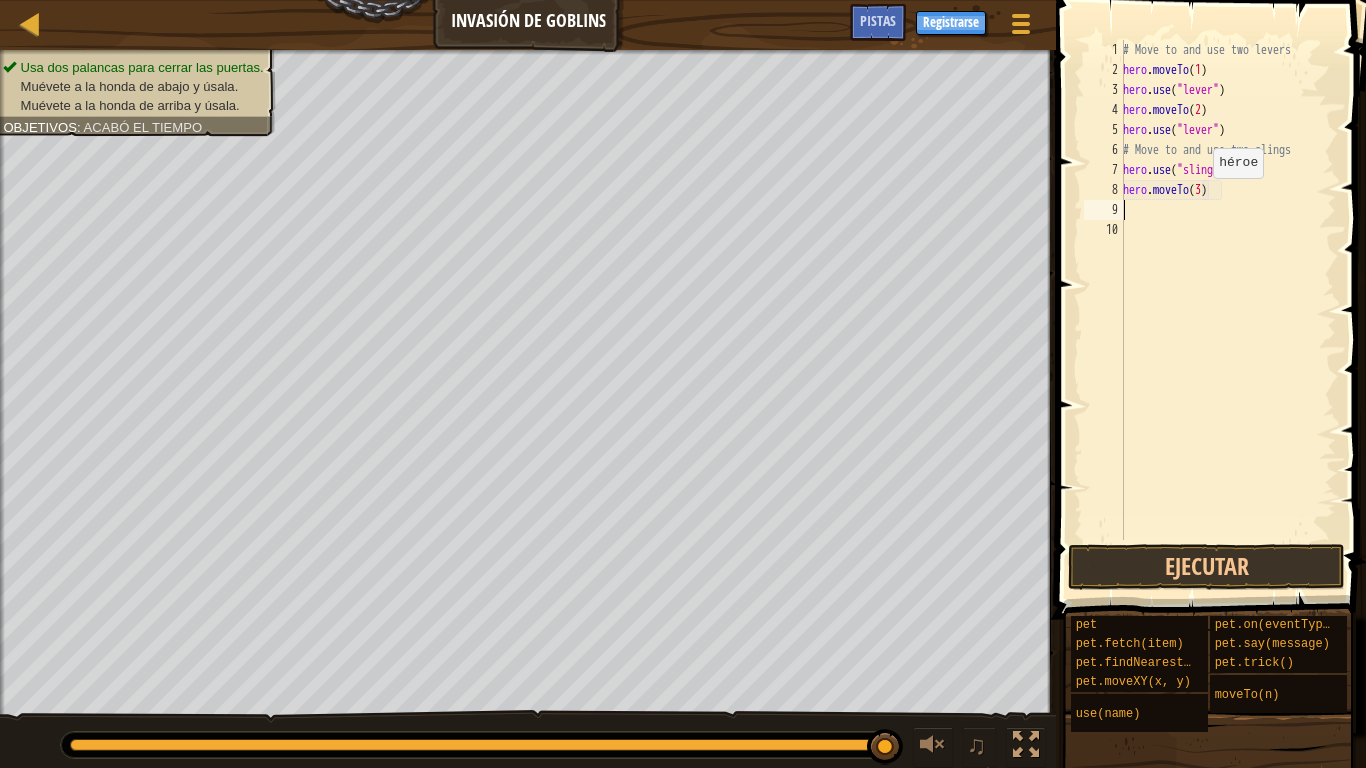 scroll, scrollTop: 9, scrollLeft: 0, axis: vertical 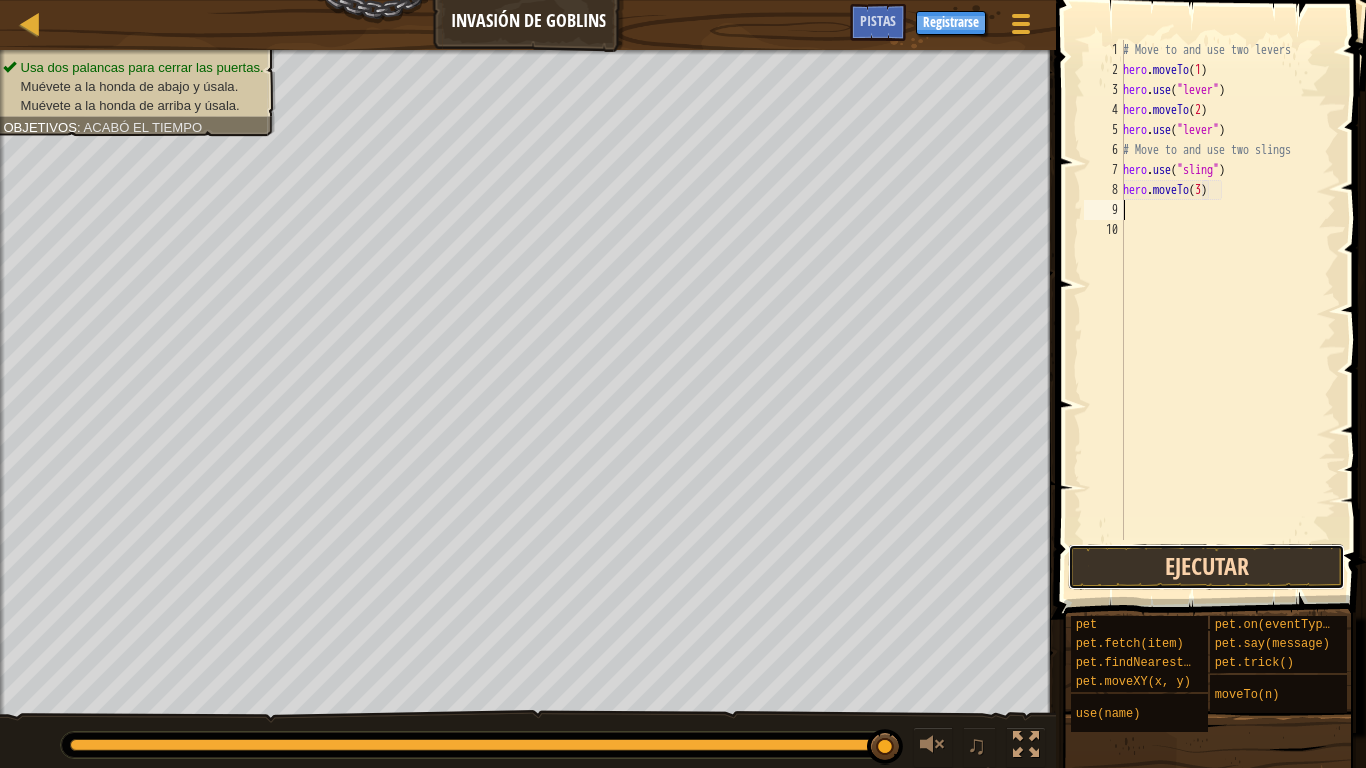 click on "Ejecutar" at bounding box center [1206, 567] 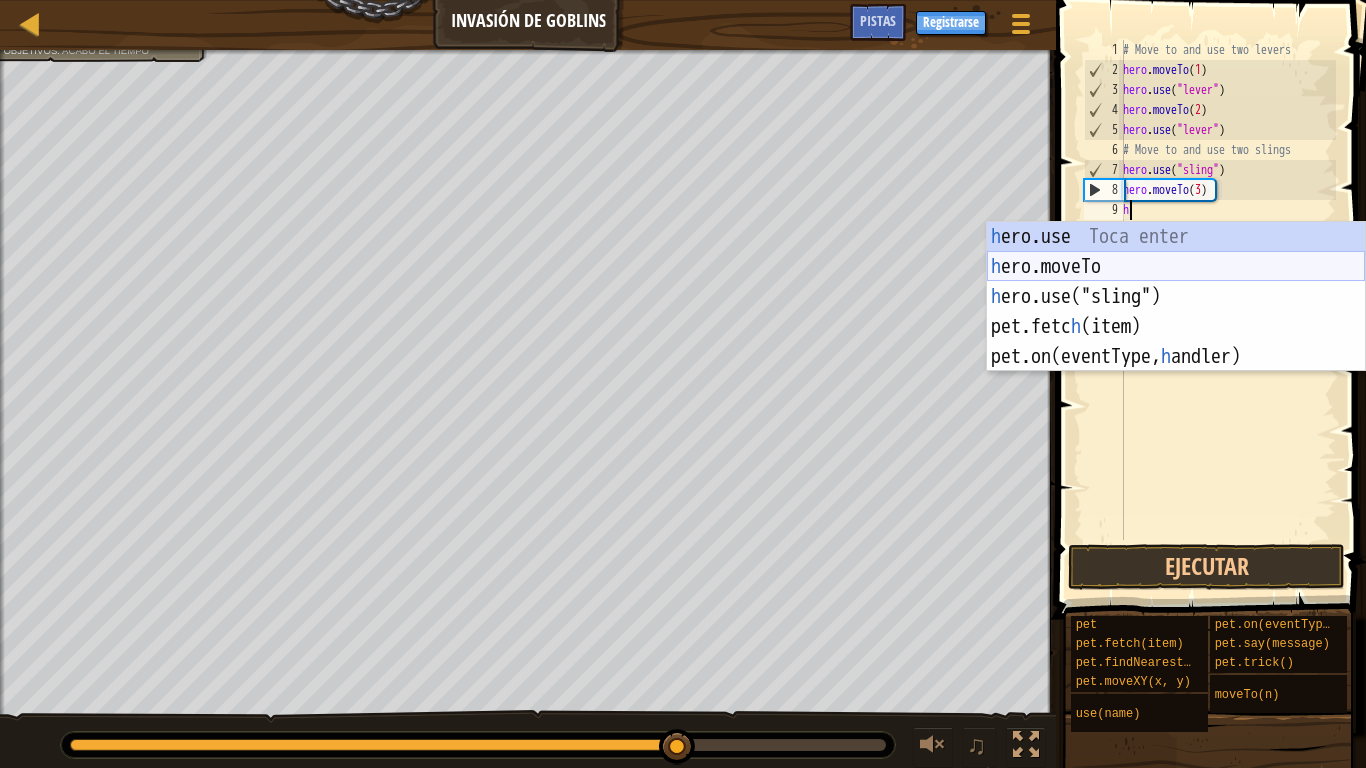 click on "h ero.use Toca enter h ero.moveTo Toca enter h ero.use("sling") Toca enter pet.fetc h (item) Toca enter pet.on(eventType,  [PERSON_NAME]) Toca enter" at bounding box center (1176, 327) 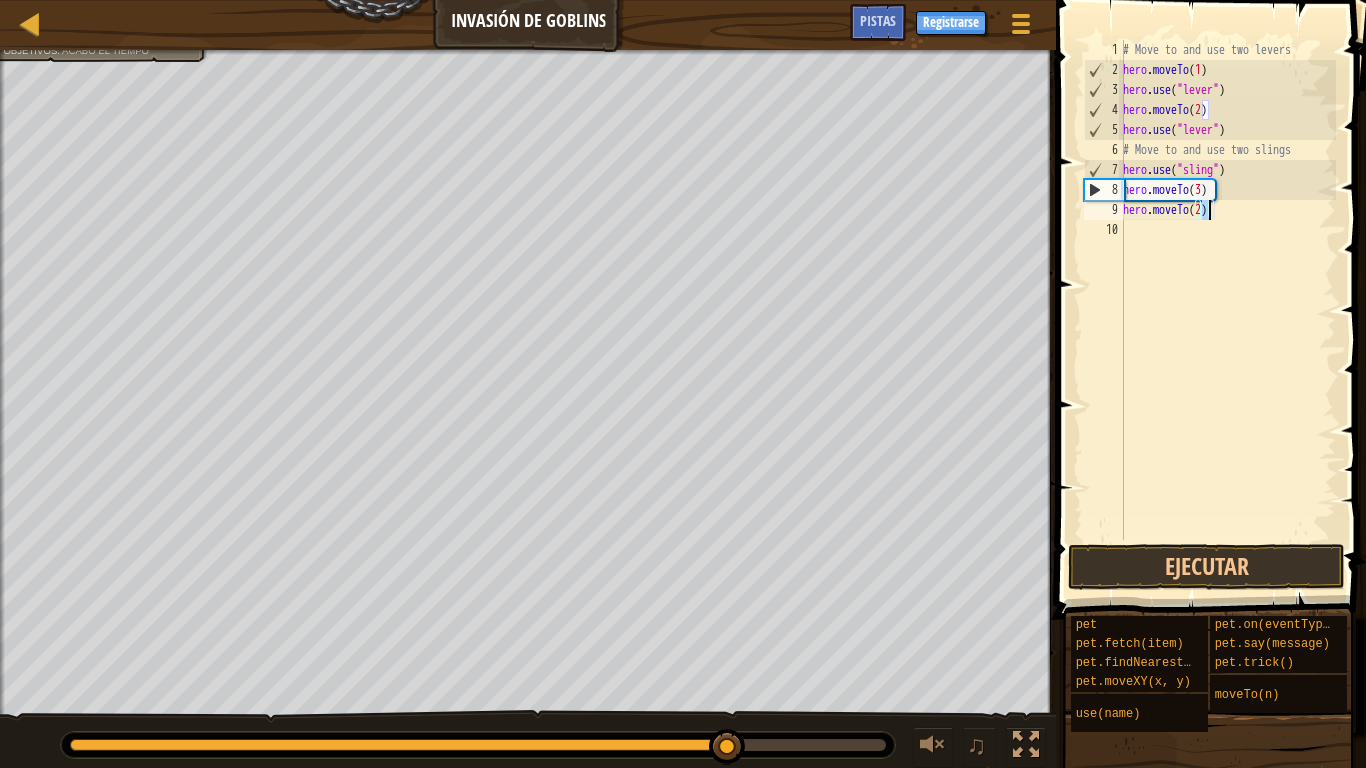 scroll, scrollTop: 9, scrollLeft: 7, axis: both 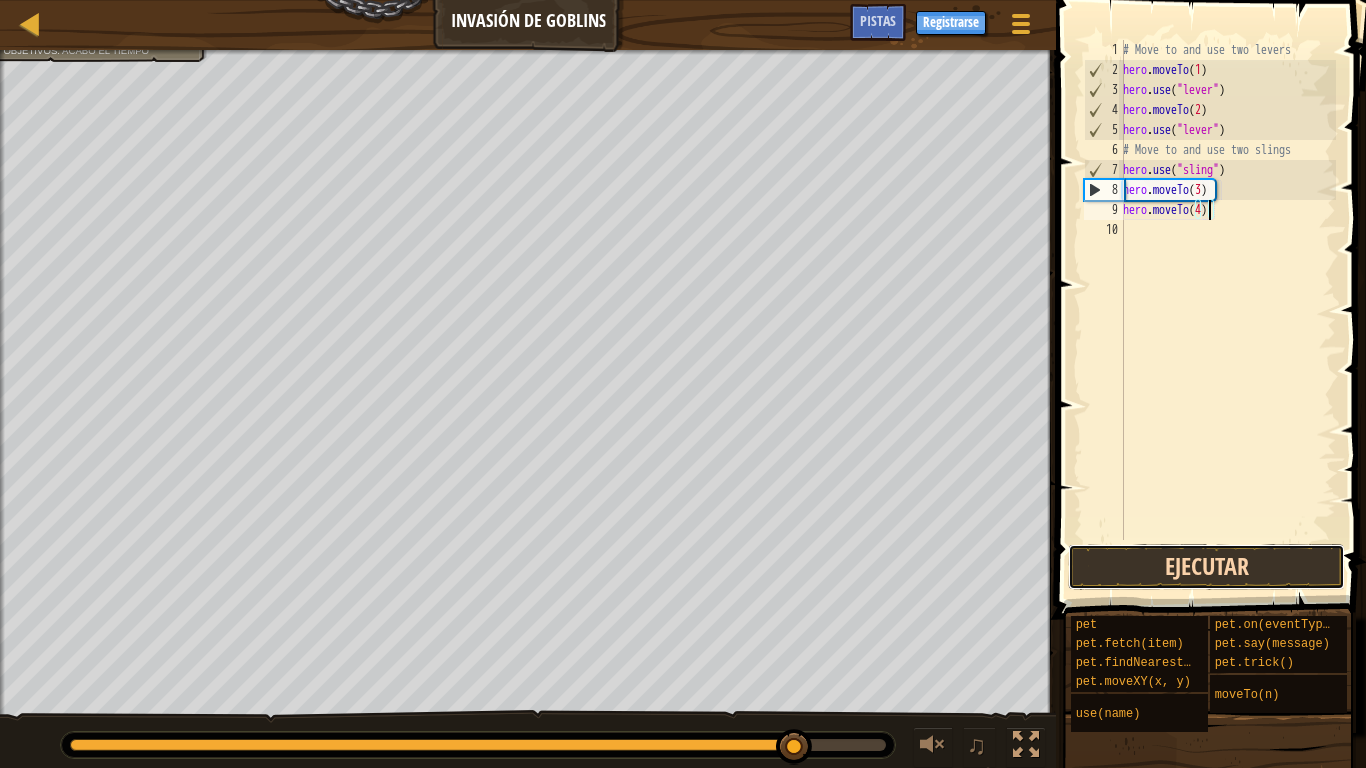 click on "Ejecutar" at bounding box center [1206, 567] 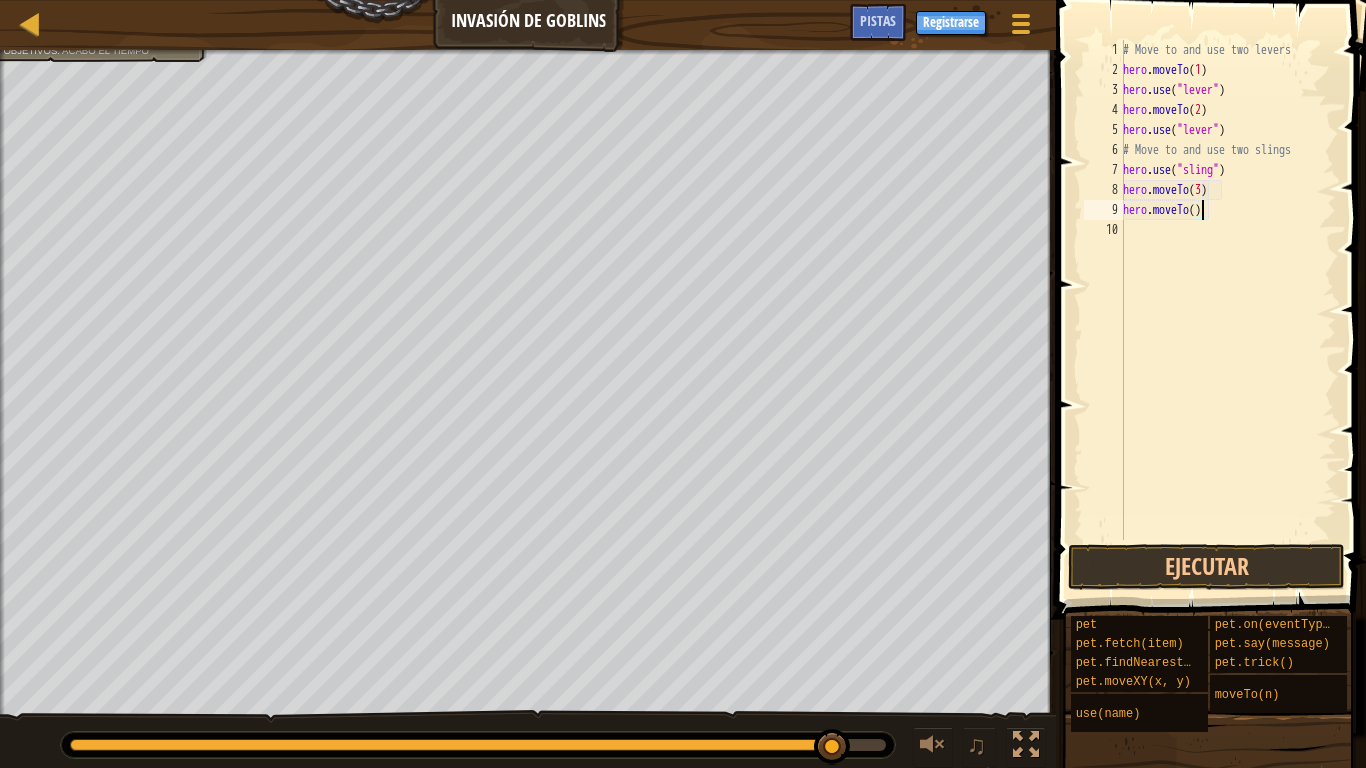 type on "hero.moveTo(1)" 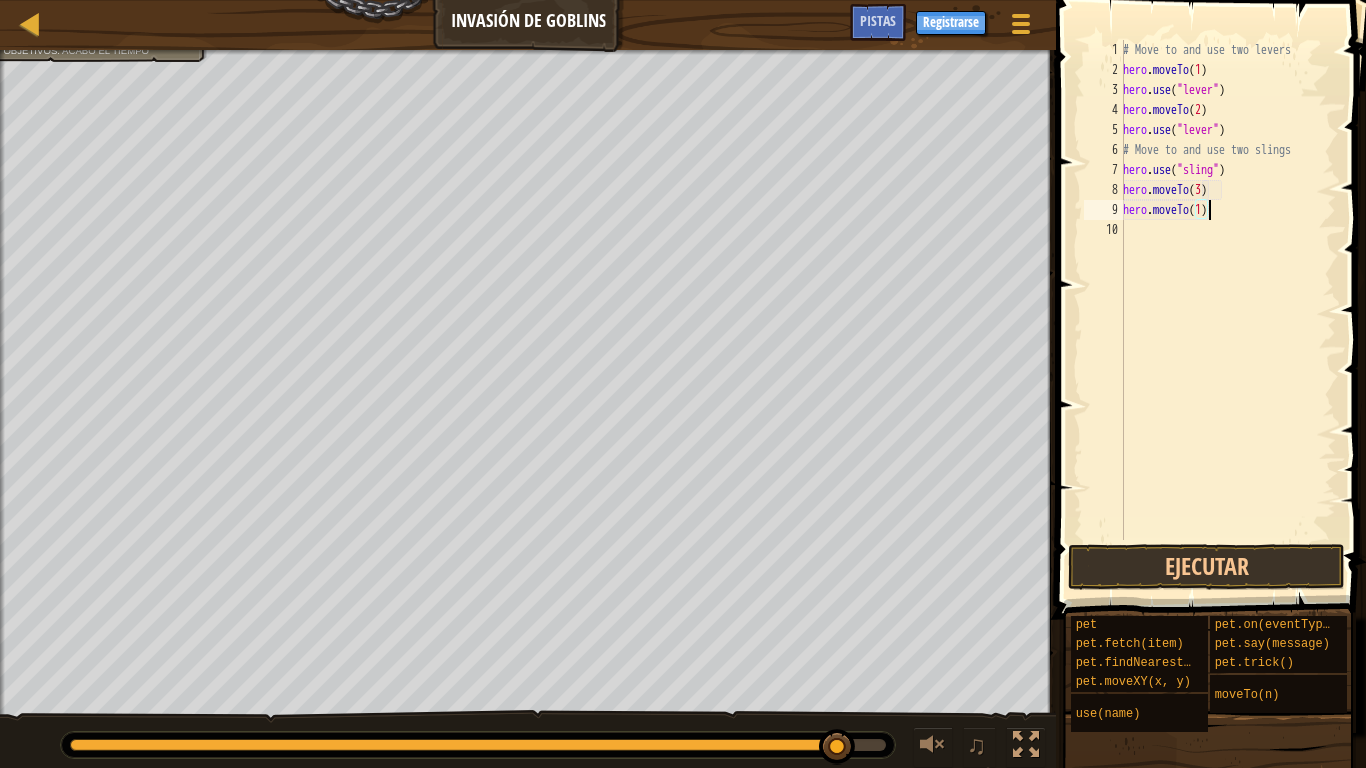 scroll, scrollTop: 9, scrollLeft: 7, axis: both 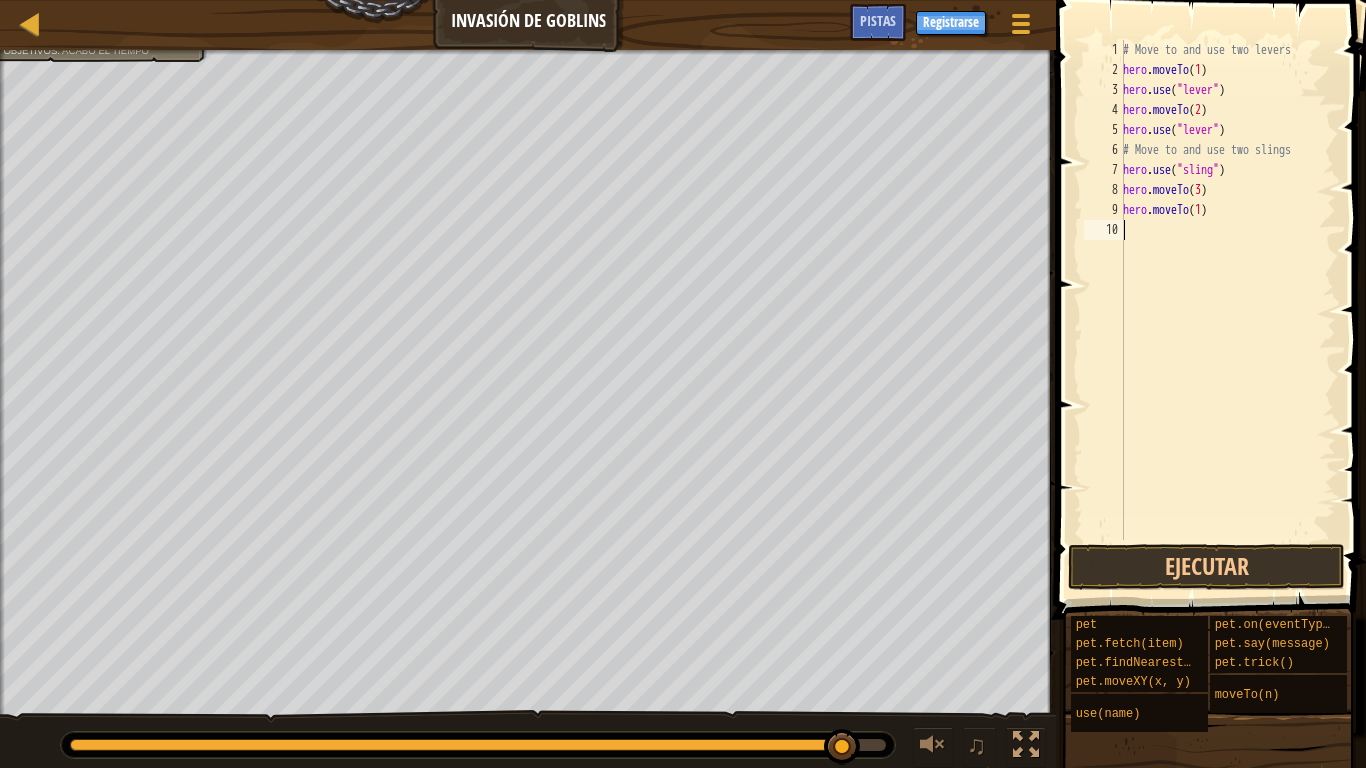 type on "0" 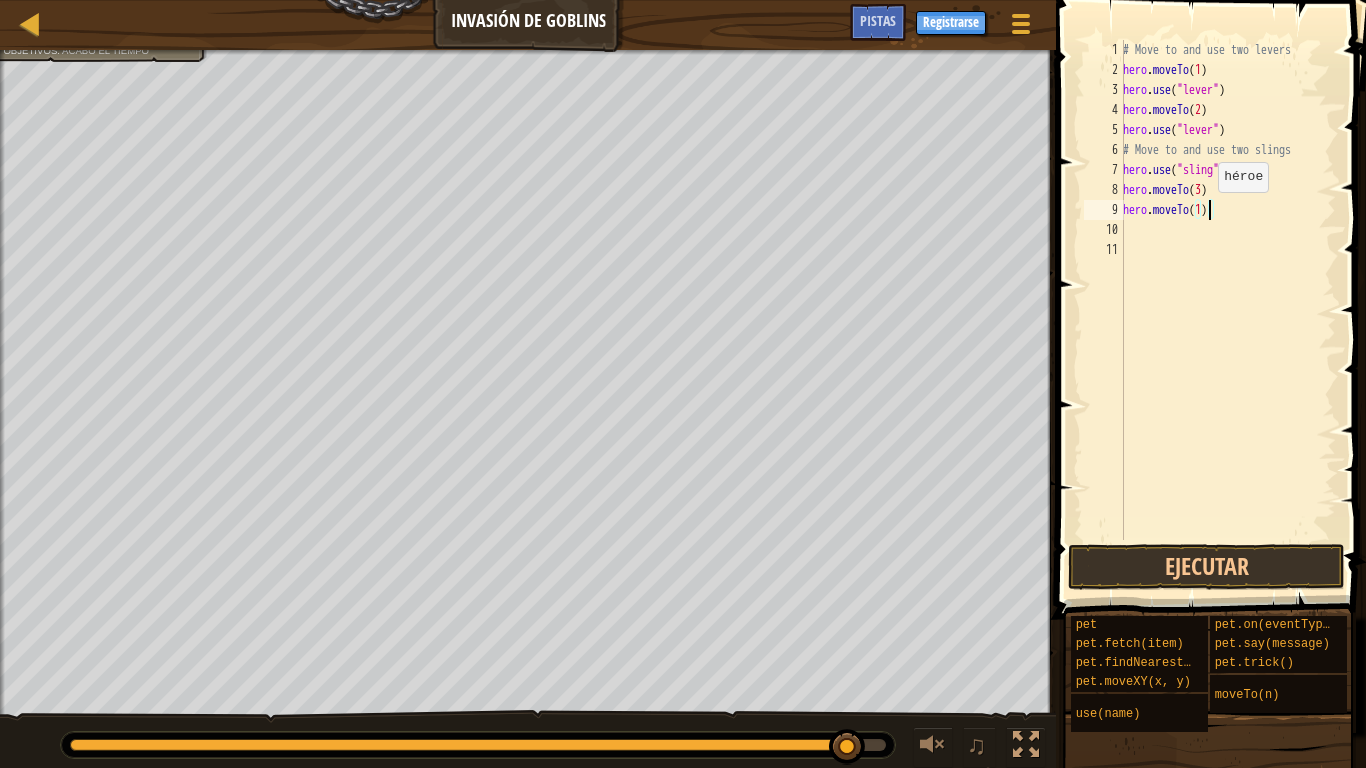 click on "# Move to and use two levers hero . moveTo ( 1 ) hero . use ( "lever" ) hero . moveTo ( 2 ) hero . use ( "lever" ) # Move to and use two slings hero . use ( "sling" ) hero . moveTo ( 3 ) hero . moveTo ( 1 )" at bounding box center [1227, 310] 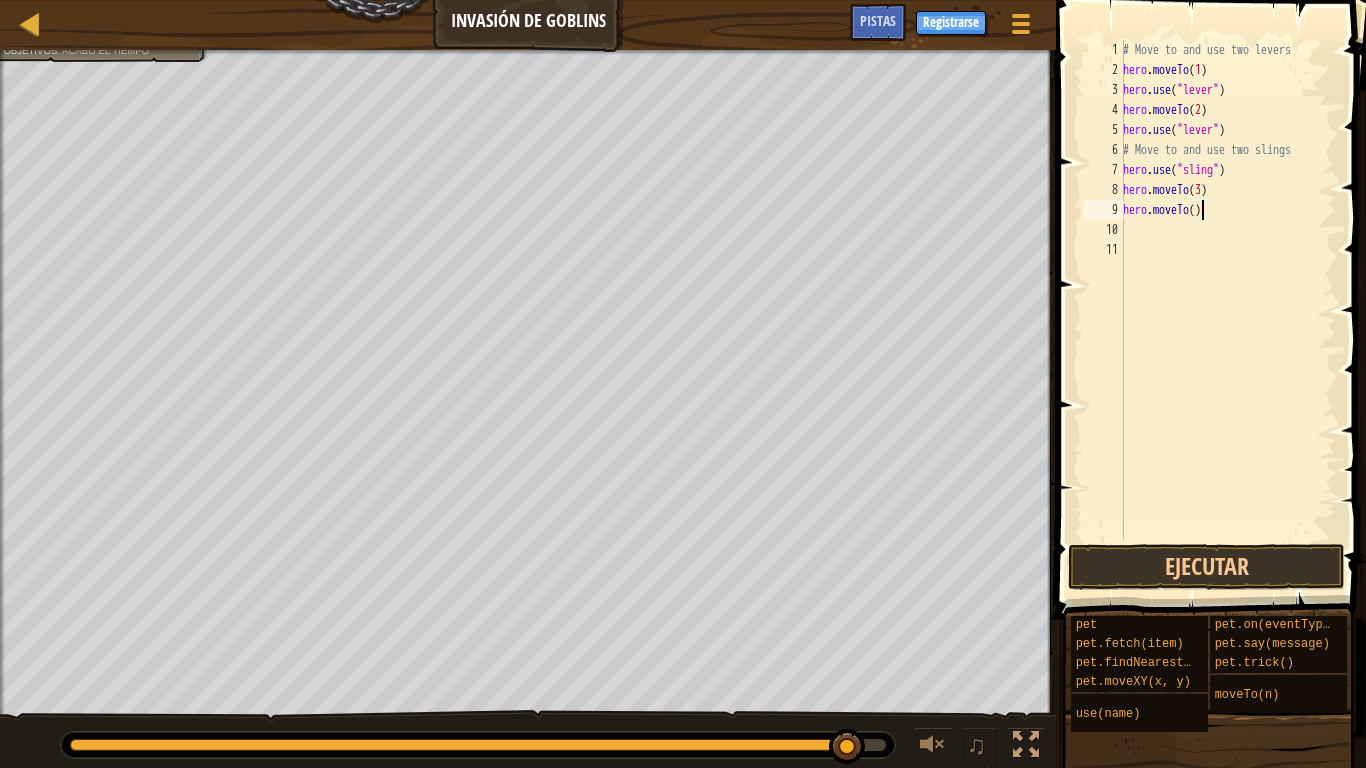 type on "hero.moveTo(4)" 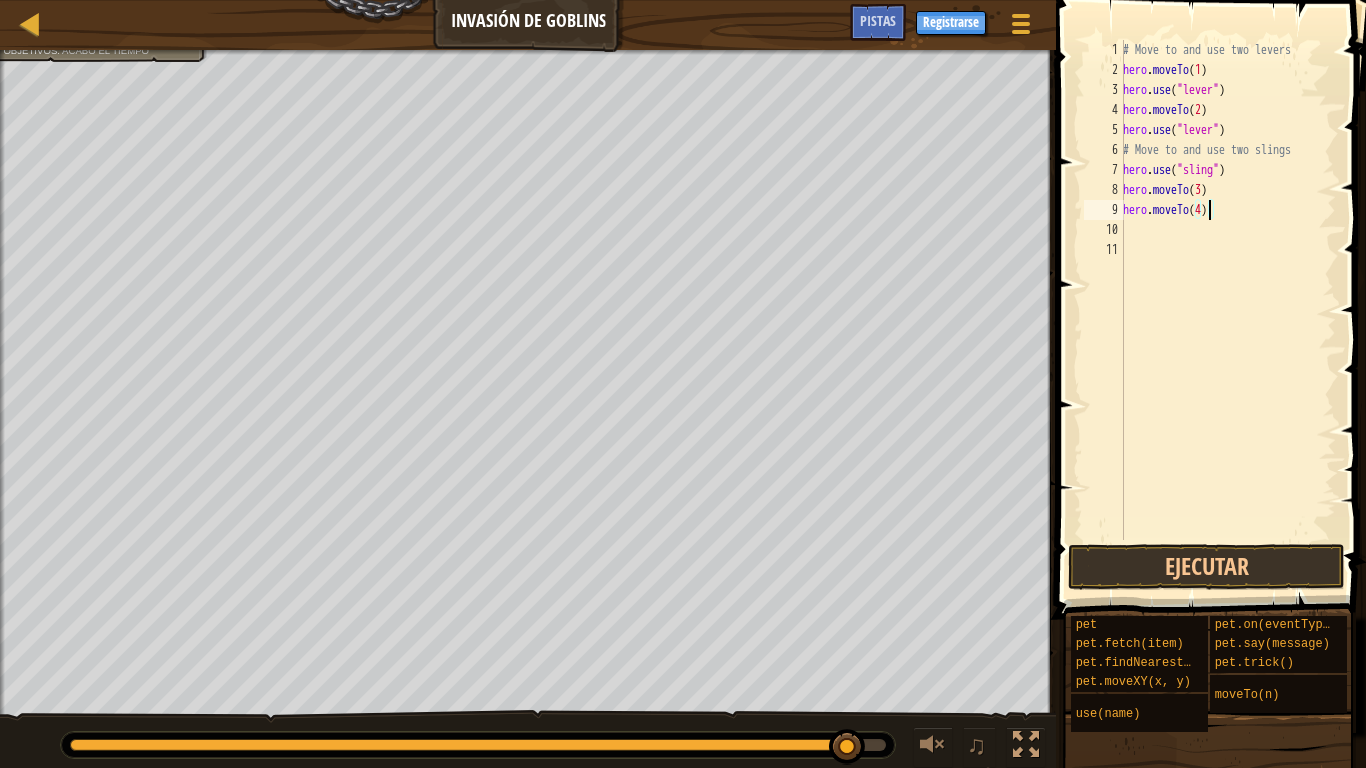 scroll, scrollTop: 9, scrollLeft: 7, axis: both 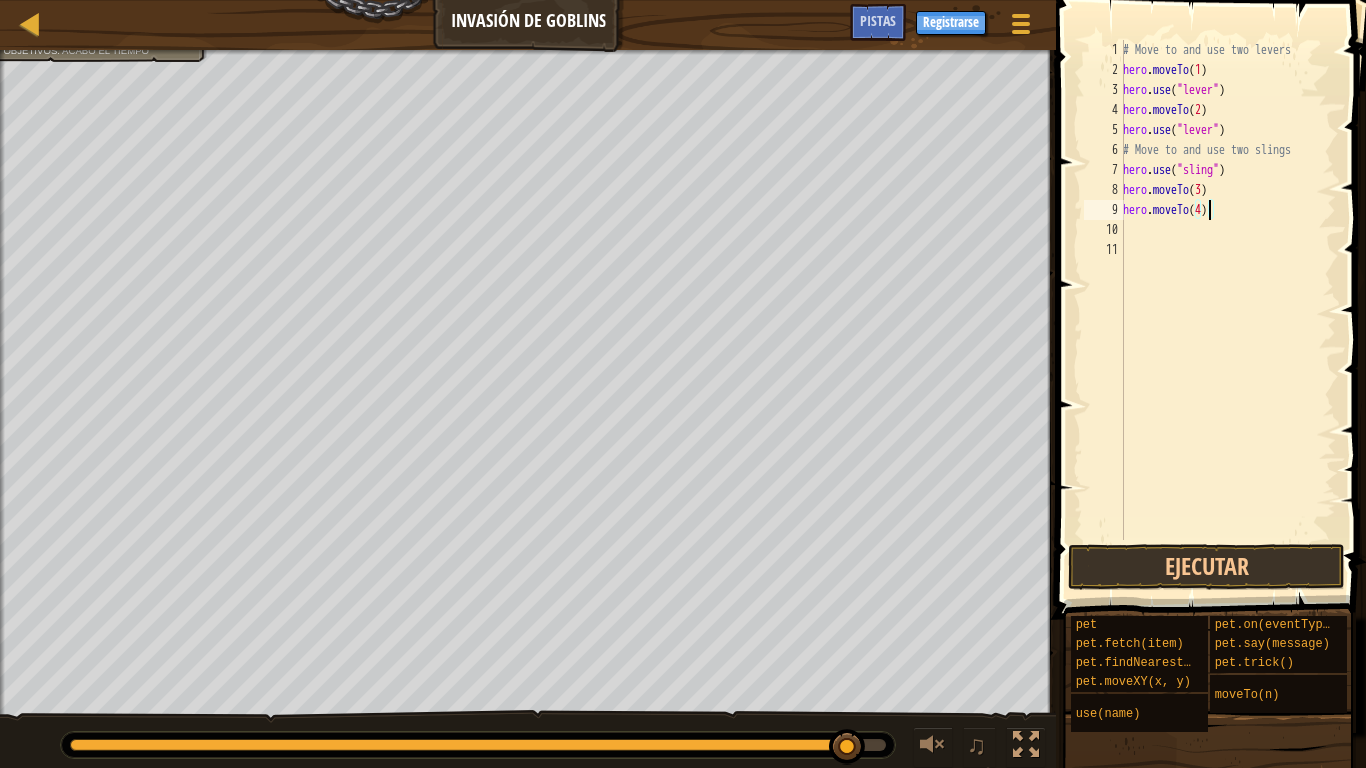 click on "# Move to and use two levers hero . moveTo ( 1 ) hero . use ( "lever" ) hero . moveTo ( 2 ) hero . use ( "lever" ) # Move to and use two slings hero . use ( "sling" ) hero . moveTo ( 3 ) hero . moveTo ( 4 )" at bounding box center [1227, 310] 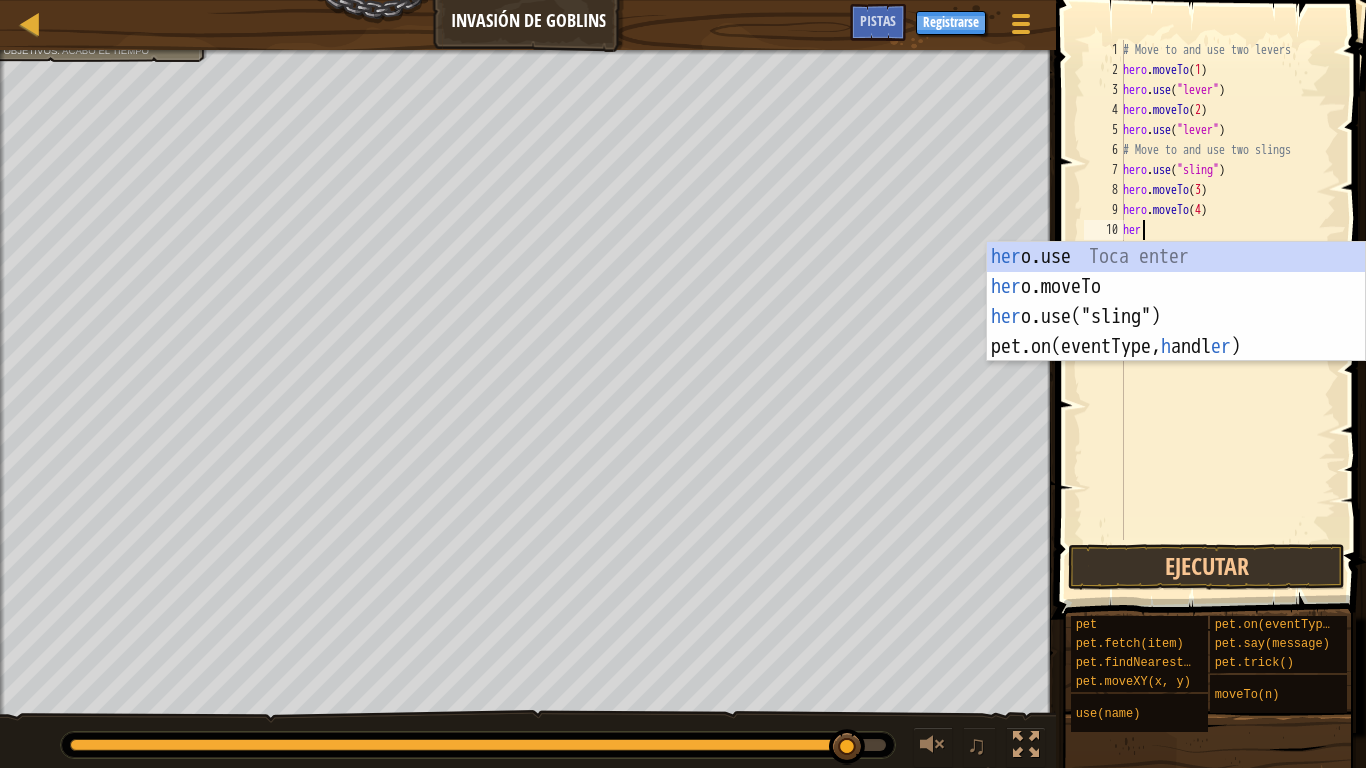 scroll, scrollTop: 9, scrollLeft: 1, axis: both 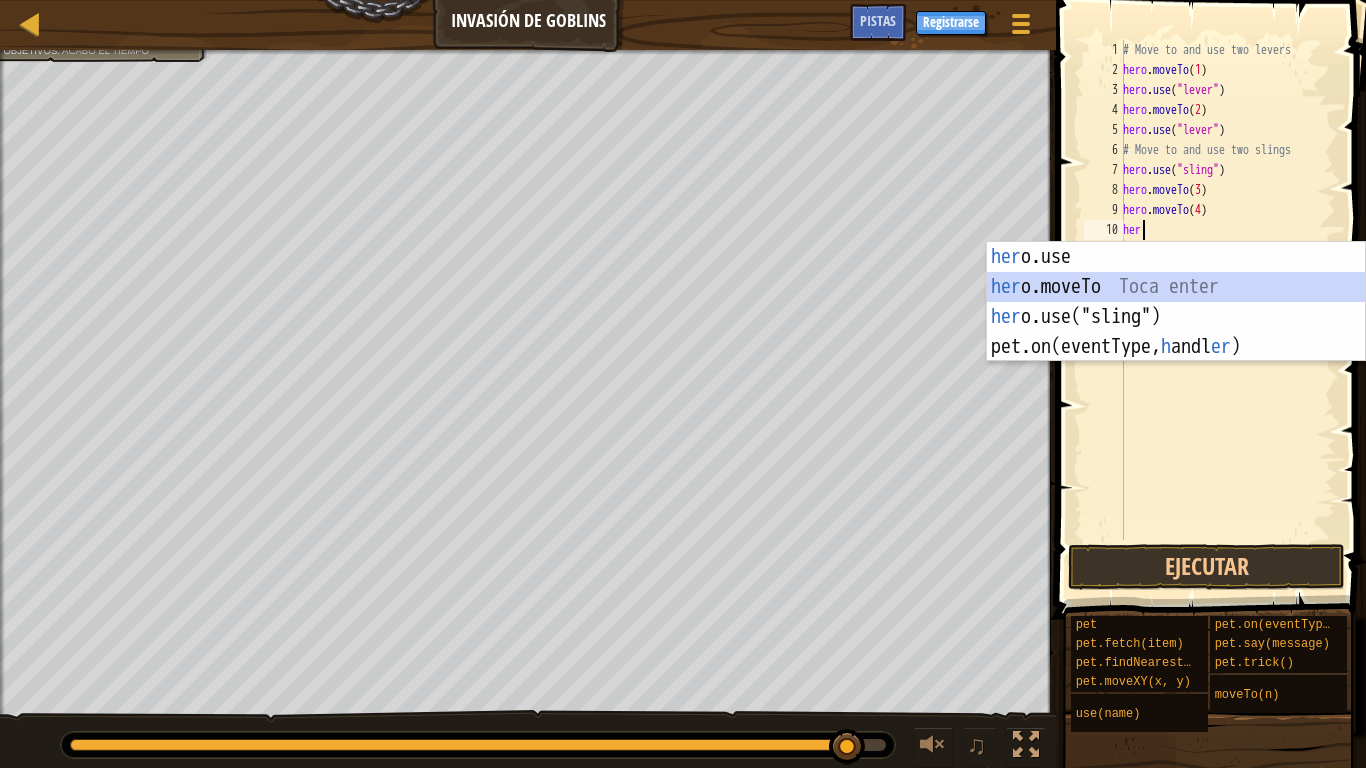 click on "her o.use Toca enter her o.moveTo Toca enter her o.use("sling") Toca enter pet.on(eventType,  h andl er ) Toca enter" at bounding box center (1176, 332) 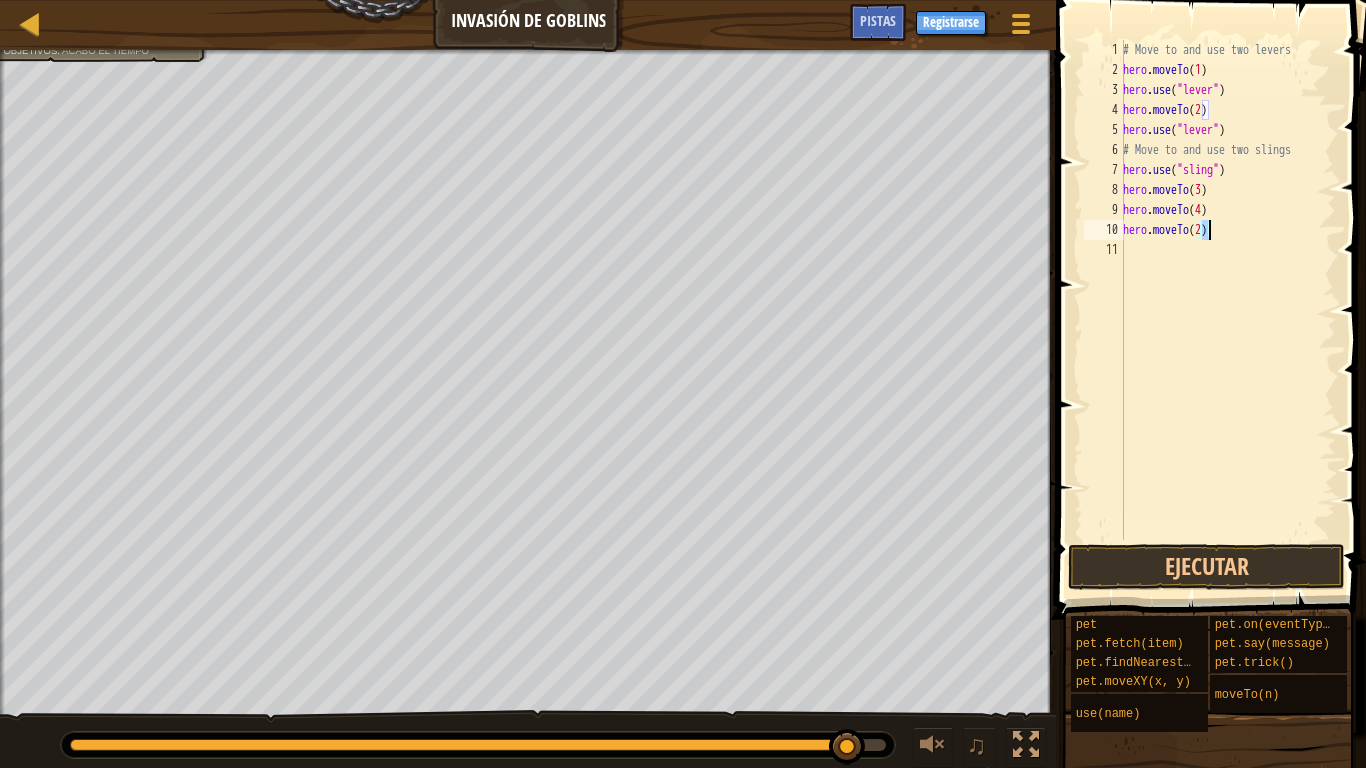 click on "# Move to and use two levers hero . moveTo ( 1 ) hero . use ( "lever" ) hero . moveTo ( 2 ) hero . use ( "lever" ) # Move to and use two slings hero . use ( "sling" ) hero . moveTo ( 3 ) hero . moveTo ( 4 ) hero . moveTo ( 2 )" at bounding box center [1227, 310] 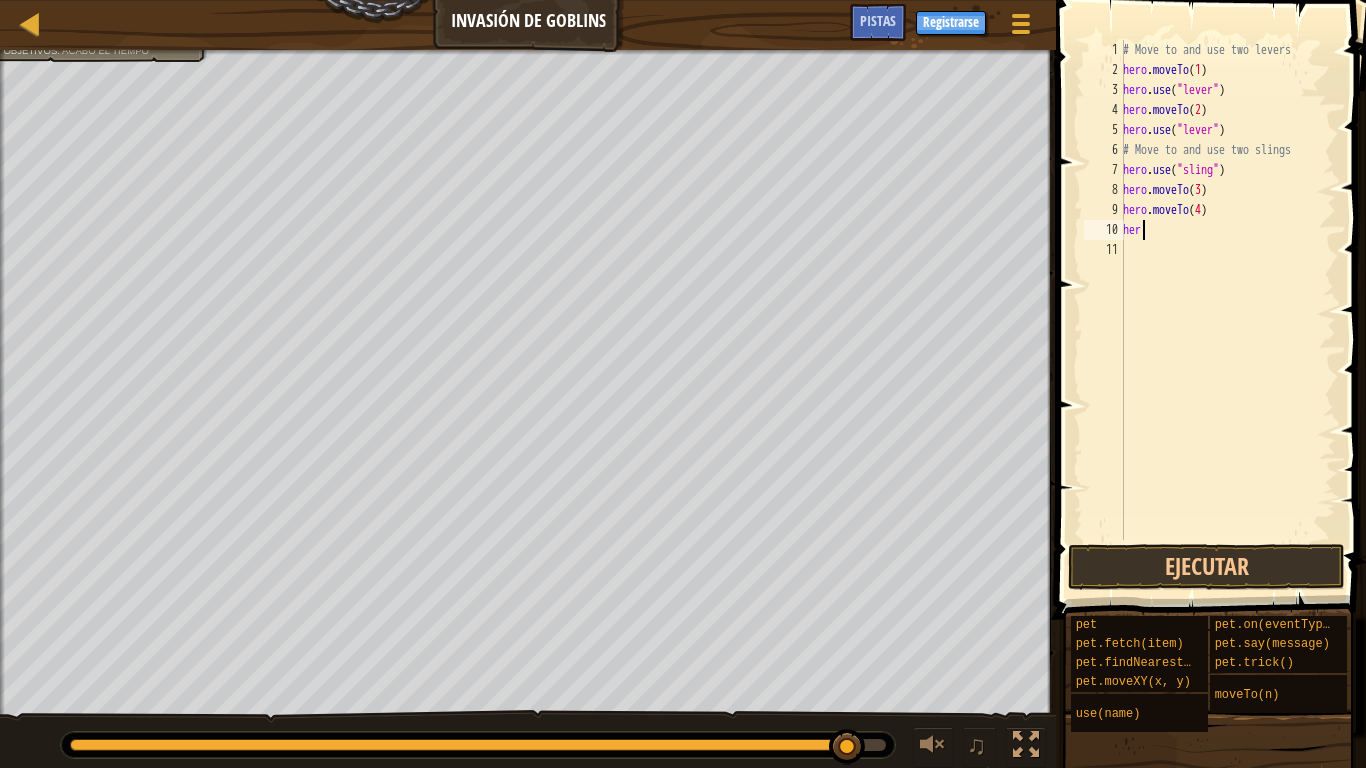 type on "h" 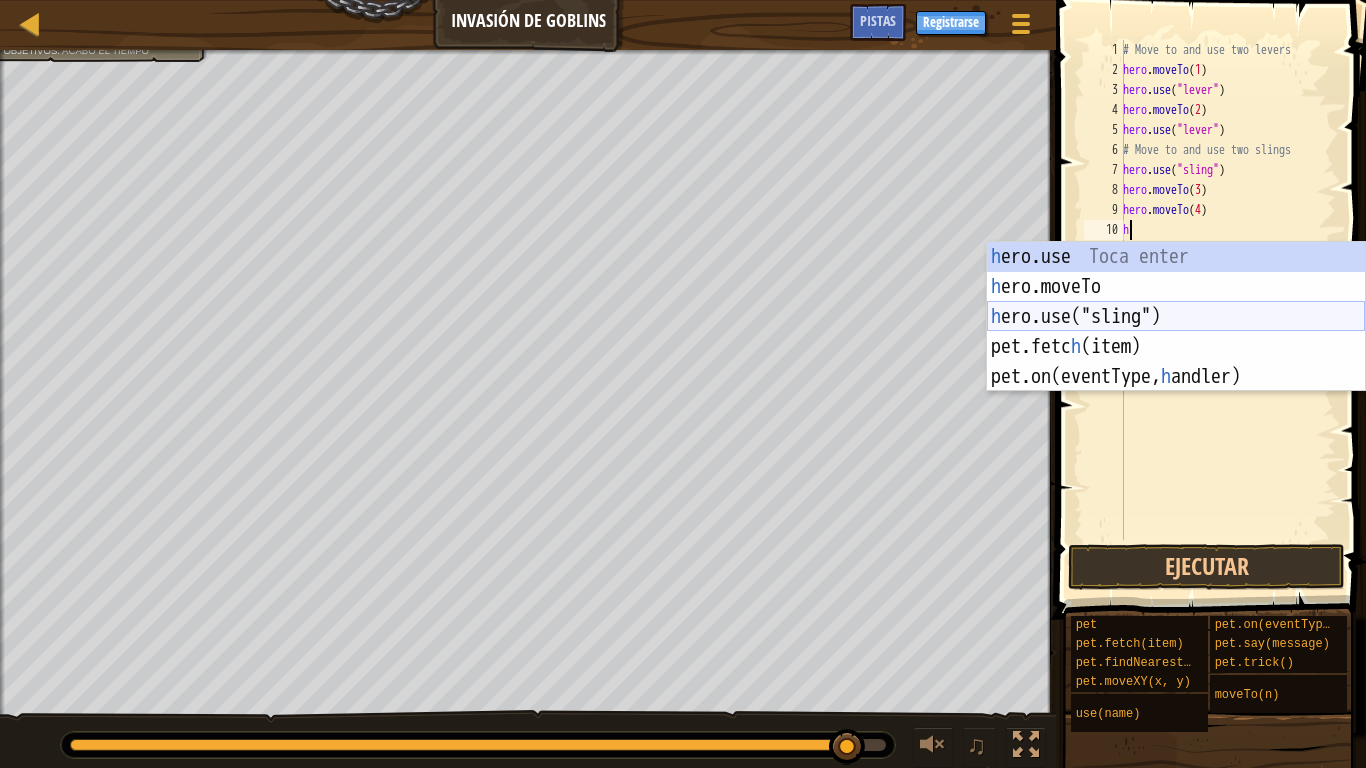 click on "h ero.use Toca enter h ero.moveTo Toca enter h ero.use("sling") Toca enter pet.fetc h (item) Toca enter pet.on(eventType,  [PERSON_NAME]) Toca enter" at bounding box center [1176, 347] 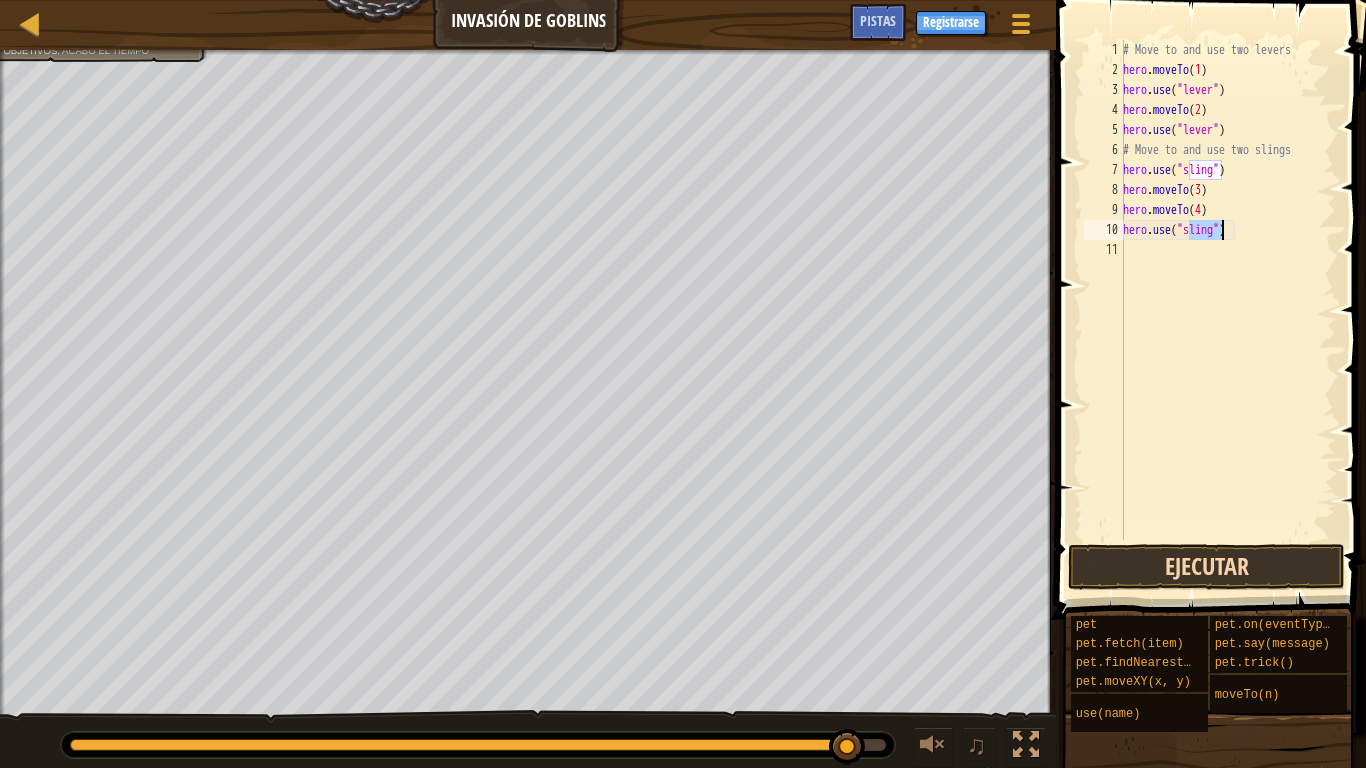 type on "hero.use("sling")" 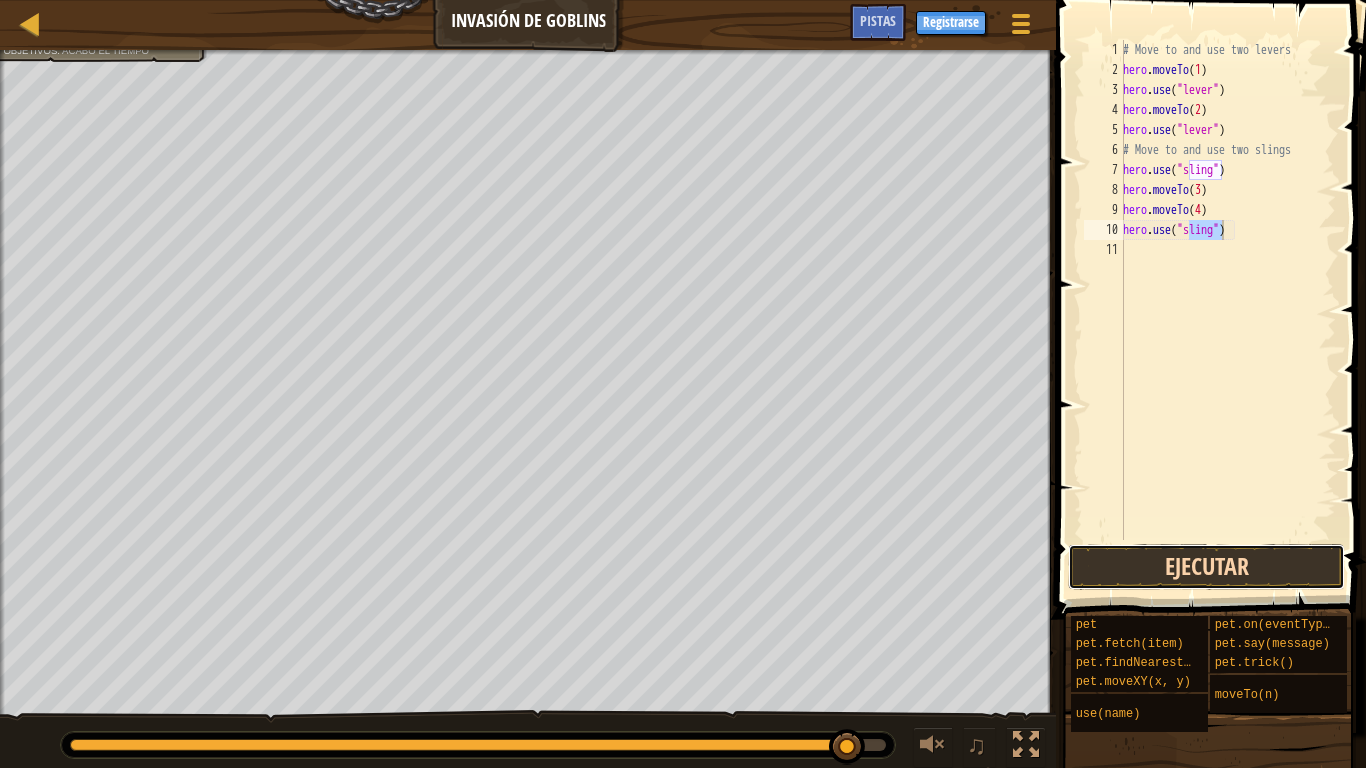 click on "Ejecutar" at bounding box center (1206, 567) 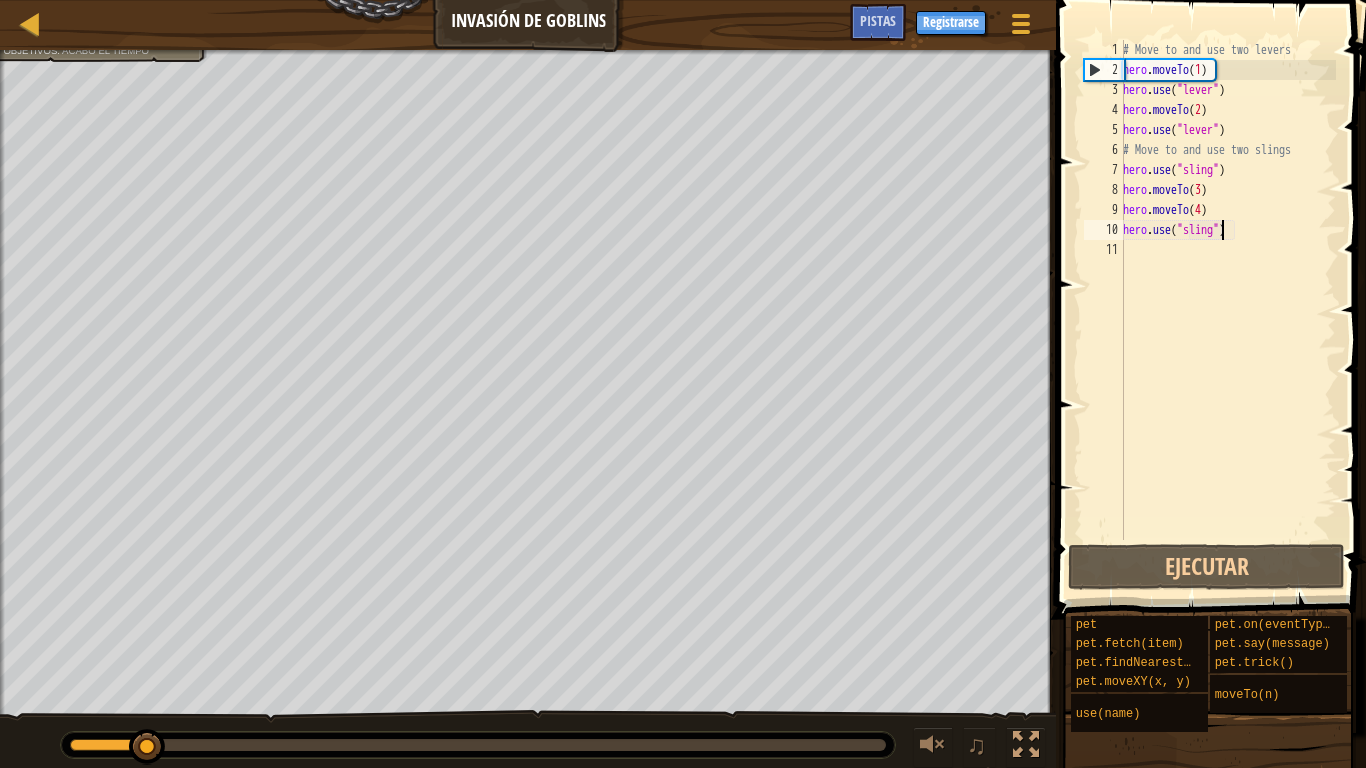 click at bounding box center [478, 745] 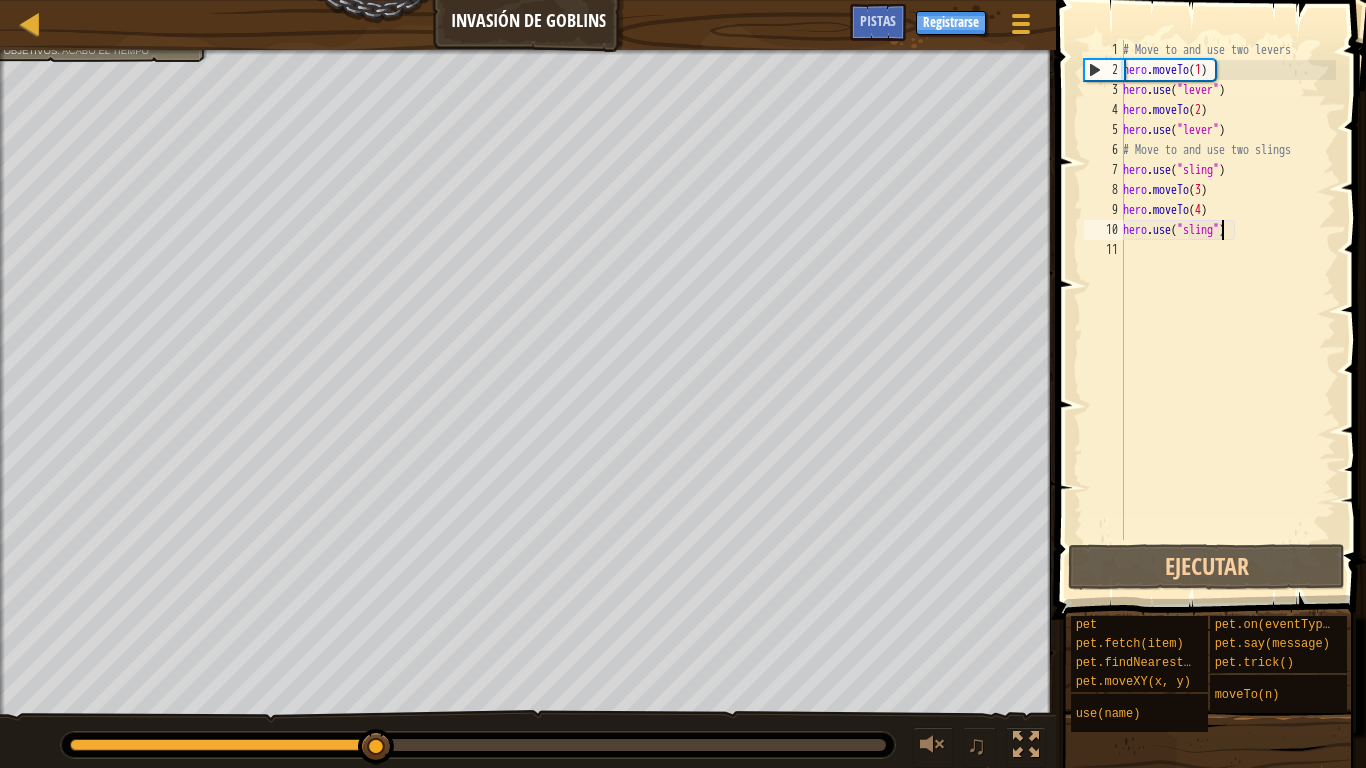 drag, startPoint x: 376, startPoint y: 745, endPoint x: 389, endPoint y: 747, distance: 13.152946 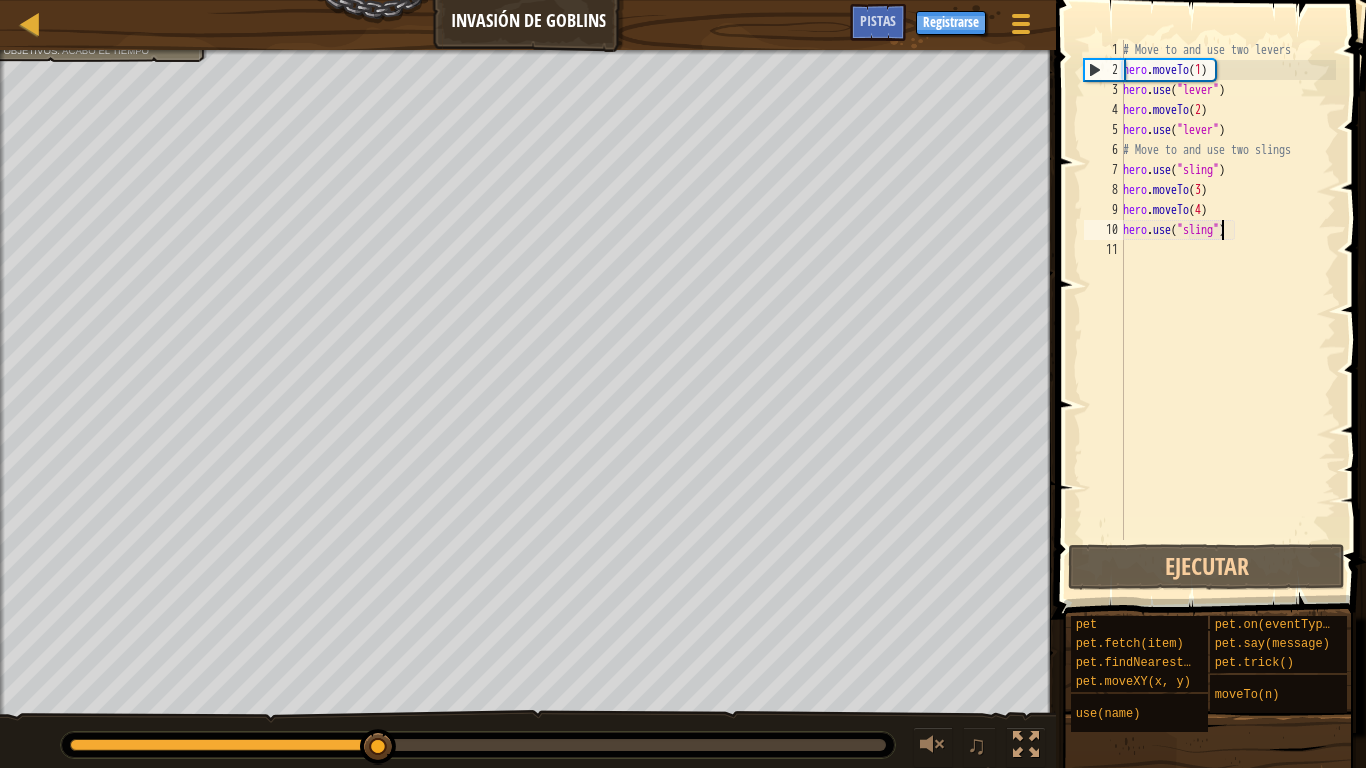click at bounding box center (478, 745) 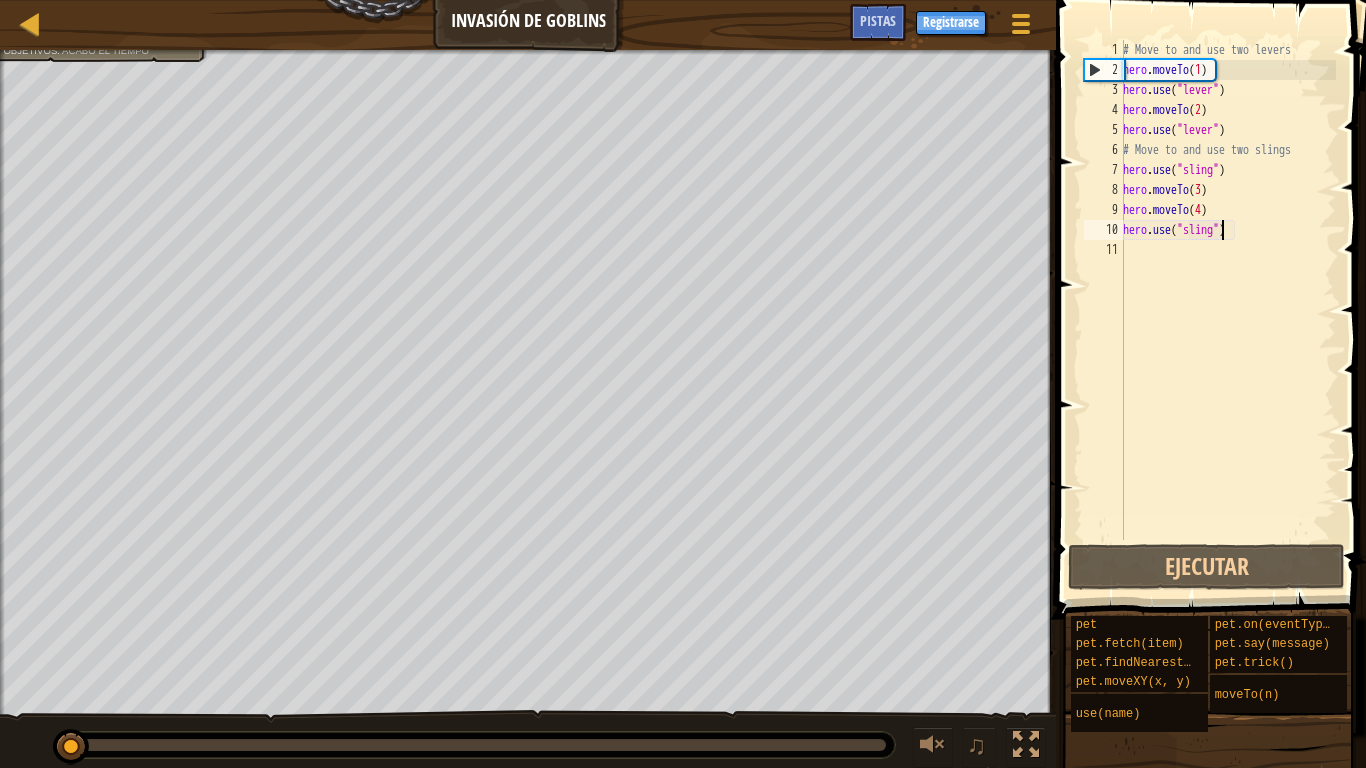 drag, startPoint x: 0, startPoint y: 649, endPoint x: 0, endPoint y: 611, distance: 38 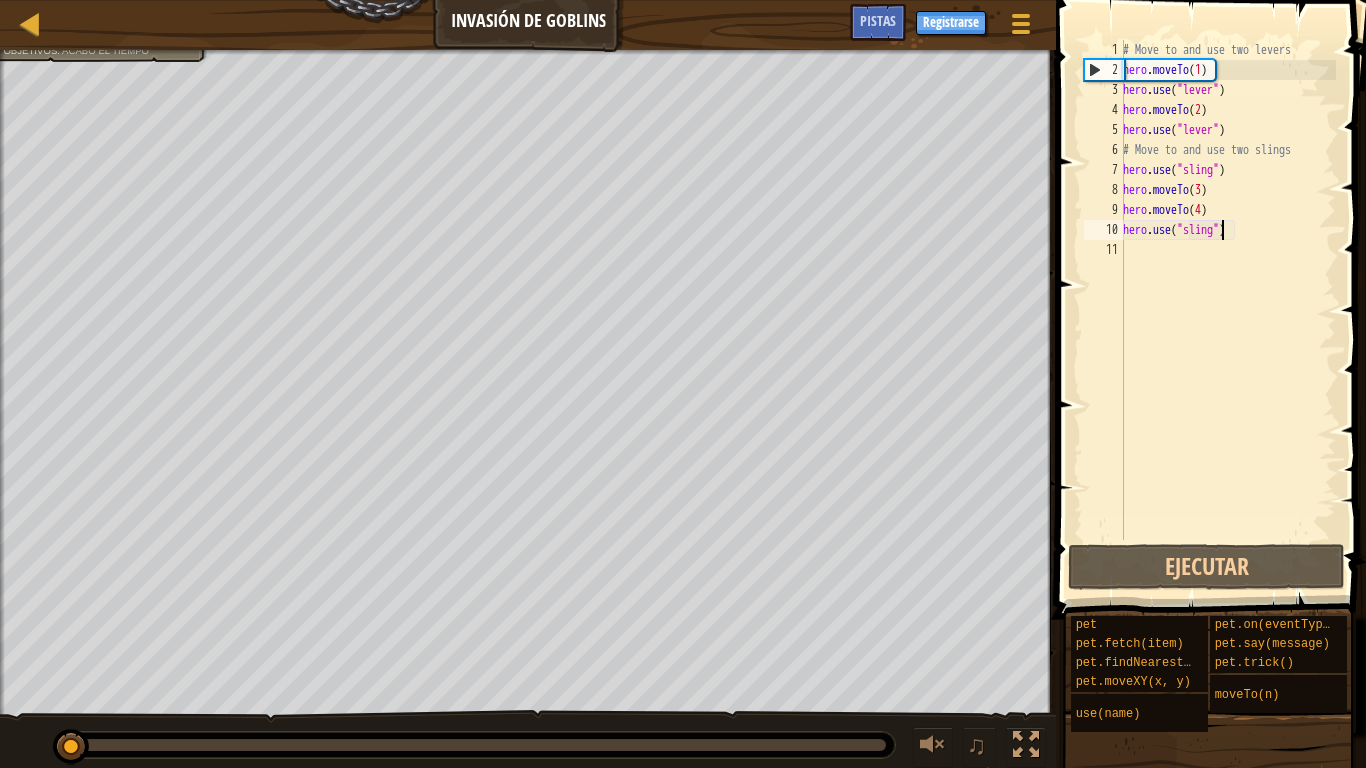 click on "Usa dos palancas para cerrar las puertas. Muévete a la honda de abajo y úsala. Muévete a la honda de arriba y úsala. Objetivos : Acabó el tiempo ♫ [PERSON_NAME] 97 x: 49 y: 31 x: 53 y: 35 Continuar  Este objetivo ya está resuelto en tu código de muestra. Enfócate en usar  "sling" s para derrotar a los goblins." at bounding box center [683, 410] 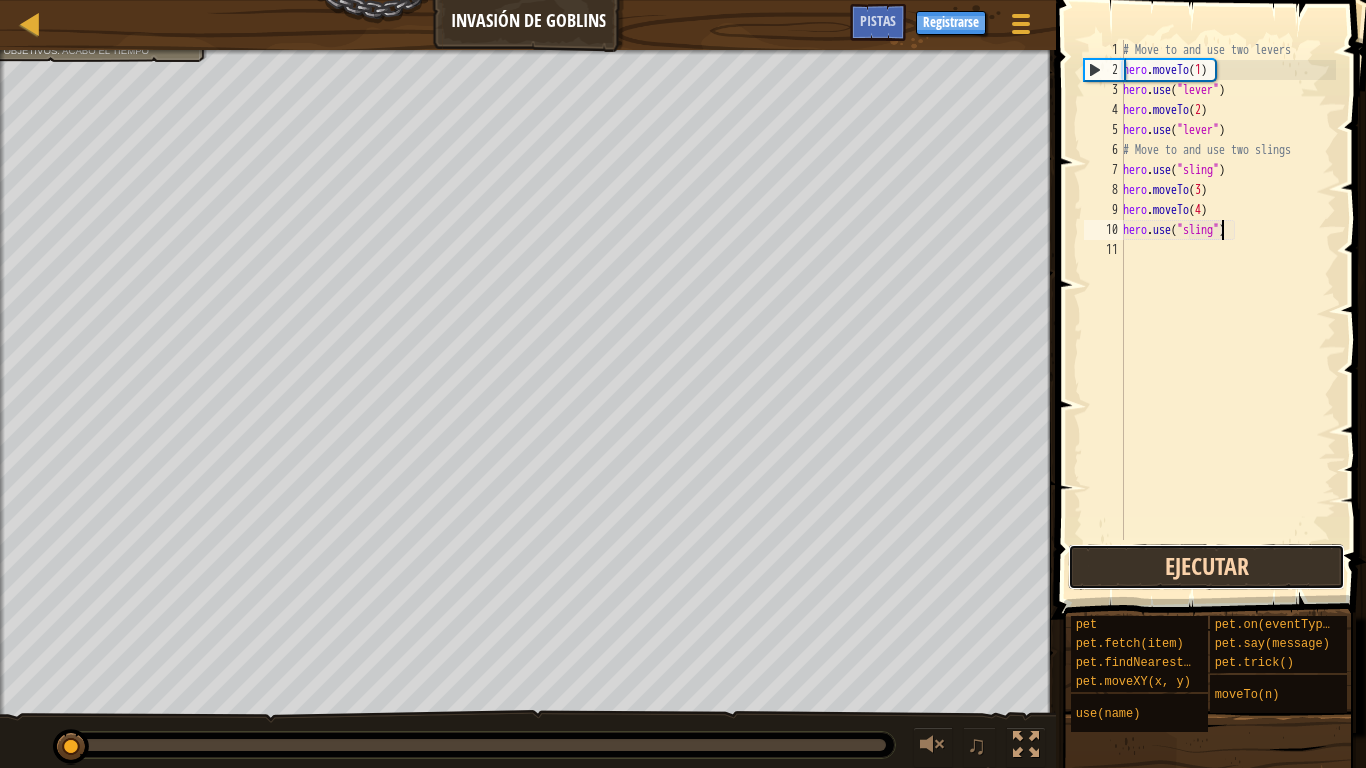 click on "Ejecutar" at bounding box center [1206, 567] 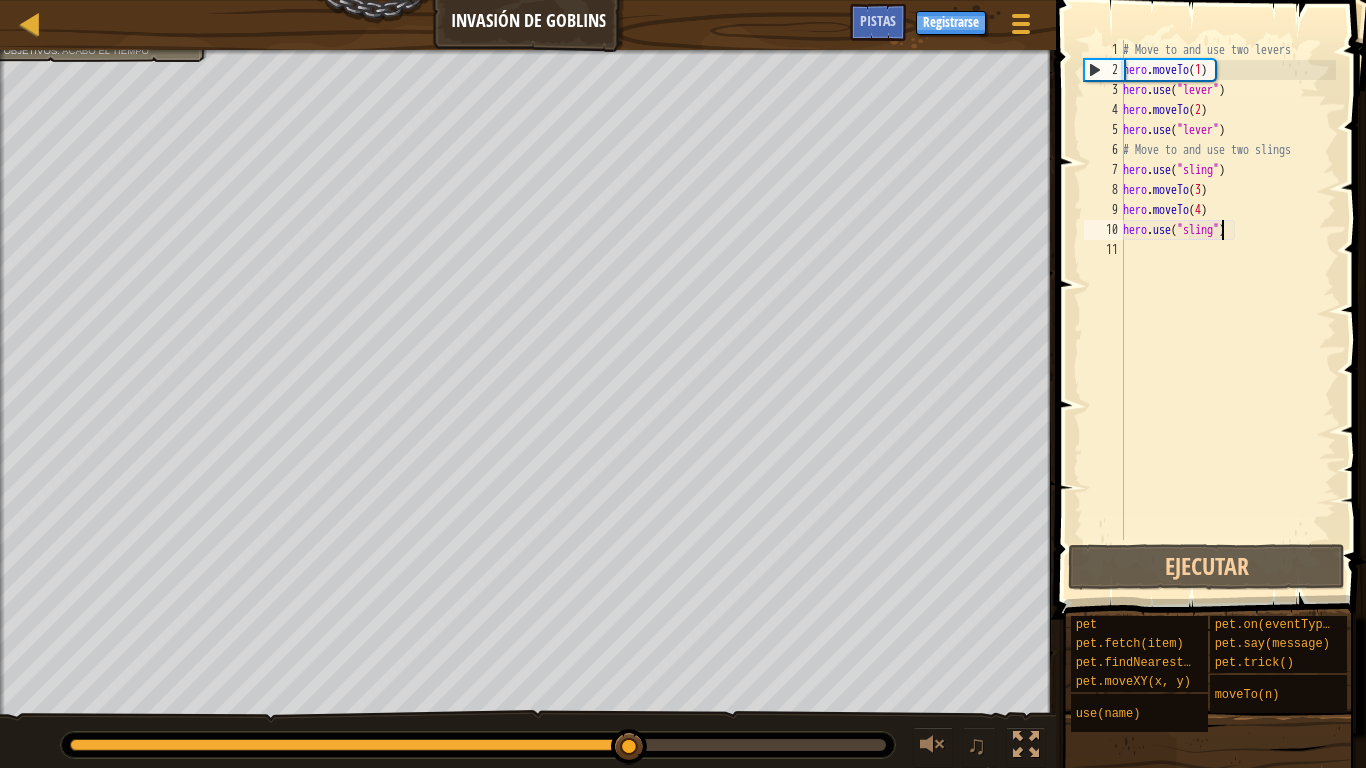 click on "# Move to and use two levers hero . moveTo ( 1 ) hero . use ( "lever" ) hero . moveTo ( 2 ) hero . use ( "lever" ) # Move to and use two slings hero . use ( "sling" ) hero . moveTo ( 3 ) hero . moveTo ( 4 ) hero . use ( "sling" )" at bounding box center [1227, 310] 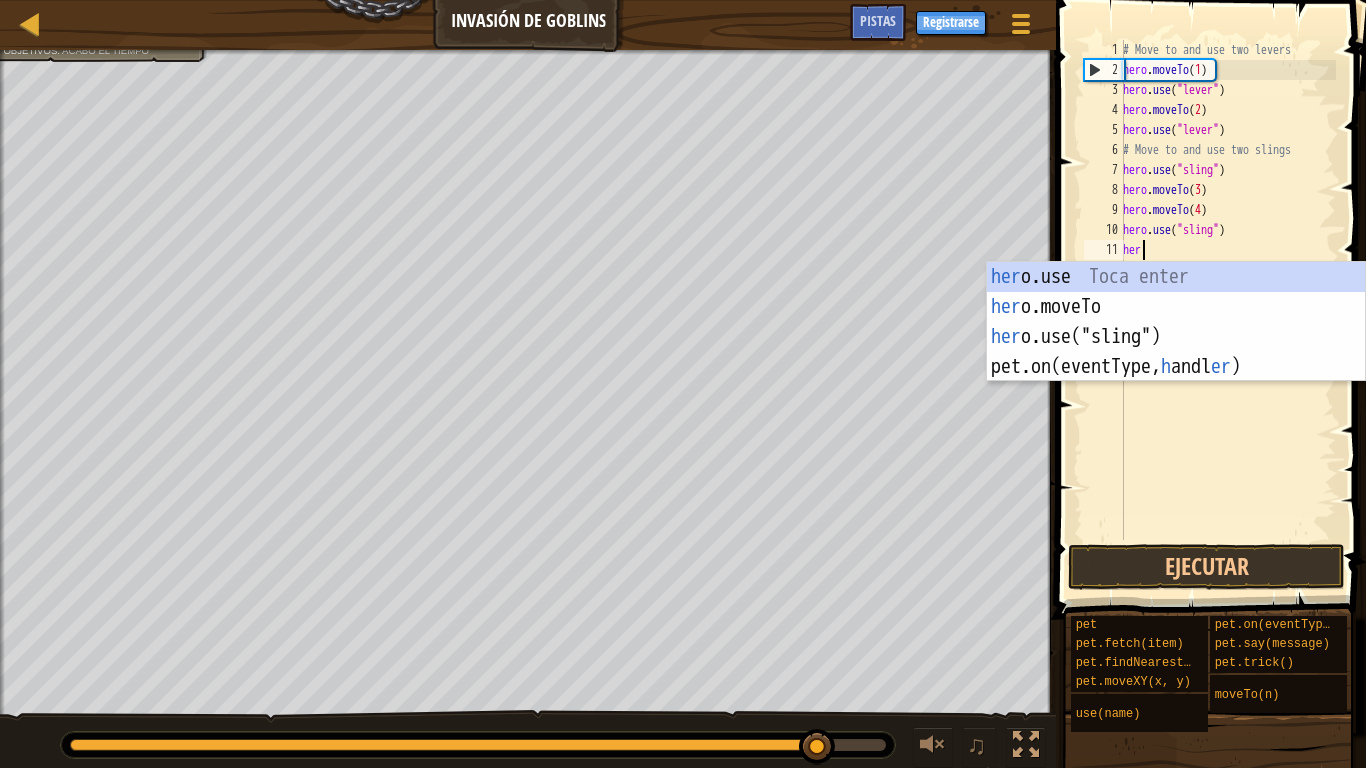 scroll, scrollTop: 9, scrollLeft: 1, axis: both 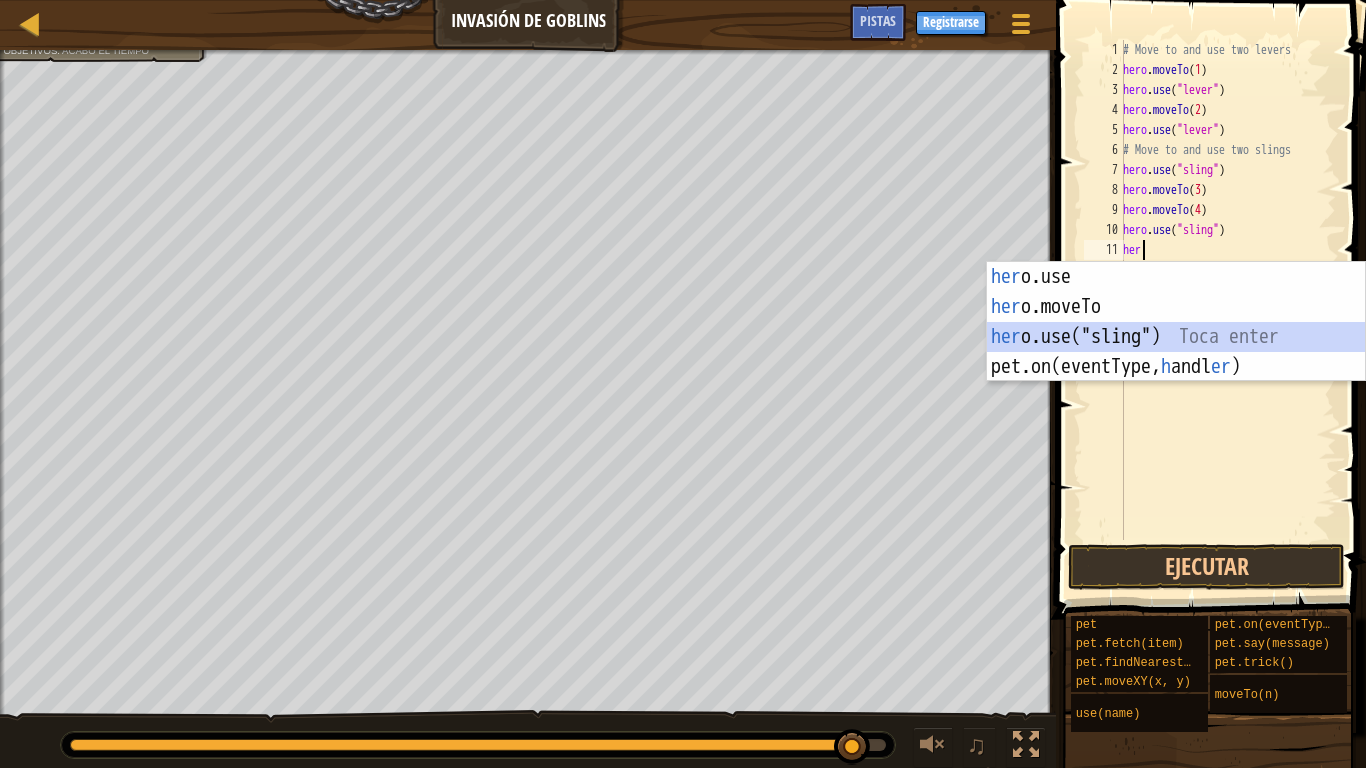 click on "her o.use Toca enter her o.moveTo Toca enter her o.use("sling") Toca enter pet.on(eventType,  h andl er ) Toca enter" at bounding box center [1176, 352] 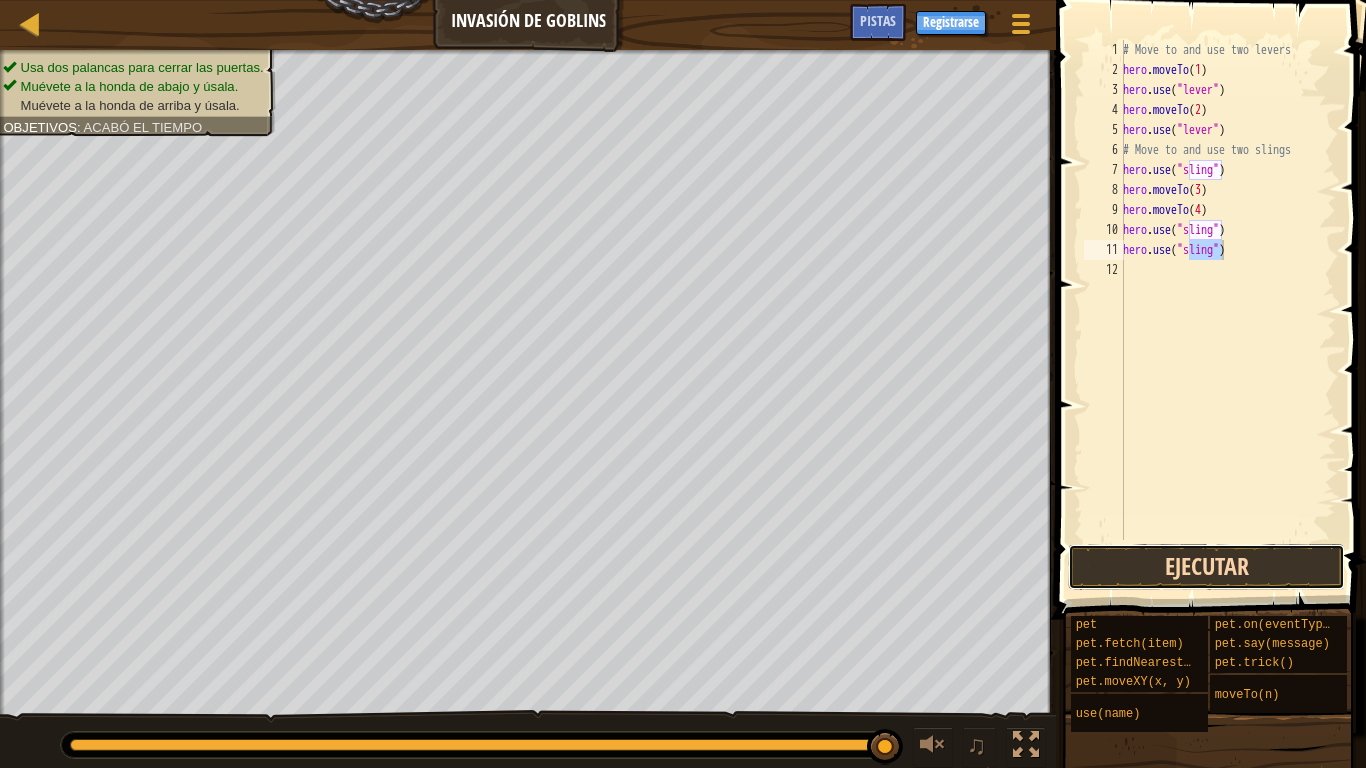 click on "Ejecutar" at bounding box center (1206, 567) 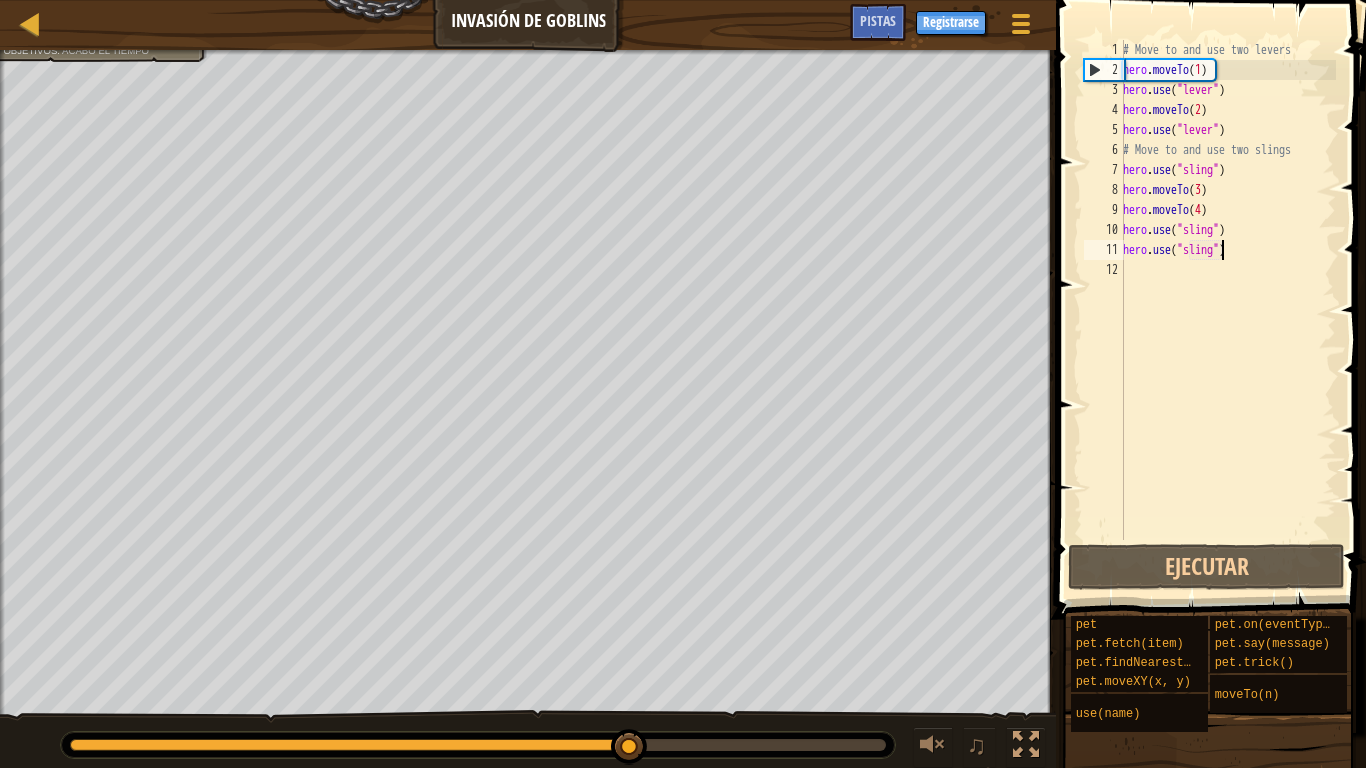 click on "# Move to and use two levers hero . moveTo ( 1 ) hero . use ( "lever" ) hero . moveTo ( 2 ) hero . use ( "lever" ) # Move to and use two slings hero . use ( "sling" ) hero . moveTo ( 3 ) hero . moveTo ( 4 ) hero . use ( "sling" ) hero . use ( "sling" )" at bounding box center (1227, 310) 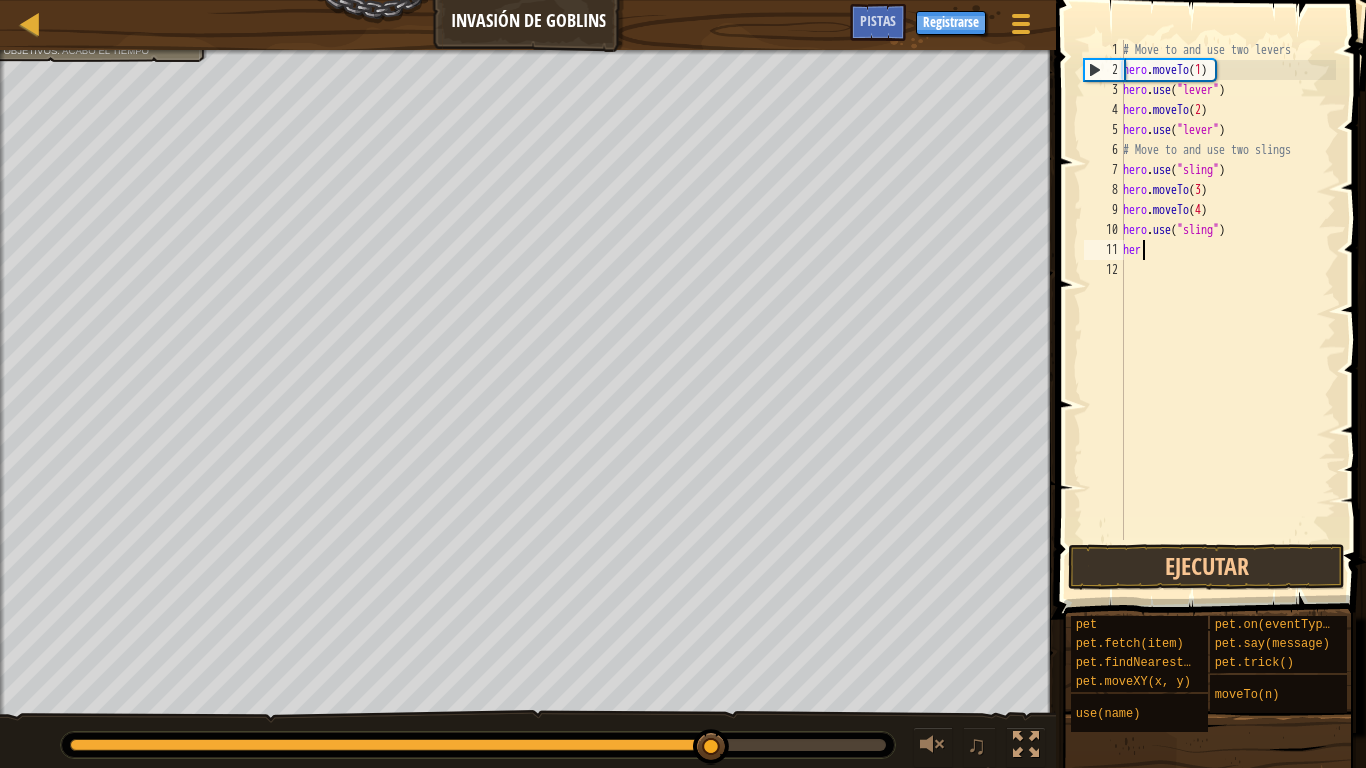 scroll, scrollTop: 9, scrollLeft: 0, axis: vertical 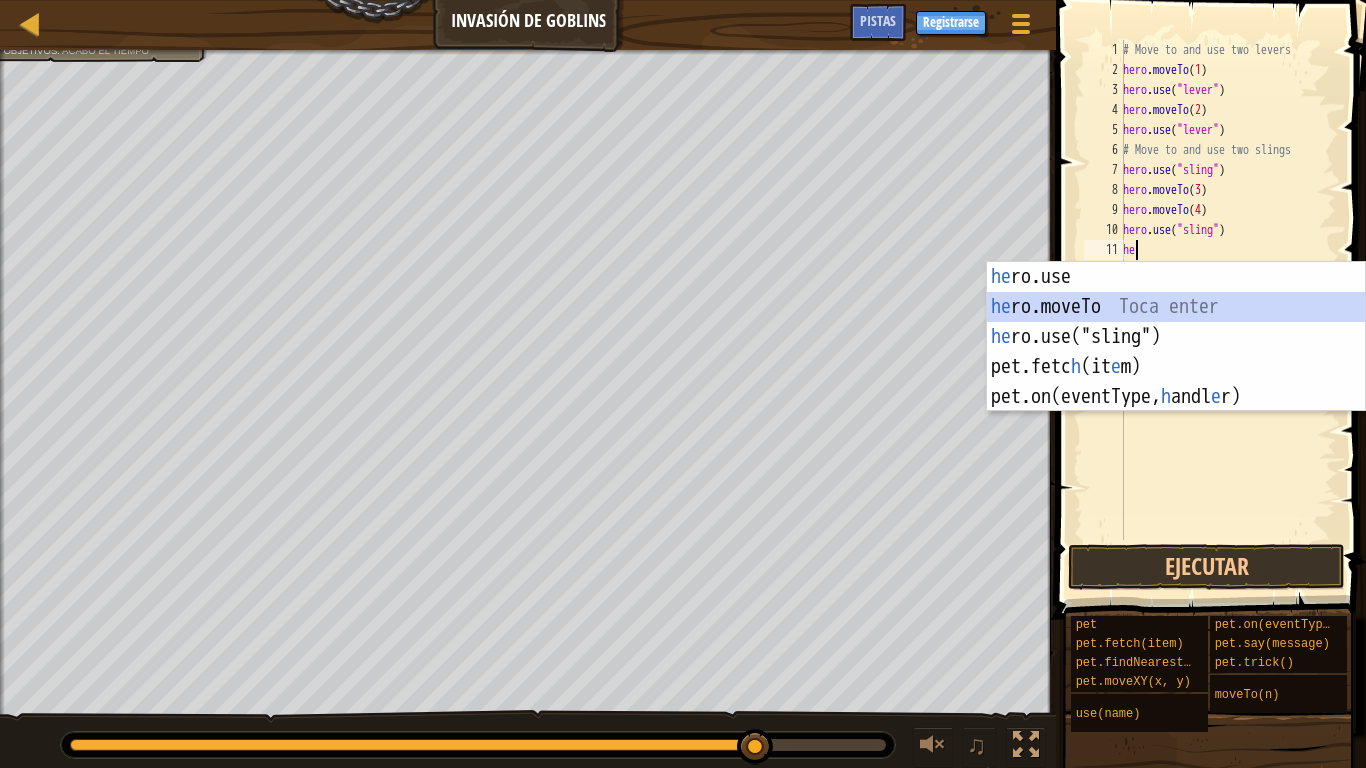 drag, startPoint x: 1008, startPoint y: 306, endPoint x: 1050, endPoint y: 308, distance: 42.047592 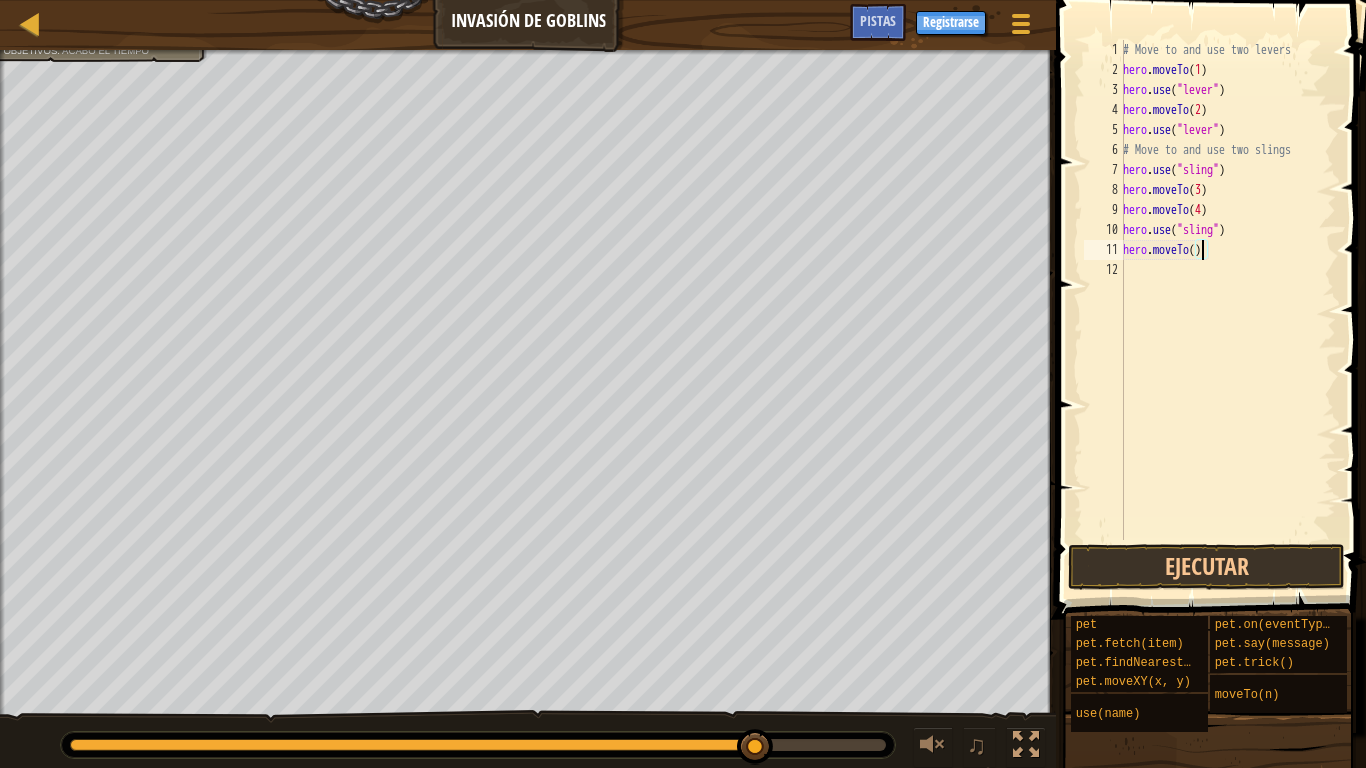 scroll, scrollTop: 9, scrollLeft: 7, axis: both 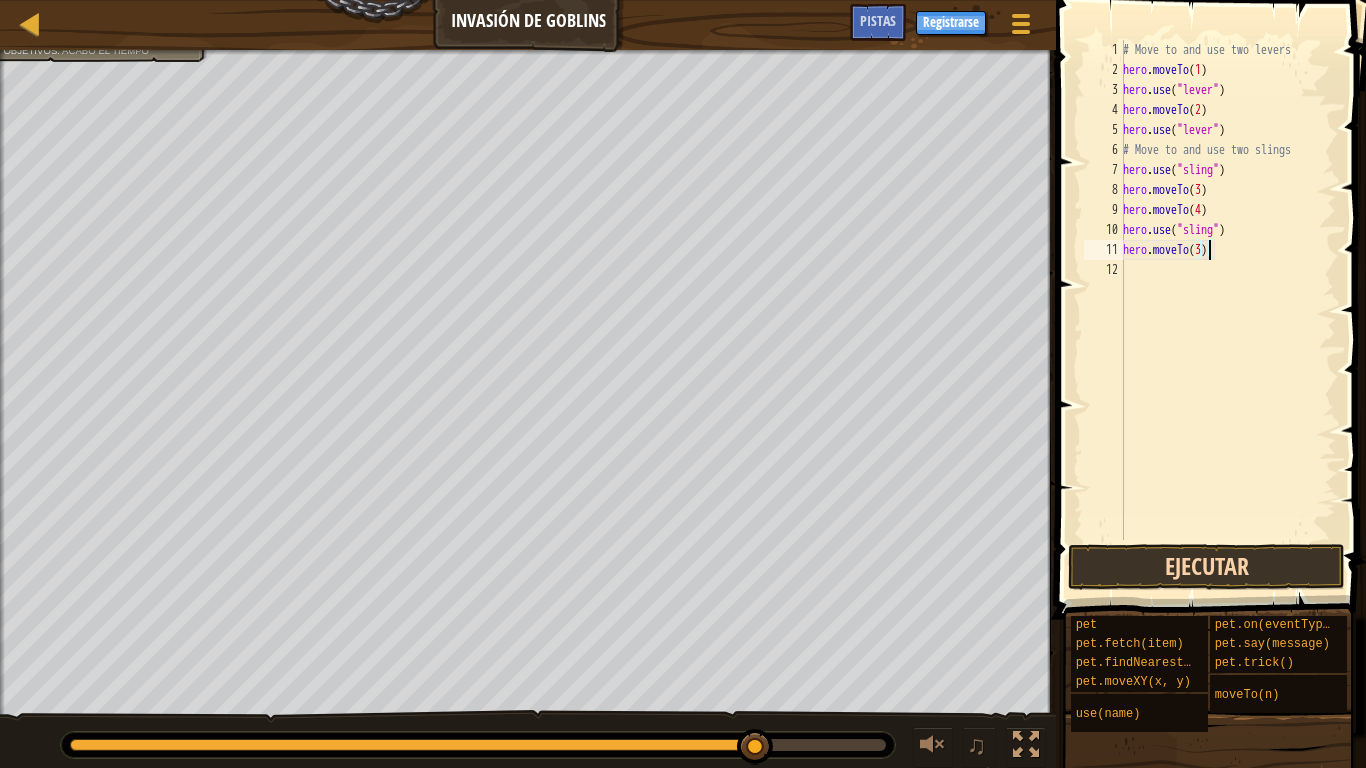 type on "hero.moveTo(3)" 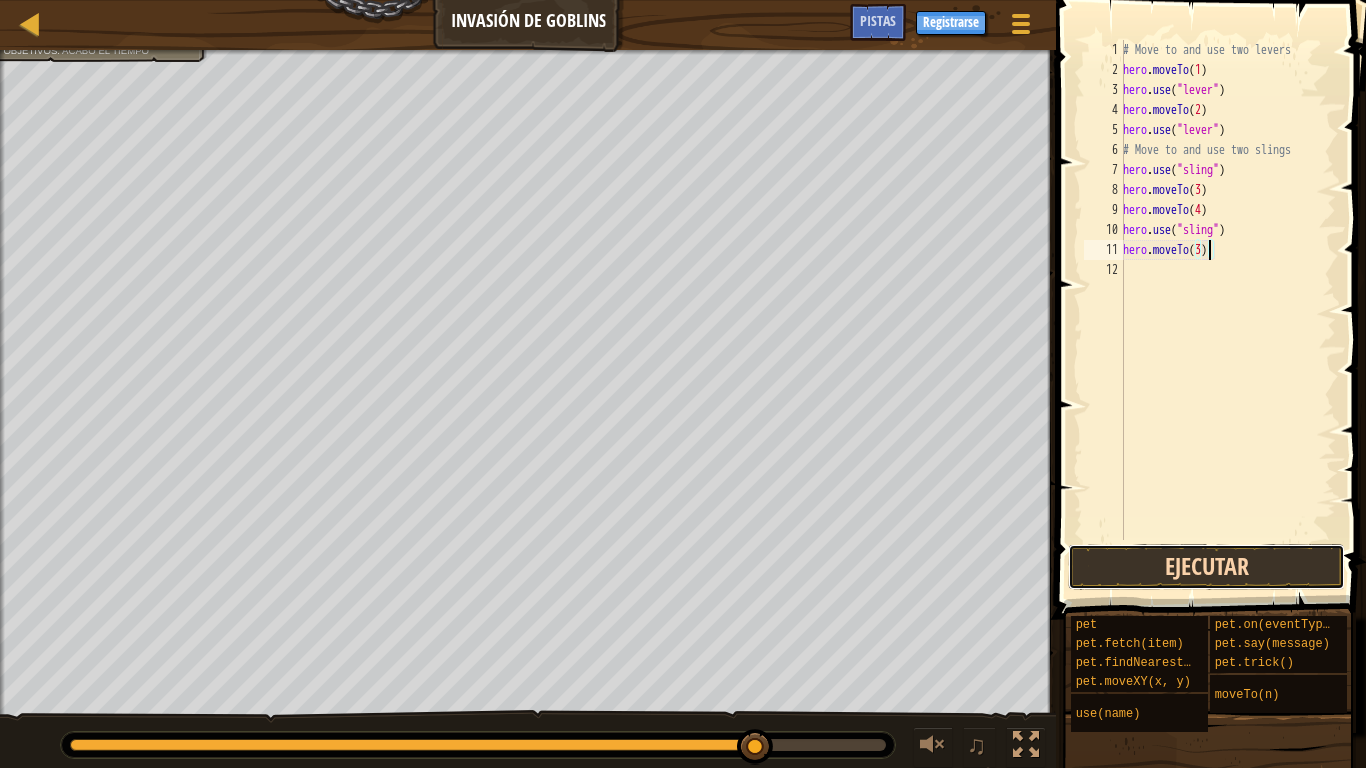 click on "Ejecutar" at bounding box center (1206, 567) 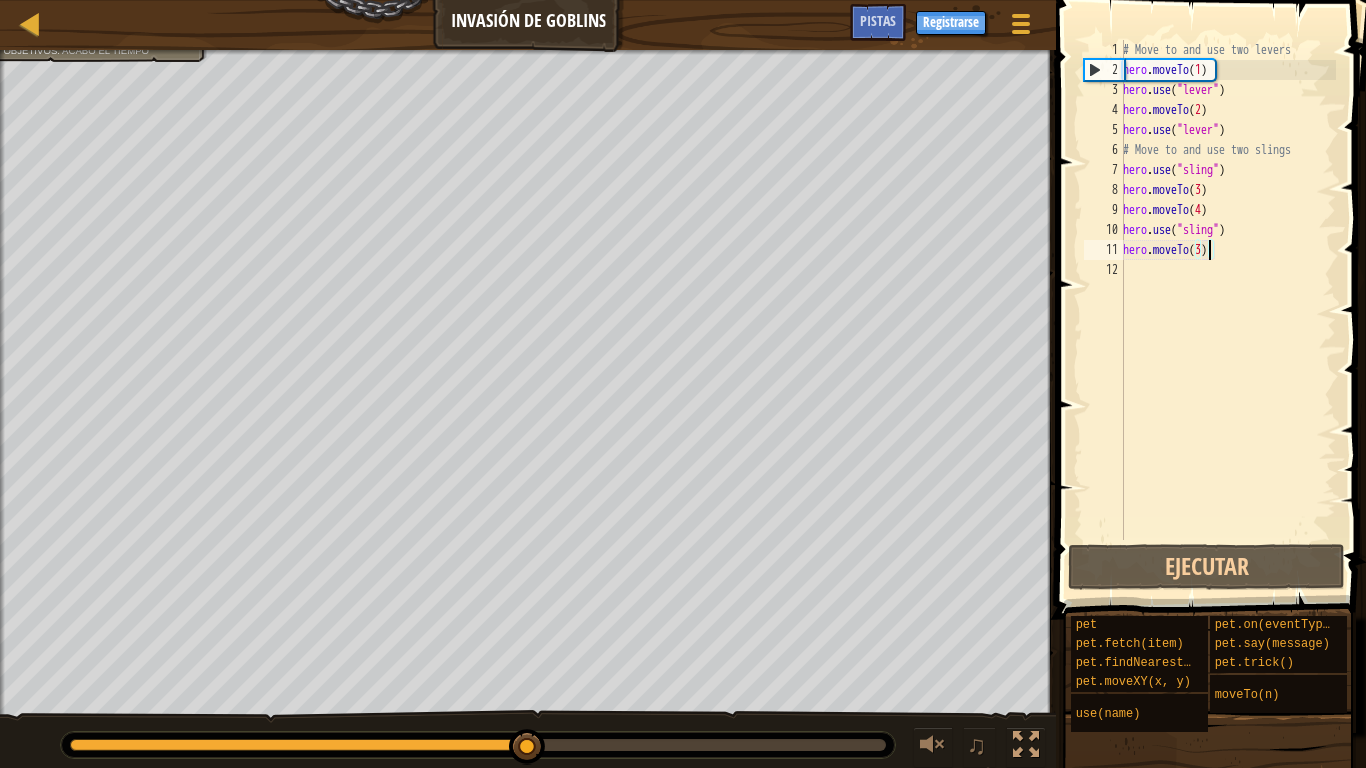 click on "# Move to and use two levers hero . moveTo ( 1 ) hero . use ( "lever" ) hero . moveTo ( 2 ) hero . use ( "lever" ) # Move to and use two slings hero . use ( "sling" ) hero . moveTo ( 3 ) hero . moveTo ( 4 ) hero . use ( "sling" ) hero . moveTo ( 3 )" at bounding box center [1227, 310] 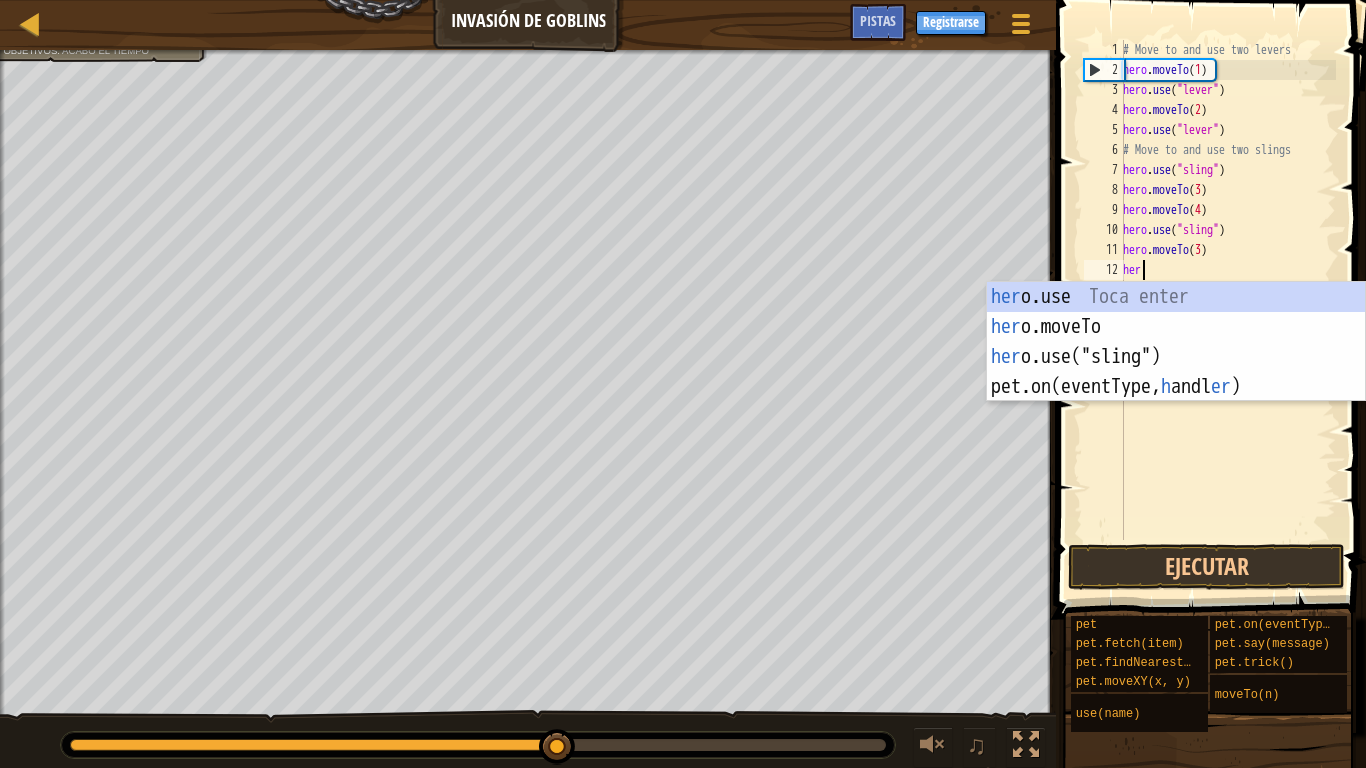 scroll, scrollTop: 9, scrollLeft: 1, axis: both 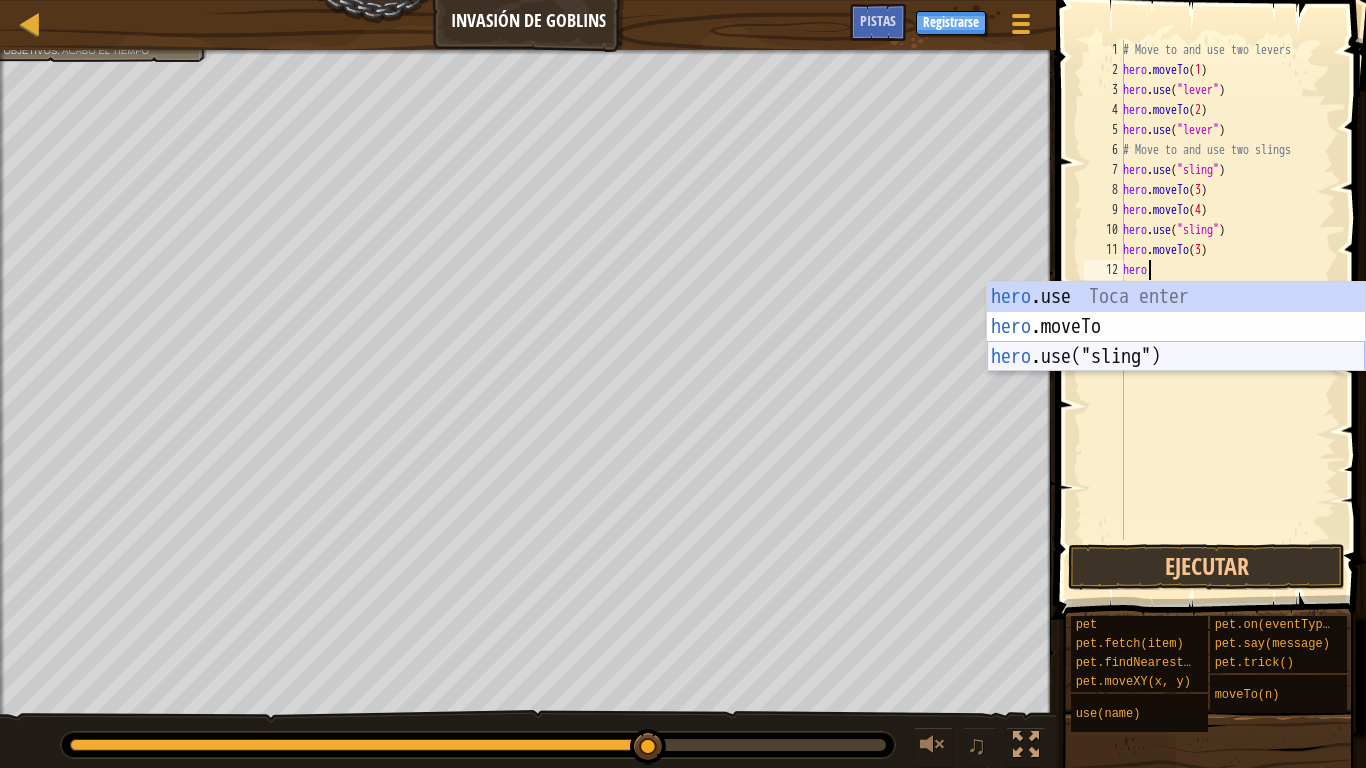 click on "hero .use Toca enter hero .moveTo Toca enter hero .use("sling") Toca enter" at bounding box center (1176, 357) 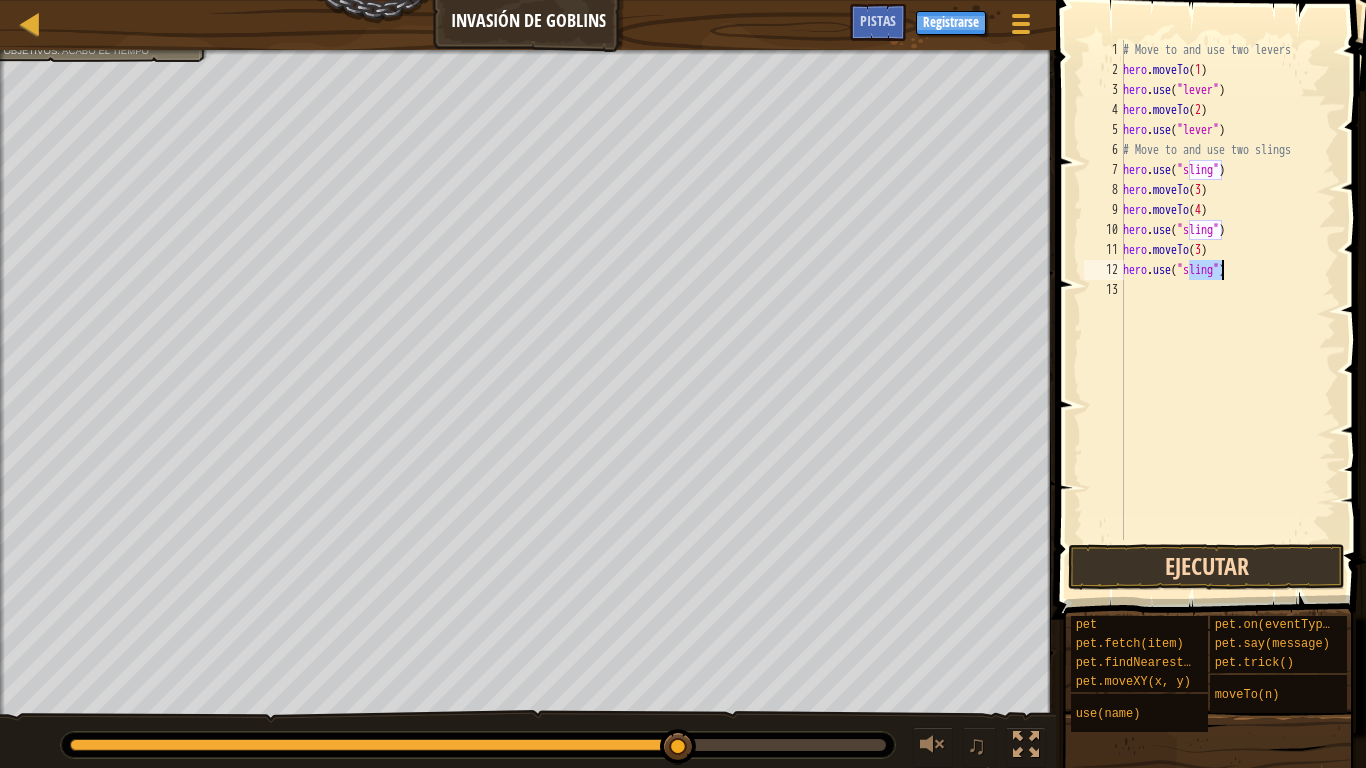 type on "hero.use("sling")" 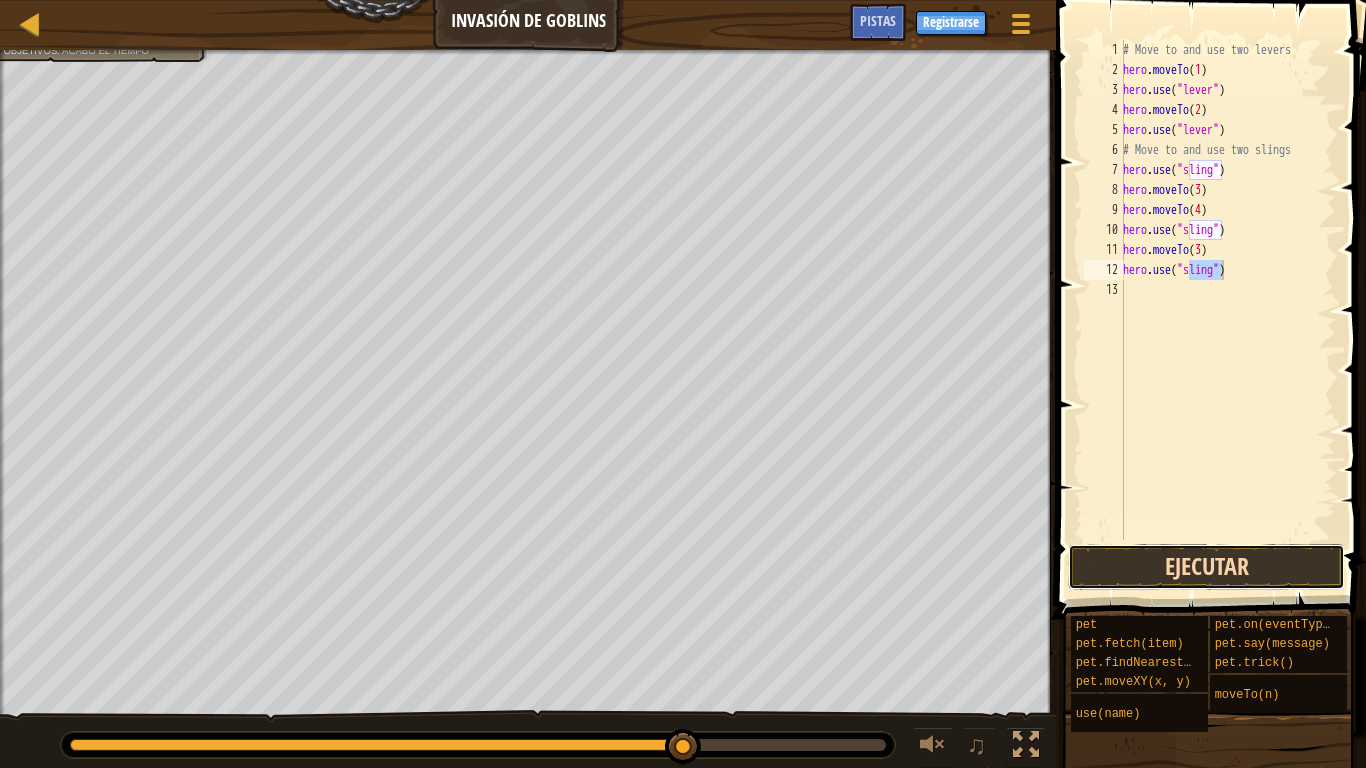 click on "Ejecutar" at bounding box center (1206, 567) 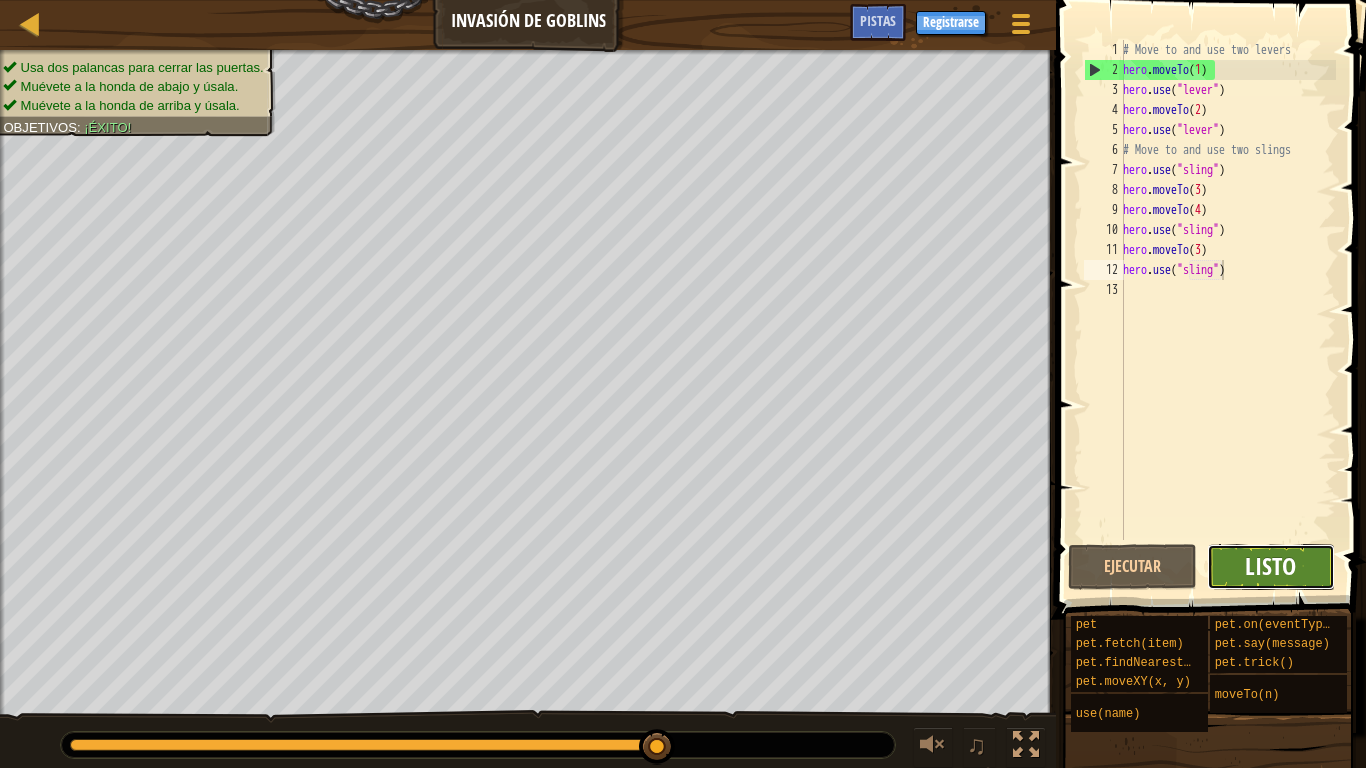 click on "Listo" at bounding box center [1270, 566] 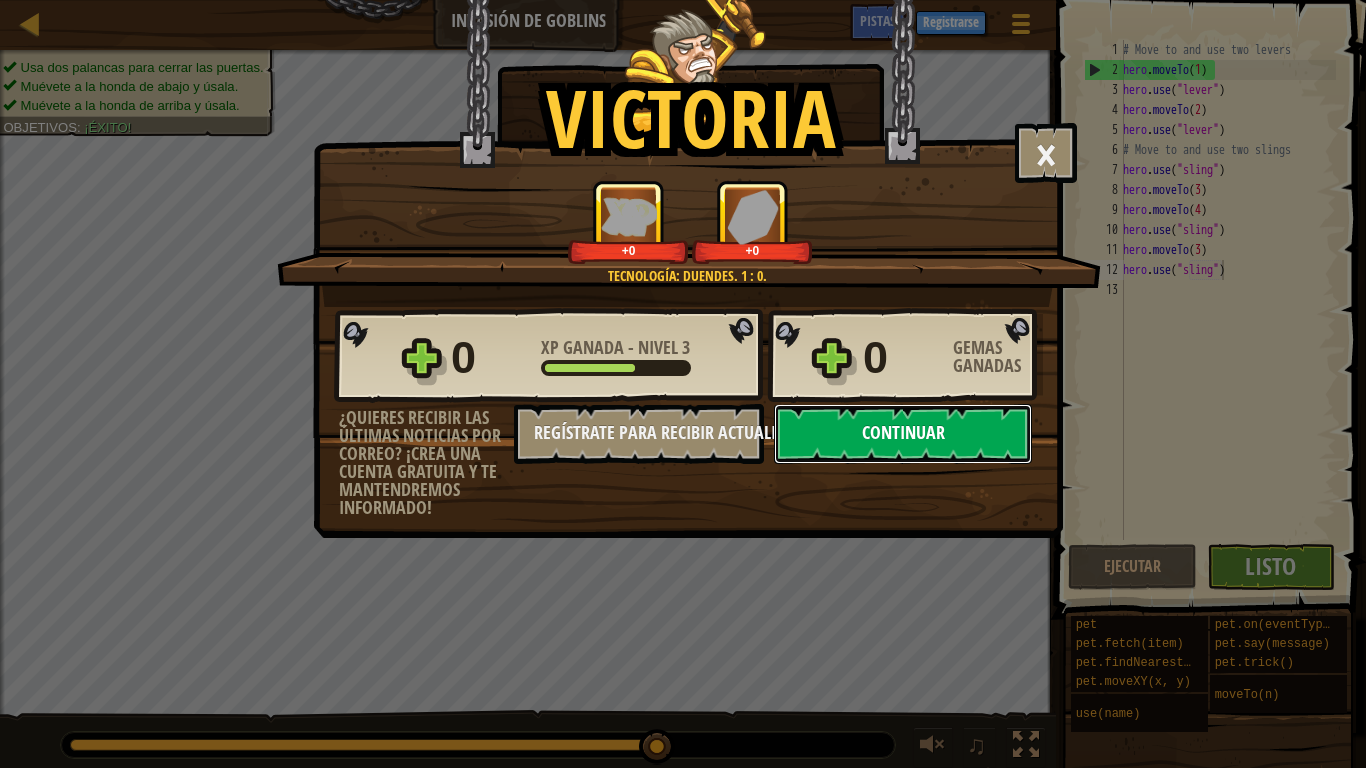 click on "Continuar" at bounding box center [903, 434] 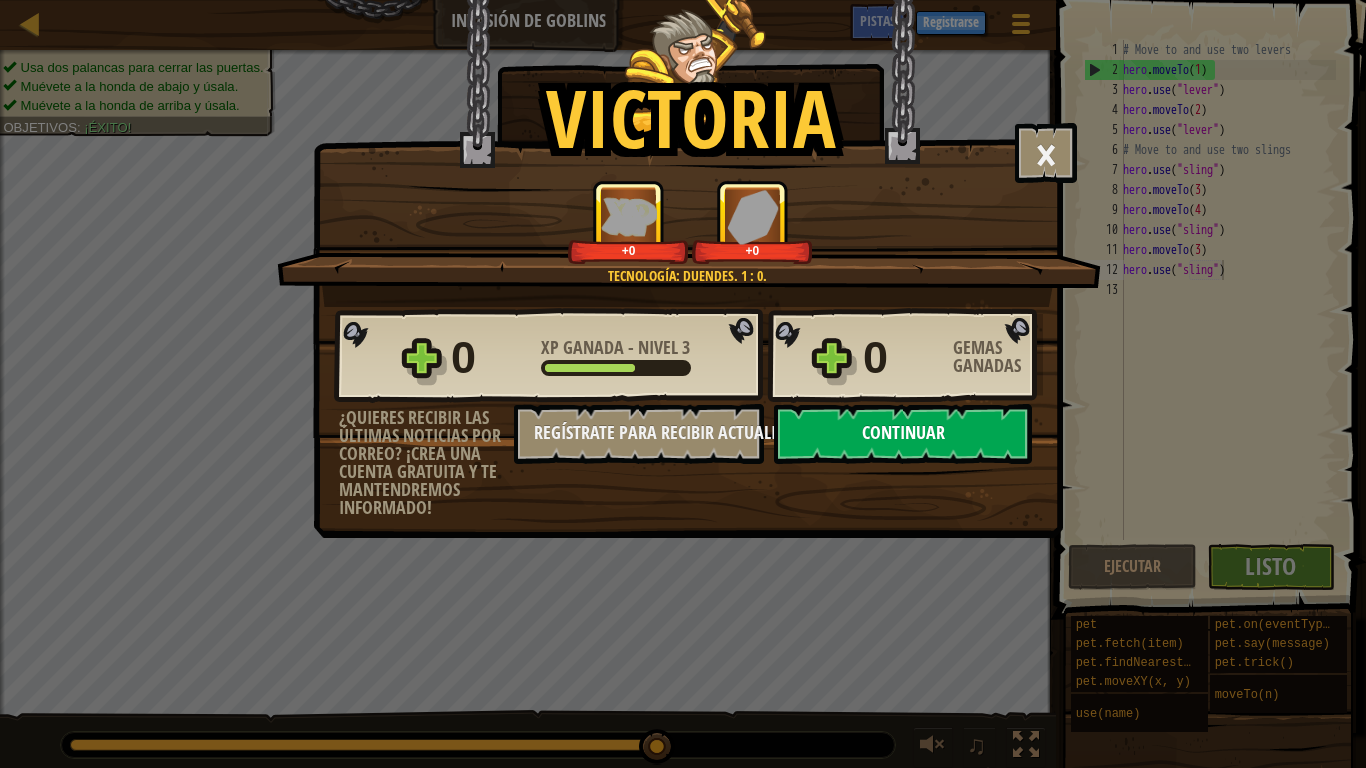 select on "es-419" 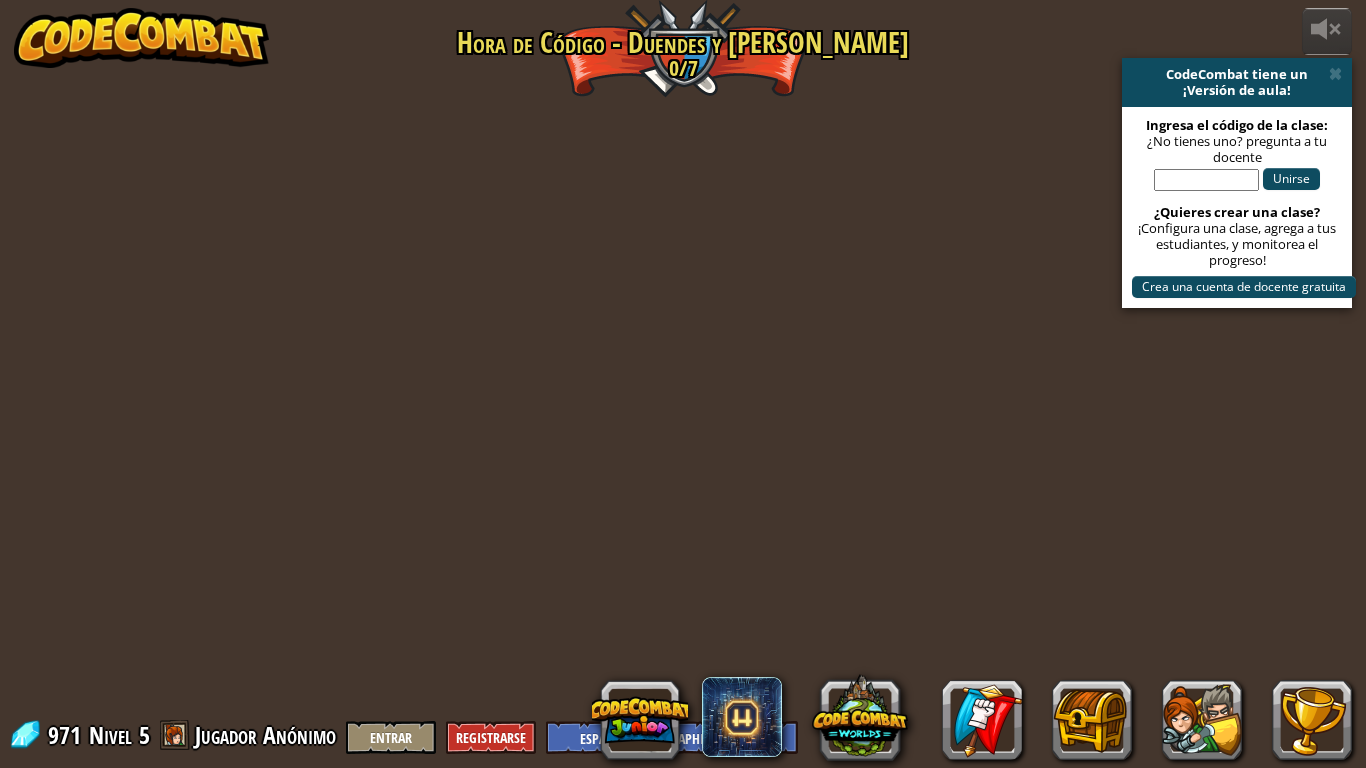 select on "es-419" 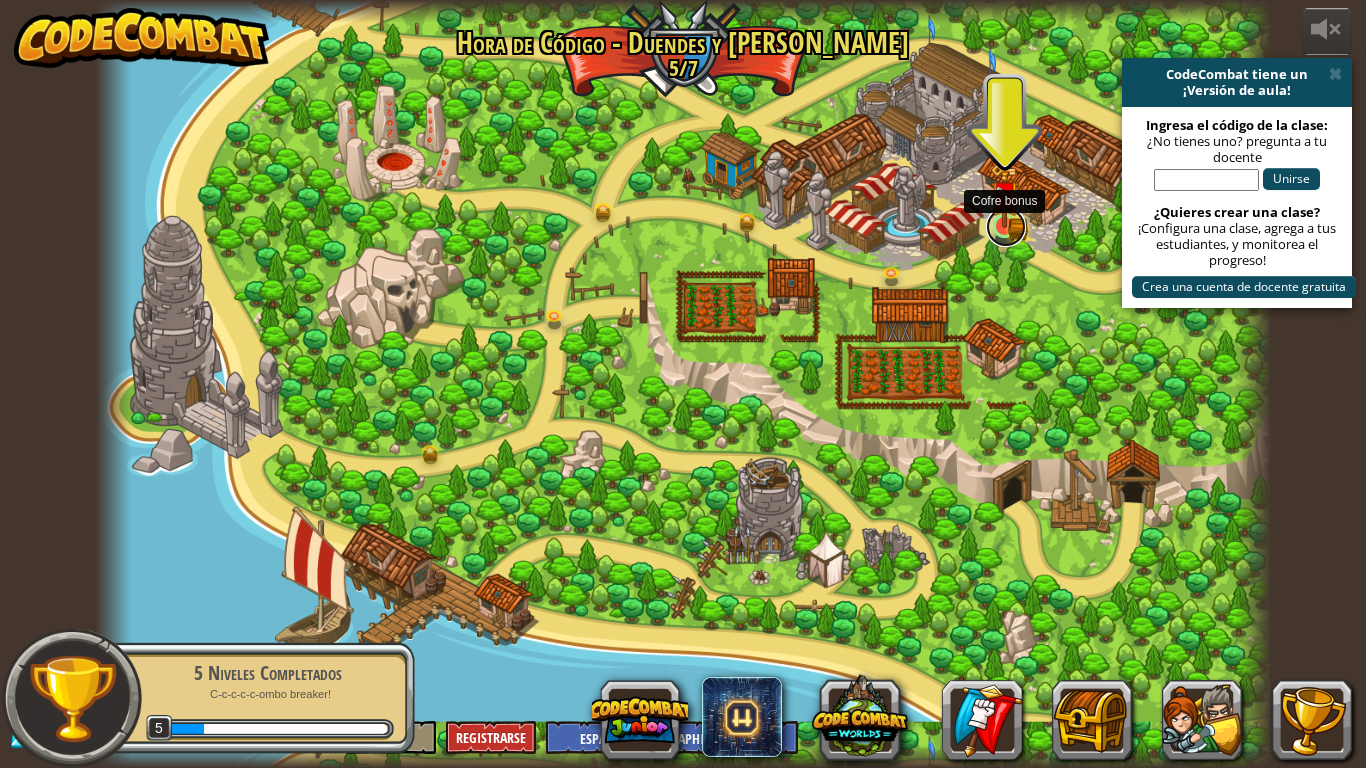 click at bounding box center [1006, 227] 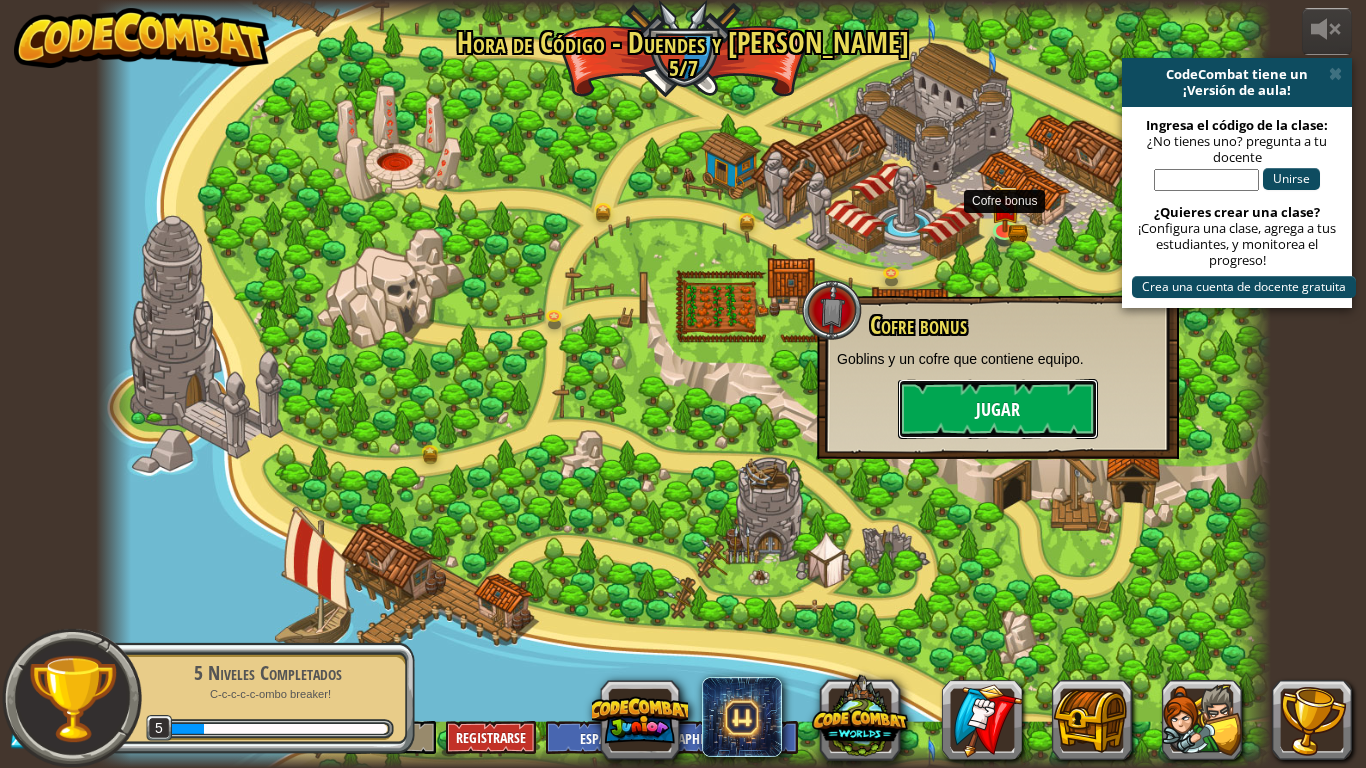 click on "Jugar" at bounding box center (998, 409) 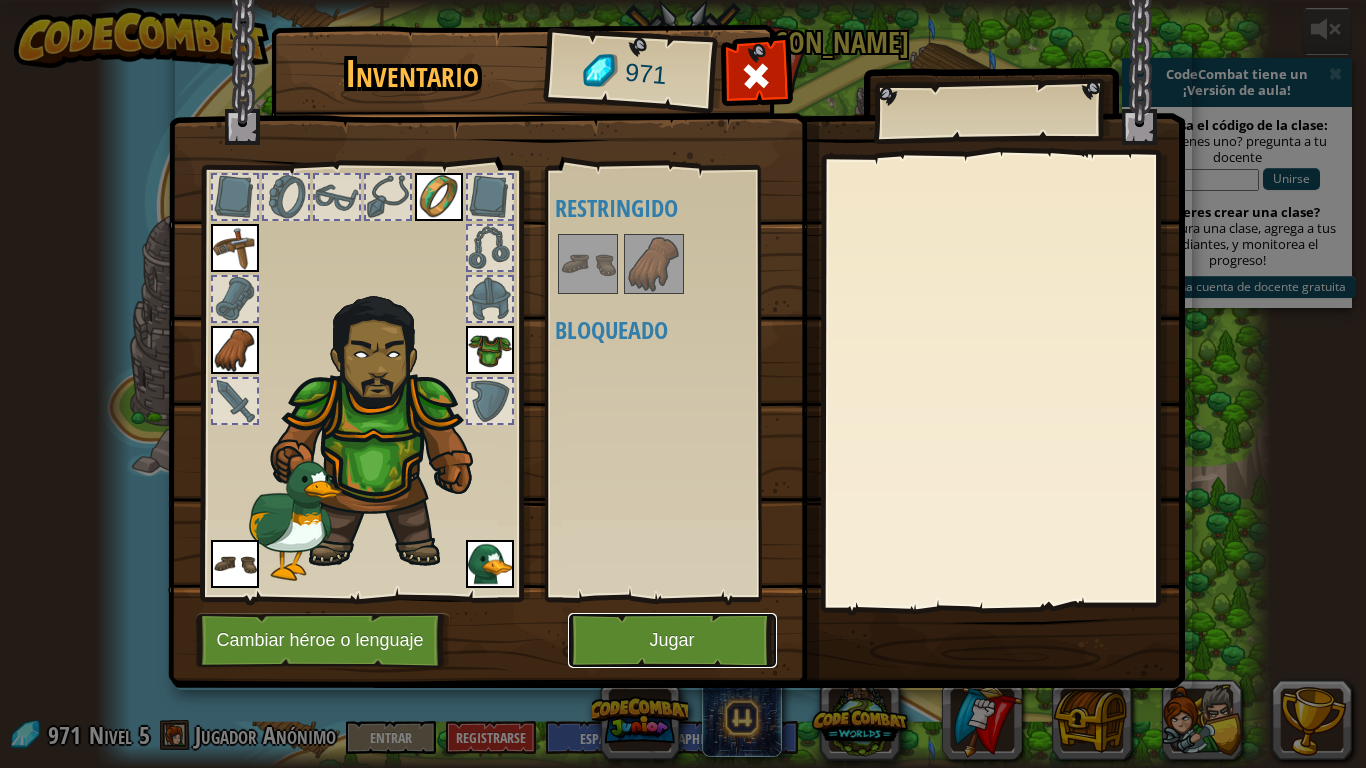 click on "Jugar" at bounding box center [672, 640] 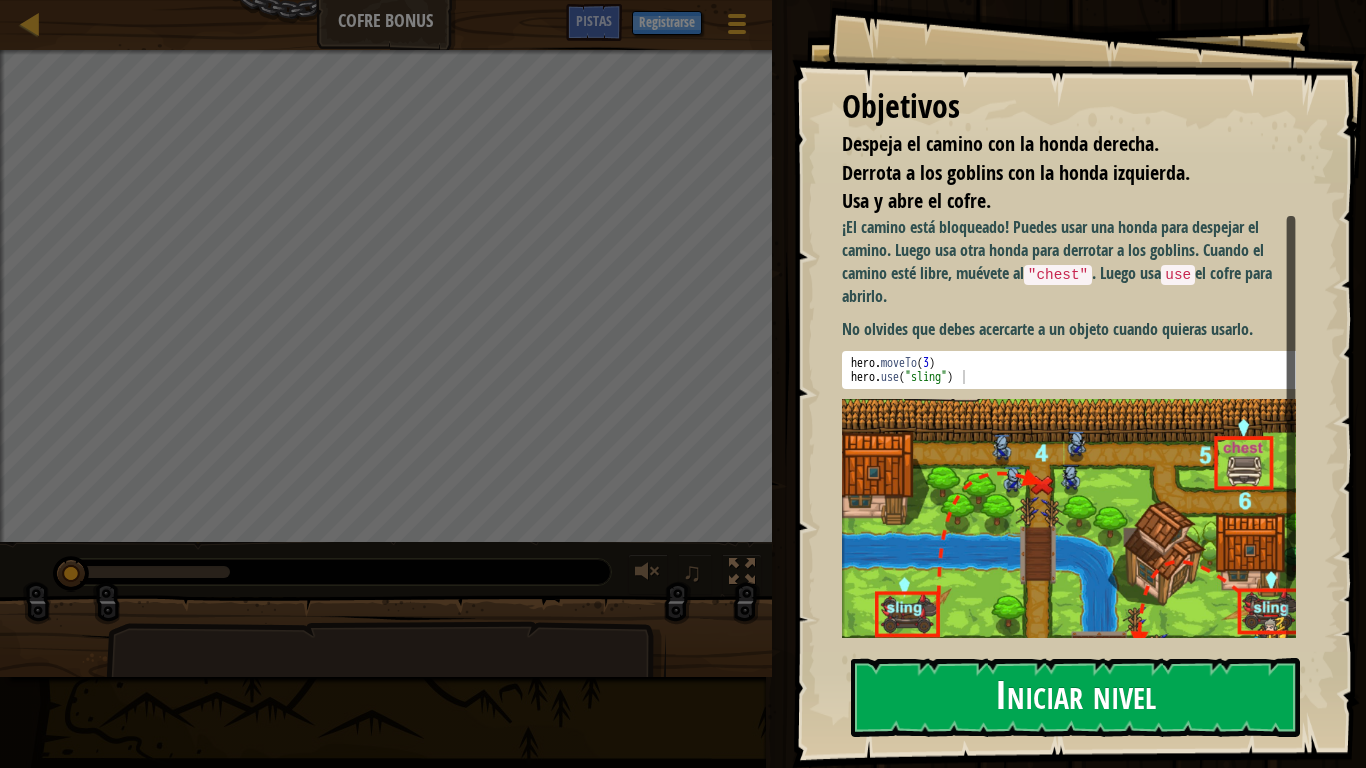 click on "Iniciar nivel" at bounding box center [1075, 697] 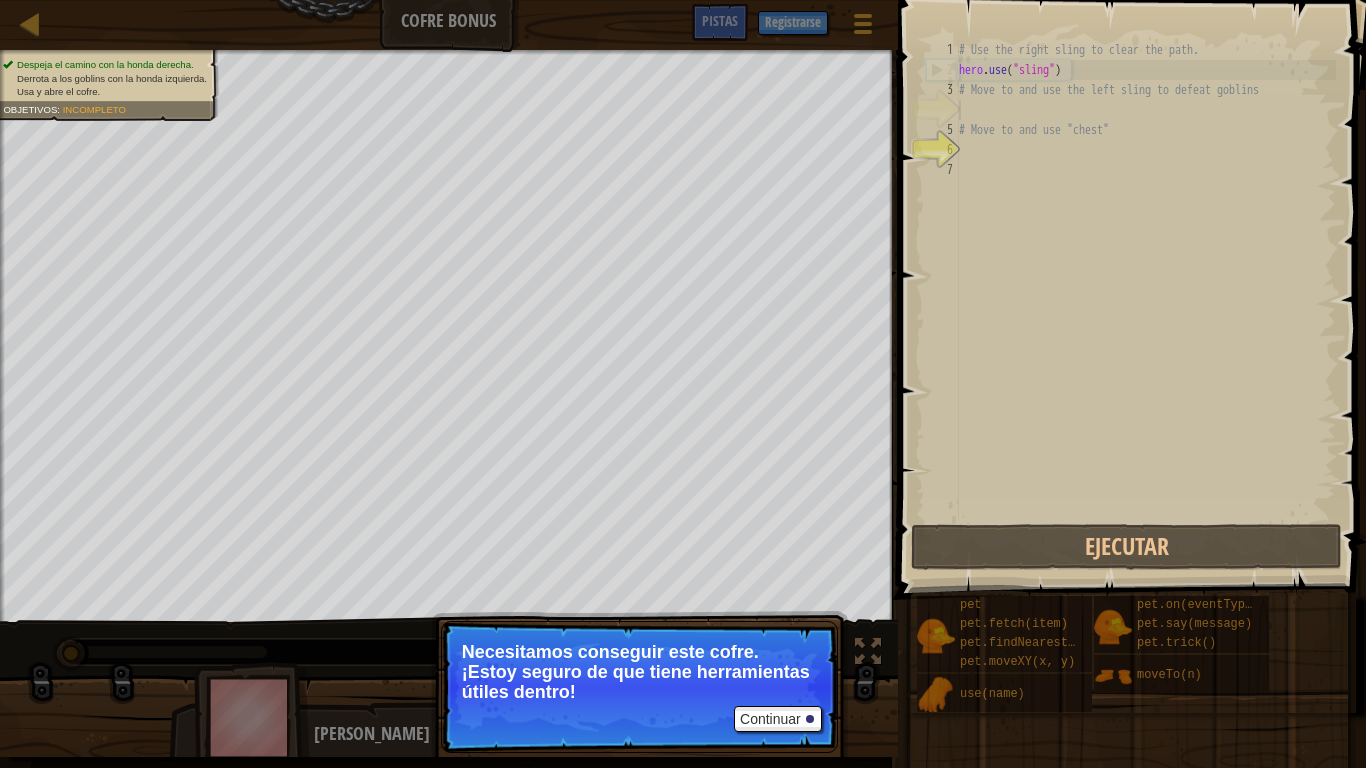 click on "# Use the right sling to clear the path. hero . use ( "sling" ) # Move to and use the left sling to defeat goblins # Move to and use "chest"" at bounding box center (1145, 300) 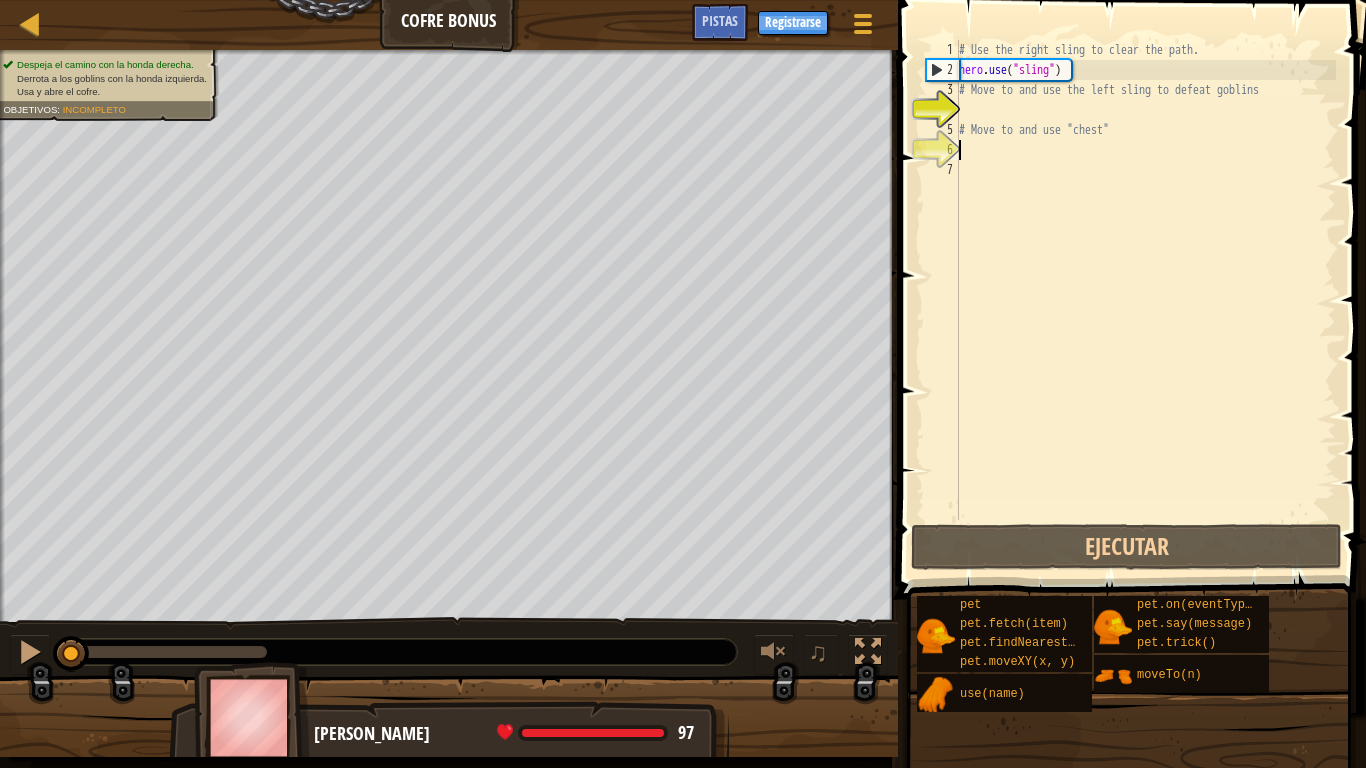 click on "# Use the right sling to clear the path. hero . use ( "sling" ) # Move to and use the left sling to defeat goblins # Move to and use "chest"" at bounding box center (1145, 300) 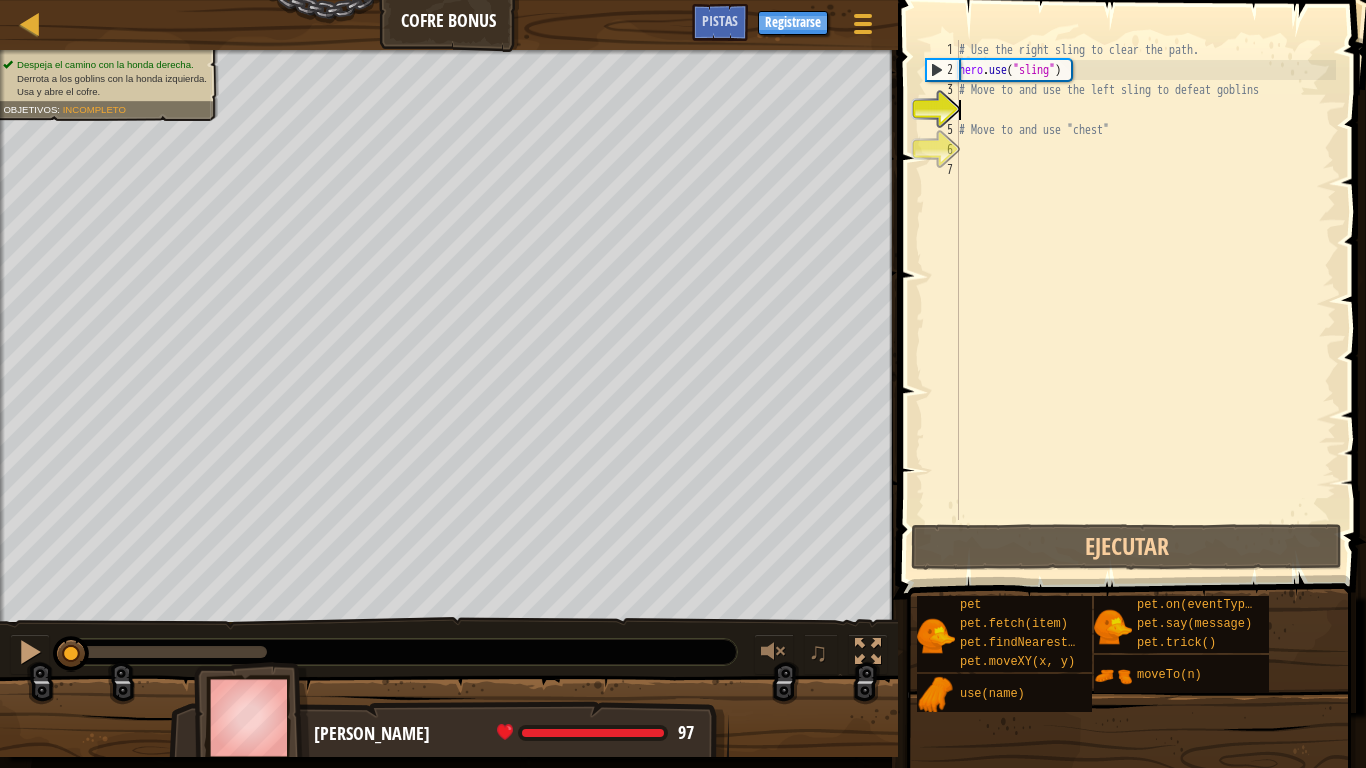 scroll, scrollTop: 9, scrollLeft: 0, axis: vertical 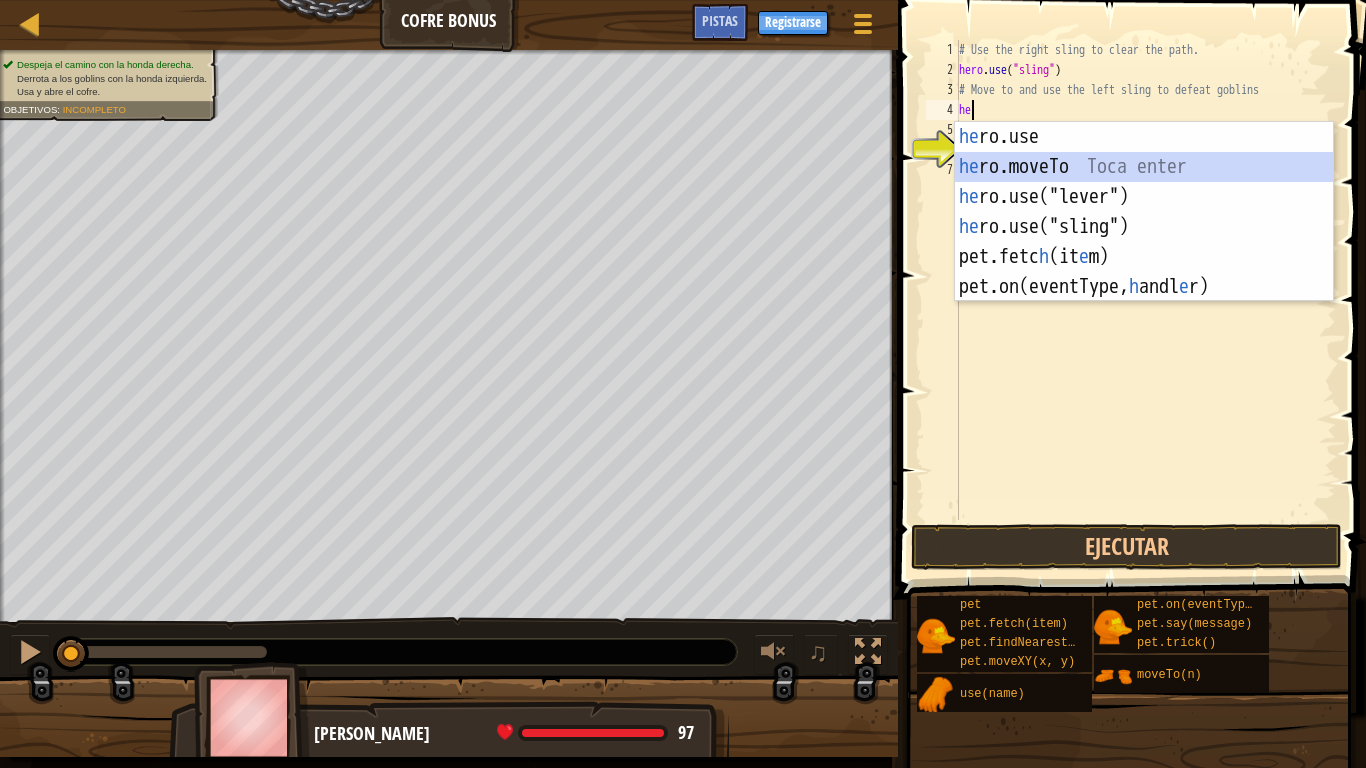 click on "he ro.use Toca enter he ro.moveTo Toca enter he ro.use("lever") Toca enter he ro.use("sling") Toca enter pet.fetc h (it e m) Toca enter pet.on(eventType,  h andl e r) Toca enter" at bounding box center (1144, 242) 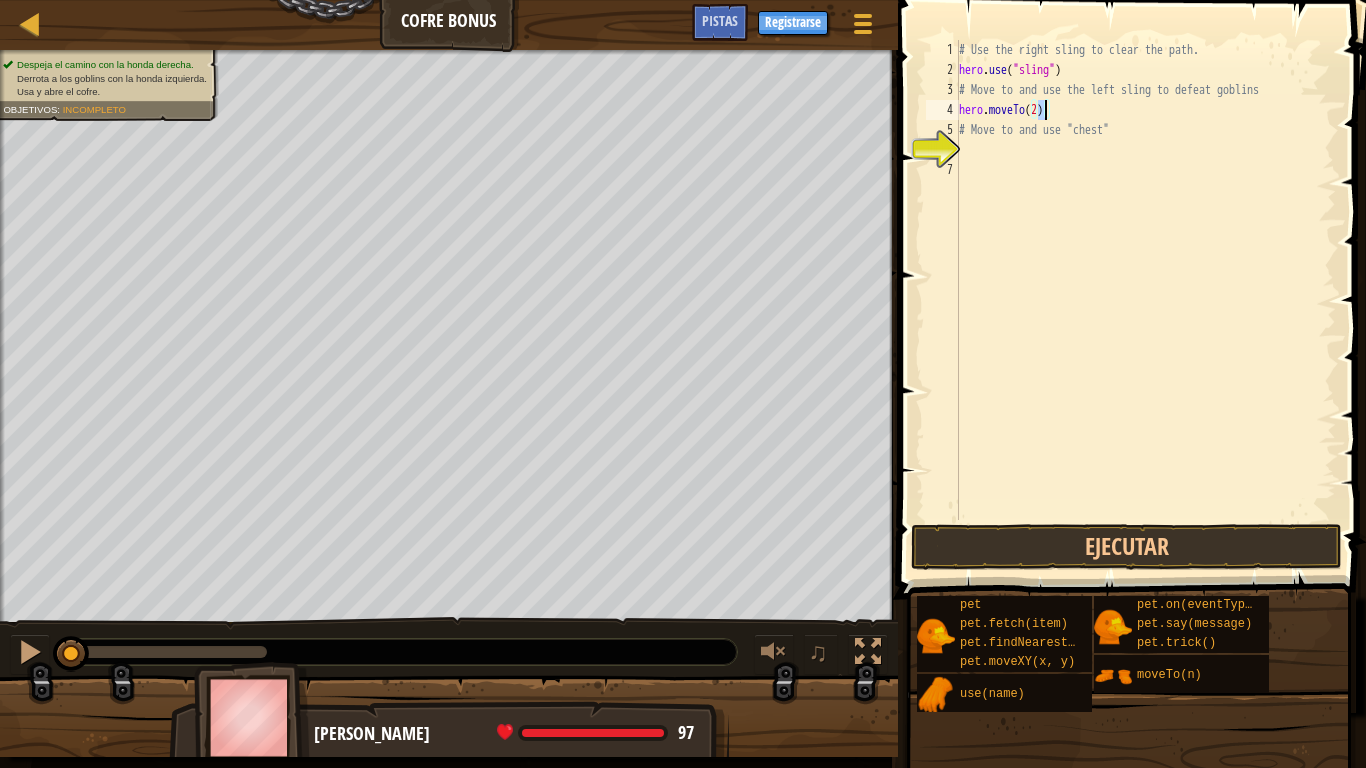click on "# Use the right sling to clear the path. hero . use ( "sling" ) # Move to and use the left sling to defeat goblins hero . moveTo ( 2 ) # Move to and use "chest"" at bounding box center (1145, 300) 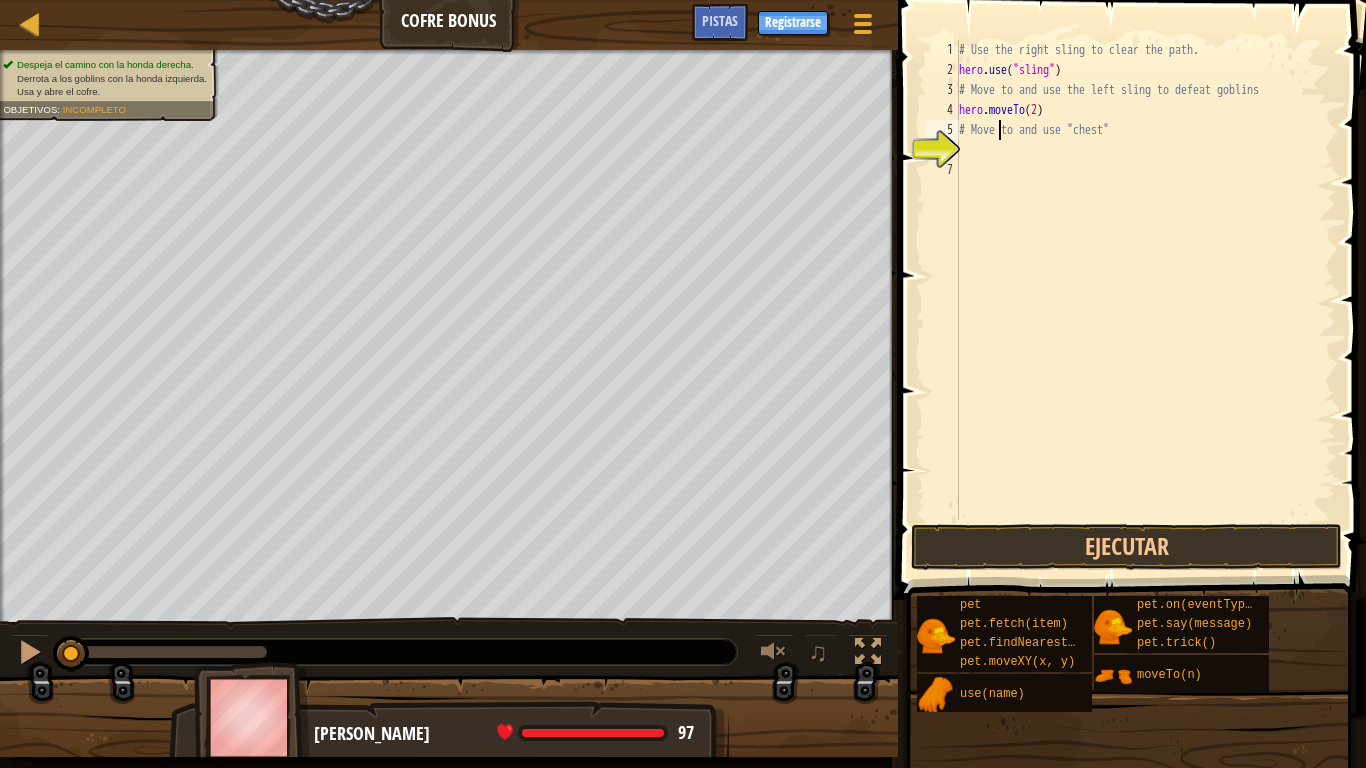 click on "# Use the right sling to clear the path. hero . use ( "sling" ) # Move to and use the left sling to defeat goblins hero . moveTo ( 2 ) # Move to and use "chest"" at bounding box center (1145, 300) 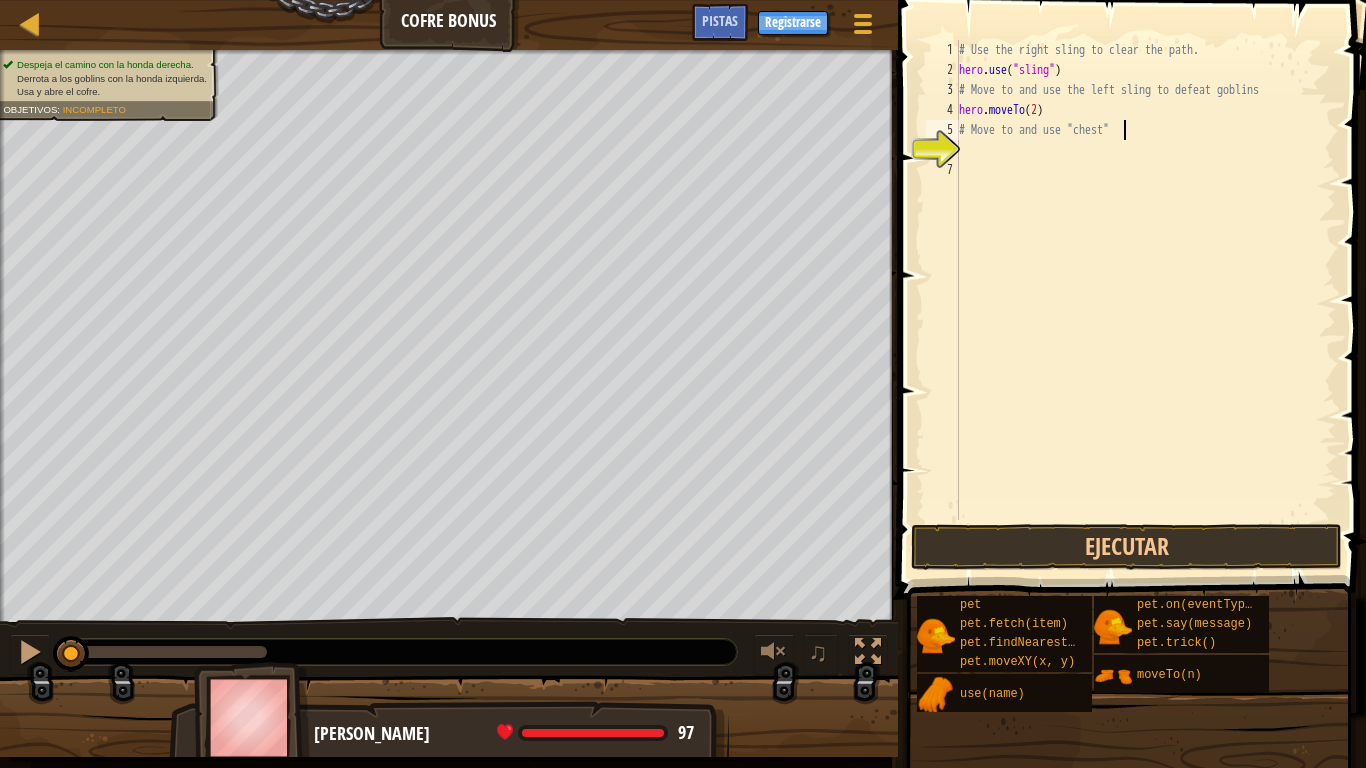 click on "# Use the right sling to clear the path. hero . use ( "sling" ) # Move to and use the left sling to defeat goblins hero . moveTo ( 2 ) # Move to and use "chest"" at bounding box center [1145, 300] 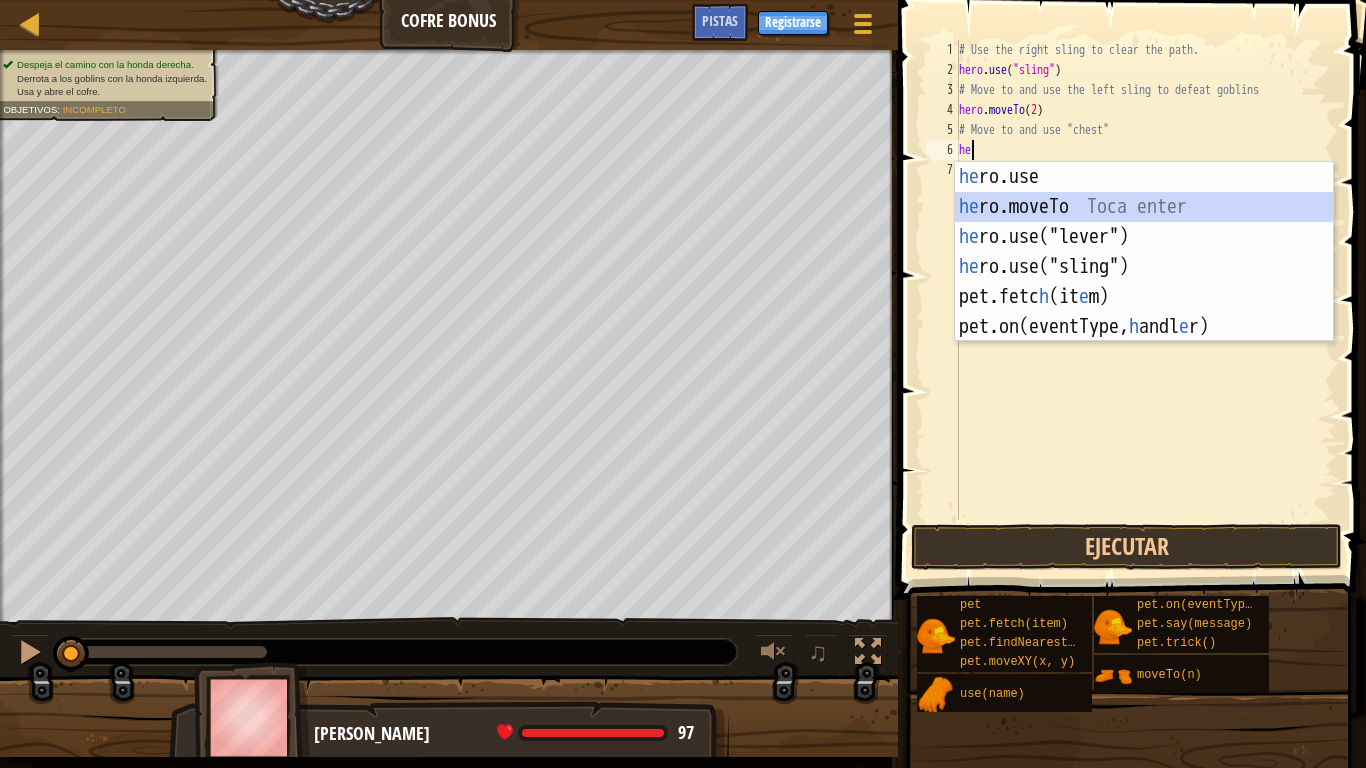 click on "he ro.use Toca enter he ro.moveTo Toca enter he ro.use("lever") Toca enter he ro.use("sling") Toca enter pet.fetc h (it e m) Toca enter pet.on(eventType,  h andl e r) Toca enter" at bounding box center [1144, 282] 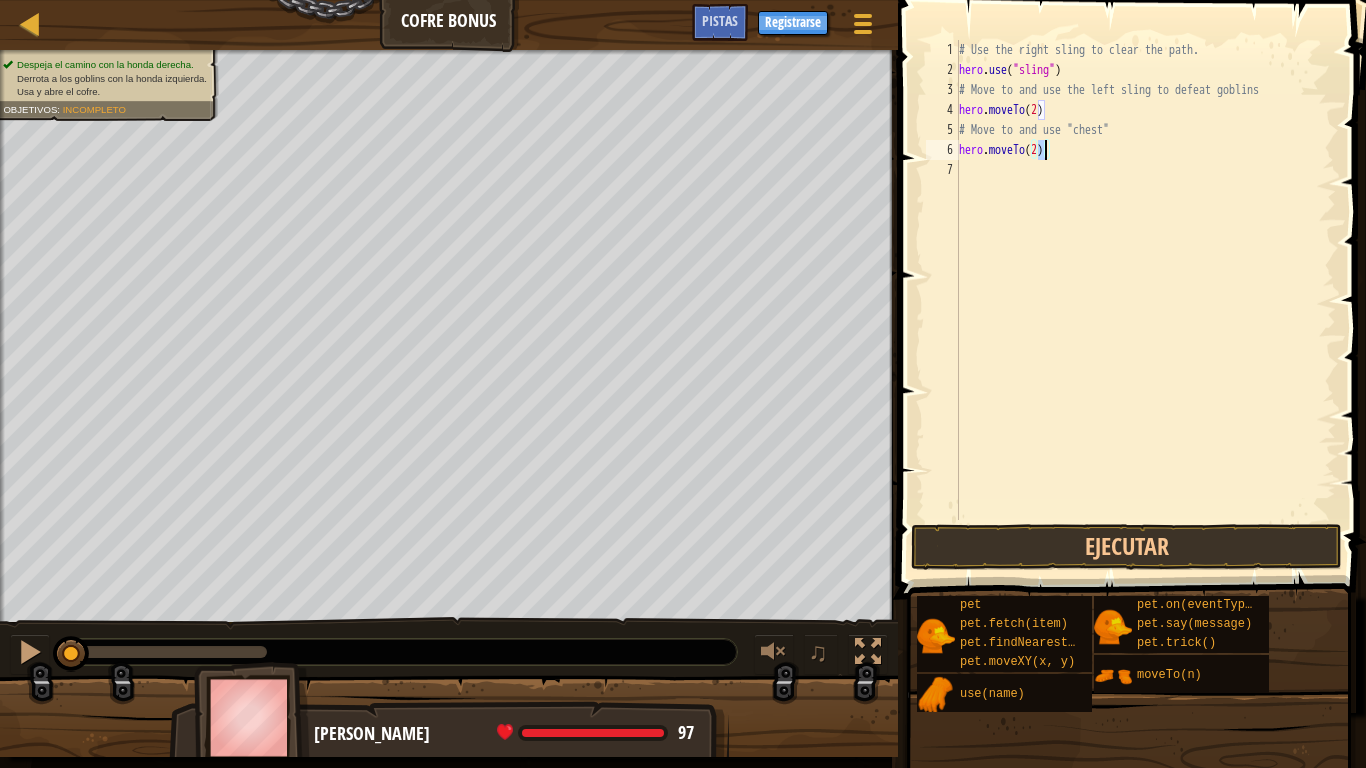 type on "hero.moveTo(3)" 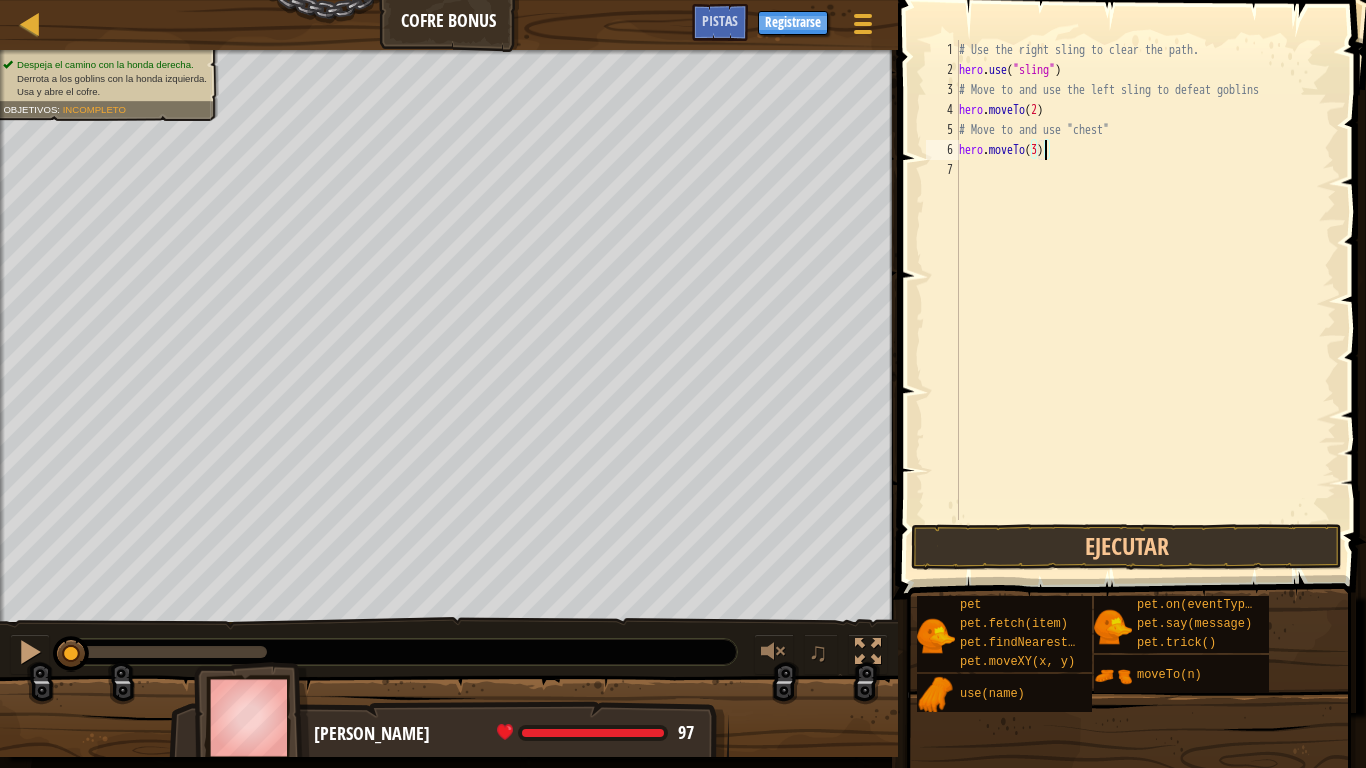 scroll, scrollTop: 9, scrollLeft: 0, axis: vertical 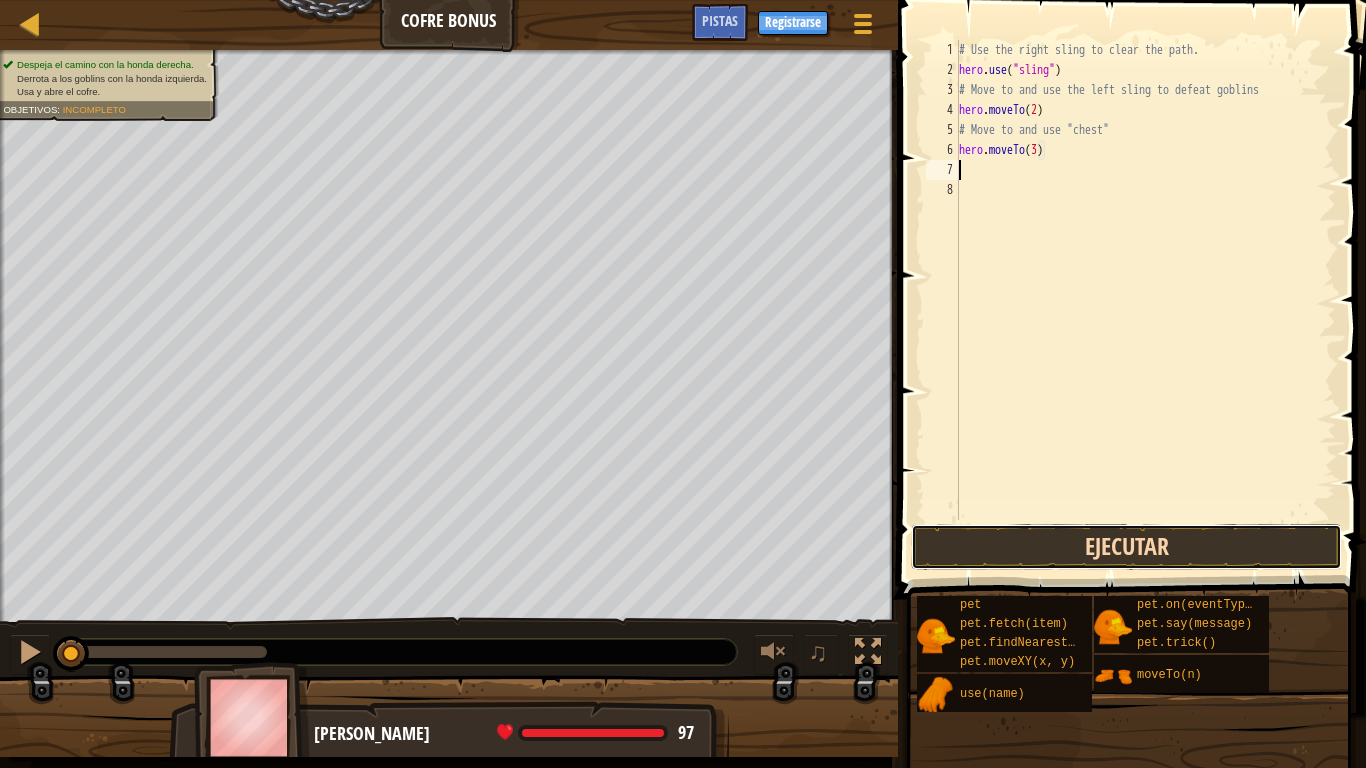 click on "Ejecutar" at bounding box center (1126, 547) 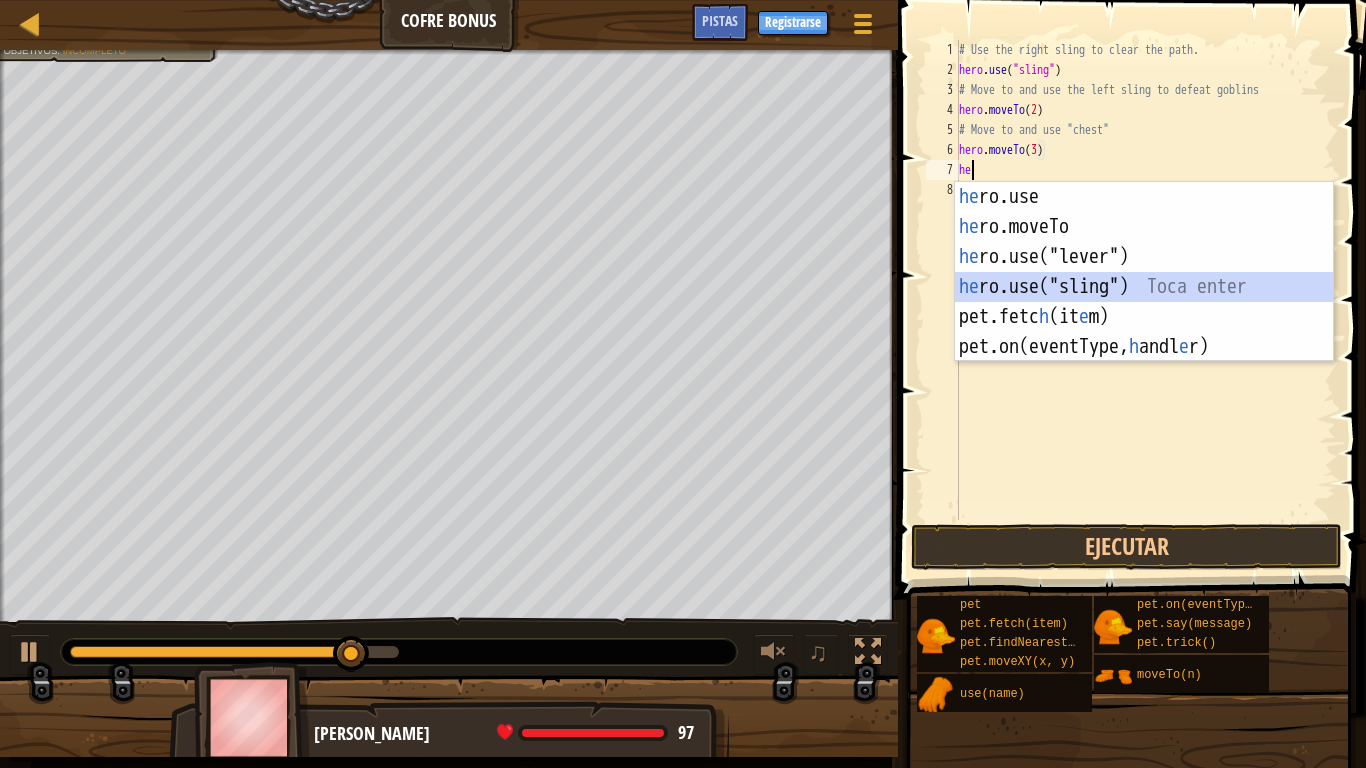 click on "he ro.use Toca enter he ro.moveTo Toca enter he ro.use("lever") Toca enter he ro.use("sling") Toca enter pet.fetc h (it e m) Toca enter pet.on(eventType,  h andl e r) Toca enter" at bounding box center (1144, 302) 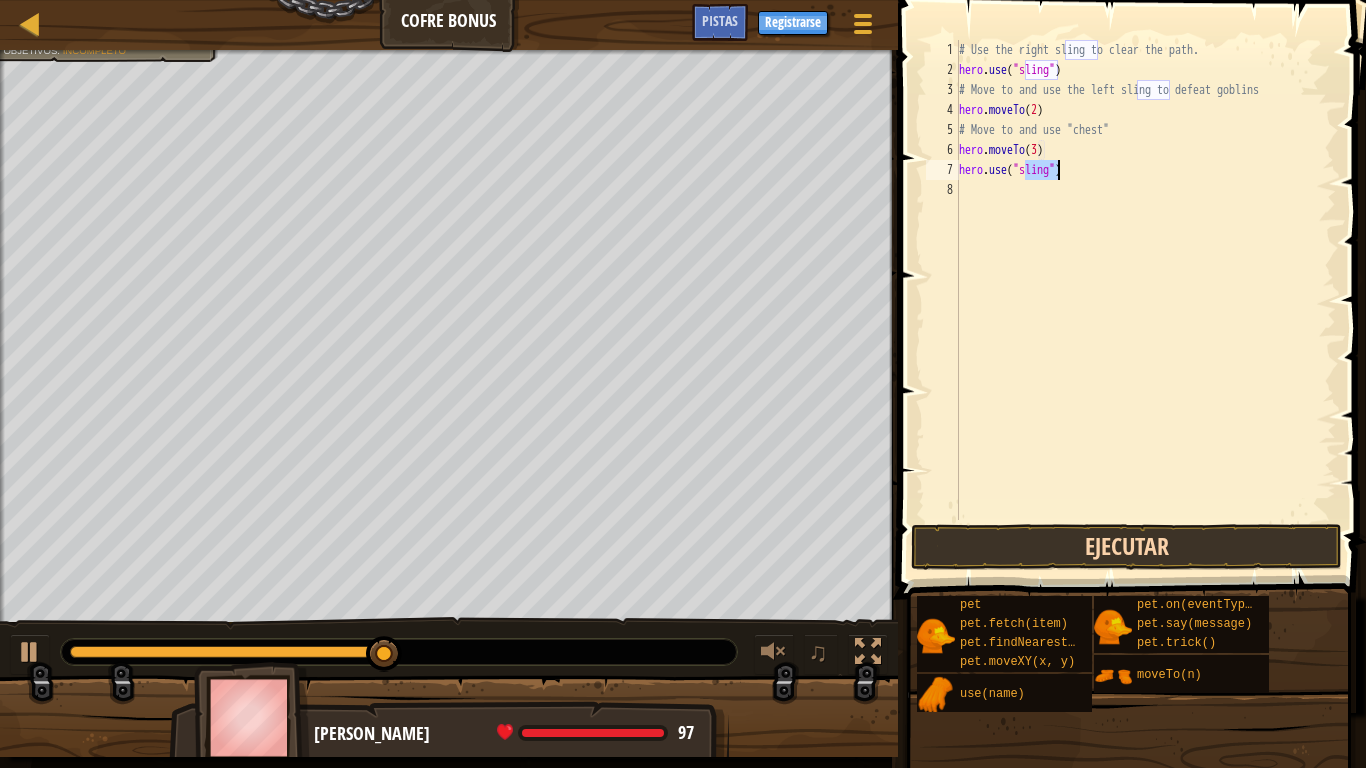 type on "hero.use("sling")" 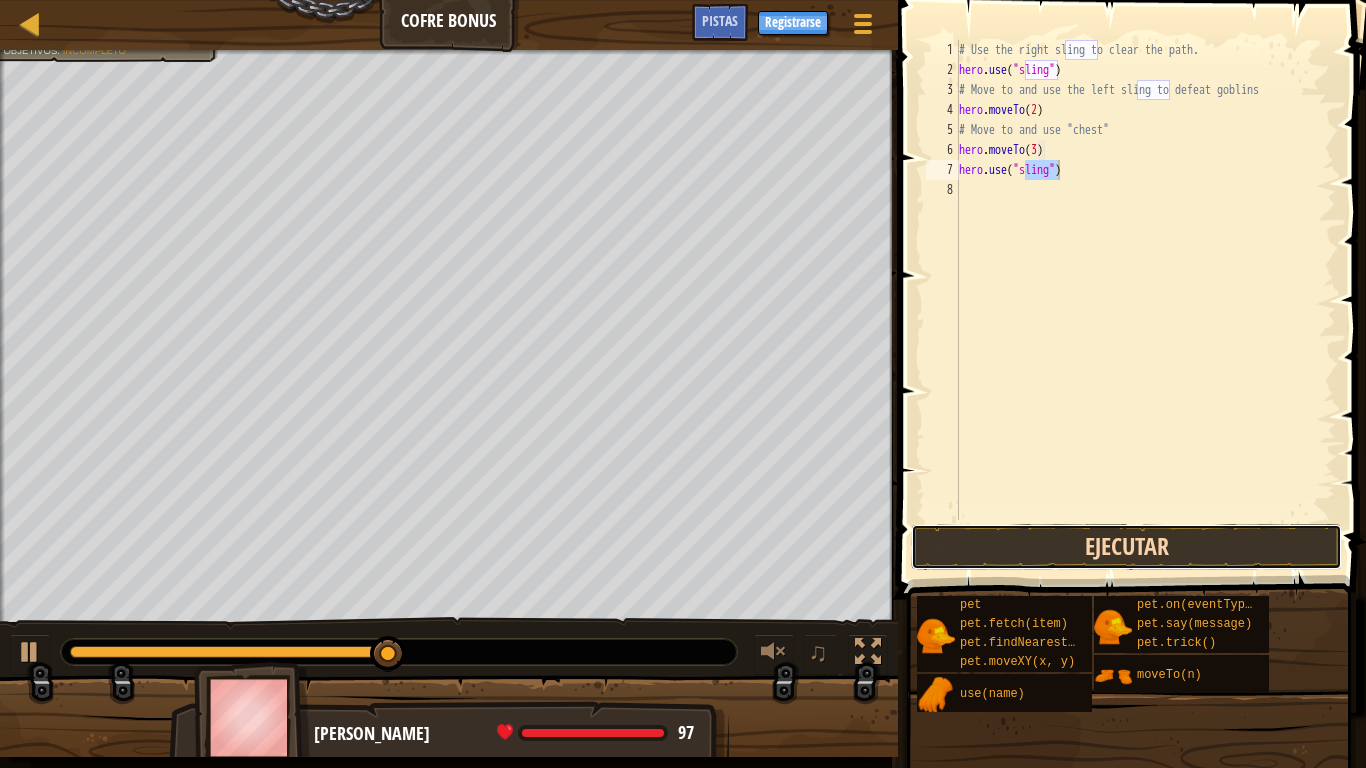click on "Ejecutar" at bounding box center [1126, 547] 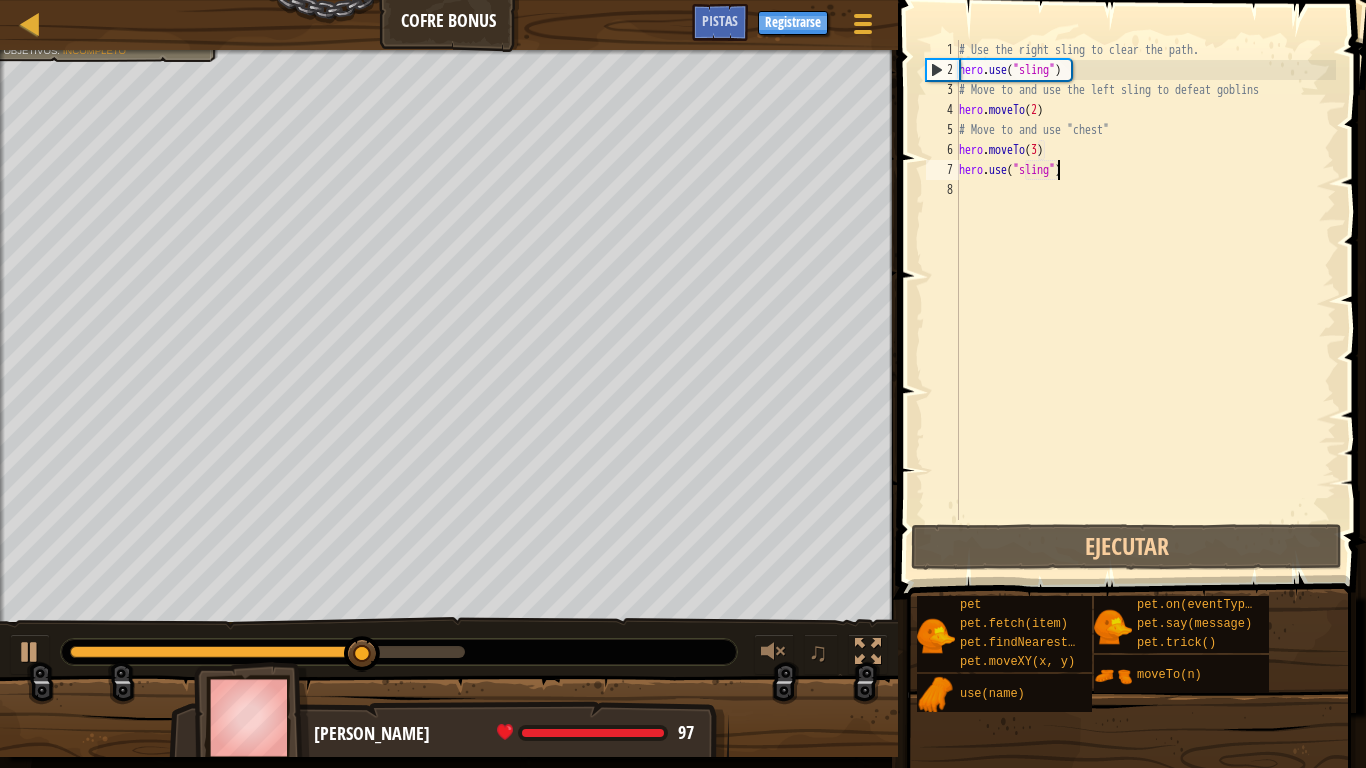 click on "# Use the right sling to clear the path. hero . use ( "sling" ) # Move to and use the left sling to defeat goblins hero . moveTo ( 2 ) # Move to and use "chest" hero . moveTo ( 3 ) hero . use ( "sling" )" at bounding box center (1145, 300) 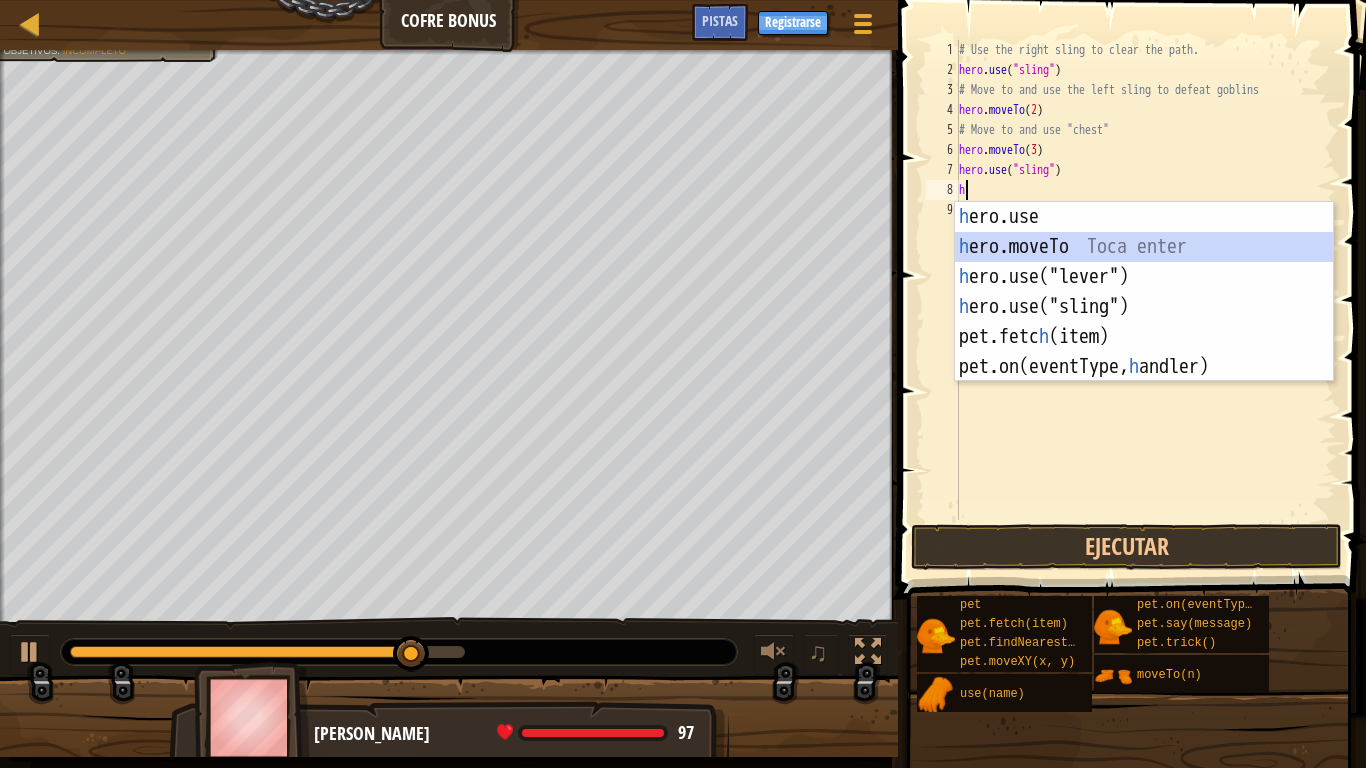 click on "h ero.use Toca enter h ero.moveTo Toca enter h ero.use("lever") Toca enter h ero.use("sling") Toca enter pet.fetc h (item) Toca enter pet.on(eventType,  [PERSON_NAME]) Toca enter" at bounding box center (1144, 322) 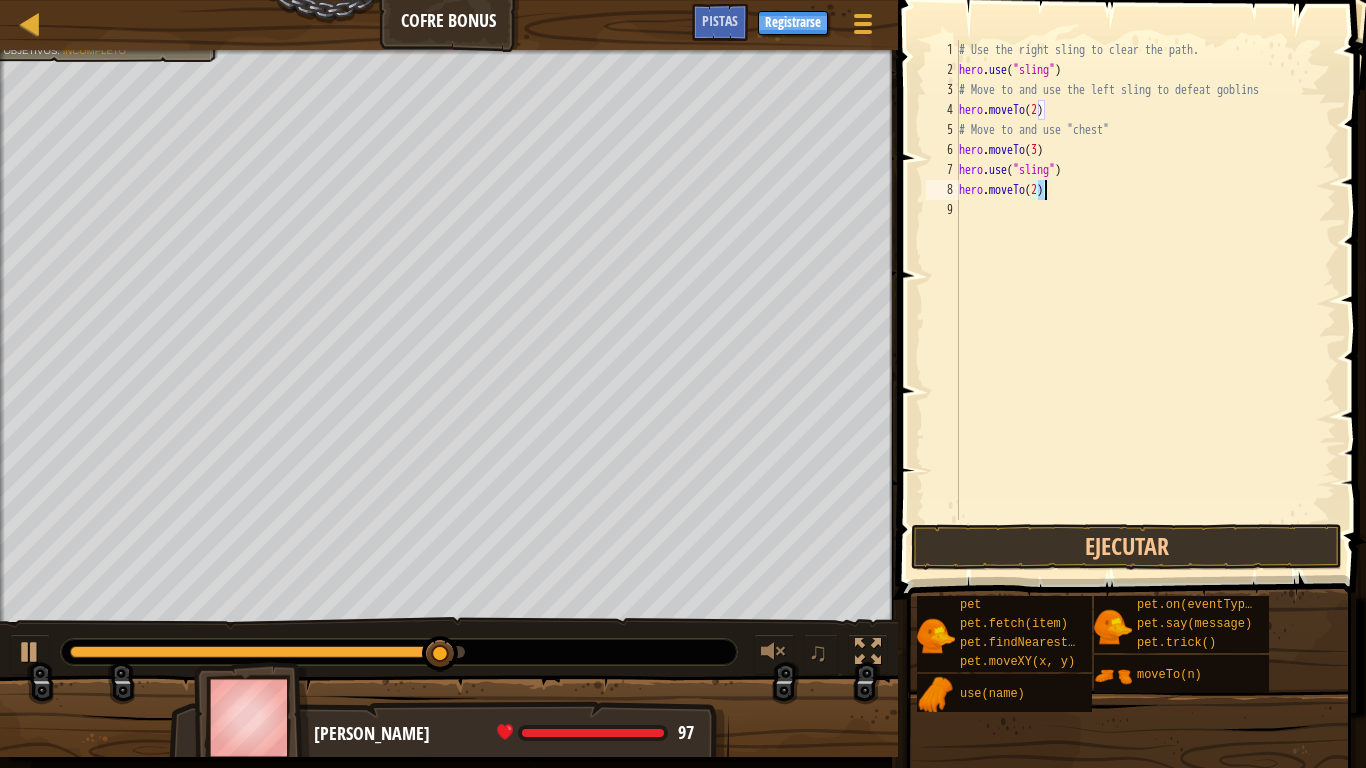 type on "hero.moveTo(4)" 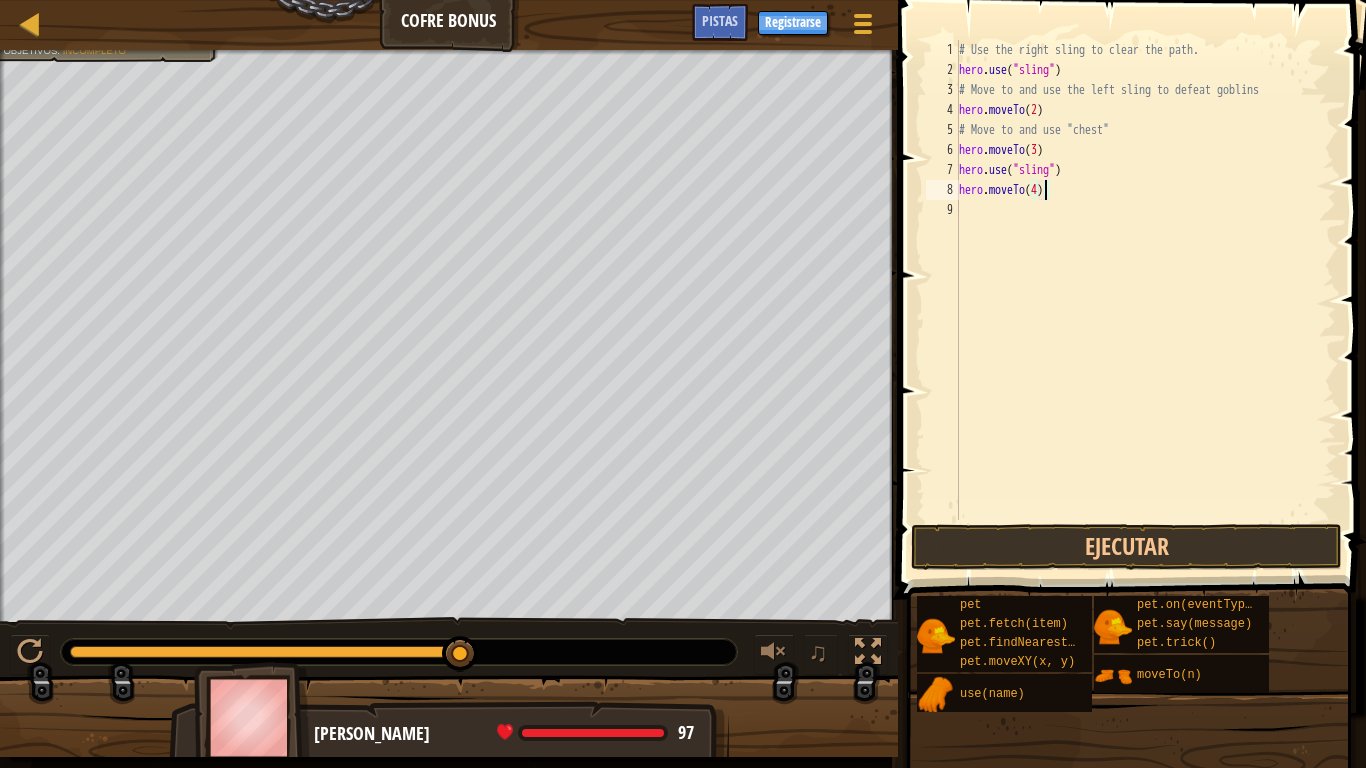 scroll, scrollTop: 9, scrollLeft: 0, axis: vertical 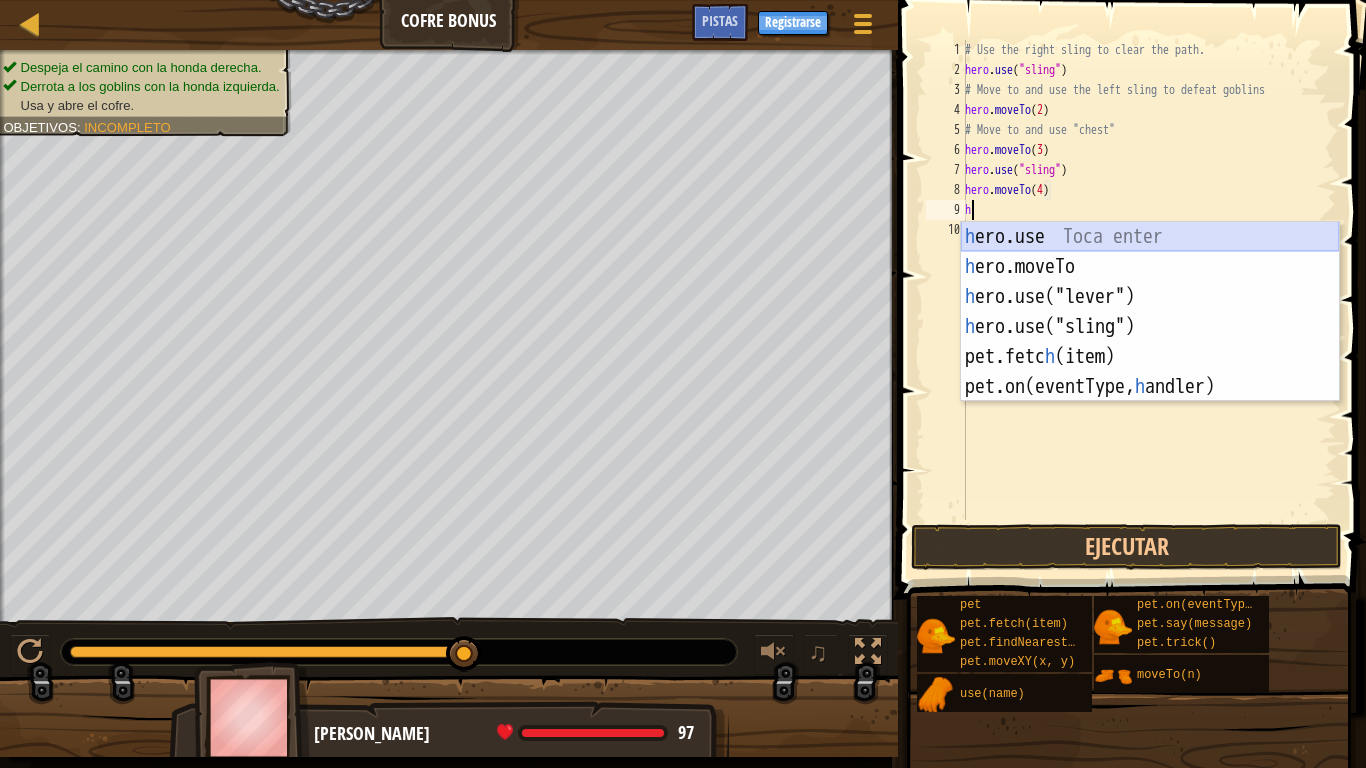 click on "h ero.use Toca enter h ero.moveTo Toca enter h ero.use("lever") Toca enter h ero.use("sling") Toca enter pet.fetc h (item) Toca enter pet.on(eventType,  [PERSON_NAME]) Toca enter" at bounding box center (1150, 342) 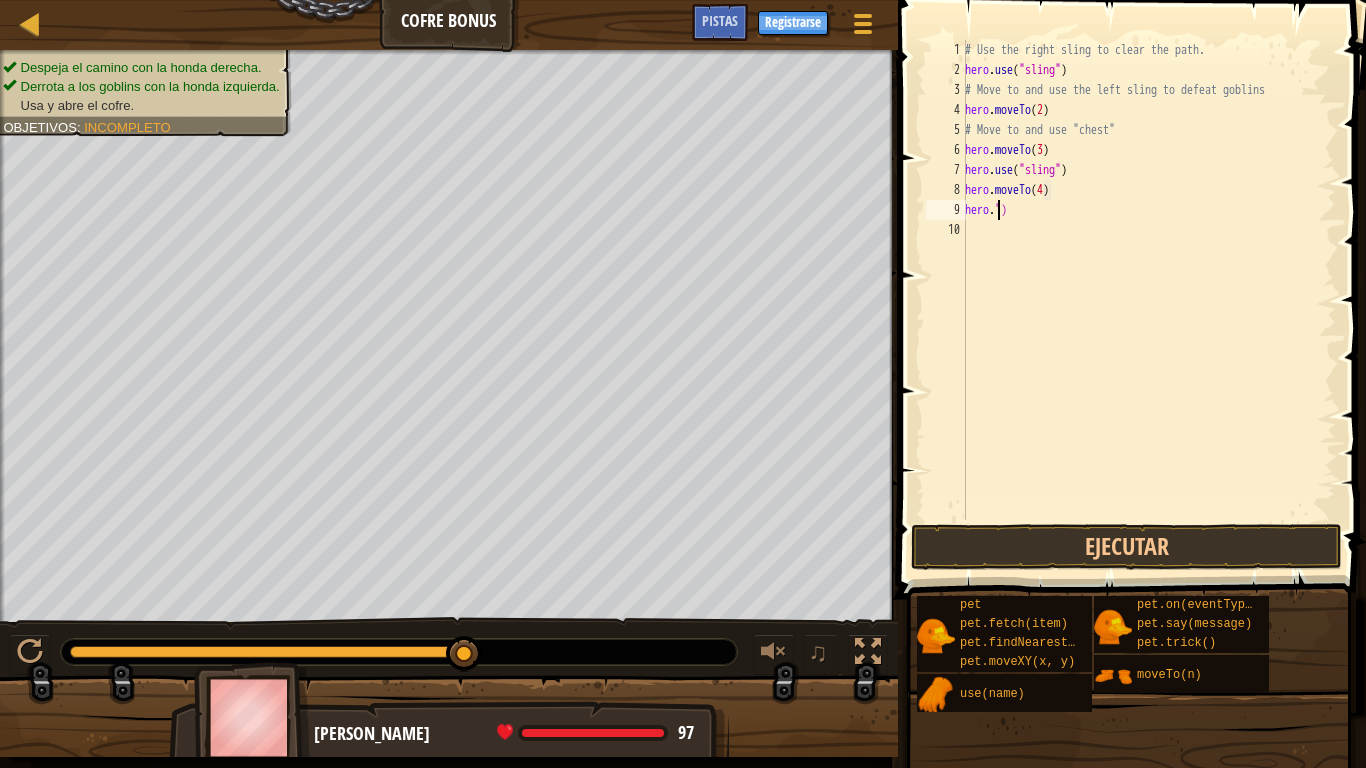 type on "hero")" 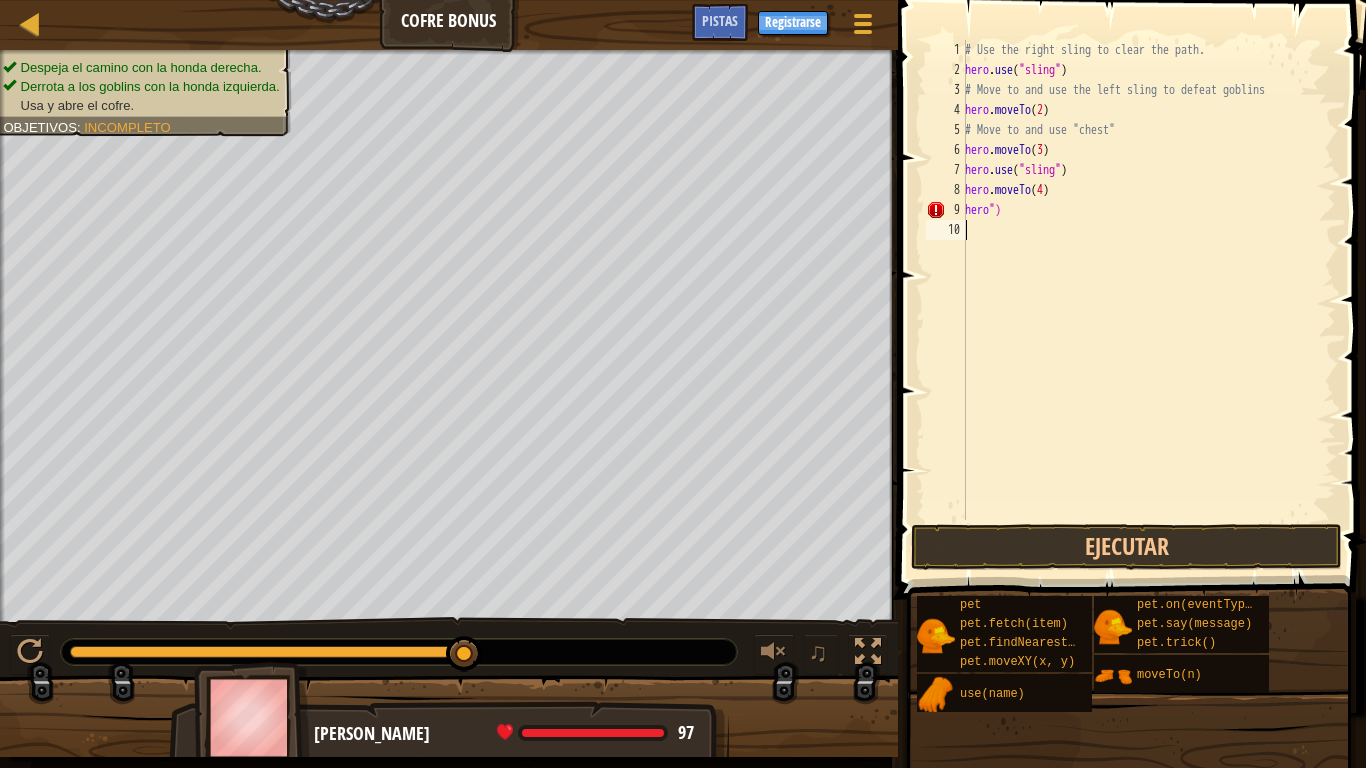 click on "# Use the right sling to clear the path. hero . use ( "sling" ) # Move to and use the left sling to defeat goblins hero . moveTo ( 2 ) # Move to and use "chest" hero . moveTo ( 3 ) hero . use ( "sling" ) hero . moveTo ( 4 ) hero ")" at bounding box center (1148, 300) 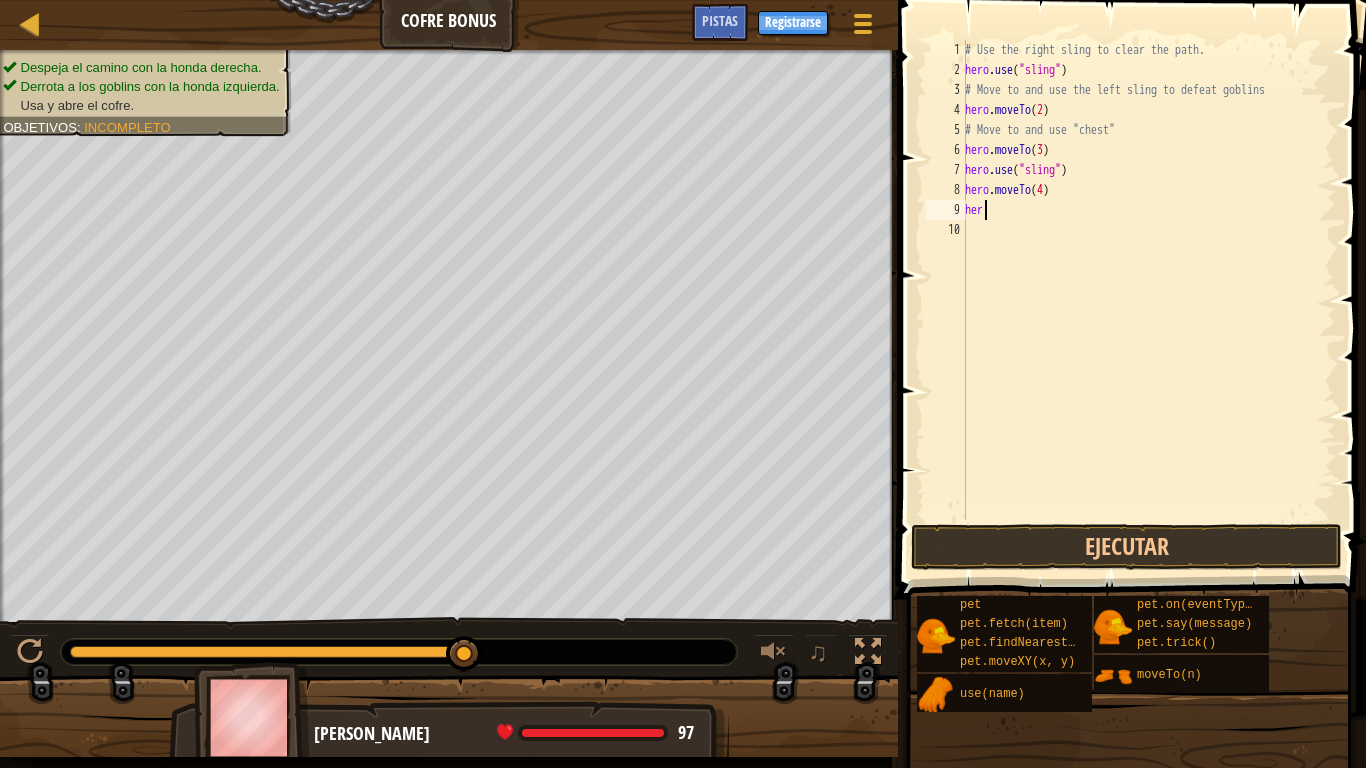 type on "h" 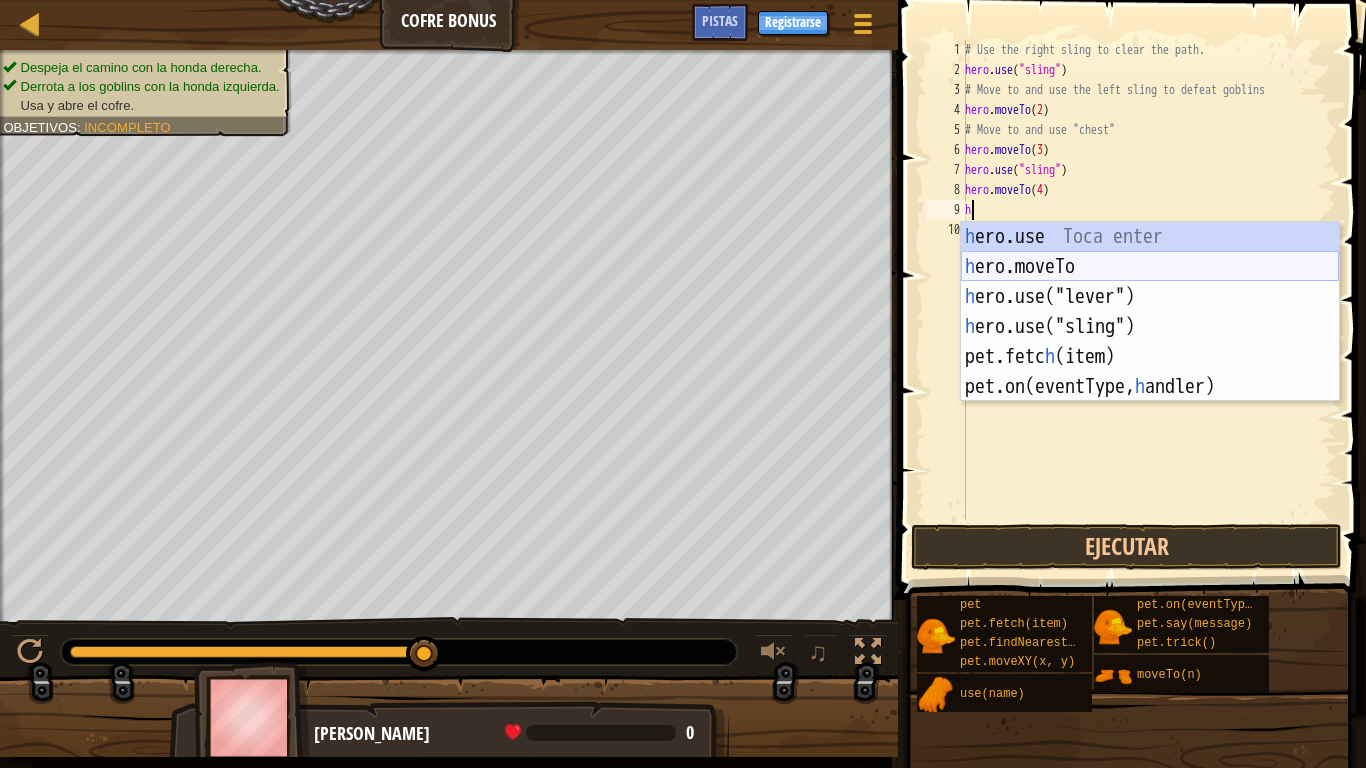click on "h ero.use Toca enter h ero.moveTo Toca enter h ero.use("lever") Toca enter h ero.use("sling") Toca enter pet.fetc h (item) Toca enter pet.on(eventType,  [PERSON_NAME]) Toca enter" at bounding box center [1150, 342] 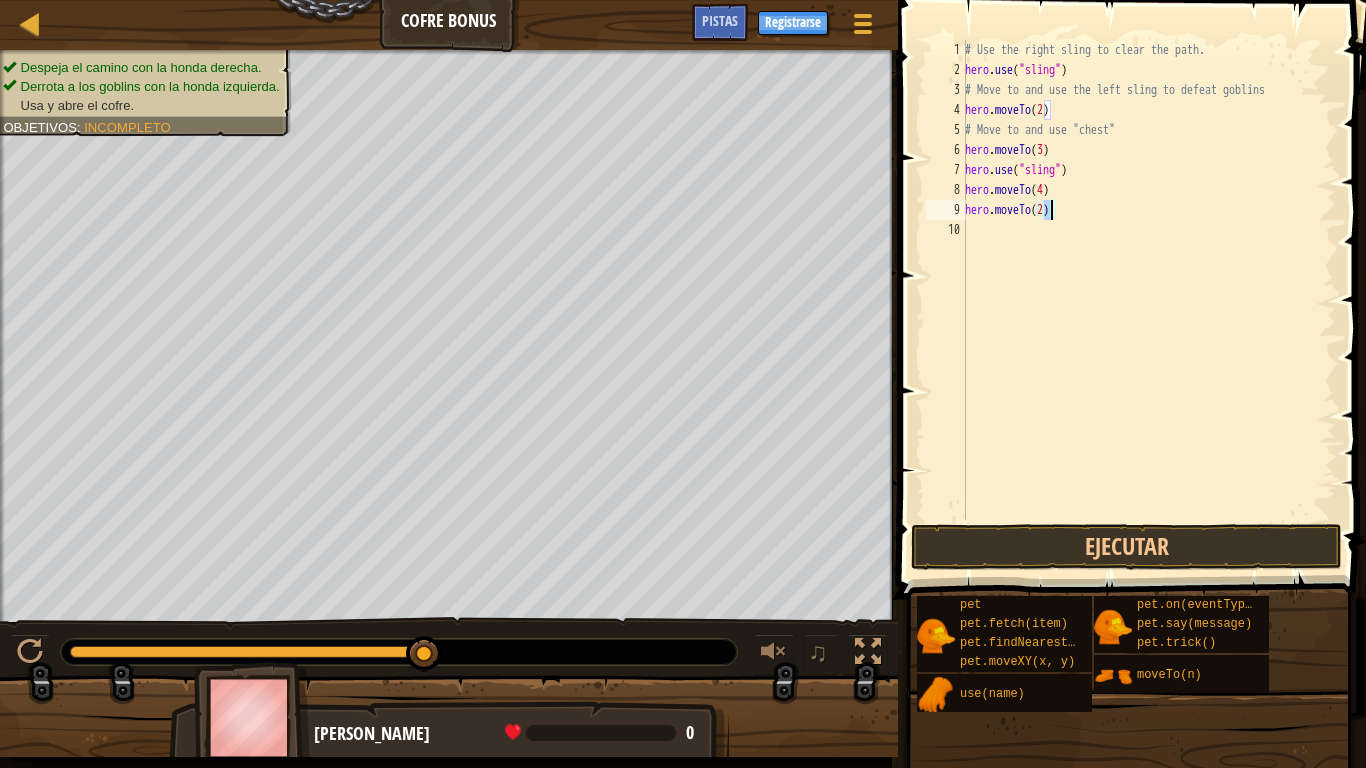 type on "hero.moveTo(5)" 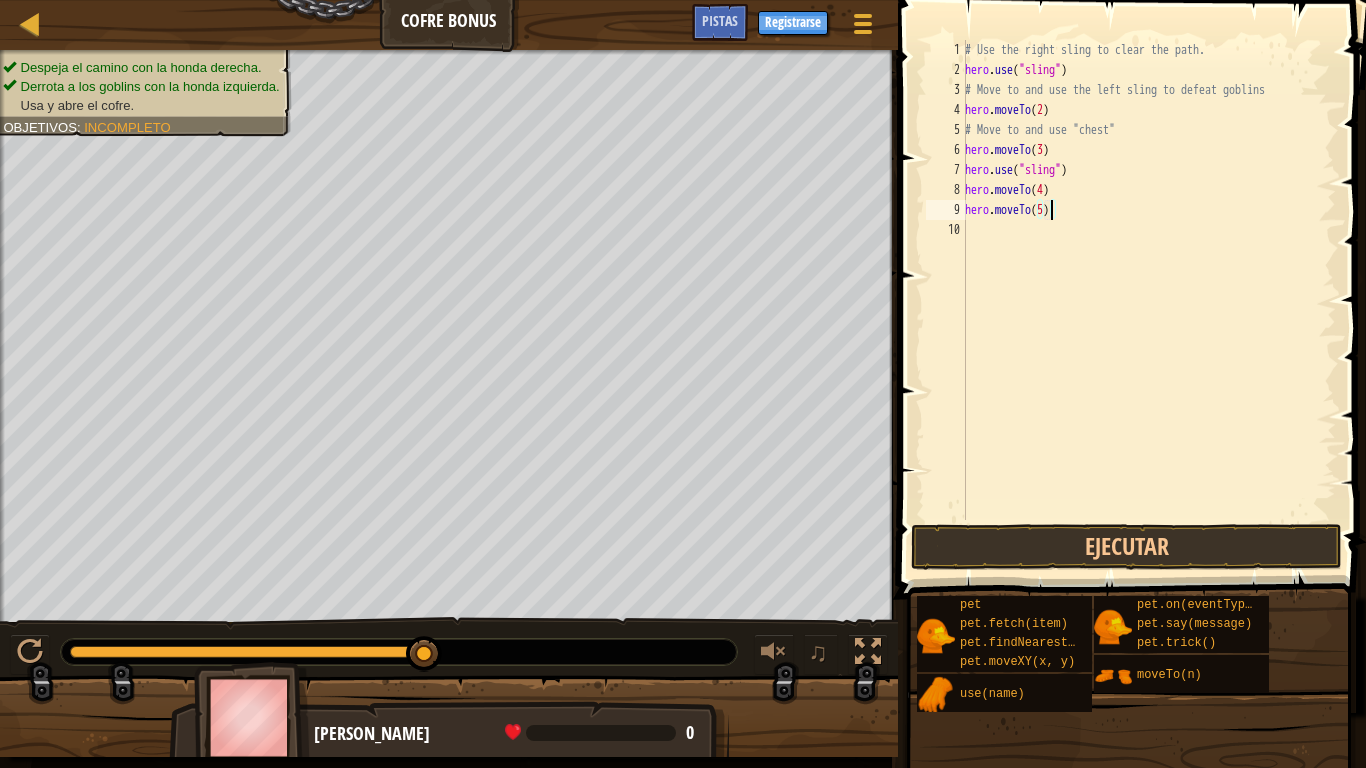 click on "# Use the right sling to clear the path. hero . use ( "sling" ) # Move to and use the left sling to defeat goblins hero . moveTo ( 2 ) # Move to and use "chest" hero . moveTo ( 3 ) hero . use ( "sling" ) hero . moveTo ( 4 ) hero . moveTo ( 5 )" at bounding box center [1148, 300] 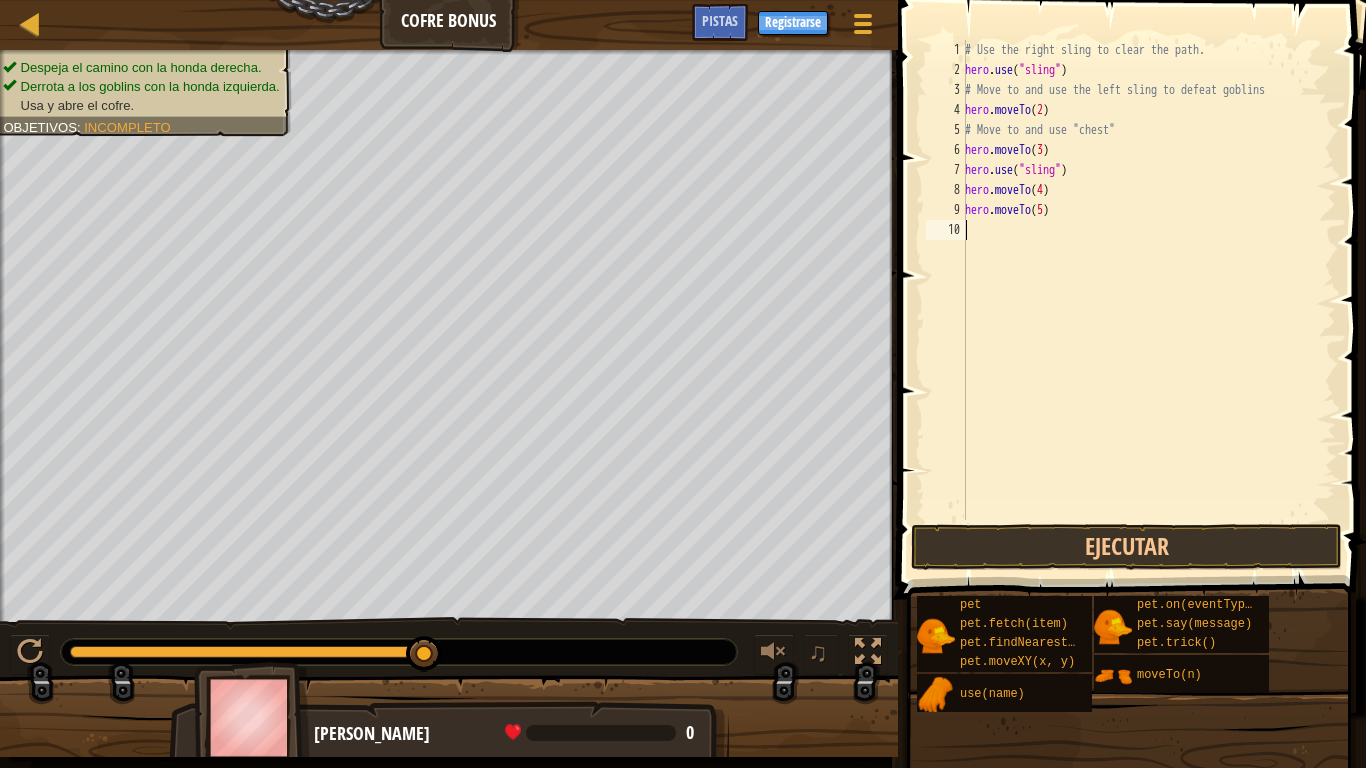 scroll, scrollTop: 9, scrollLeft: 0, axis: vertical 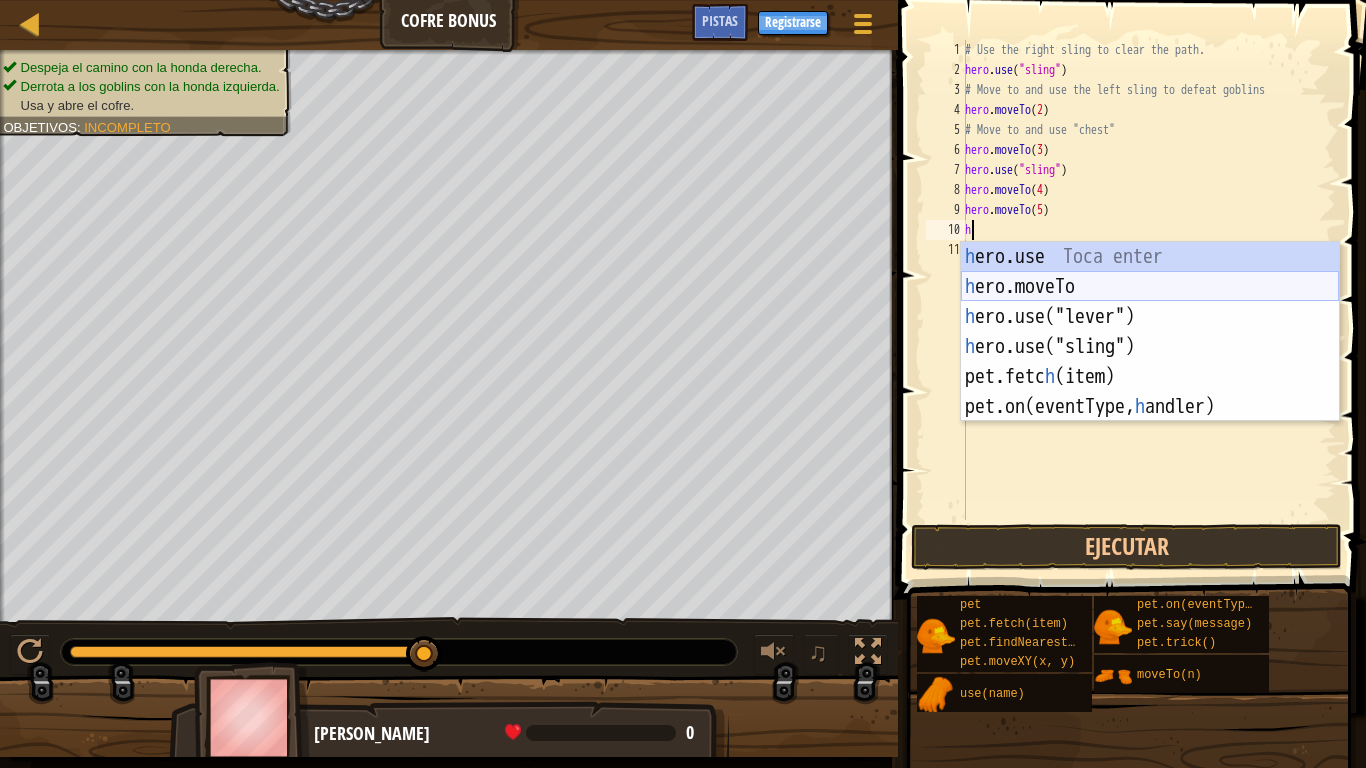 click on "h ero.use Toca enter h ero.moveTo Toca enter h ero.use("lever") Toca enter h ero.use("sling") Toca enter pet.fetc h (item) Toca enter pet.on(eventType,  [PERSON_NAME]) Toca enter" at bounding box center [1150, 362] 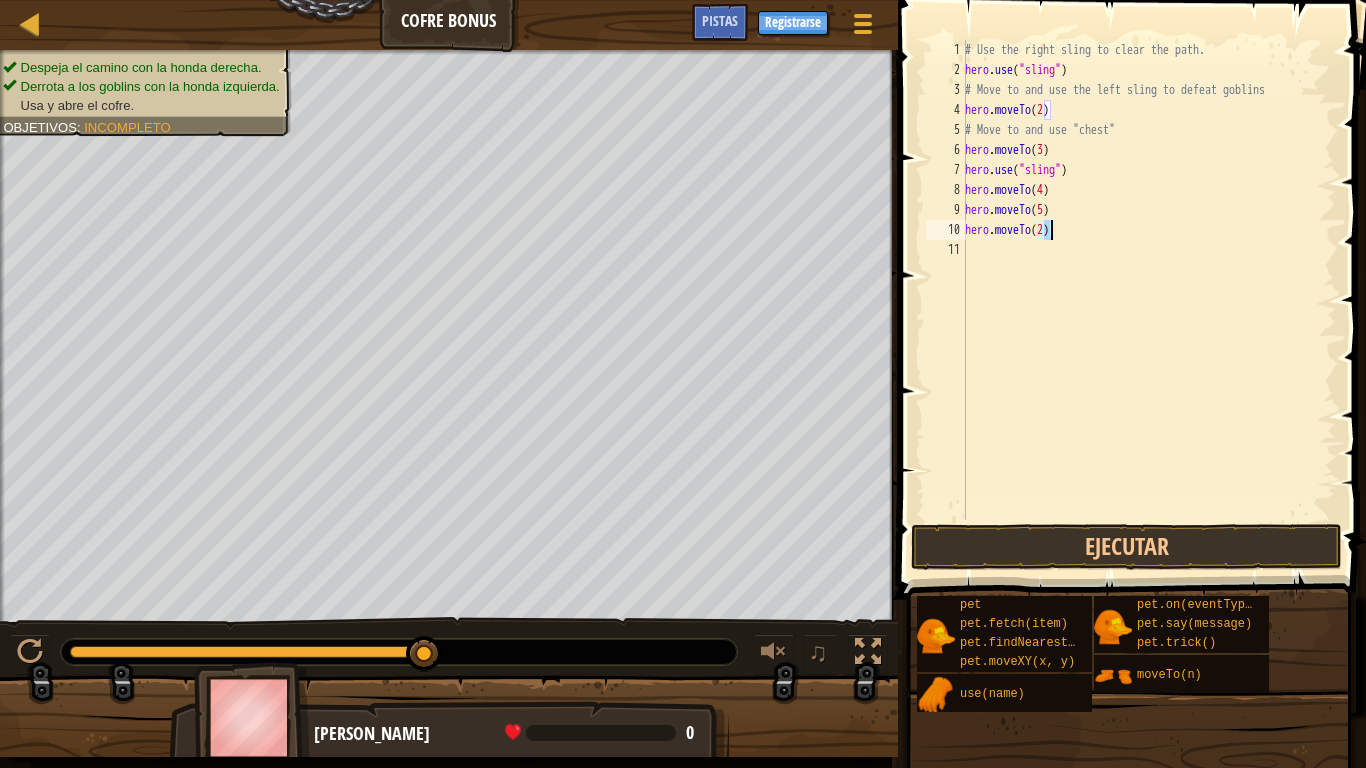 type on "hero.moveTo(6)" 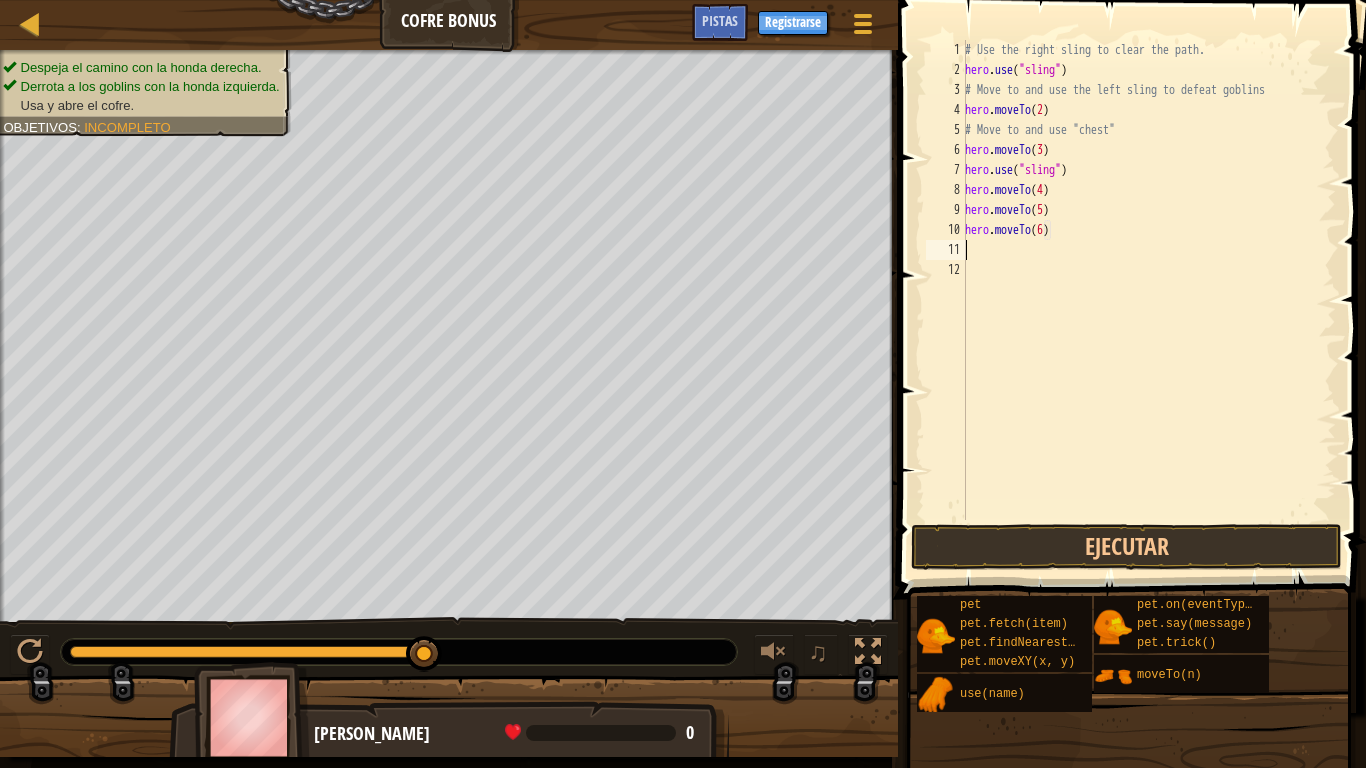 scroll, scrollTop: 9, scrollLeft: 0, axis: vertical 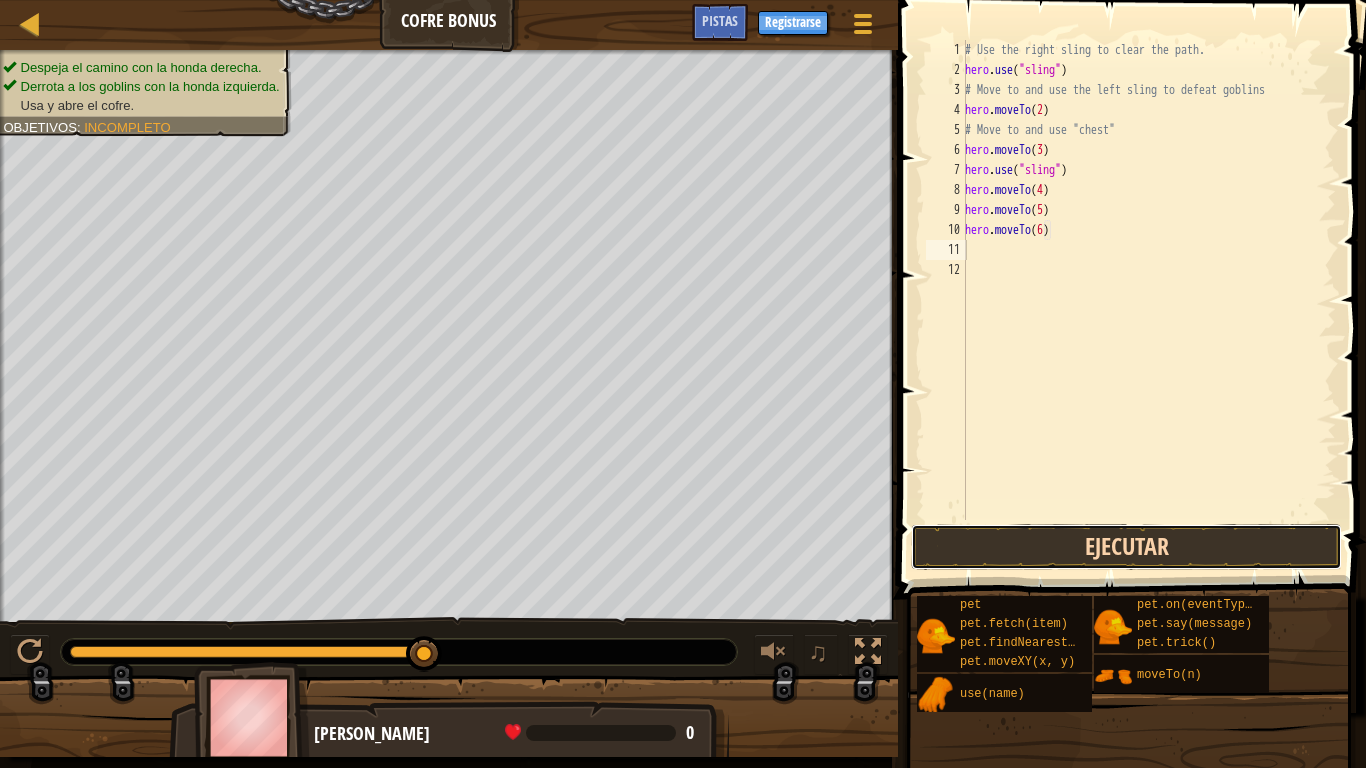 click on "Ejecutar" at bounding box center (1126, 547) 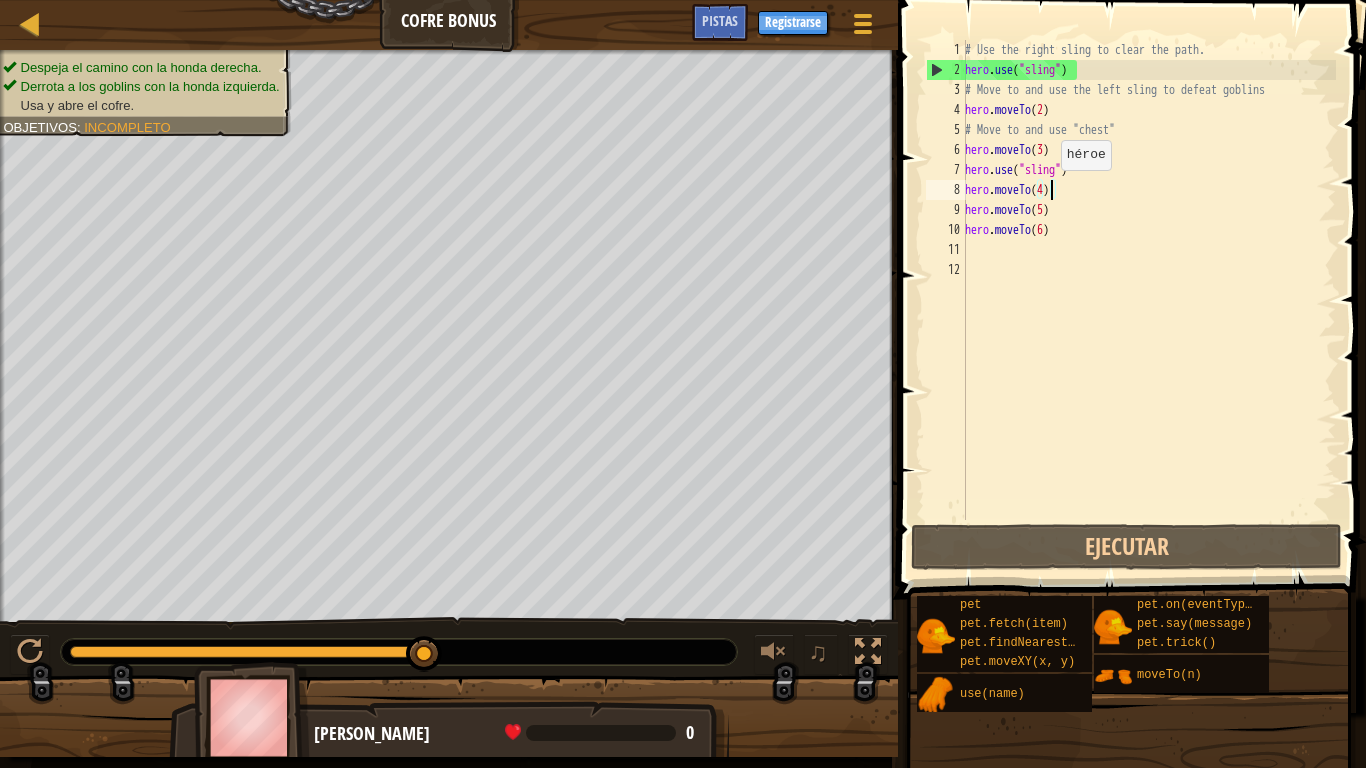 click on "# Use the right sling to clear the path. hero . use ( "sling" ) # Move to and use the left sling to defeat goblins hero . moveTo ( 2 ) # Move to and use "chest" hero . moveTo ( 3 ) hero . use ( "sling" ) hero . moveTo ( 4 ) hero . moveTo ( 5 ) hero . moveTo ( 6 )" at bounding box center (1148, 300) 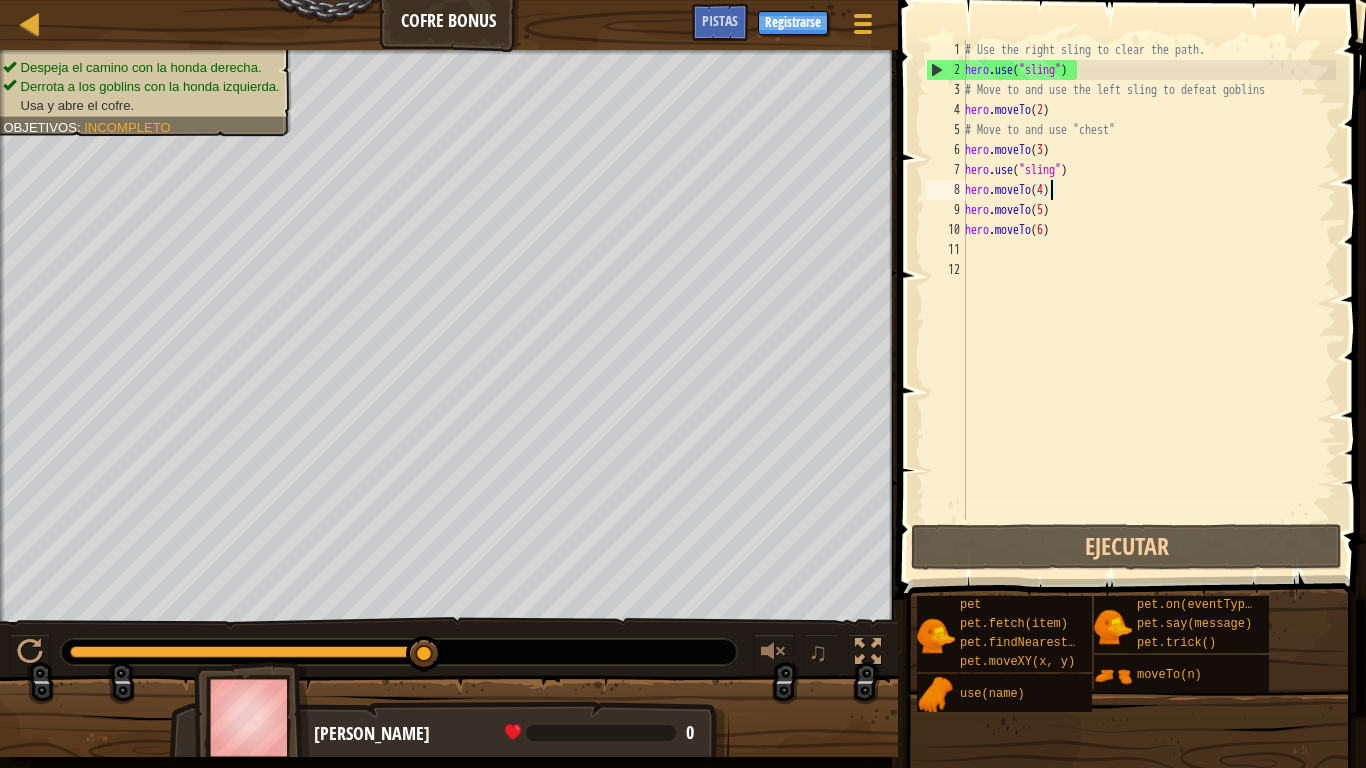 type on "hero.moveTo(42)" 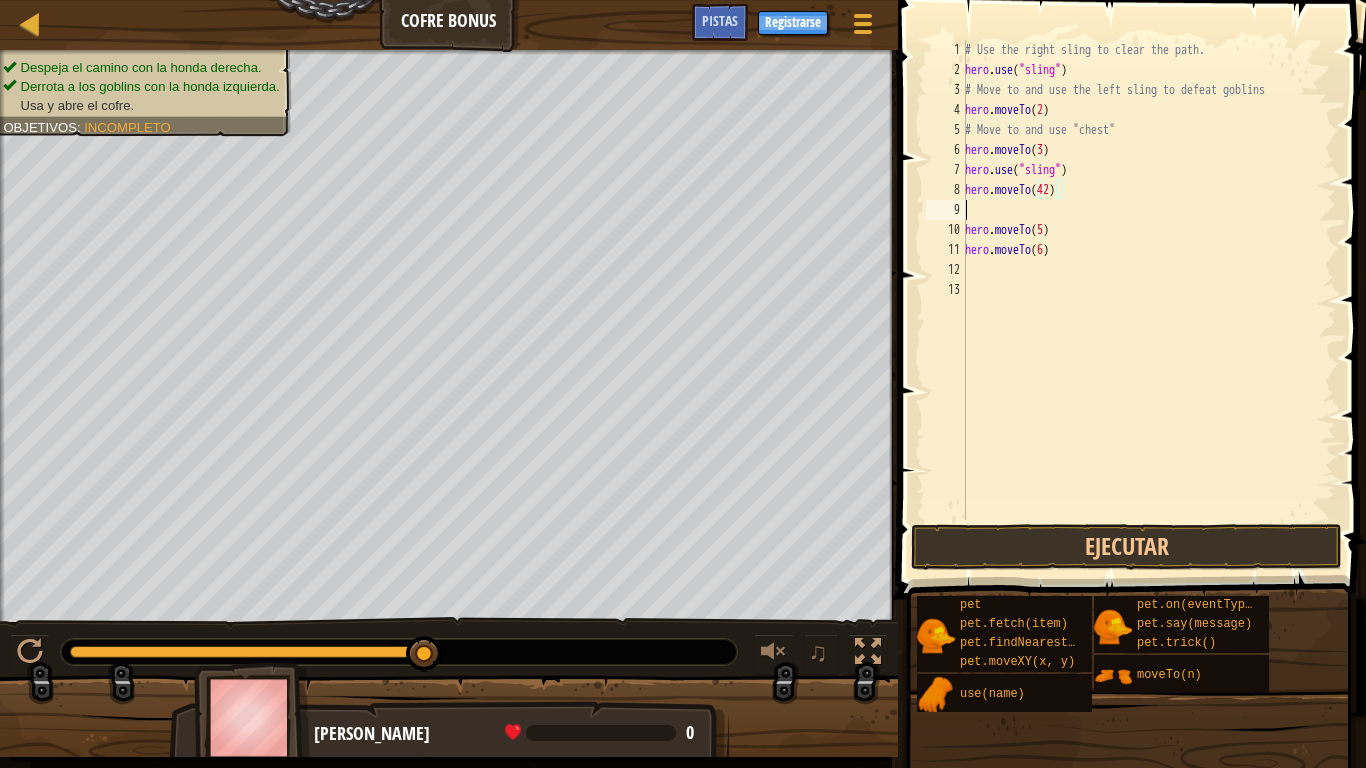 scroll, scrollTop: 9, scrollLeft: 0, axis: vertical 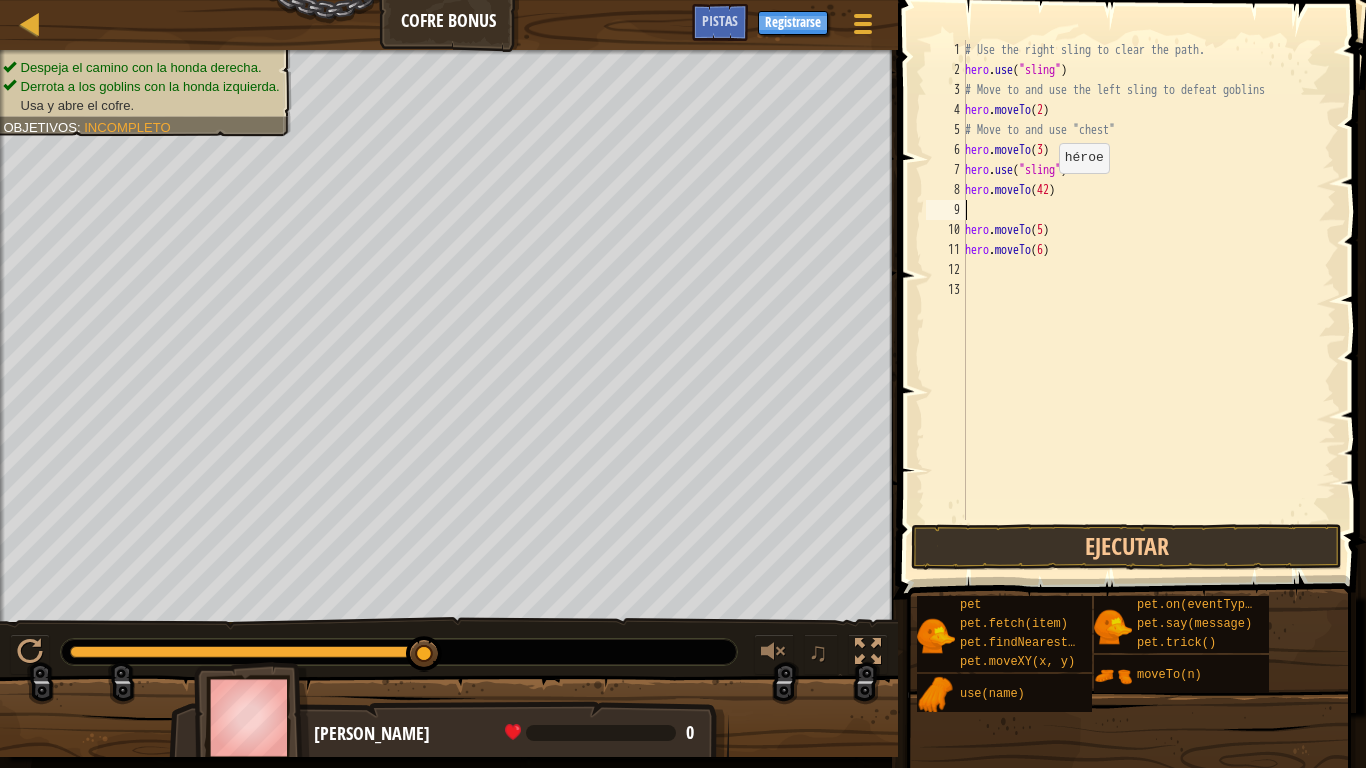 click on "# Use the right sling to clear the path. hero . use ( "sling" ) # Move to and use the left sling to defeat goblins hero . moveTo ( 2 ) # Move to and use "chest" hero . moveTo ( 3 ) hero . use ( "sling" ) hero . moveTo ( 42 ) hero . moveTo ( 5 ) hero . moveTo ( 6 )" at bounding box center (1148, 300) 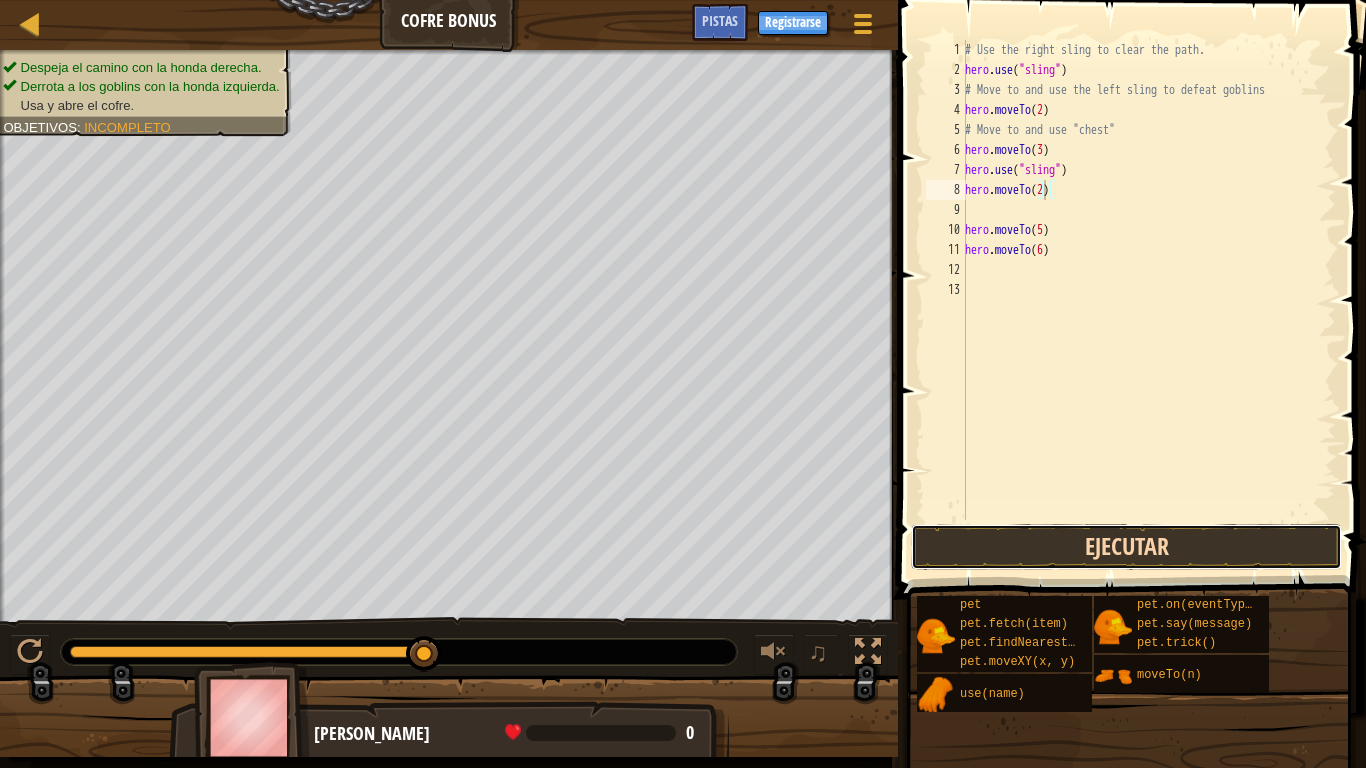 click on "Ejecutar" at bounding box center (1126, 547) 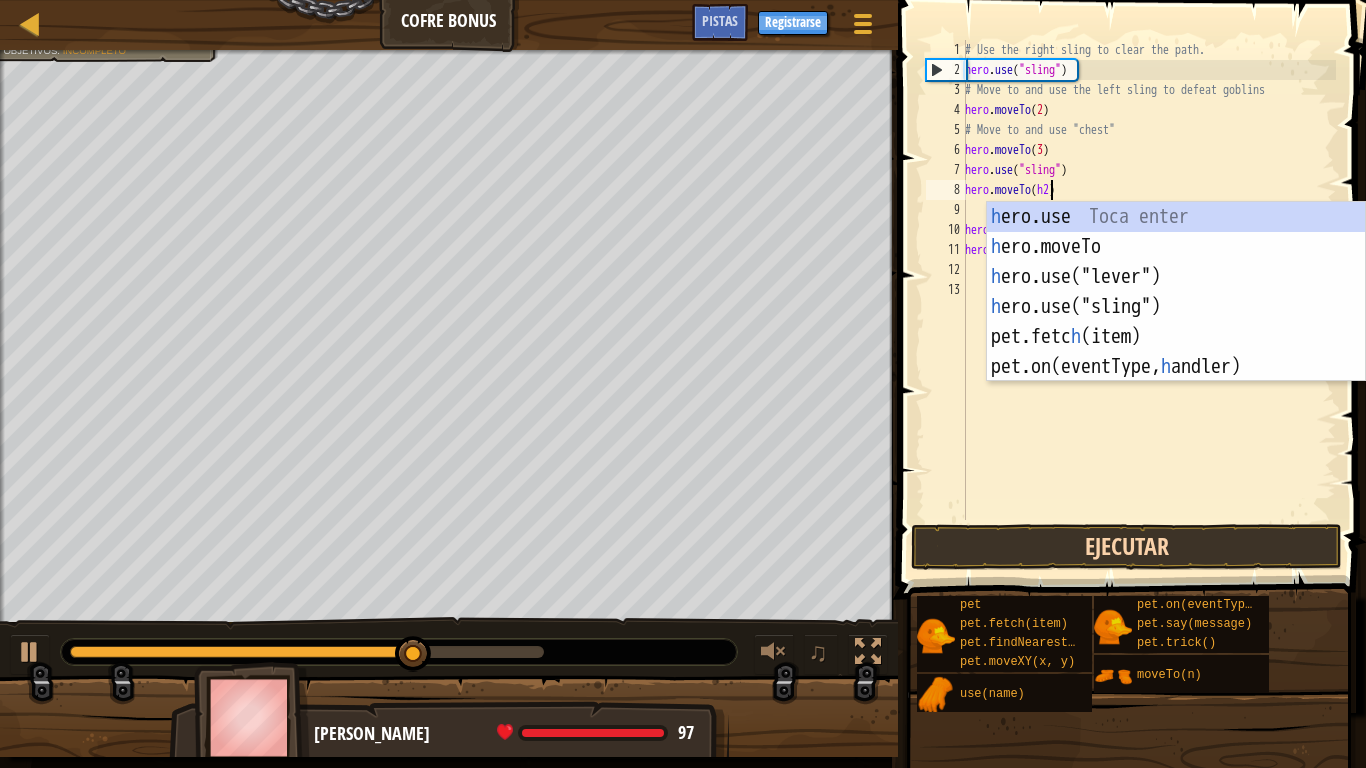 scroll, scrollTop: 9, scrollLeft: 7, axis: both 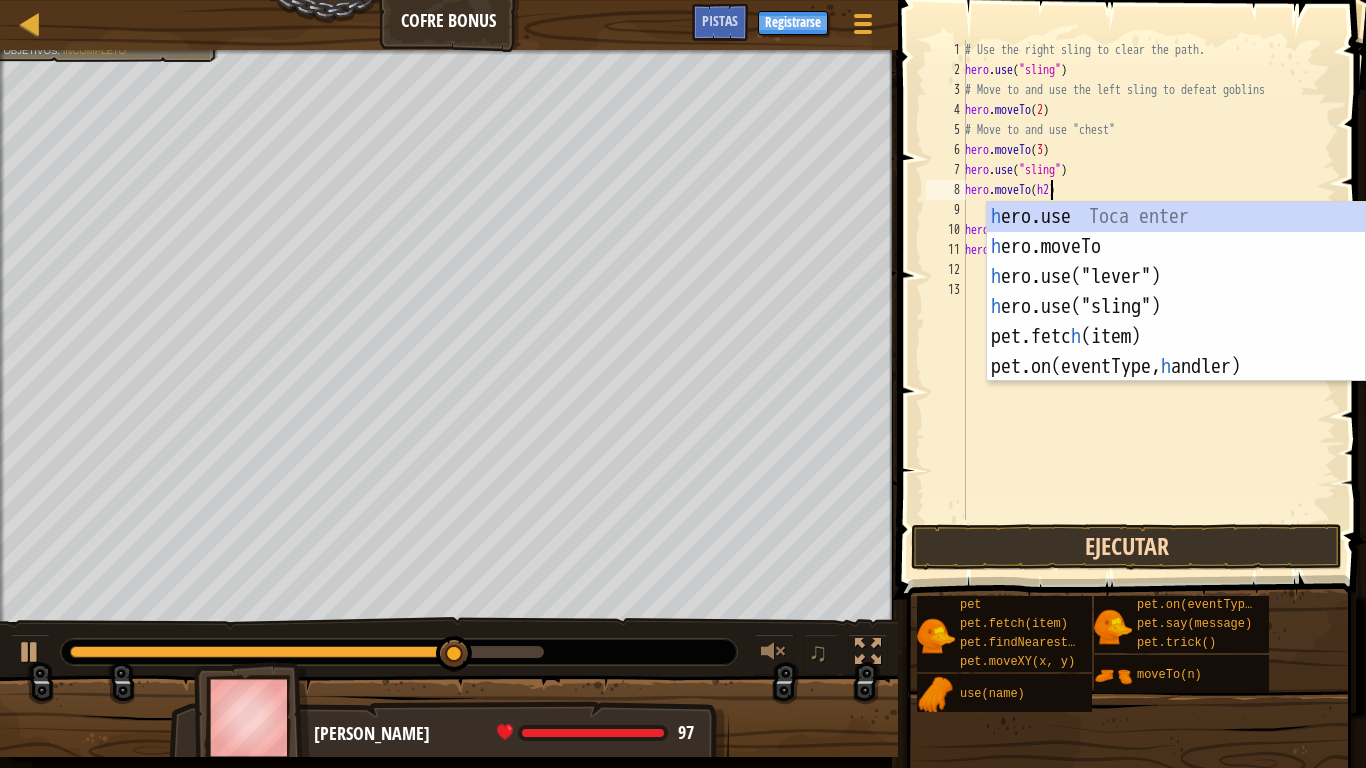type on "hero.moveTo(2)" 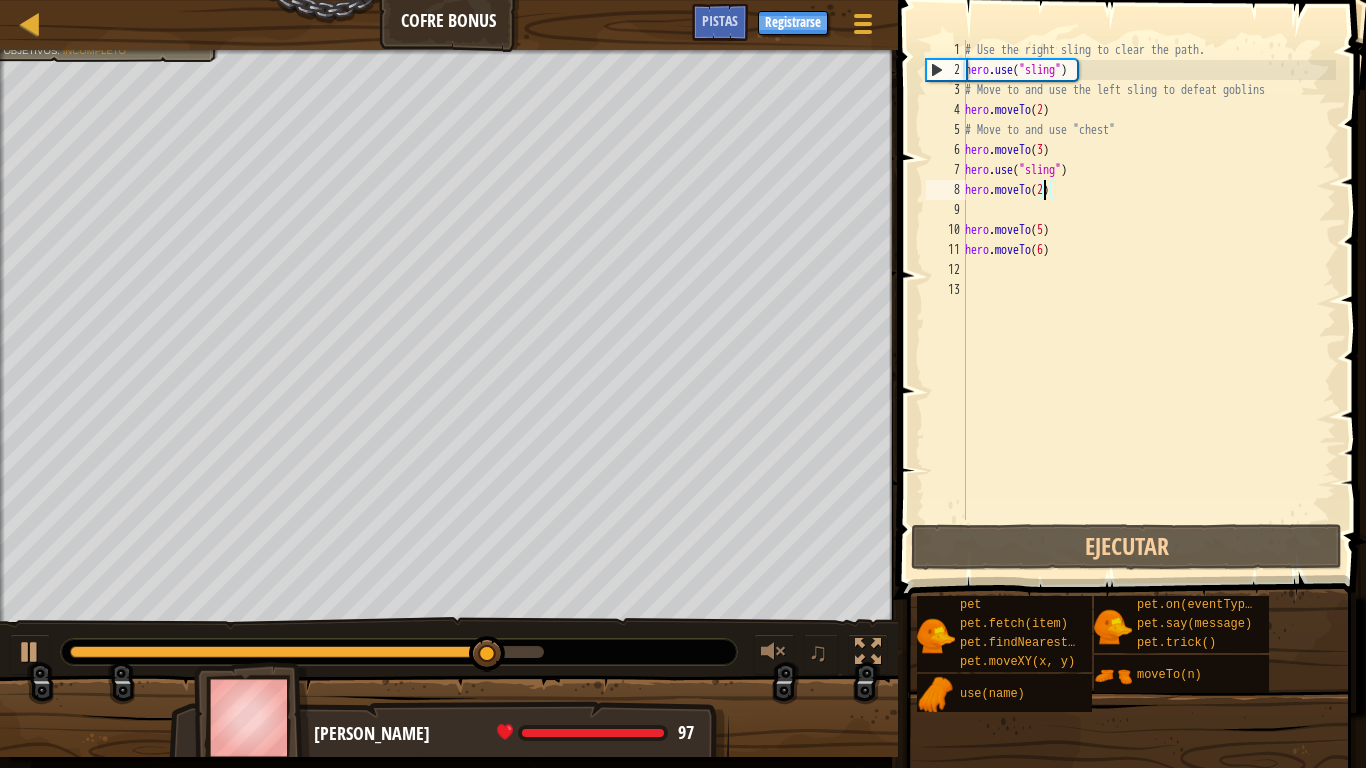 click on "# Use the right sling to clear the path. hero . use ( "sling" ) # Move to and use the left sling to defeat goblins hero . moveTo ( 2 ) # Move to and use "chest" hero . moveTo ( 3 ) hero . use ( "sling" ) hero . moveTo ( 2 ) hero . moveTo ( 5 ) hero . moveTo ( 6 )" at bounding box center [1148, 300] 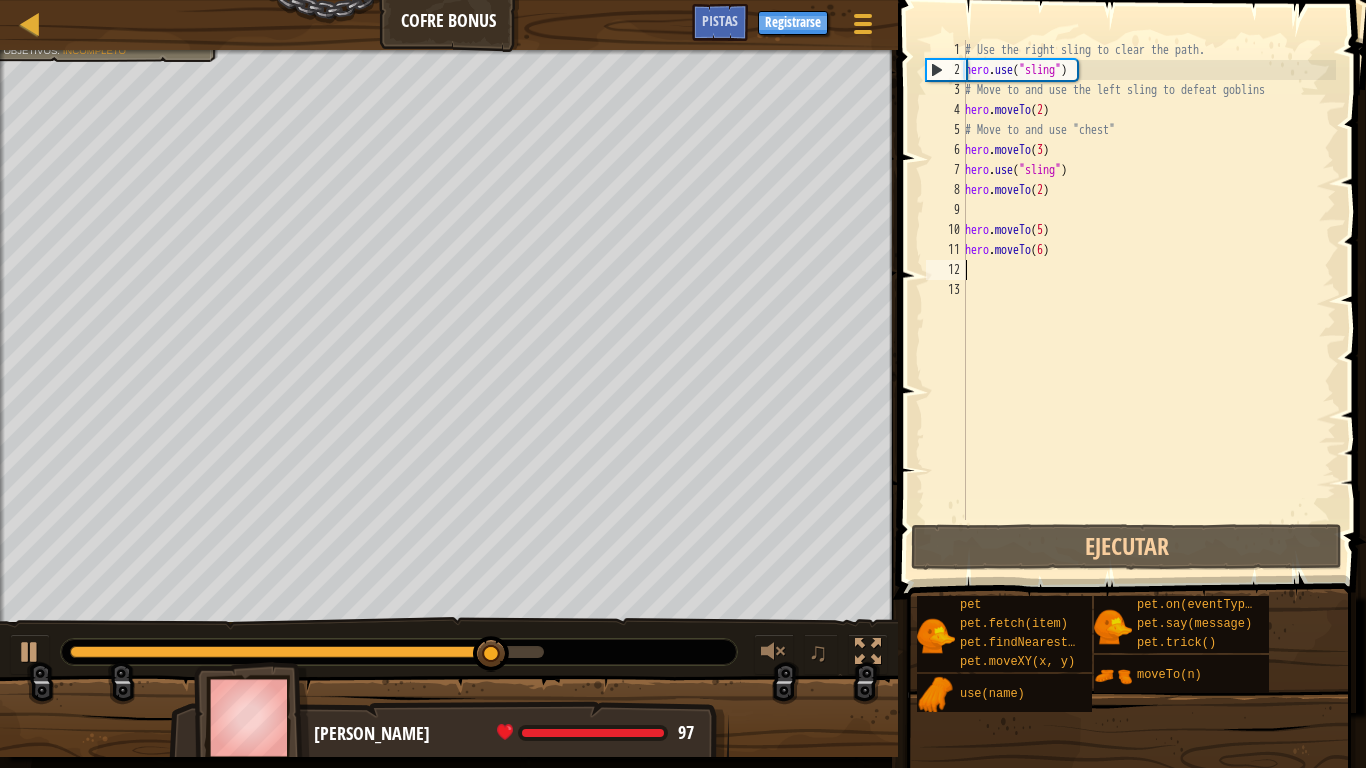 scroll, scrollTop: 9, scrollLeft: 0, axis: vertical 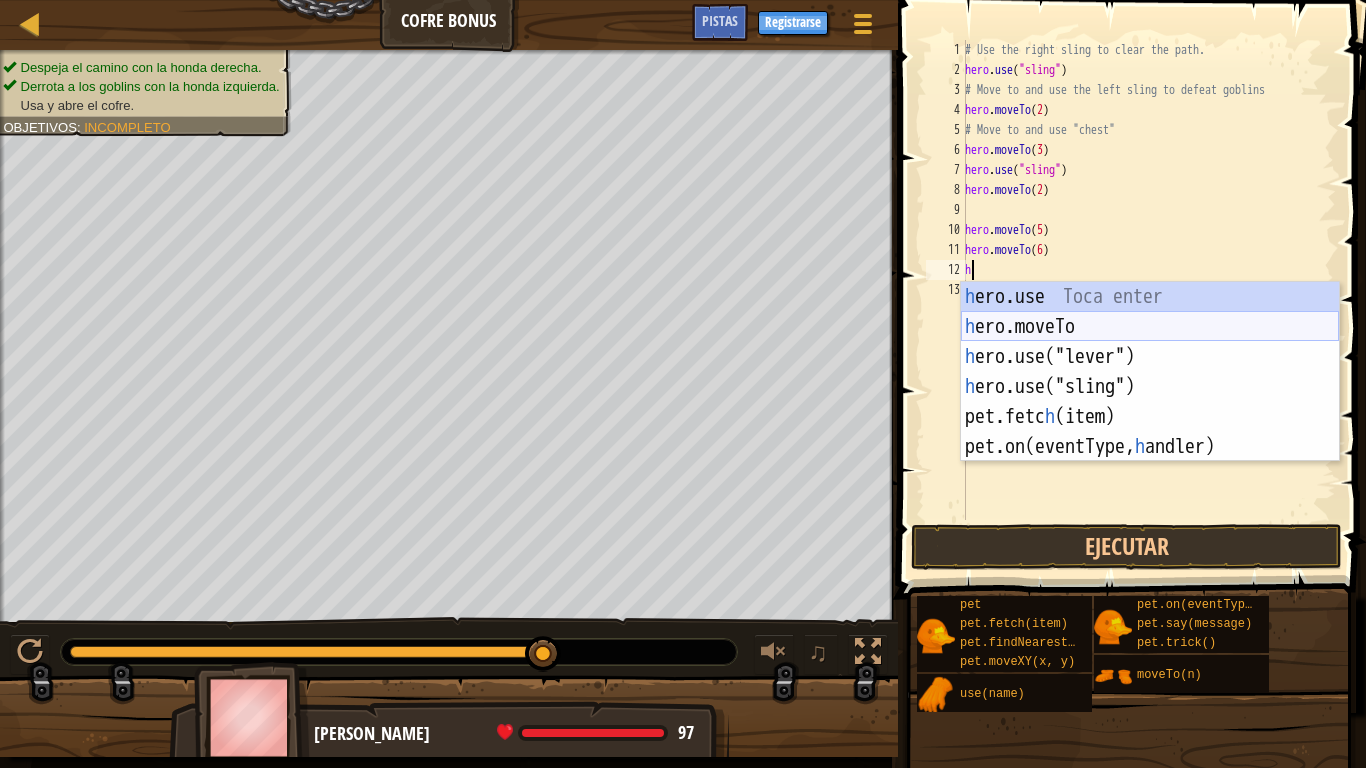 click on "h ero.use Toca enter h ero.moveTo Toca enter h ero.use("lever") Toca enter h ero.use("sling") Toca enter pet.fetc h (item) Toca enter pet.on(eventType,  [PERSON_NAME]) Toca enter" at bounding box center [1150, 402] 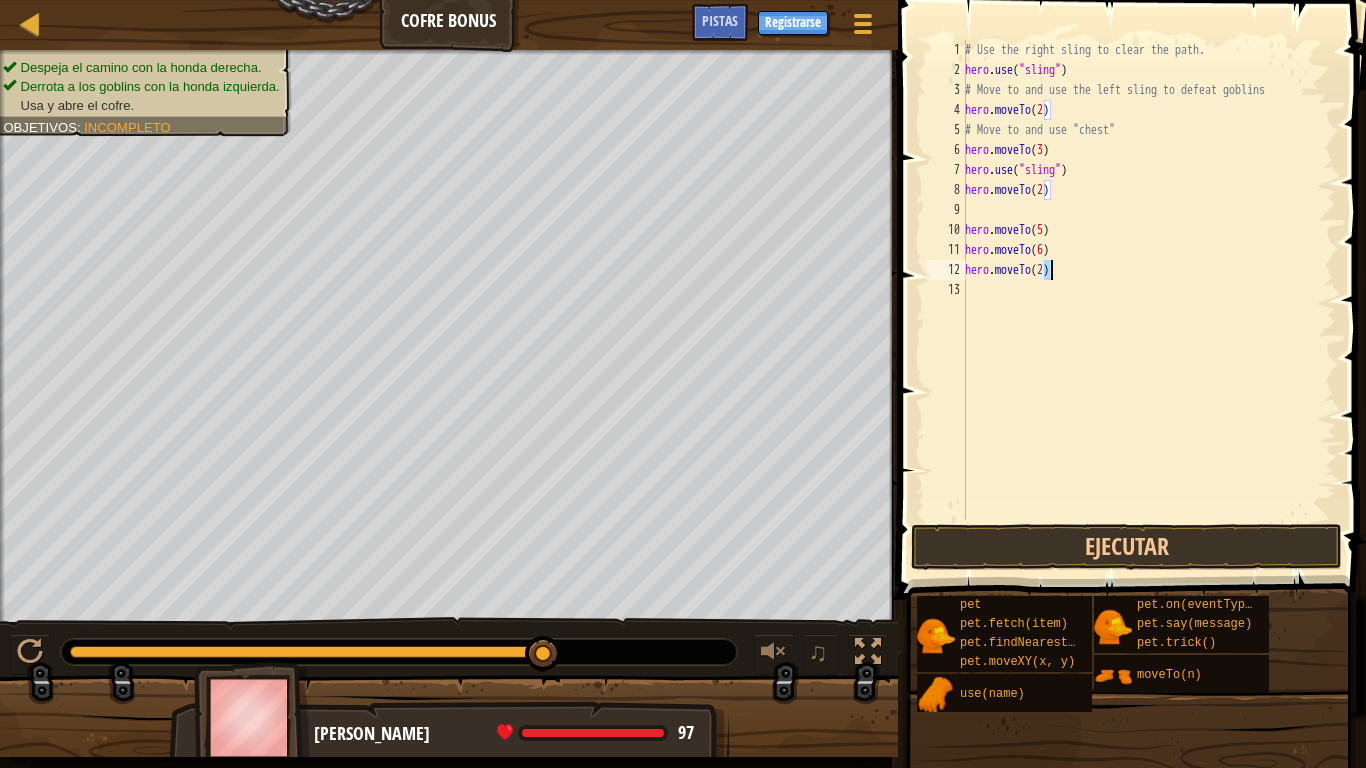 type on "hero.moveTo(4)" 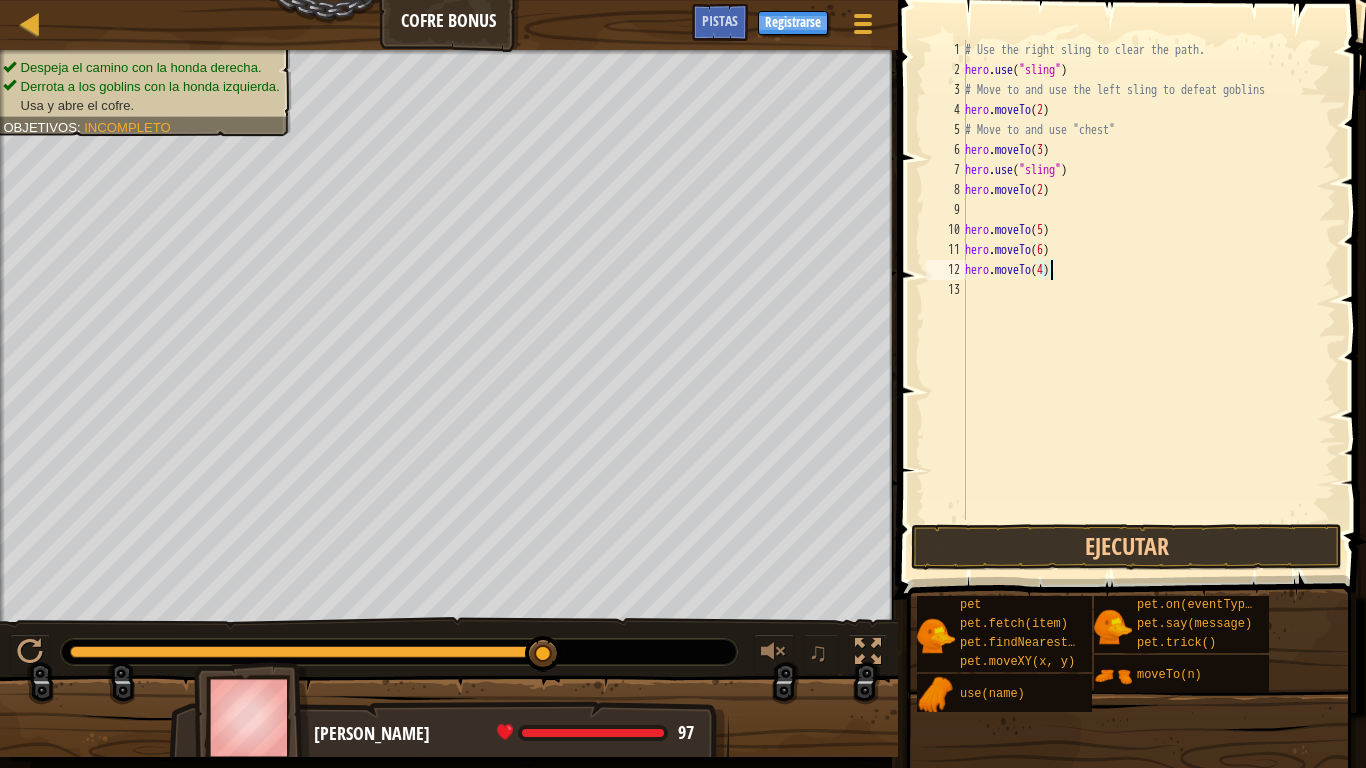 scroll, scrollTop: 9, scrollLeft: 0, axis: vertical 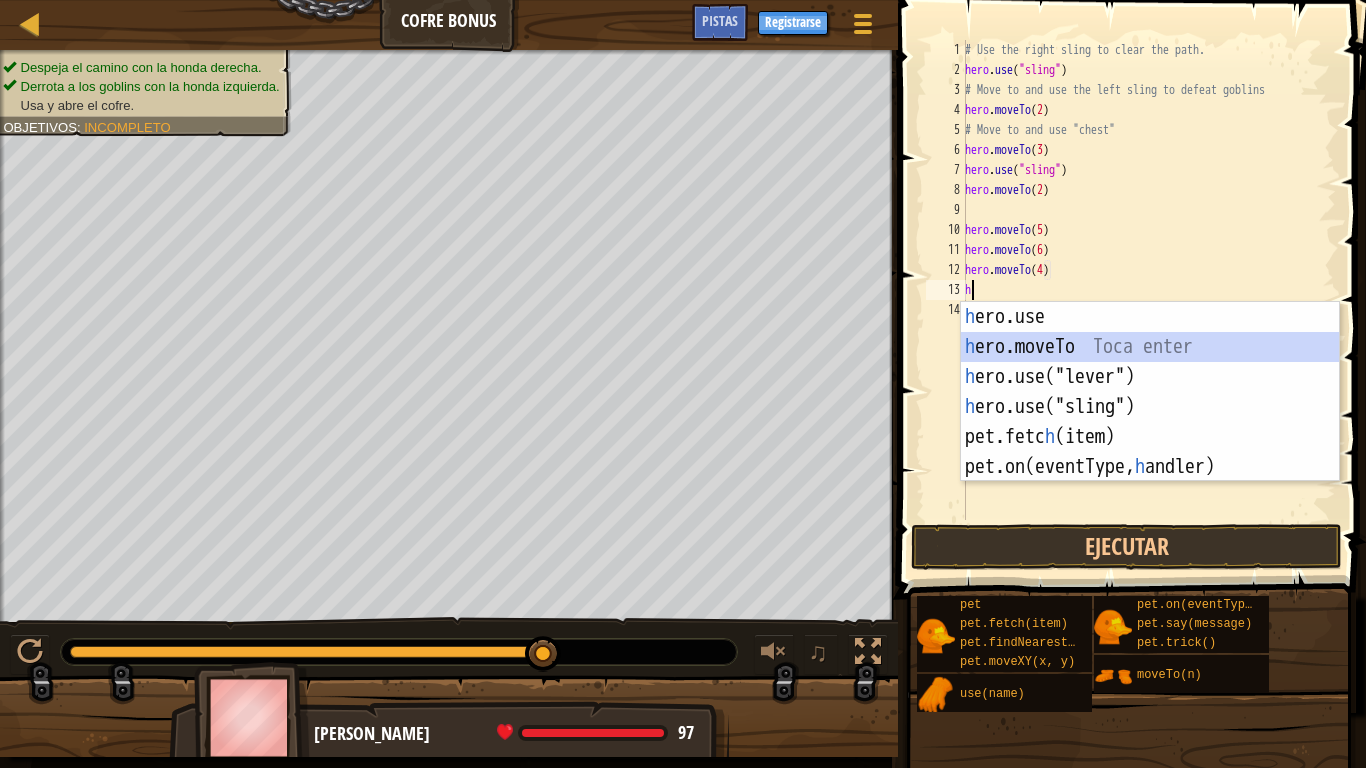 click on "h ero.use Toca enter h ero.moveTo Toca enter h ero.use("lever") Toca enter h ero.use("sling") Toca enter pet.fetc h (item) Toca enter pet.on(eventType,  [PERSON_NAME]) Toca enter" at bounding box center [1150, 422] 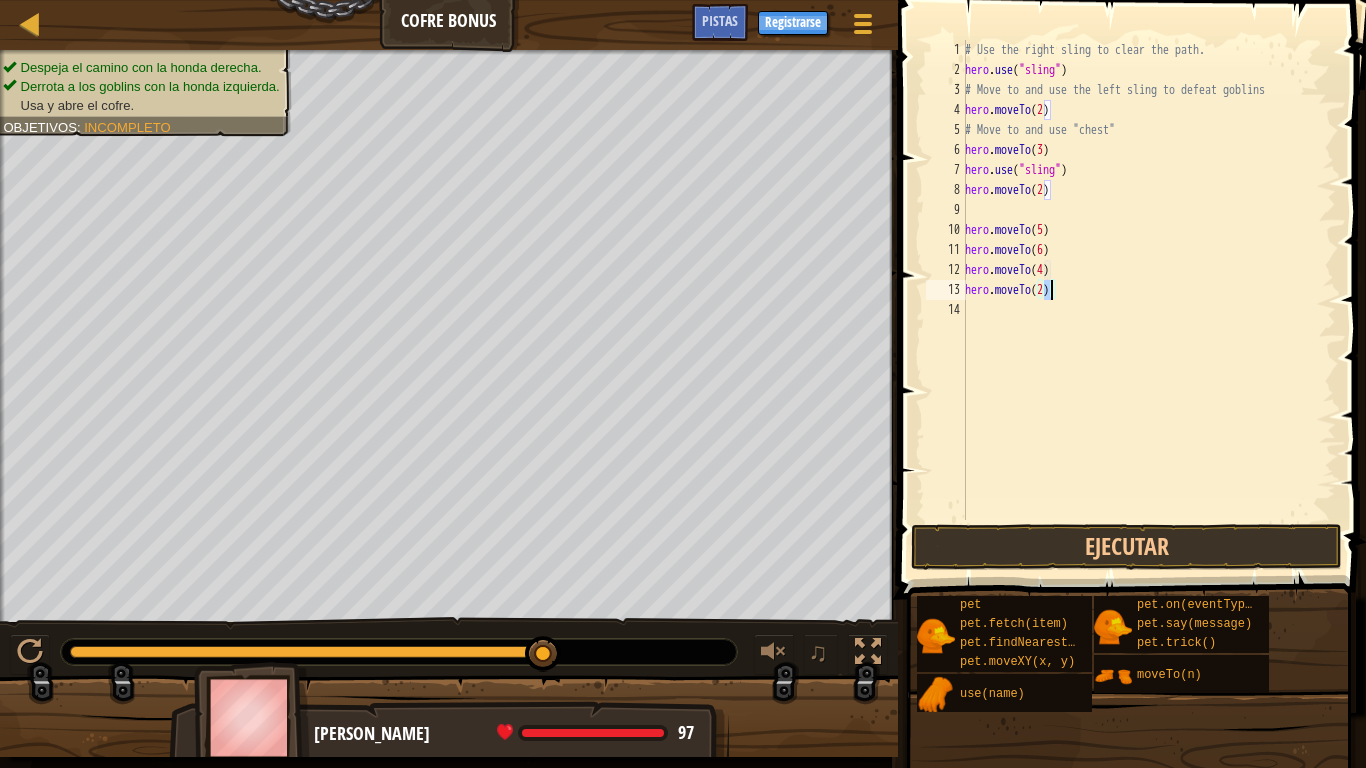 type on "hero.moveTo(5)" 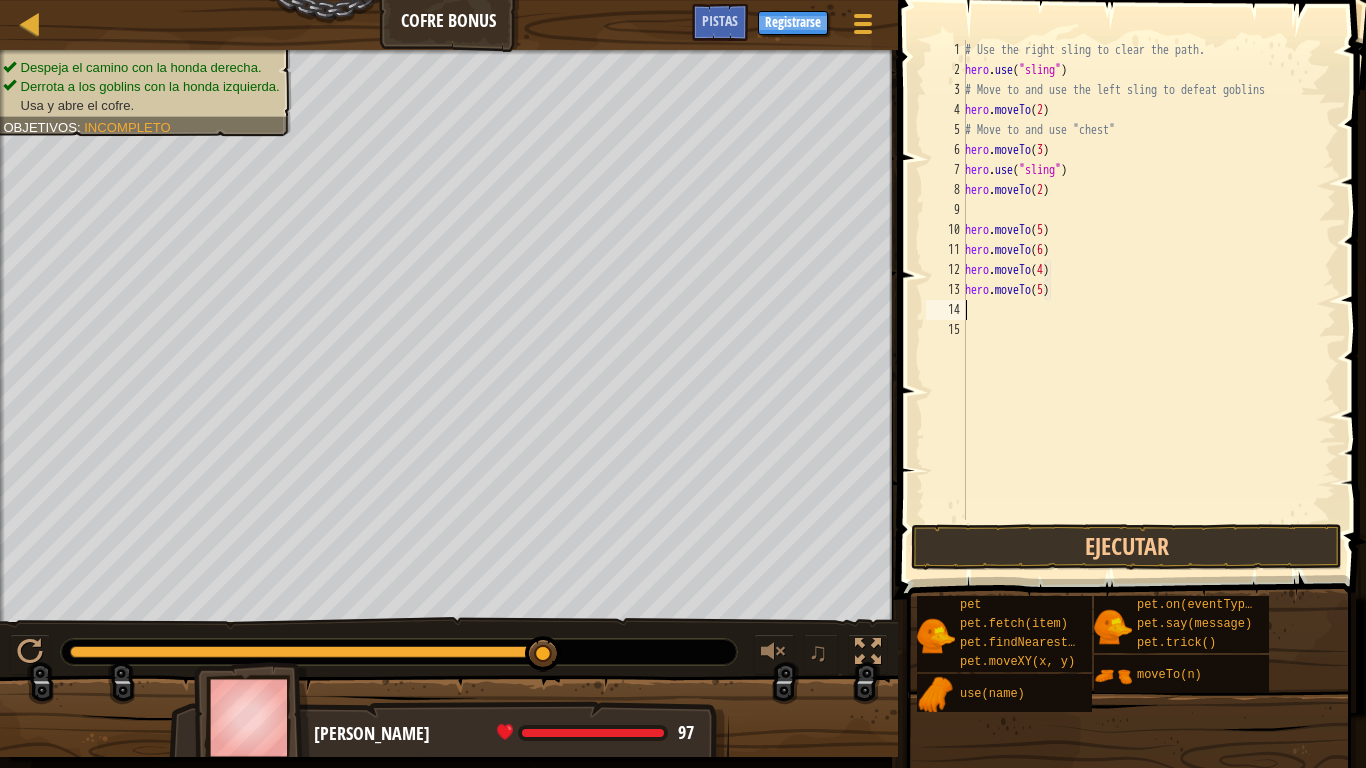 scroll, scrollTop: 9, scrollLeft: 0, axis: vertical 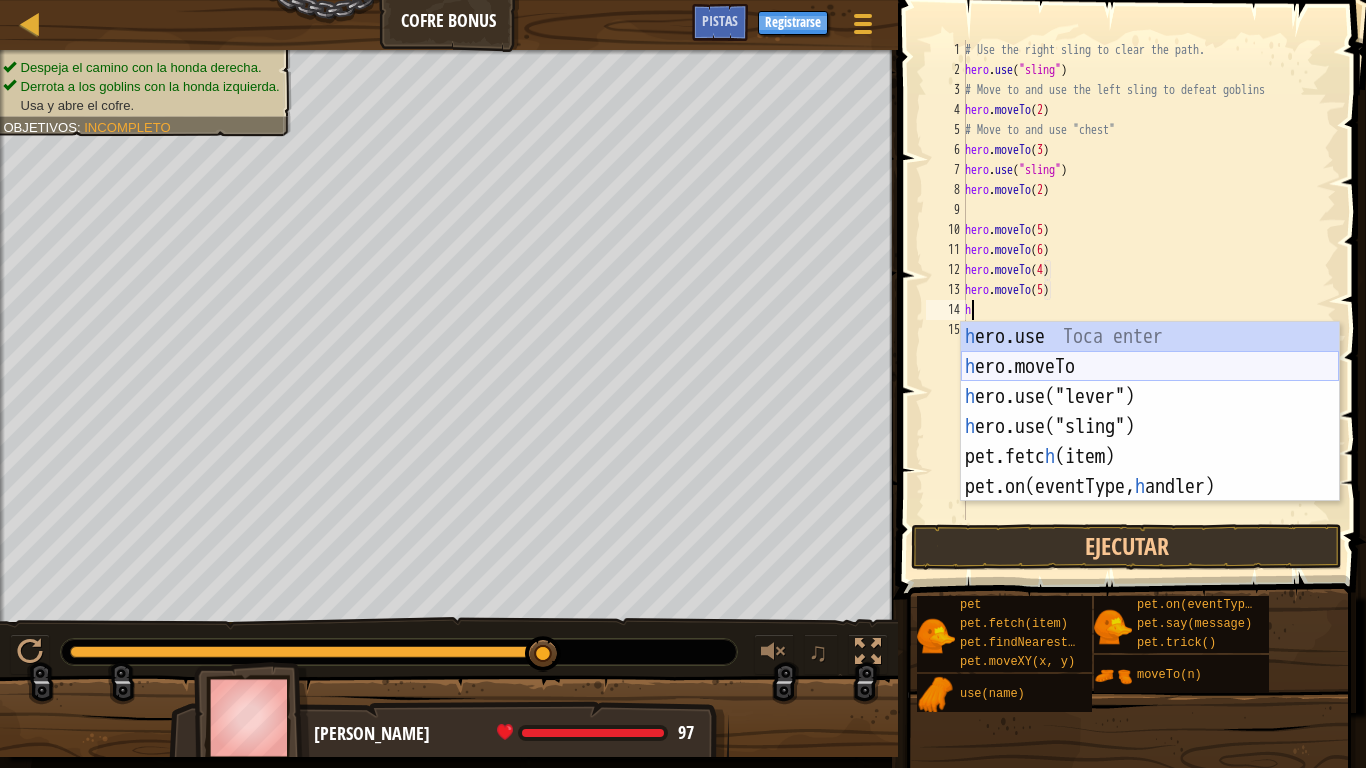 click on "h ero.use Toca enter h ero.moveTo Toca enter h ero.use("lever") Toca enter h ero.use("sling") Toca enter pet.fetc h (item) Toca enter pet.on(eventType,  [PERSON_NAME]) Toca enter" at bounding box center (1150, 442) 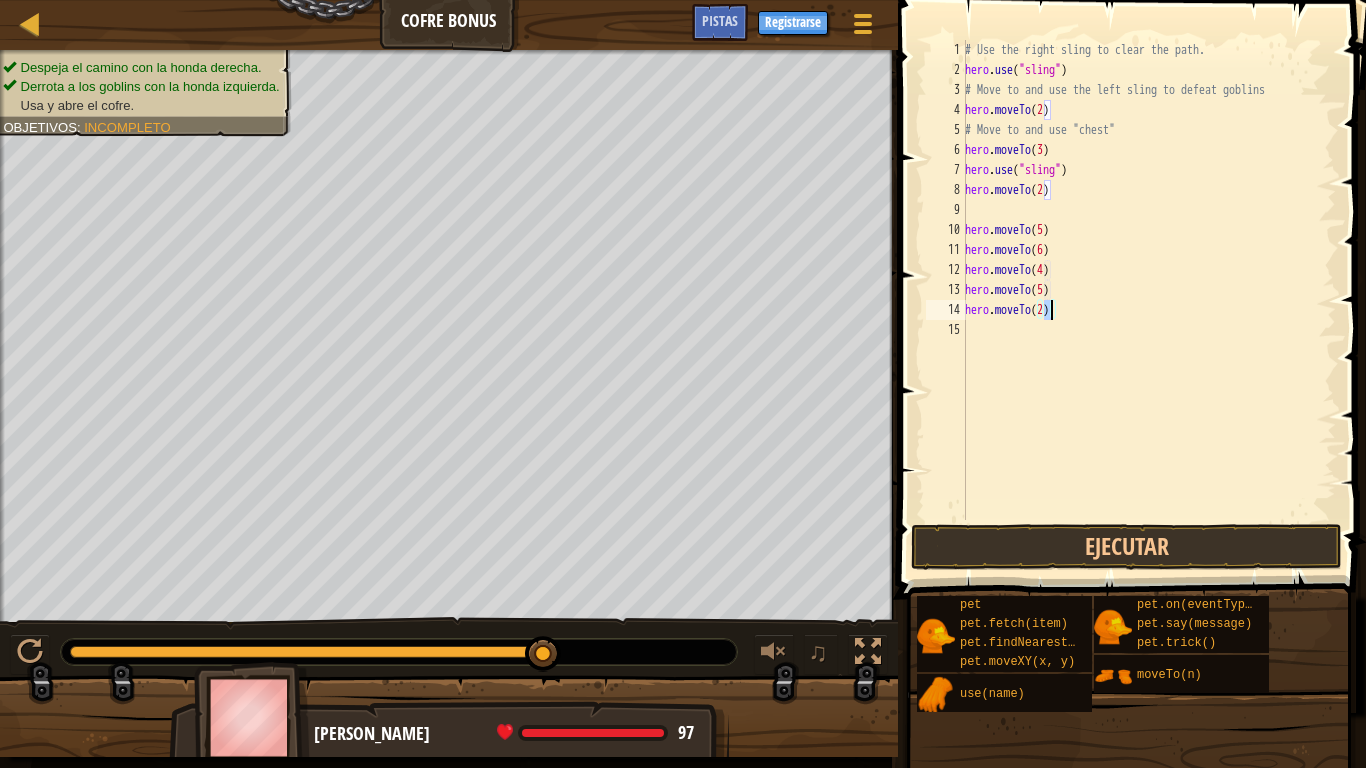 type on "hero.moveTo(6)" 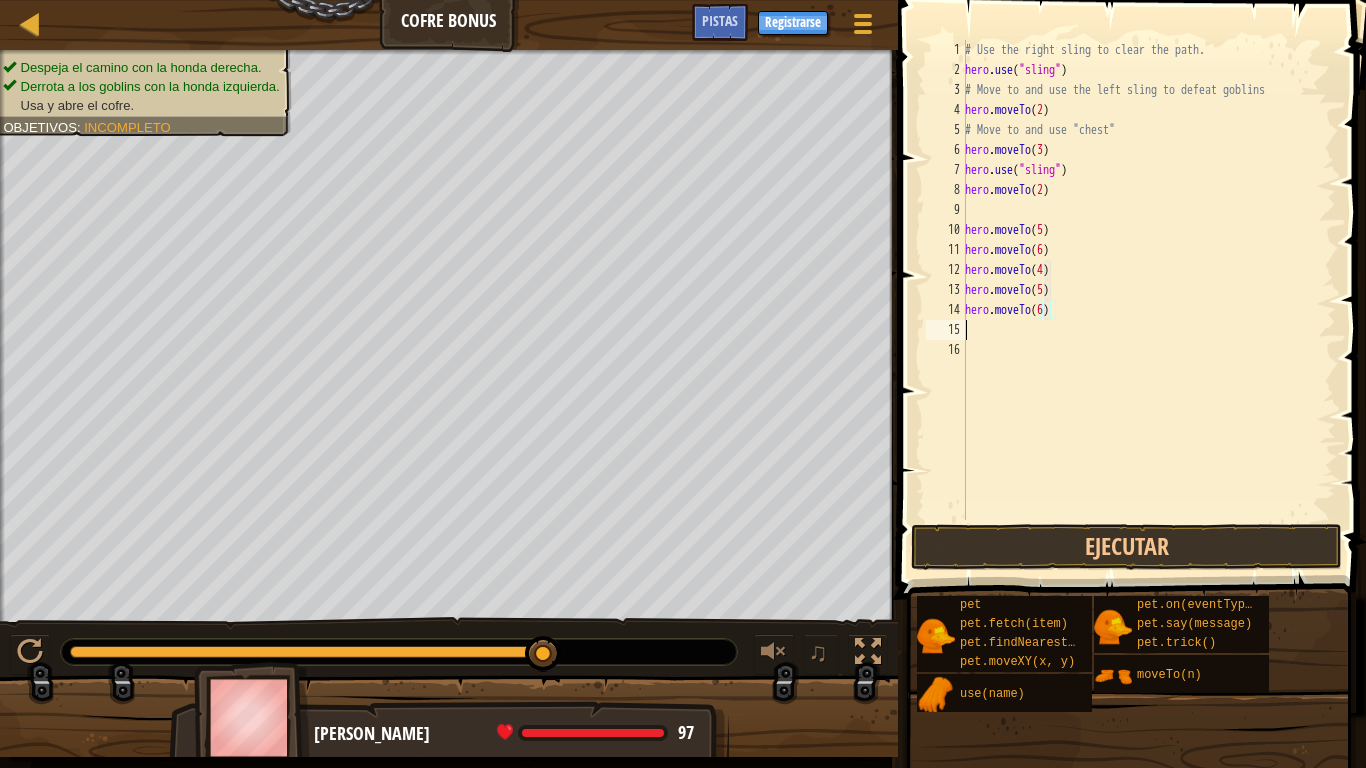 scroll, scrollTop: 9, scrollLeft: 0, axis: vertical 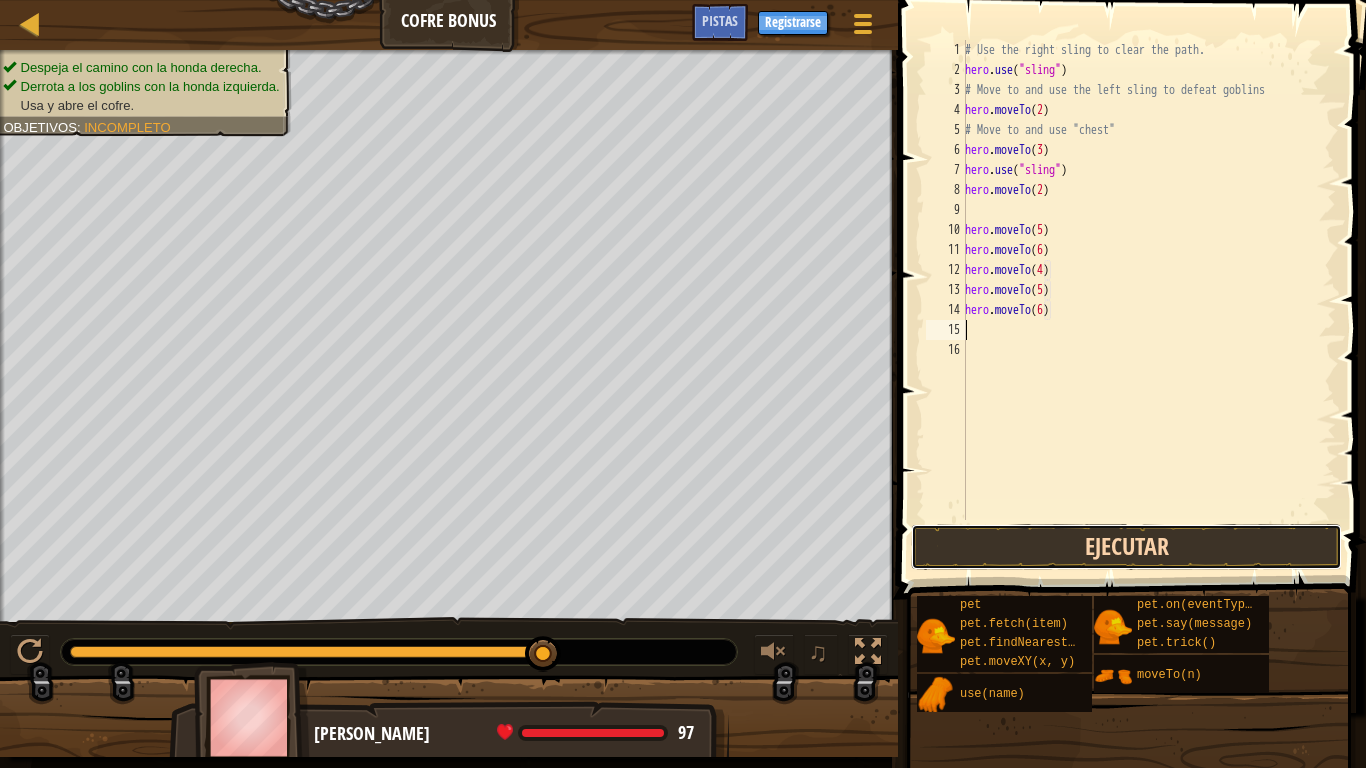 click on "Ejecutar" at bounding box center [1126, 547] 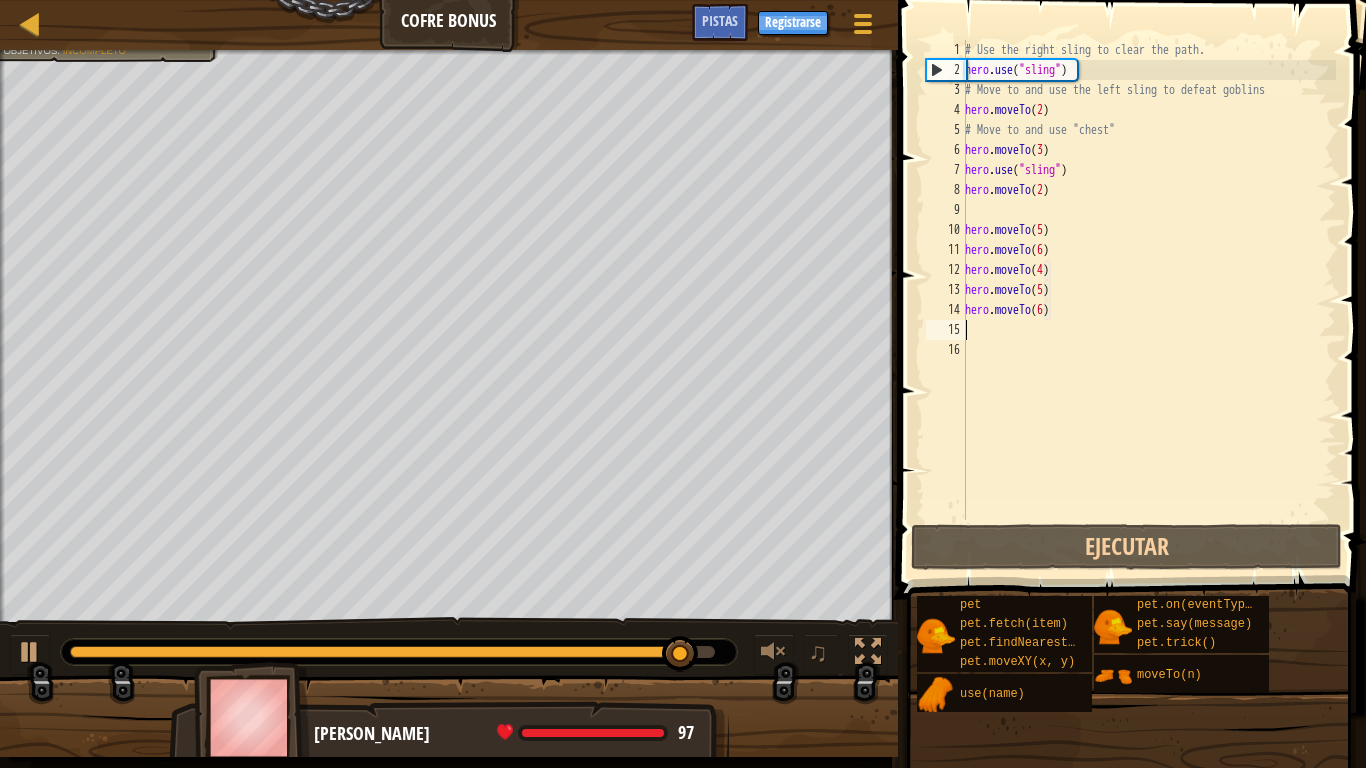 type on "y" 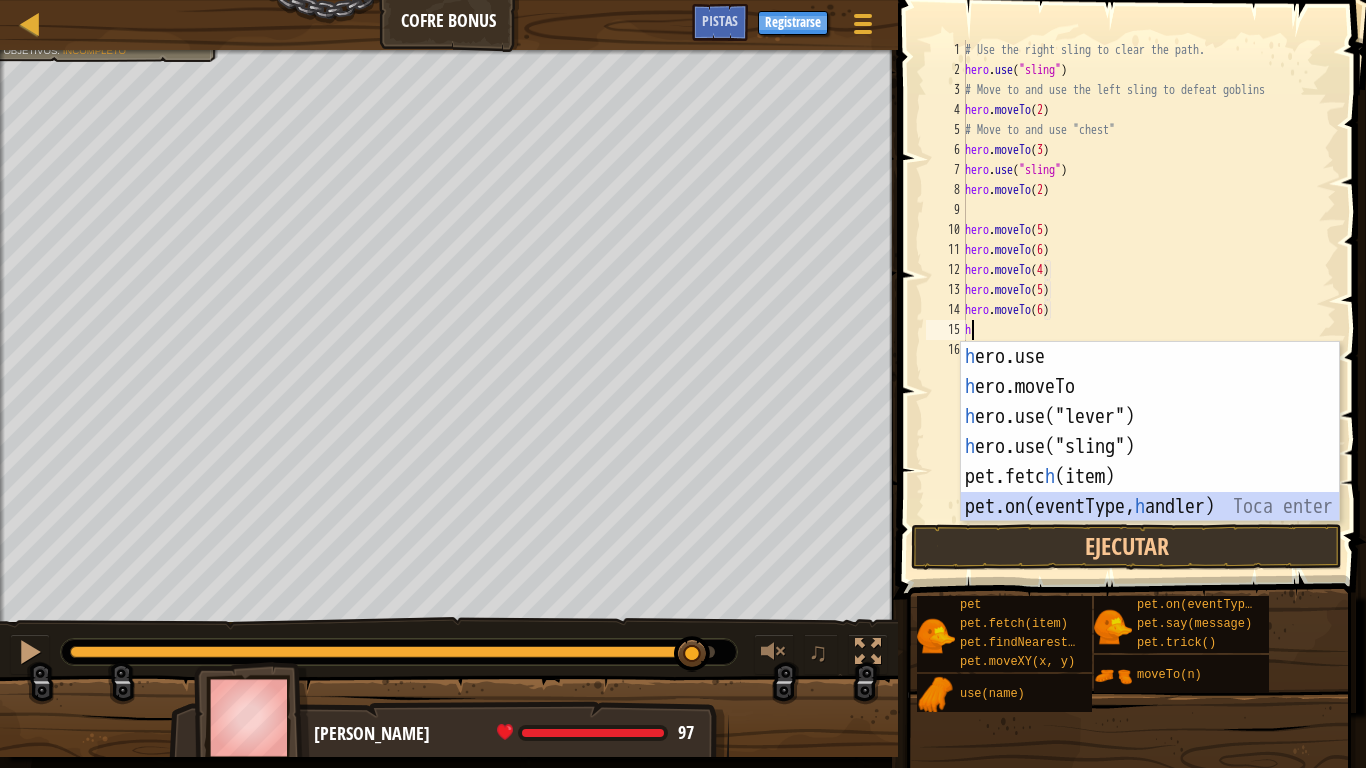 click on "h ero.use Toca enter h ero.moveTo Toca enter h ero.use("lever") Toca enter h ero.use("sling") Toca enter pet.fetc h (item) Toca enter pet.on(eventType,  [PERSON_NAME]) Toca enter" at bounding box center (1150, 462) 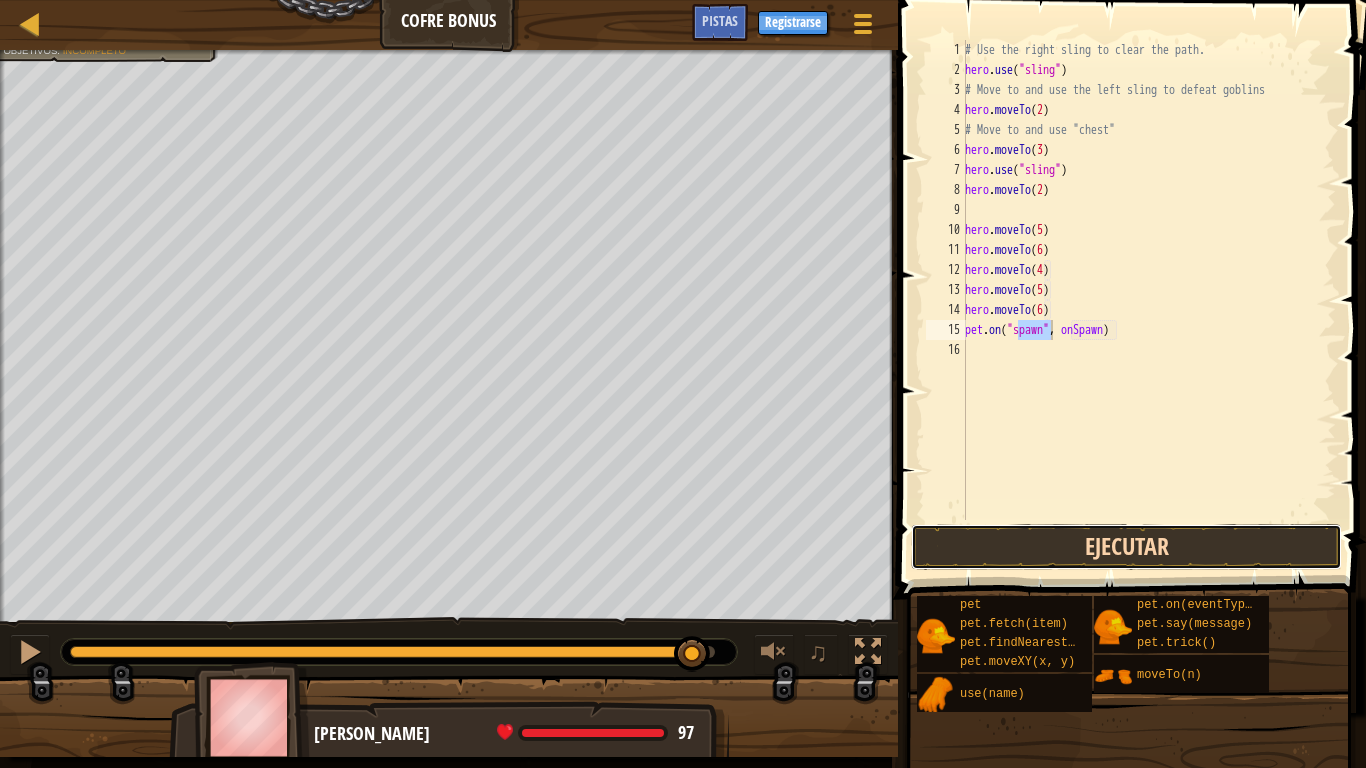 click on "Ejecutar" at bounding box center (1126, 547) 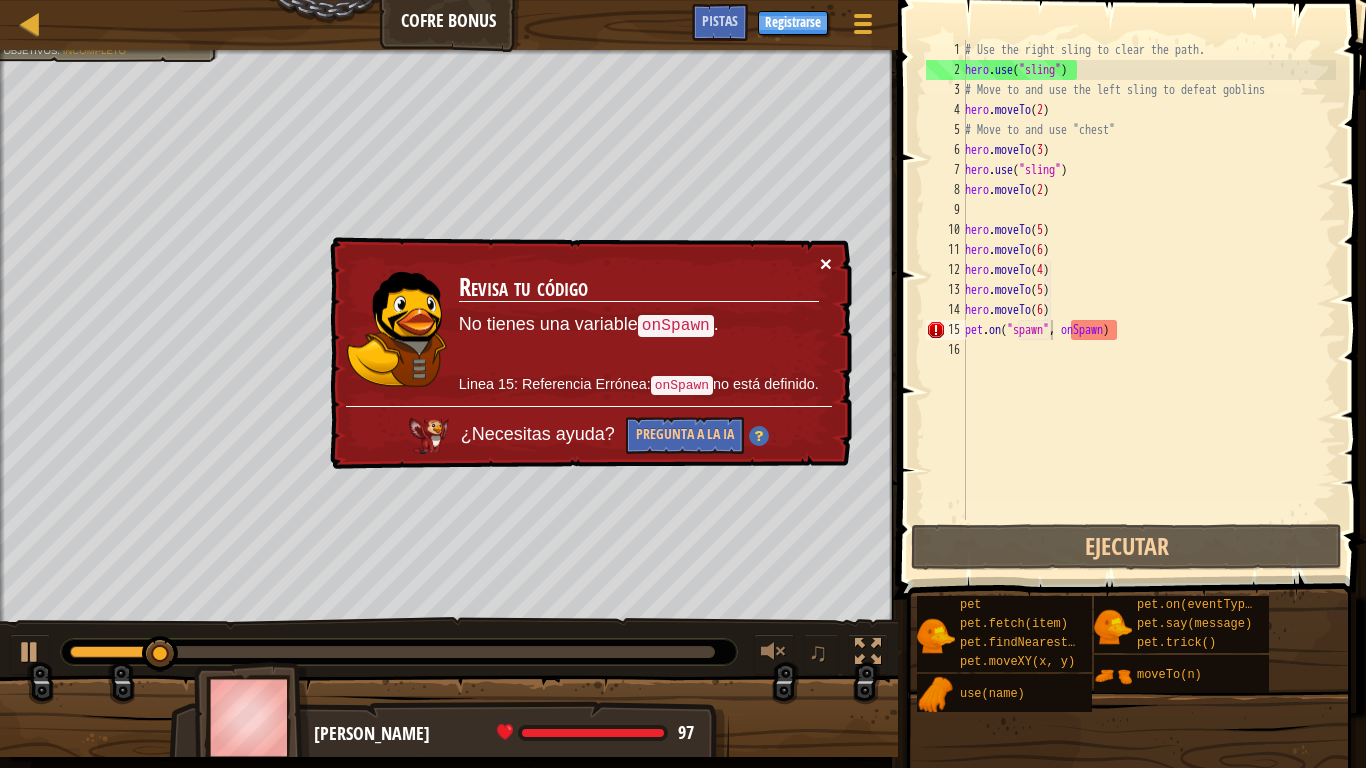drag, startPoint x: 825, startPoint y: 261, endPoint x: 961, endPoint y: 297, distance: 140.68404 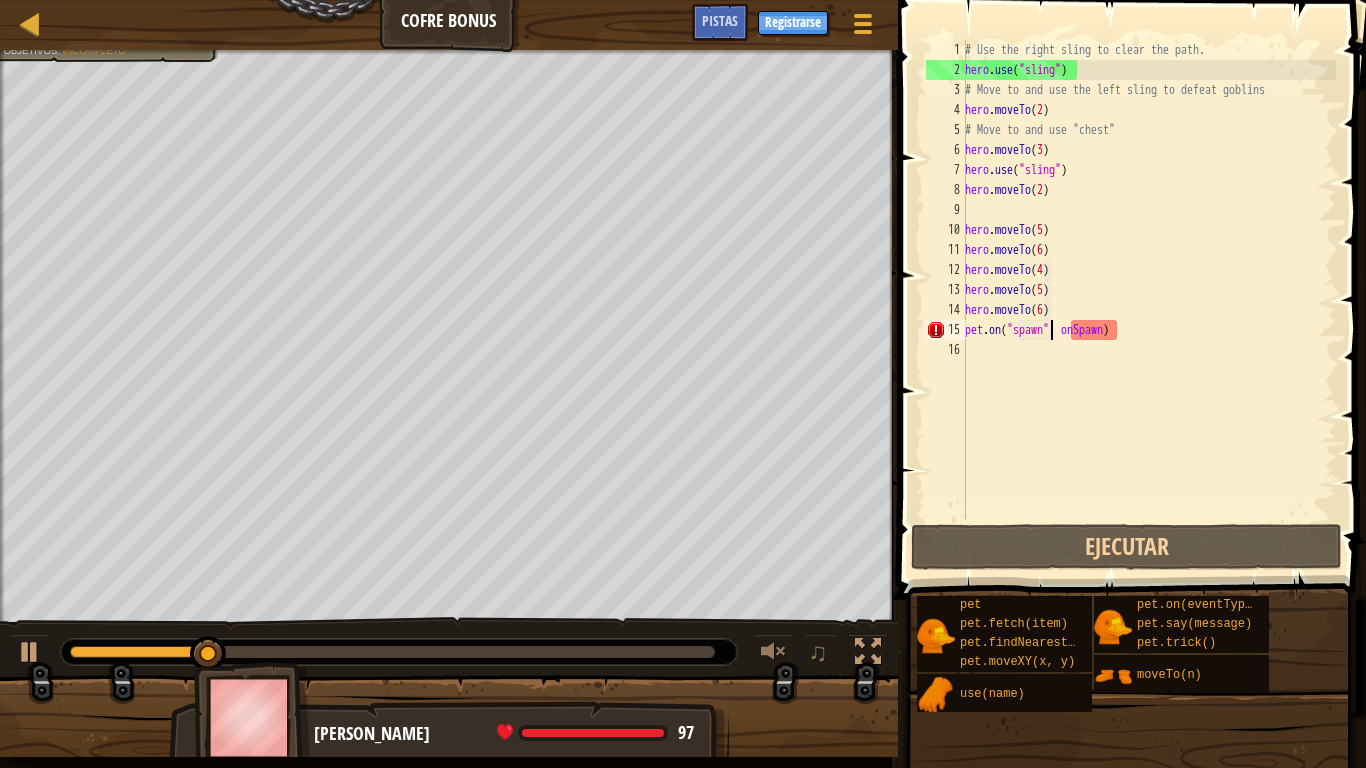 click on "# Use the right sling to clear the path. hero . use ( "sling" ) # Move to and use the left sling to defeat goblins hero . moveTo ( 2 ) # Move to and use "chest" hero . moveTo ( 3 ) hero . use ( "sling" ) hero . moveTo ( 2 ) hero . moveTo ( 5 ) hero . moveTo ( 6 ) hero . moveTo ( 4 ) hero . moveTo ( 5 ) hero . moveTo ( 6 ) pet . on ( "spawn" ,   onSpawn )" at bounding box center (1148, 300) 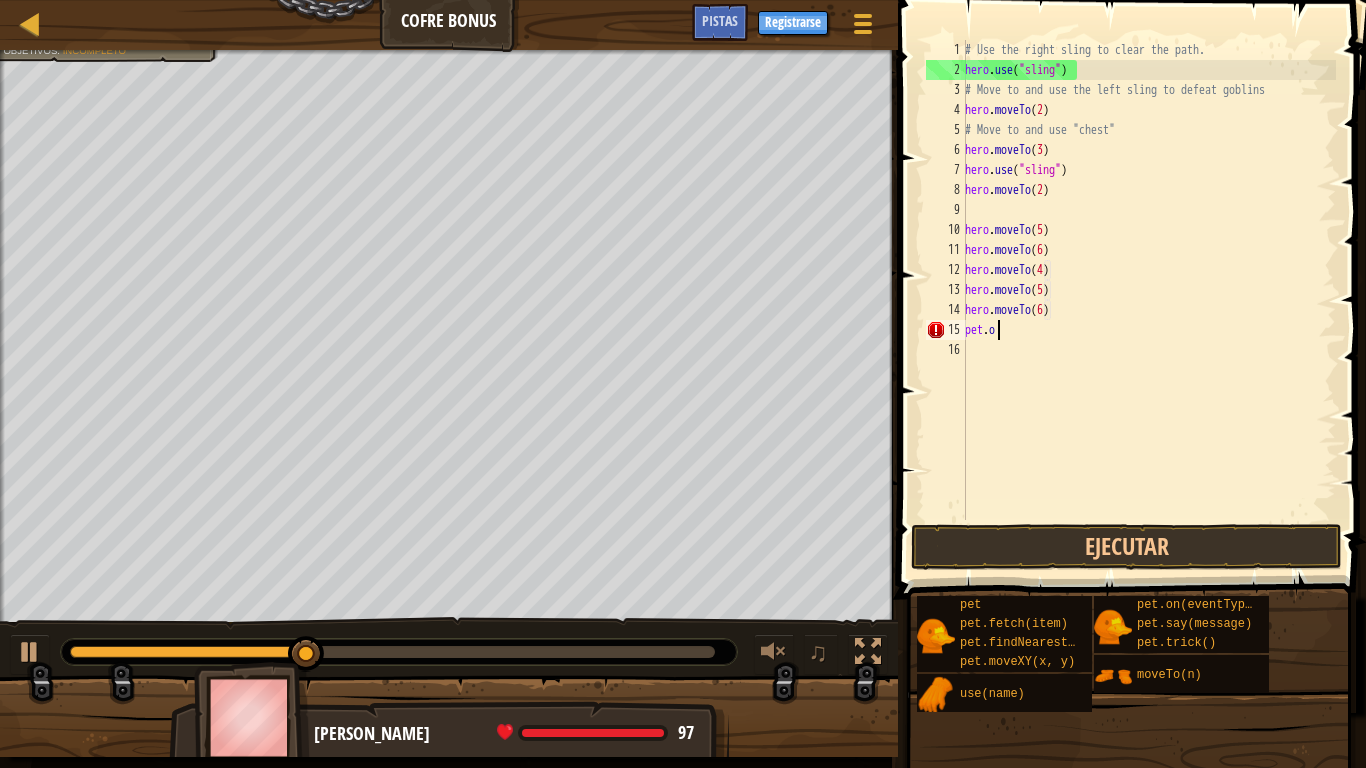 type on "p" 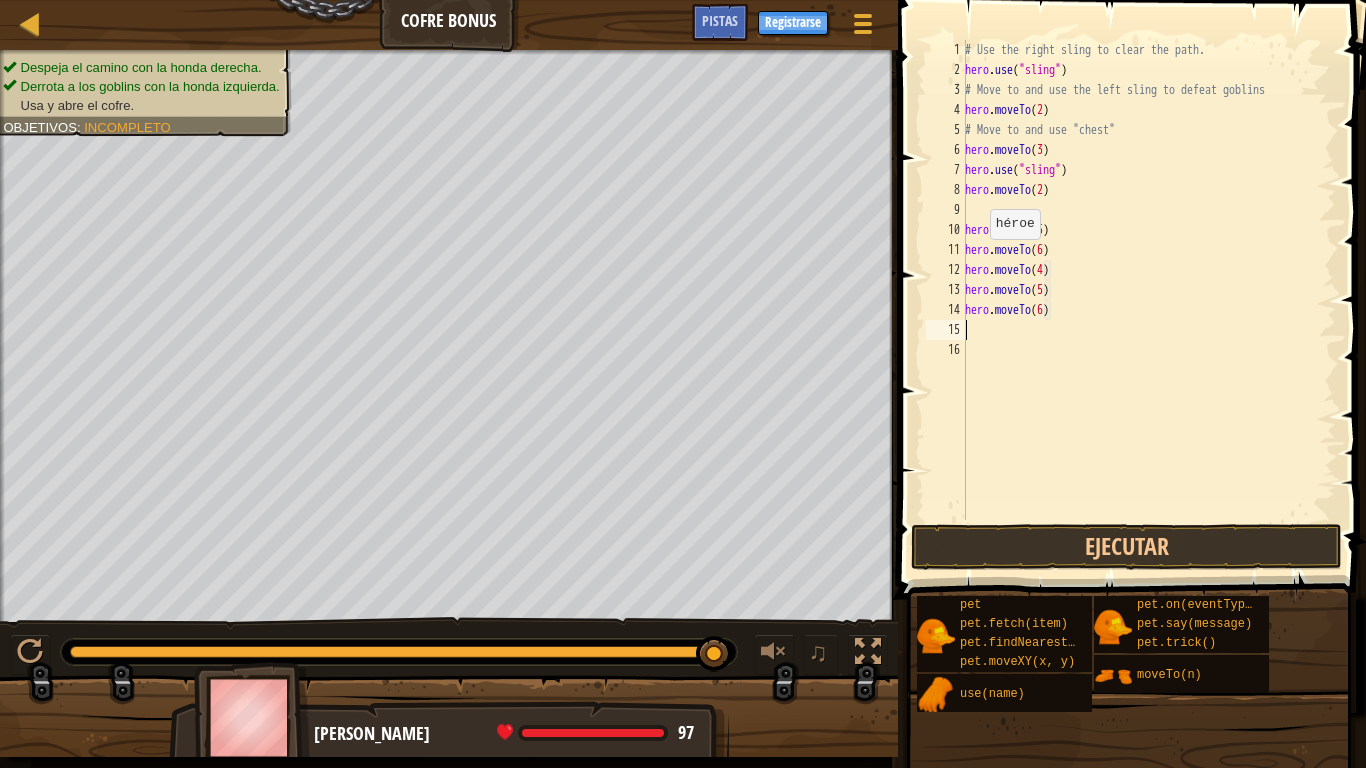 drag, startPoint x: 480, startPoint y: 647, endPoint x: 774, endPoint y: 705, distance: 299.66647 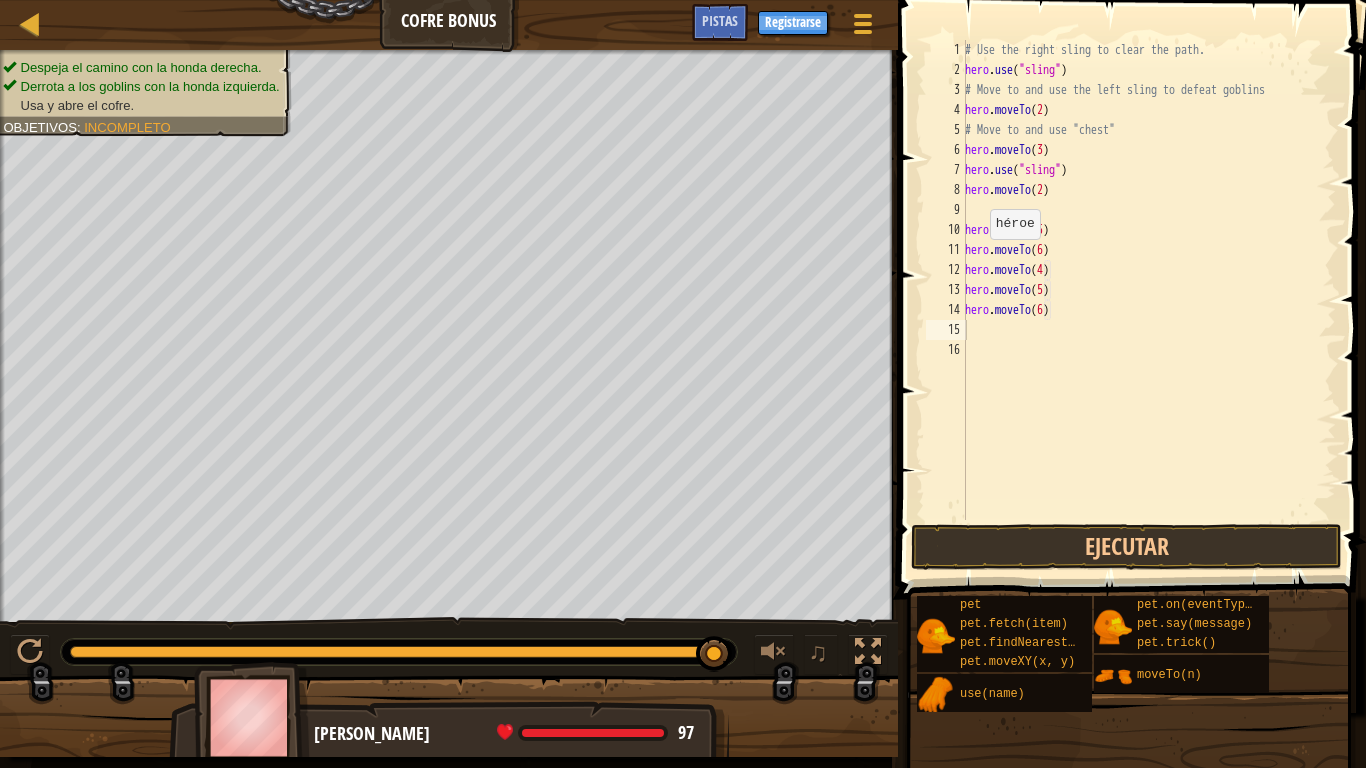 click at bounding box center [399, 652] 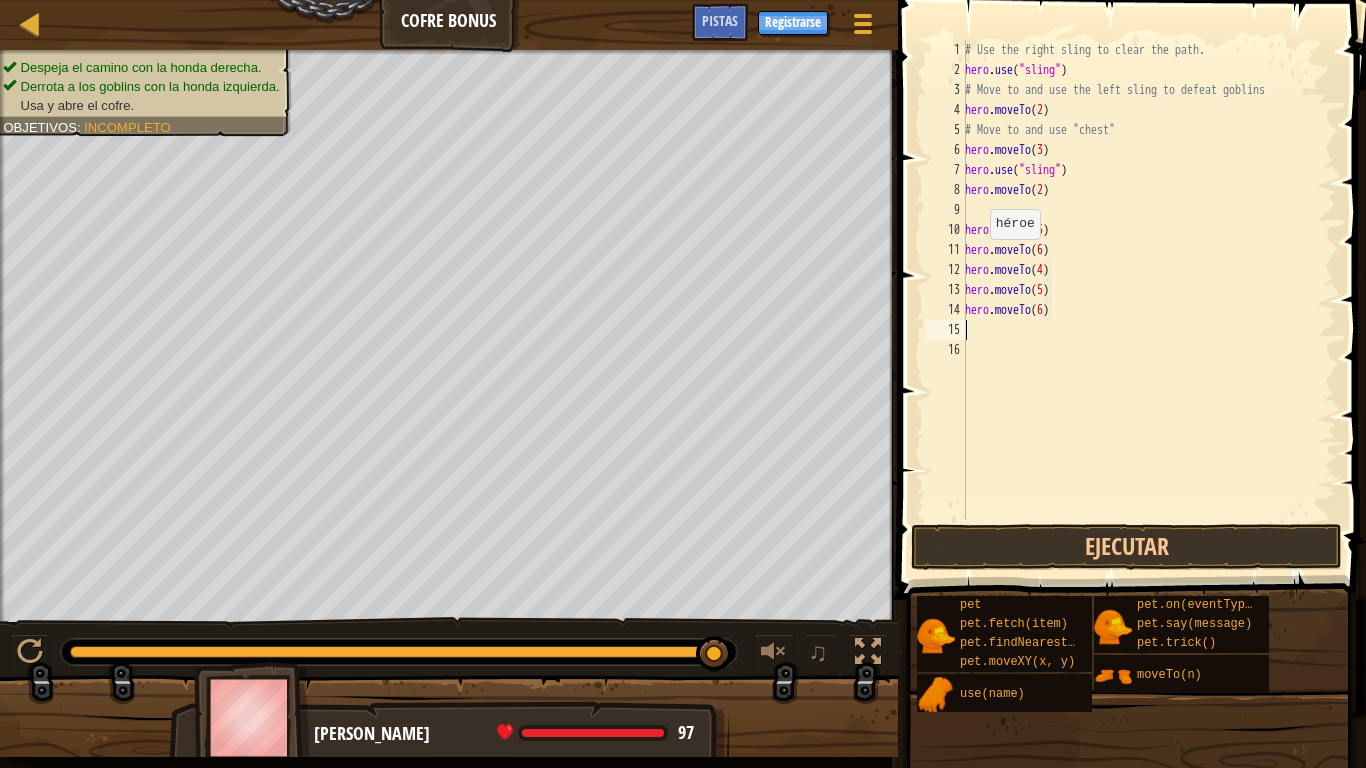 click at bounding box center [392, 652] 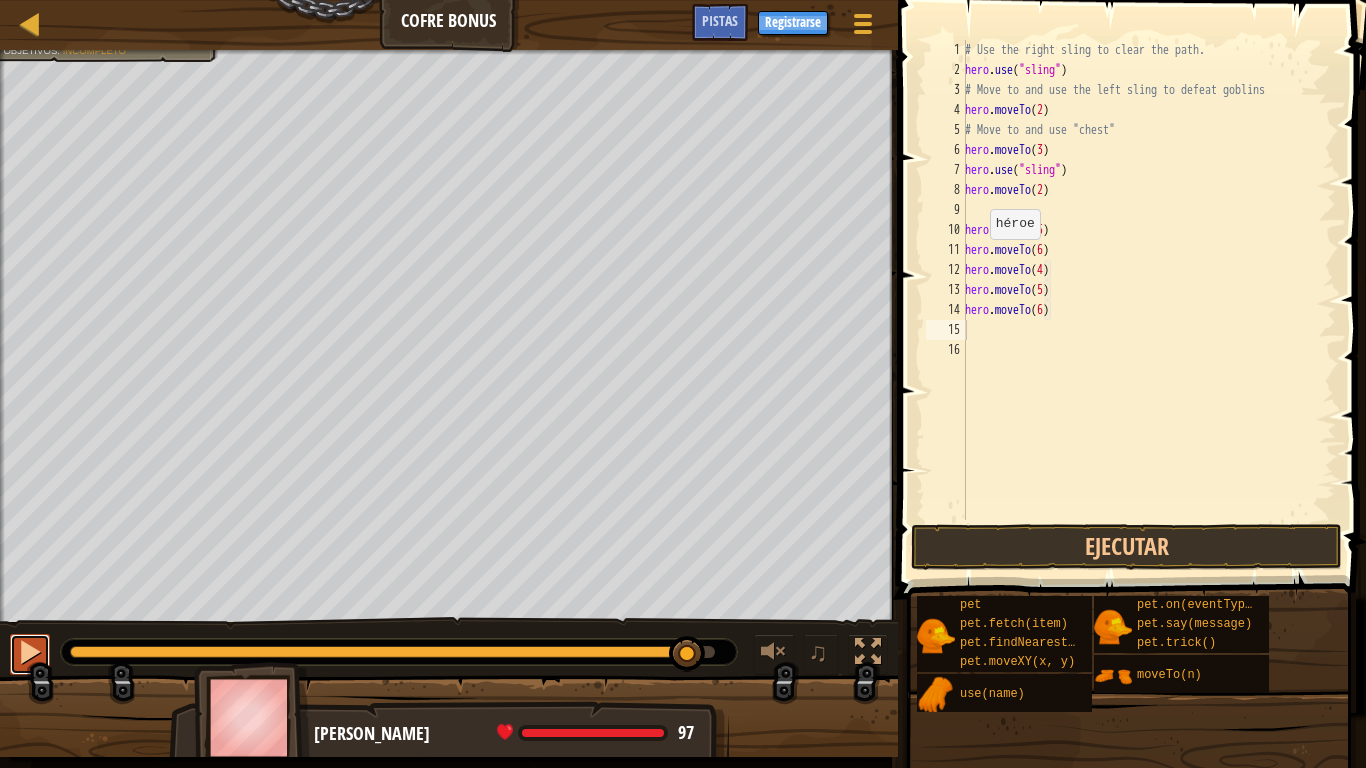click at bounding box center (30, 652) 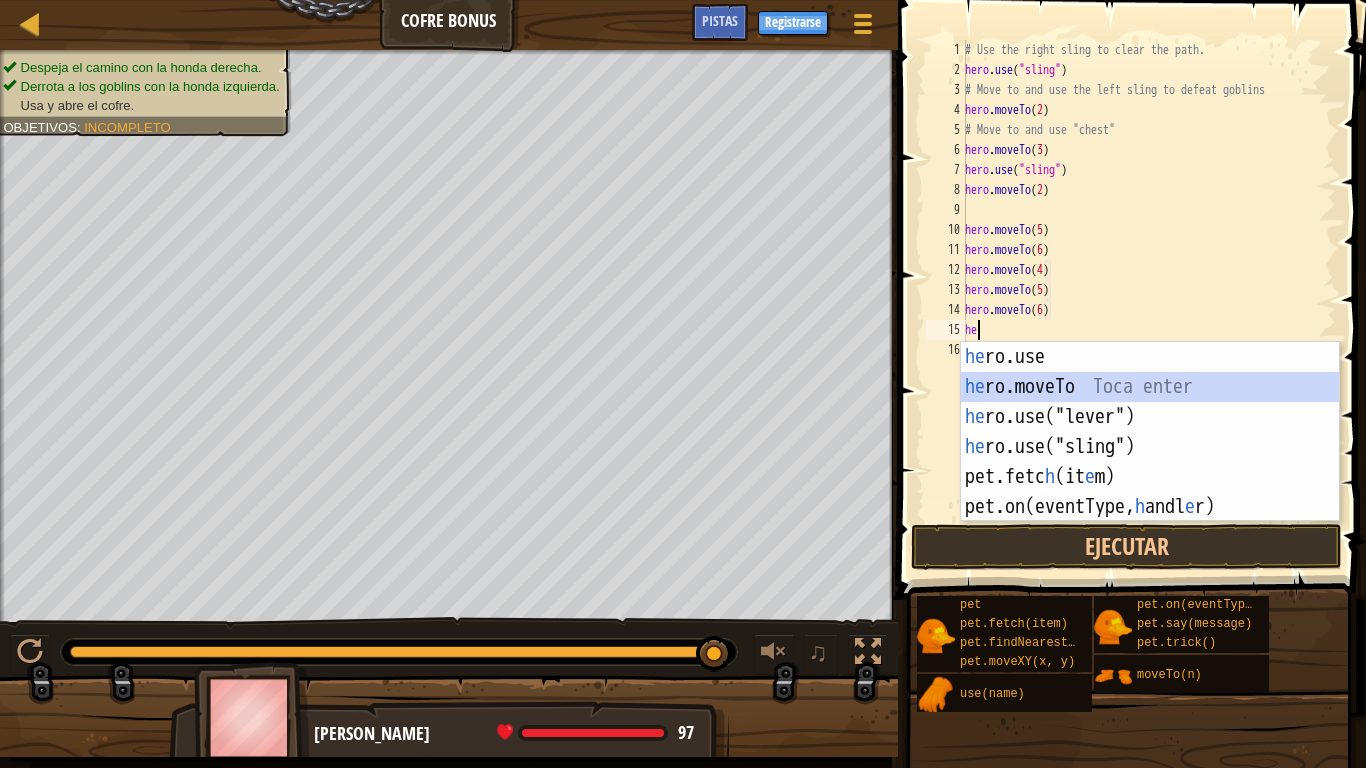 click on "he ro.use Toca enter he ro.moveTo Toca enter he ro.use("lever") Toca enter he ro.use("sling") Toca enter pet.fetc h (it e m) Toca enter pet.on(eventType,  h andl e r) Toca enter" at bounding box center (1150, 462) 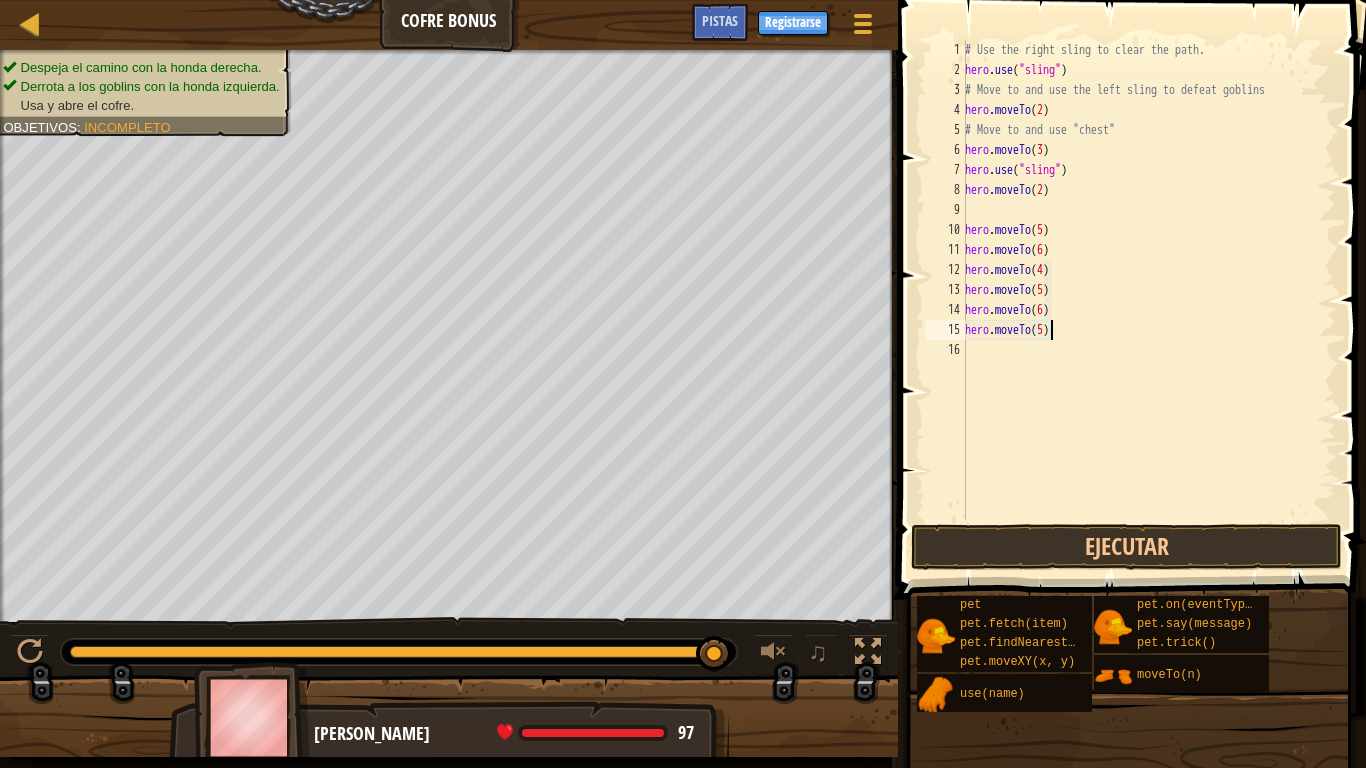 scroll, scrollTop: 9, scrollLeft: 6, axis: both 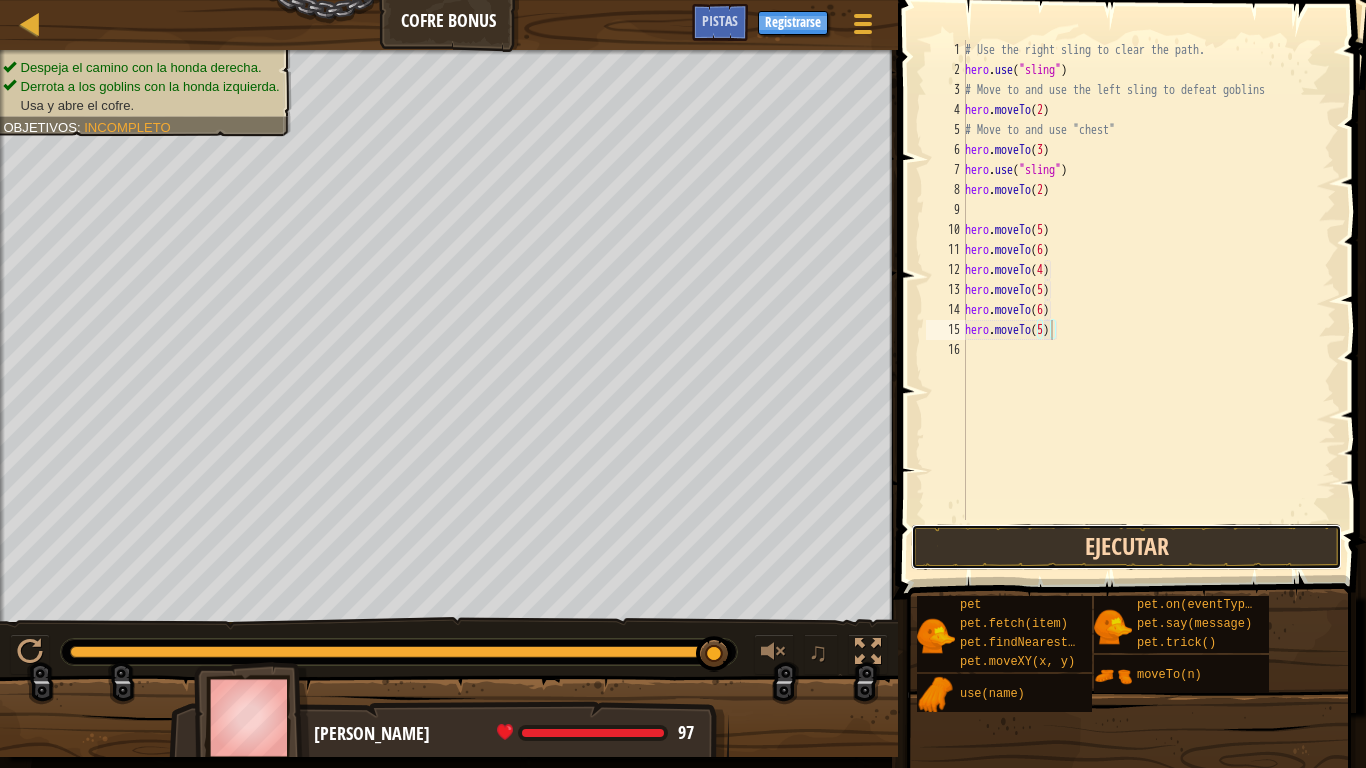 click on "Ejecutar" at bounding box center [1126, 547] 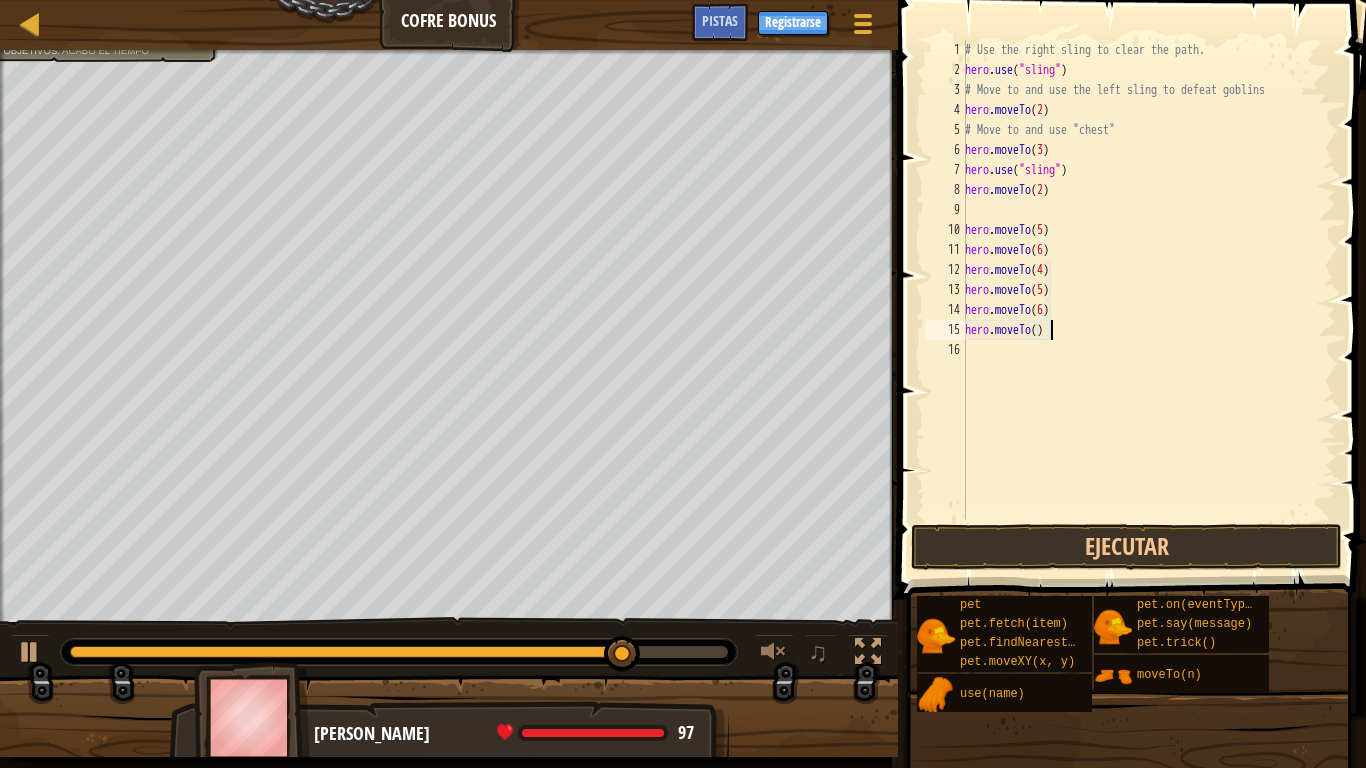 click on "# Use the right sling to clear the path. hero . use ( "sling" ) # Move to and use the left sling to defeat goblins hero . moveTo ( 2 ) # Move to and use "chest" hero . moveTo ( 3 ) hero . use ( "sling" ) hero . moveTo ( 2 ) hero . moveTo ( 5 ) hero . moveTo ( 6 ) hero . moveTo ( 4 ) hero . moveTo ( 5 ) hero . moveTo ( 6 ) hero . moveTo ( )" at bounding box center [1148, 300] 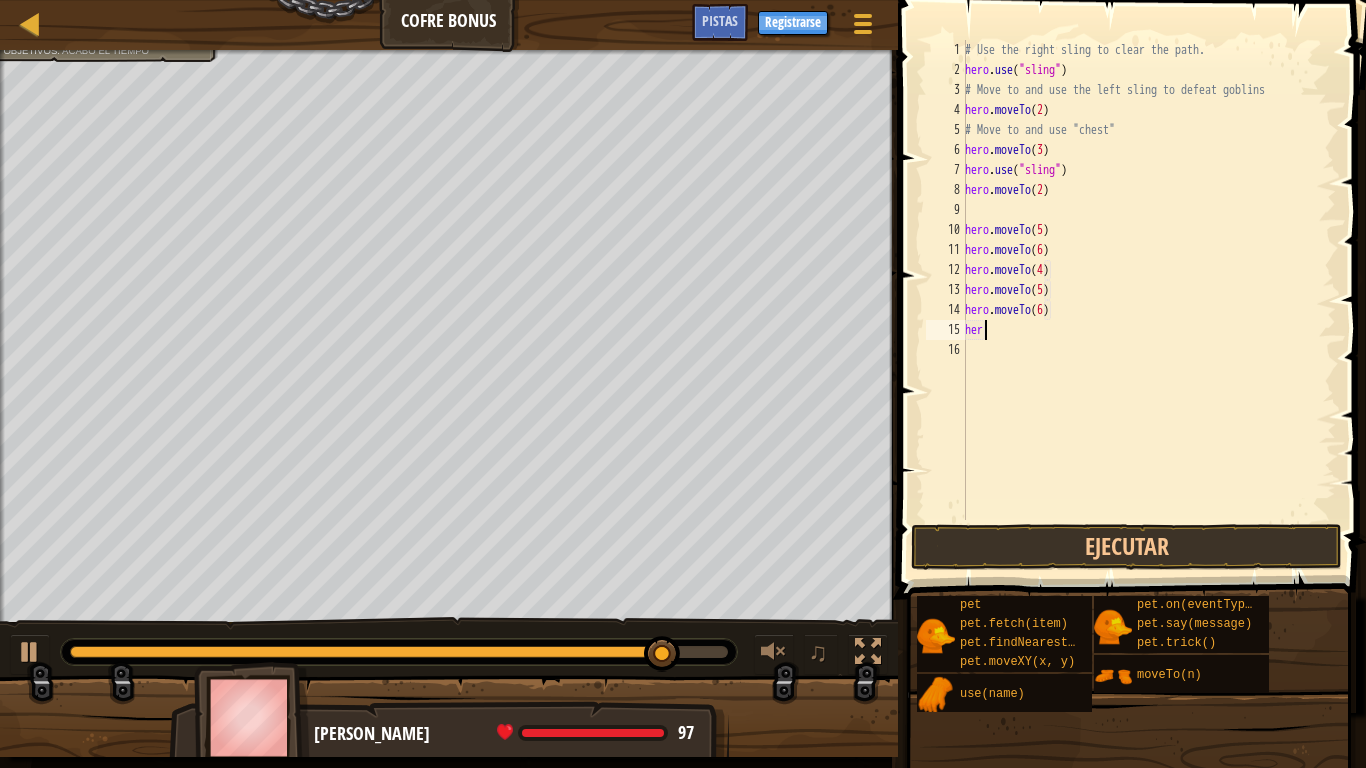 scroll, scrollTop: 9, scrollLeft: 0, axis: vertical 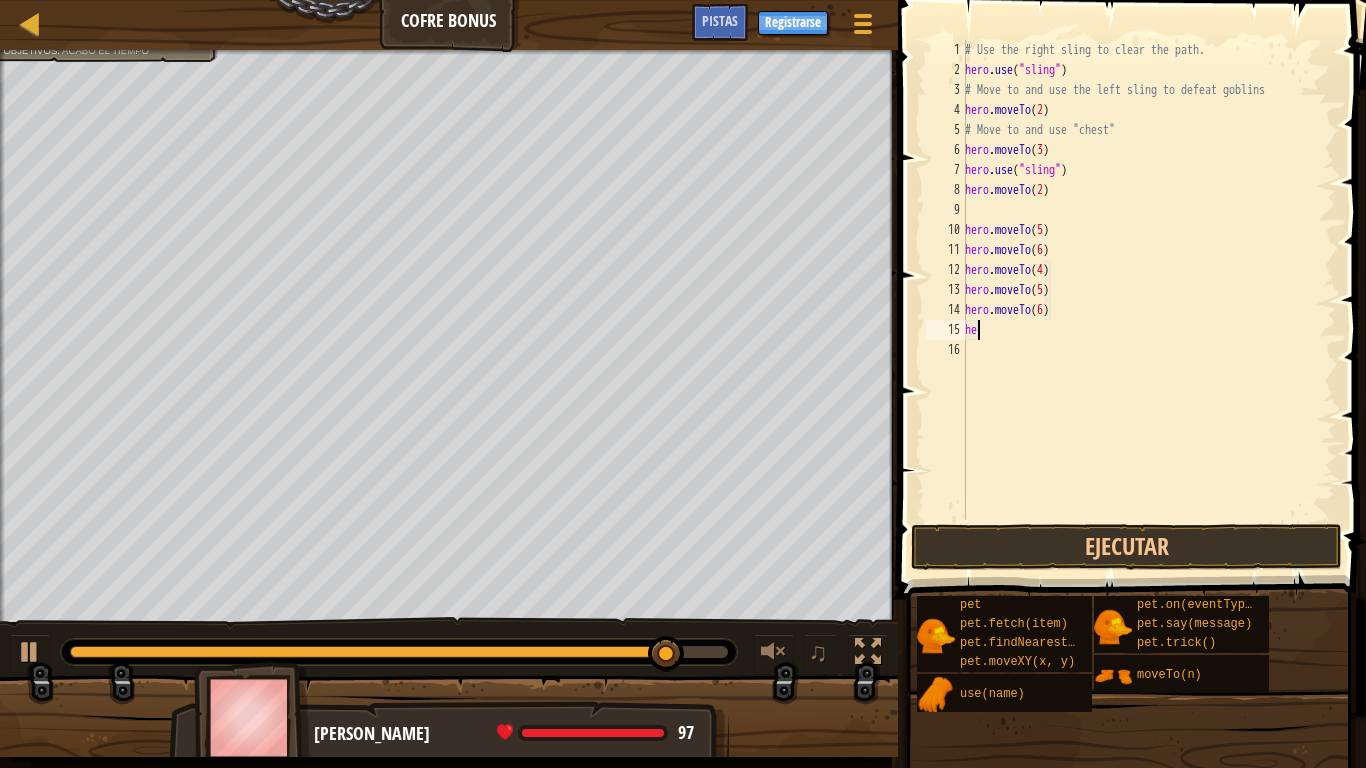 type on "h" 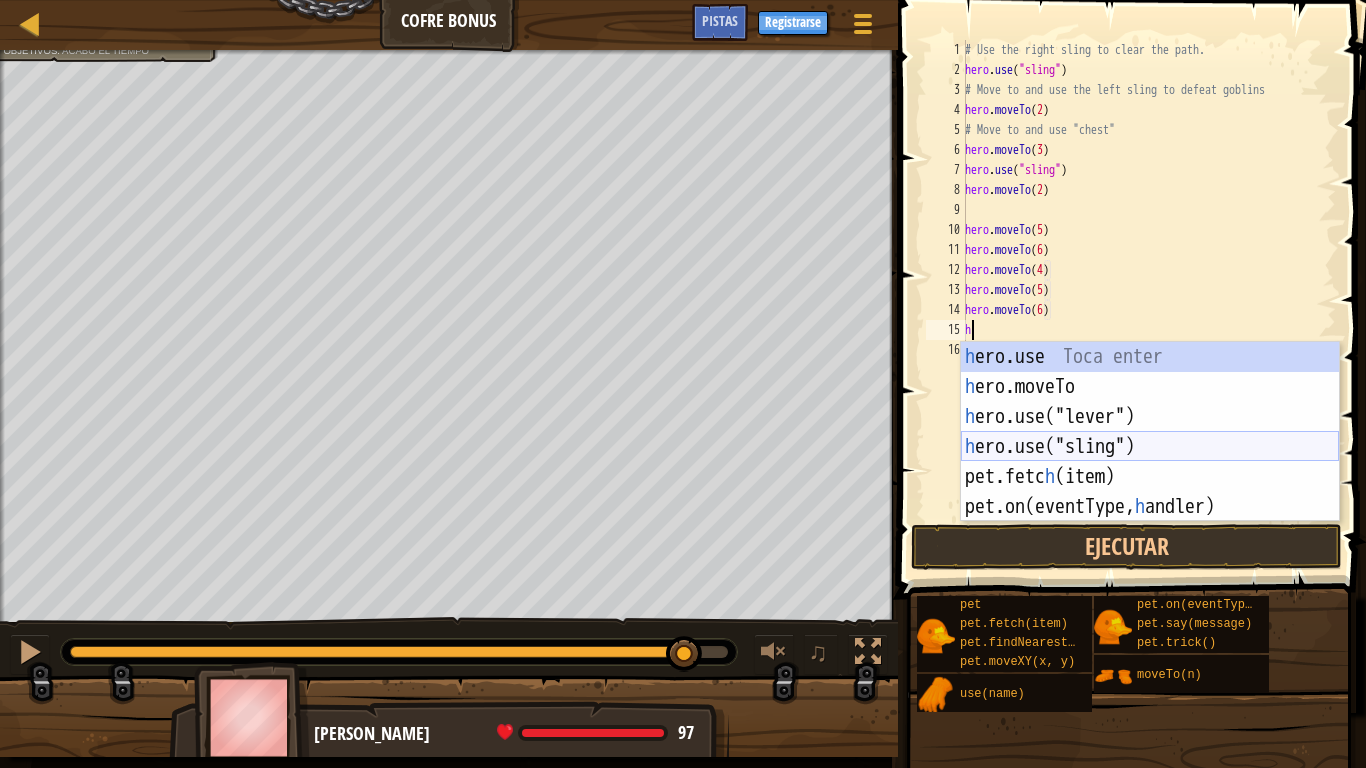 click on "h ero.use Toca enter h ero.moveTo Toca enter h ero.use("lever") Toca enter h ero.use("sling") Toca enter pet.fetc h (item) Toca enter pet.on(eventType,  [PERSON_NAME]) Toca enter" at bounding box center [1150, 462] 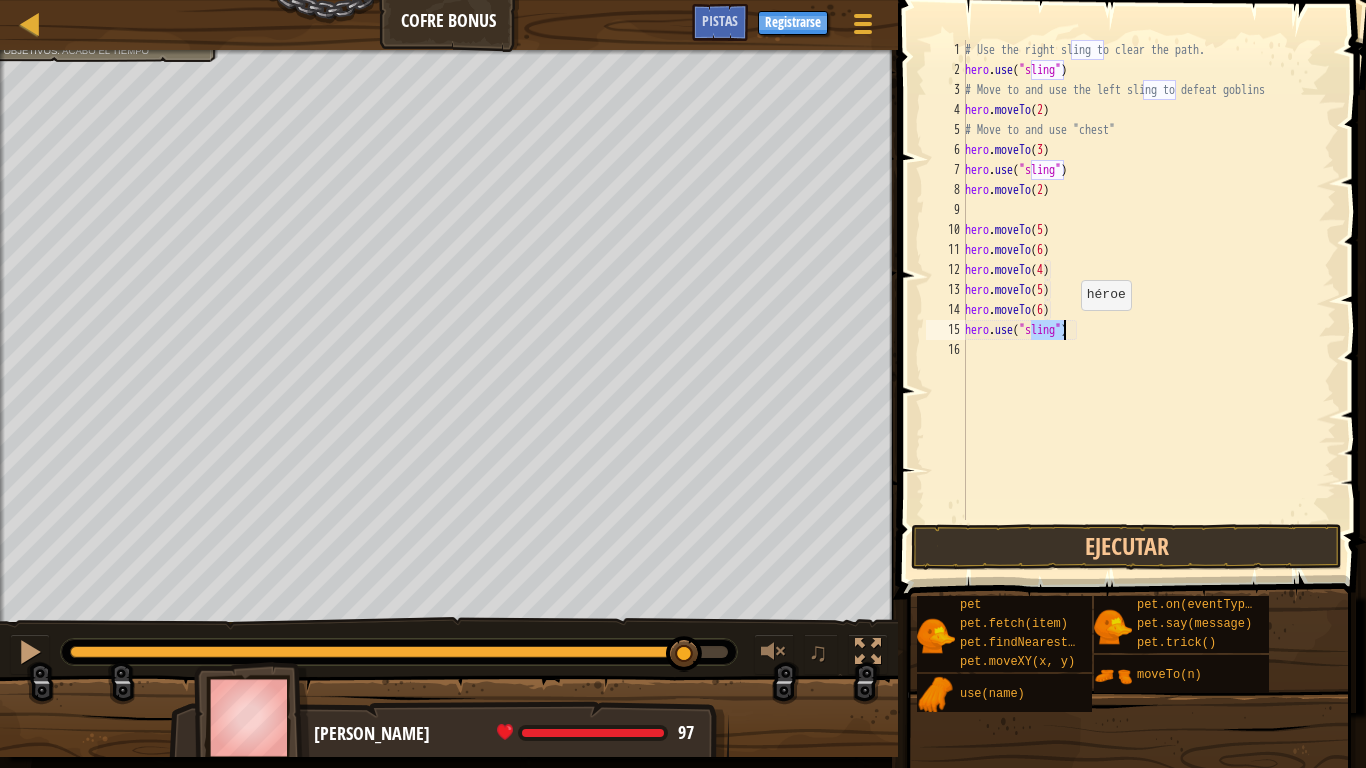 click on "# Use the right sling to clear the path. hero . use ( "sling" ) # Move to and use the left sling to defeat goblins hero . moveTo ( 2 ) # Move to and use "chest" hero . moveTo ( 3 ) hero . use ( "sling" ) hero . moveTo ( 2 ) hero . moveTo ( 5 ) hero . moveTo ( 6 ) hero . moveTo ( 4 ) hero . moveTo ( 5 ) hero . moveTo ( 6 ) hero . use ( "sling" )" at bounding box center [1148, 300] 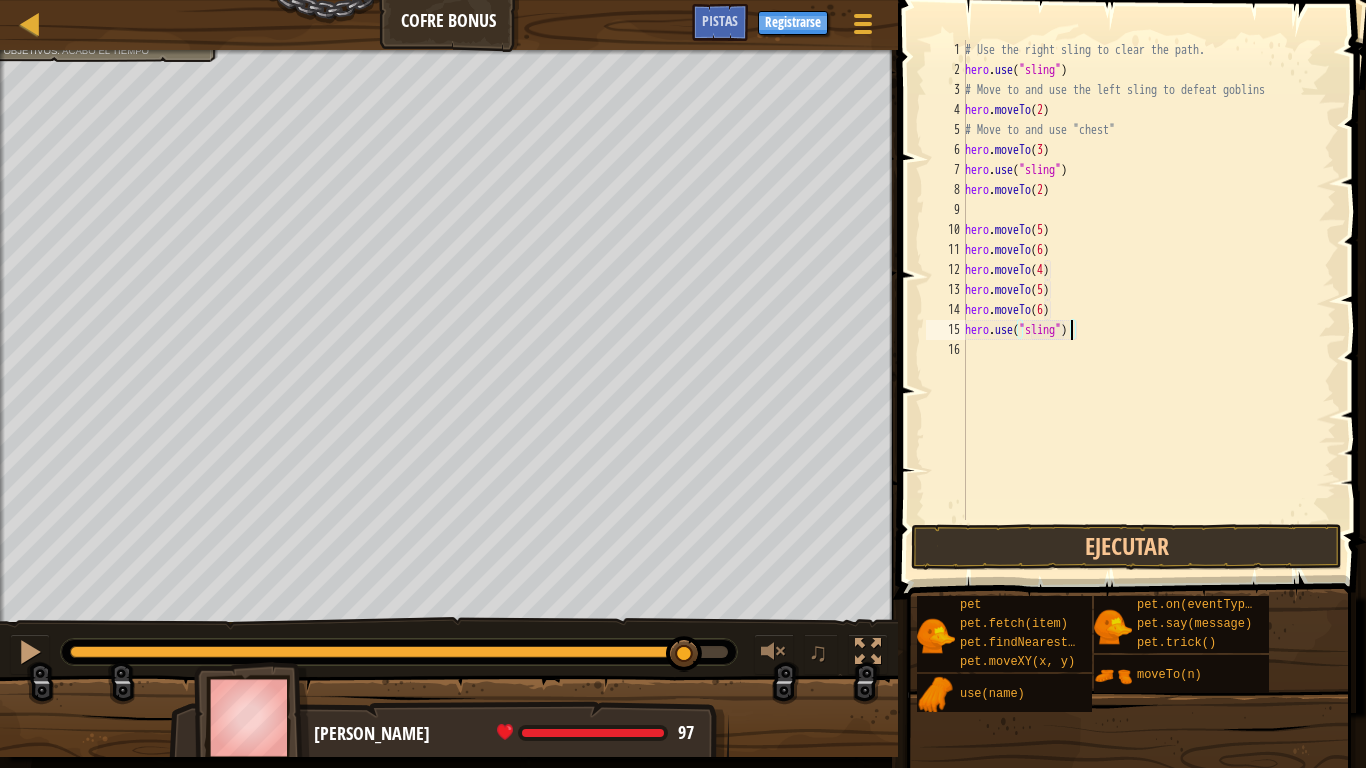 click on "# Use the right sling to clear the path. hero . use ( "sling" ) # Move to and use the left sling to defeat goblins hero . moveTo ( 2 ) # Move to and use "chest" hero . moveTo ( 3 ) hero . use ( "sling" ) hero . moveTo ( 2 ) hero . moveTo ( 5 ) hero . moveTo ( 6 ) hero . moveTo ( 4 ) hero . moveTo ( 5 ) hero . moveTo ( 6 ) hero . use ( "sling" )" at bounding box center (1148, 300) 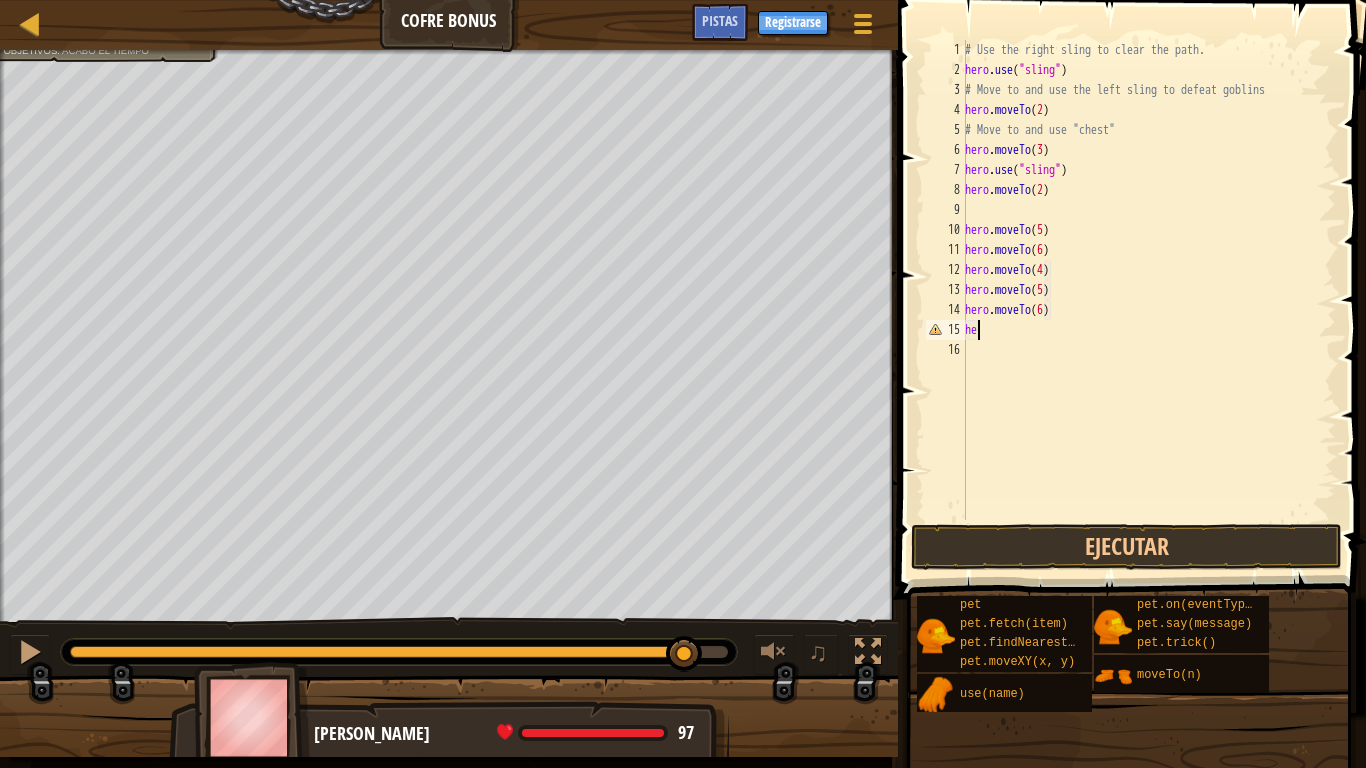 type on "h" 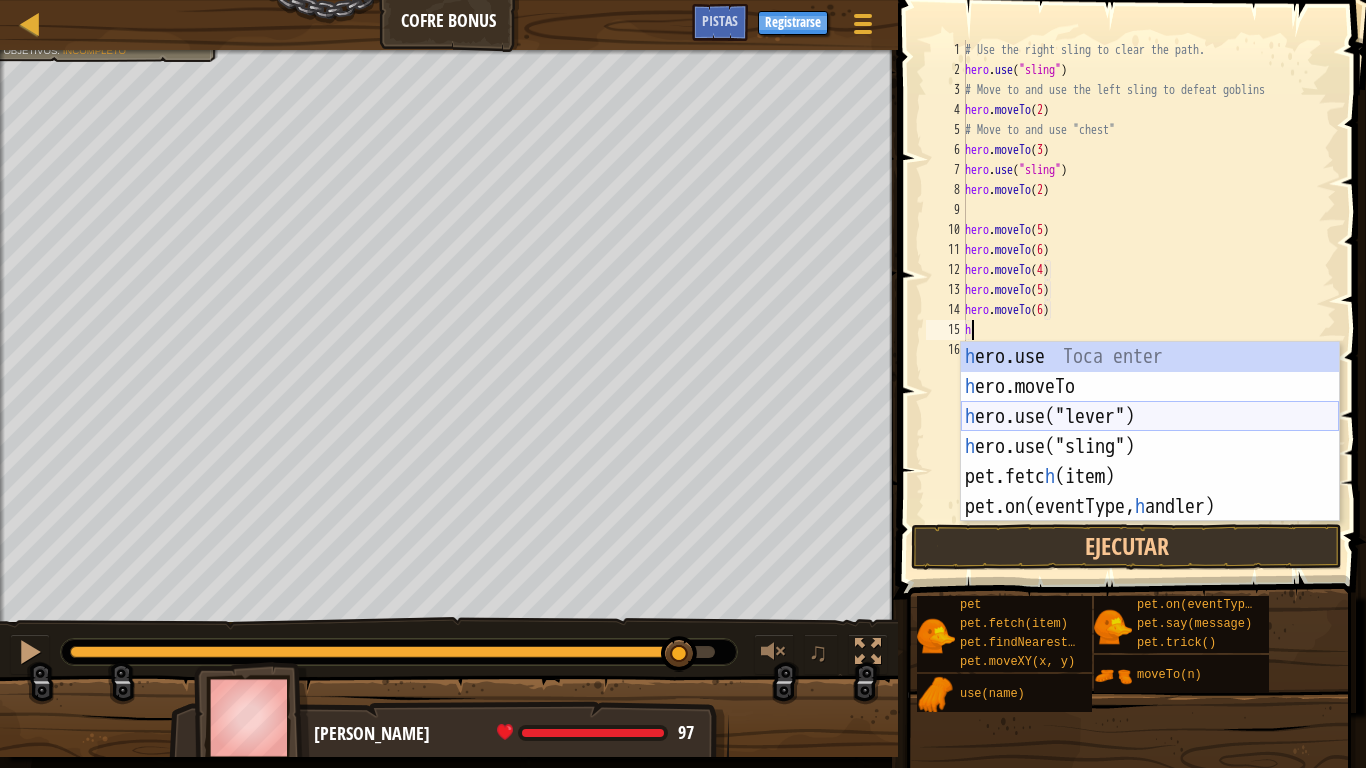 click on "h ero.use Toca enter h ero.moveTo Toca enter h ero.use("lever") Toca enter h ero.use("sling") Toca enter pet.fetc h (item) Toca enter pet.on(eventType,  [PERSON_NAME]) Toca enter" at bounding box center [1150, 462] 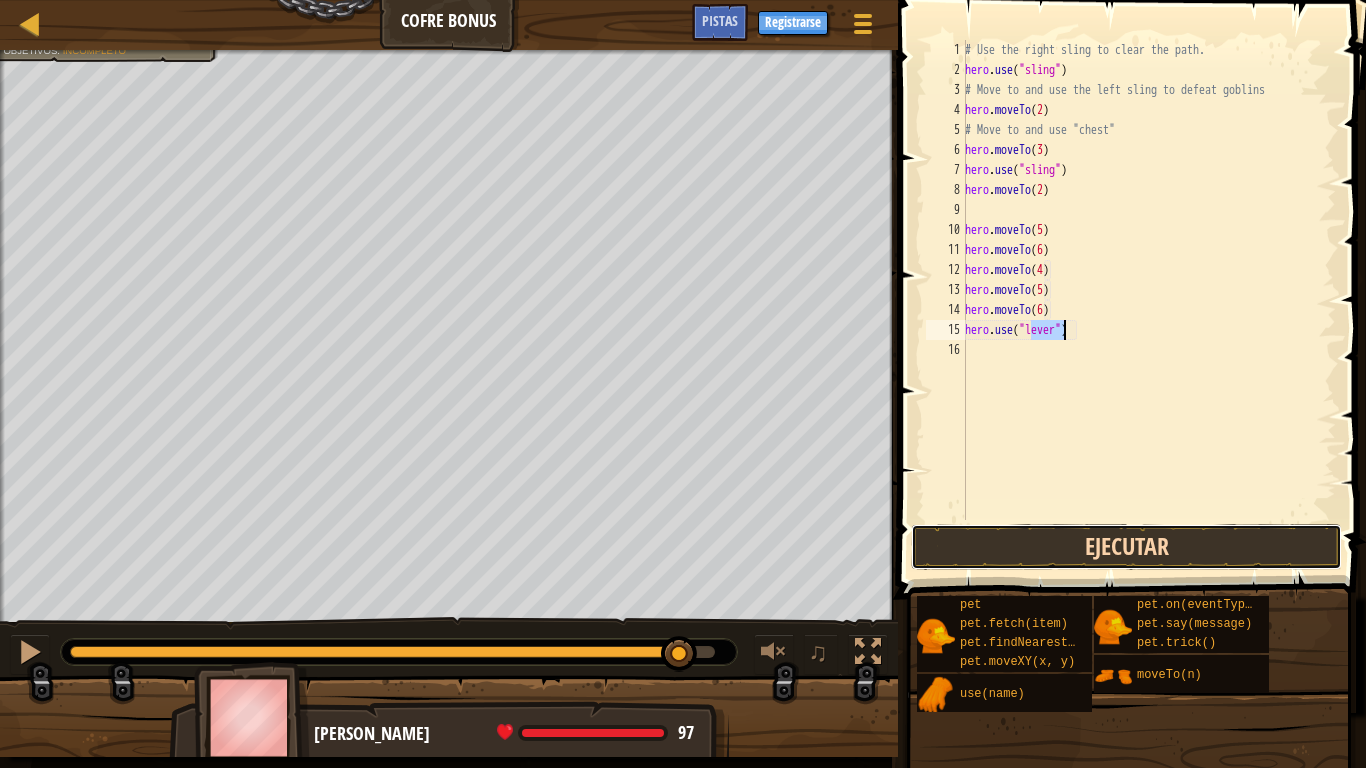click on "Ejecutar" at bounding box center [1126, 547] 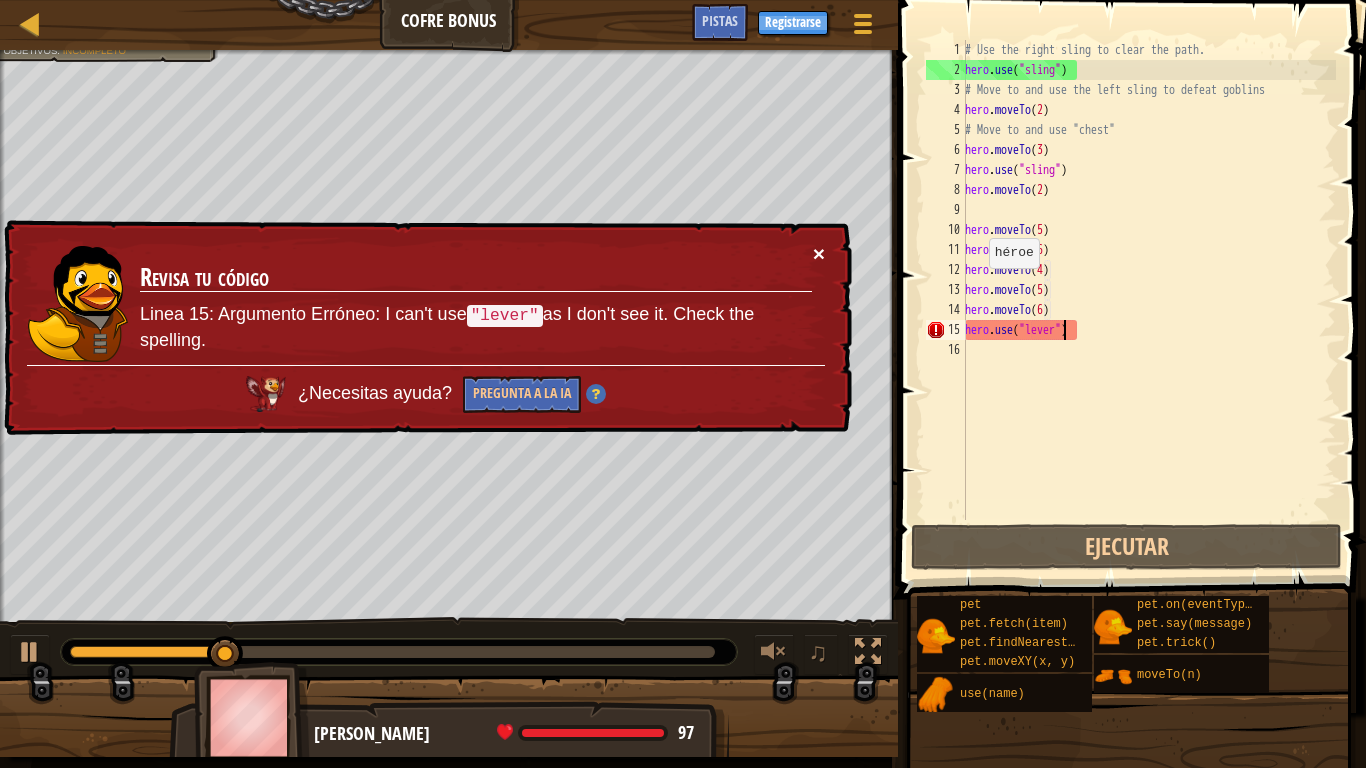 click on "×" at bounding box center (819, 253) 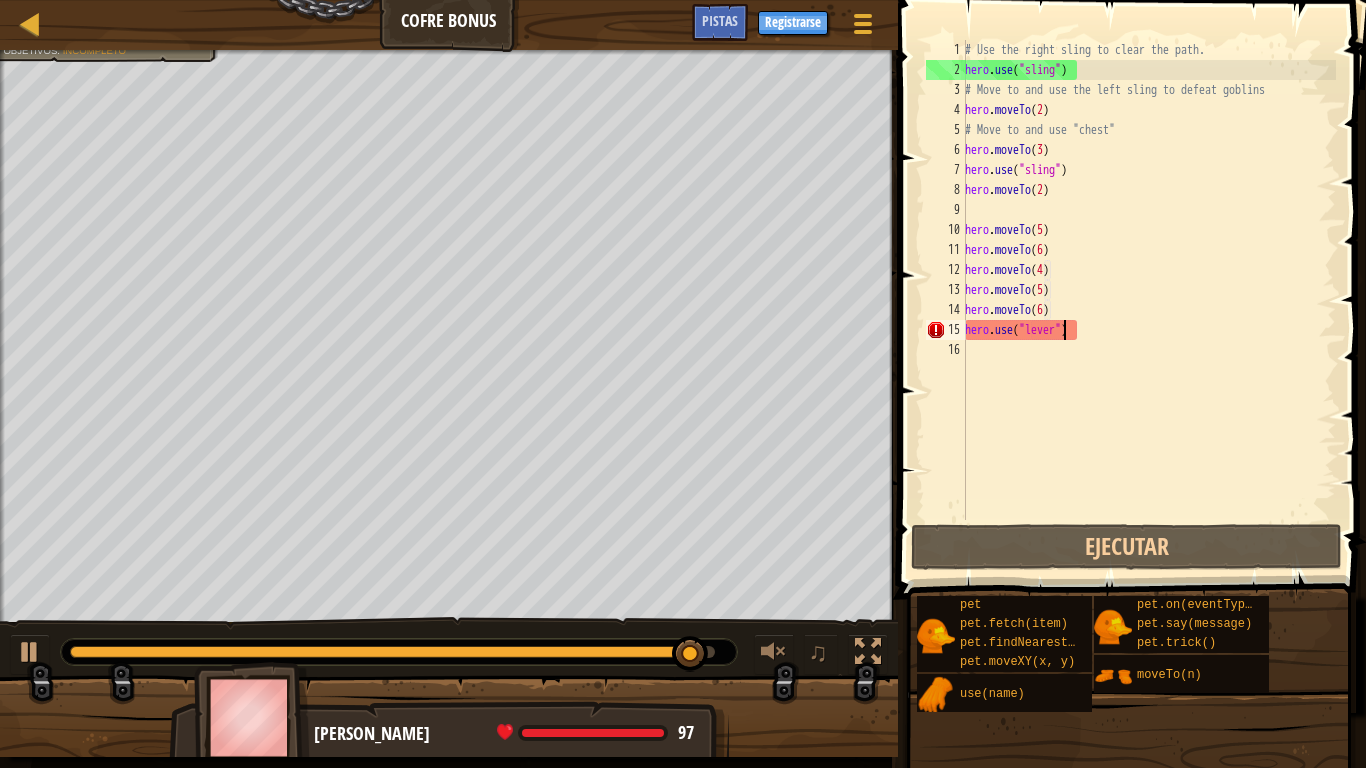 click on "# Use the right sling to clear the path. hero . use ( "sling" ) # Move to and use the left sling to defeat goblins hero . moveTo ( 2 ) # Move to and use "chest" hero . moveTo ( 3 ) hero . use ( "sling" ) hero . moveTo ( 2 ) hero . moveTo ( 5 ) hero . moveTo ( 6 ) hero . moveTo ( 4 ) hero . moveTo ( 5 ) hero . moveTo ( 6 ) hero . use ( "lever" )" at bounding box center [1148, 300] 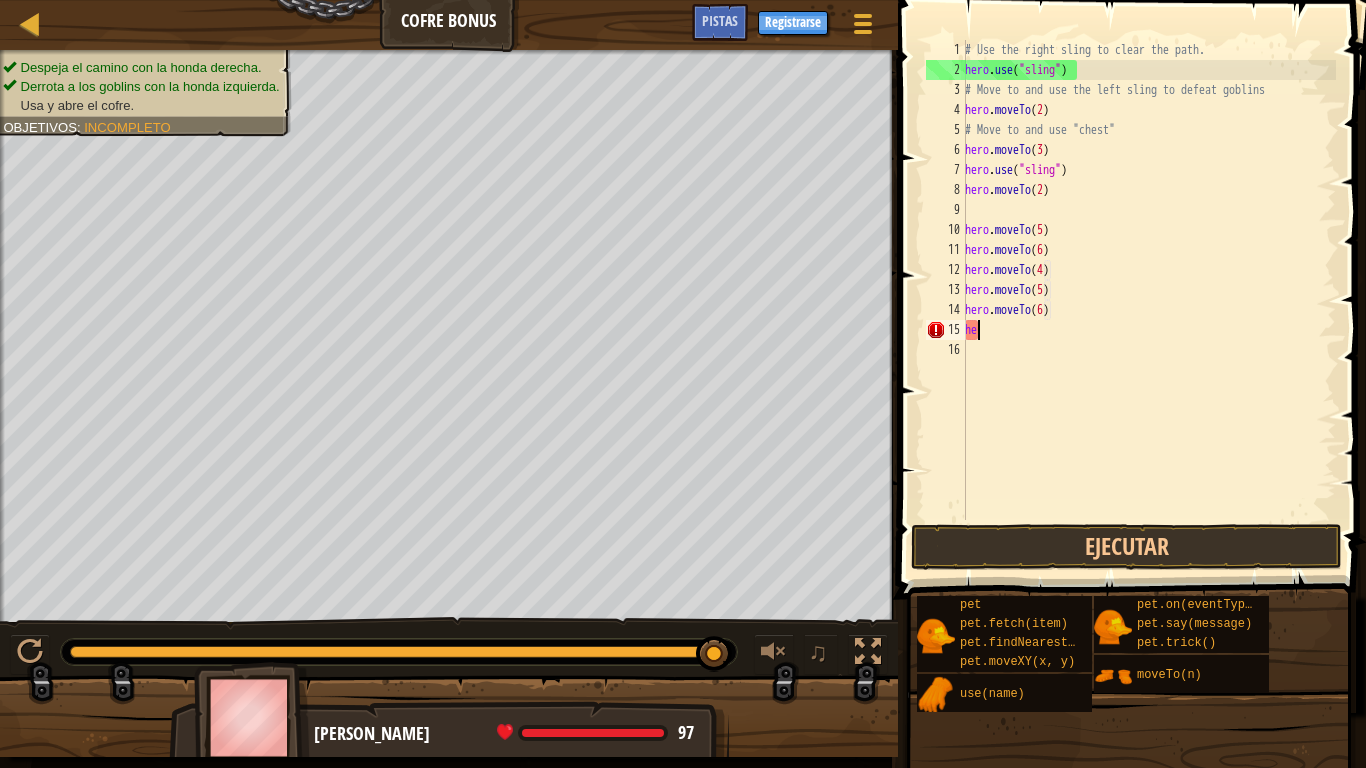 type on "h" 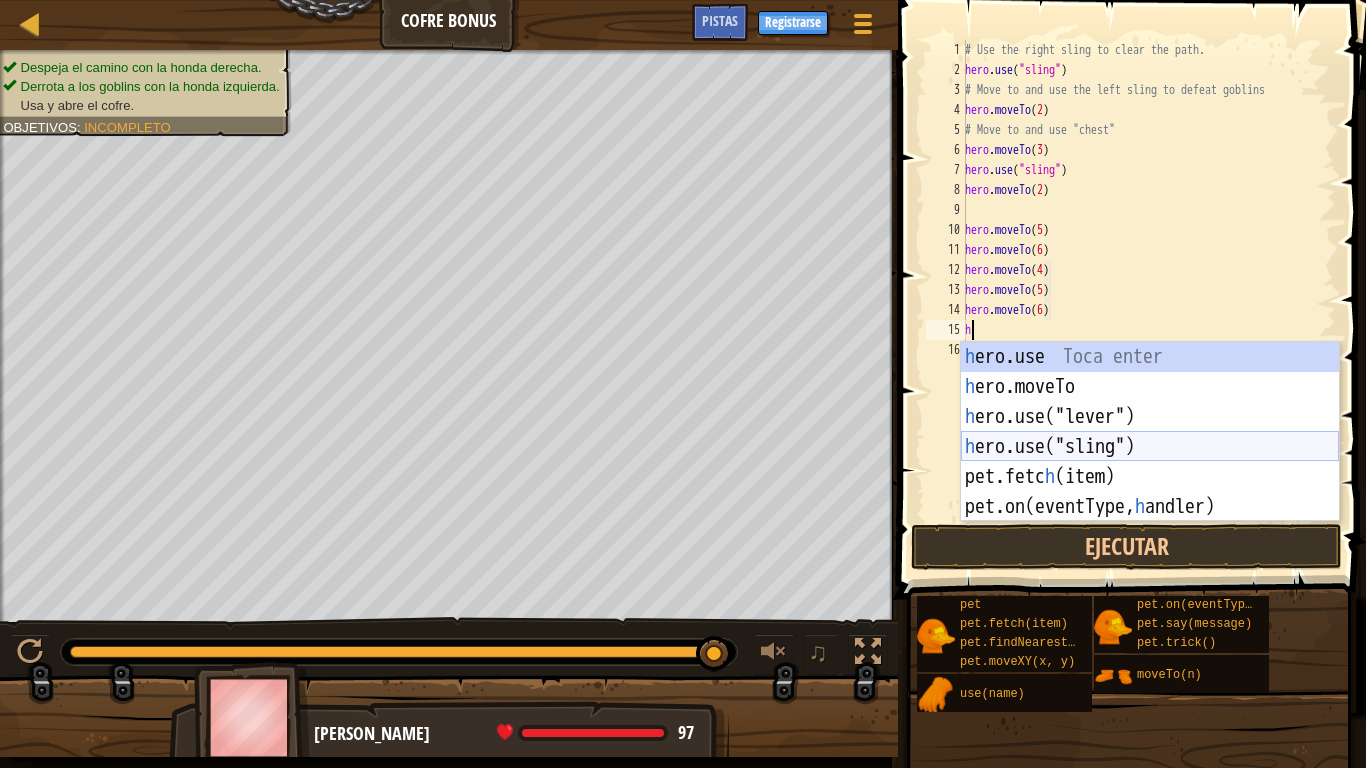 click on "h ero.use Toca enter h ero.moveTo Toca enter h ero.use("lever") Toca enter h ero.use("sling") Toca enter pet.fetc h (item) Toca enter pet.on(eventType,  [PERSON_NAME]) Toca enter" at bounding box center (1150, 462) 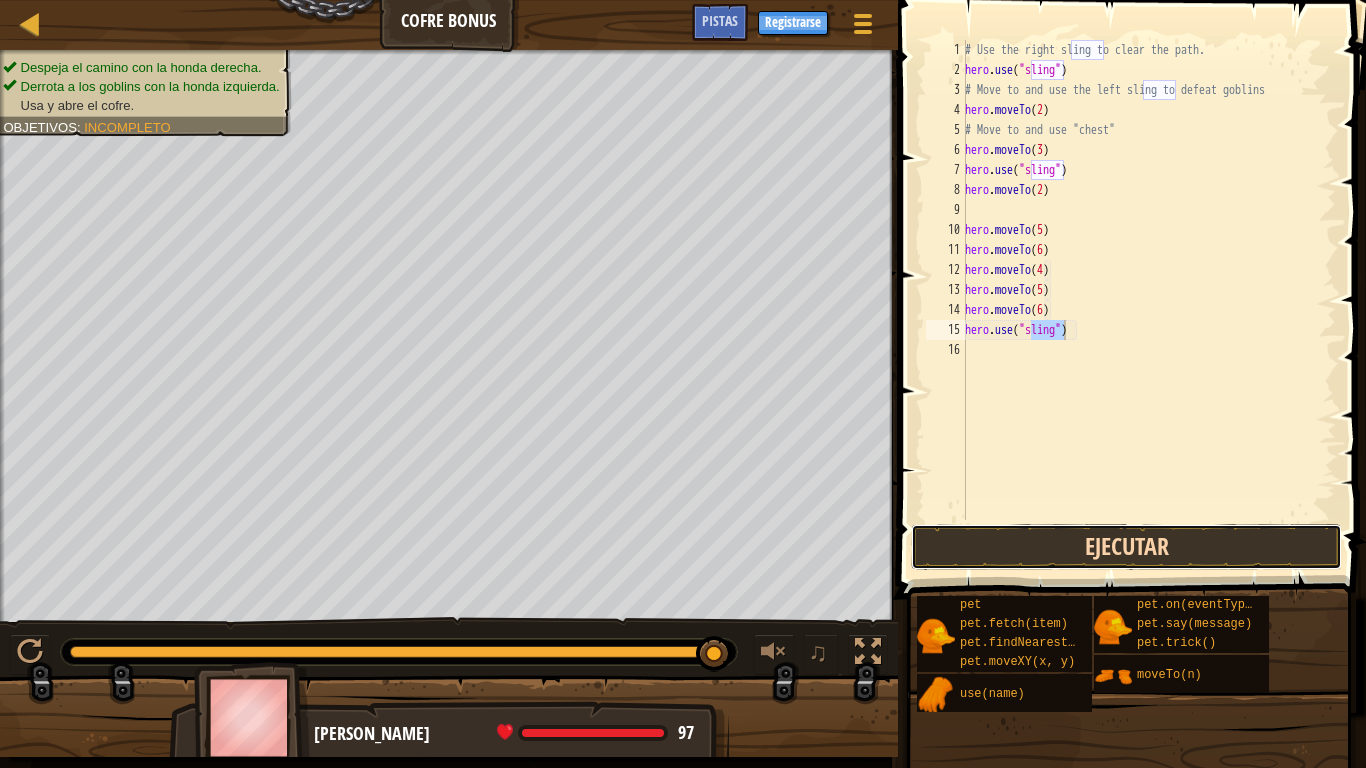 click on "Ejecutar" at bounding box center (1126, 547) 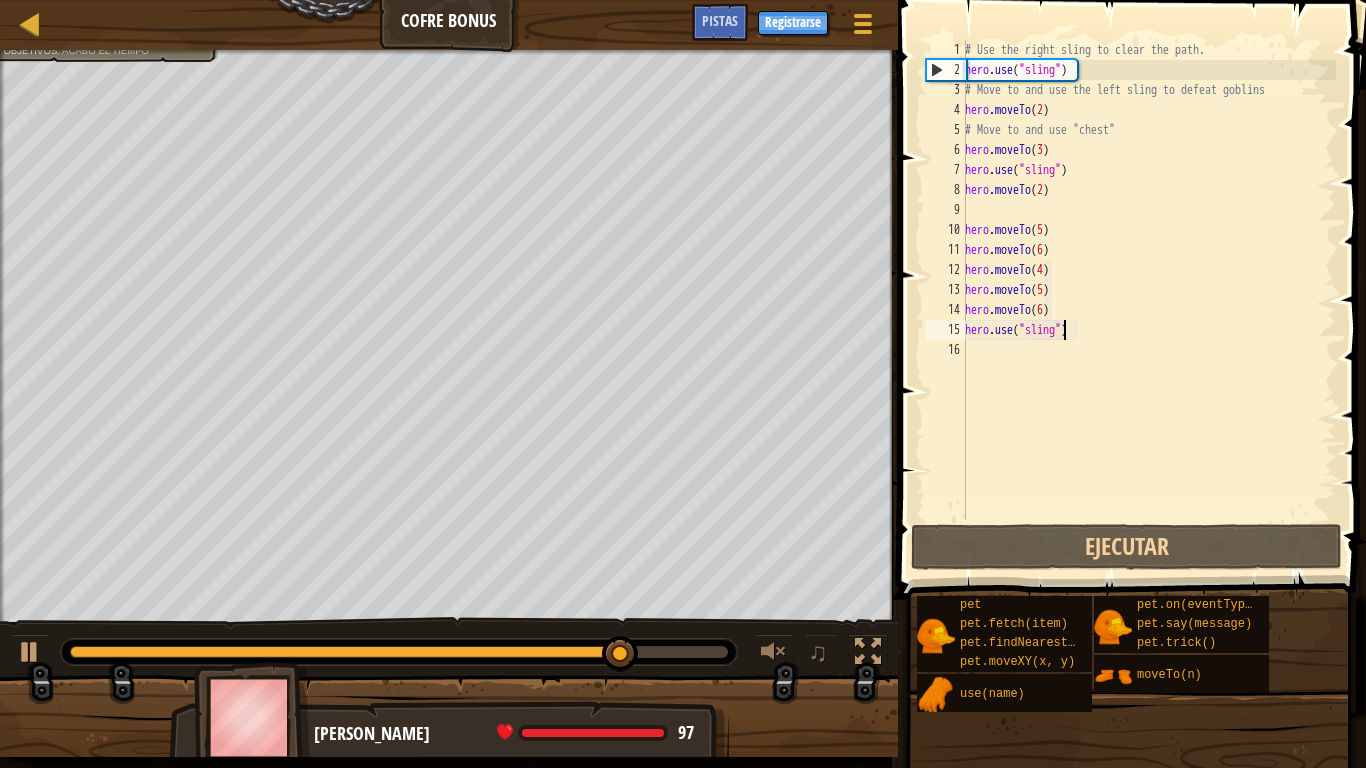 click on "# Use the right sling to clear the path. hero . use ( "sling" ) # Move to and use the left sling to defeat goblins hero . moveTo ( 2 ) # Move to and use "chest" hero . moveTo ( 3 ) hero . use ( "sling" ) hero . moveTo ( 2 ) hero . moveTo ( 5 ) hero . moveTo ( 6 ) hero . moveTo ( 4 ) hero . moveTo ( 5 ) hero . moveTo ( 6 ) hero . use ( "sling" )" at bounding box center (1148, 300) 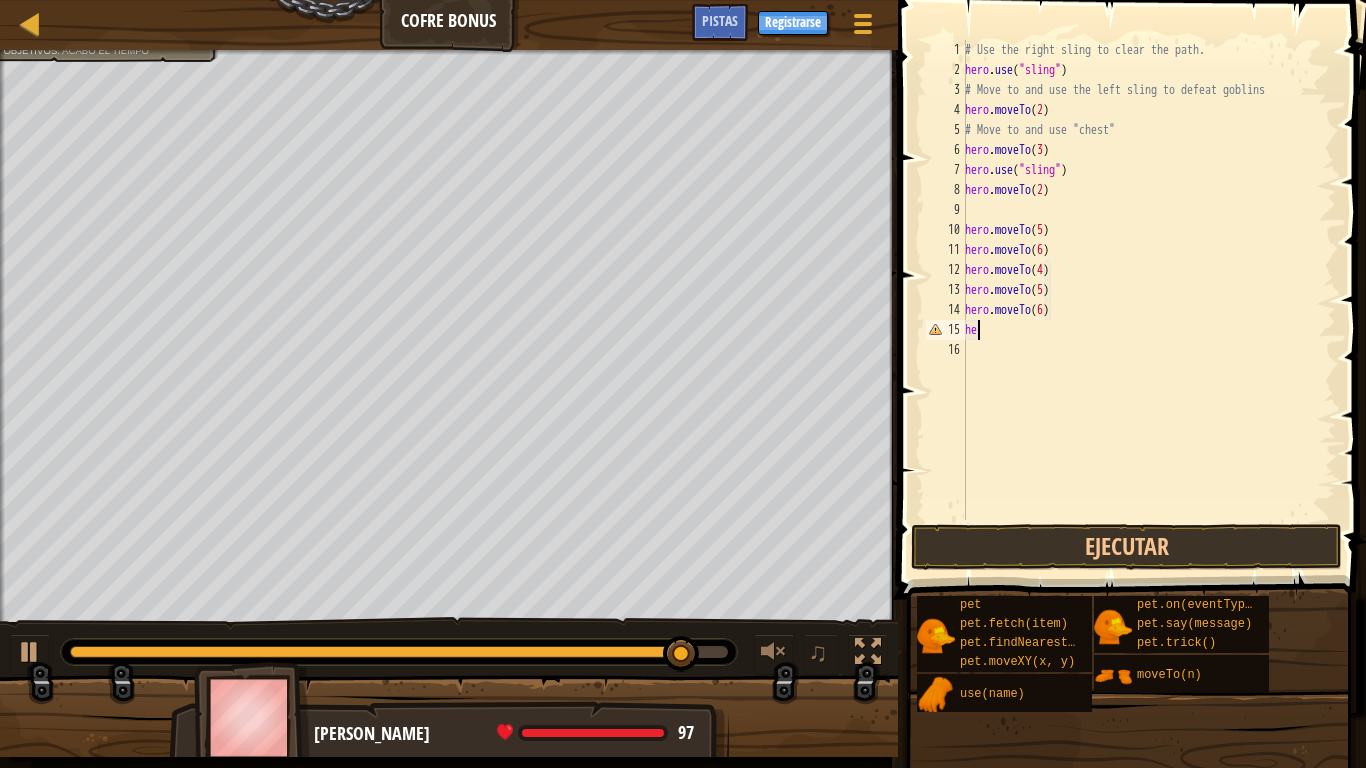 type on "h" 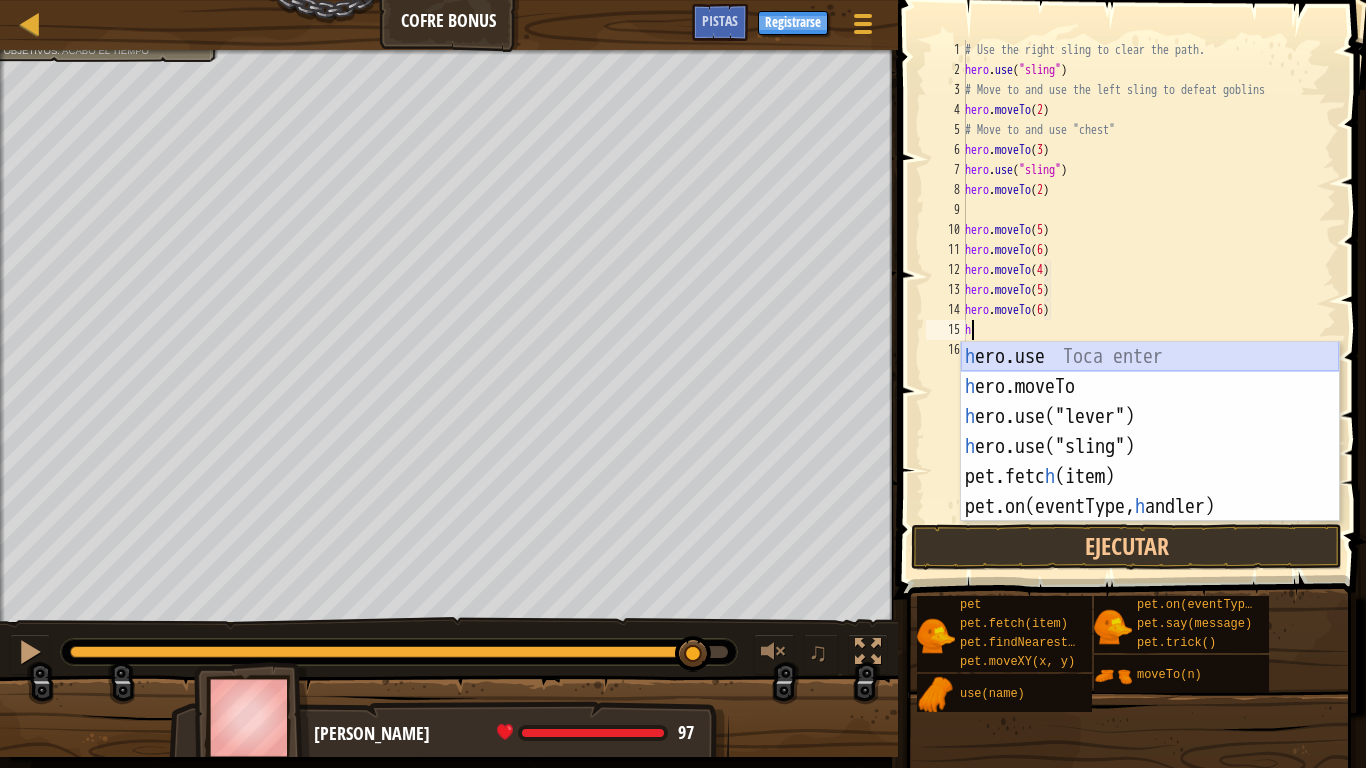 click on "h ero.use Toca enter h ero.moveTo Toca enter h ero.use("lever") Toca enter h ero.use("sling") Toca enter pet.fetc h (item) Toca enter pet.on(eventType,  [PERSON_NAME]) Toca enter" at bounding box center [1150, 462] 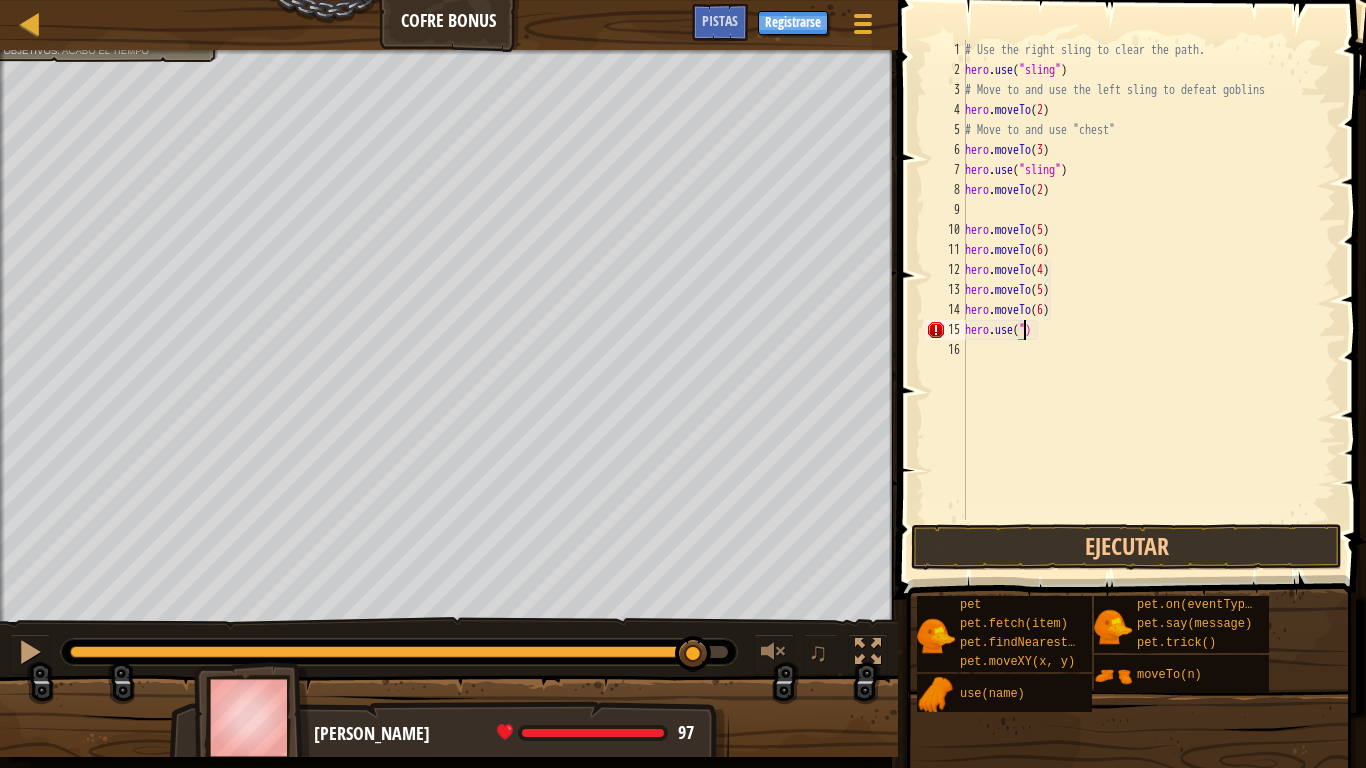 scroll, scrollTop: 9, scrollLeft: 4, axis: both 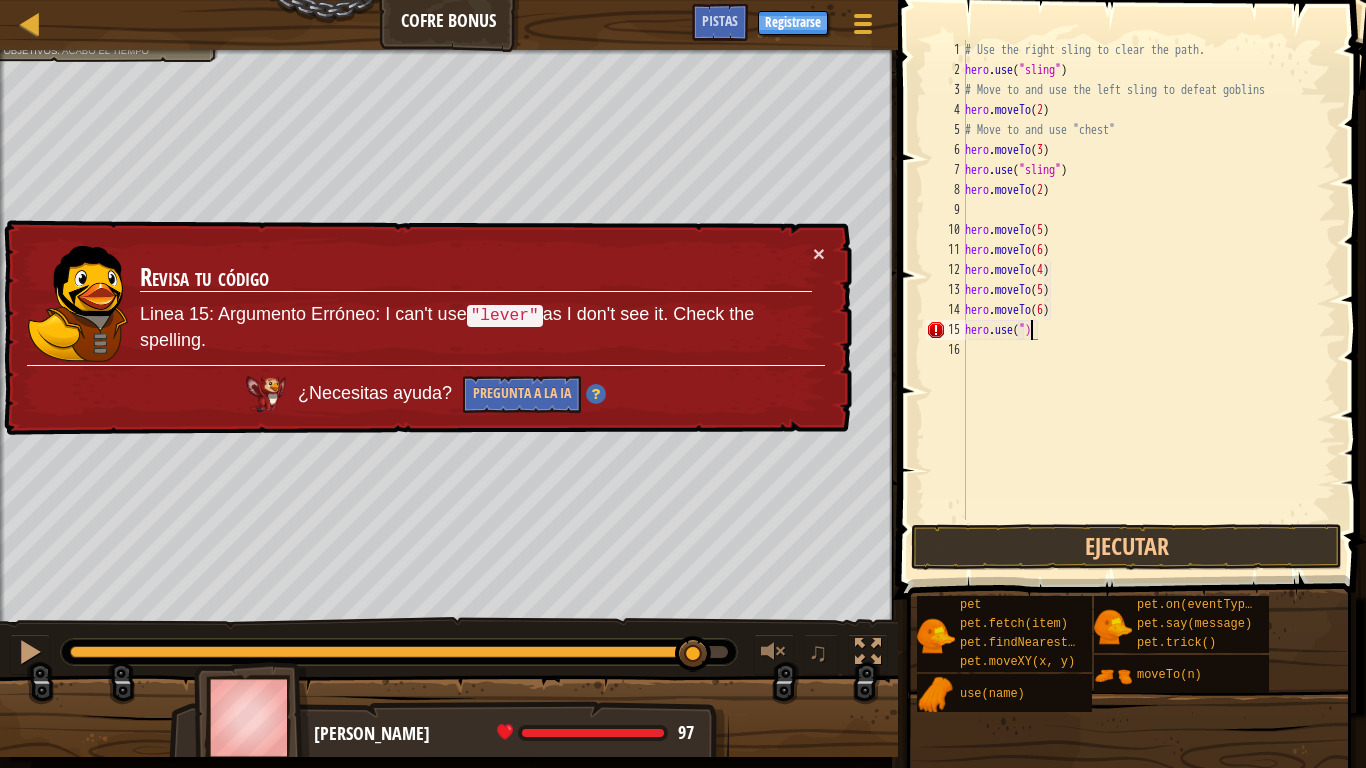 click on "# Use the right sling to clear the path. hero . use ( "sling" ) # Move to and use the left sling to defeat goblins hero . moveTo ( 2 ) # Move to and use "chest" hero . moveTo ( 3 ) hero . use ( "sling" ) hero . moveTo ( 2 ) hero . moveTo ( 5 ) hero . moveTo ( 6 ) hero . moveTo ( 4 ) hero . moveTo ( 5 ) hero . moveTo ( 6 ) hero . use ( ")" at bounding box center (1148, 300) 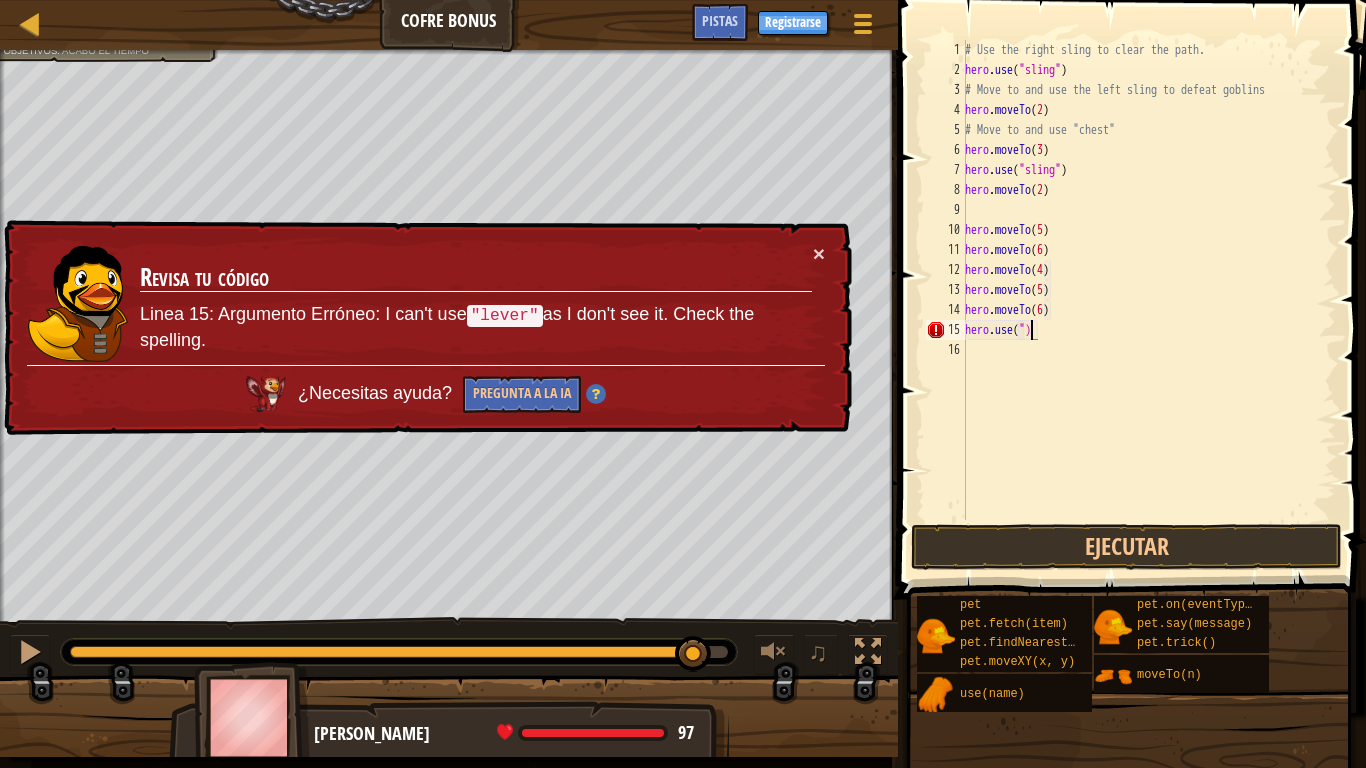 scroll, scrollTop: 9, scrollLeft: 5, axis: both 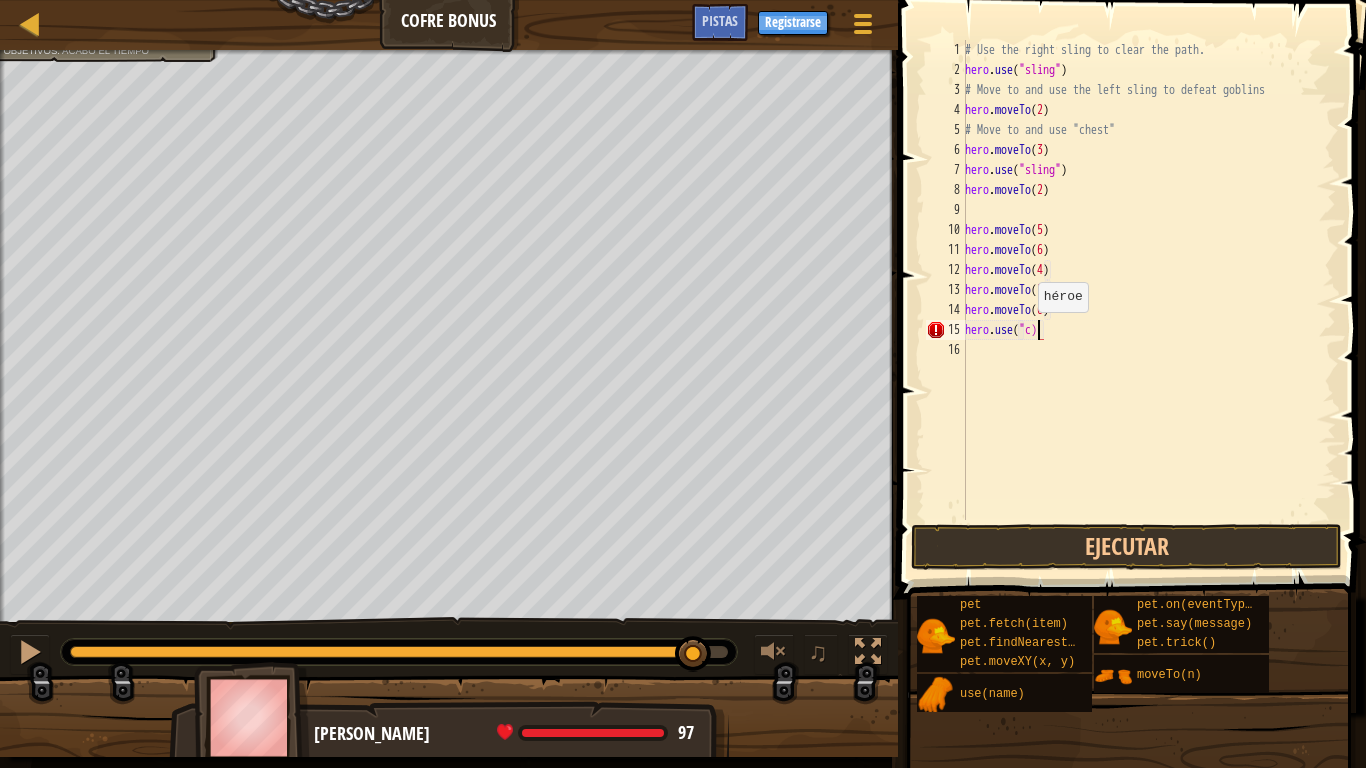 click on "# Use the right sling to clear the path. hero . use ( "sling" ) # Move to and use the left sling to defeat goblins hero . moveTo ( 2 ) # Move to and use "chest" hero . moveTo ( 3 ) hero . use ( "sling" ) hero . moveTo ( 2 ) hero . moveTo ( 5 ) hero . moveTo ( 6 ) hero . moveTo ( 4 ) hero . moveTo ( 5 ) hero . moveTo ( 6 ) hero . use ( "c)" at bounding box center (1148, 300) 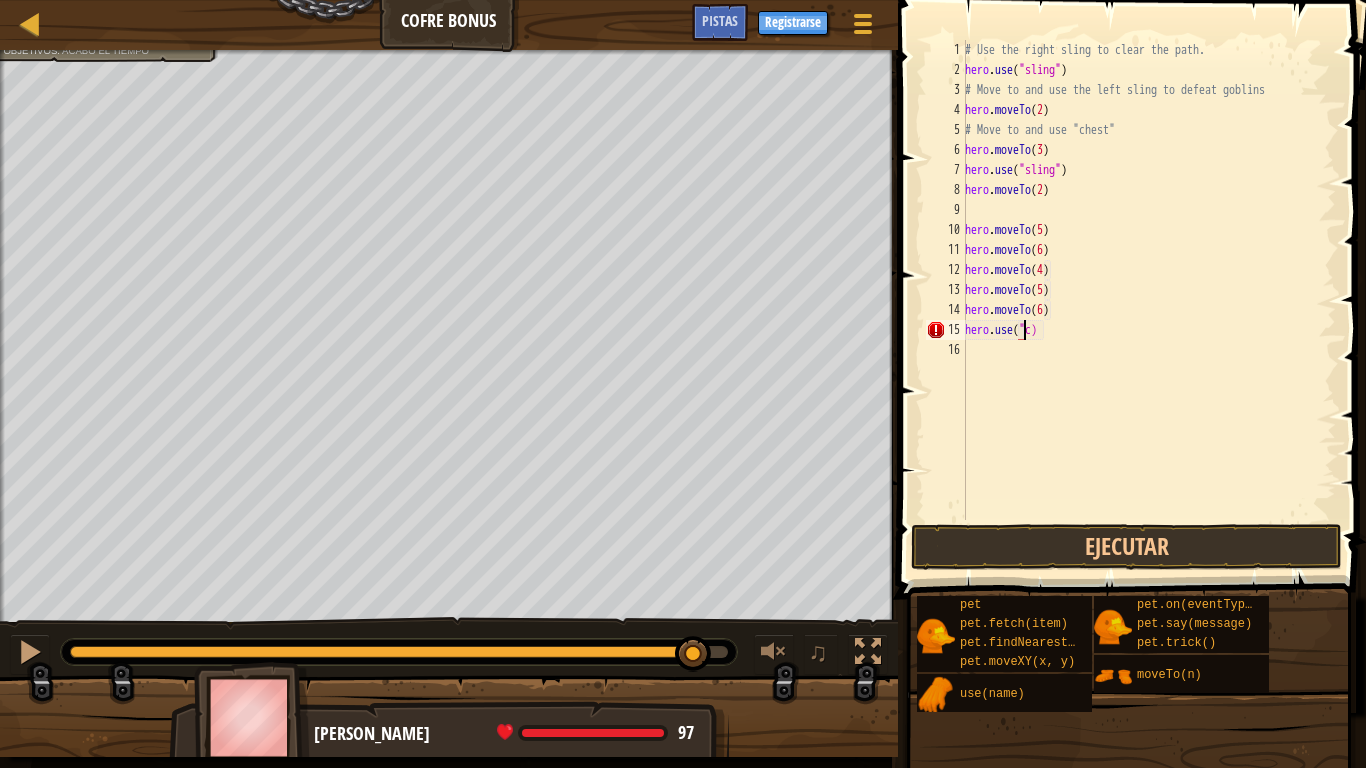 click on "# Use the right sling to clear the path. hero . use ( "sling" ) # Move to and use the left sling to defeat goblins hero . moveTo ( 2 ) # Move to and use "chest" hero . moveTo ( 3 ) hero . use ( "sling" ) hero . moveTo ( 2 ) hero . moveTo ( 5 ) hero . moveTo ( 6 ) hero . moveTo ( 4 ) hero . moveTo ( 5 ) hero . moveTo ( 6 ) hero . use ( "c)" at bounding box center (1148, 300) 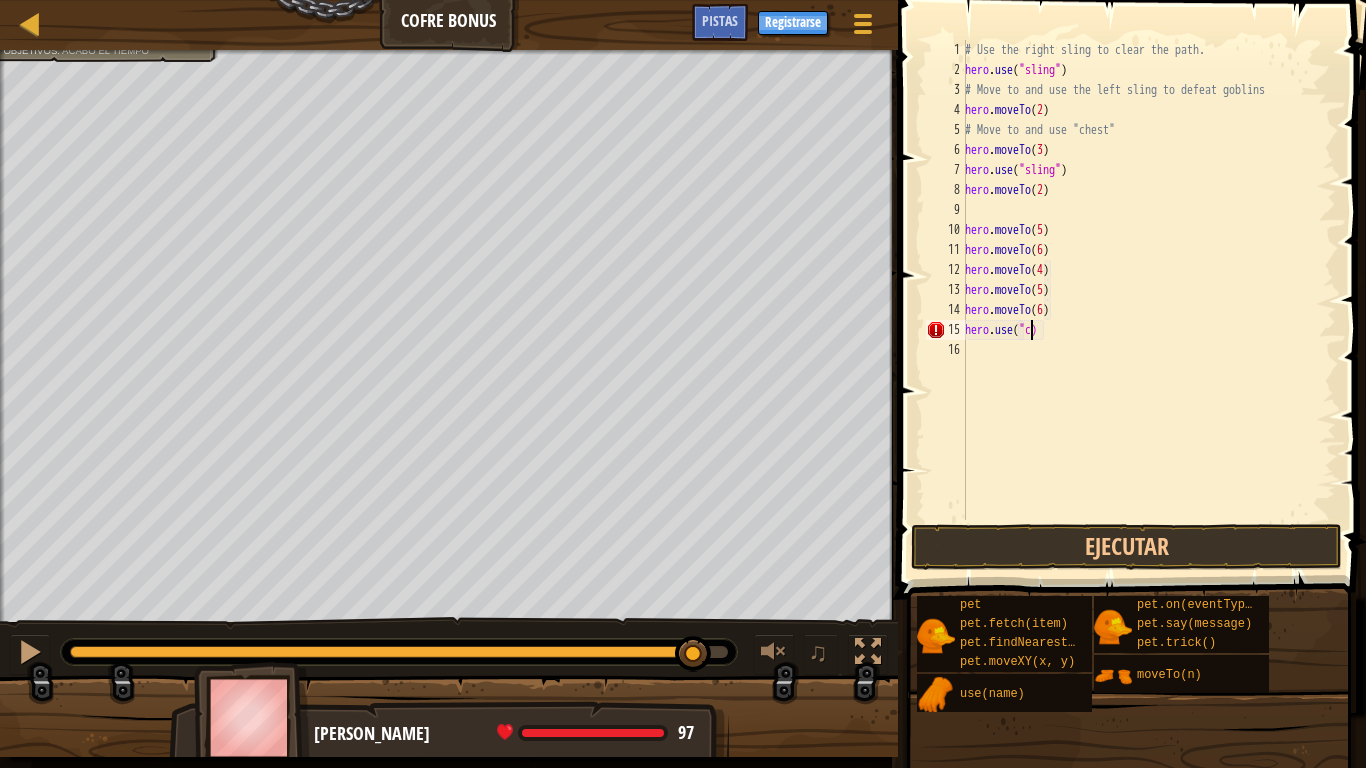 click on "# Use the right sling to clear the path. hero . use ( "sling" ) # Move to and use the left sling to defeat goblins hero . moveTo ( 2 ) # Move to and use "chest" hero . moveTo ( 3 ) hero . use ( "sling" ) hero . moveTo ( 2 ) hero . moveTo ( 5 ) hero . moveTo ( 6 ) hero . moveTo ( 4 ) hero . moveTo ( 5 ) hero . moveTo ( 6 ) hero . use ( "c)" at bounding box center (1148, 300) 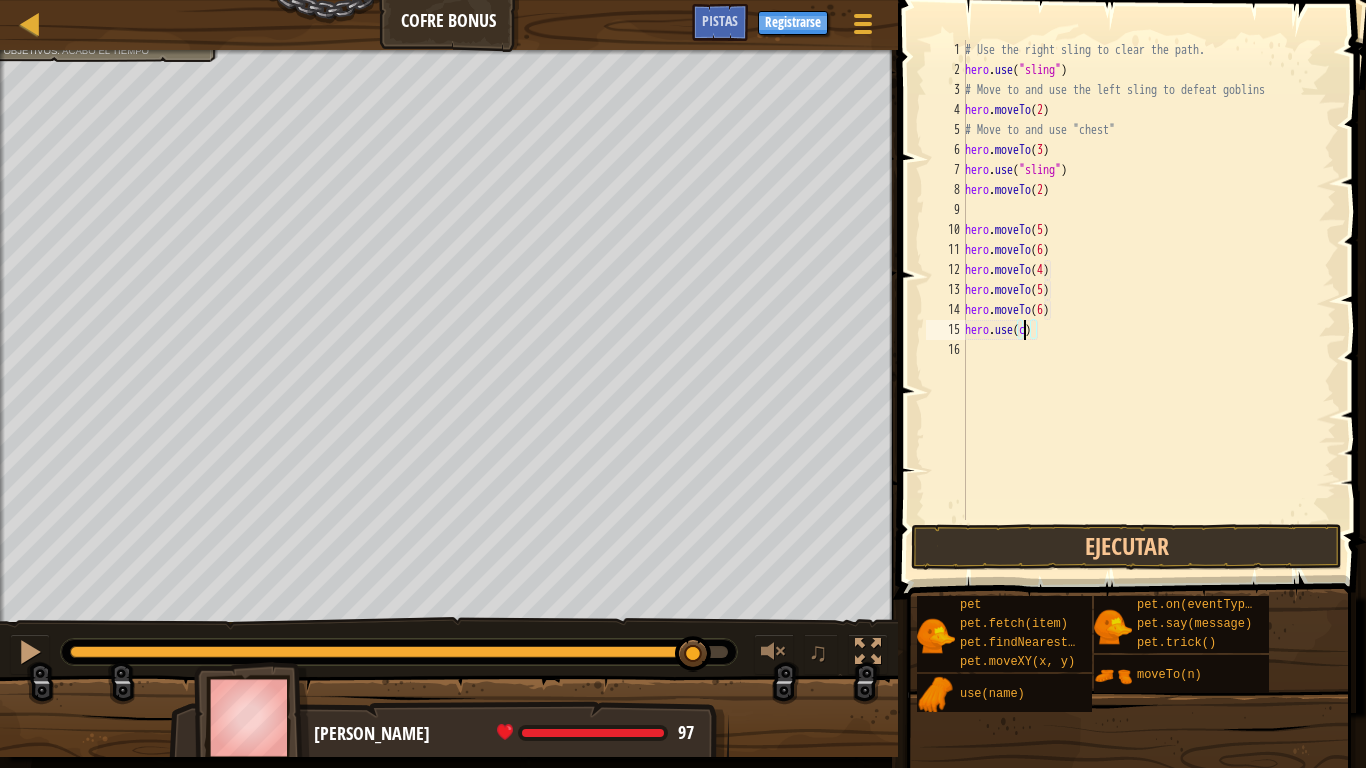 click on "# Use the right sling to clear the path. hero . use ( "sling" ) # Move to and use the left sling to defeat goblins hero . moveTo ( 2 ) # Move to and use "chest" hero . moveTo ( 3 ) hero . use ( "sling" ) hero . moveTo ( 2 ) hero . moveTo ( 5 ) hero . moveTo ( 6 ) hero . moveTo ( 4 ) hero . moveTo ( 5 ) hero . moveTo ( 6 ) hero . use ( c )" at bounding box center [1148, 300] 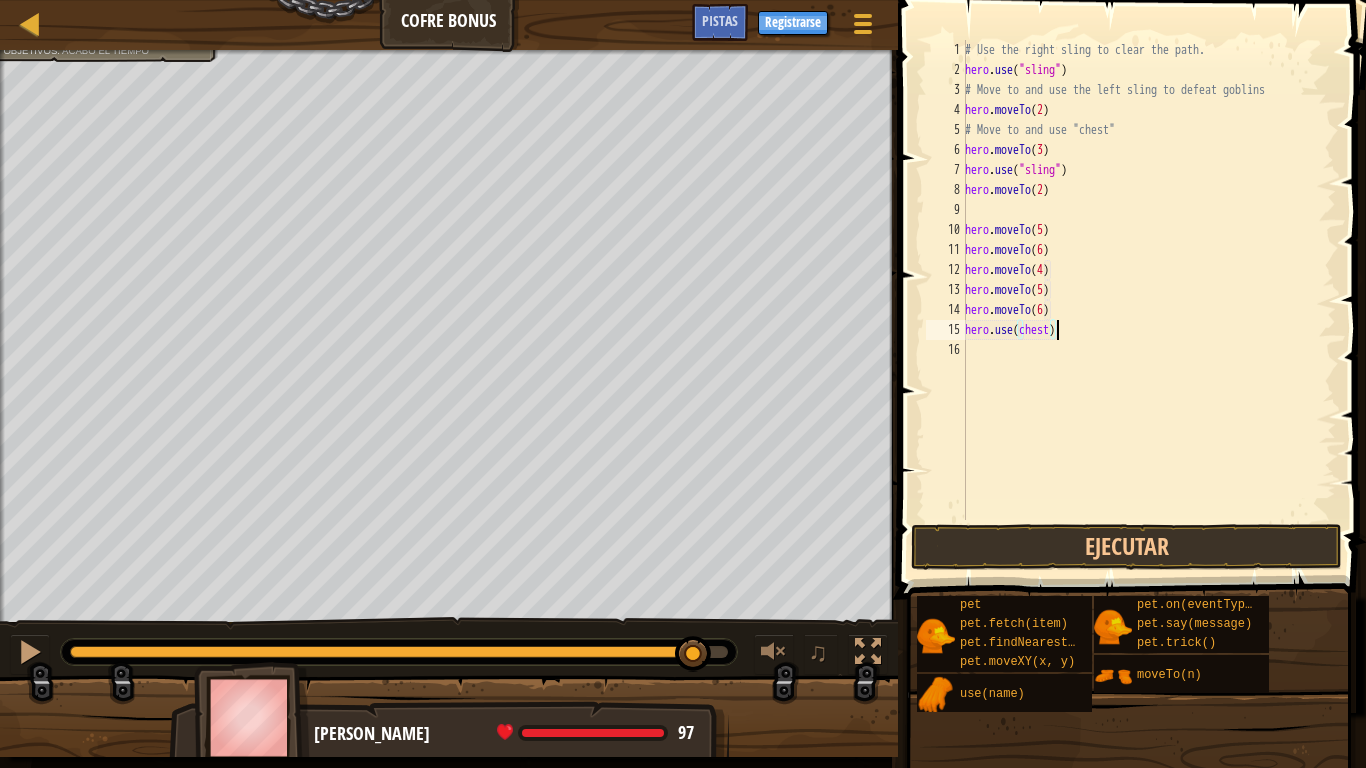 scroll, scrollTop: 9, scrollLeft: 7, axis: both 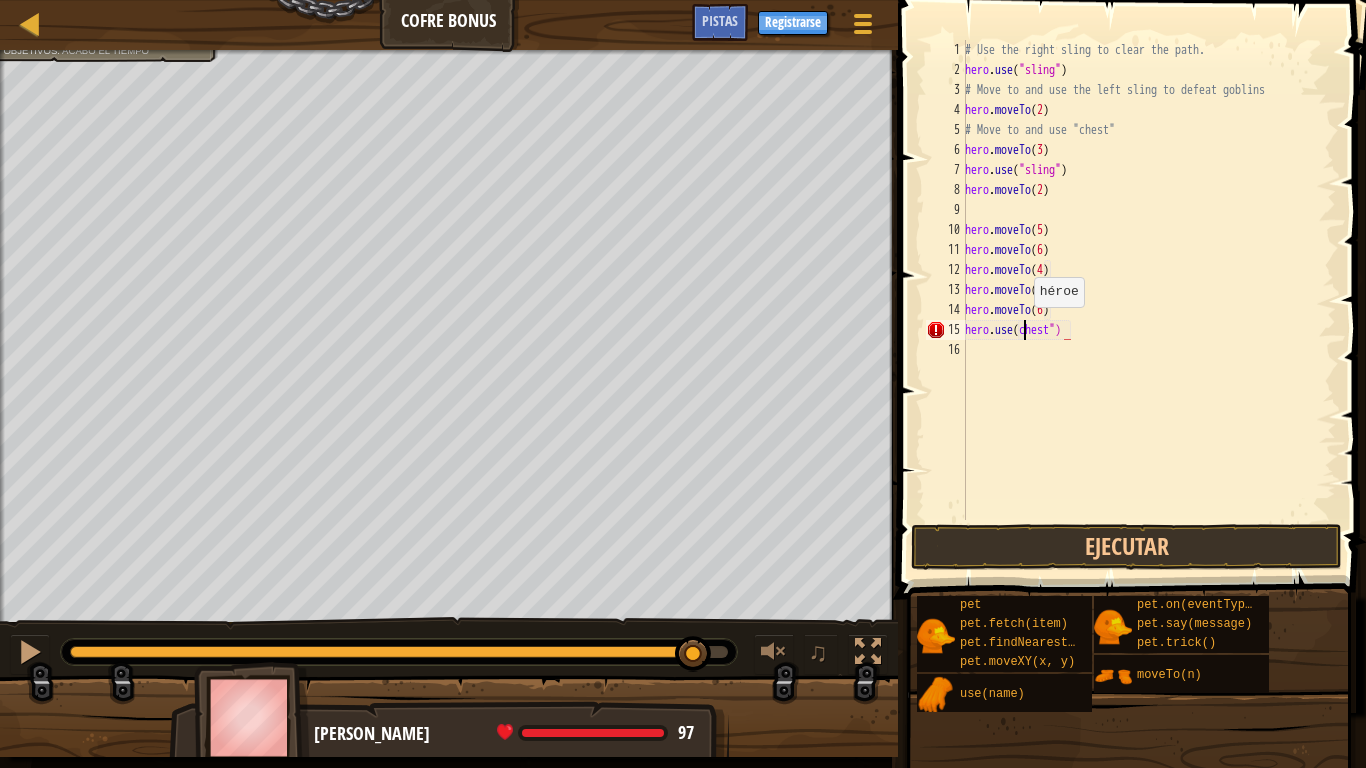 click on "# Use the right sling to clear the path. hero . use ( "sling" ) # Move to and use the left sling to defeat goblins hero . moveTo ( 2 ) # Move to and use "chest" hero . moveTo ( 3 ) hero . use ( "sling" ) hero . moveTo ( 2 ) hero . moveTo ( 5 ) hero . moveTo ( 6 ) hero . moveTo ( 4 ) hero . moveTo ( 5 ) hero . moveTo ( 6 ) hero . use ( chest ")" at bounding box center (1148, 300) 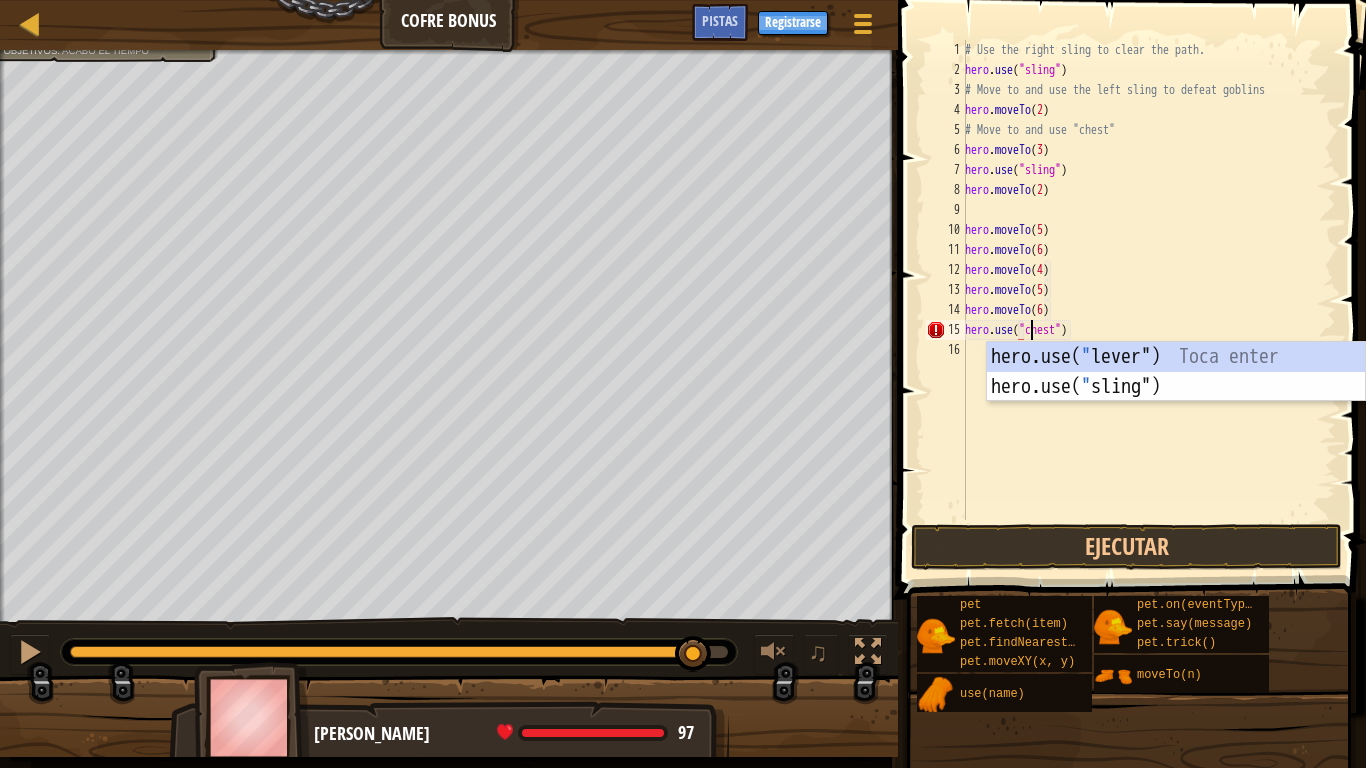 scroll, scrollTop: 9, scrollLeft: 5, axis: both 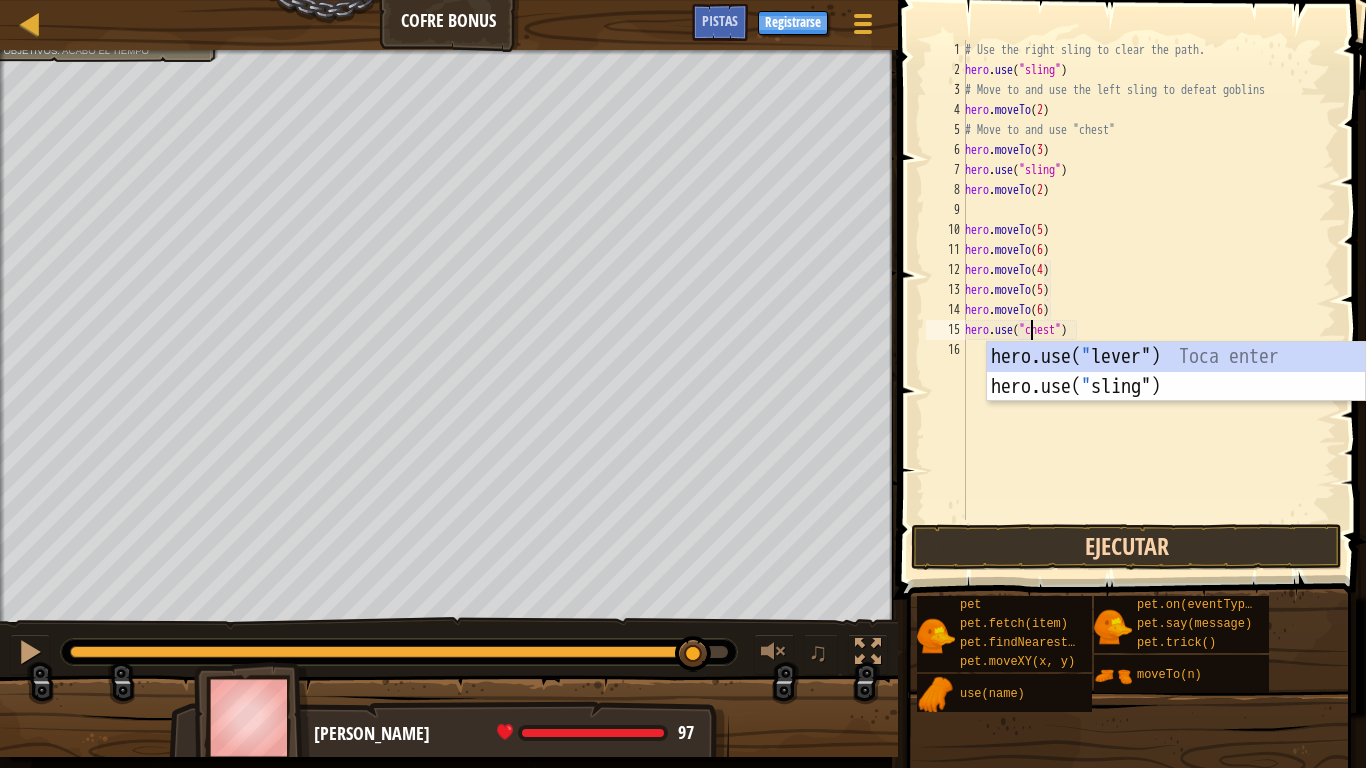 type on "hero.use("chest")" 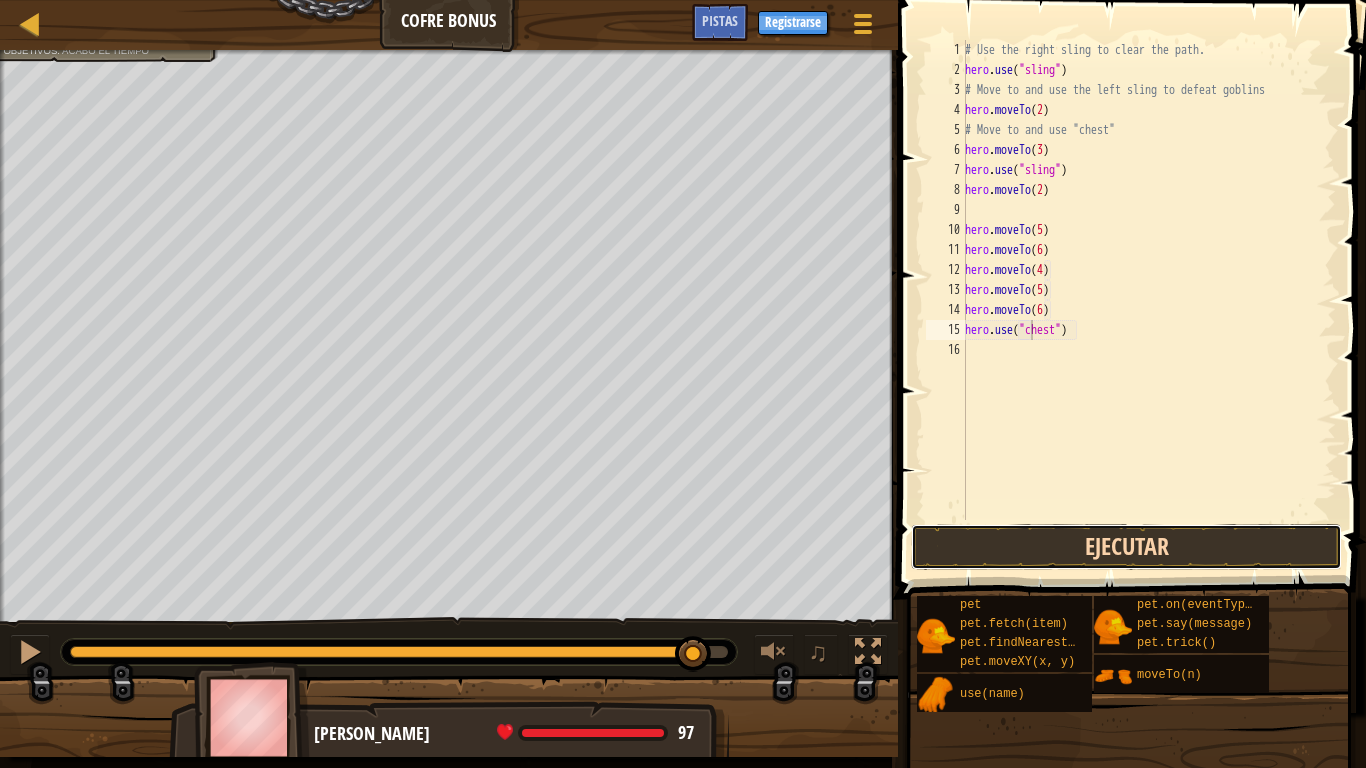 click on "Ejecutar" at bounding box center [1126, 547] 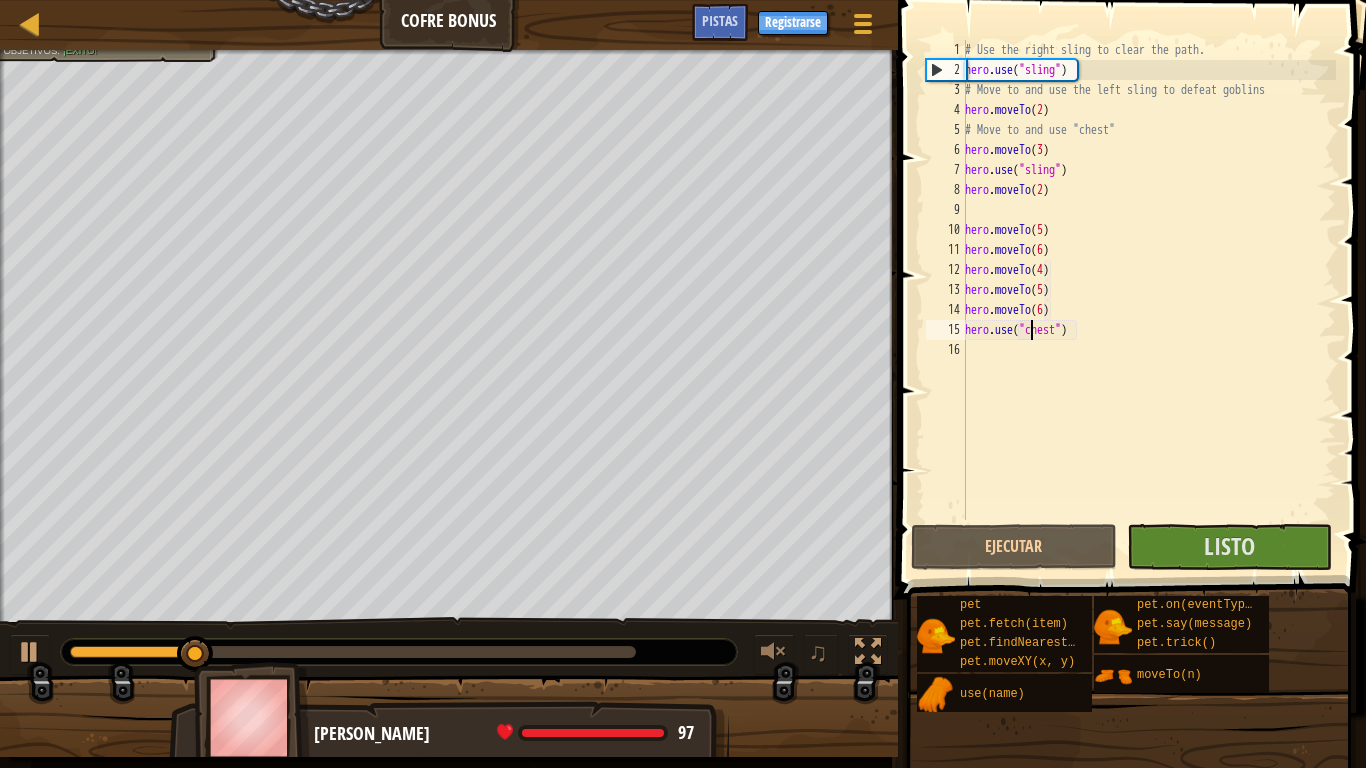 drag, startPoint x: 481, startPoint y: 653, endPoint x: 491, endPoint y: 651, distance: 10.198039 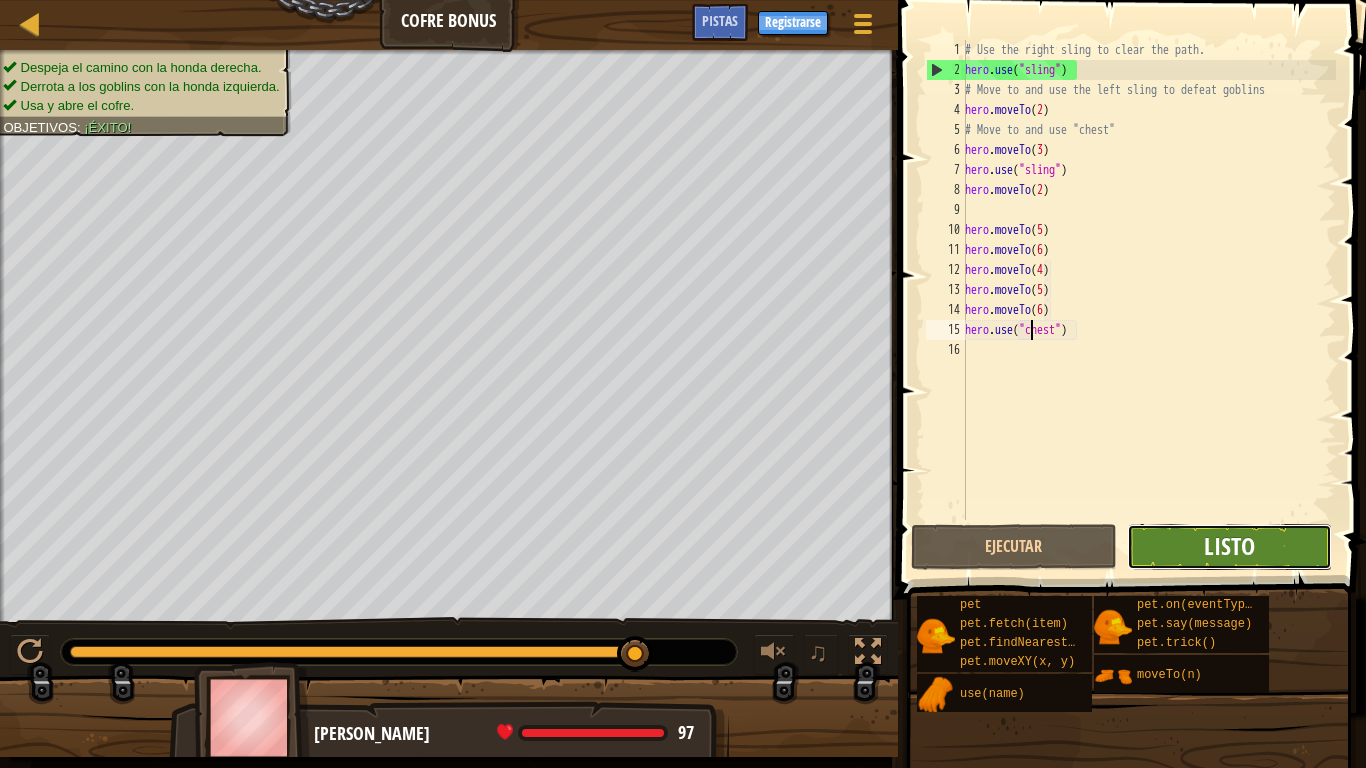 click on "Listo" at bounding box center [1229, 546] 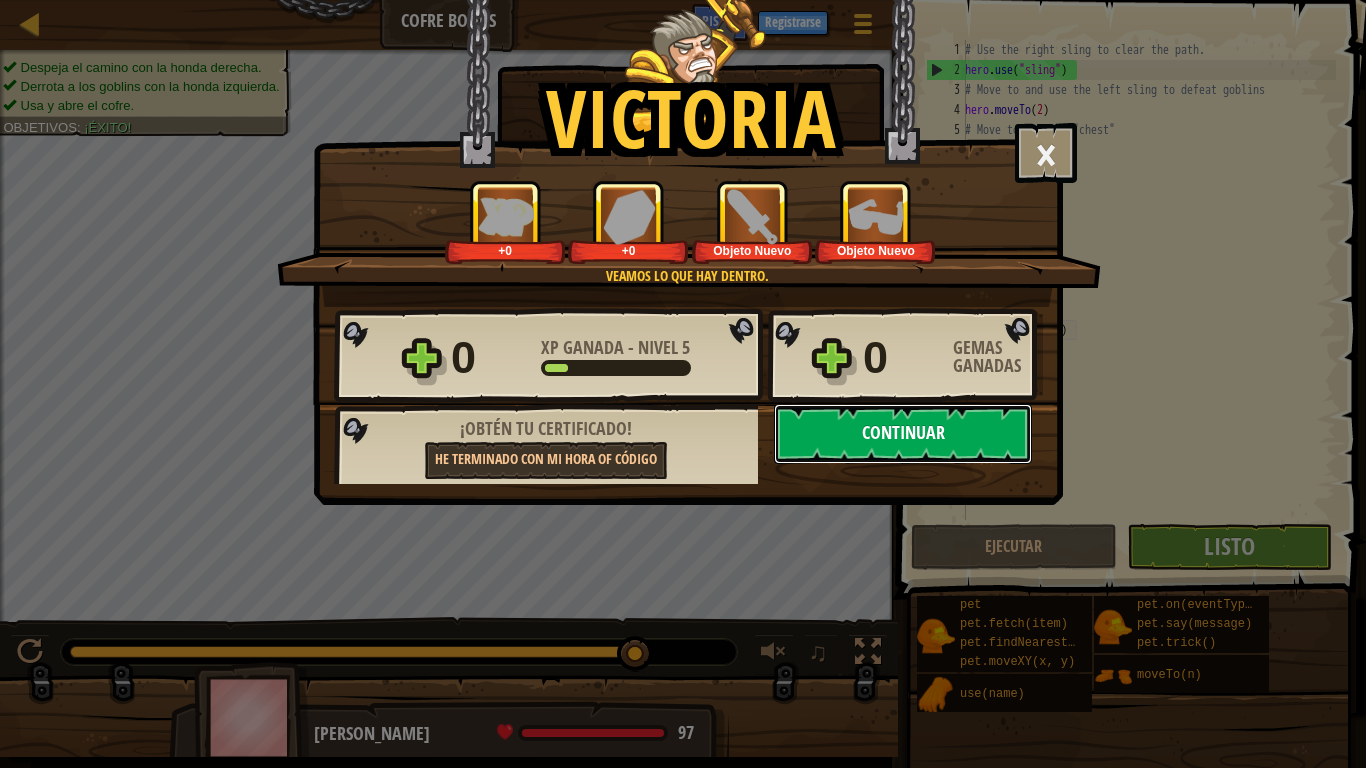 click on "Continuar" at bounding box center [903, 434] 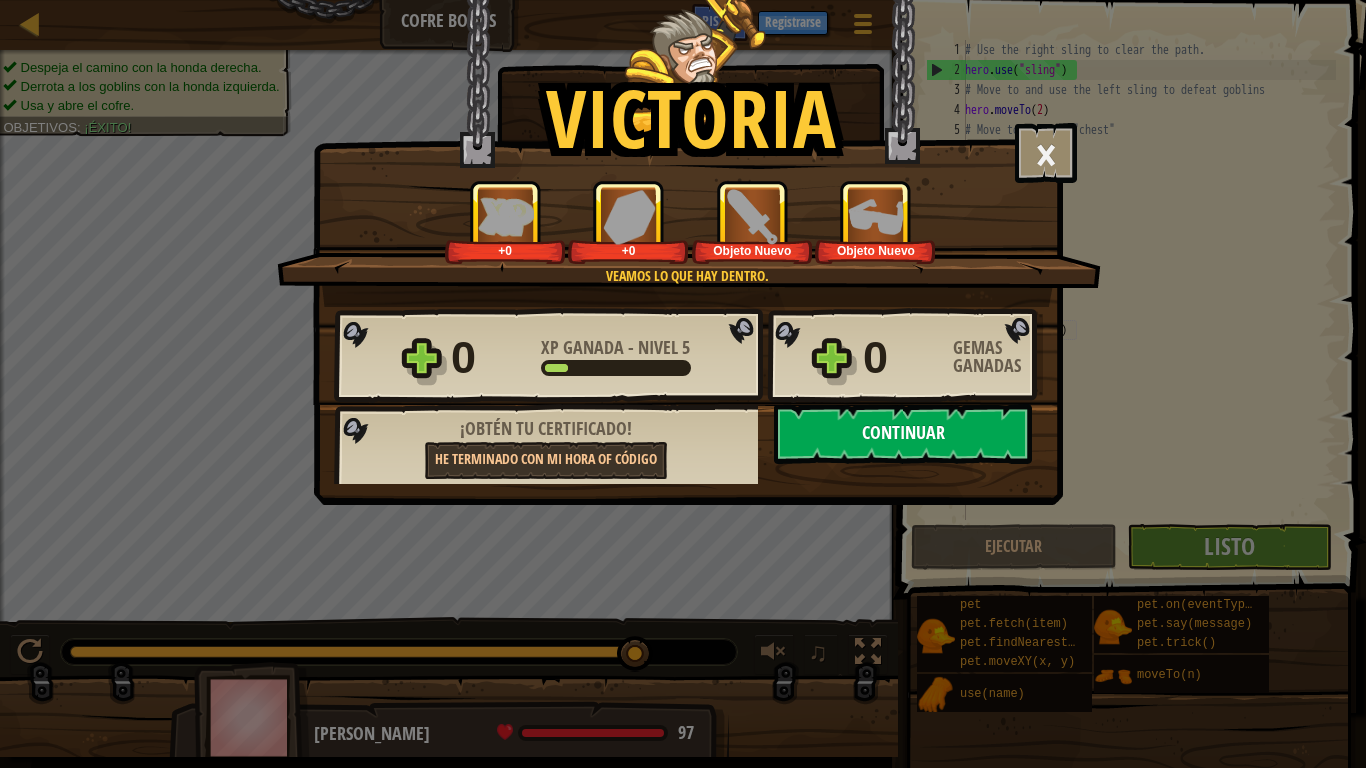 select on "es-419" 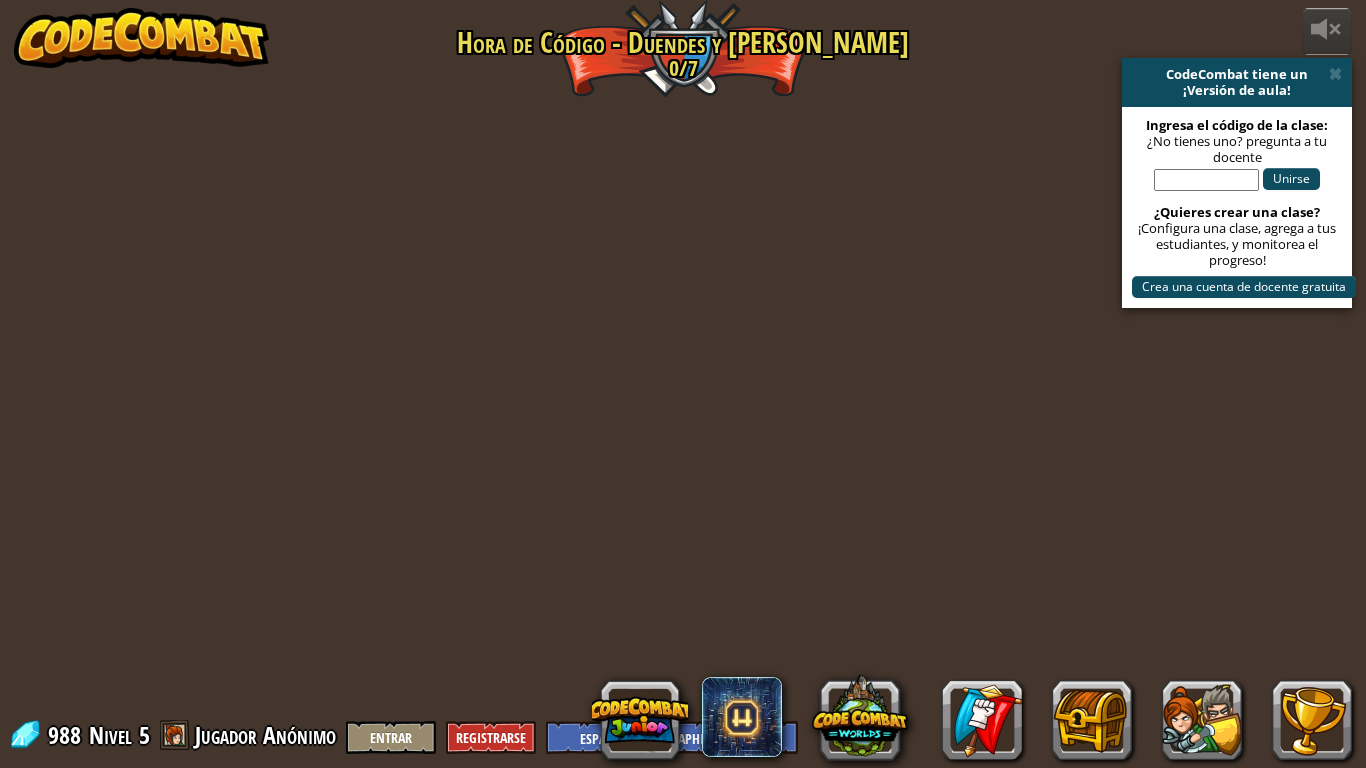 select on "es-419" 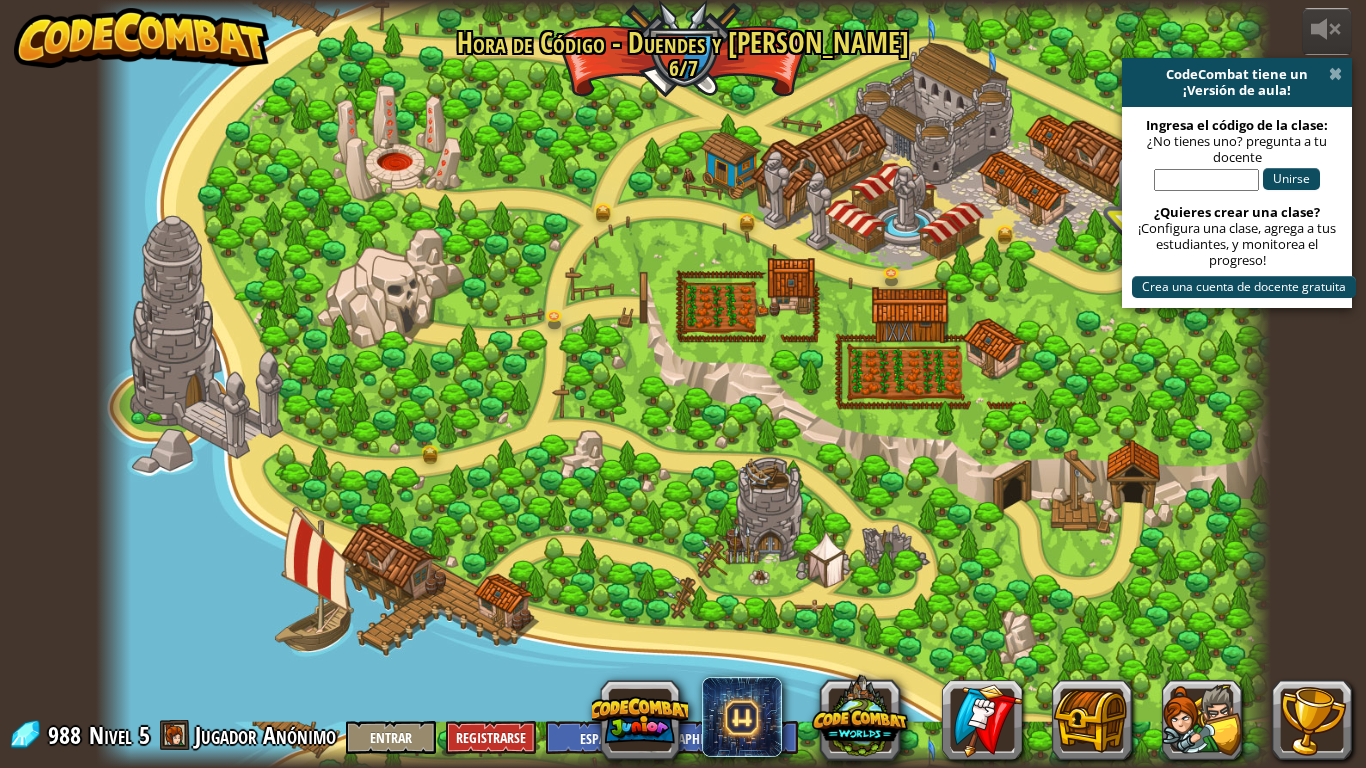 click at bounding box center (1335, 74) 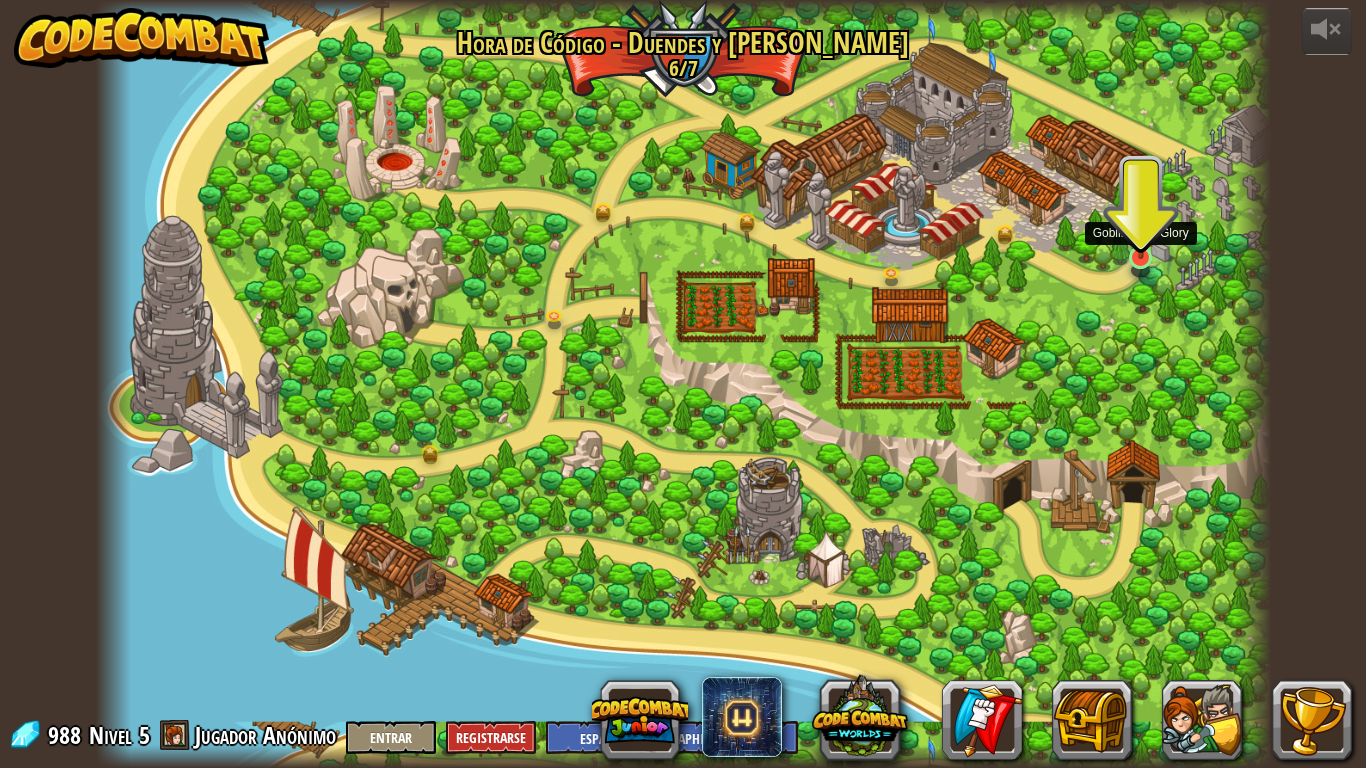 click at bounding box center (1141, 220) 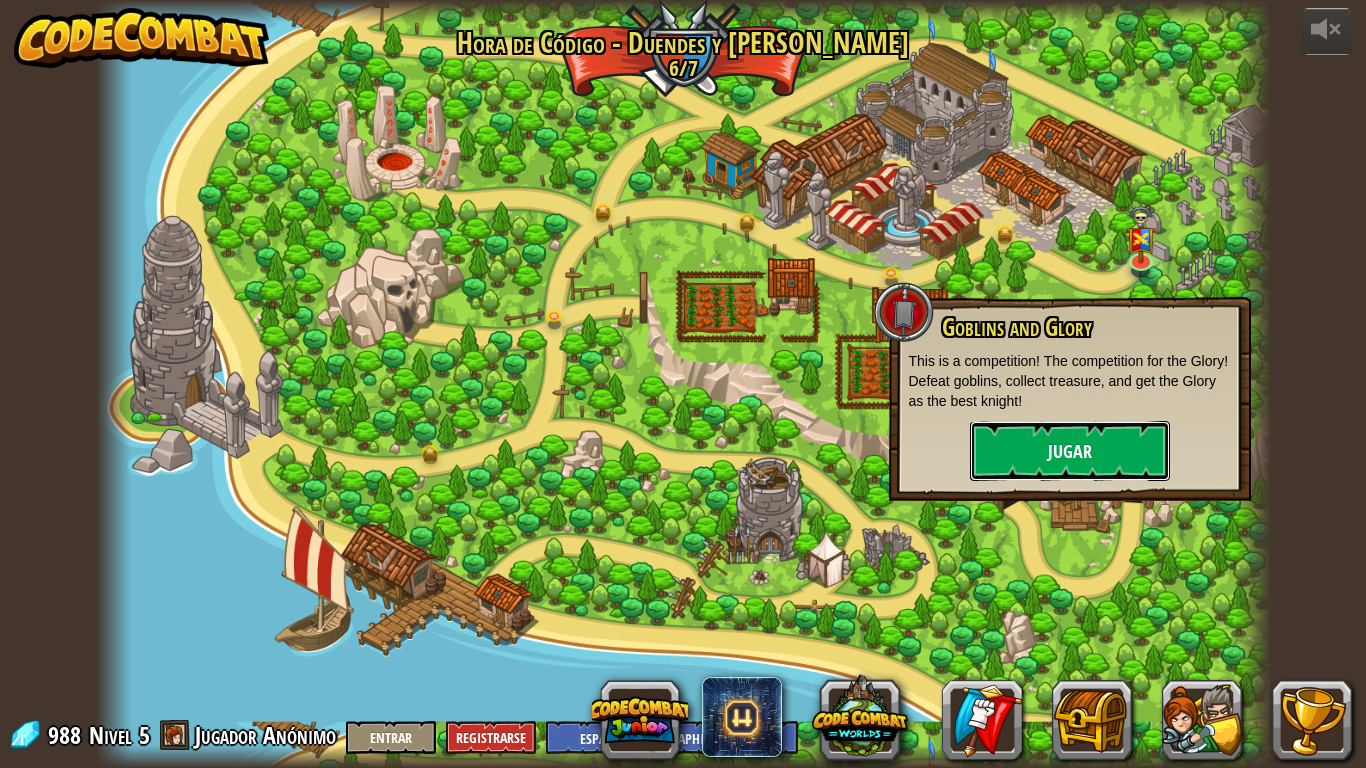 click on "Jugar" at bounding box center [1070, 451] 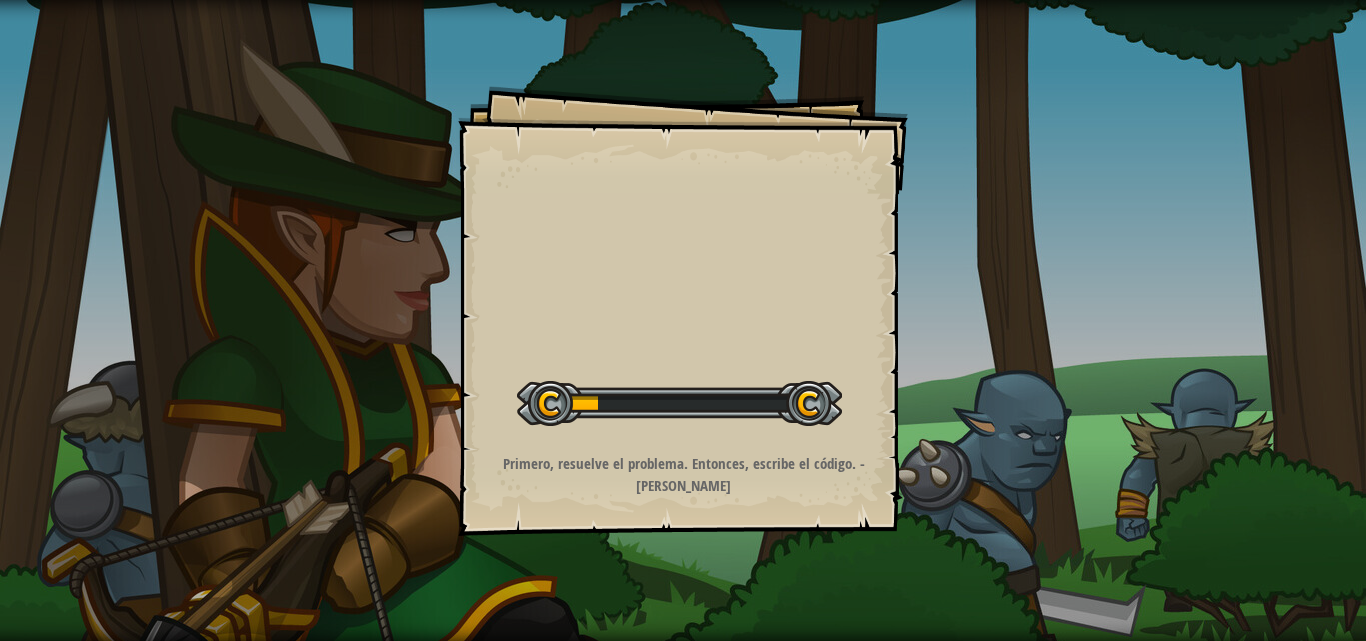 scroll, scrollTop: 0, scrollLeft: 0, axis: both 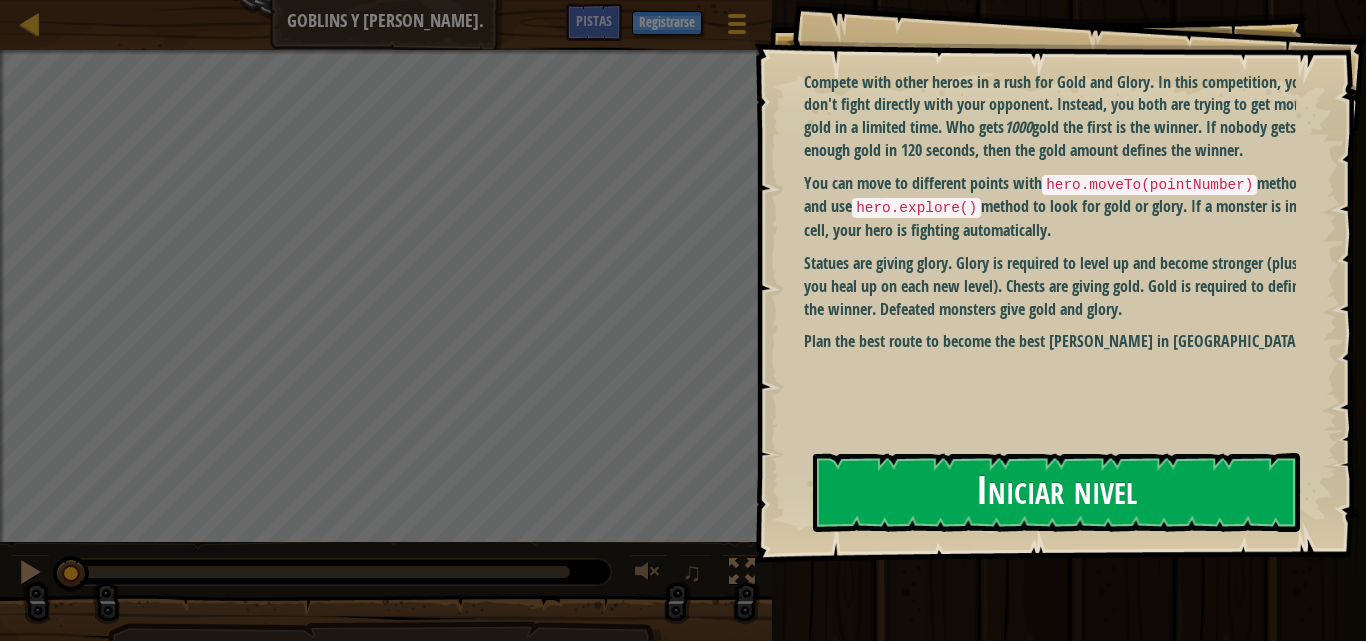 click on "Iniciar nivel" at bounding box center (1056, 492) 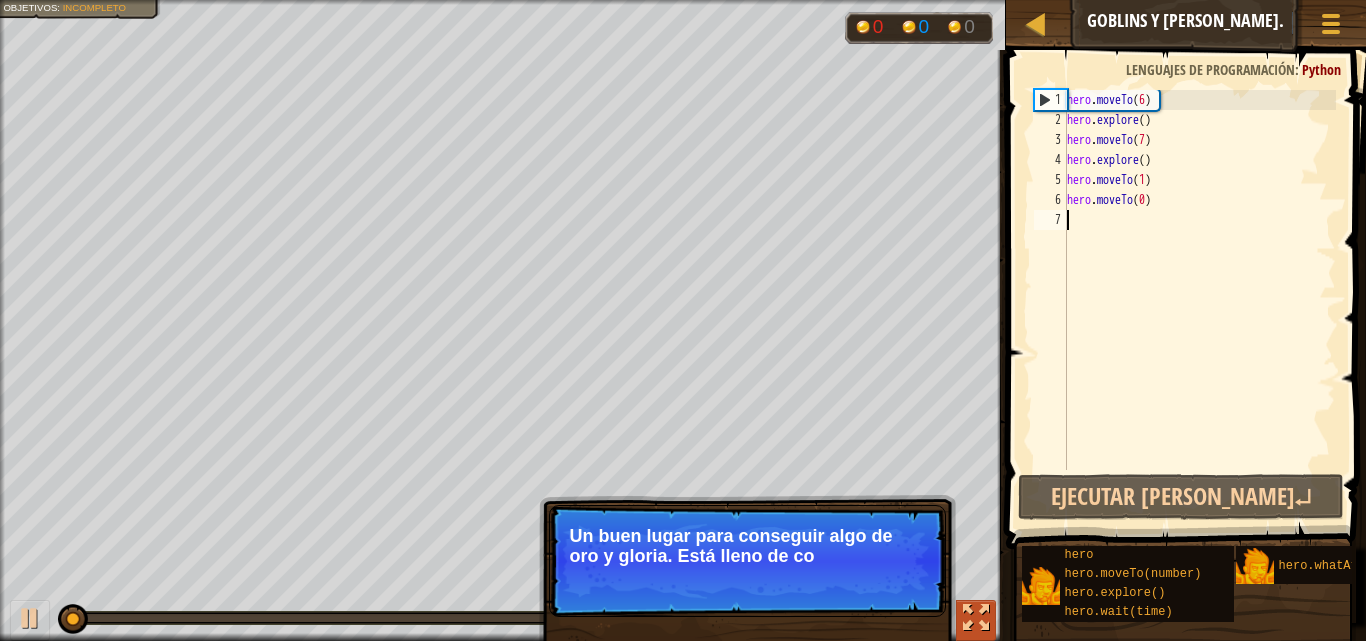 click at bounding box center [976, 620] 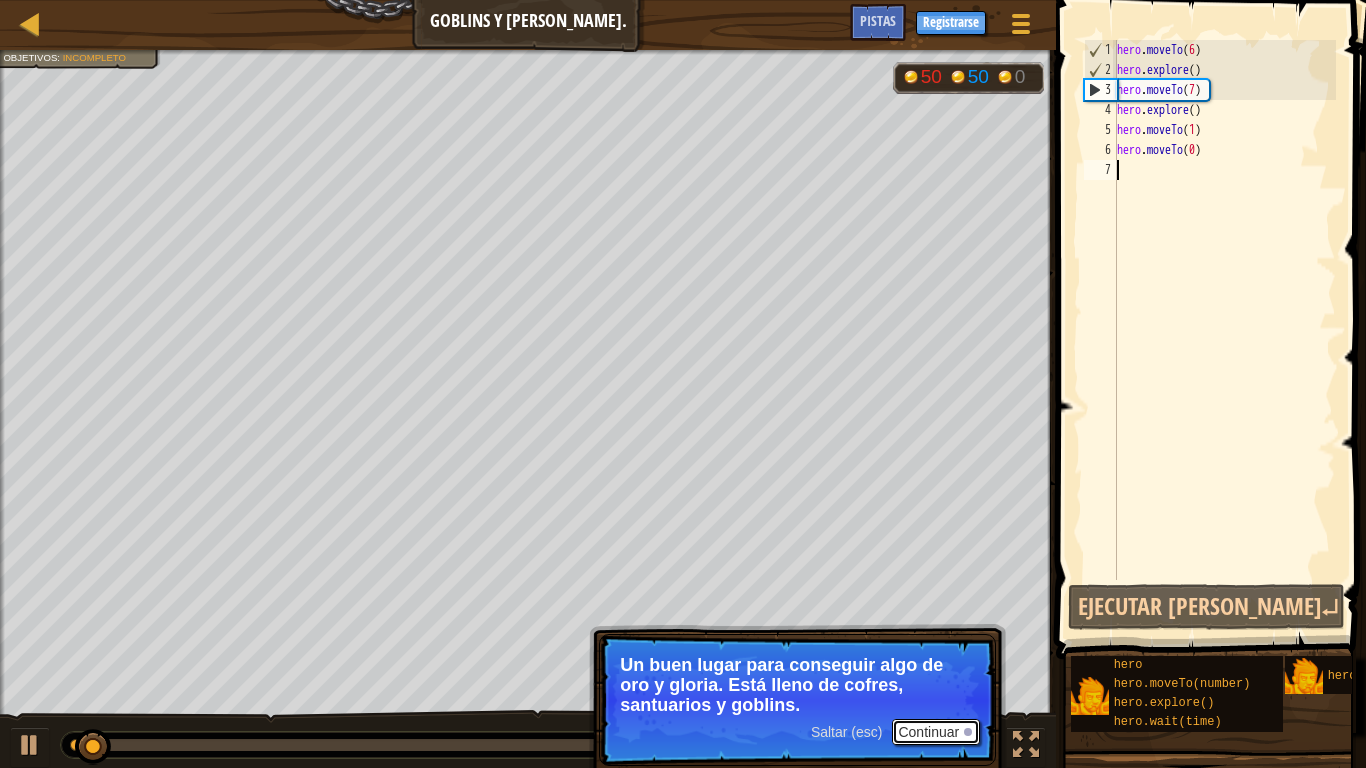 click on "Continuar" at bounding box center [936, 732] 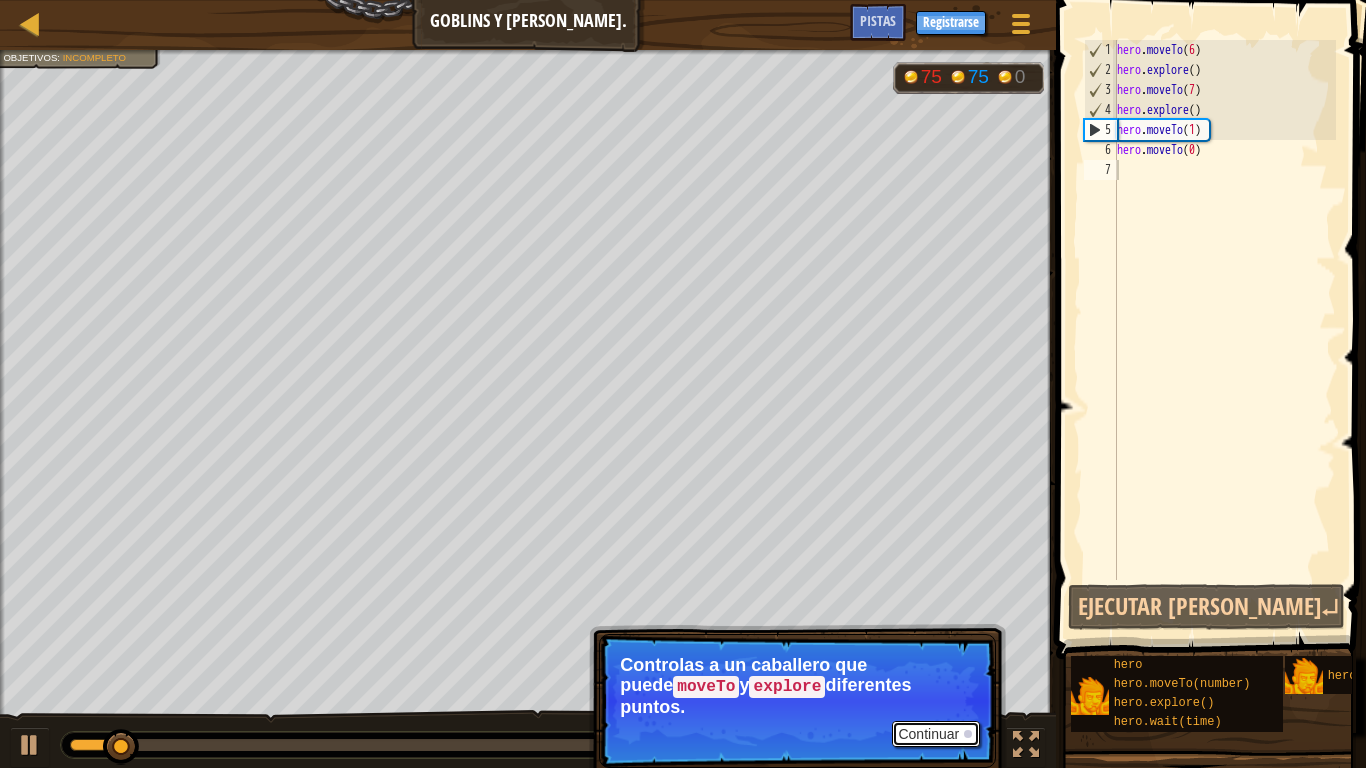 click on "Continuar" at bounding box center [936, 734] 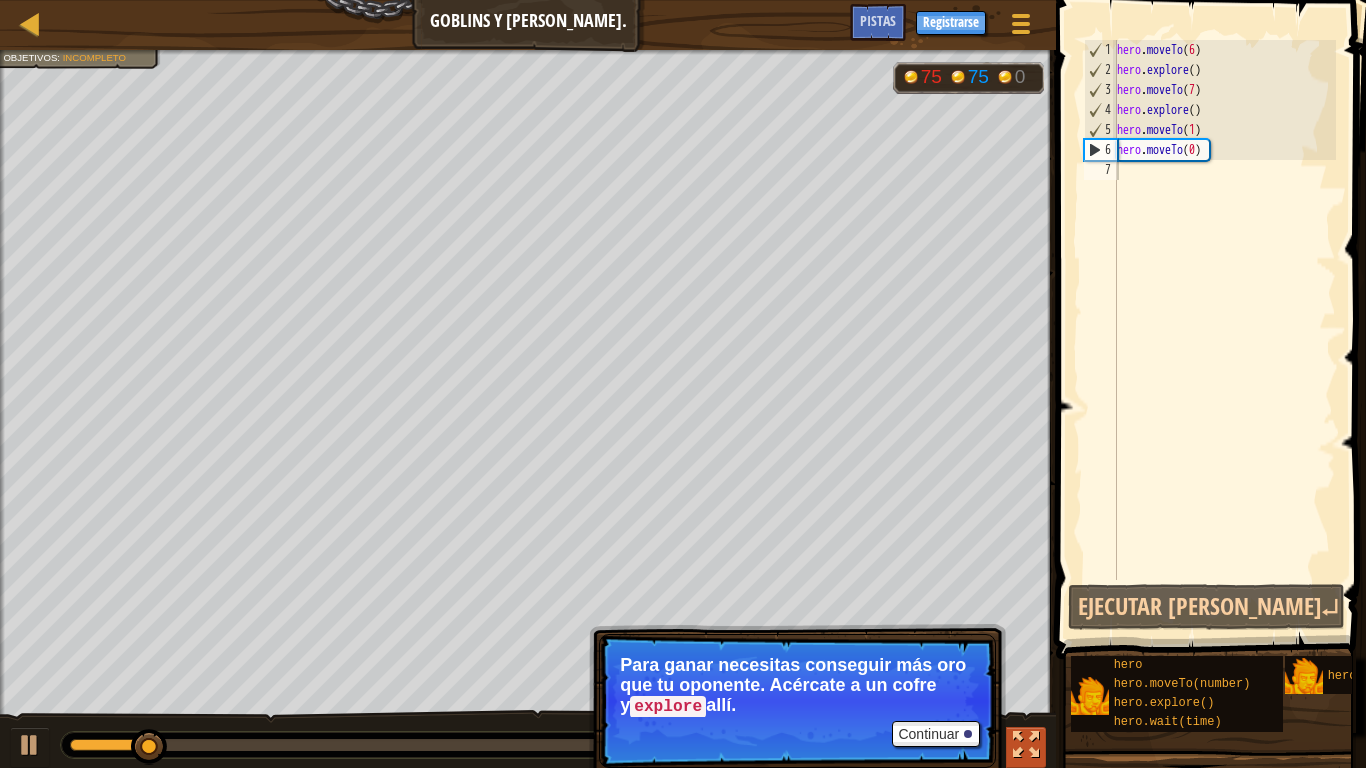 click at bounding box center [1026, 745] 